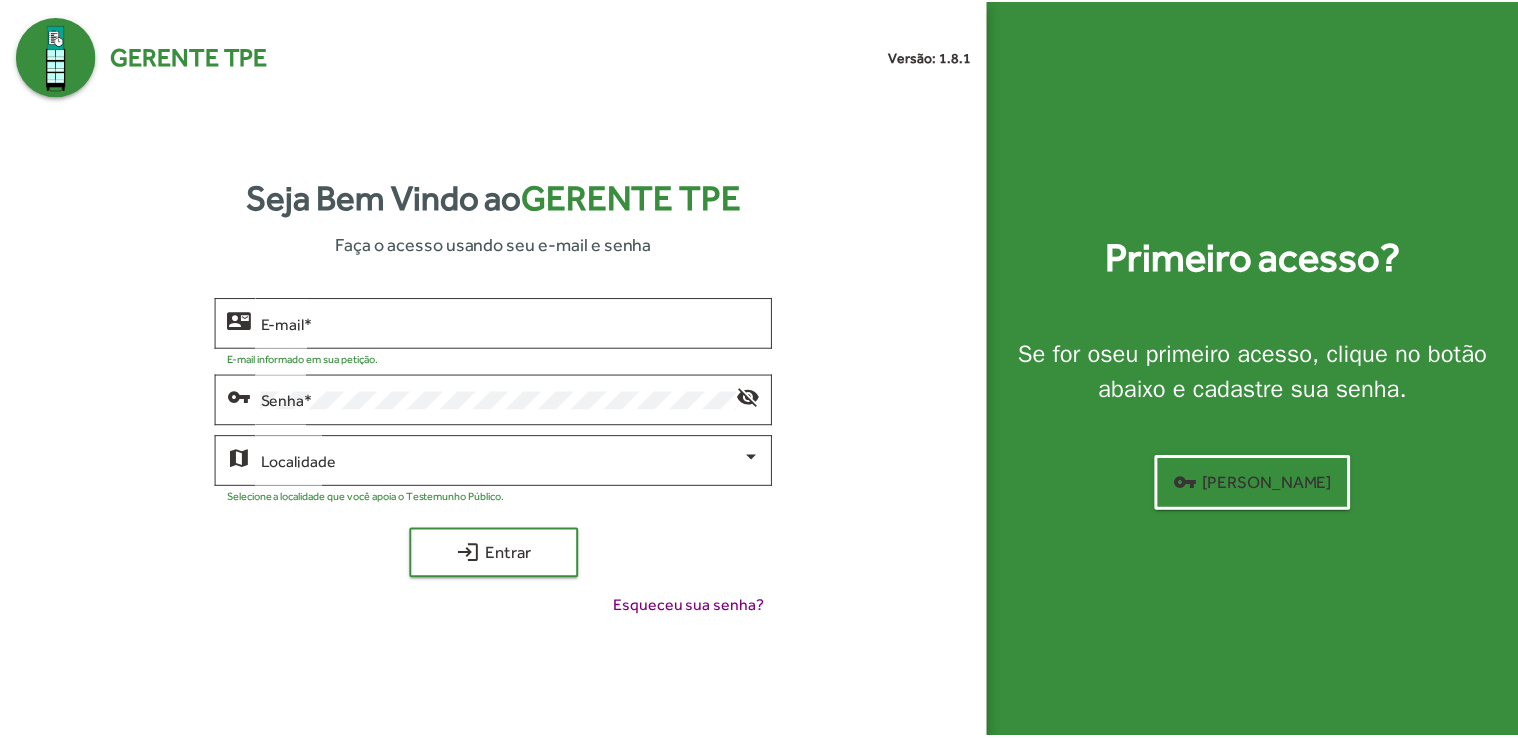 scroll, scrollTop: 0, scrollLeft: 0, axis: both 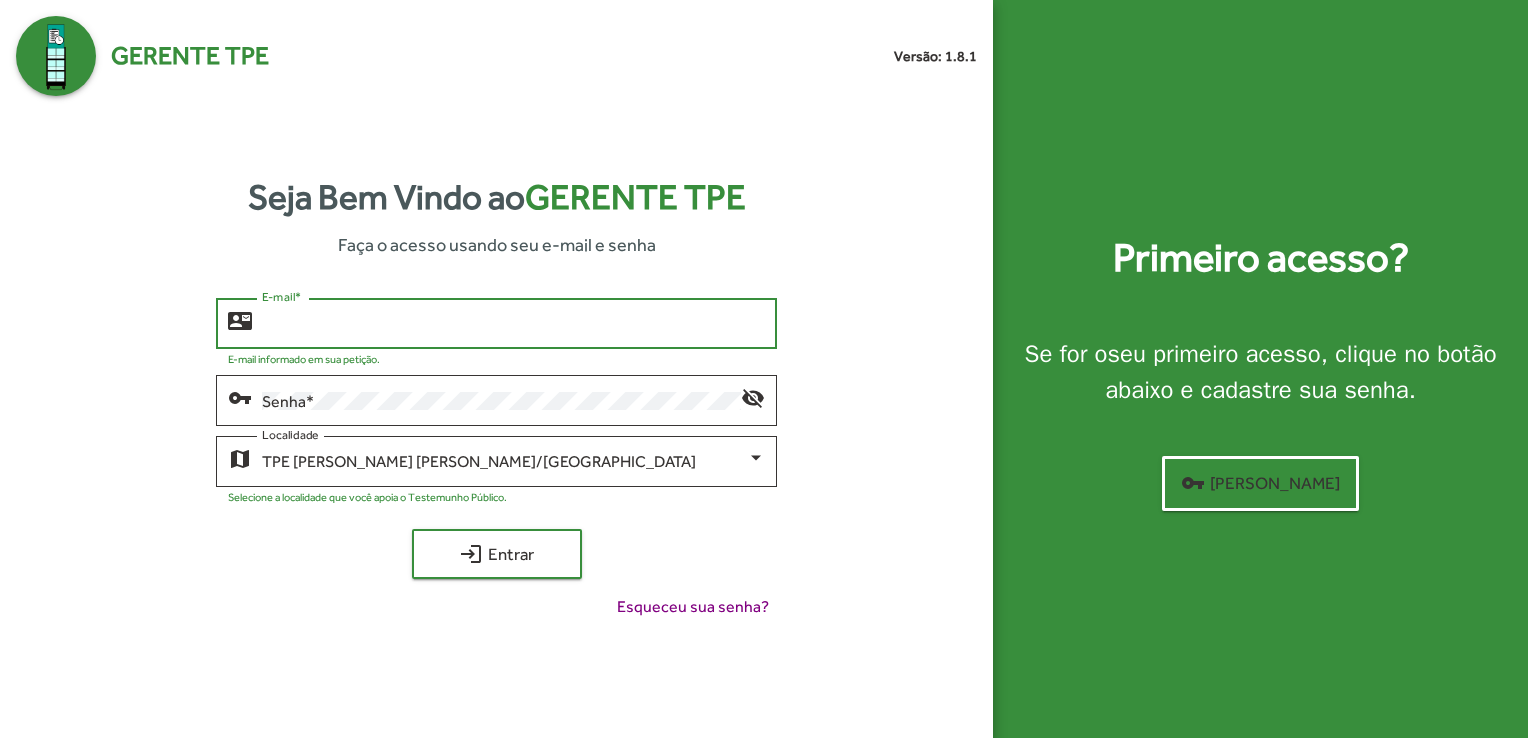 click on "E-mail   *" at bounding box center [513, 324] 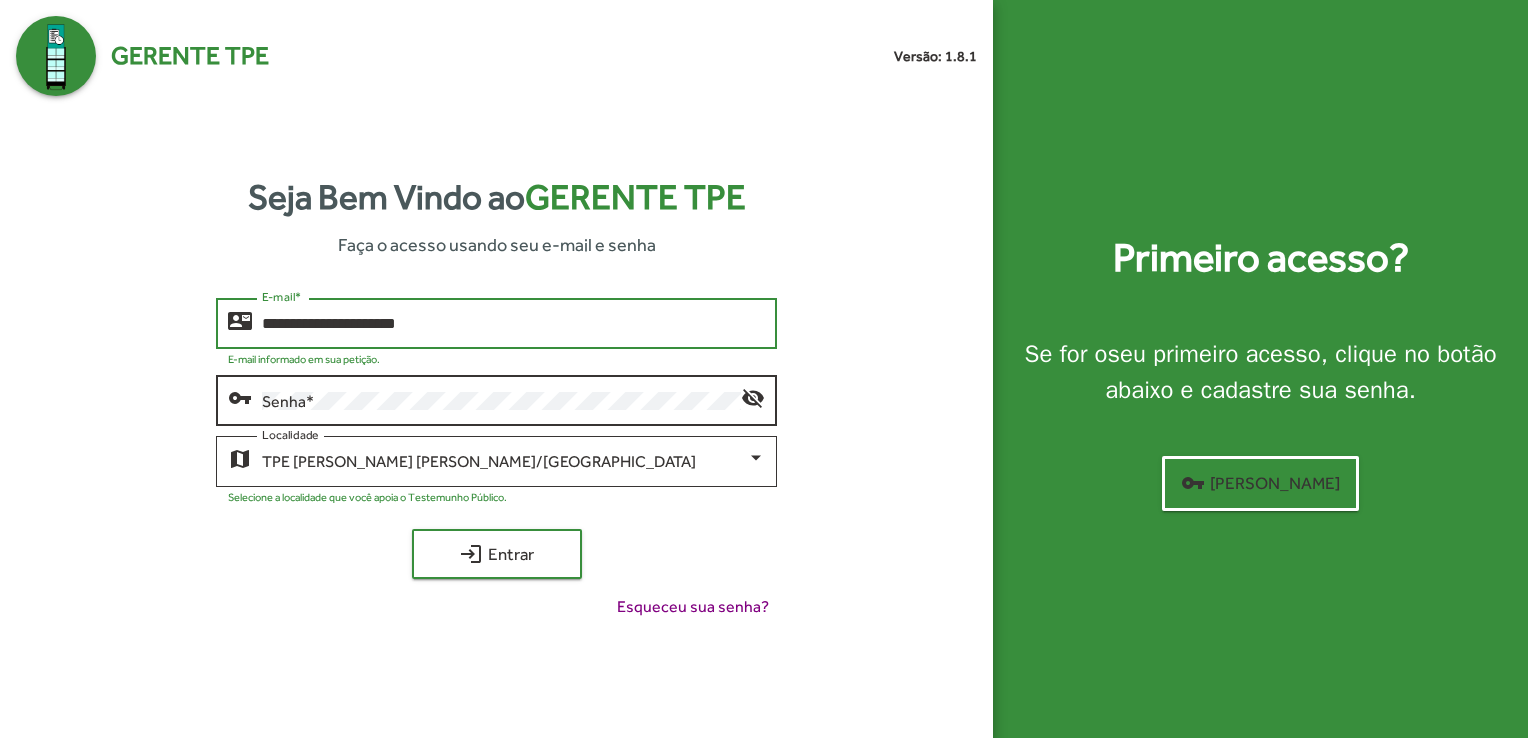 type on "**********" 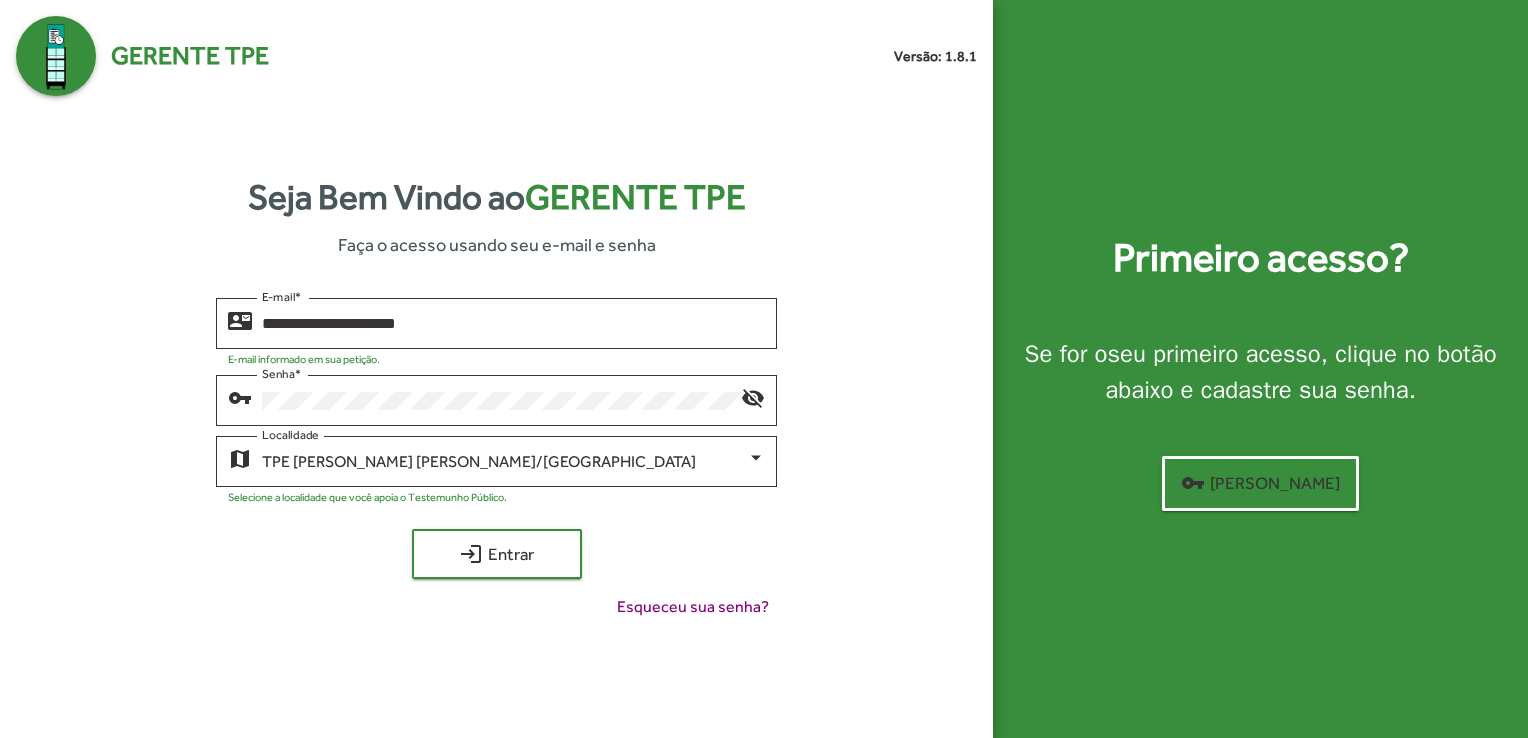 click on "login  Entrar" 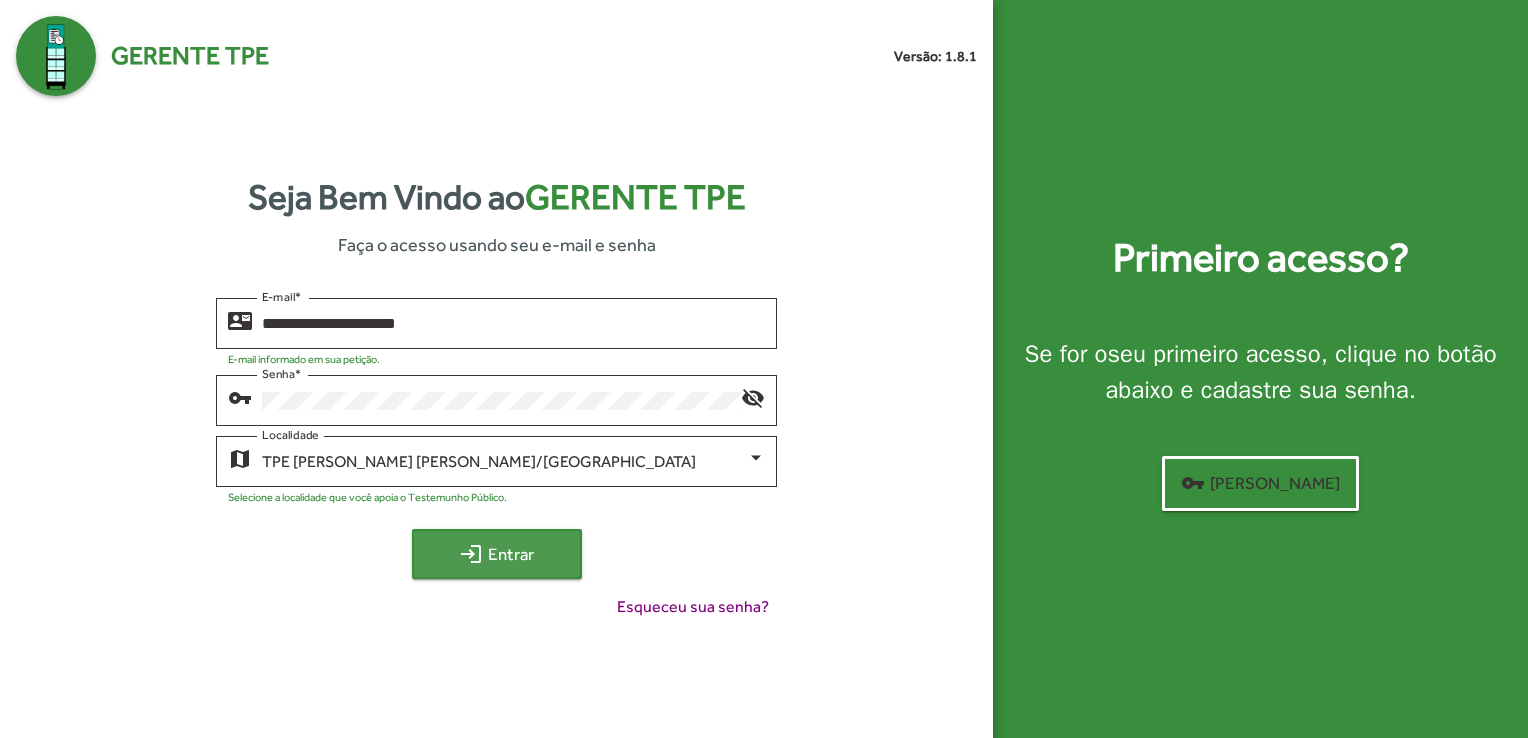 click on "login" 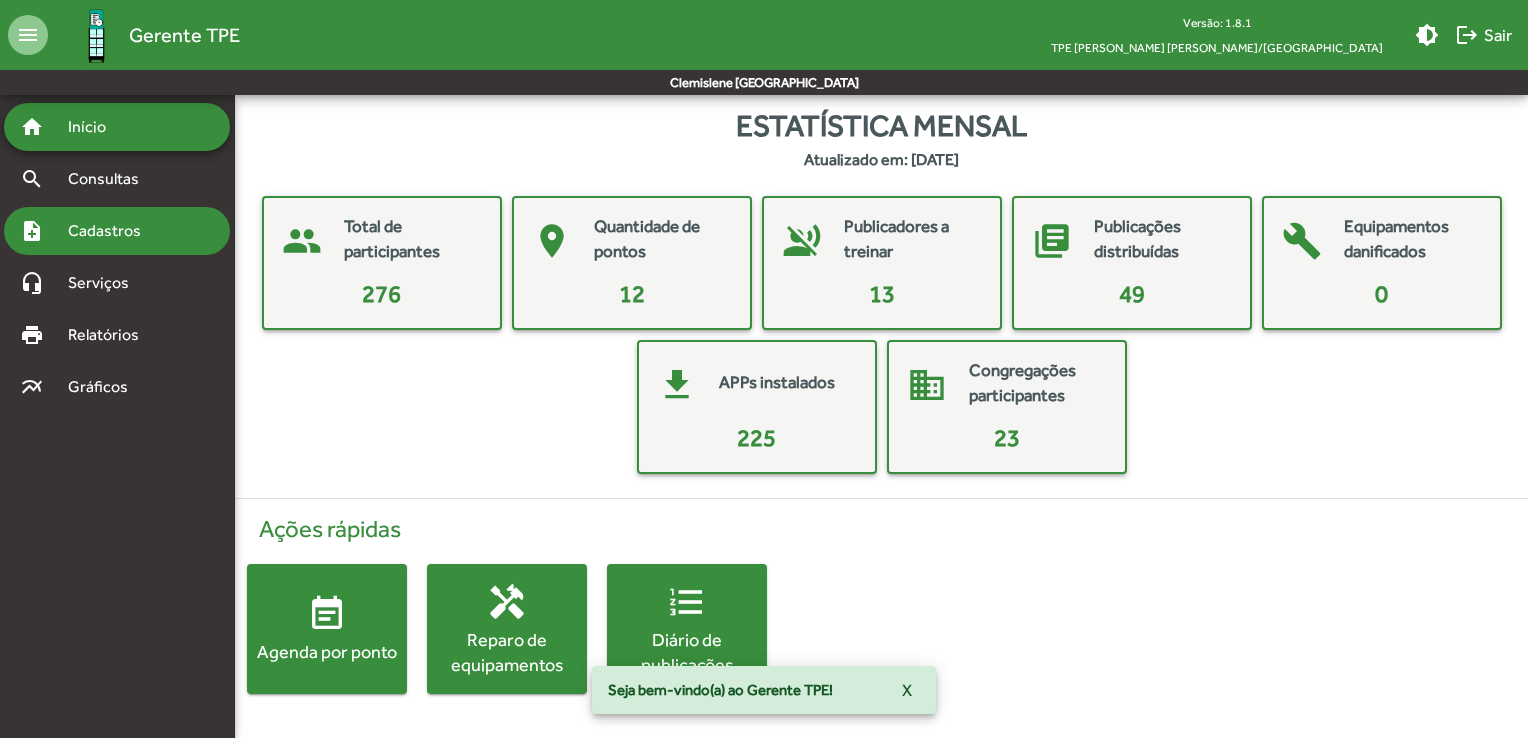 click on "Cadastros" at bounding box center [111, 231] 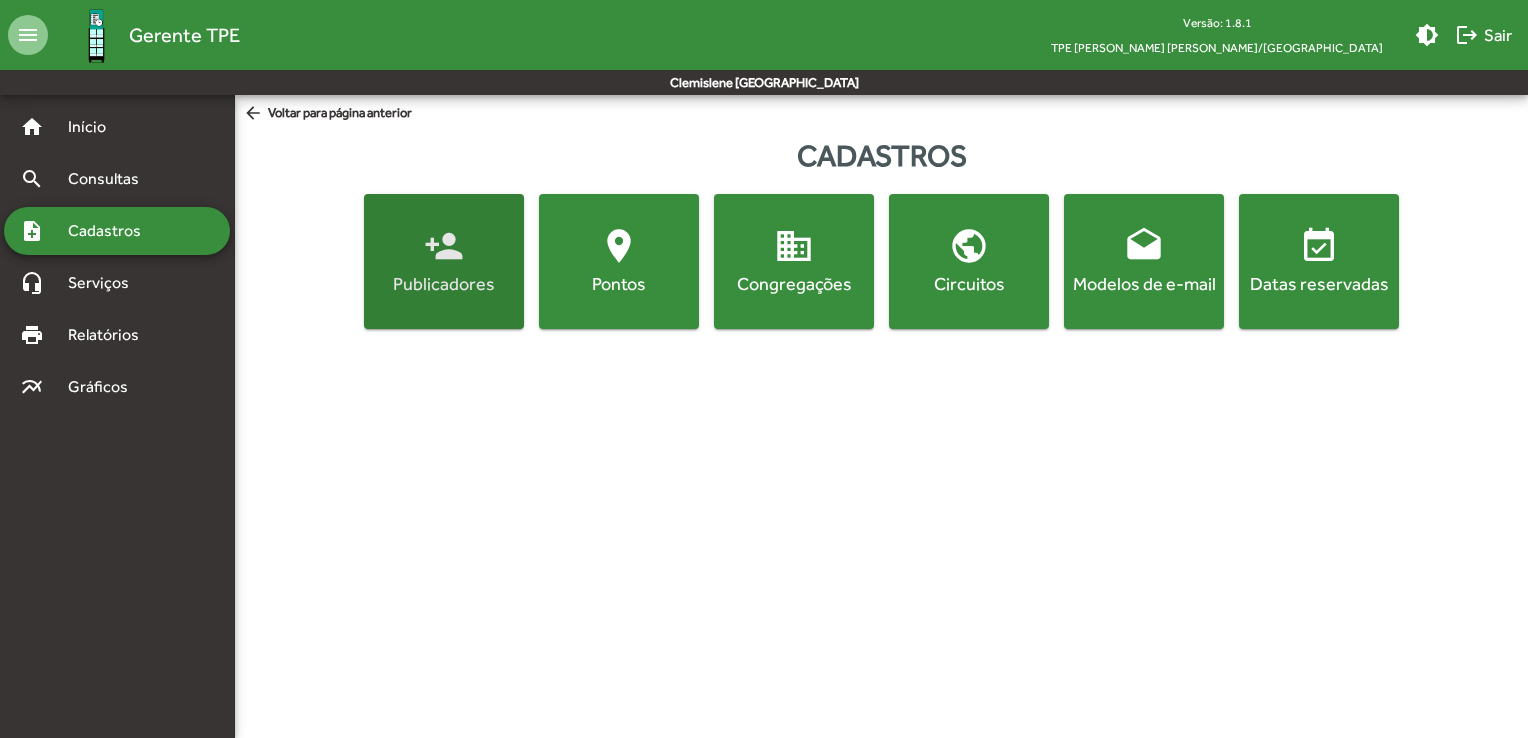 click on "person_add  Publicadores" 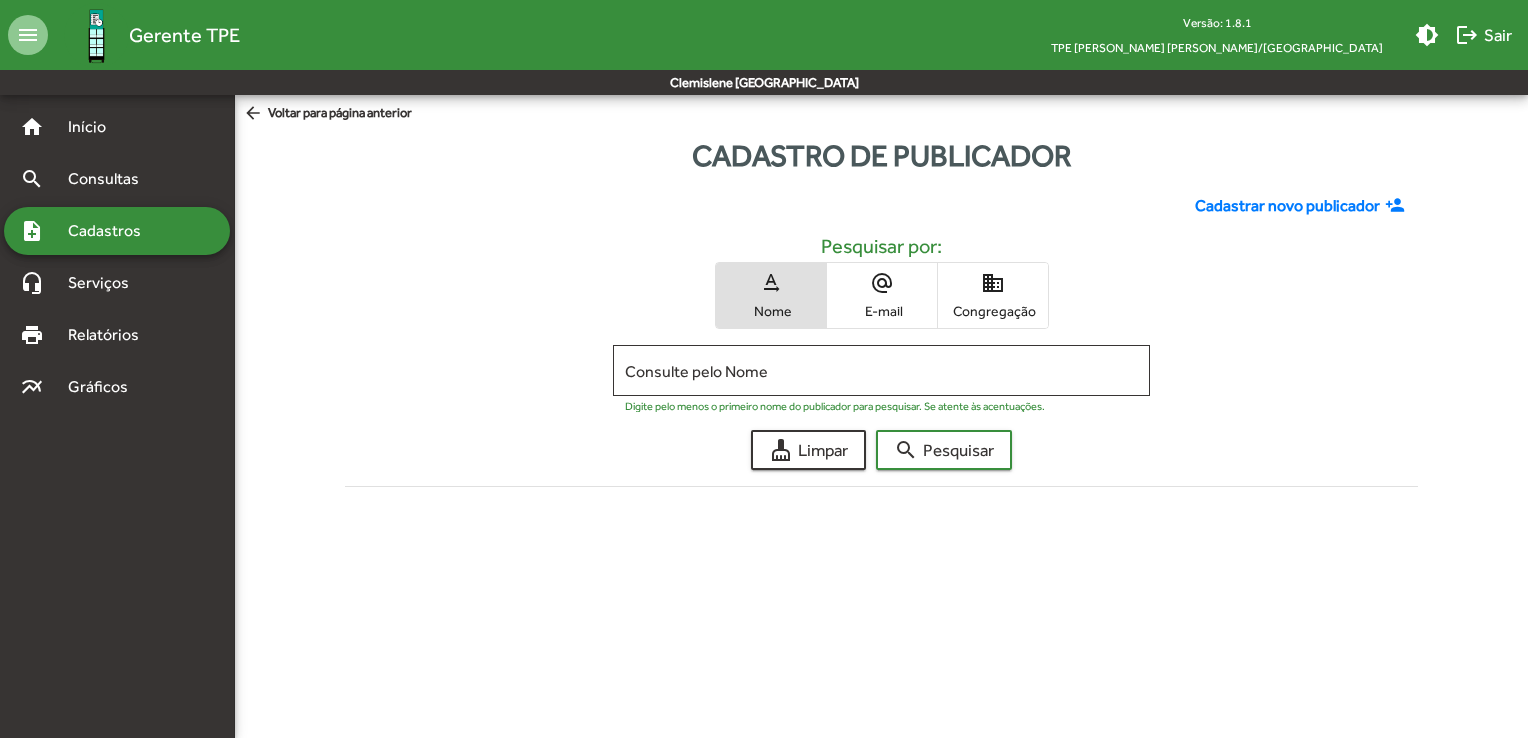 click on "Cadastrar novo publicador" 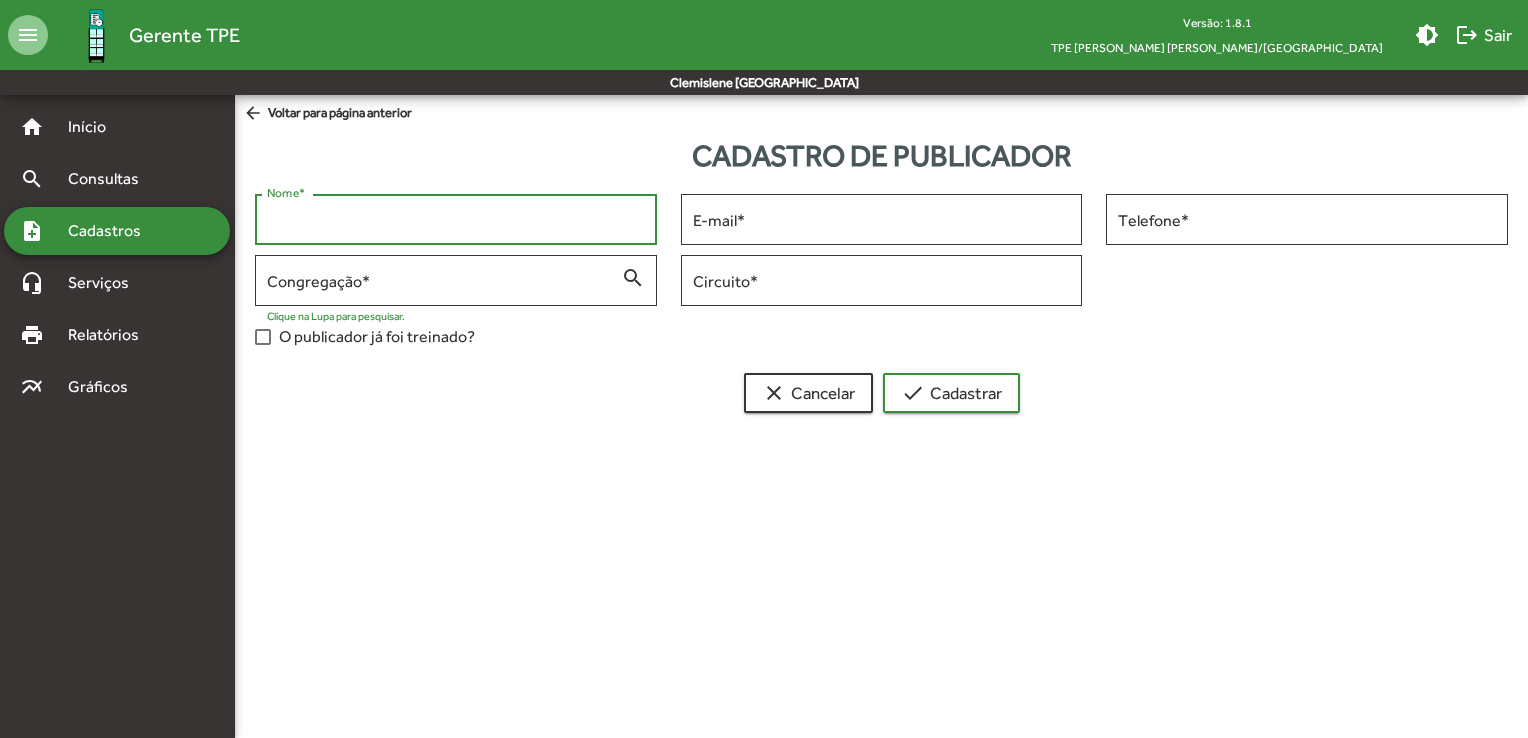 click on "Nome  *" at bounding box center (456, 220) 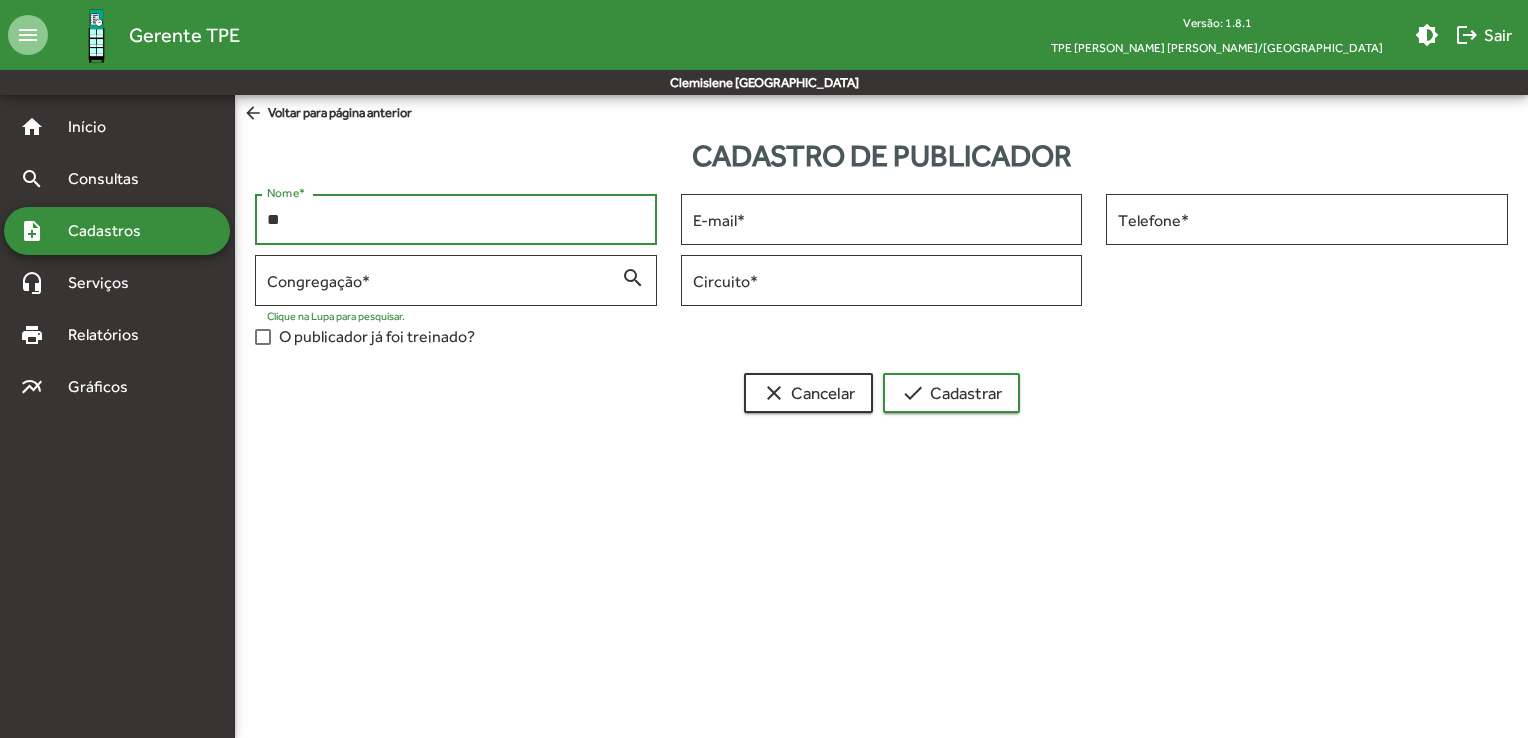 type on "*" 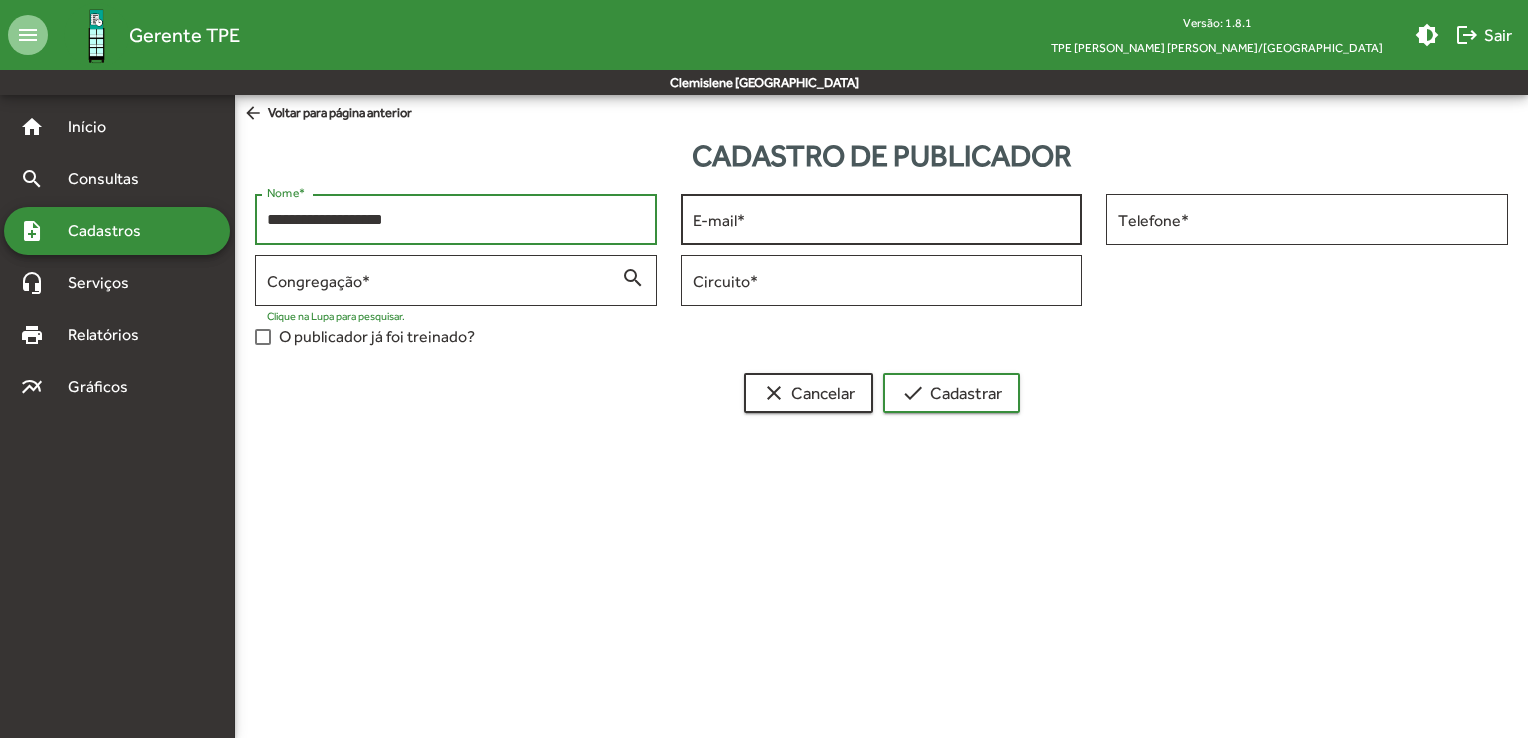 type on "**********" 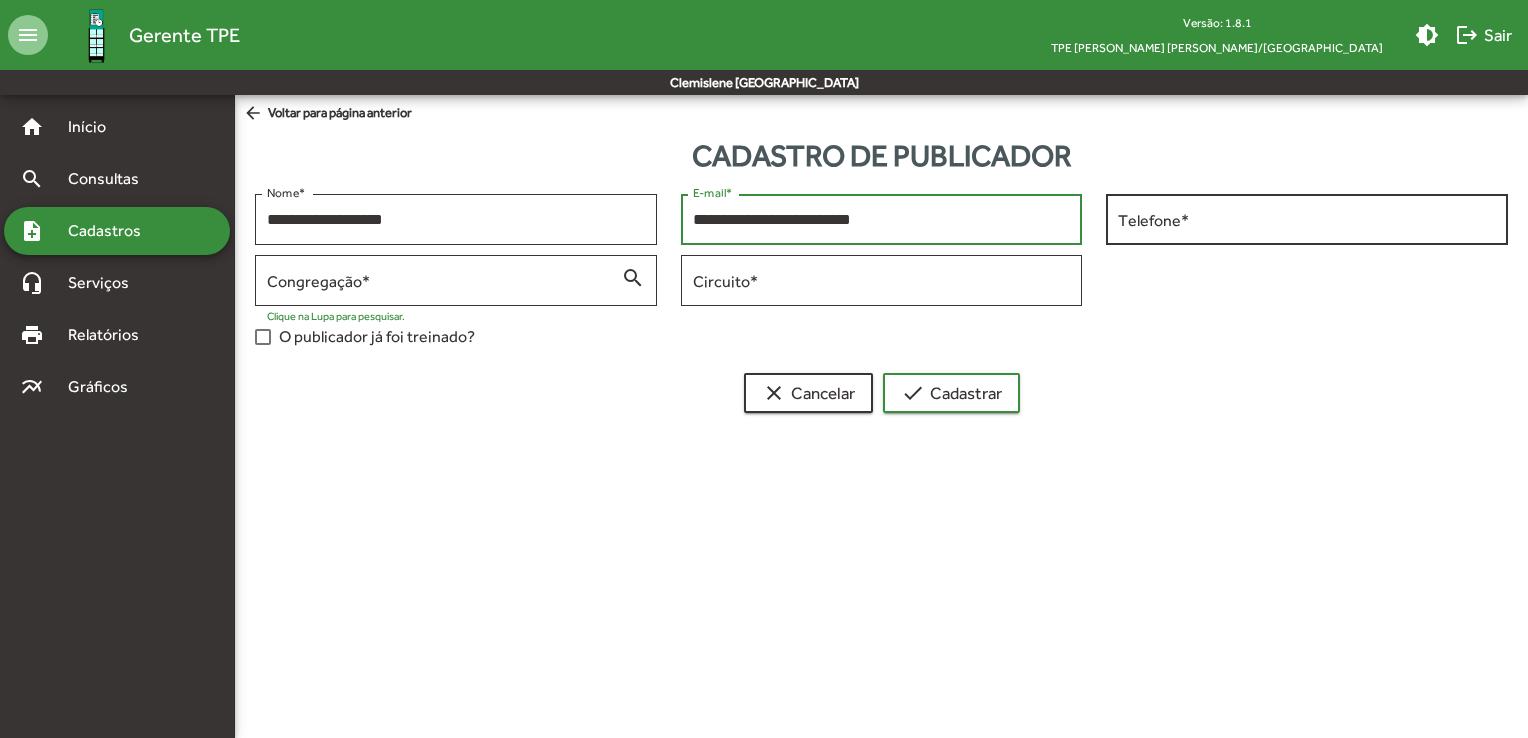 type on "**********" 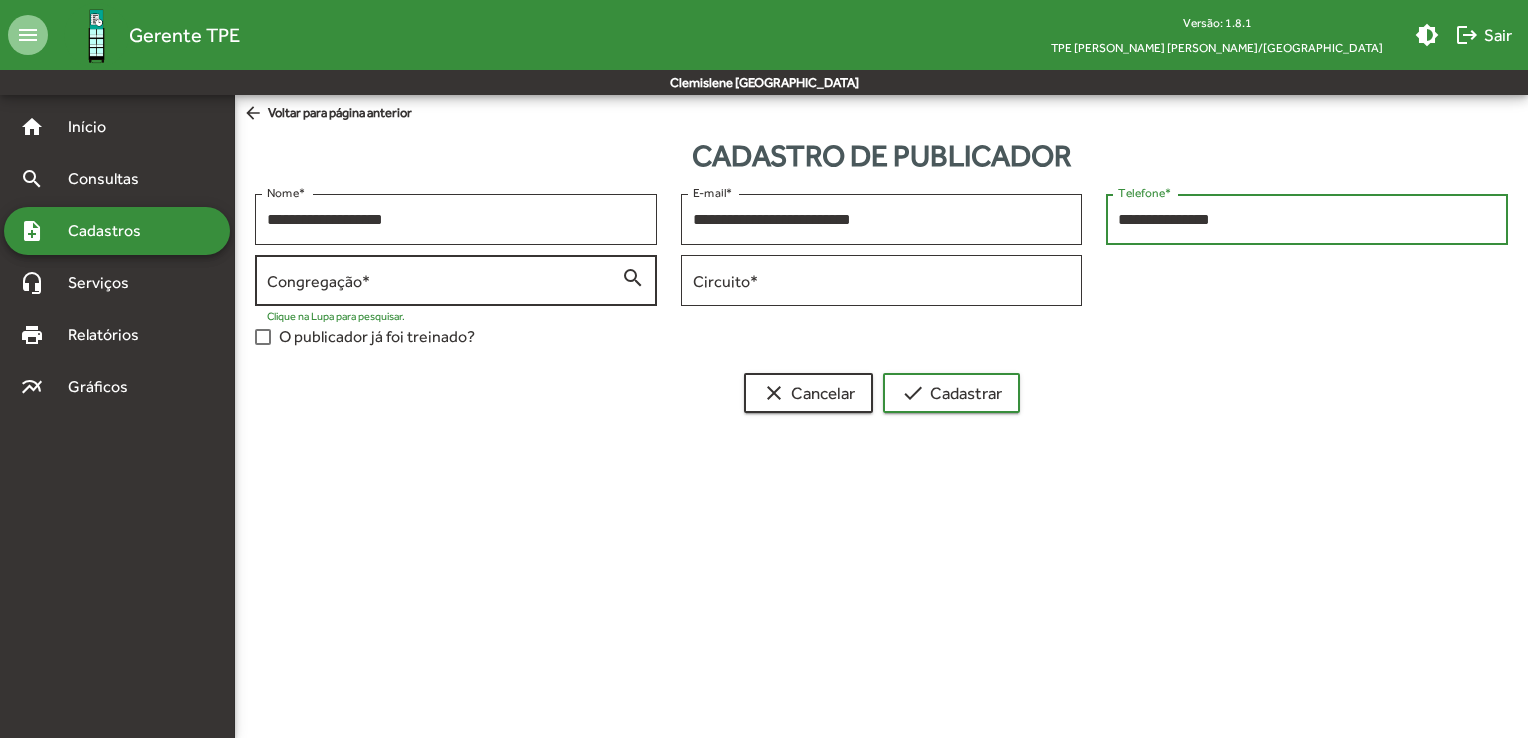 type on "**********" 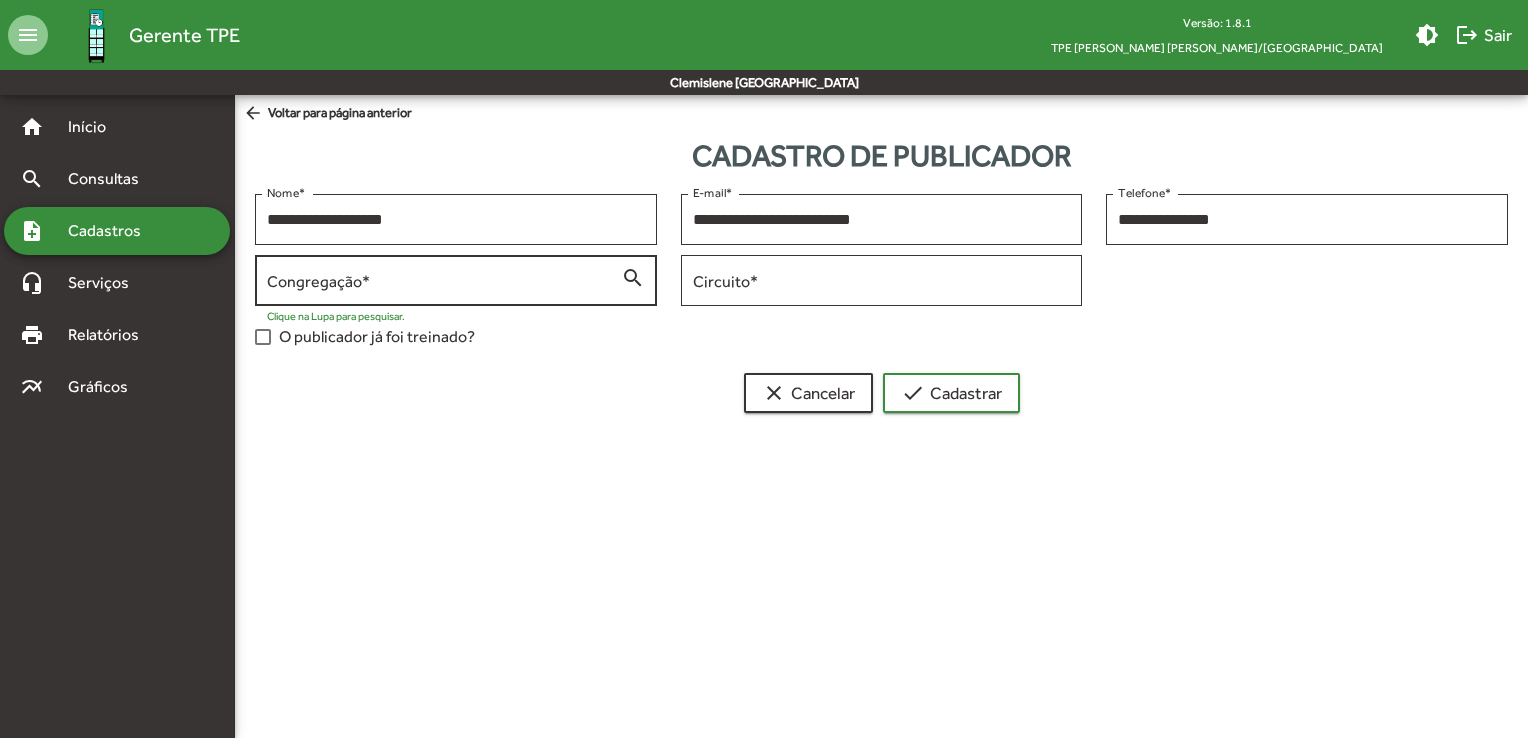 click on "Congregação  *" at bounding box center (444, 281) 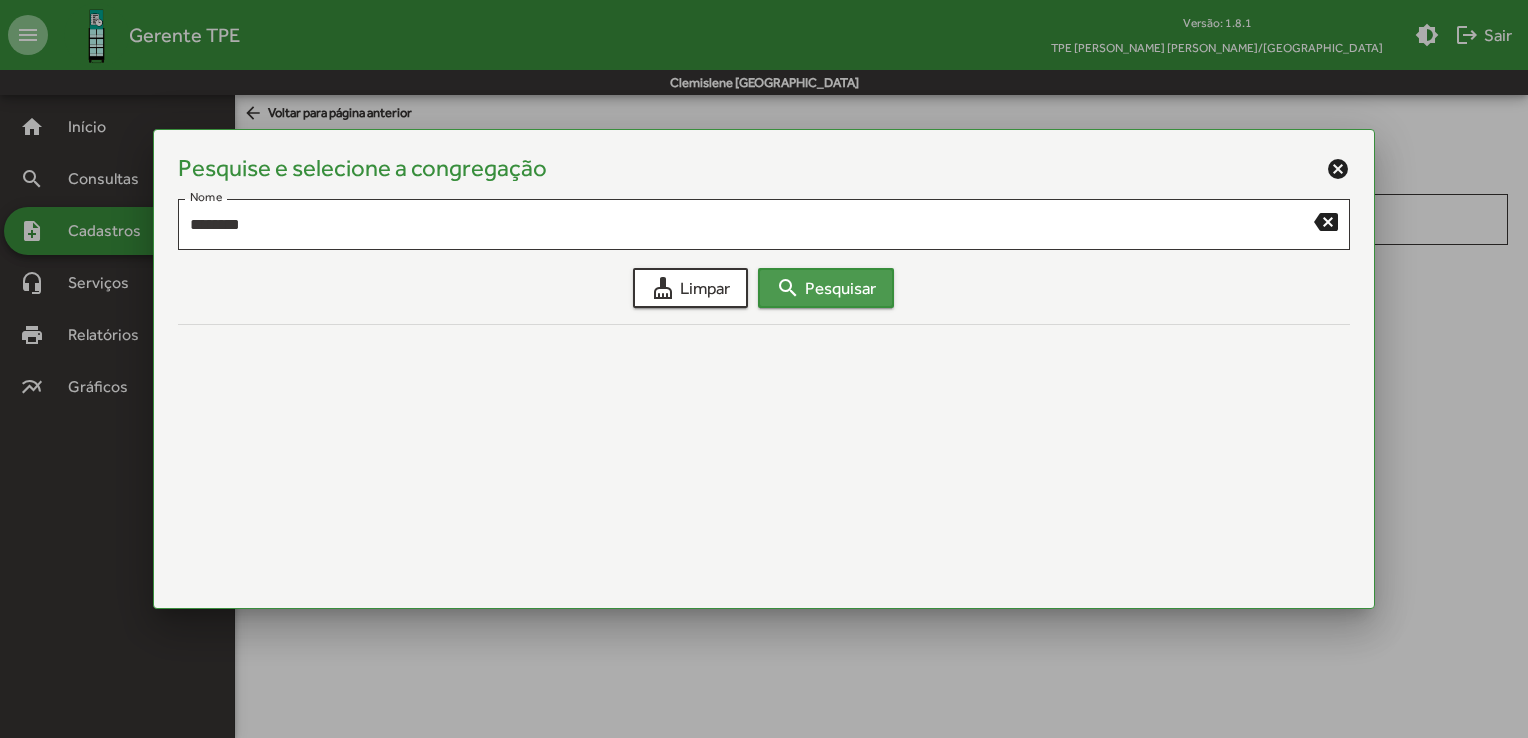 click on "search" at bounding box center (788, 288) 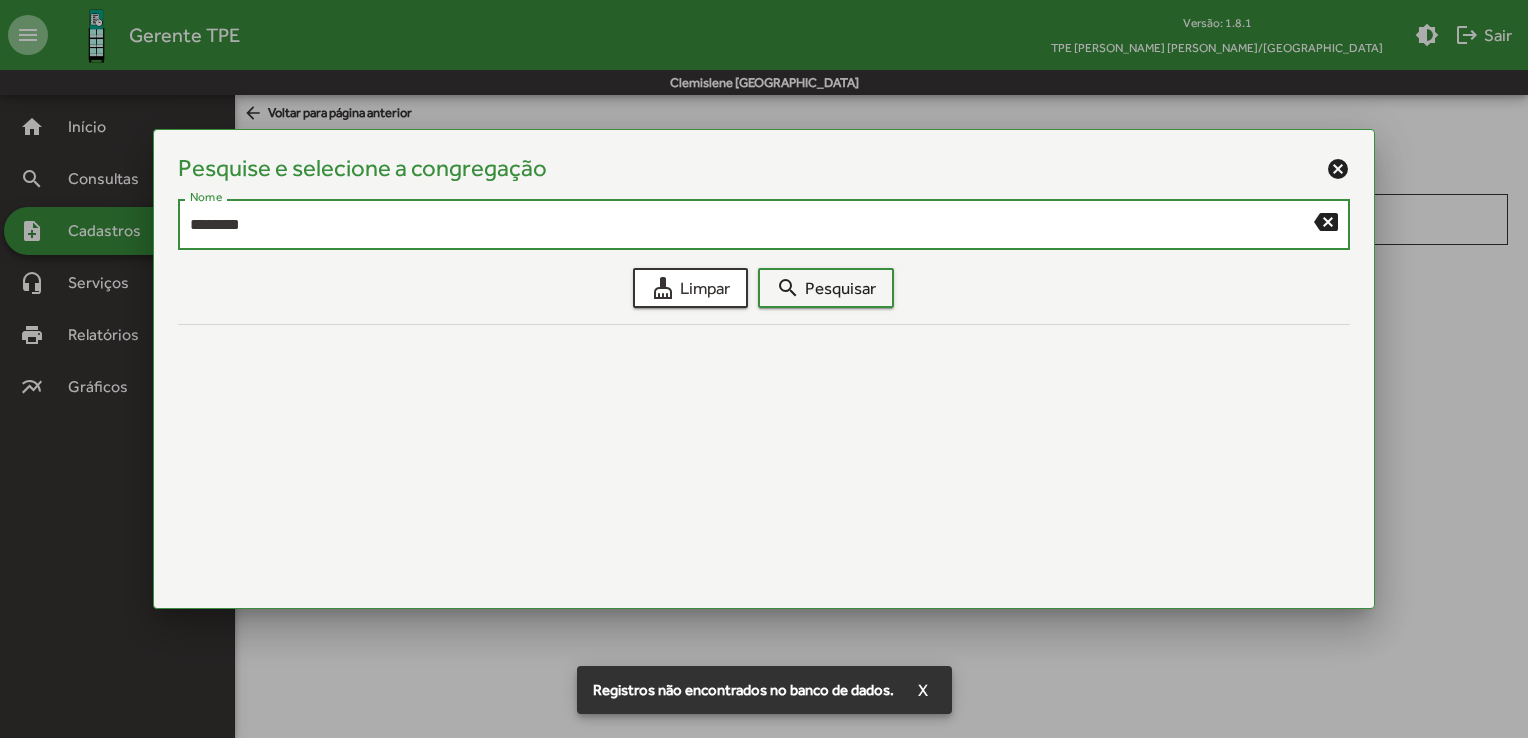 click on "********" at bounding box center (752, 225) 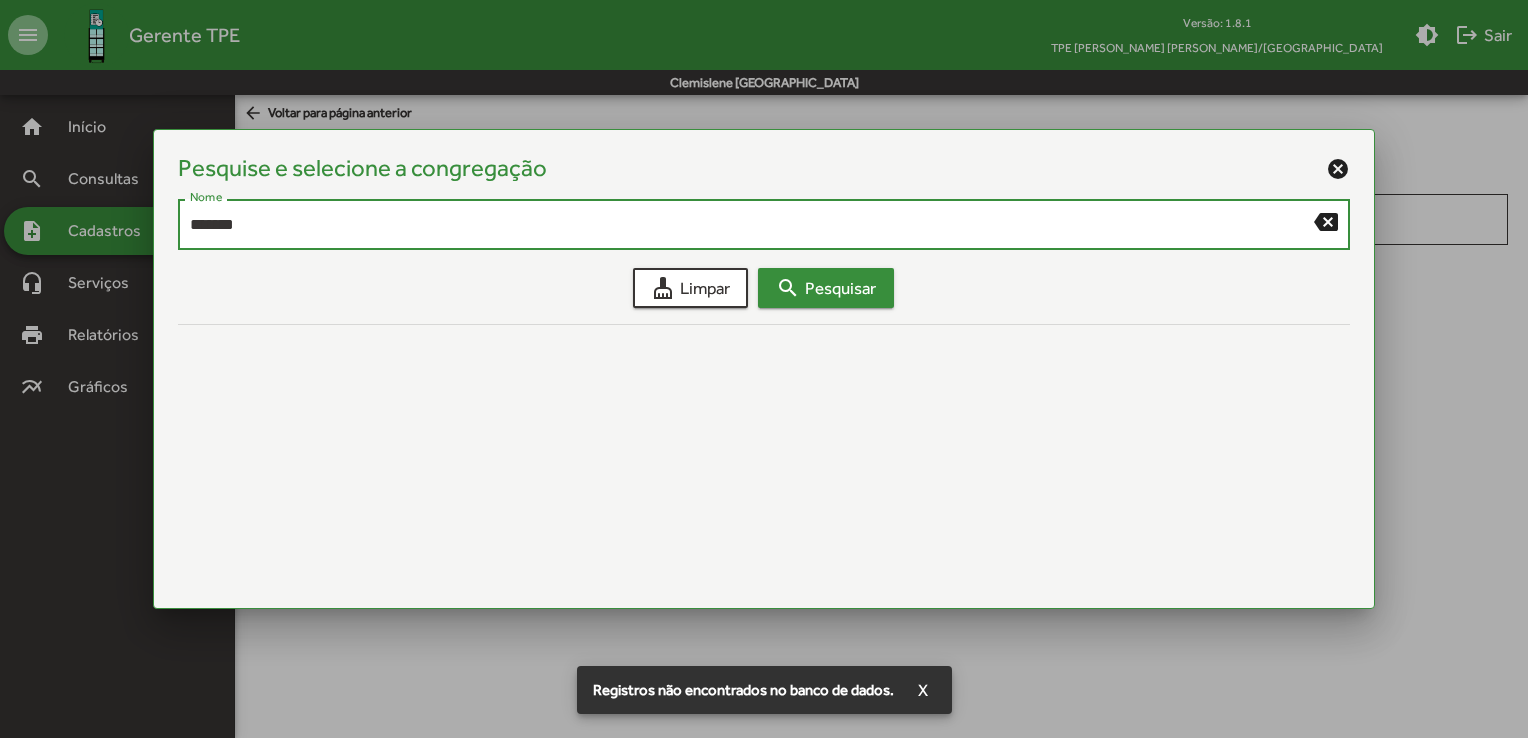 click on "search  Pesquisar" at bounding box center [826, 288] 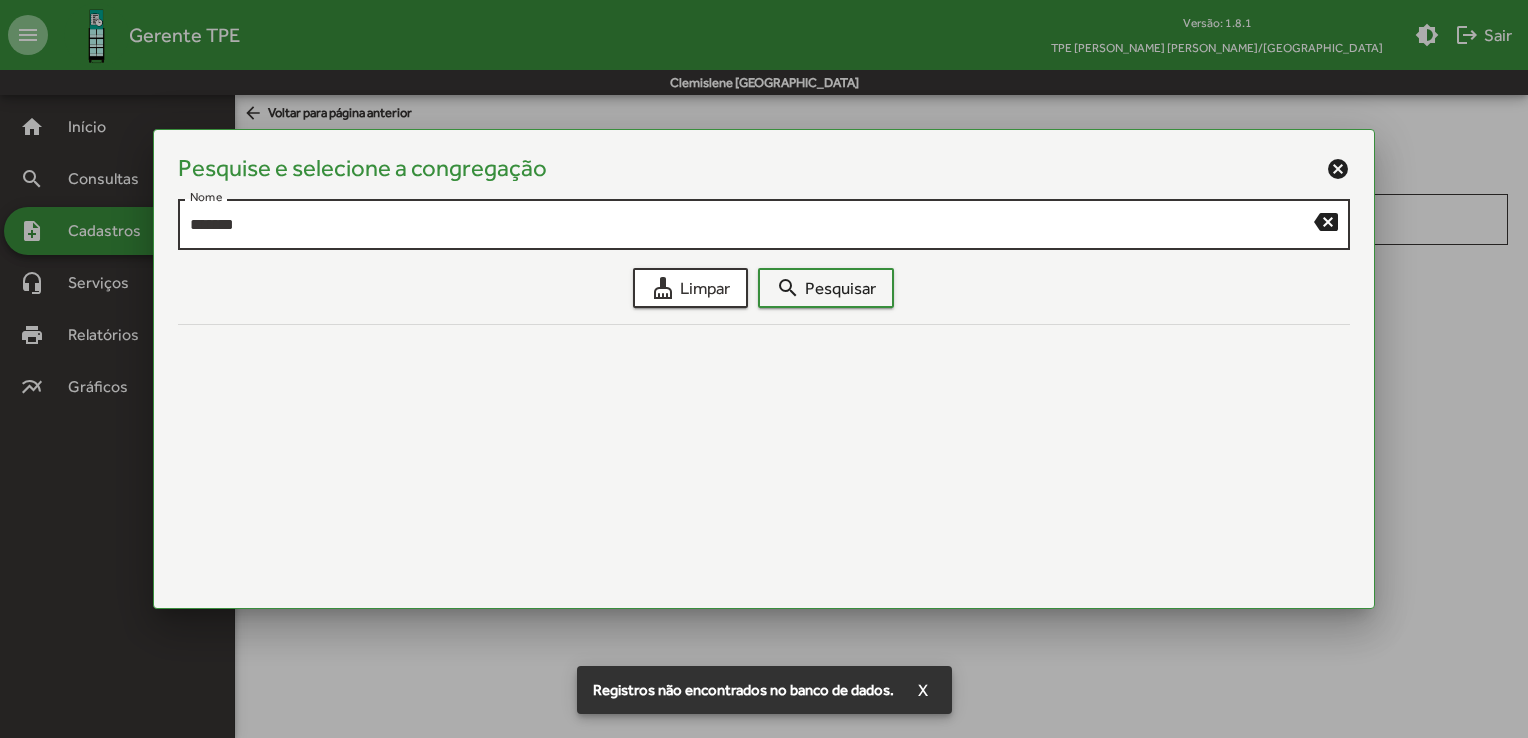 click on "*******" at bounding box center [752, 225] 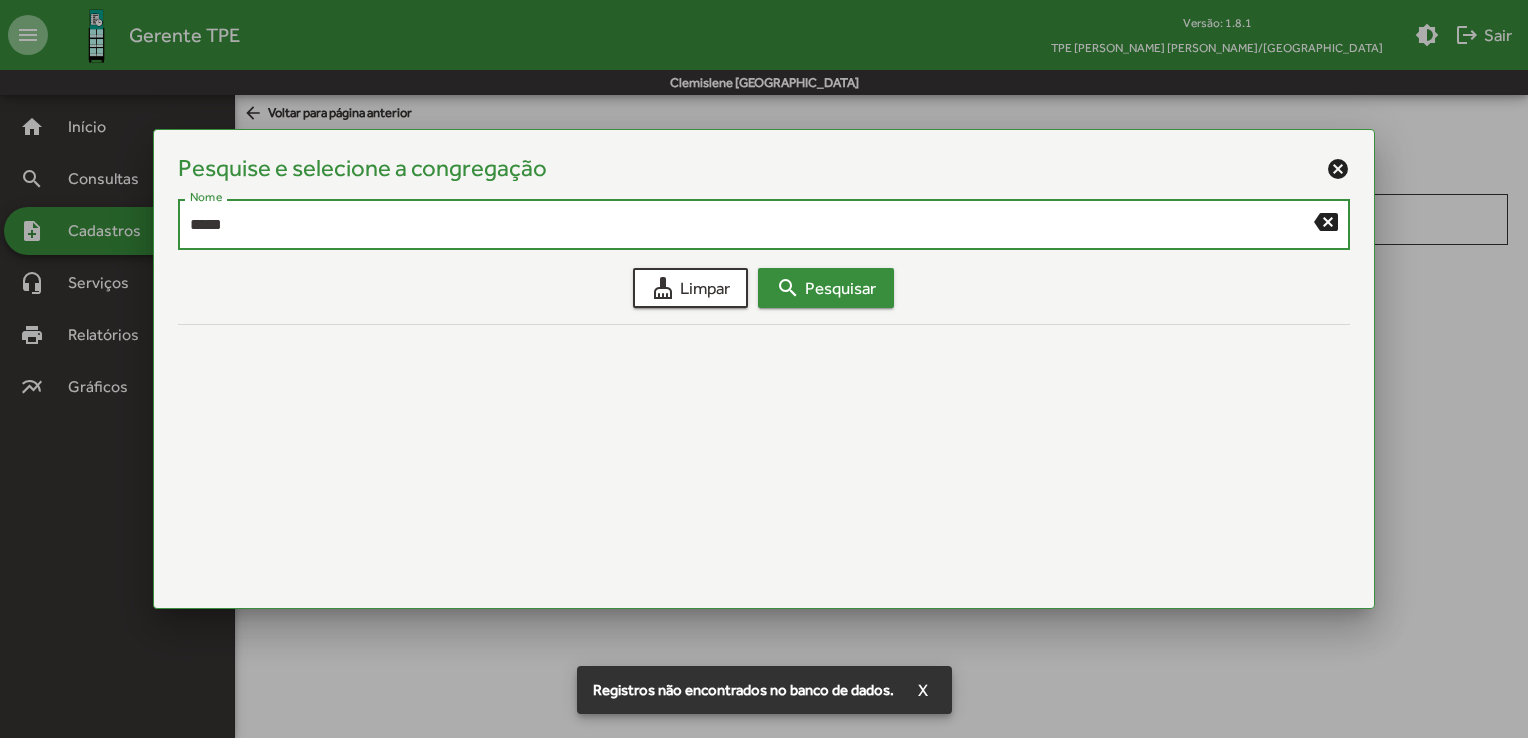 type on "****" 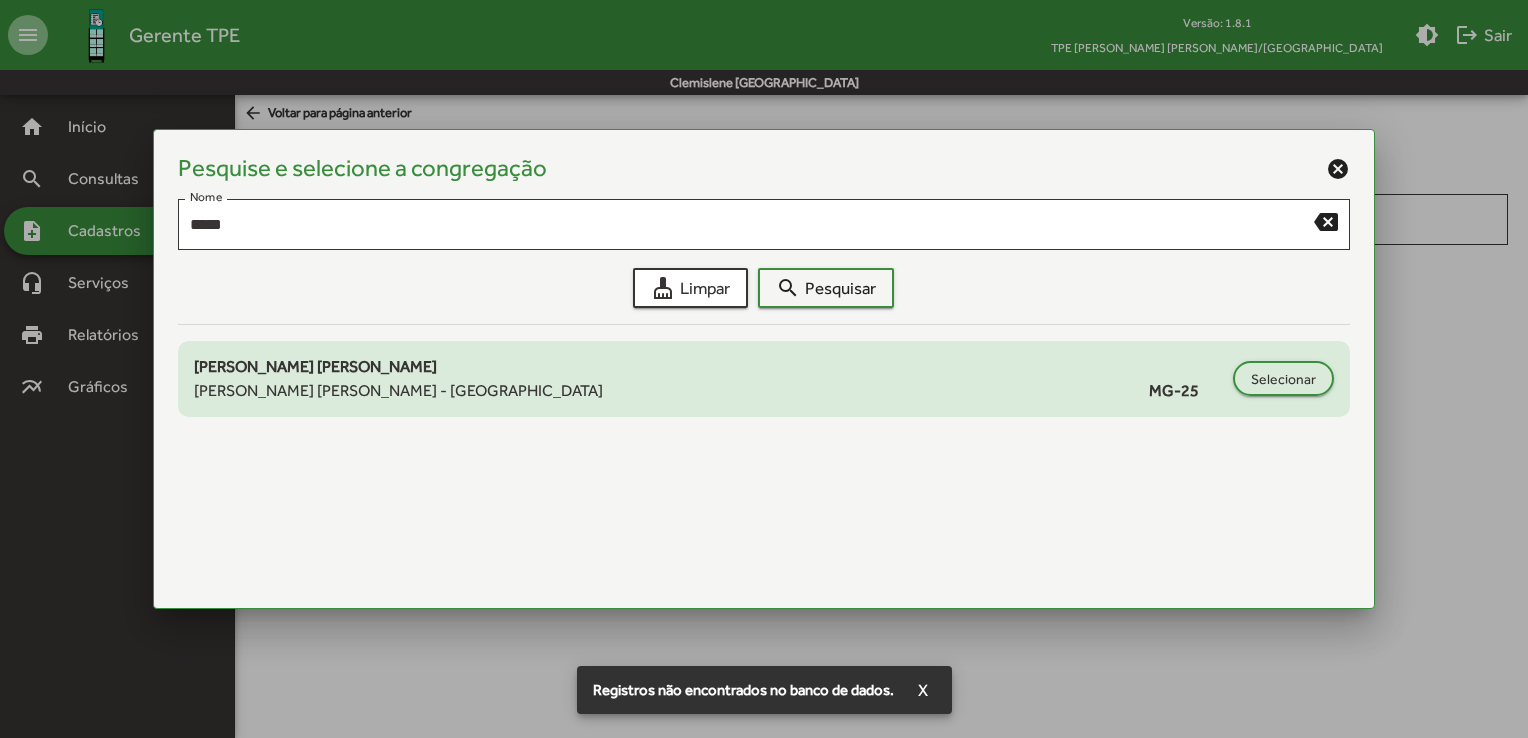 click on "[PERSON_NAME] [PERSON_NAME] - MG
MG-25" 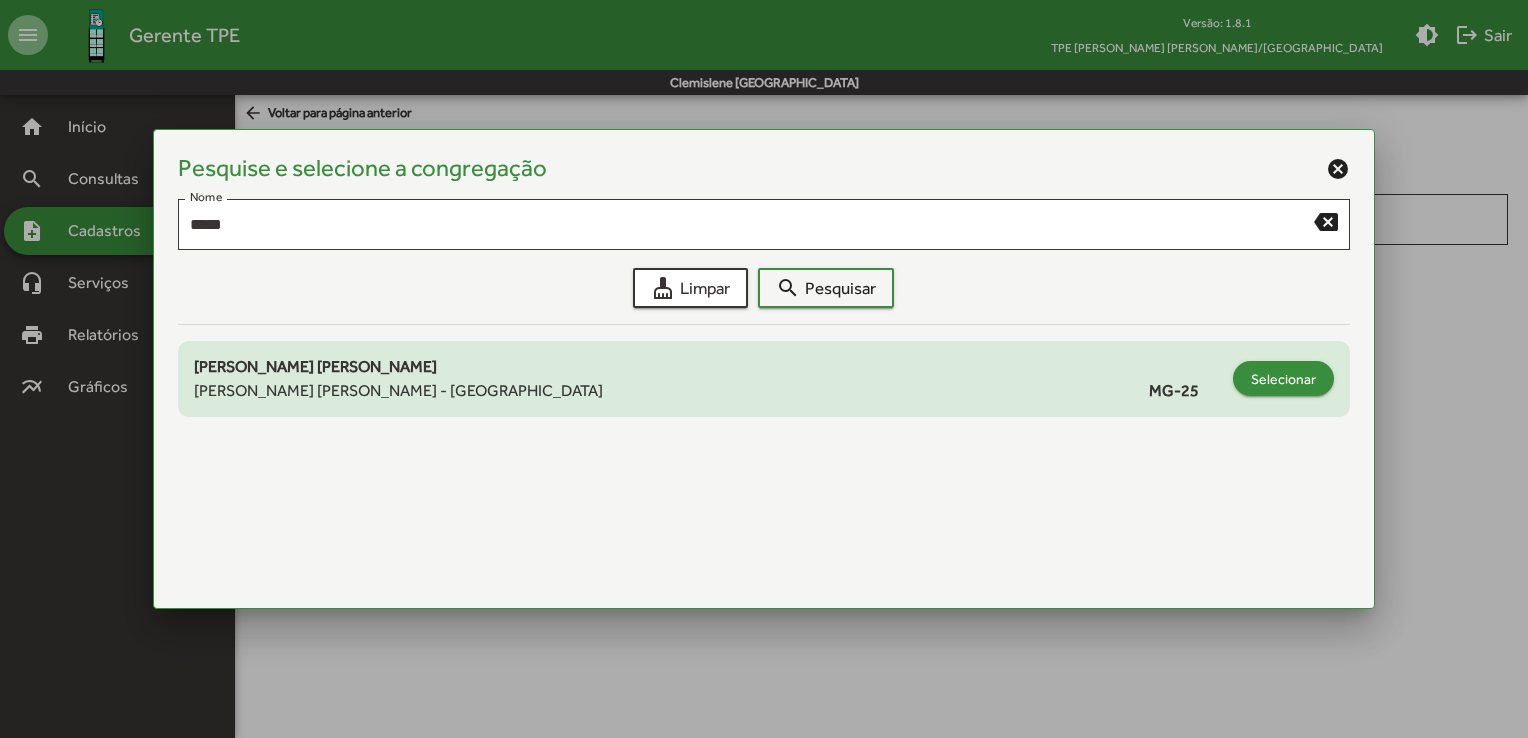 click on "Selecionar" 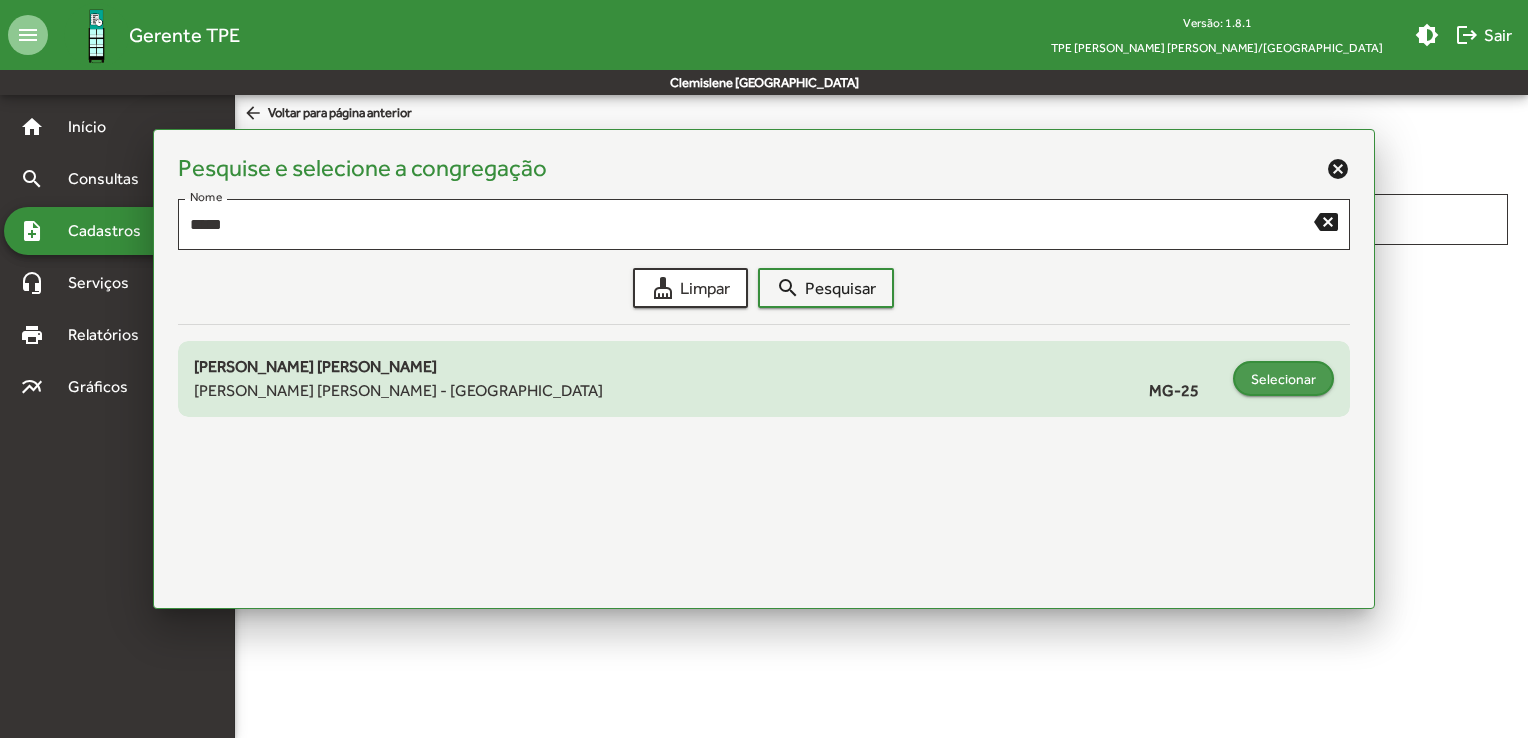type on "**********" 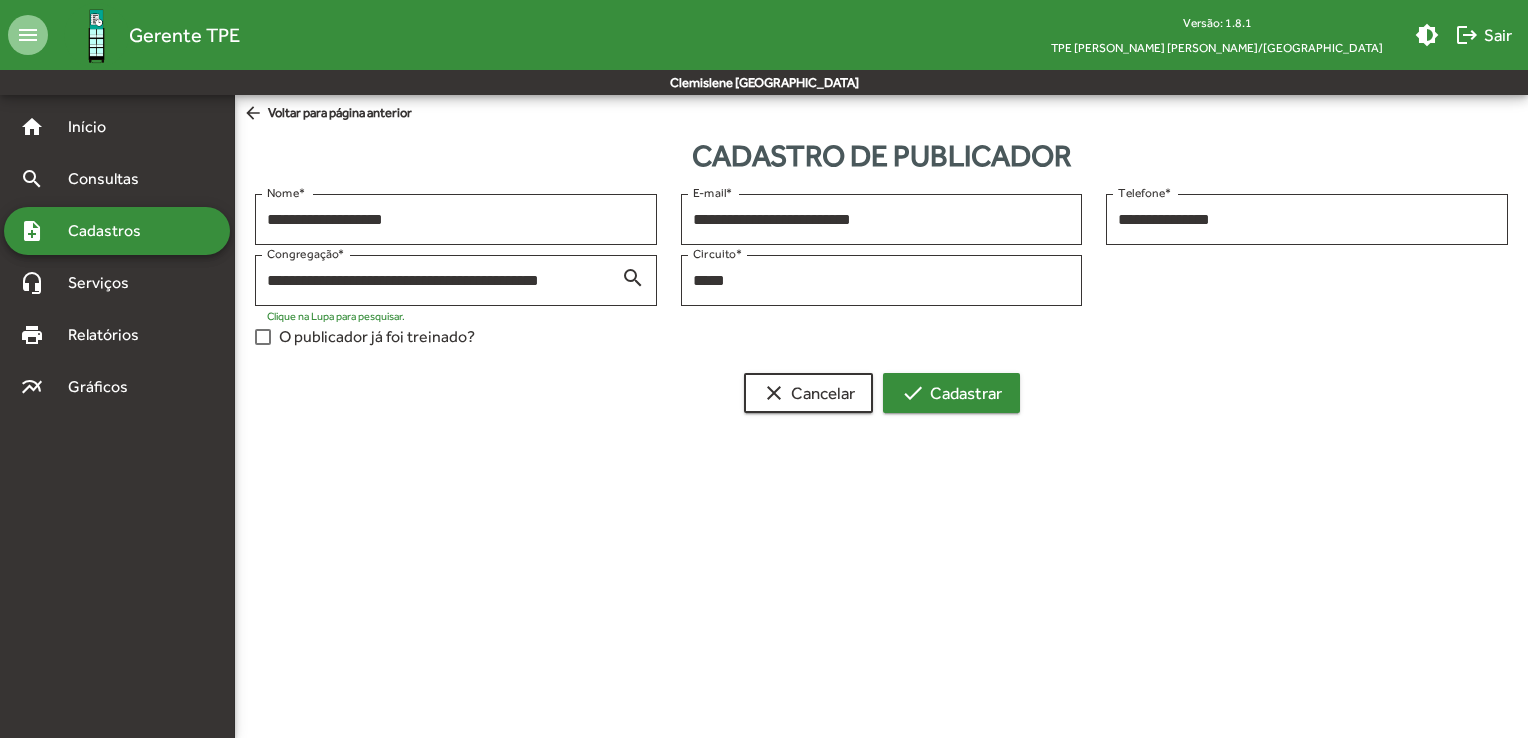click on "check  Cadastrar" at bounding box center (951, 393) 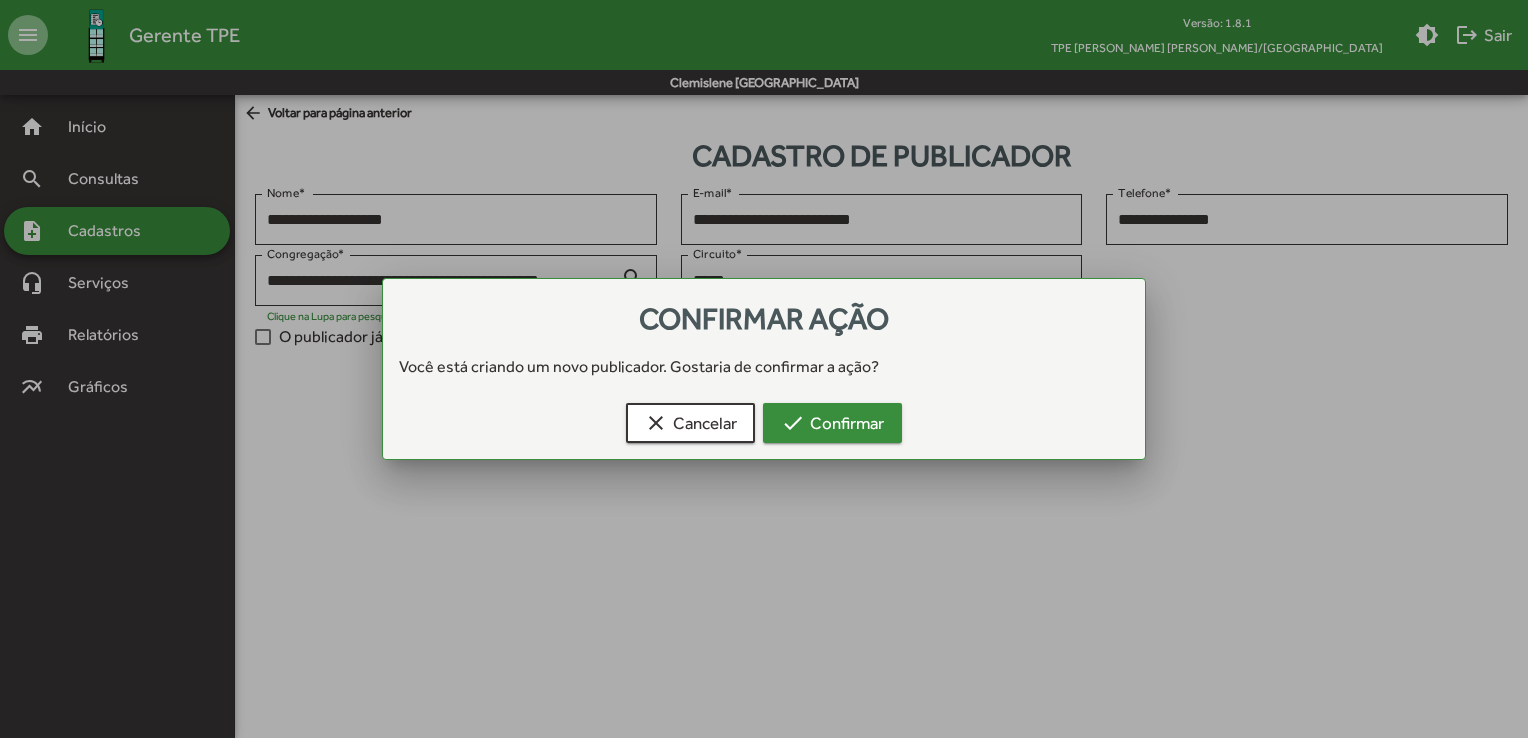 click on "check  Confirmar" at bounding box center (832, 423) 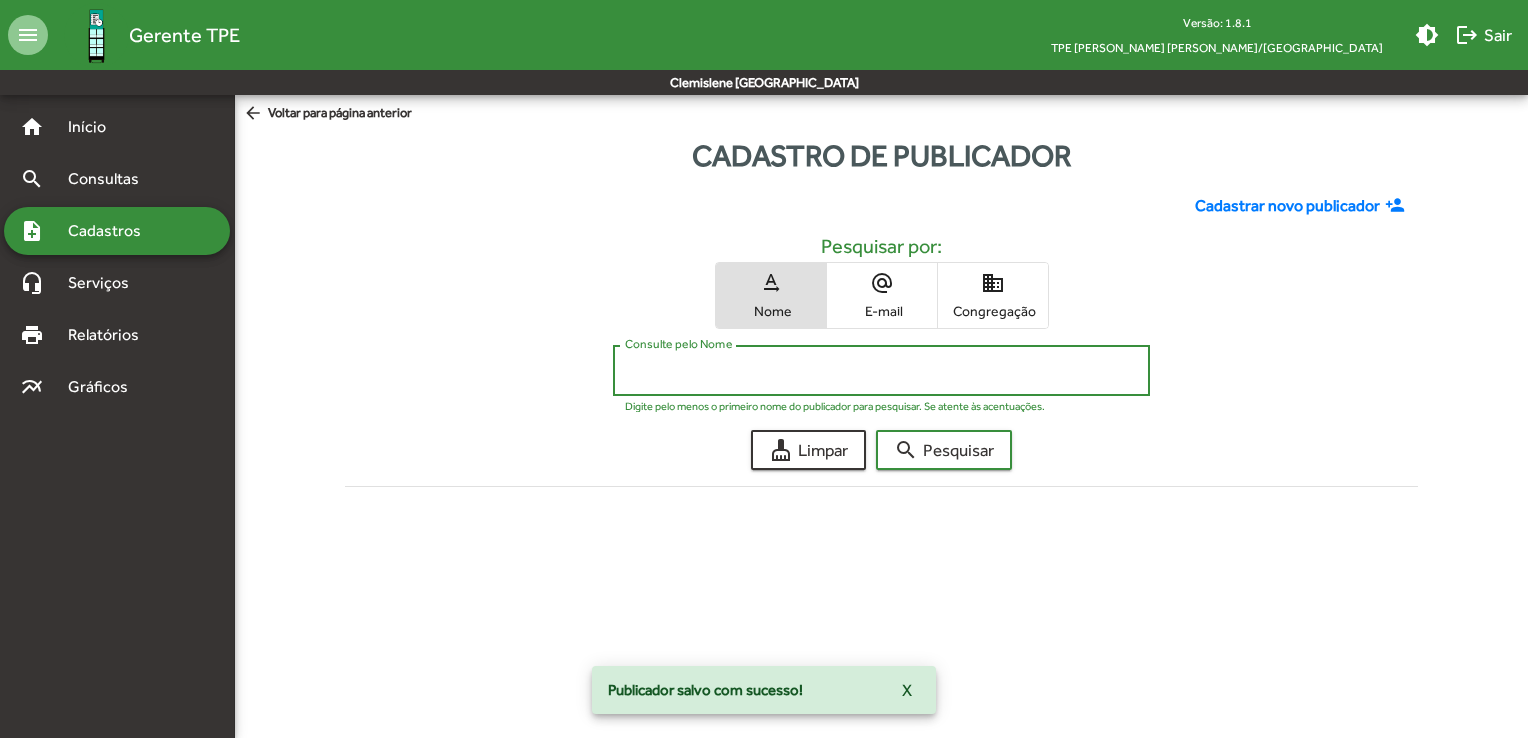 click on "Consulte pelo Nome" at bounding box center (881, 371) 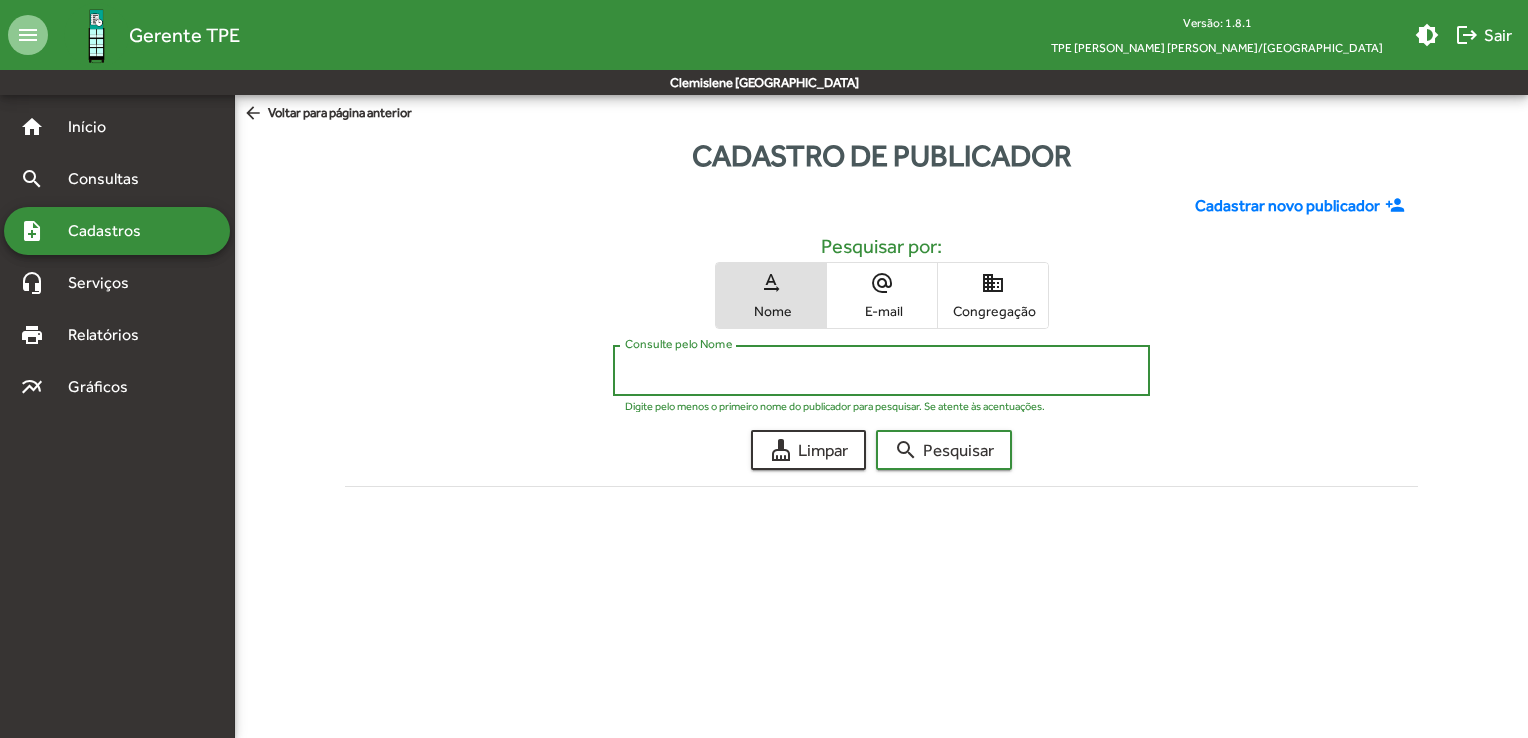 click on "Cadastrar novo publicador" 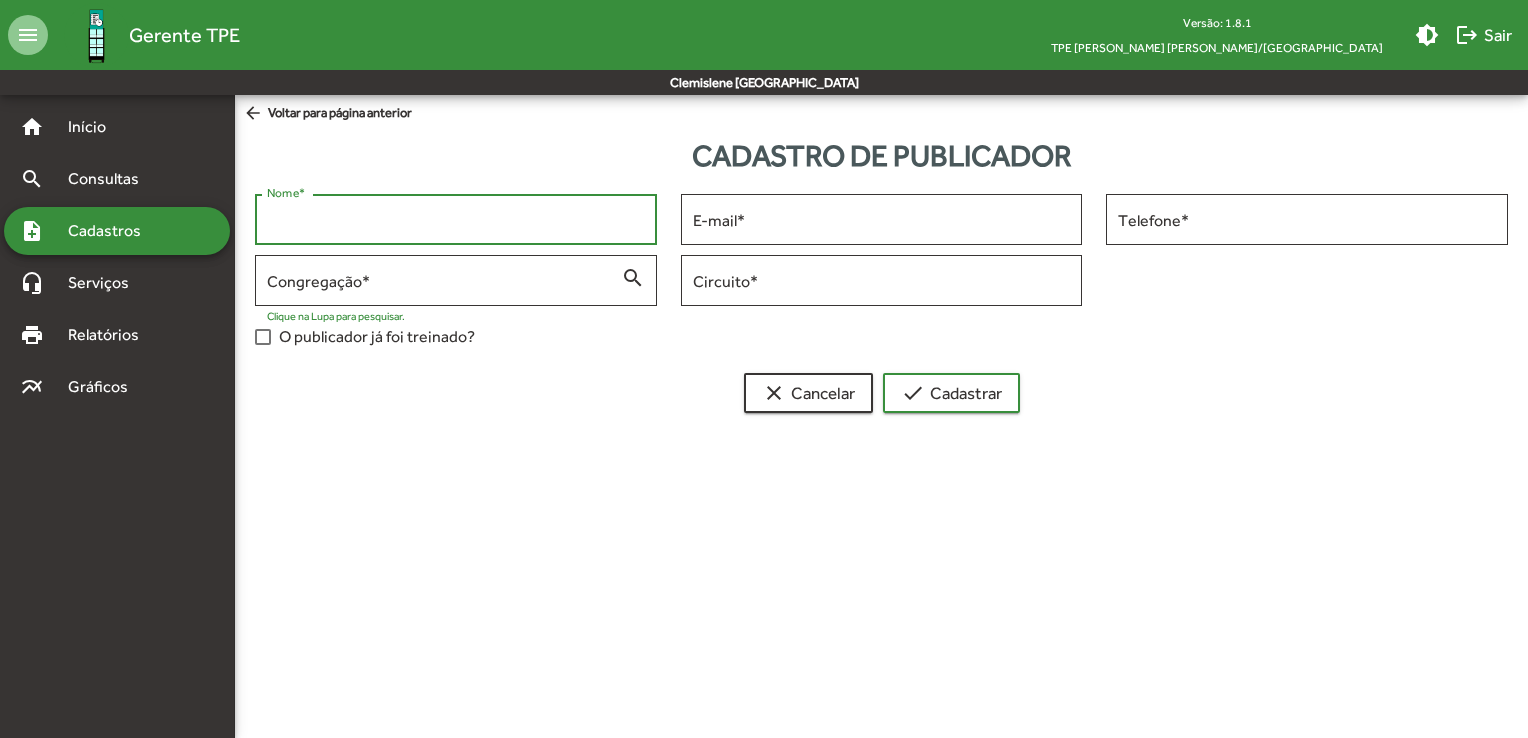 click on "Nome  *" at bounding box center [456, 220] 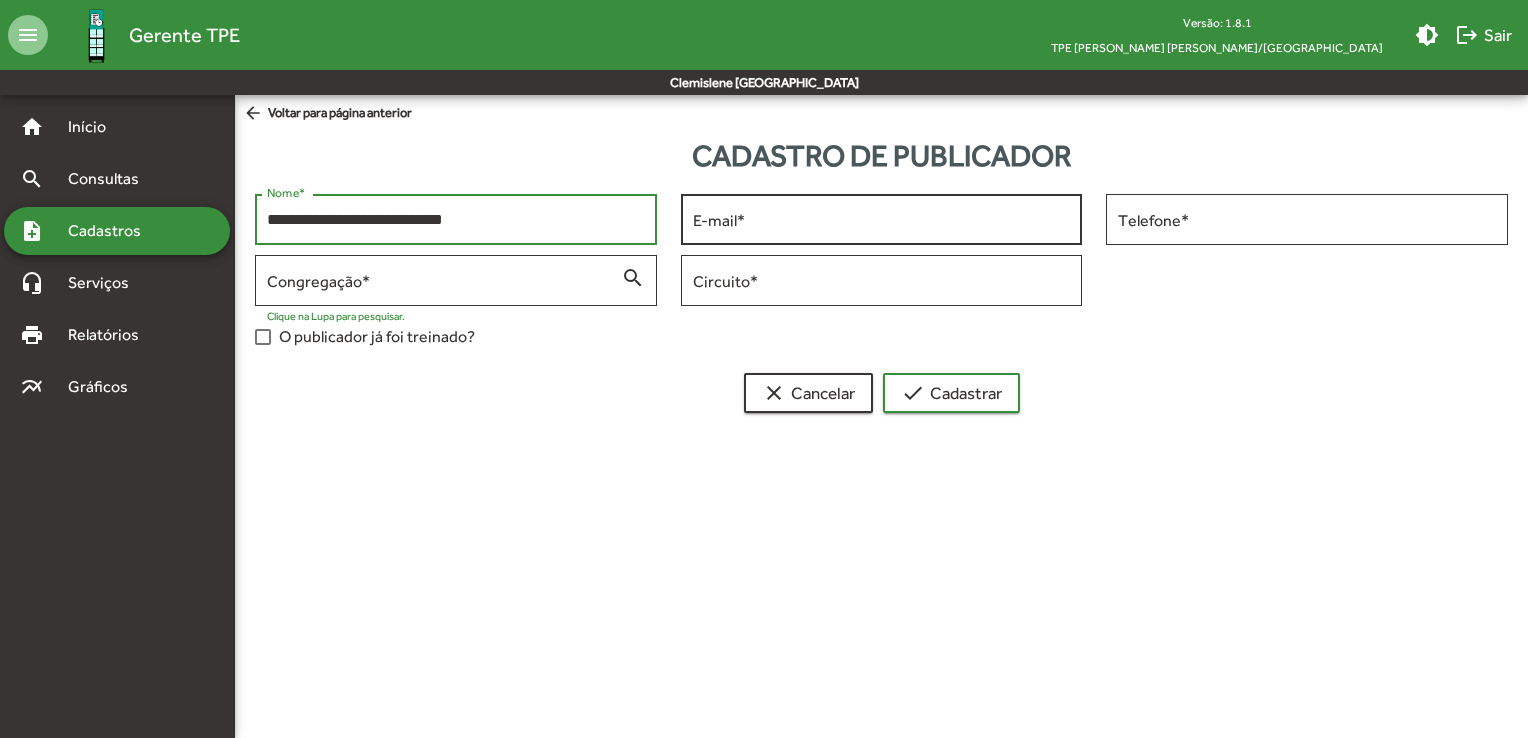 type on "**********" 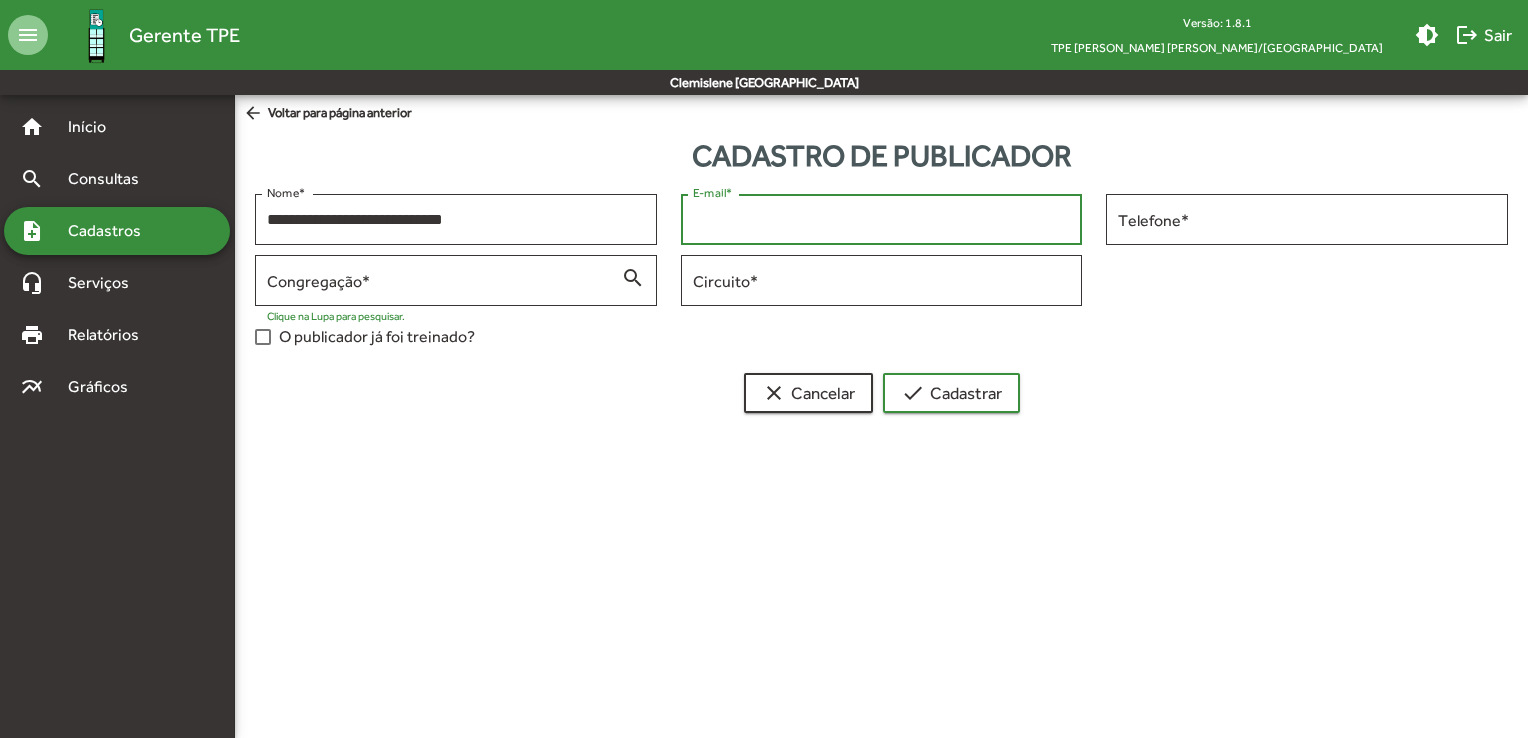 click on "E-mail  *" at bounding box center [882, 220] 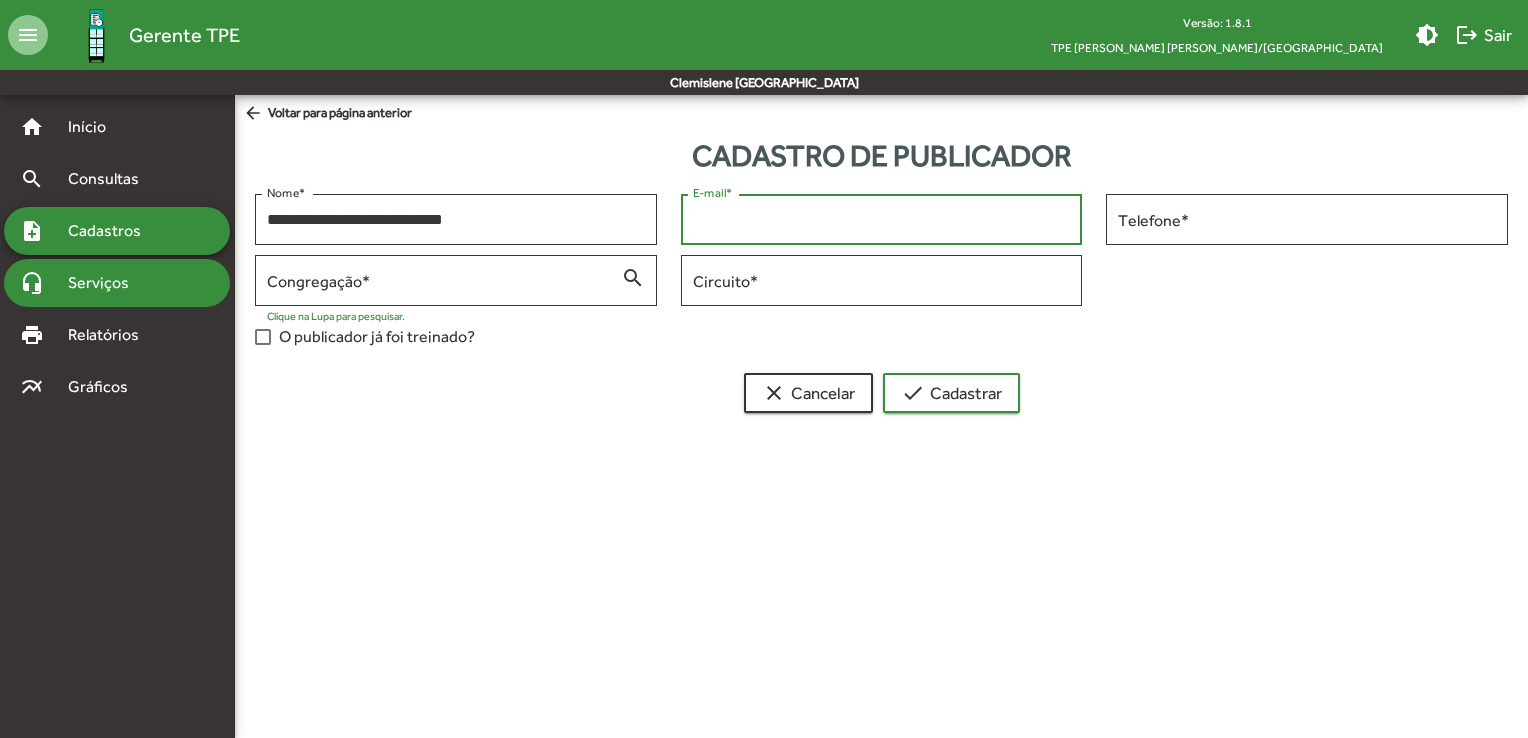 click on "Serviços" at bounding box center [106, 283] 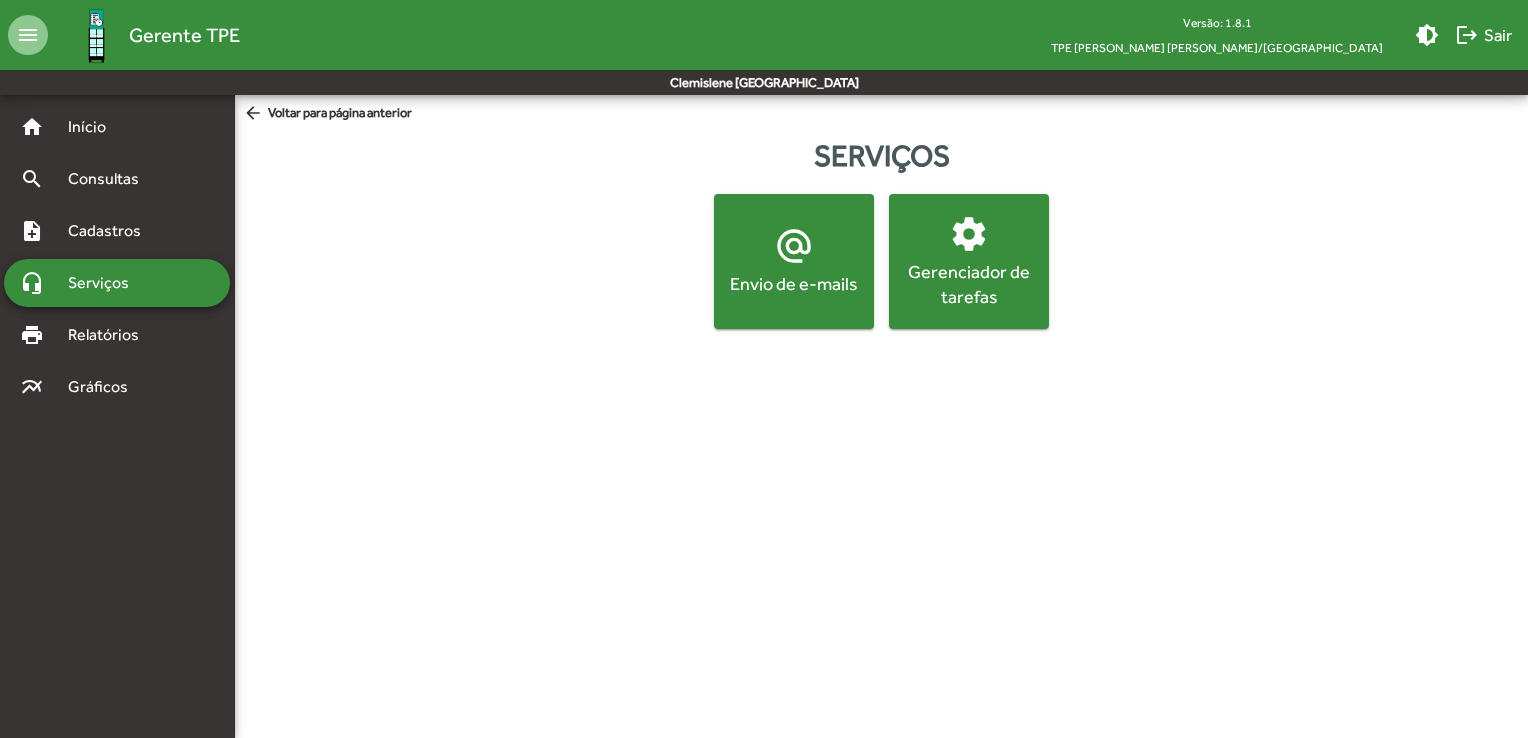 click on "alternate_email  Envio de e-mails" 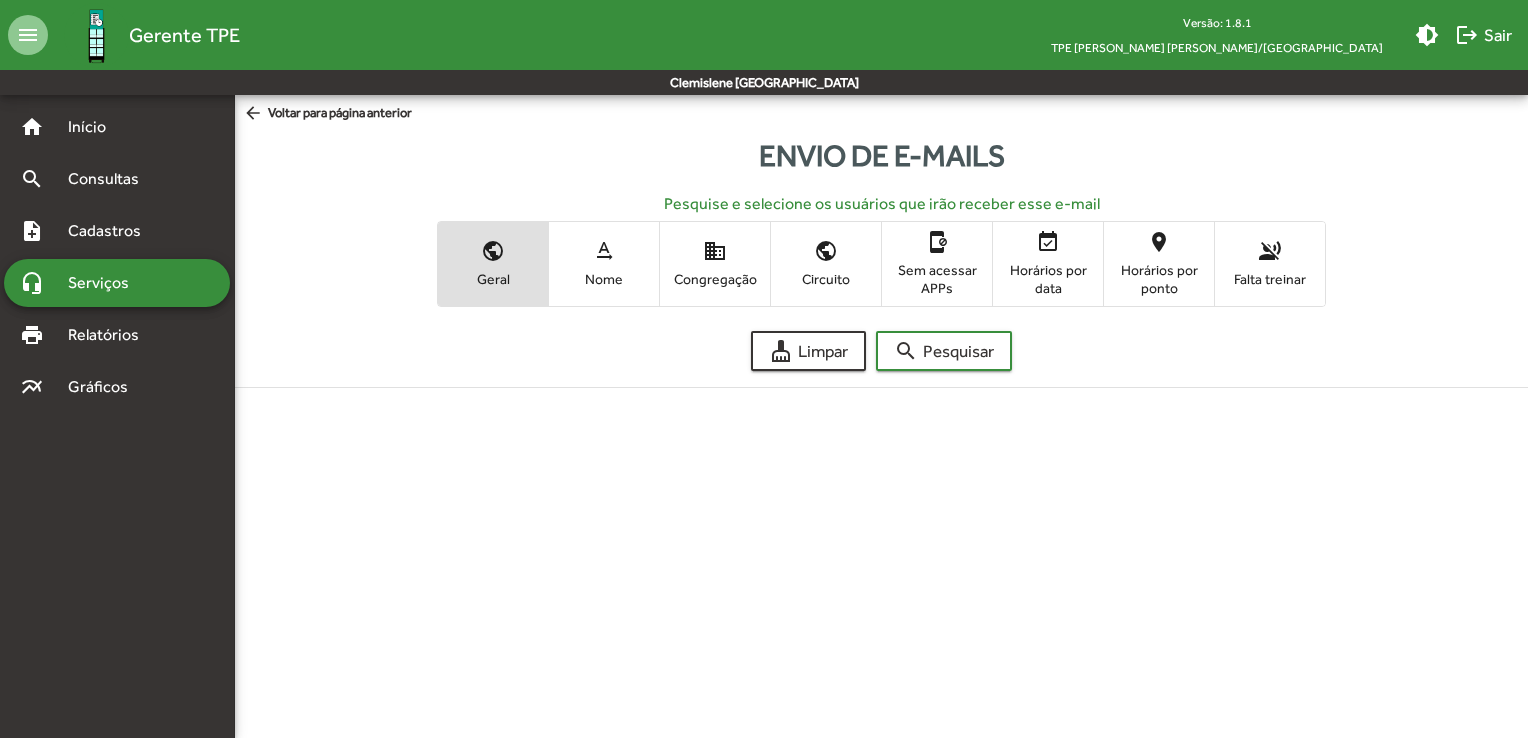 click on "voice_over_off Falta treinar" at bounding box center [1270, 263] 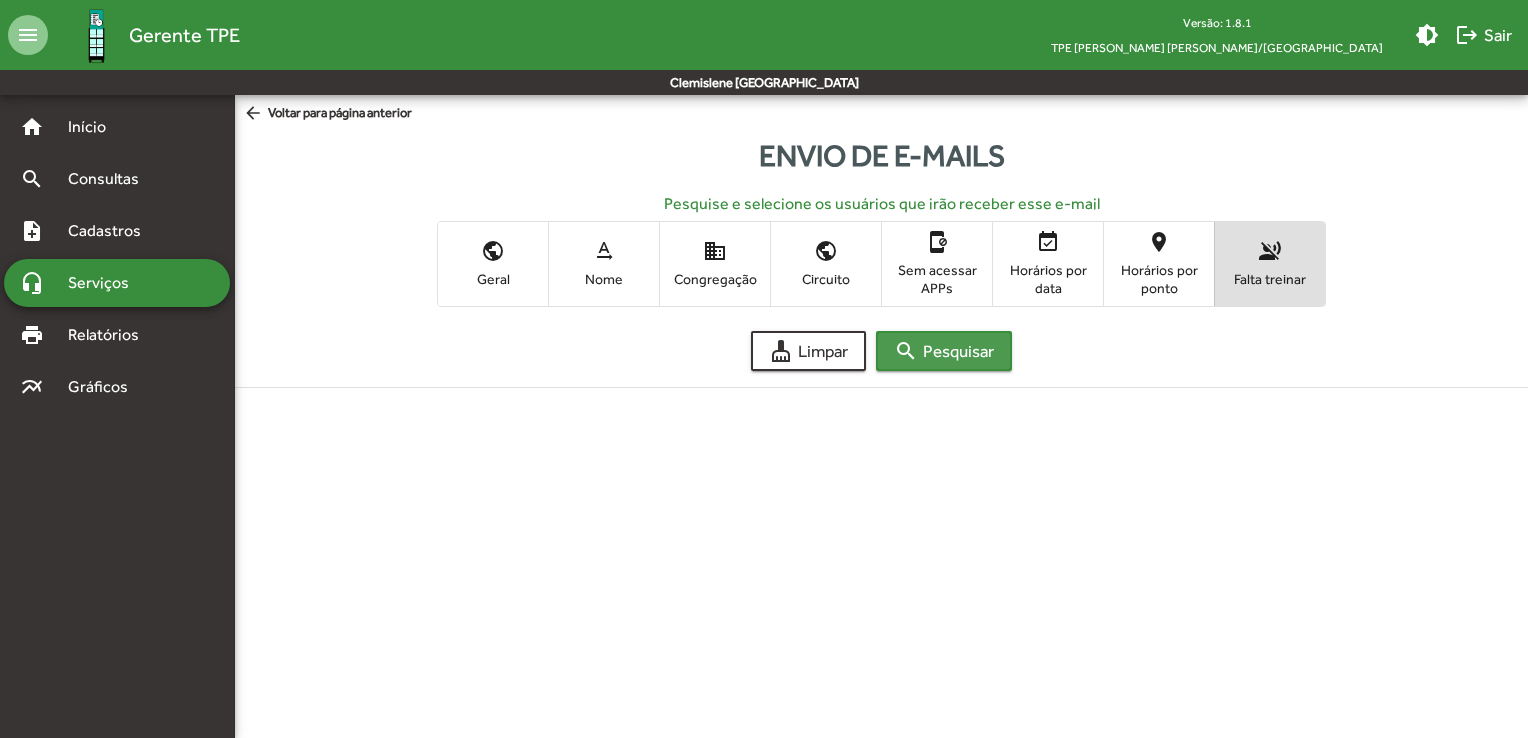 click on "search  Pesquisar" 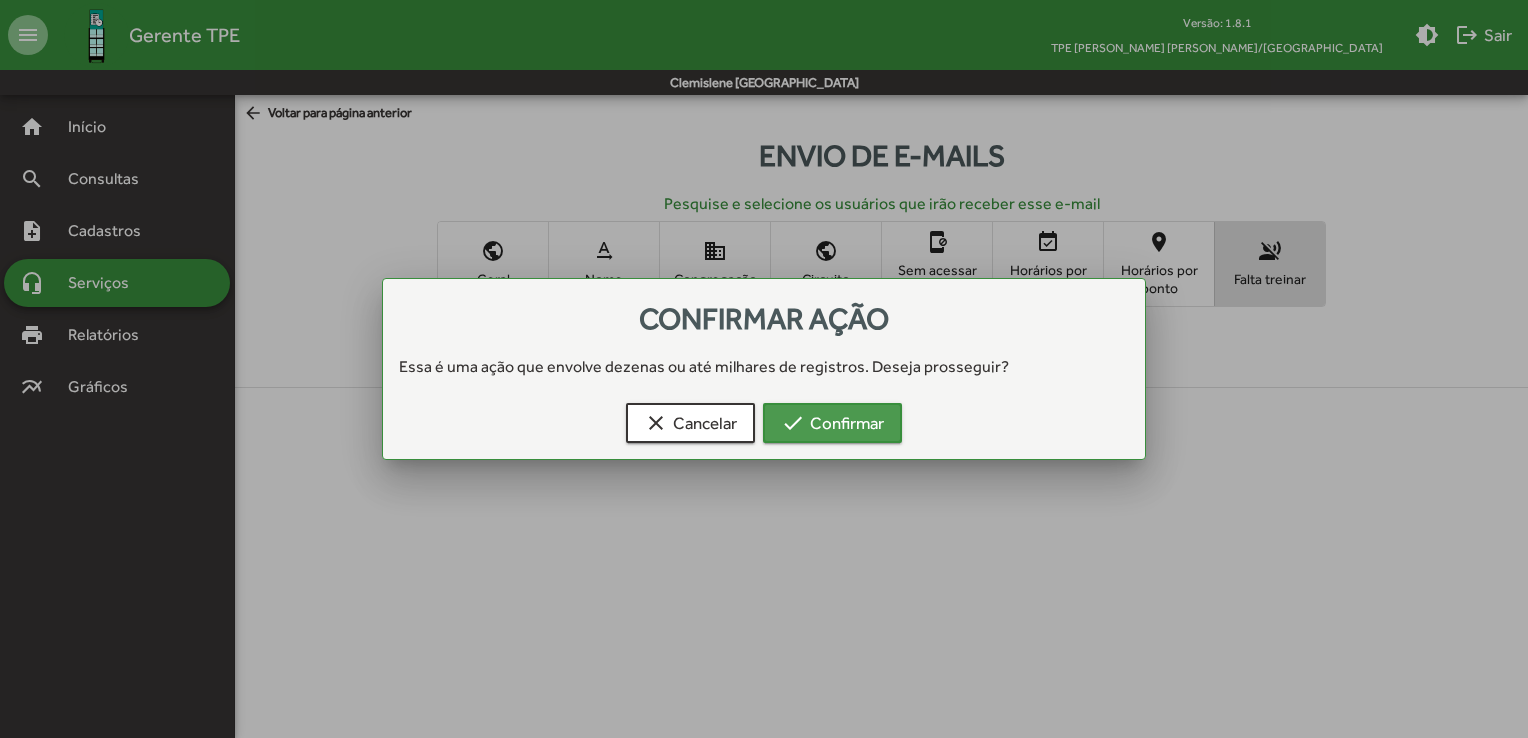 click on "check  Confirmar" at bounding box center (832, 423) 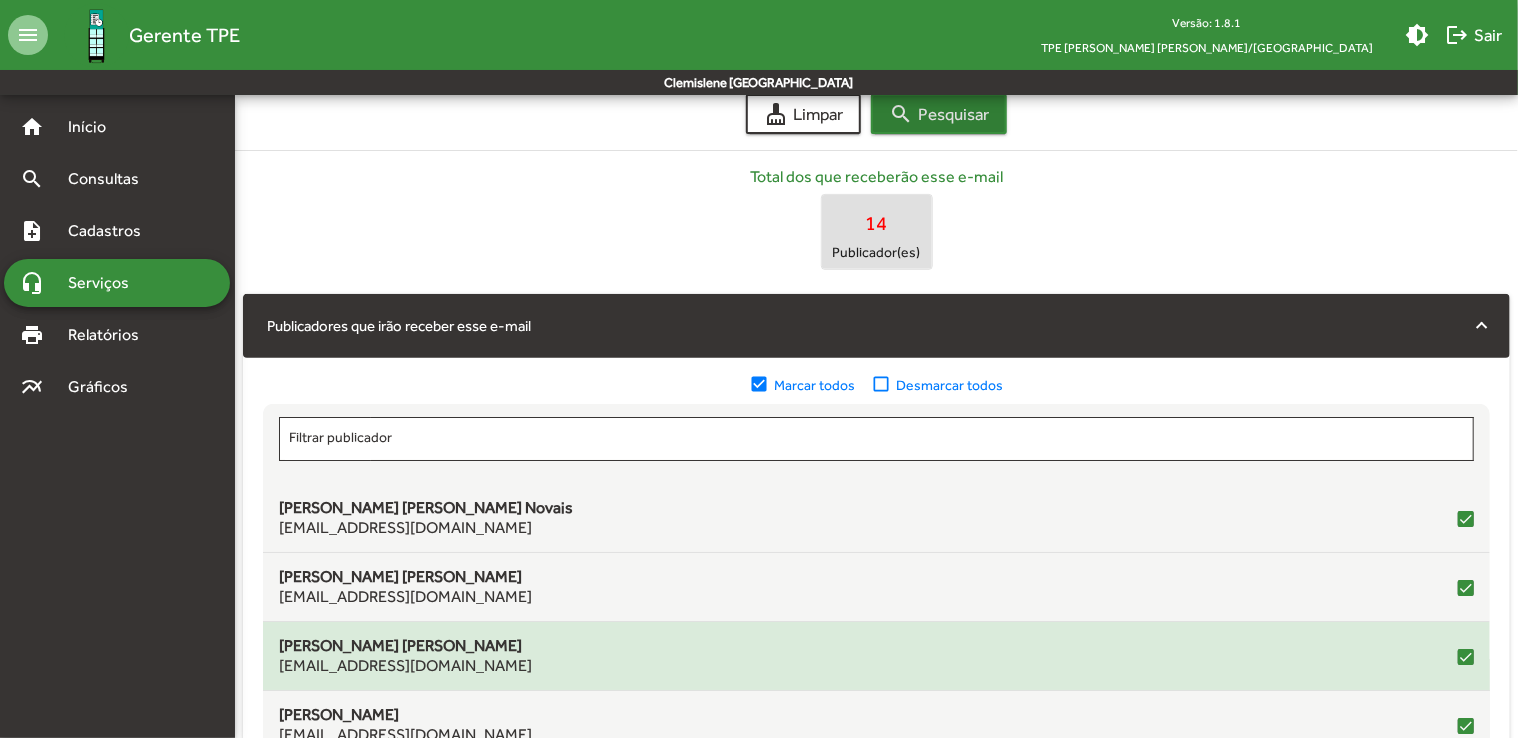 scroll, scrollTop: 500, scrollLeft: 0, axis: vertical 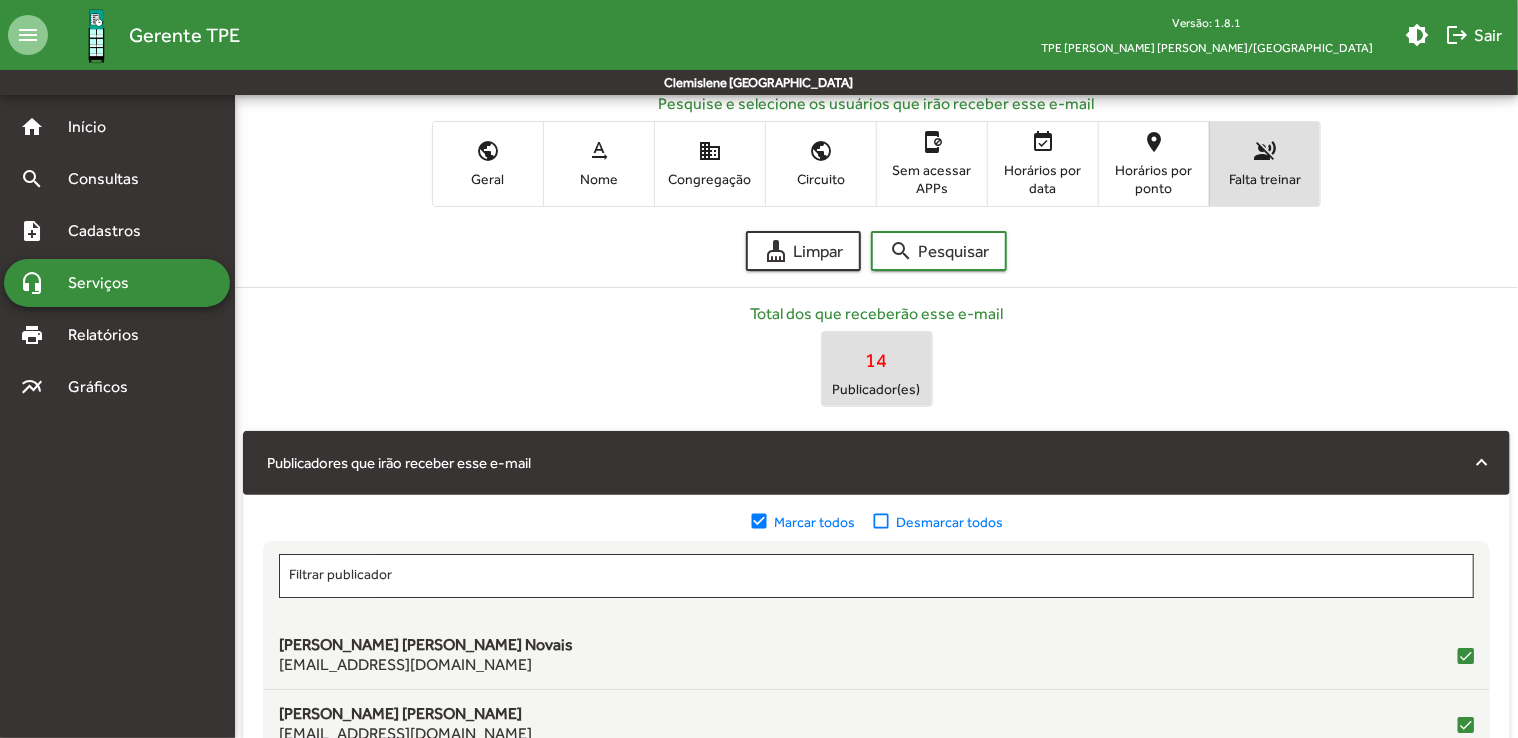 click on "check_box_outline_blank" at bounding box center (884, 522) 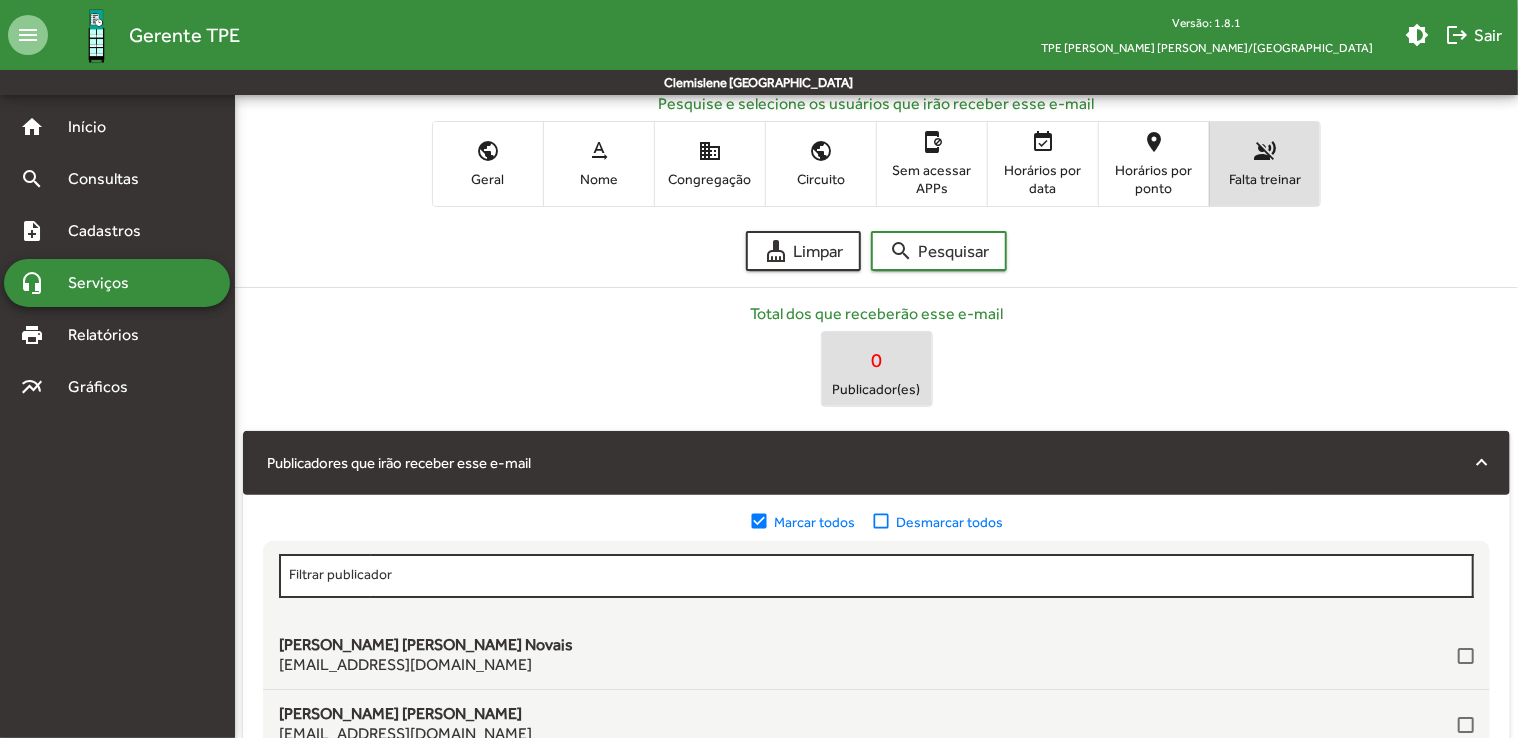 scroll, scrollTop: 300, scrollLeft: 0, axis: vertical 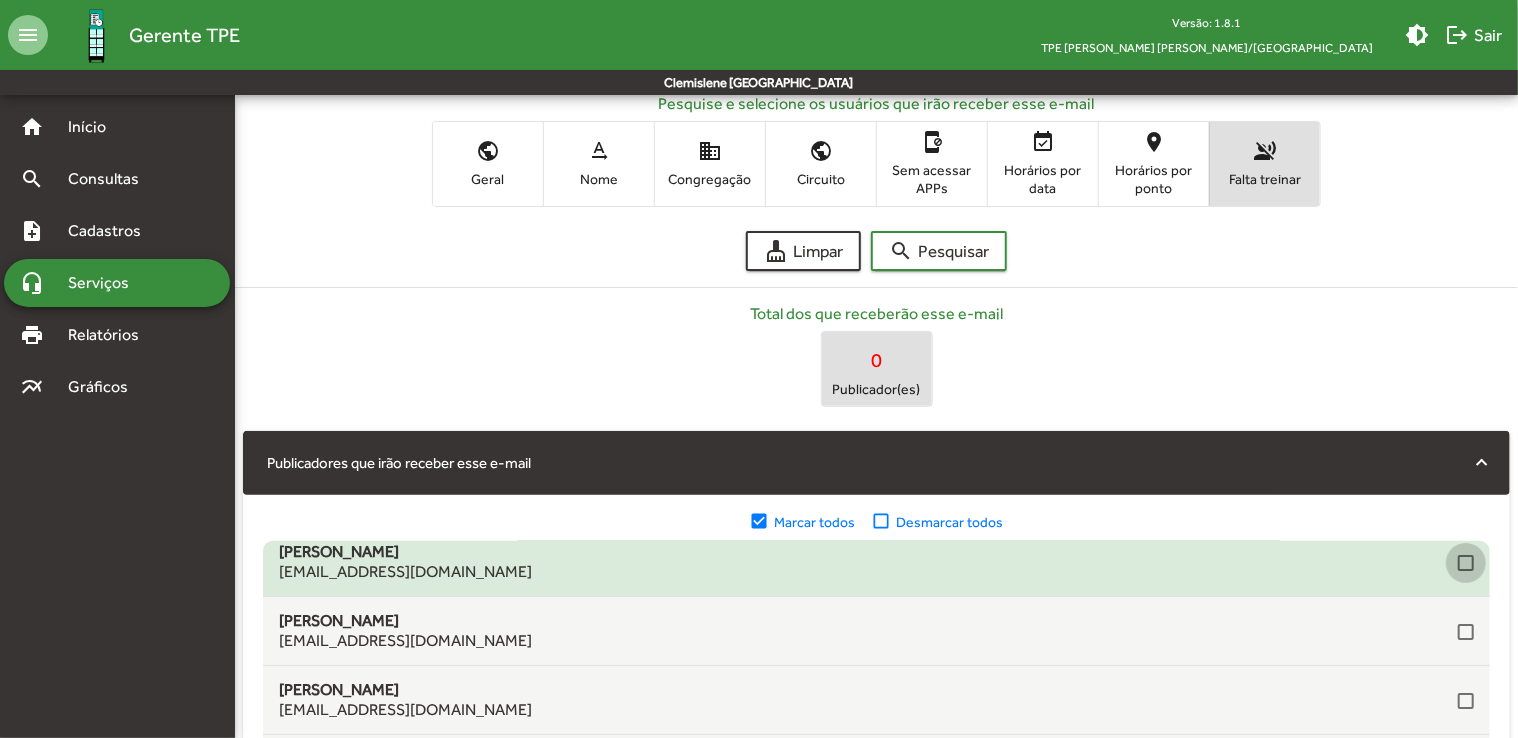 click at bounding box center (1466, 563) 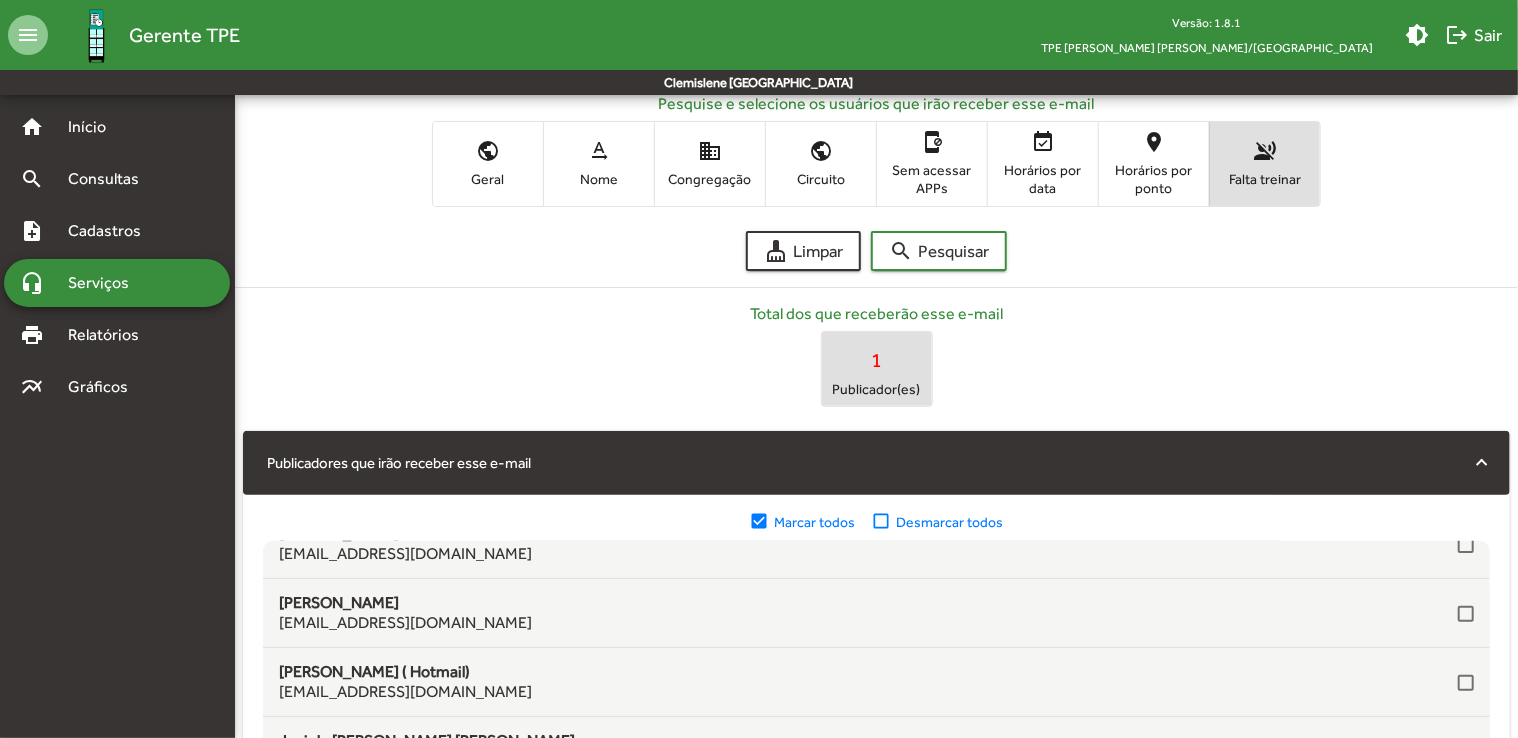 scroll, scrollTop: 600, scrollLeft: 0, axis: vertical 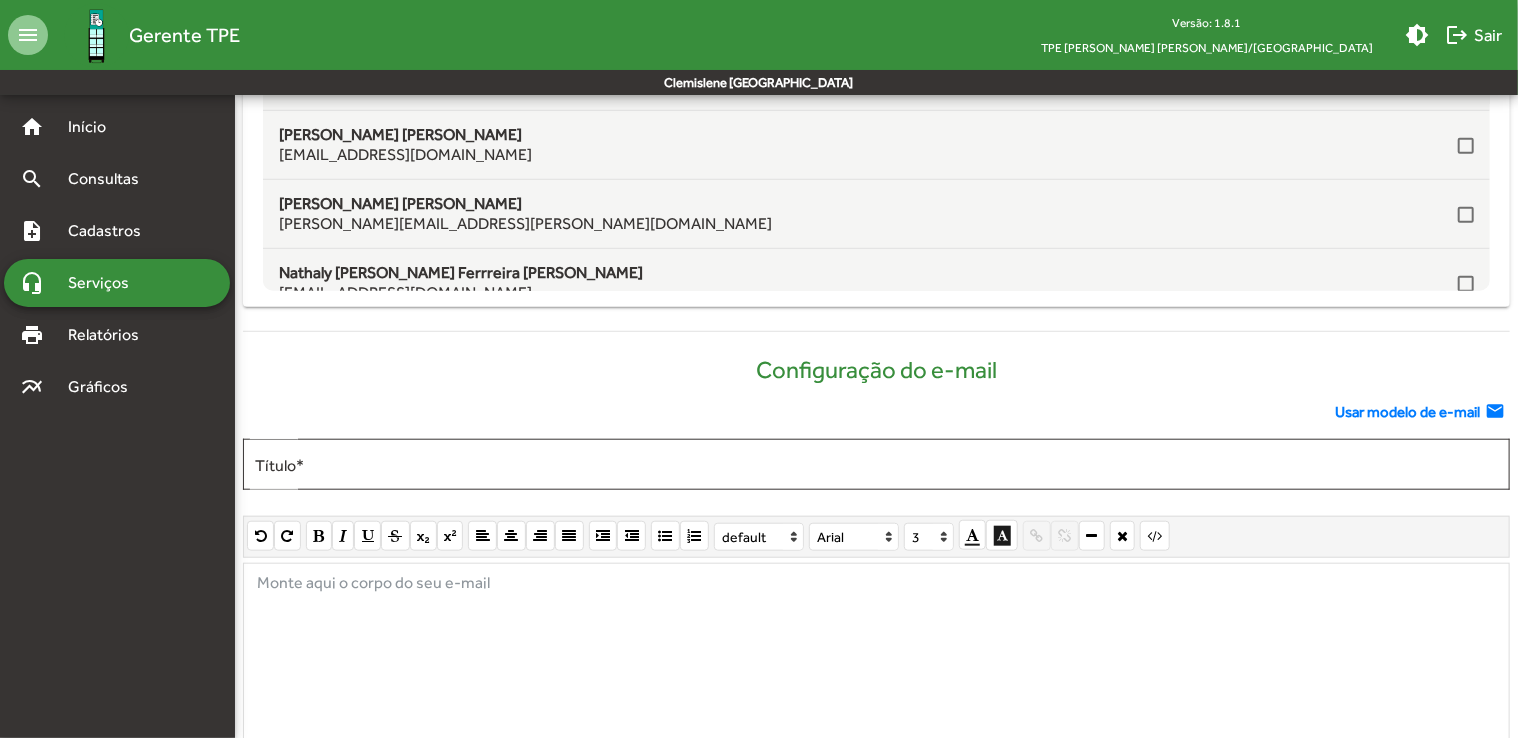 click on "Usar modelo de e-mail" 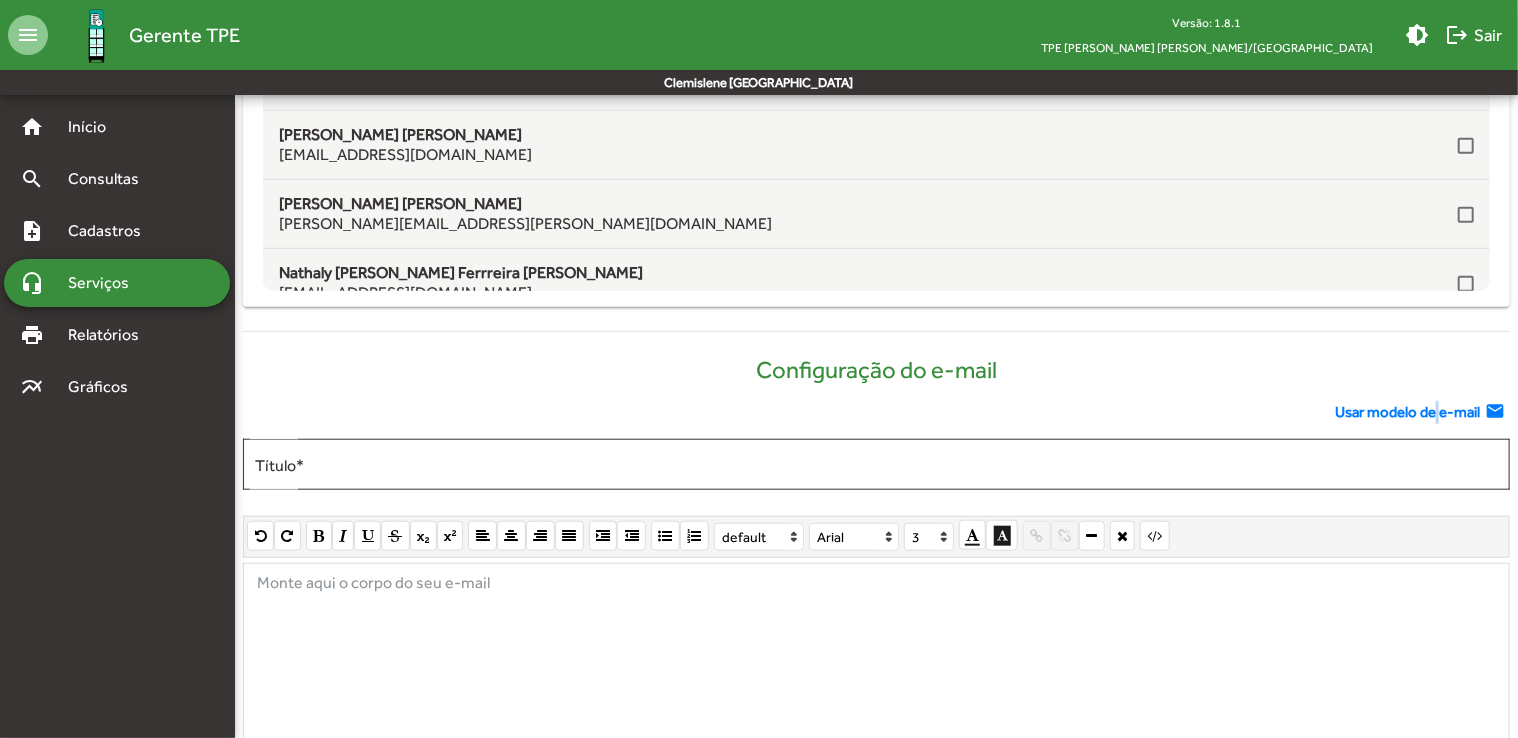scroll, scrollTop: 0, scrollLeft: 0, axis: both 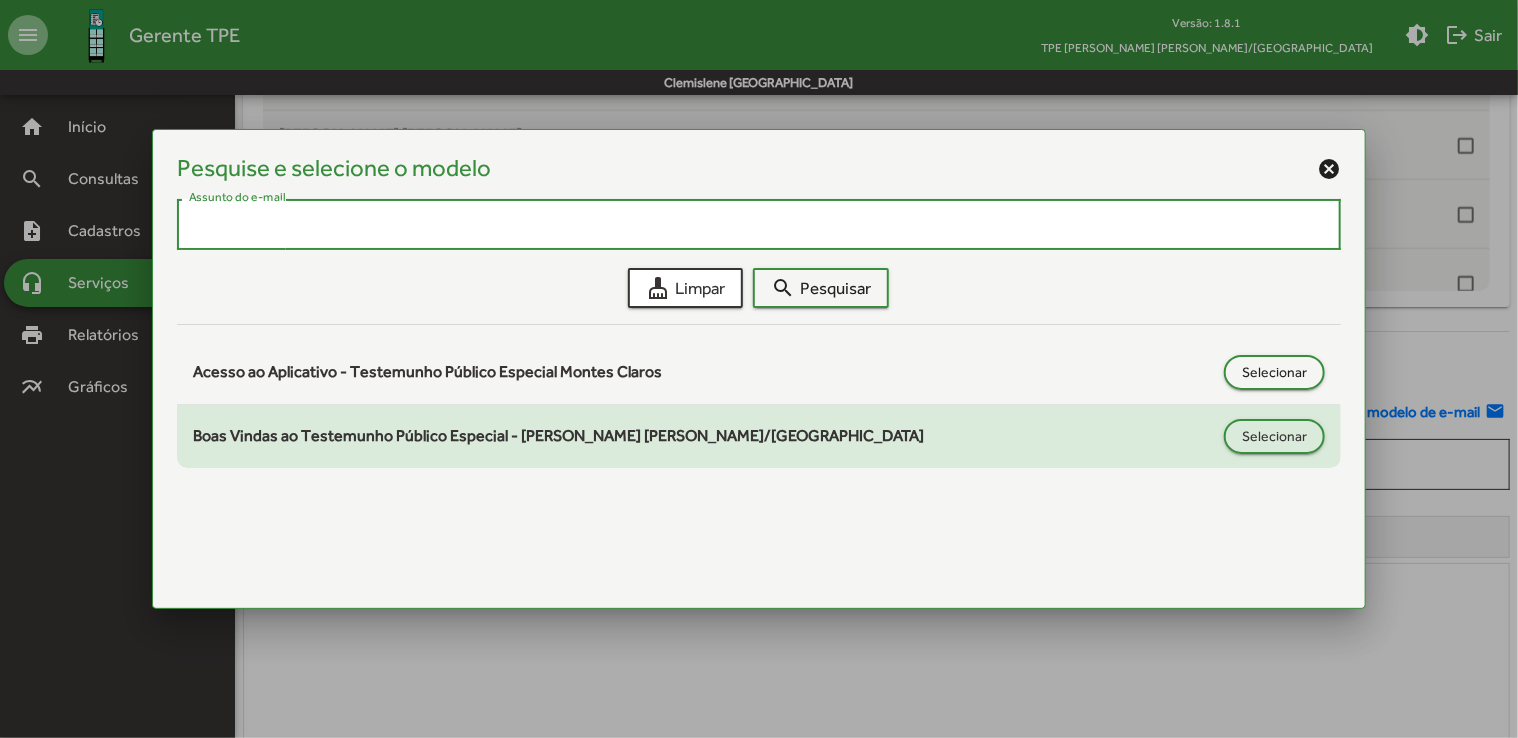 click on "Boas Vindas ao Testemunho Público Especial - [PERSON_NAME] [PERSON_NAME]/MG  Selecionar" 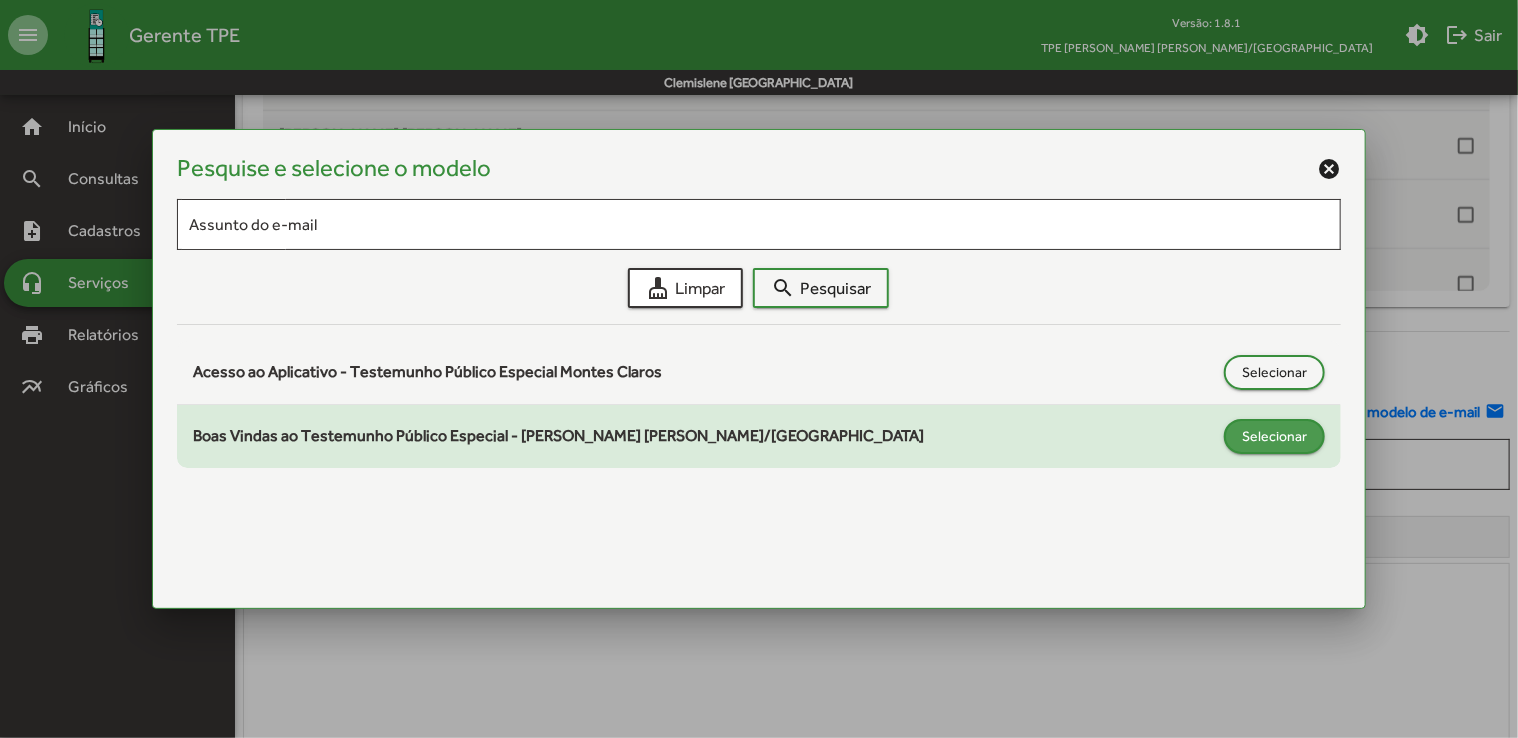 click on "Selecionar" 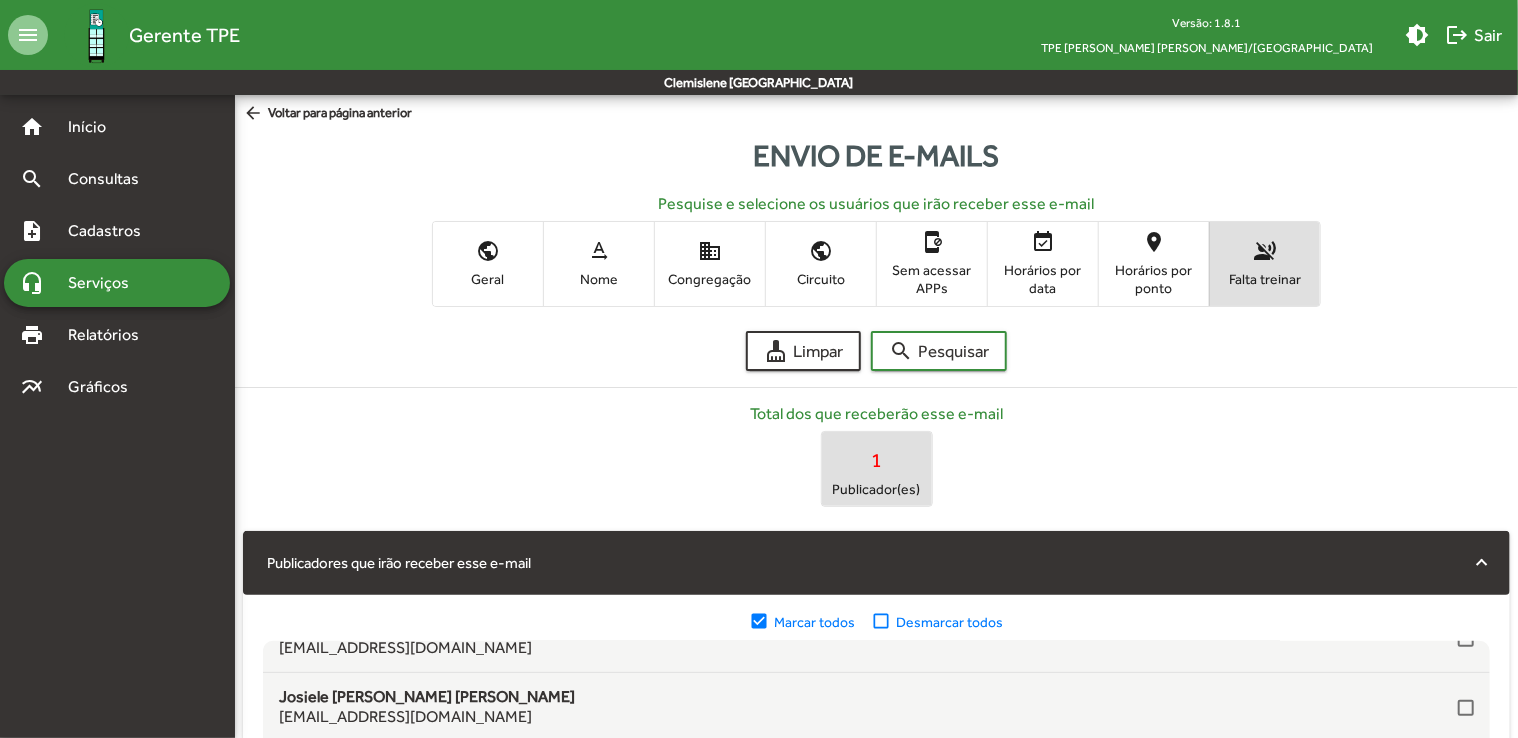 scroll, scrollTop: 700, scrollLeft: 0, axis: vertical 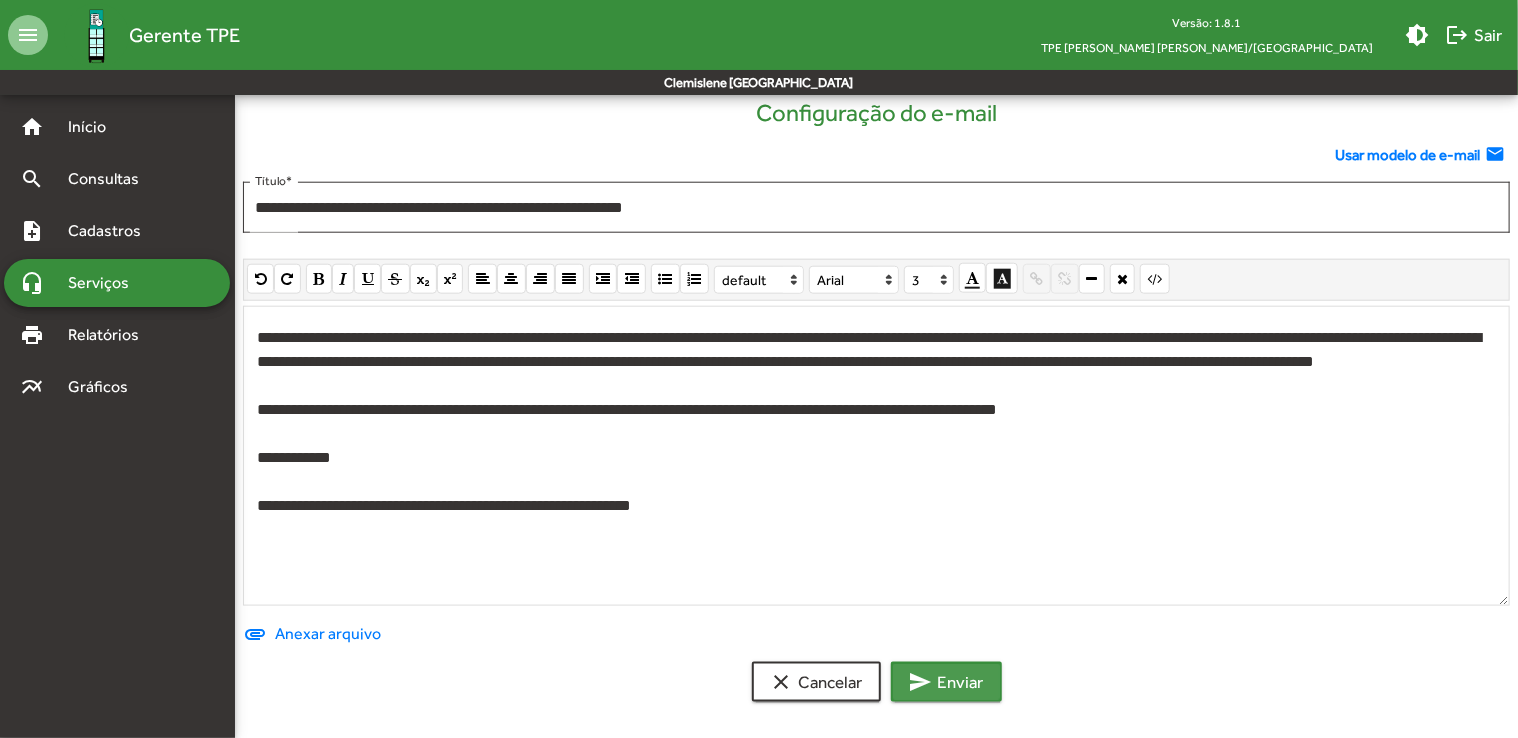 click on "send  Enviar" 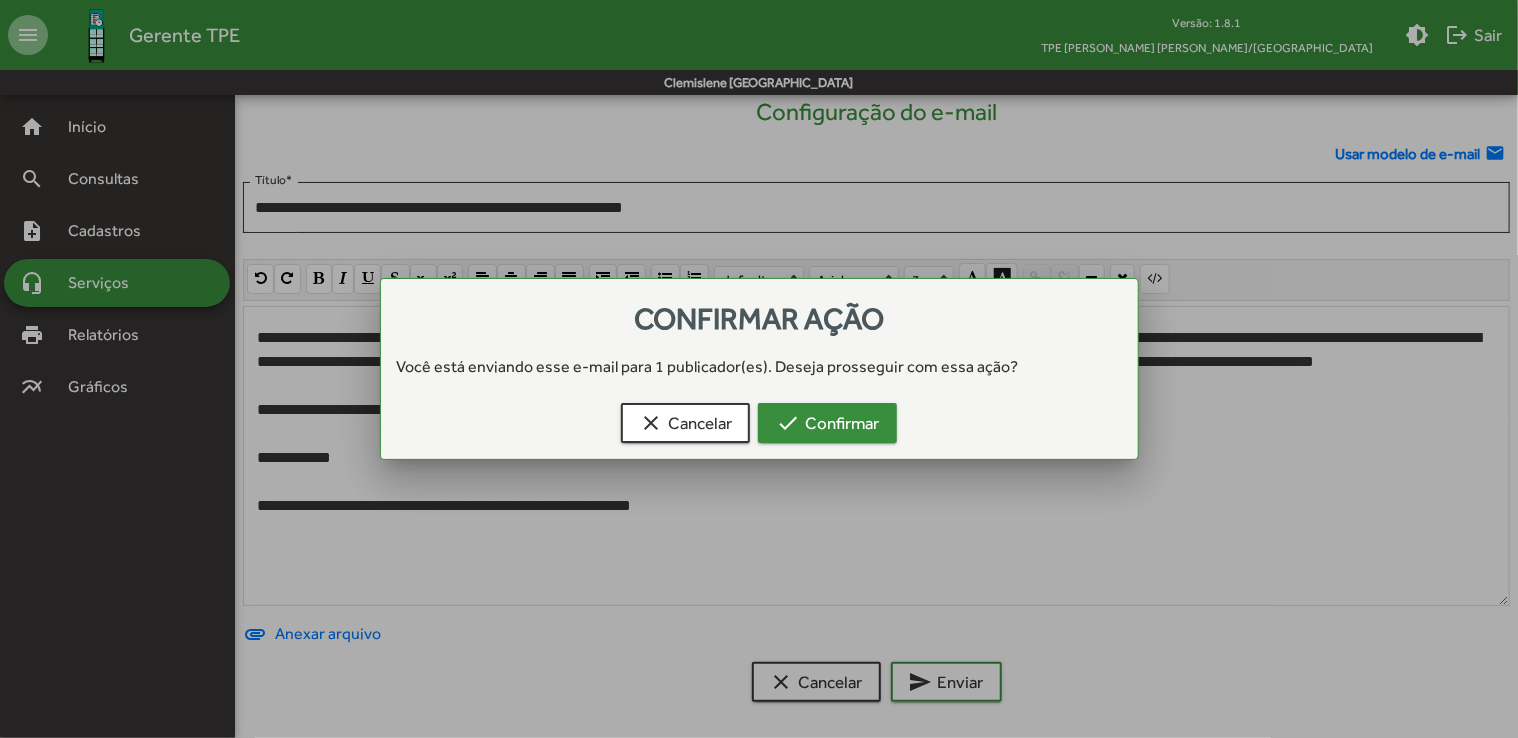 click on "check  Confirmar" at bounding box center (827, 423) 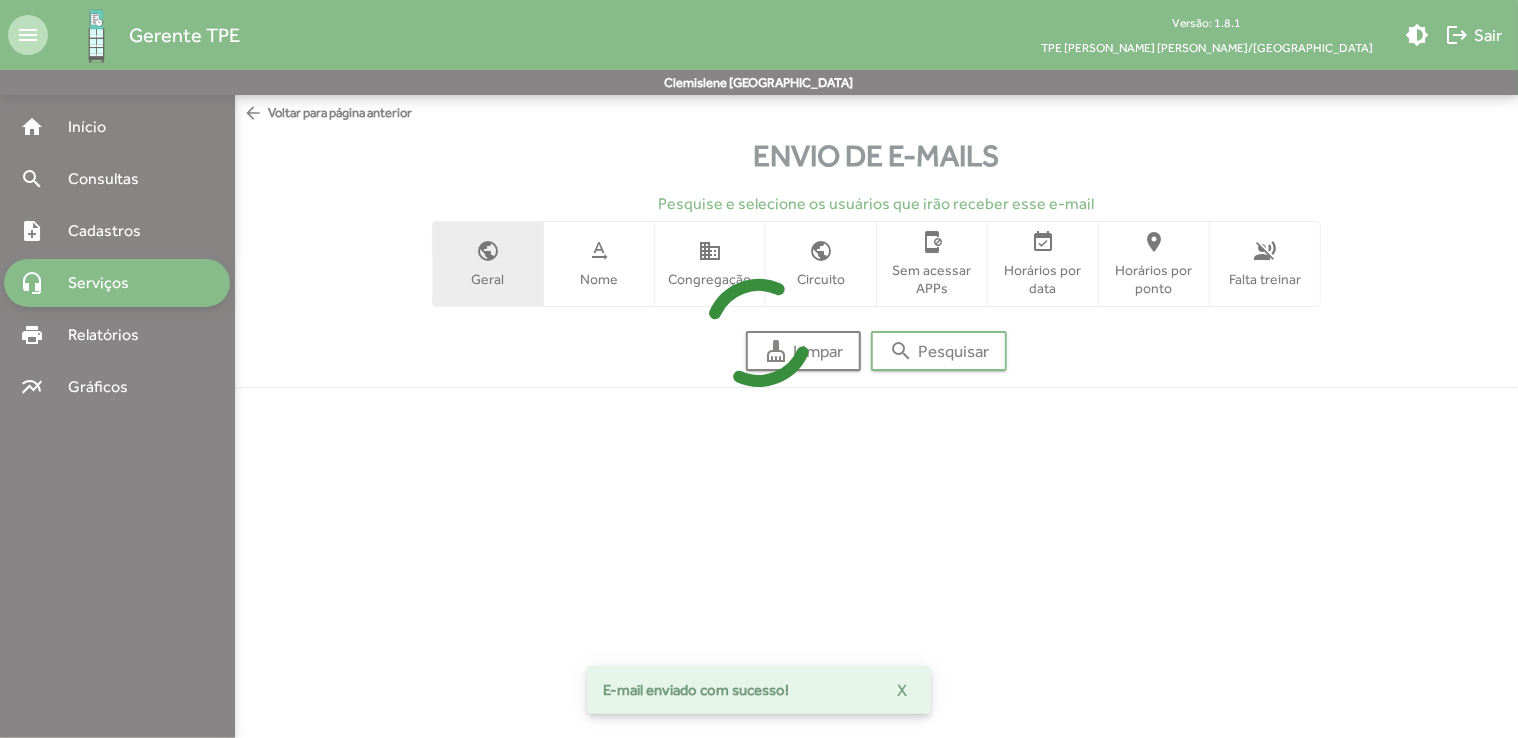 scroll, scrollTop: 0, scrollLeft: 0, axis: both 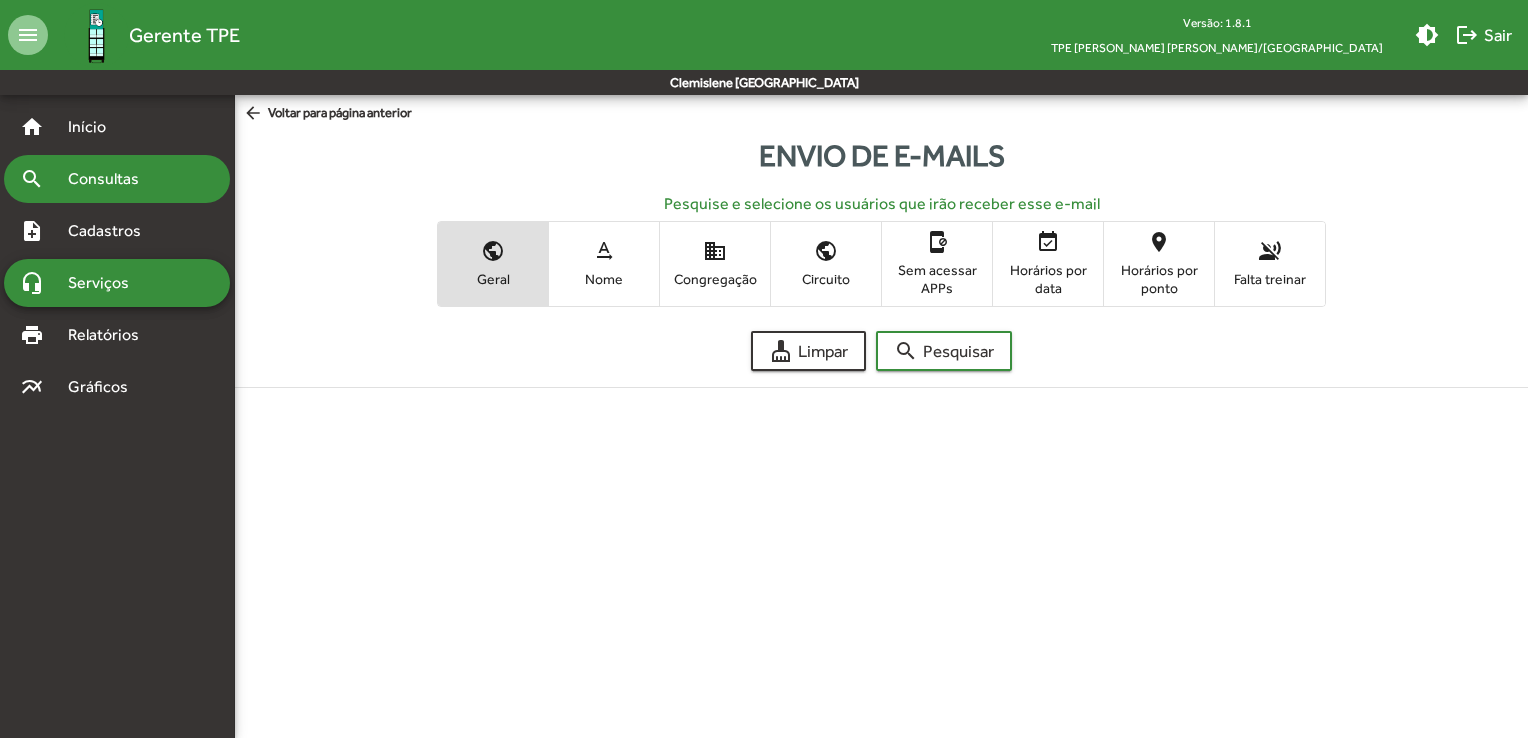 click on "search Consultas" at bounding box center (117, 179) 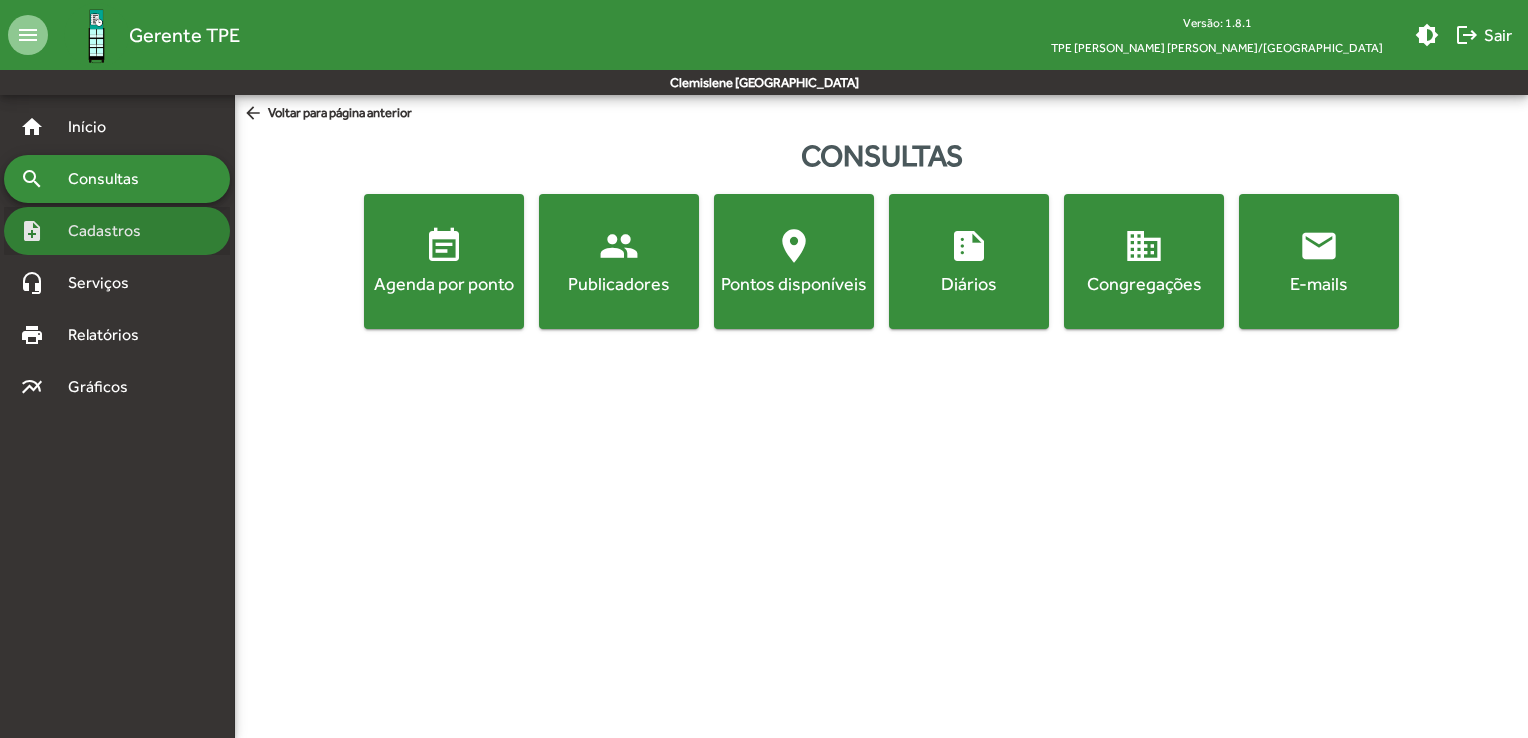 click on "Cadastros" at bounding box center (111, 231) 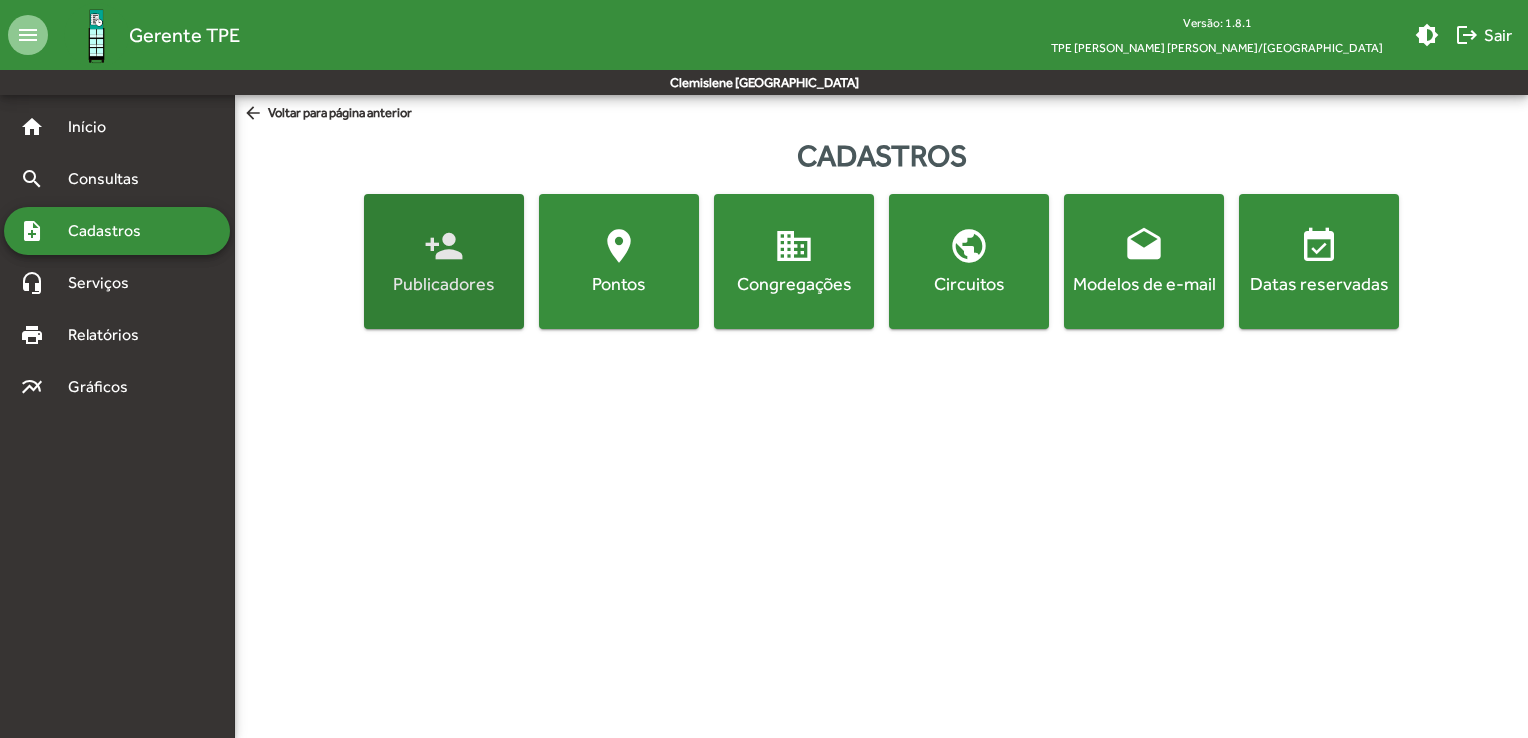 click on "Publicadores" 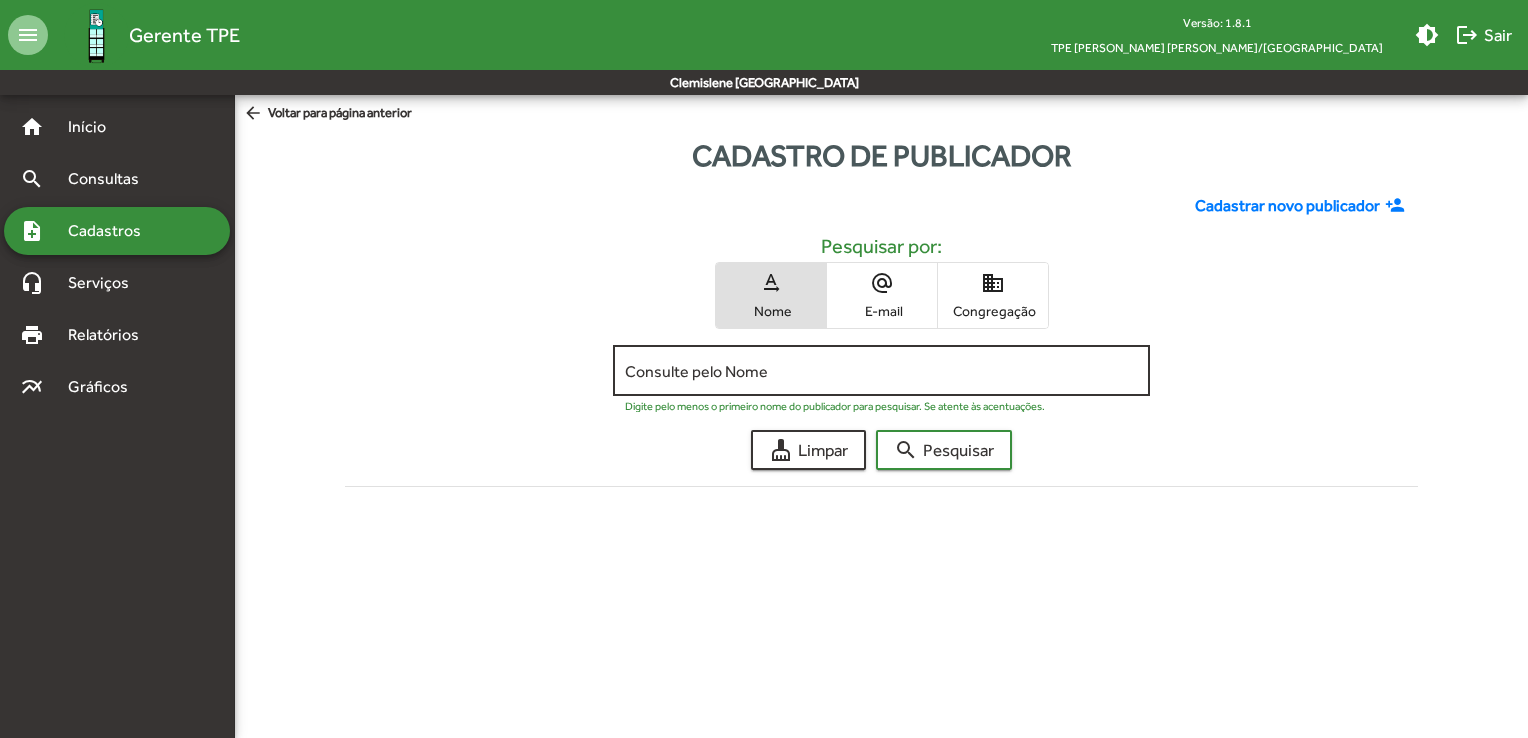 click on "Consulte pelo Nome" 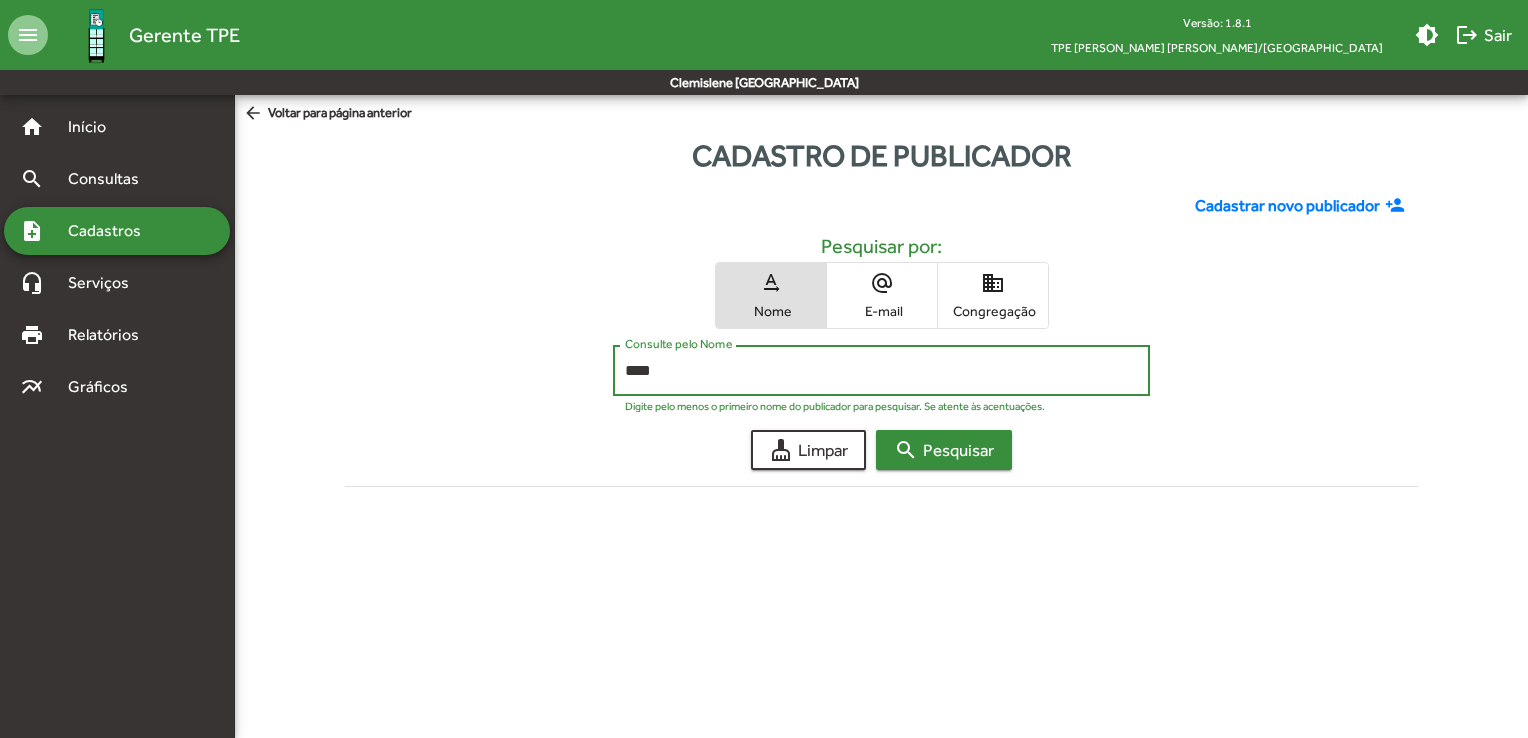 type on "****" 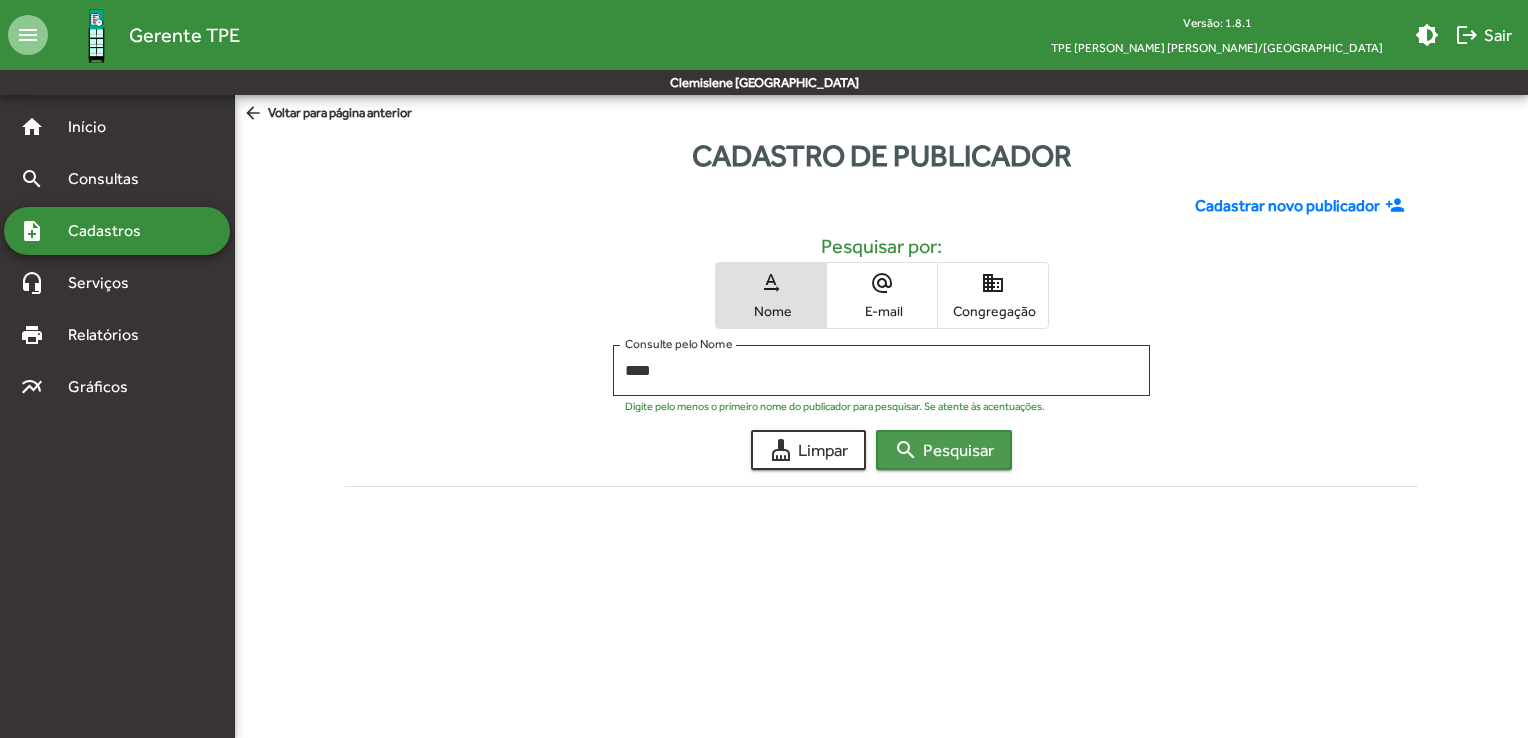 click on "search  Pesquisar" 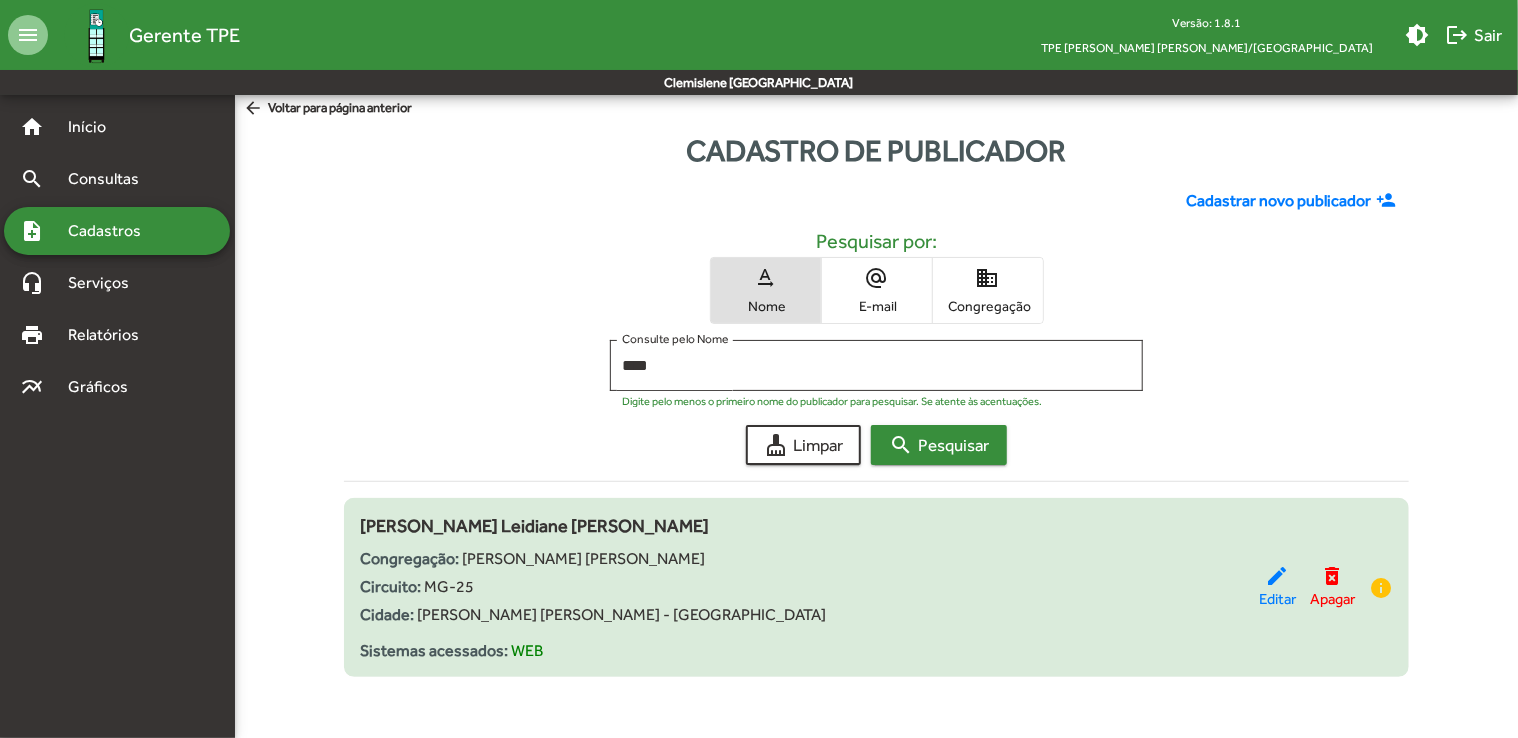 scroll, scrollTop: 6, scrollLeft: 0, axis: vertical 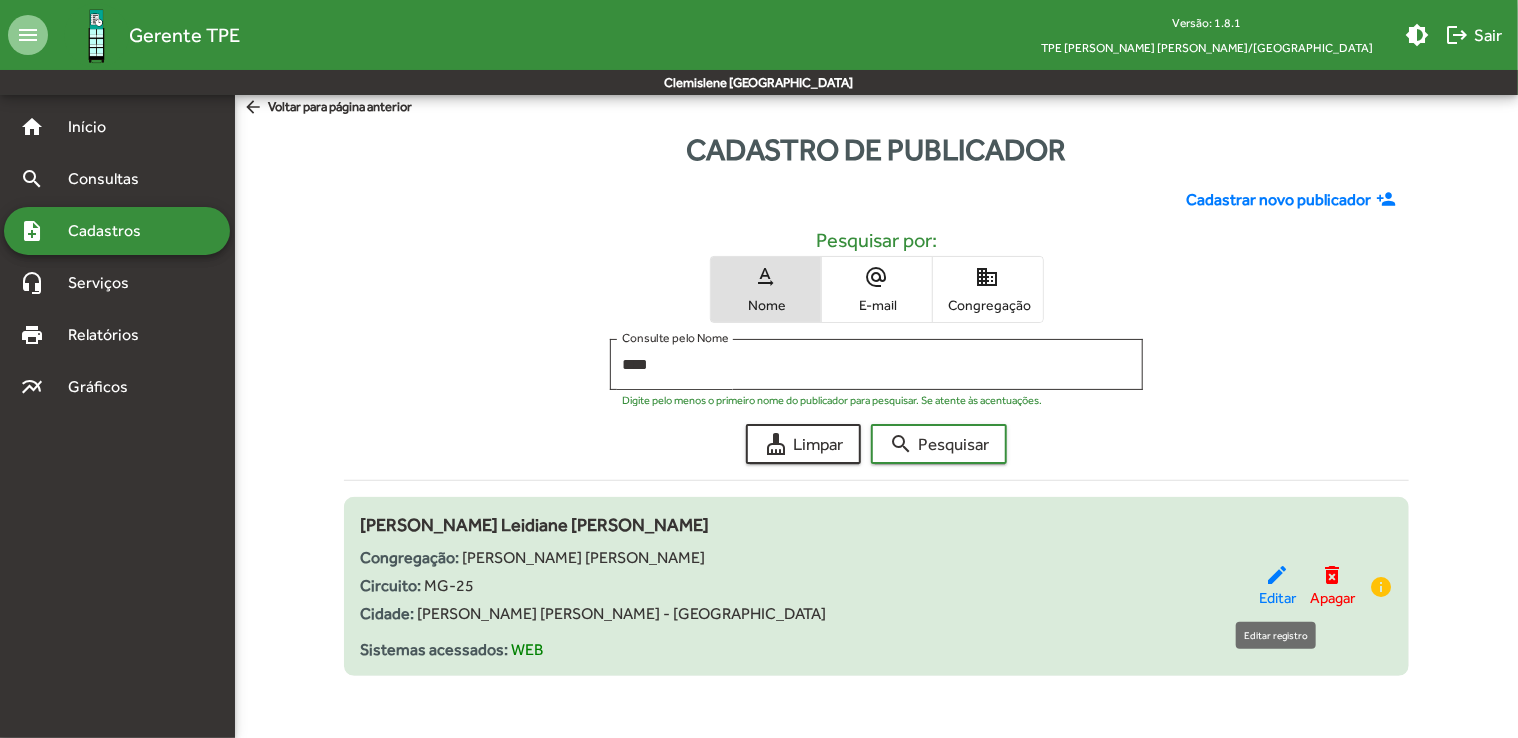 click on "edit  Editar" 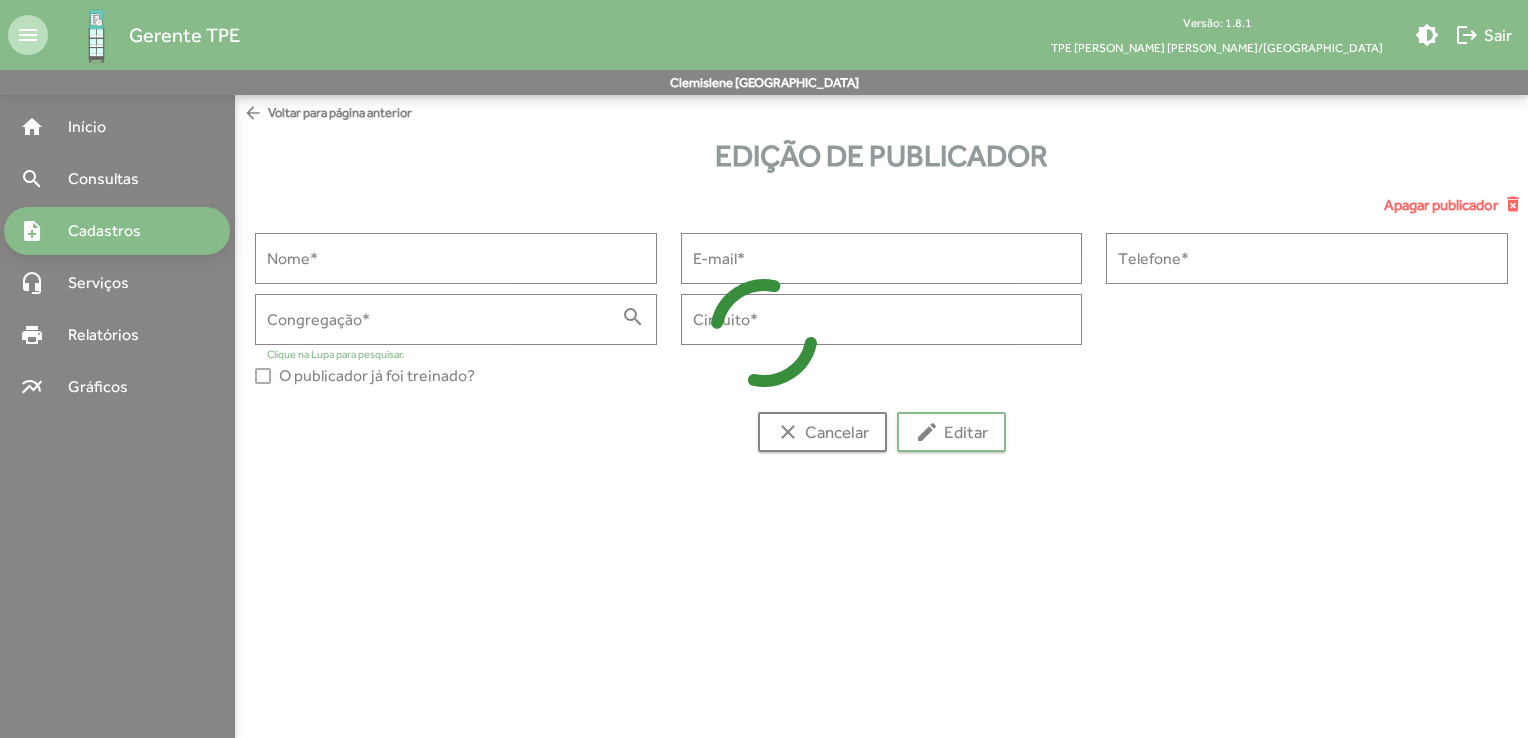 type on "**********" 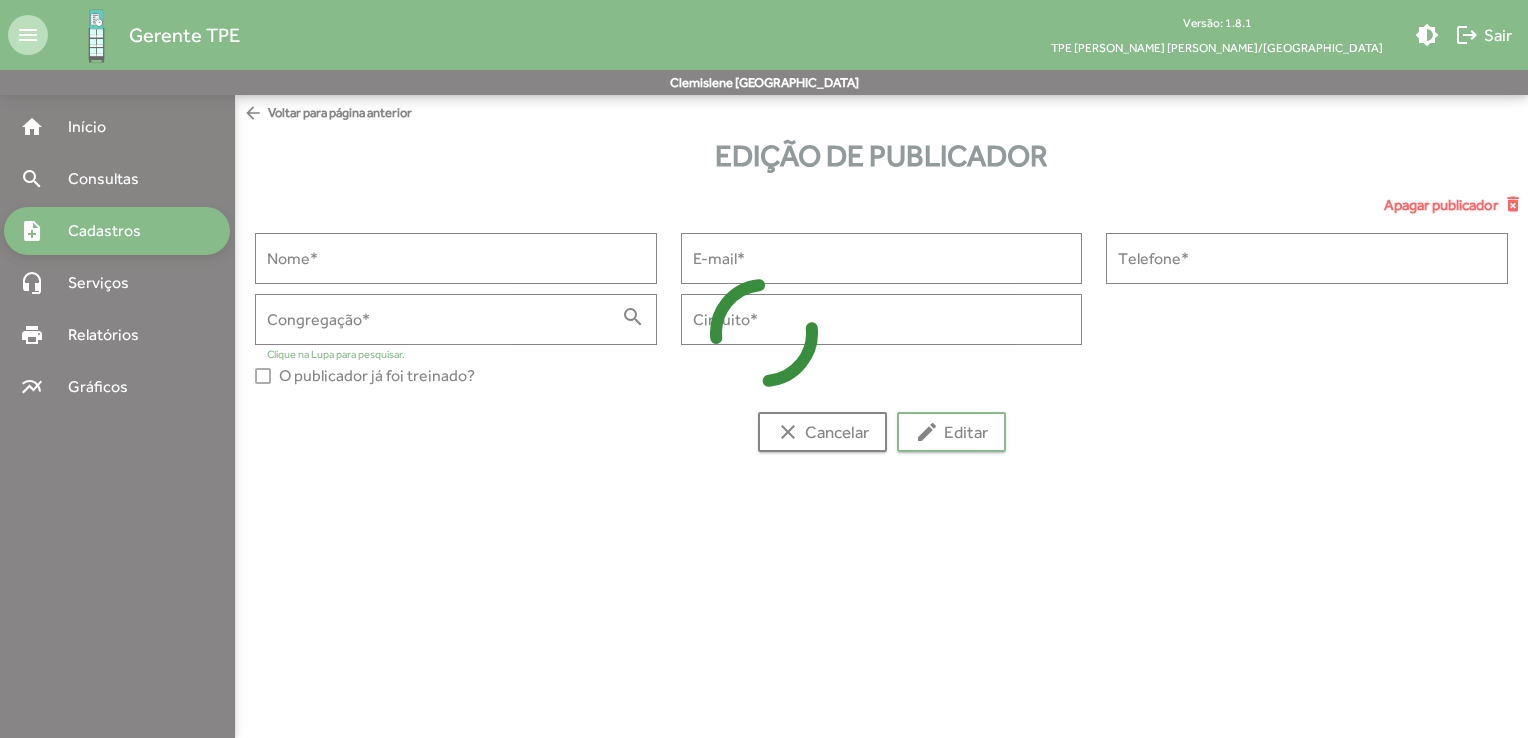 type on "**********" 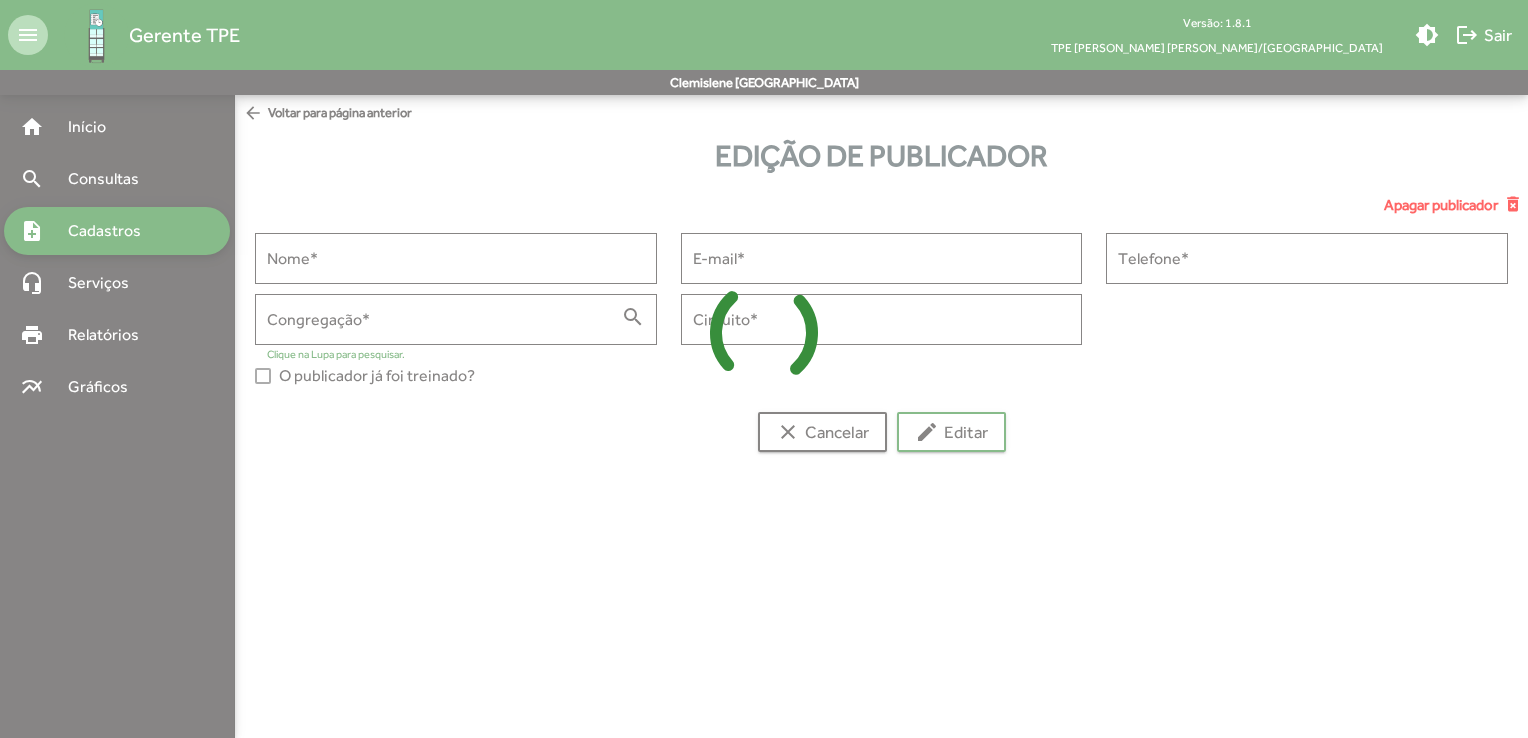 type on "**********" 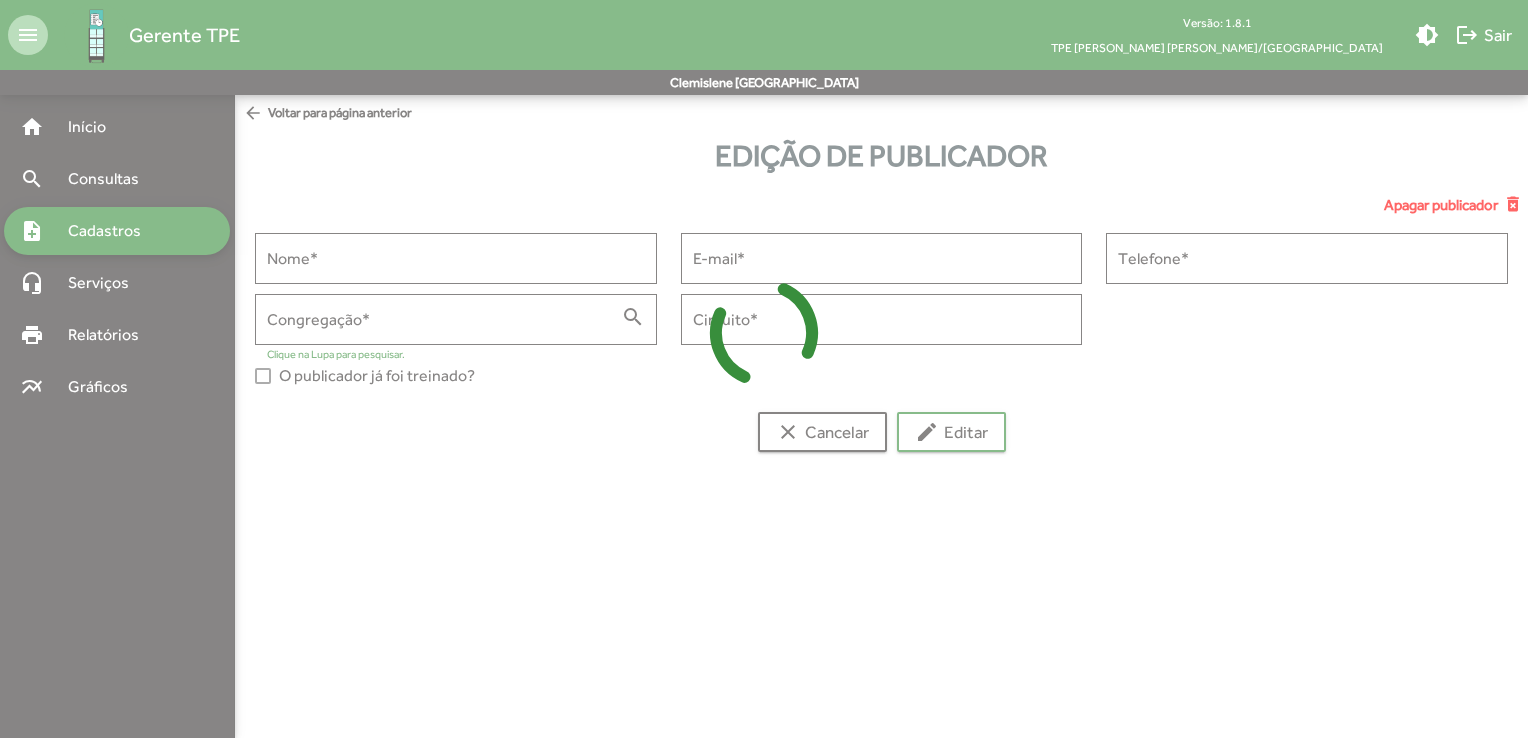 type on "**********" 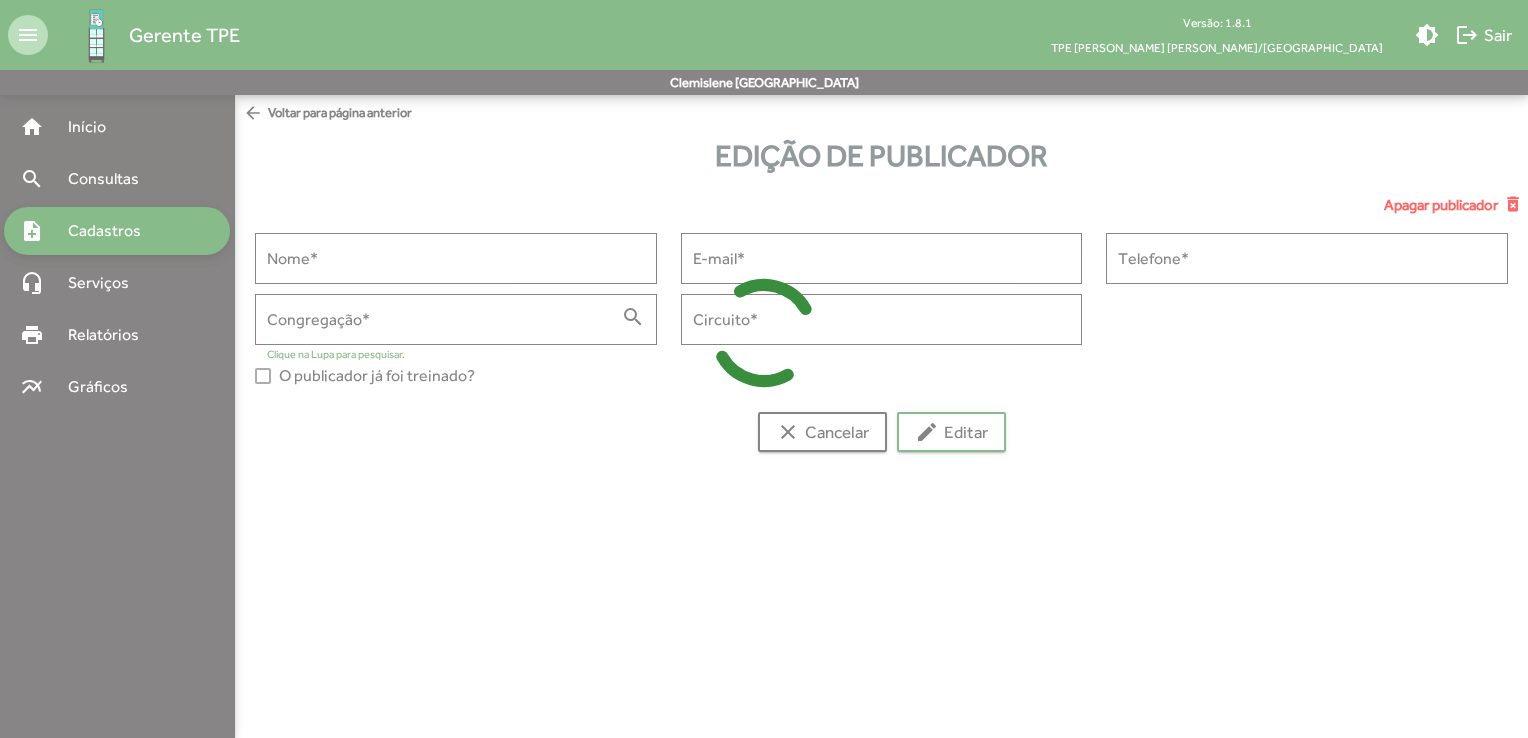 type on "*****" 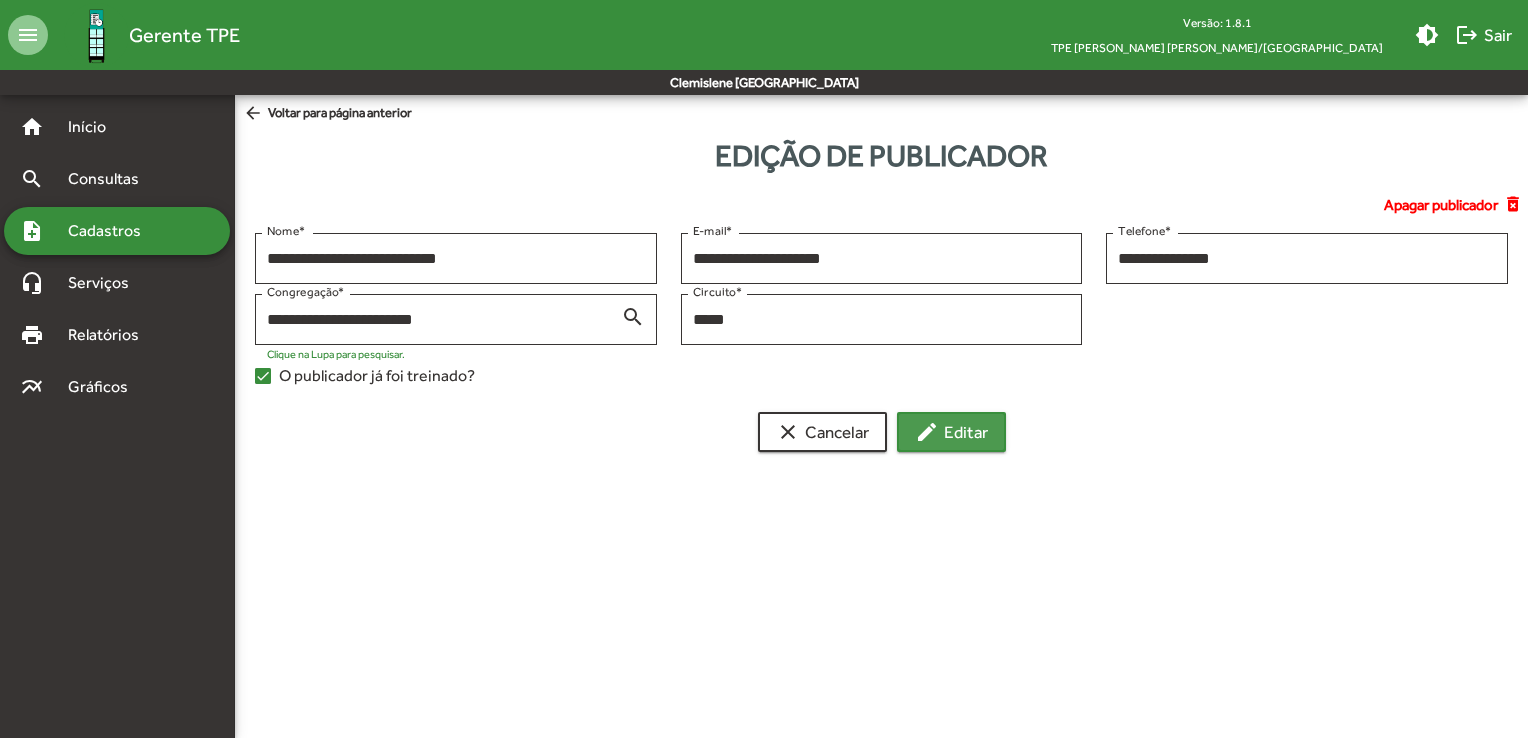 click on "edit  Editar" at bounding box center [951, 432] 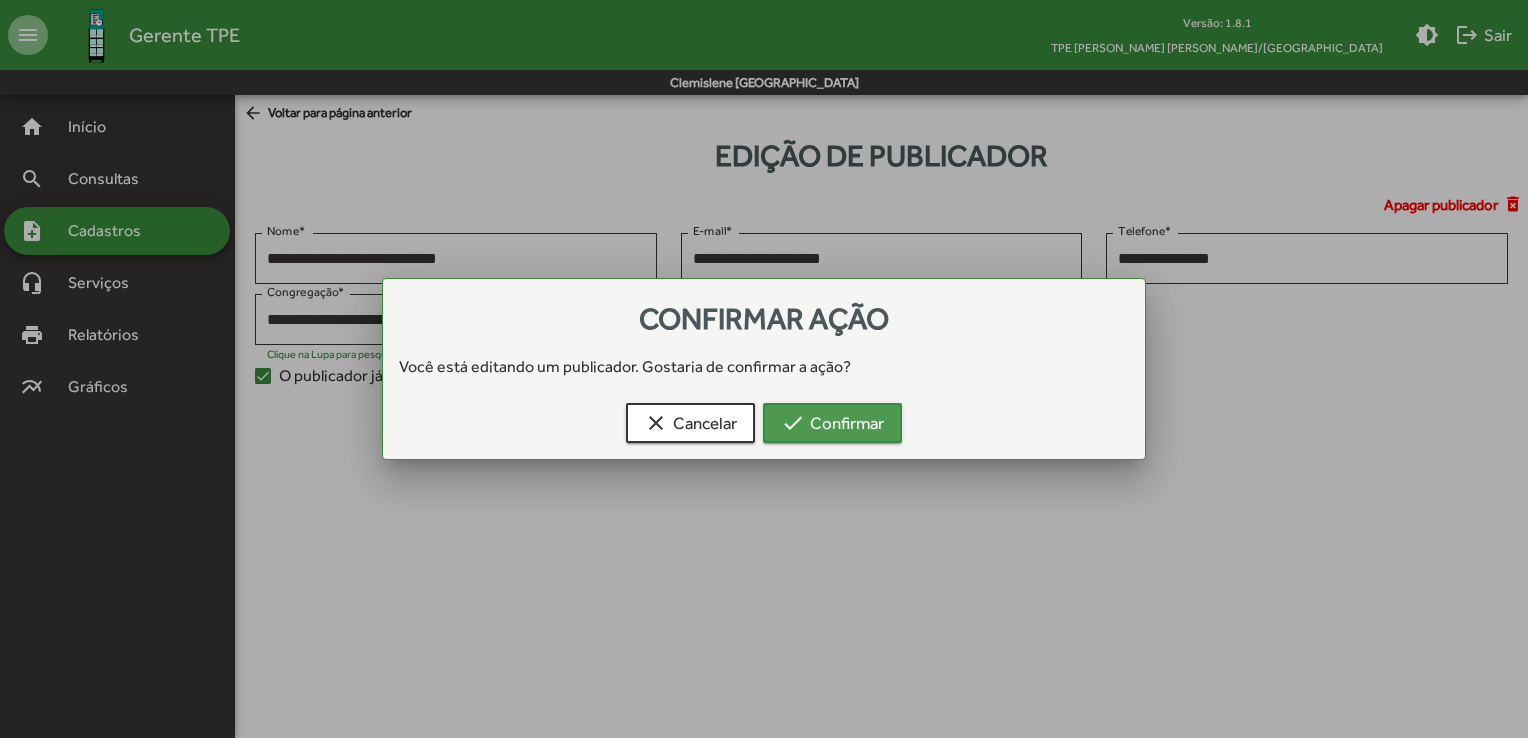 click on "check  Confirmar" at bounding box center (832, 423) 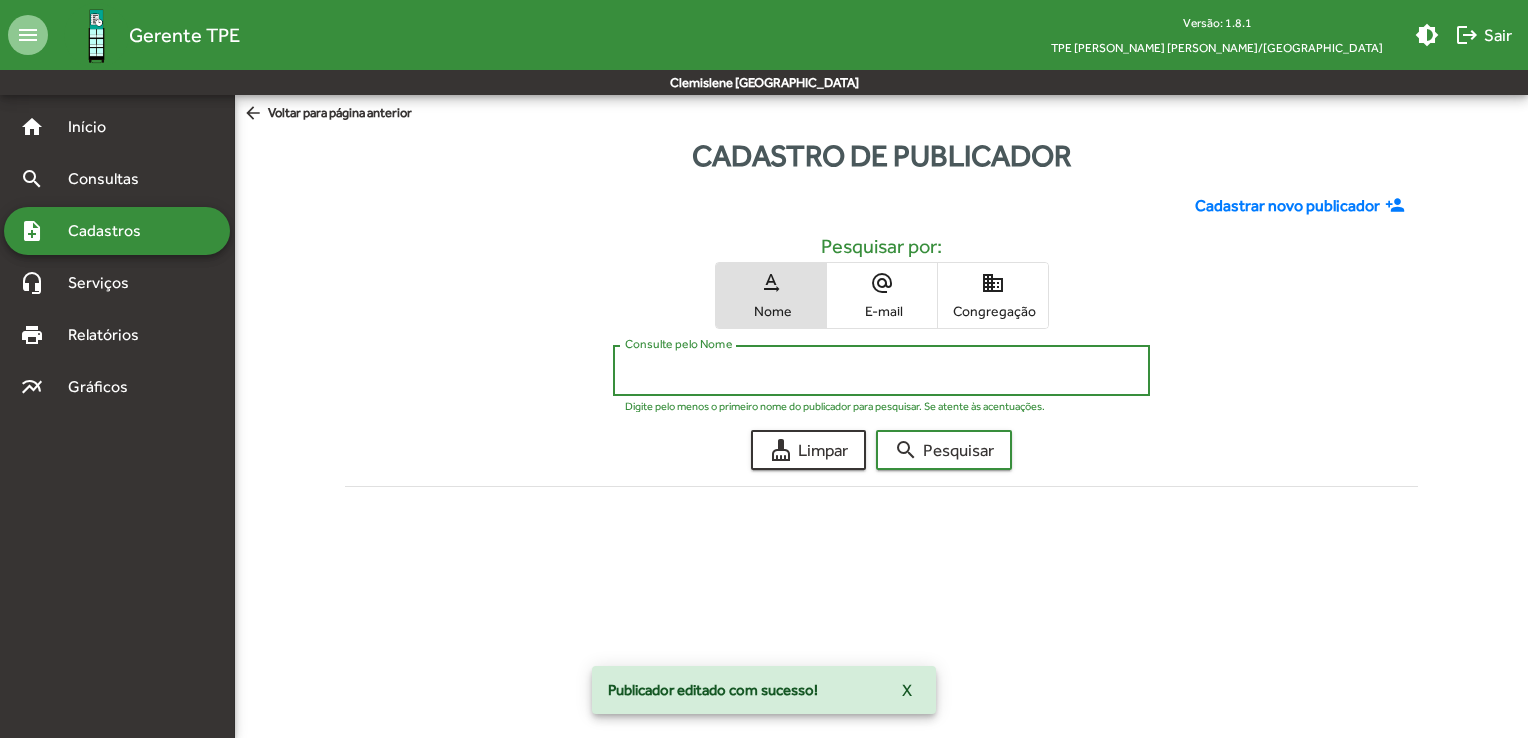 click on "Consulte pelo Nome" at bounding box center (881, 371) 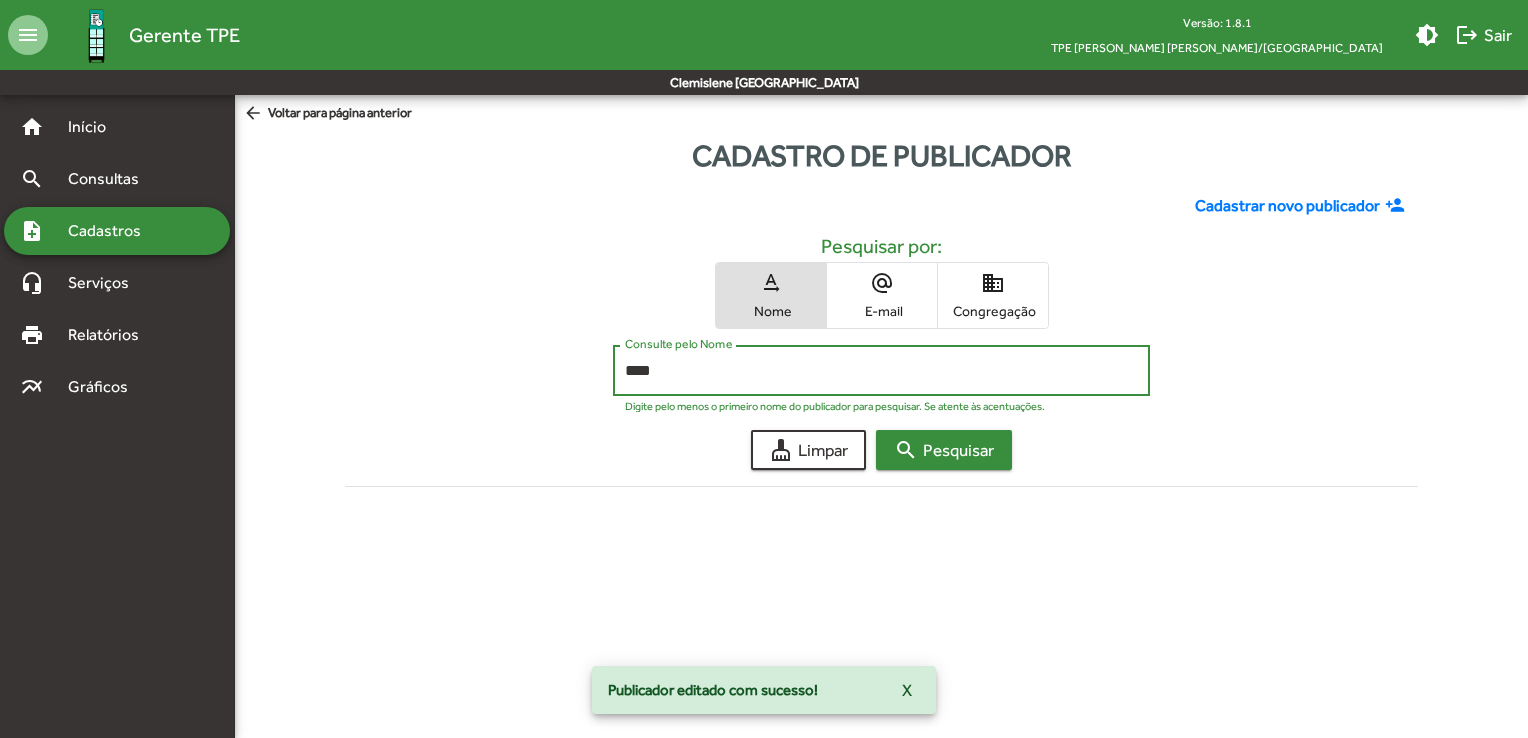 type on "****" 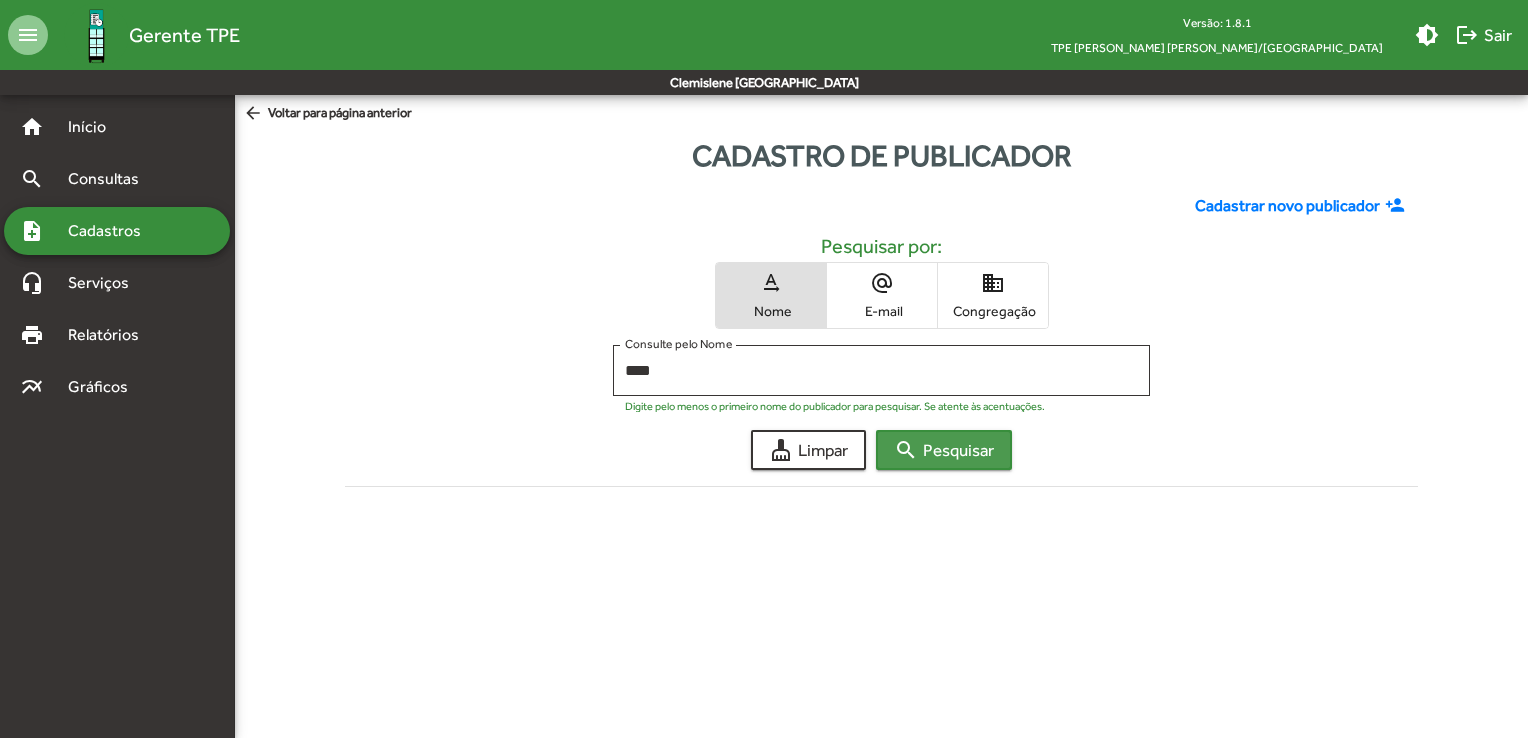 click on "search" 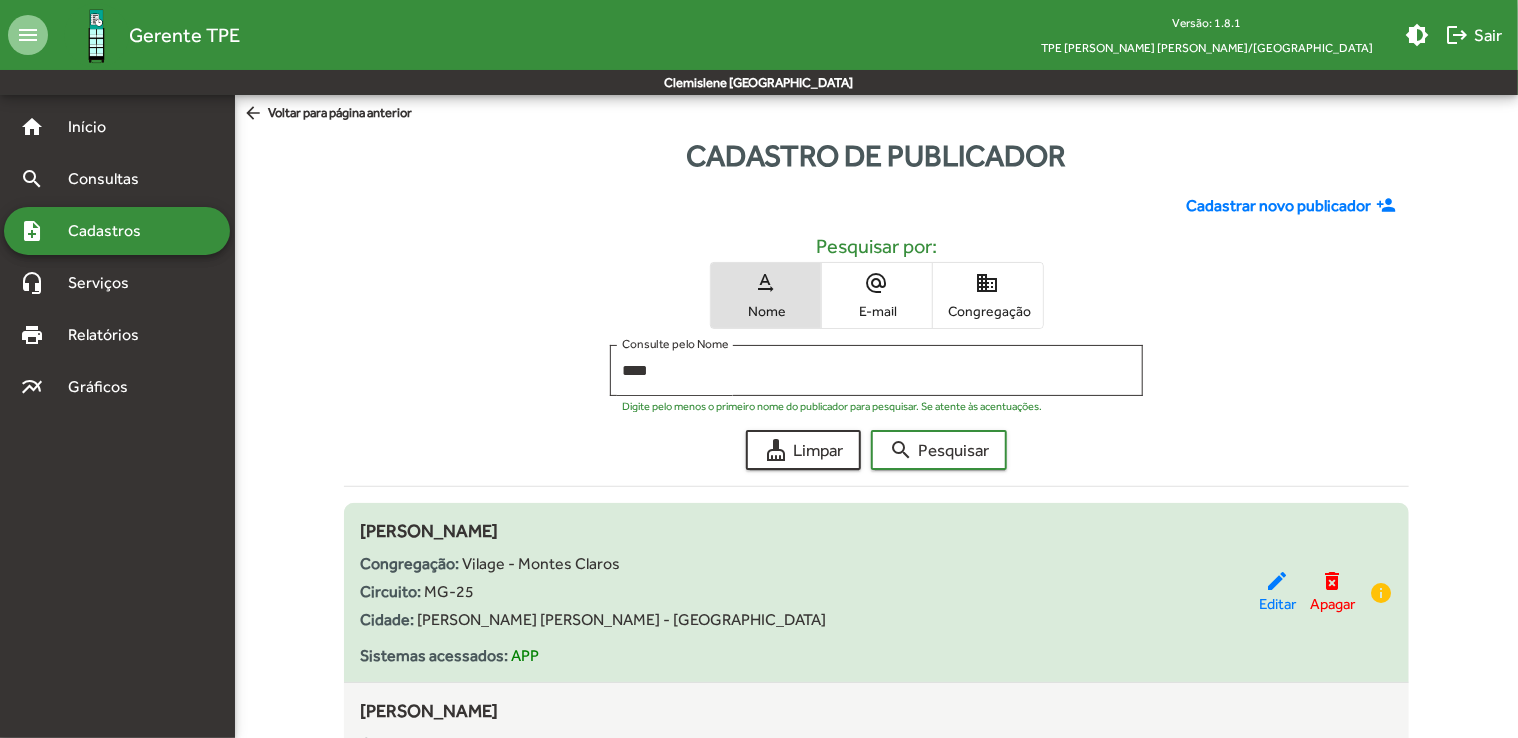click on "Circuito:
MG-25" 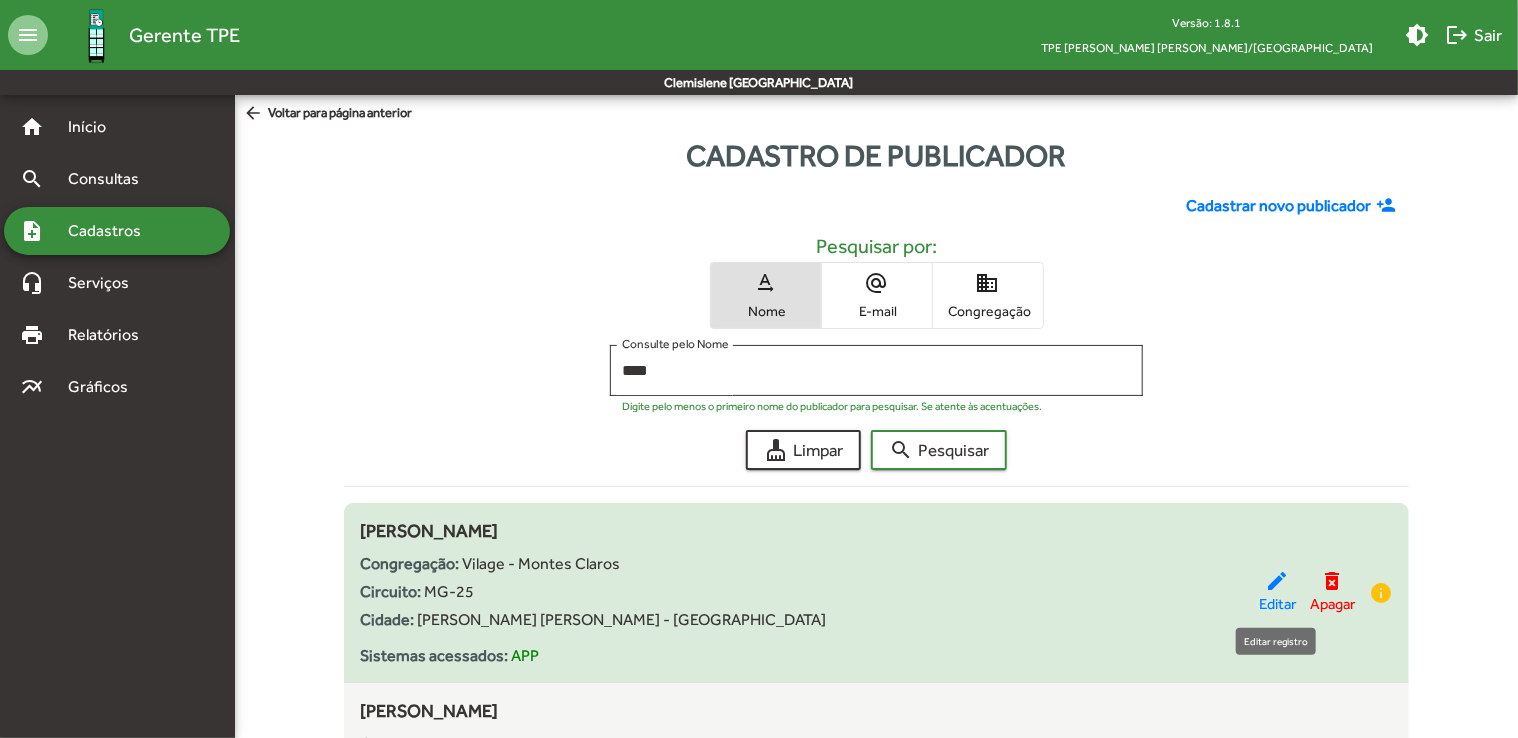 click on "edit" 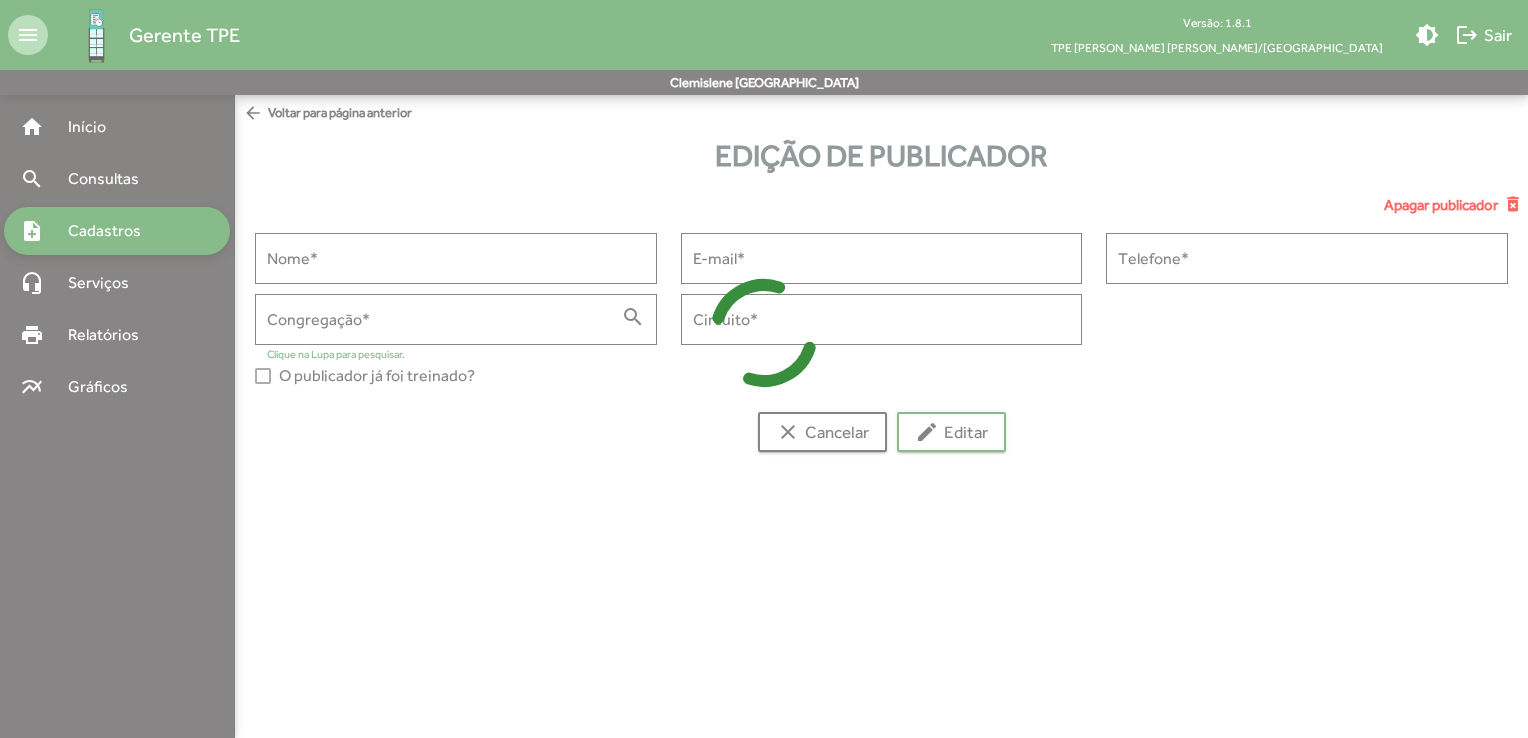 type on "**********" 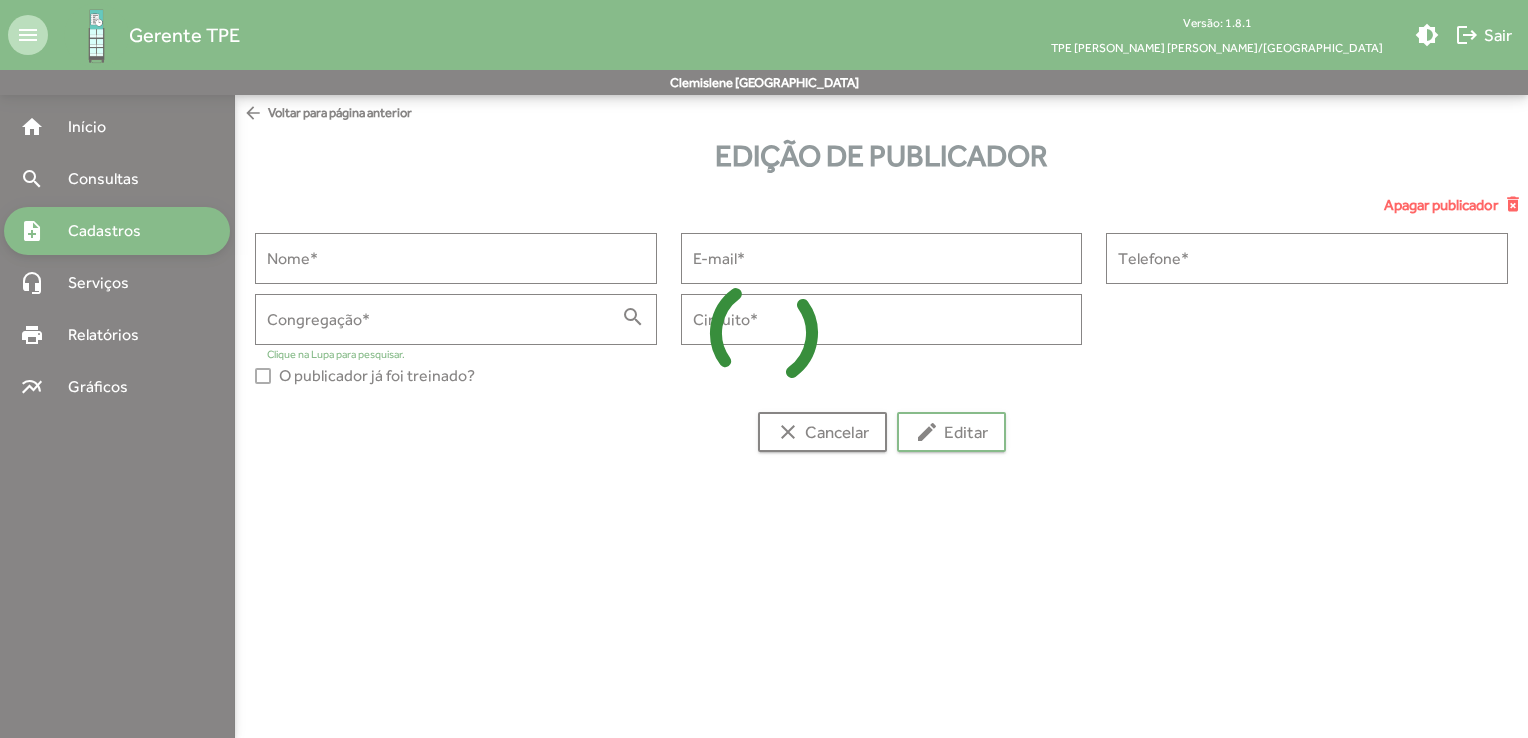type on "**********" 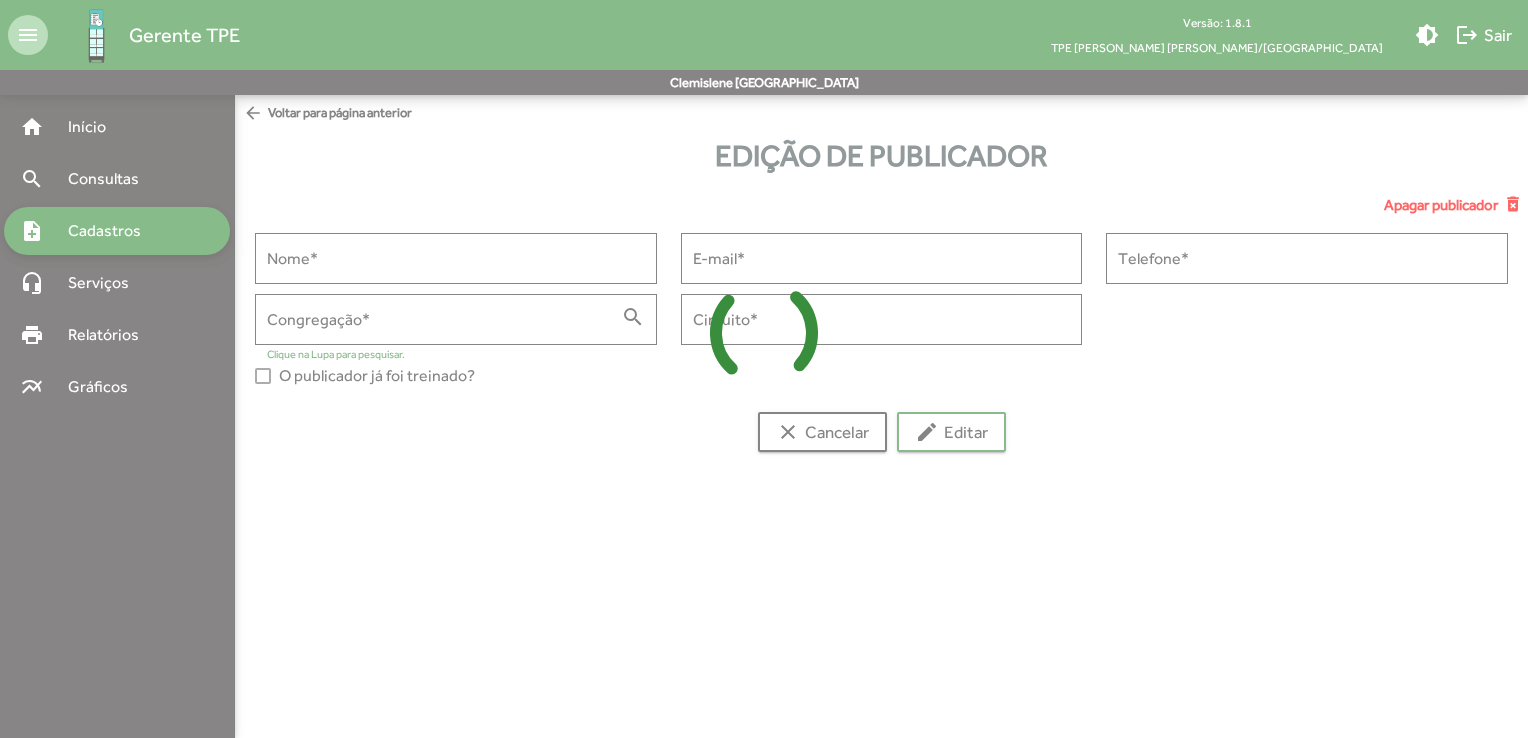 type on "**********" 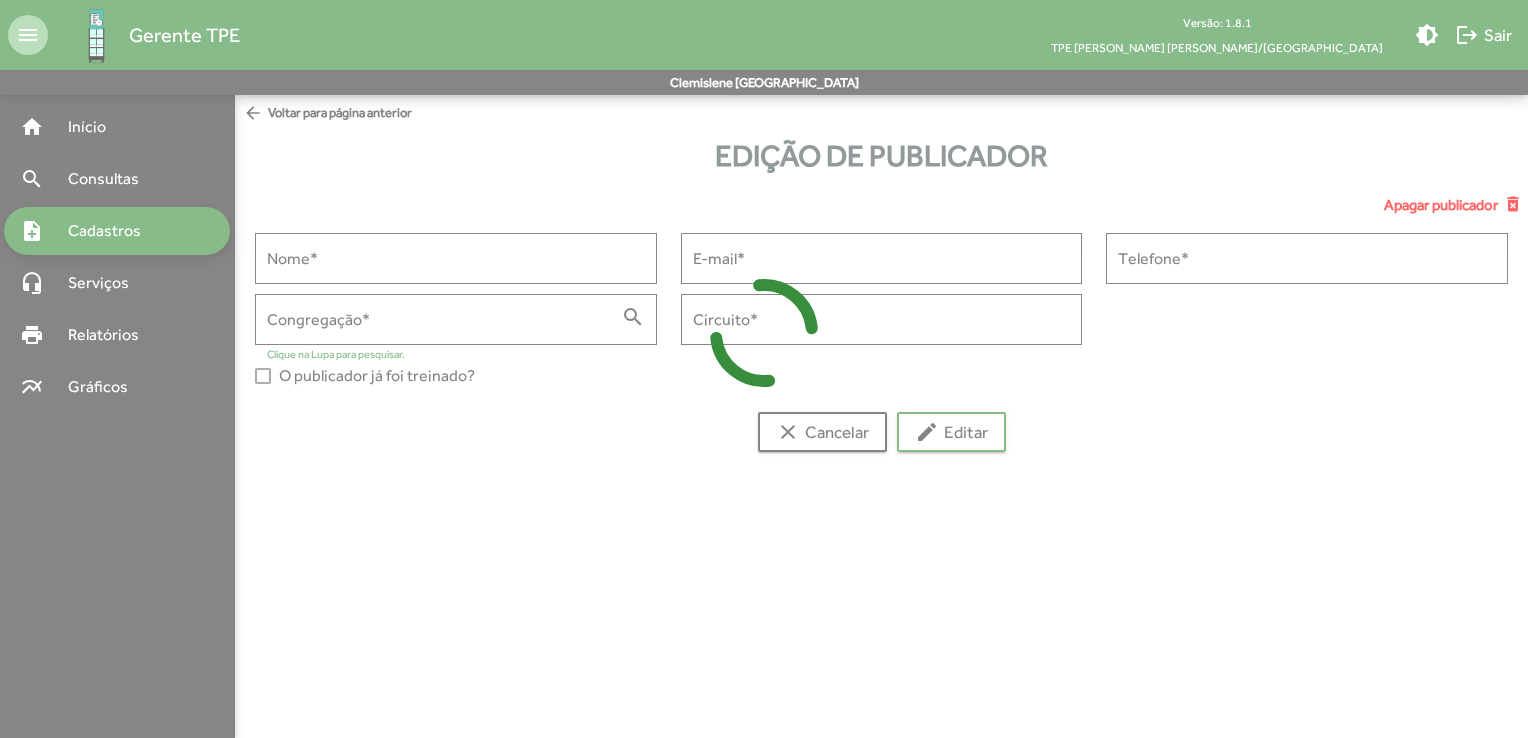 type on "**********" 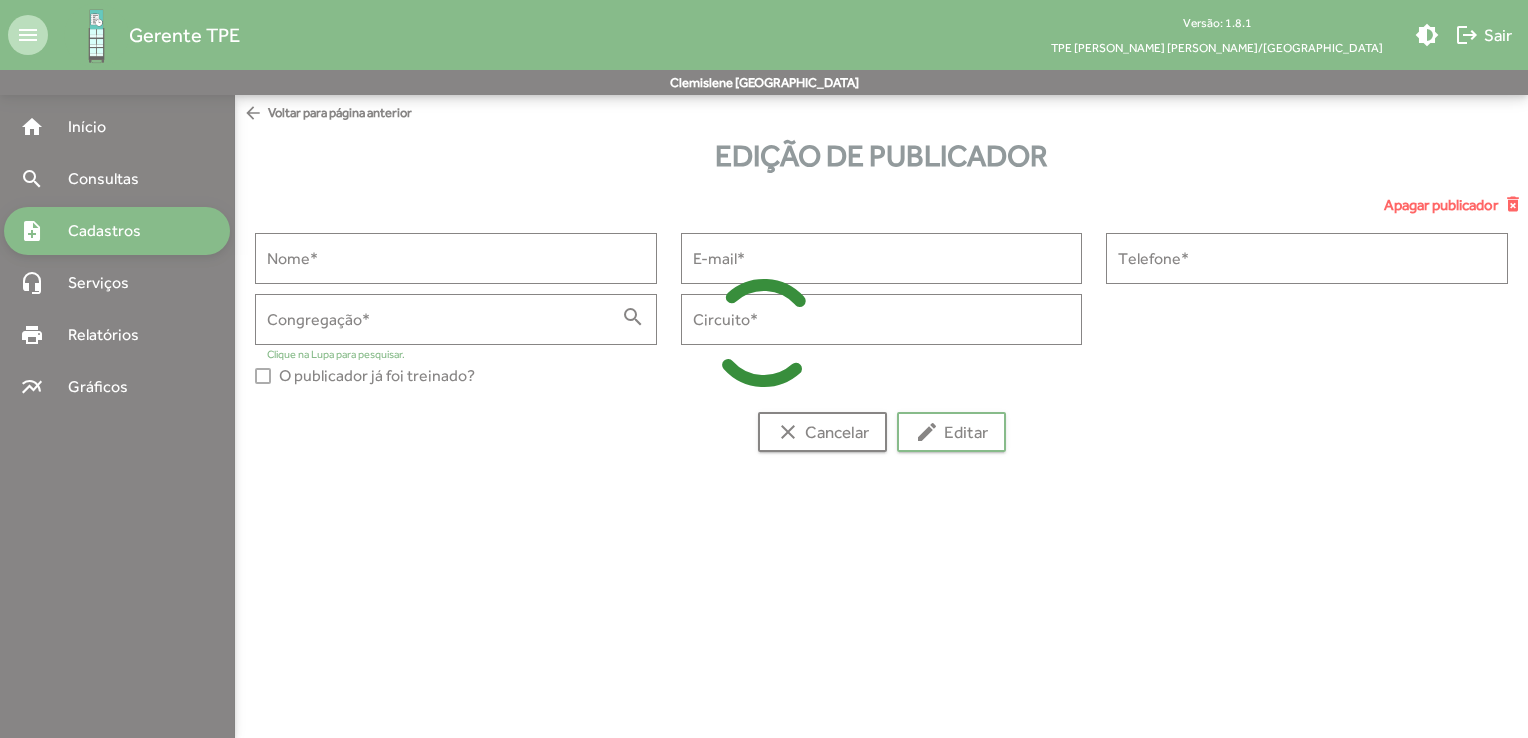 type on "*****" 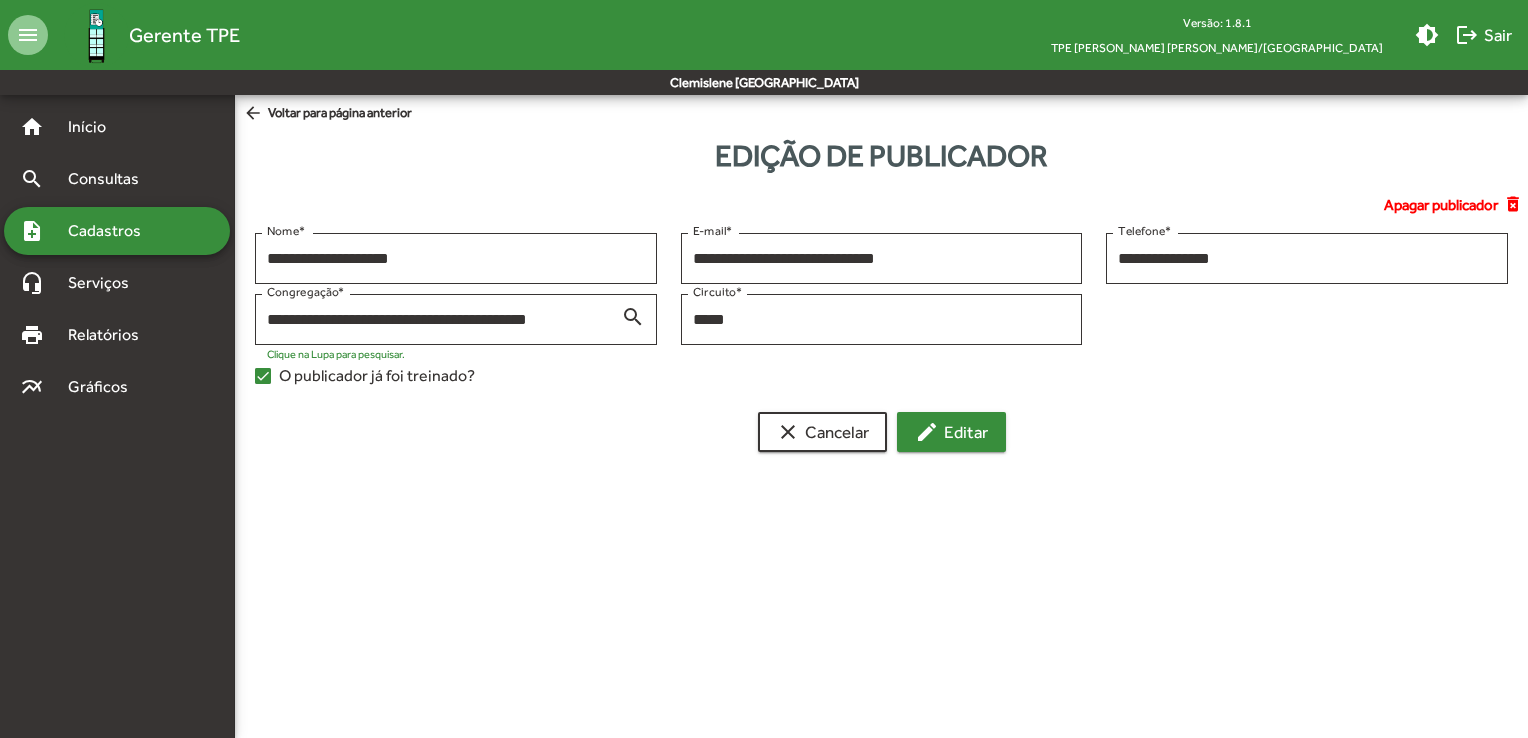 click on "edit  Editar" at bounding box center [951, 432] 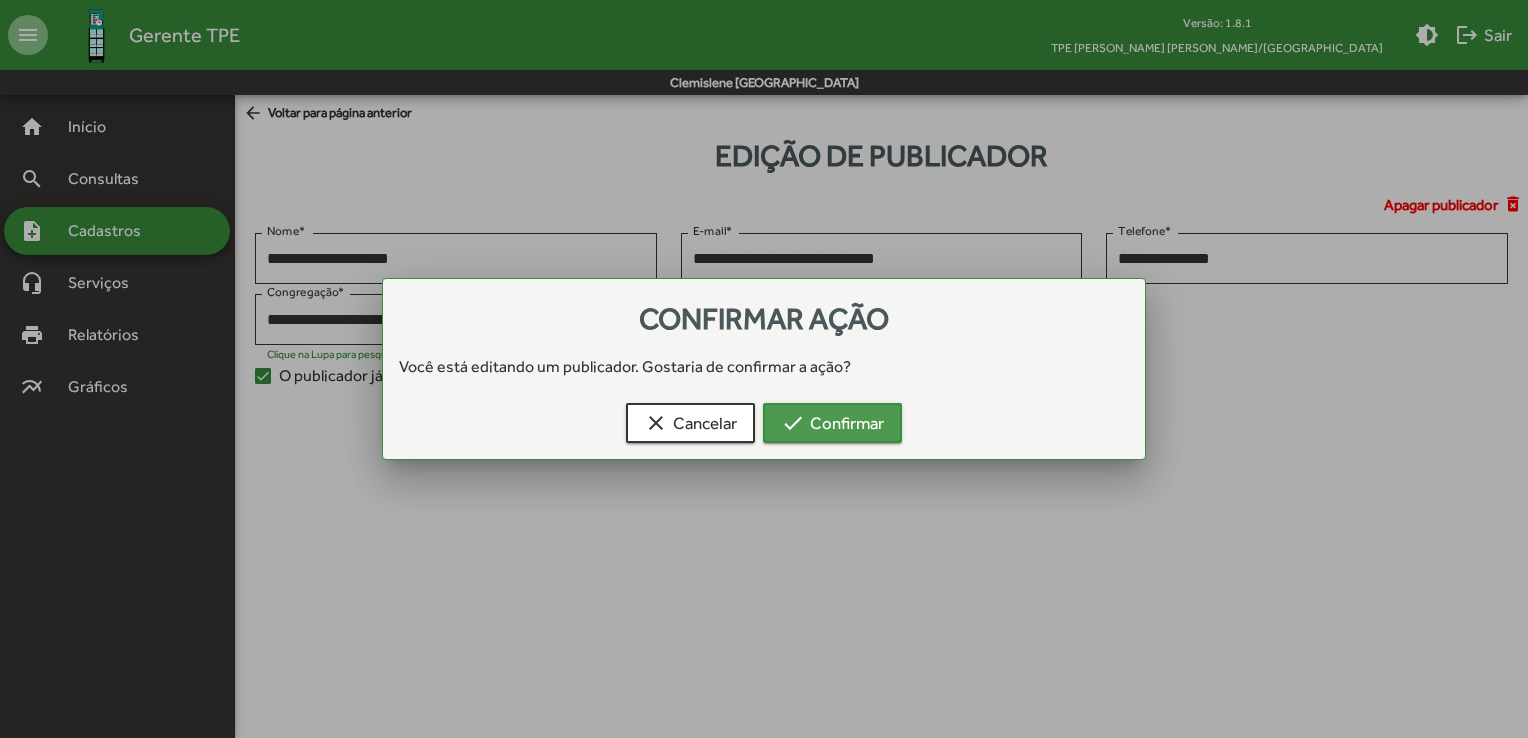 click on "check  Confirmar" at bounding box center [832, 423] 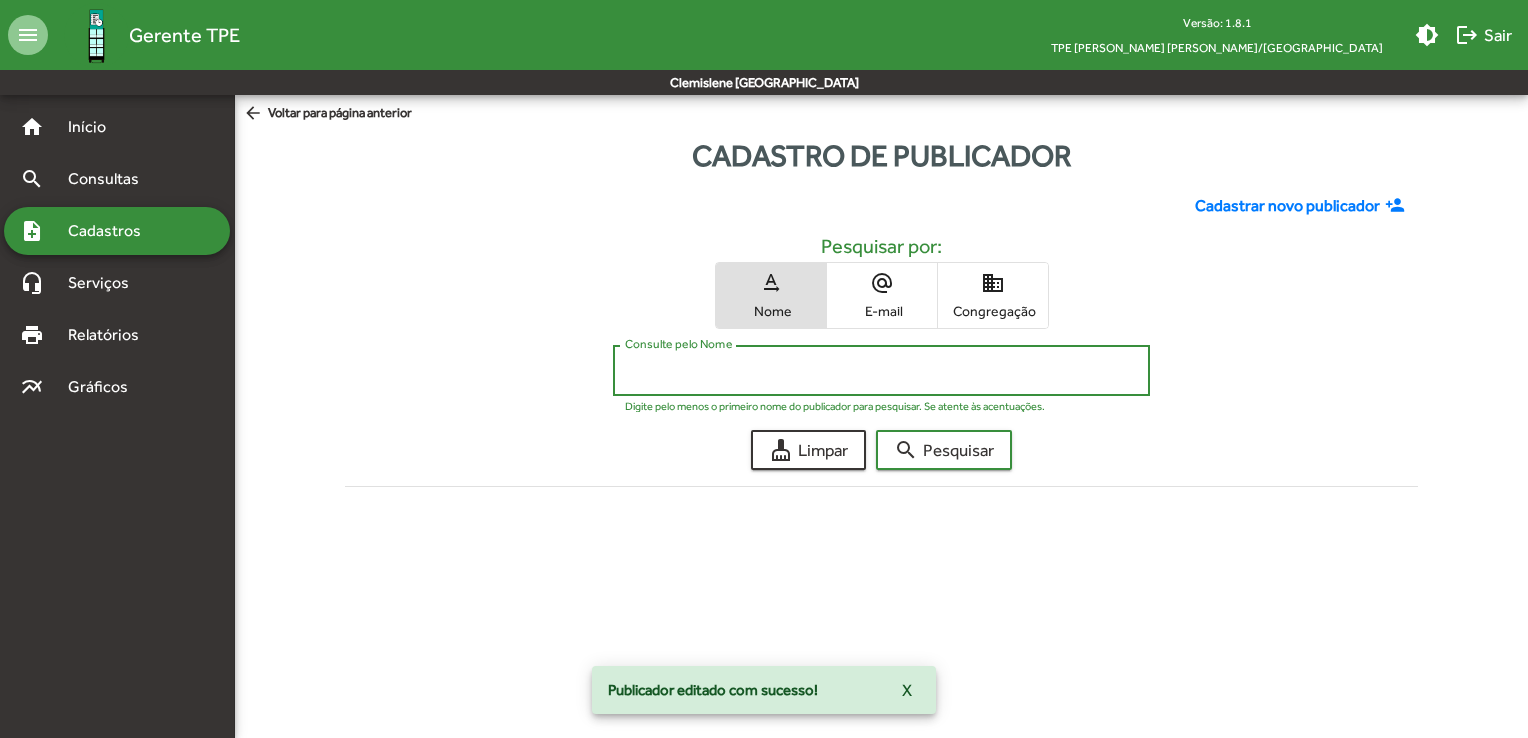click on "Consulte pelo Nome" at bounding box center (881, 371) 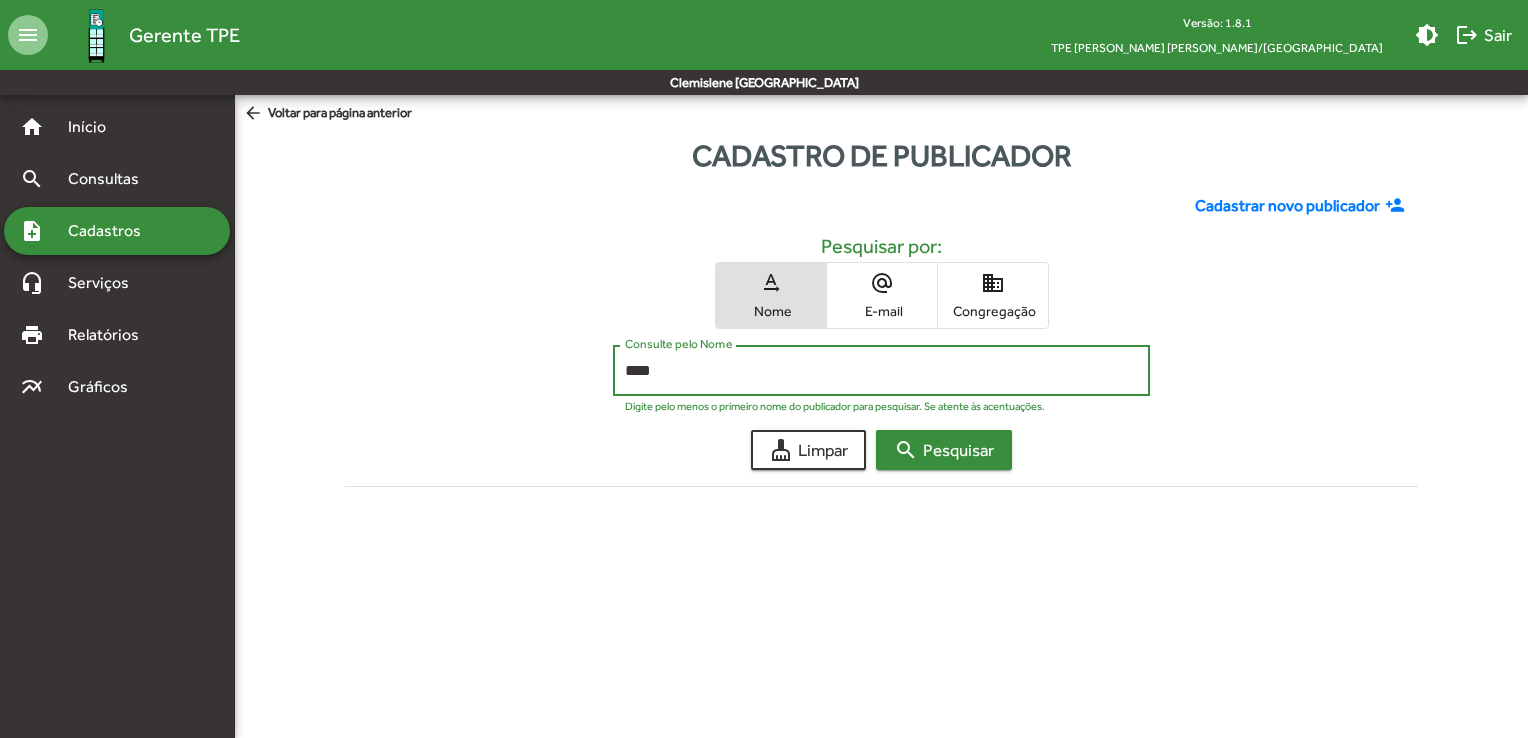 type on "****" 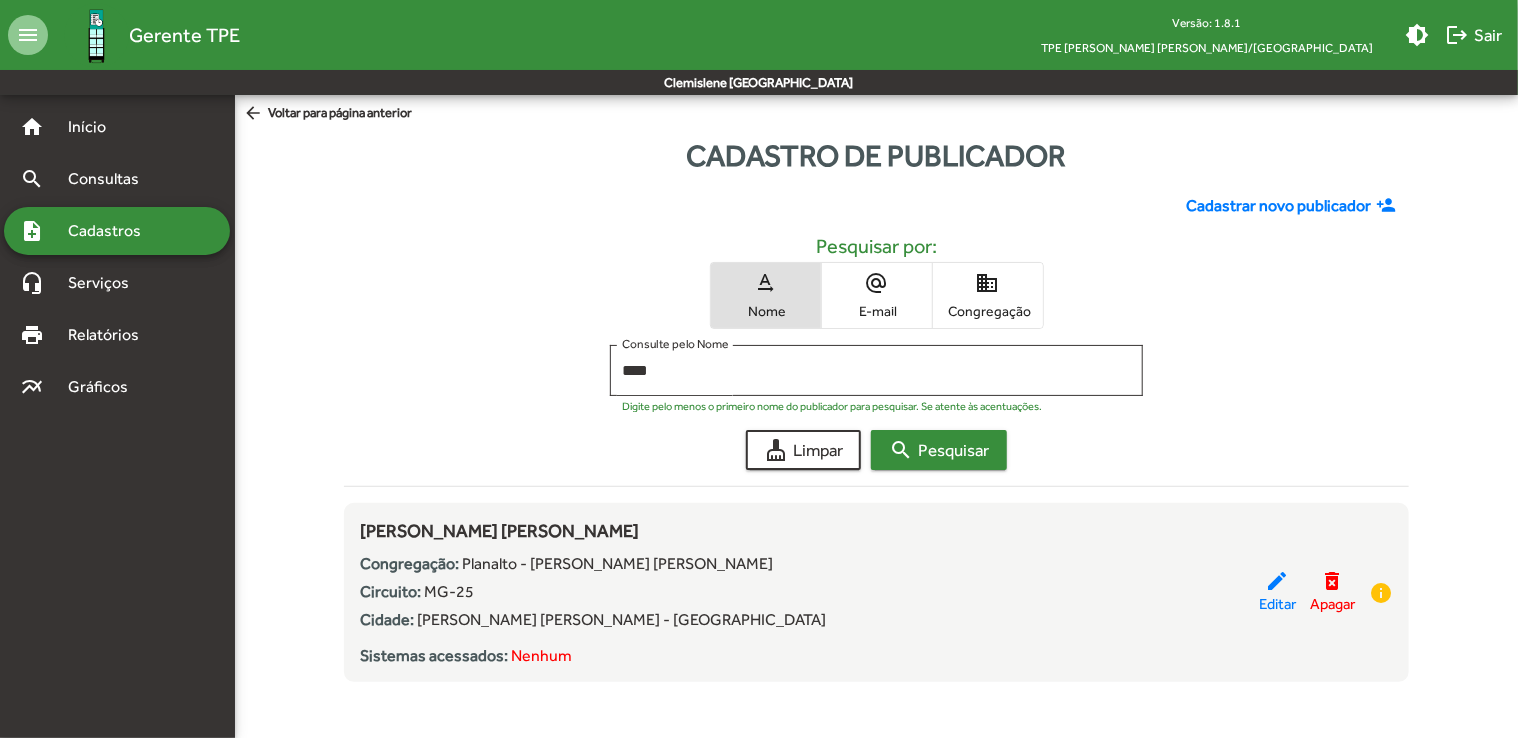 scroll, scrollTop: 6, scrollLeft: 0, axis: vertical 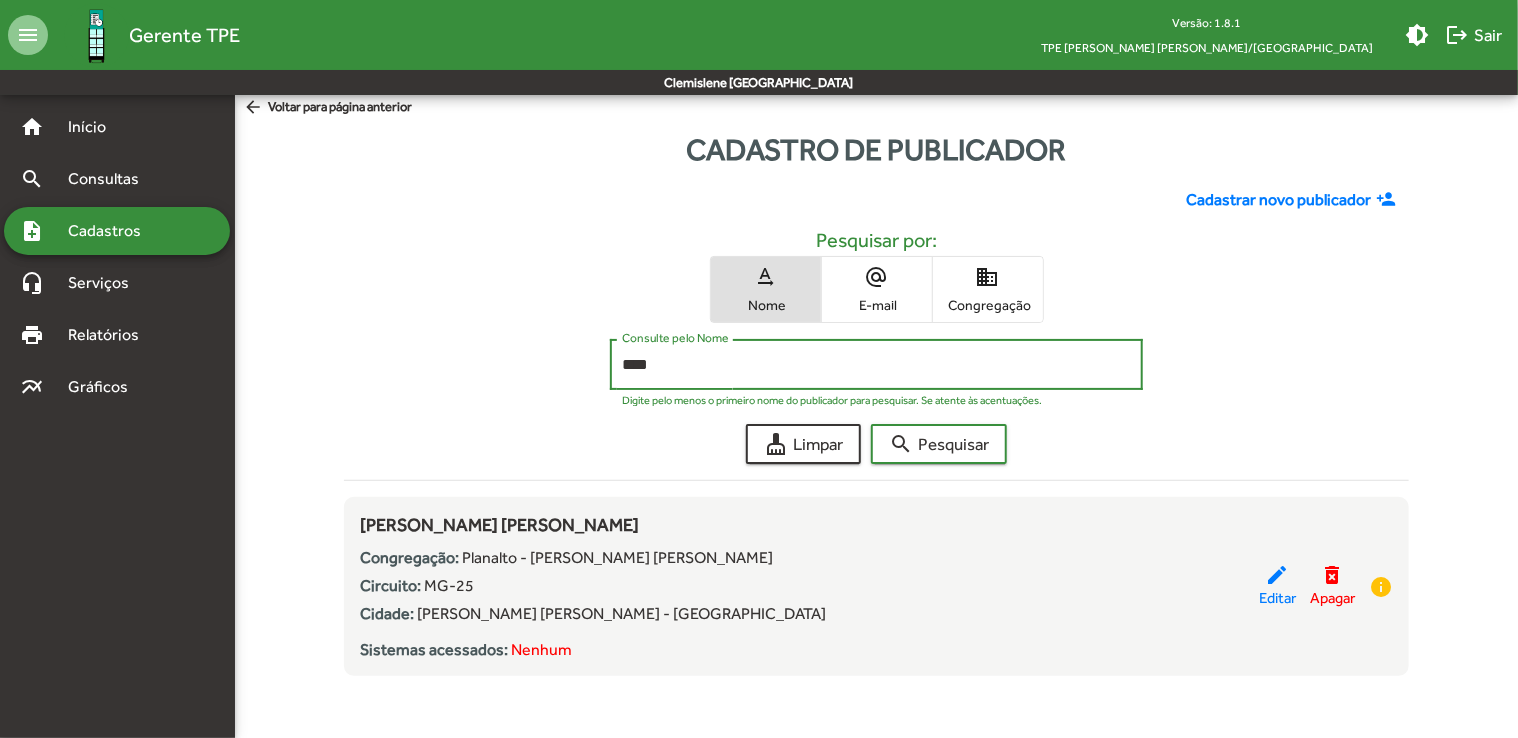 click on "****" at bounding box center (876, 365) 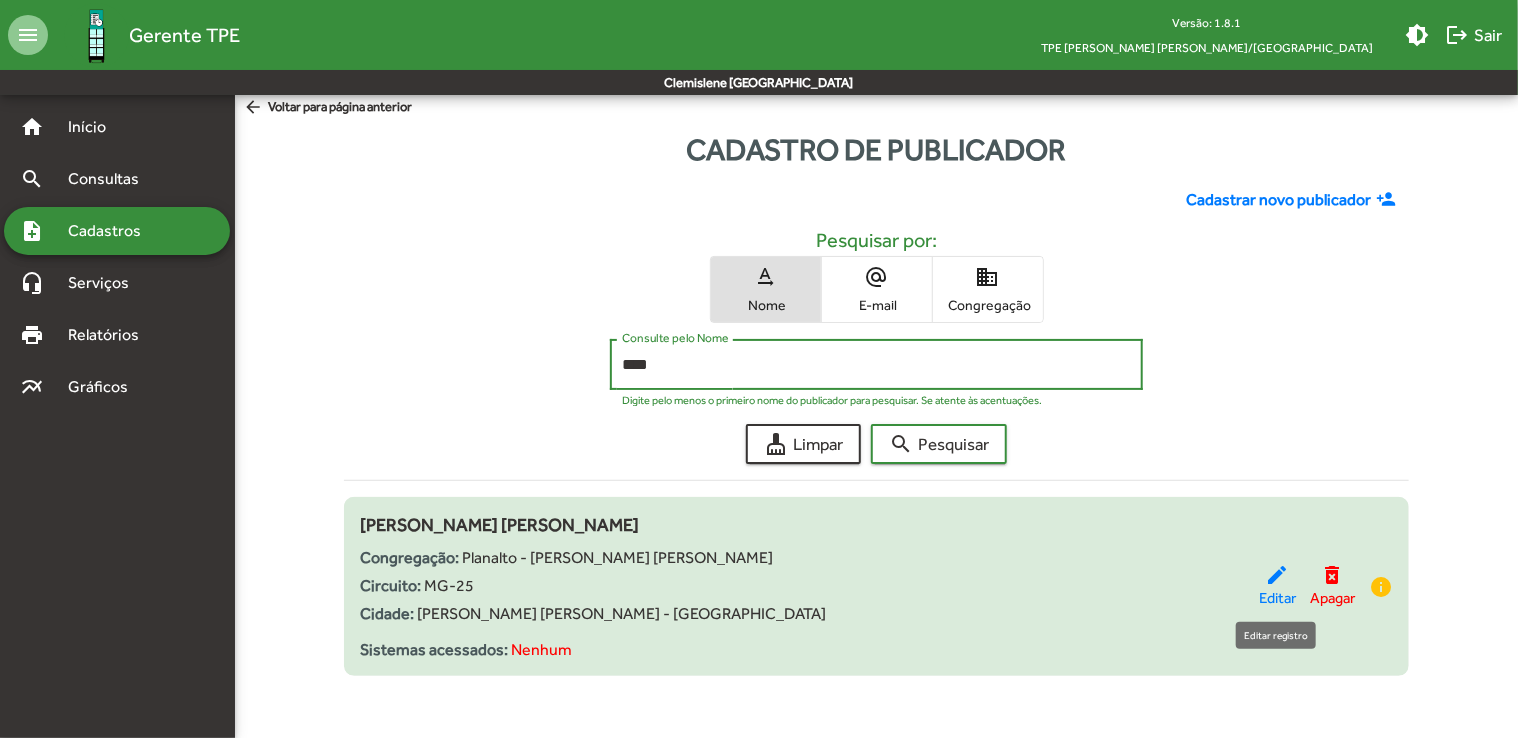 click on "edit" 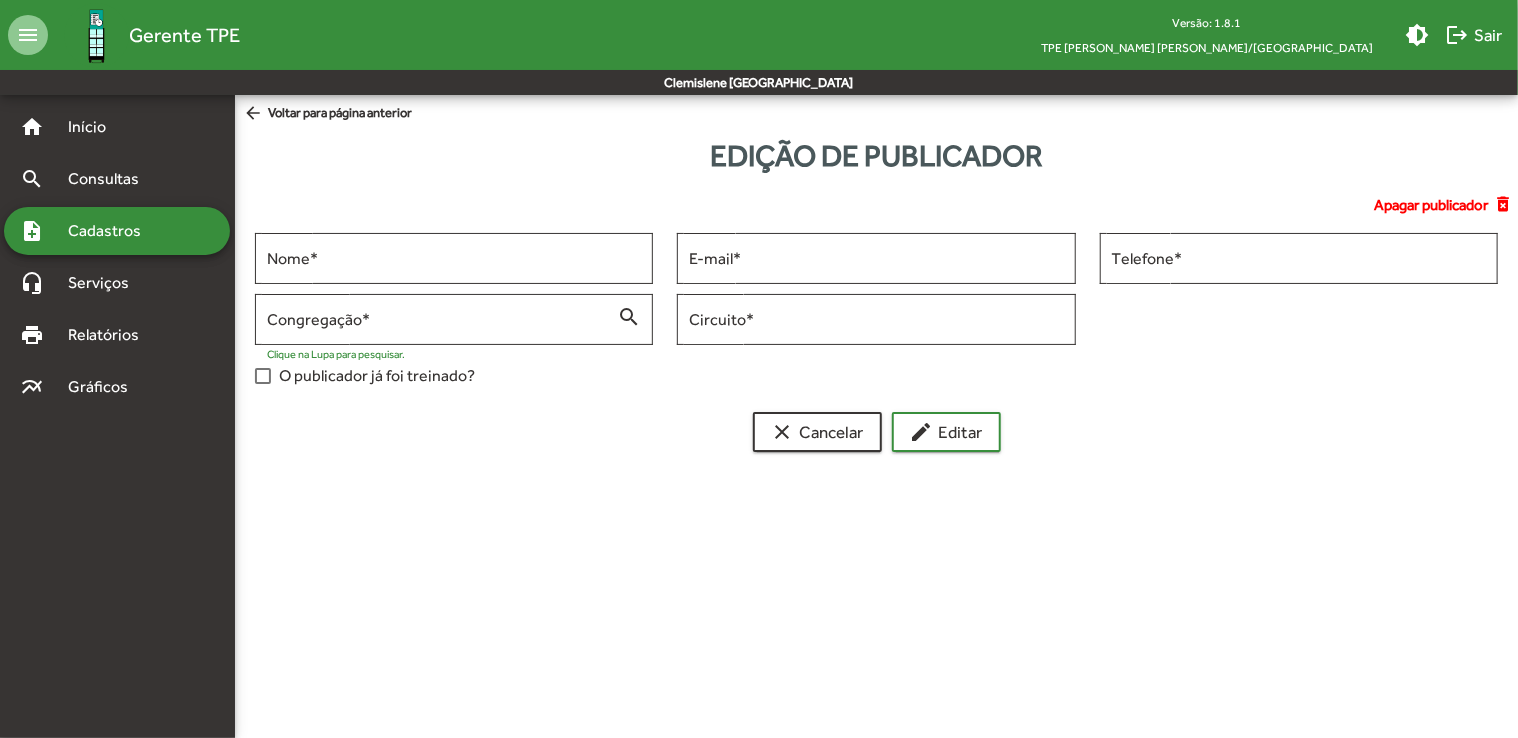 scroll, scrollTop: 0, scrollLeft: 0, axis: both 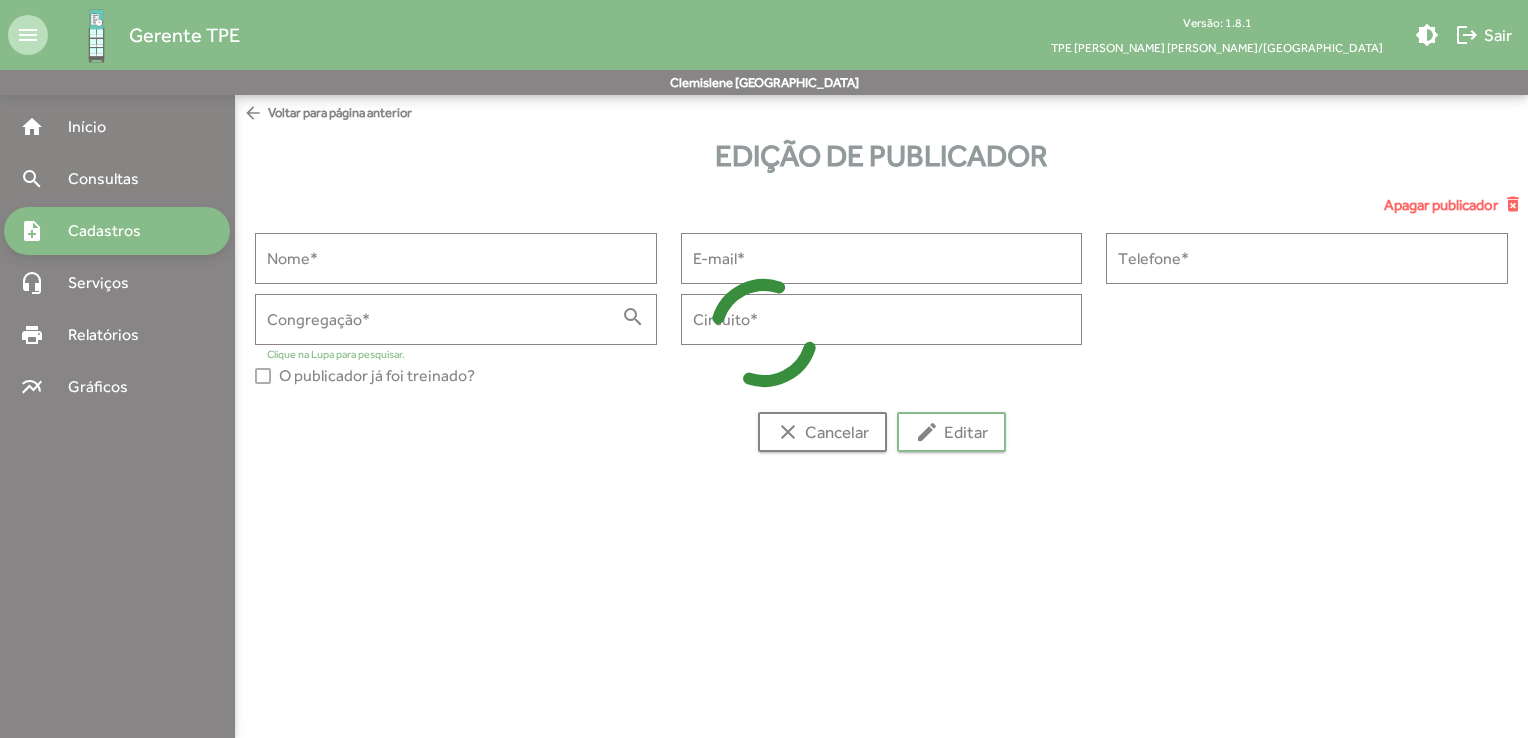 type on "**********" 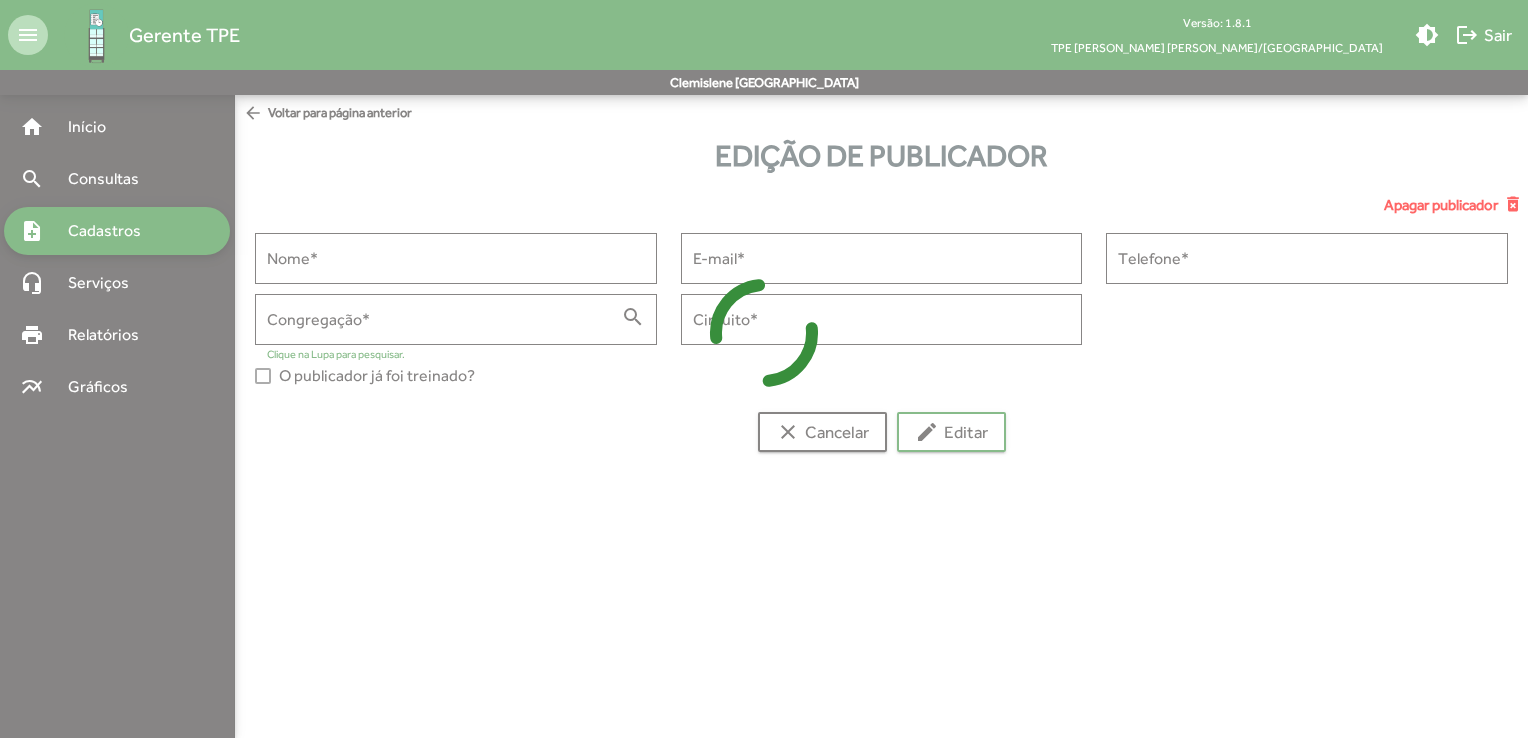 type on "**********" 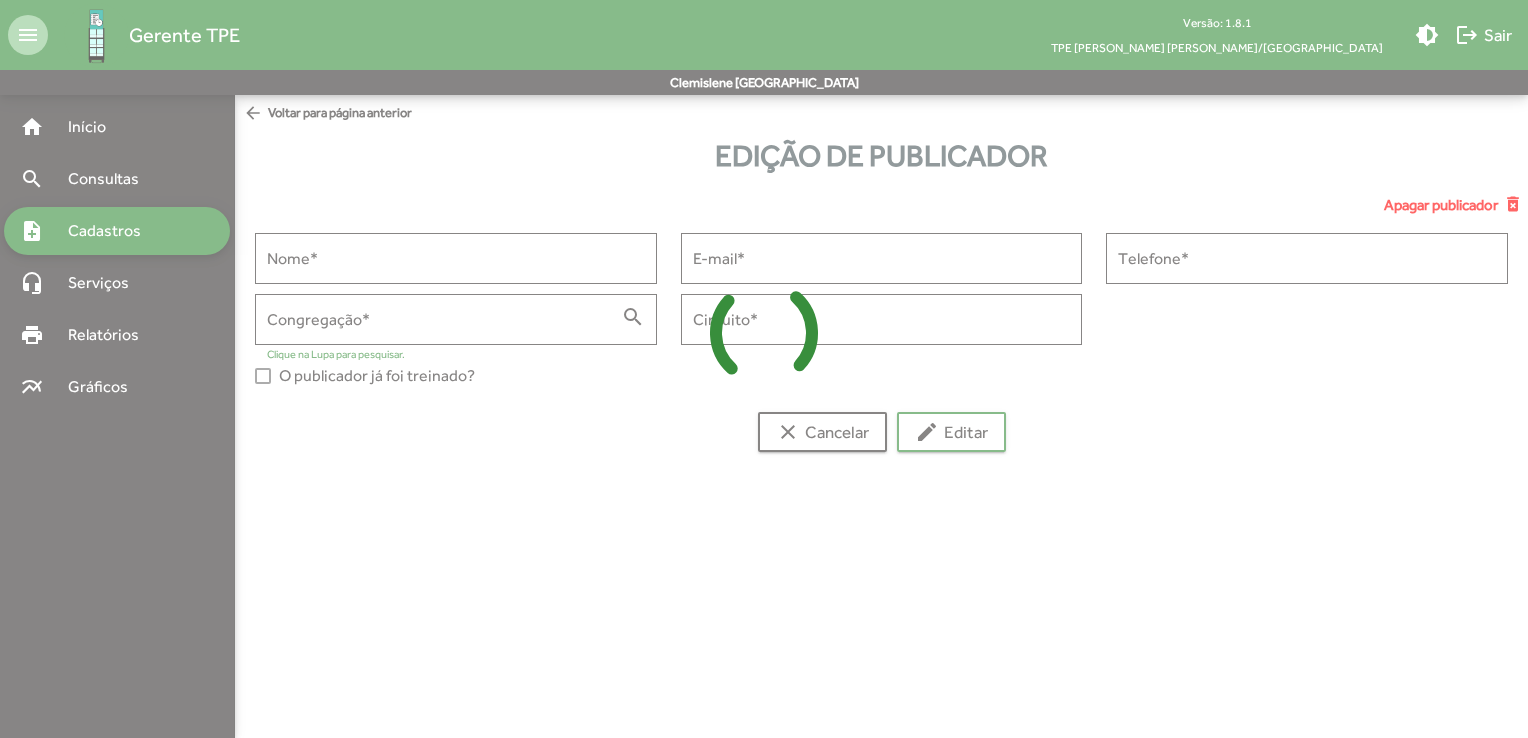 type on "**********" 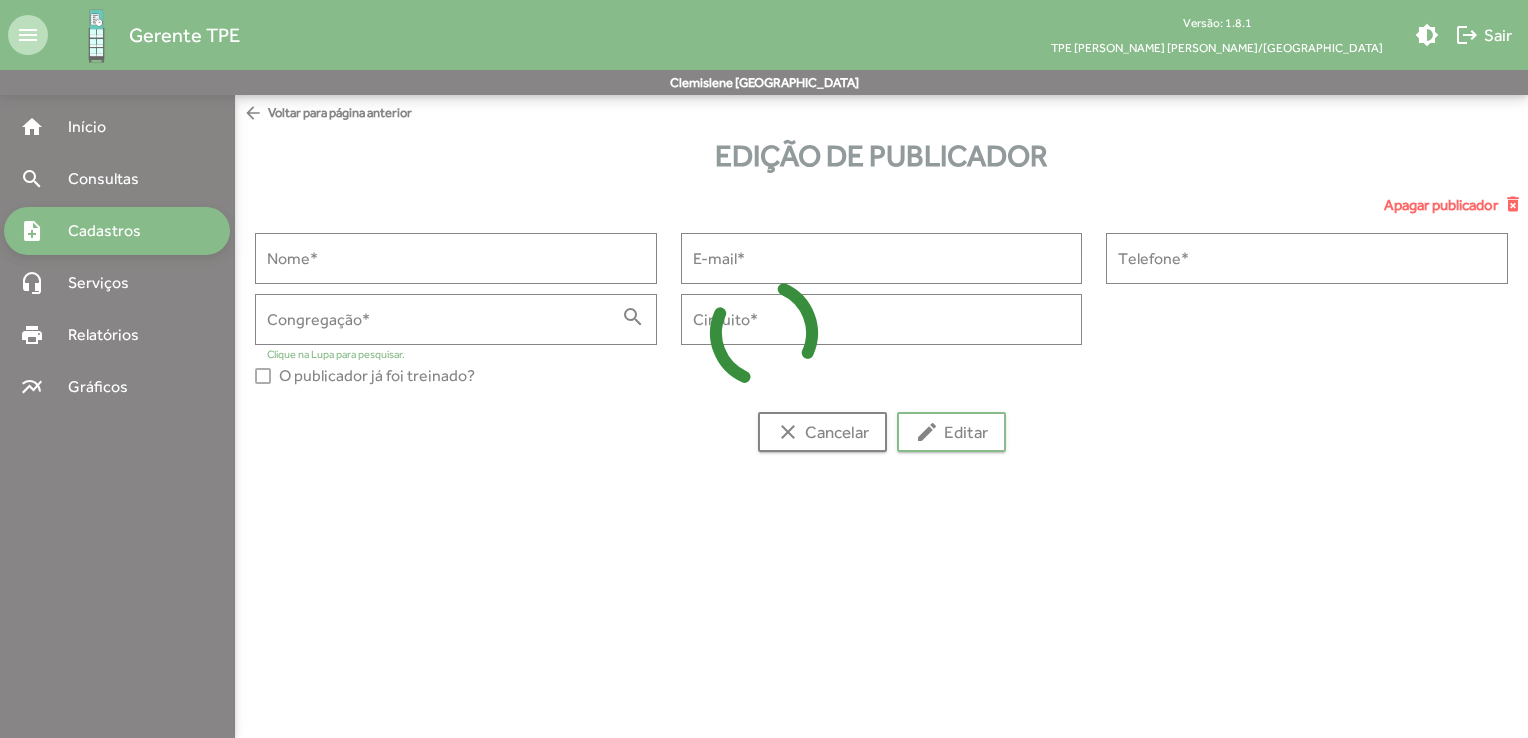 type on "**********" 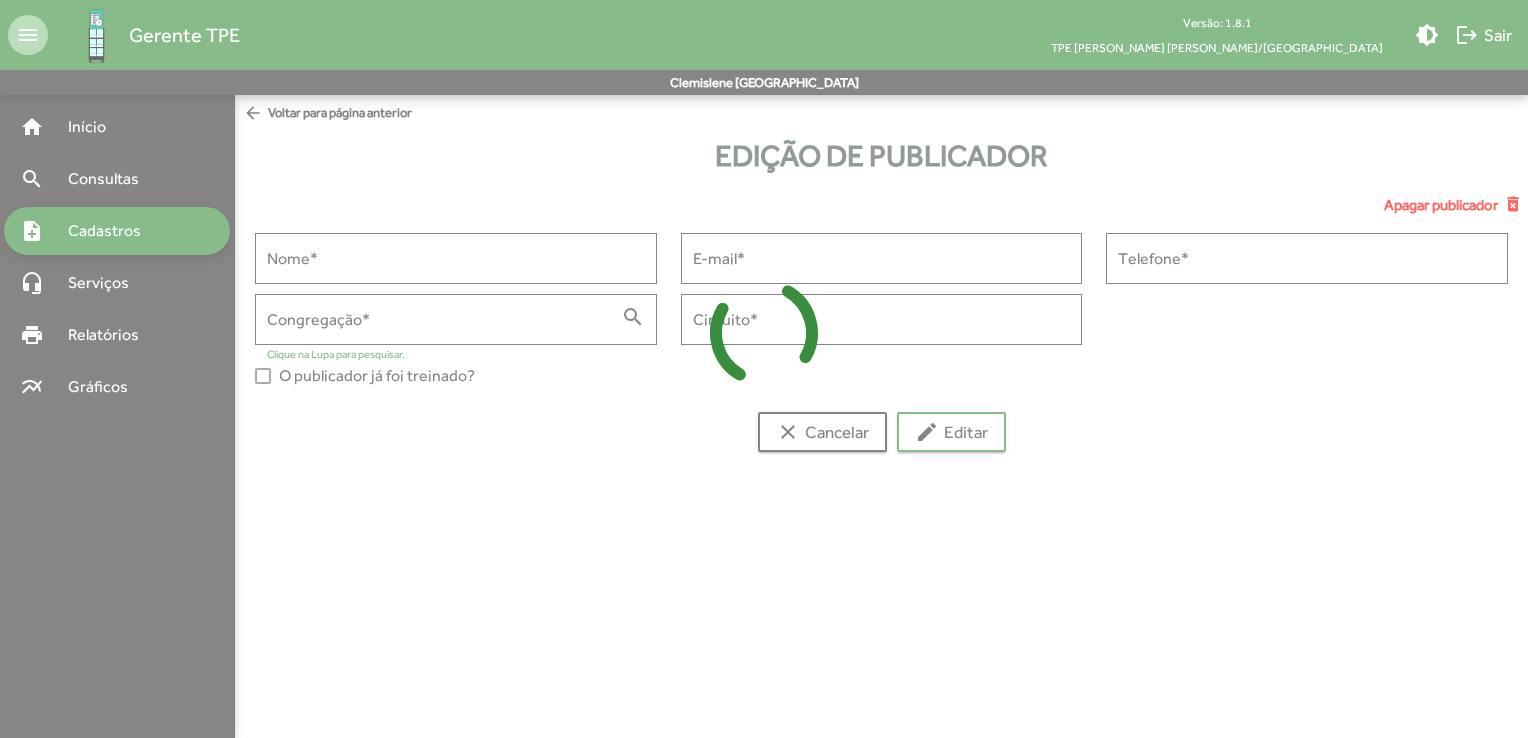 type on "*****" 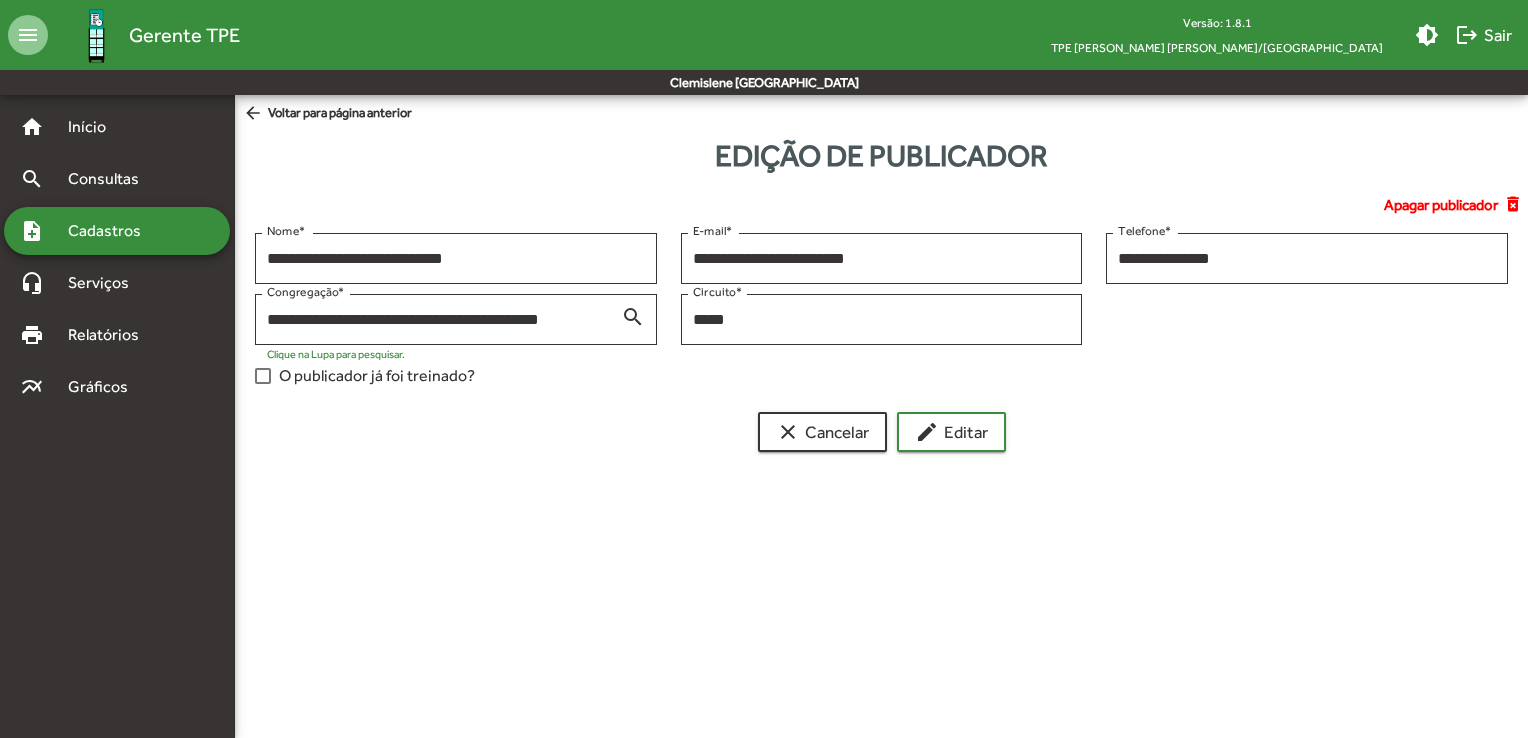 click on "O publicador já foi treinado?" at bounding box center [377, 376] 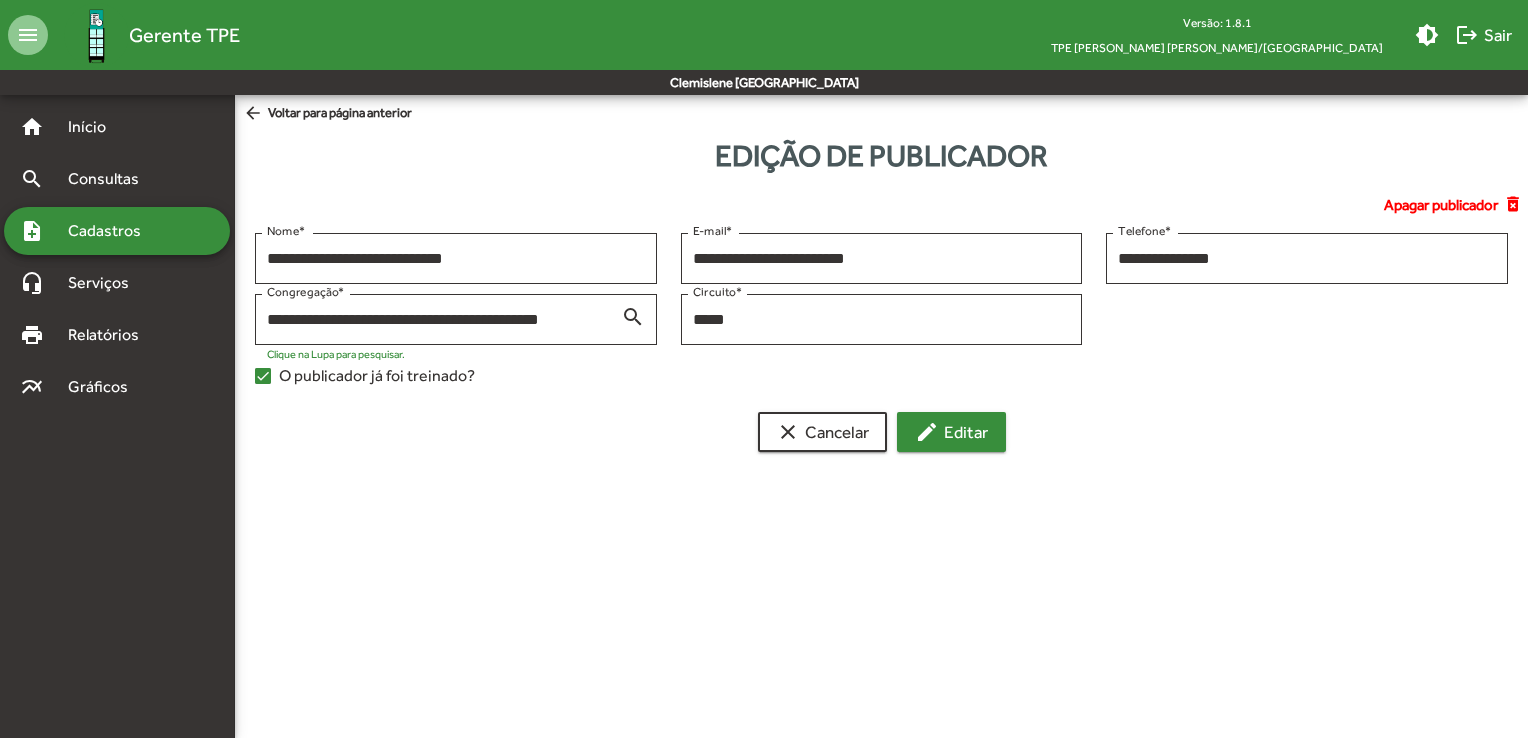click on "edit" at bounding box center [927, 432] 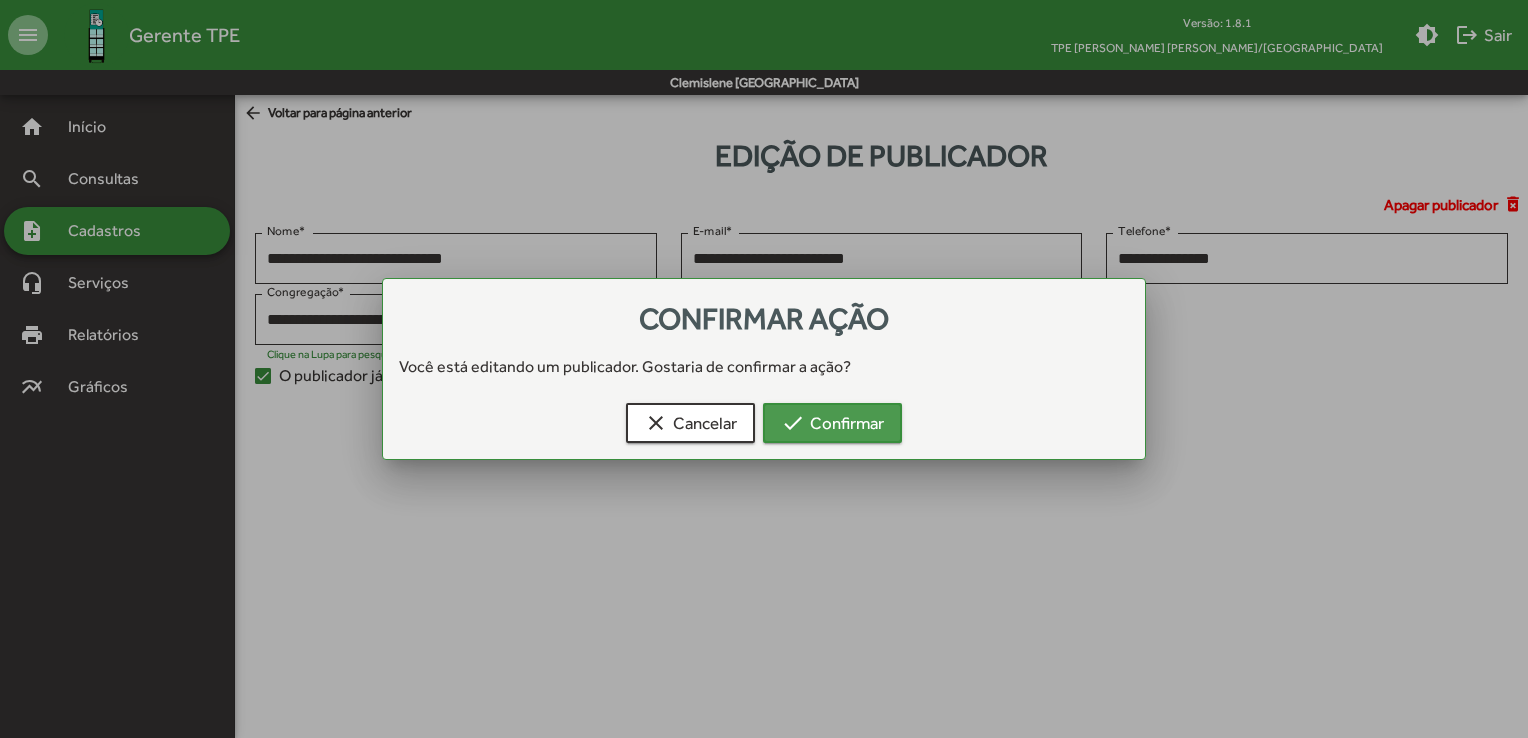 click on "check  Confirmar" at bounding box center (832, 423) 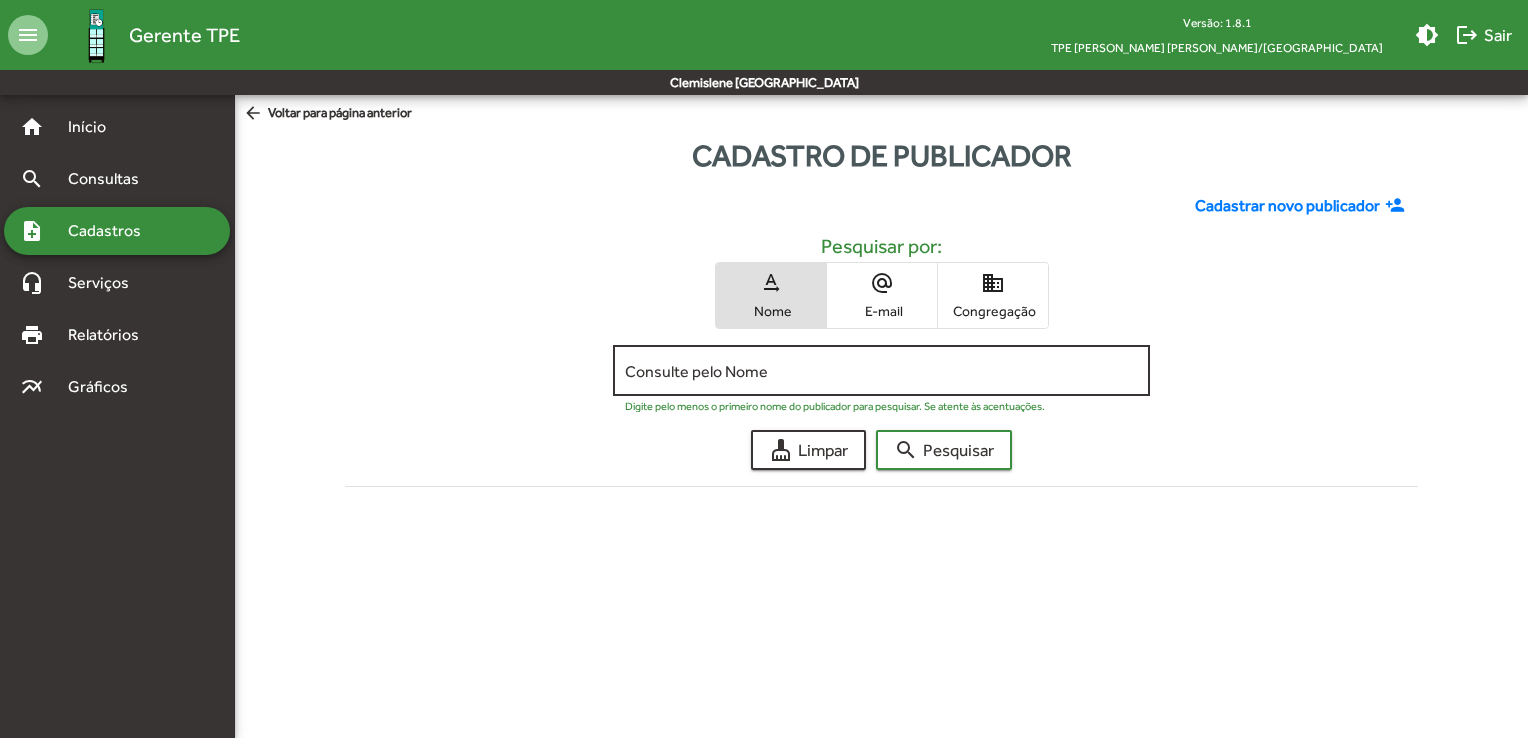 click on "Consulte pelo Nome" at bounding box center (881, 371) 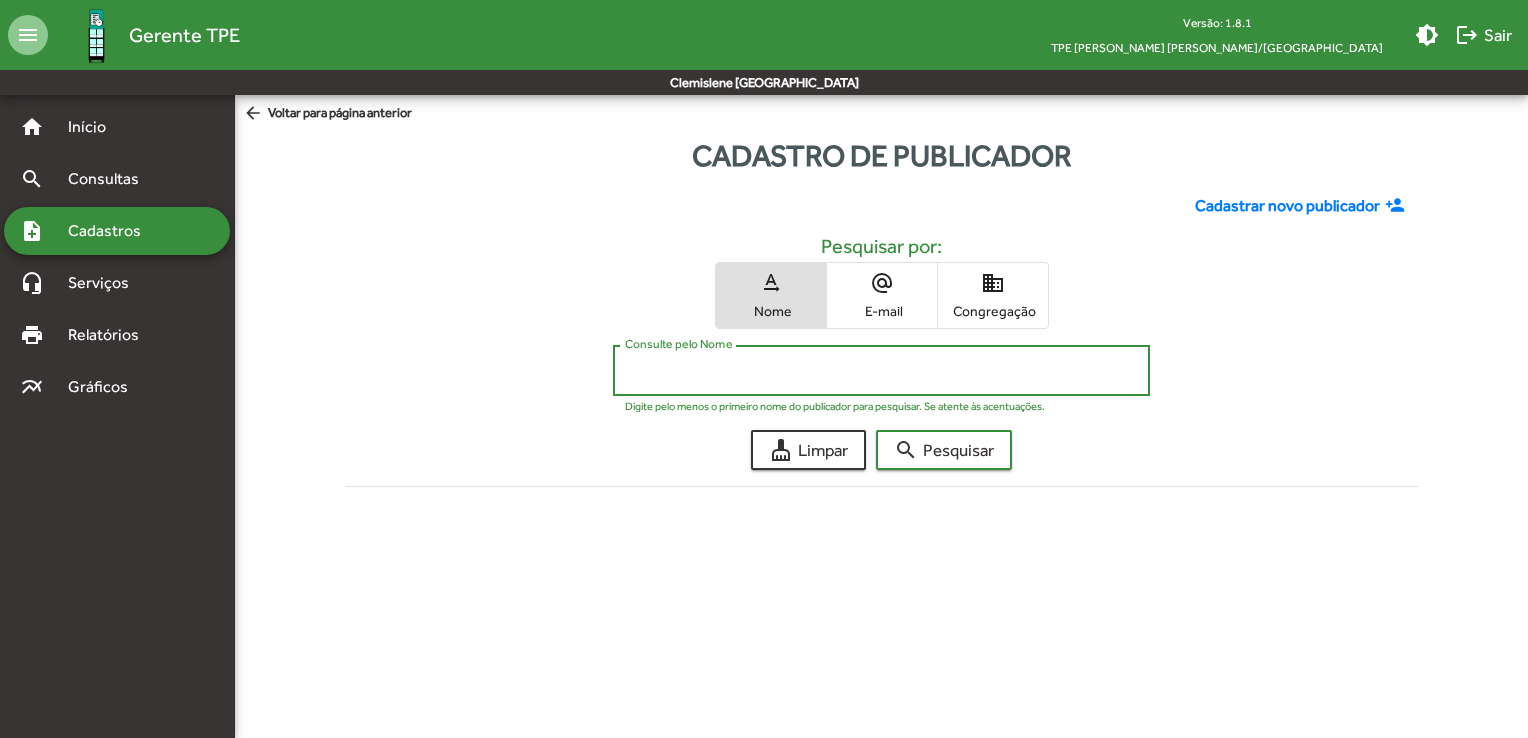 click on "Consulte pelo Nome" 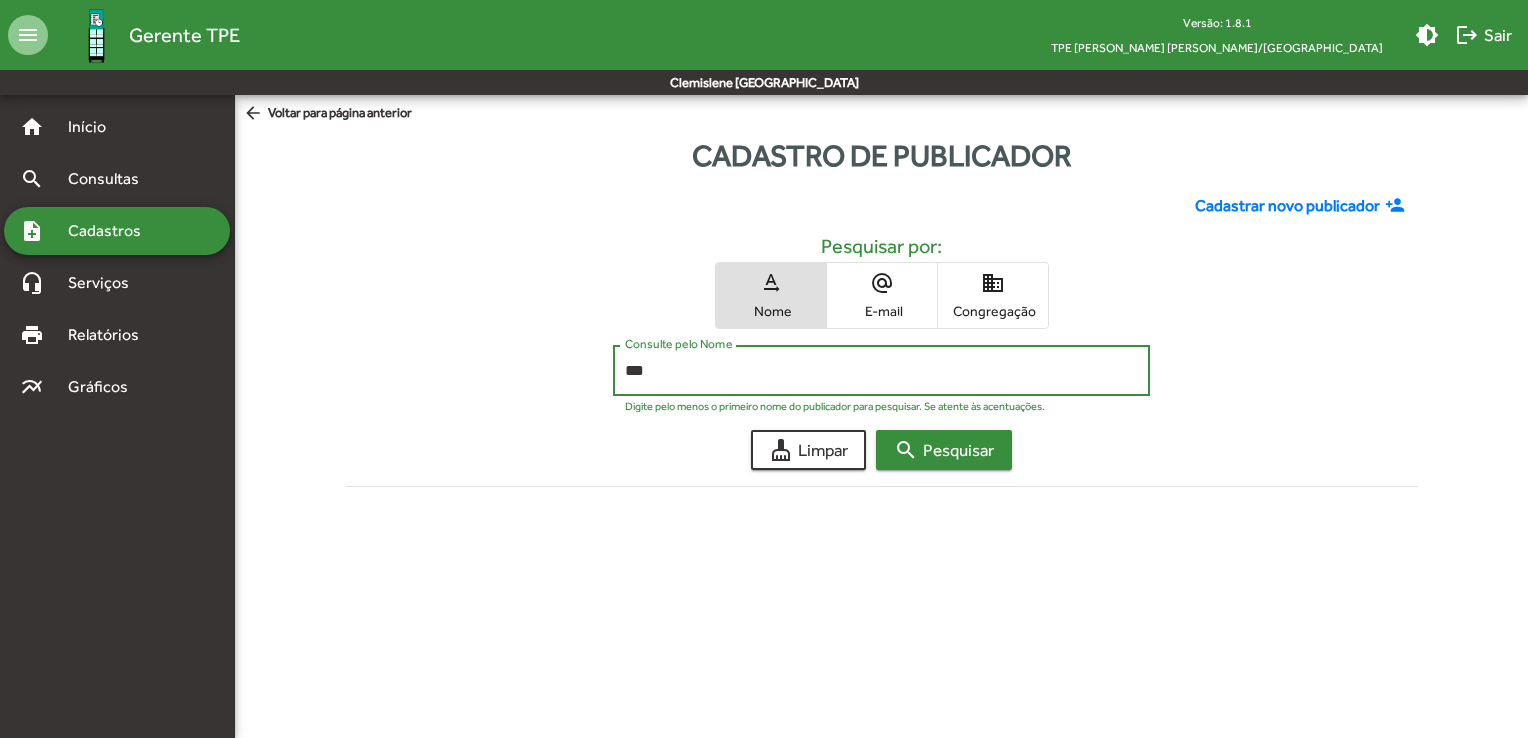type on "***" 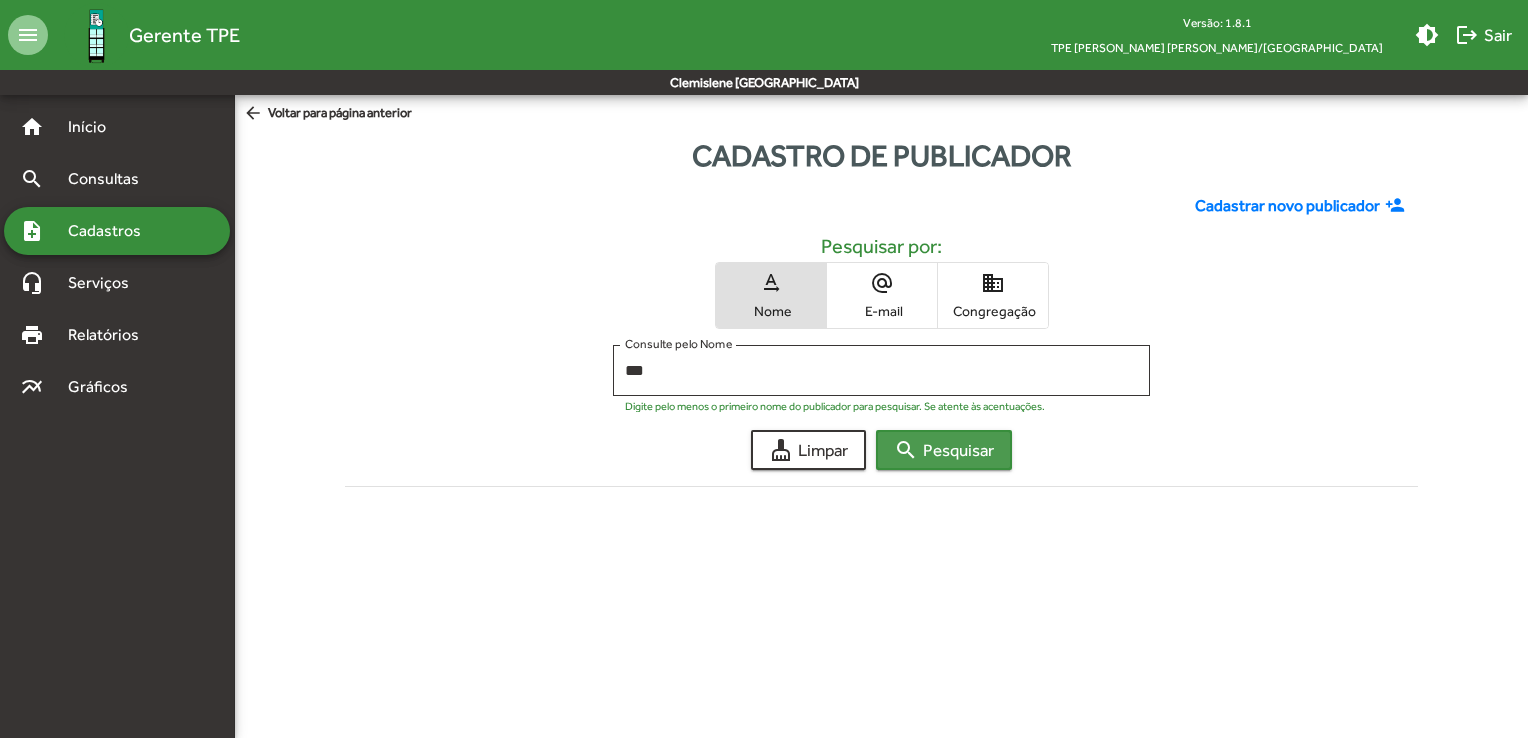click on "search  Pesquisar" 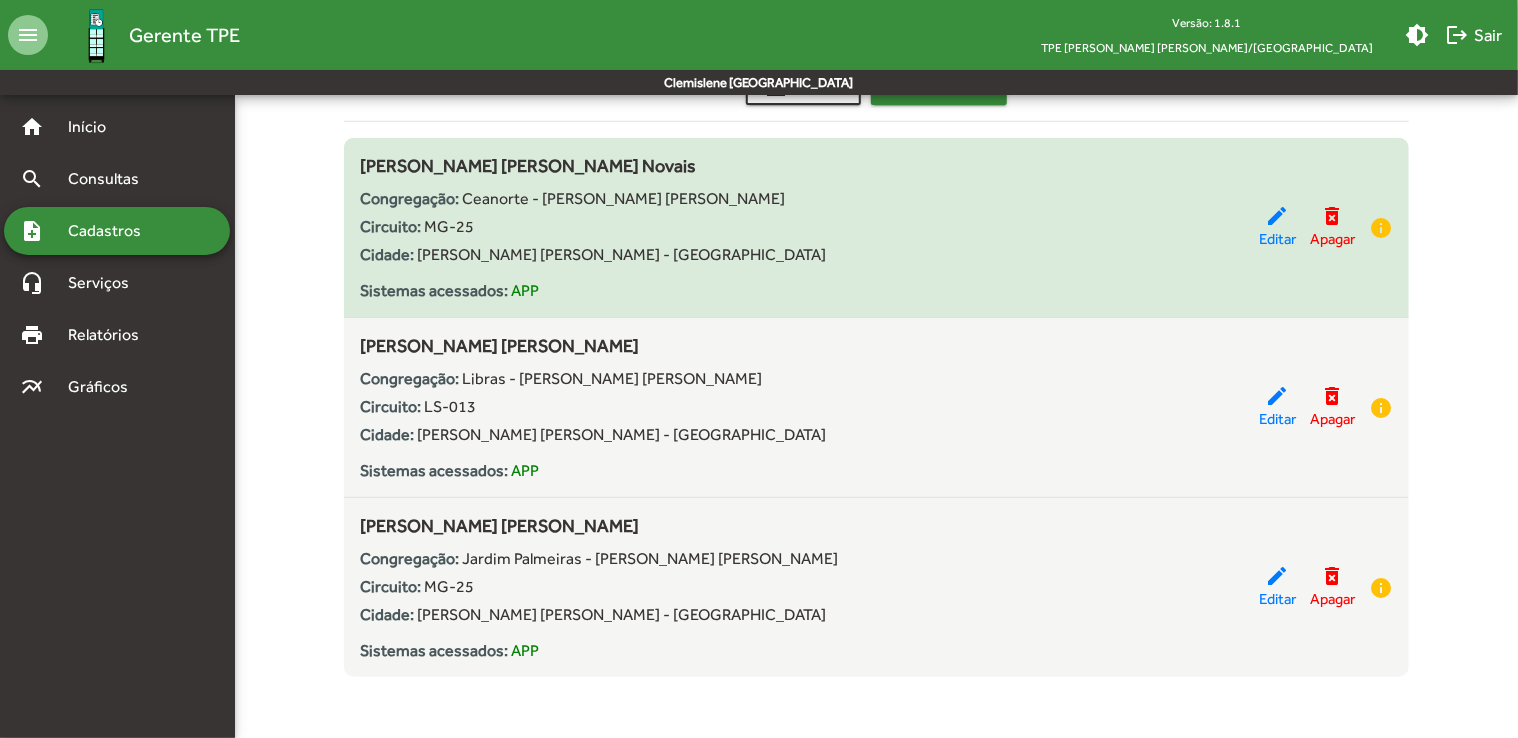 scroll, scrollTop: 0, scrollLeft: 0, axis: both 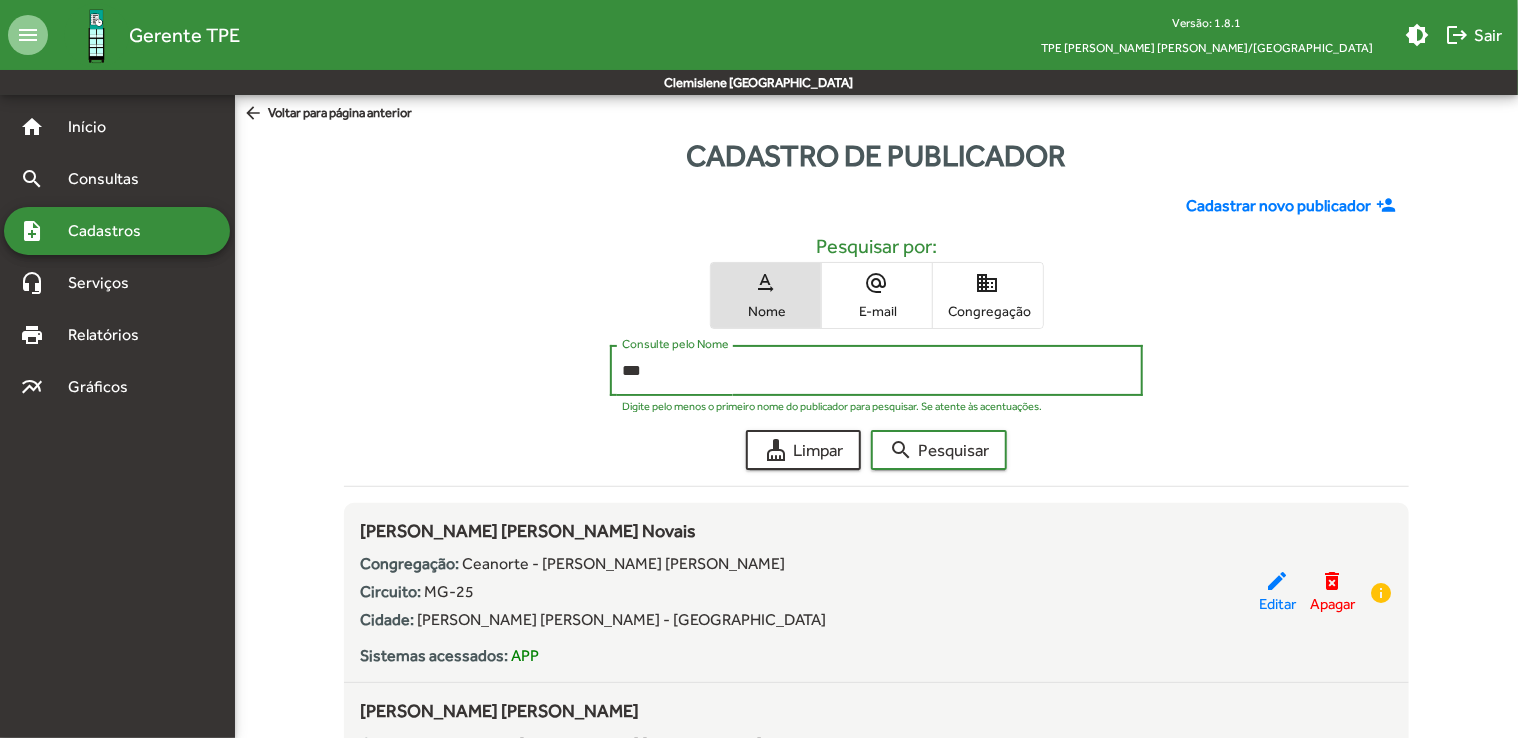 drag, startPoint x: 692, startPoint y: 364, endPoint x: 616, endPoint y: 368, distance: 76.105194 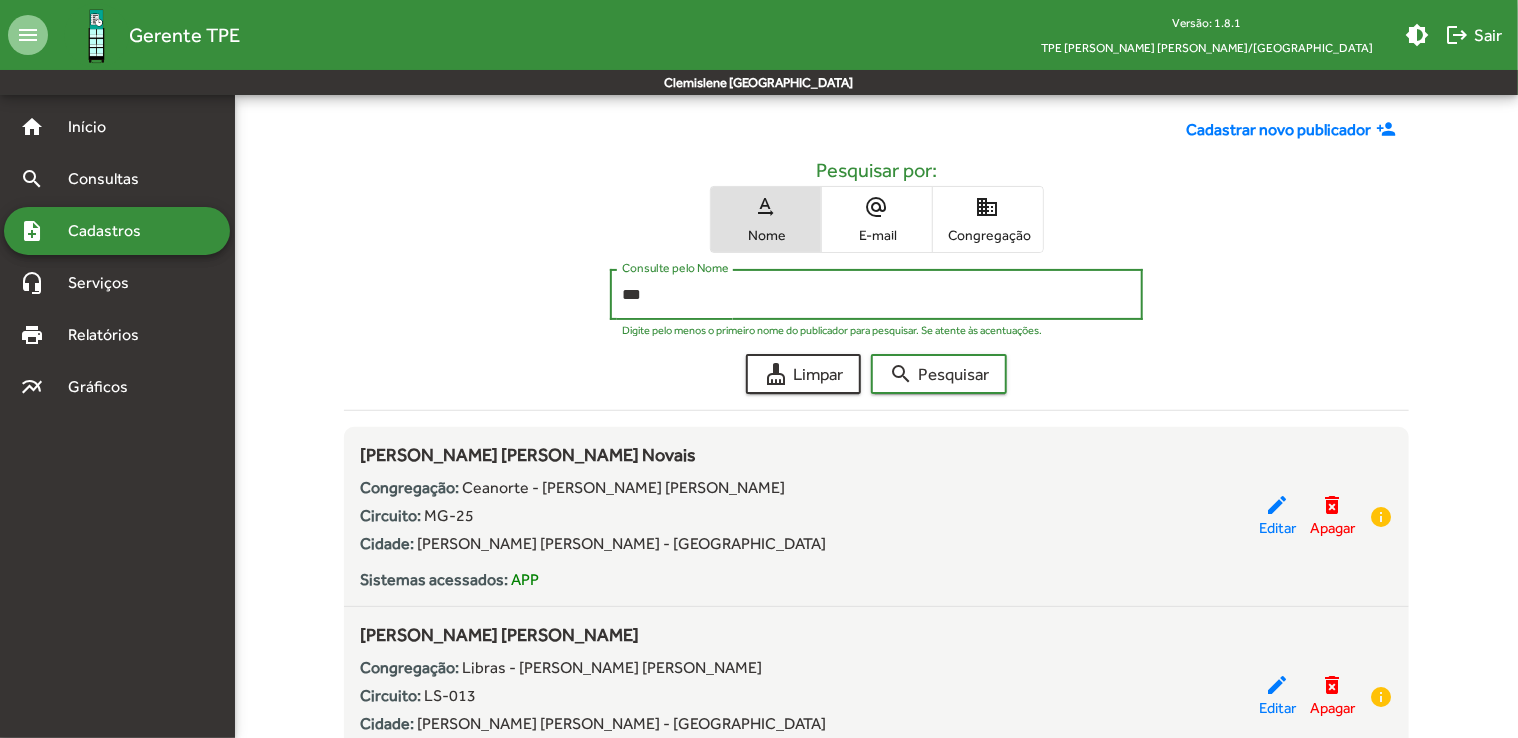 scroll, scrollTop: 200, scrollLeft: 0, axis: vertical 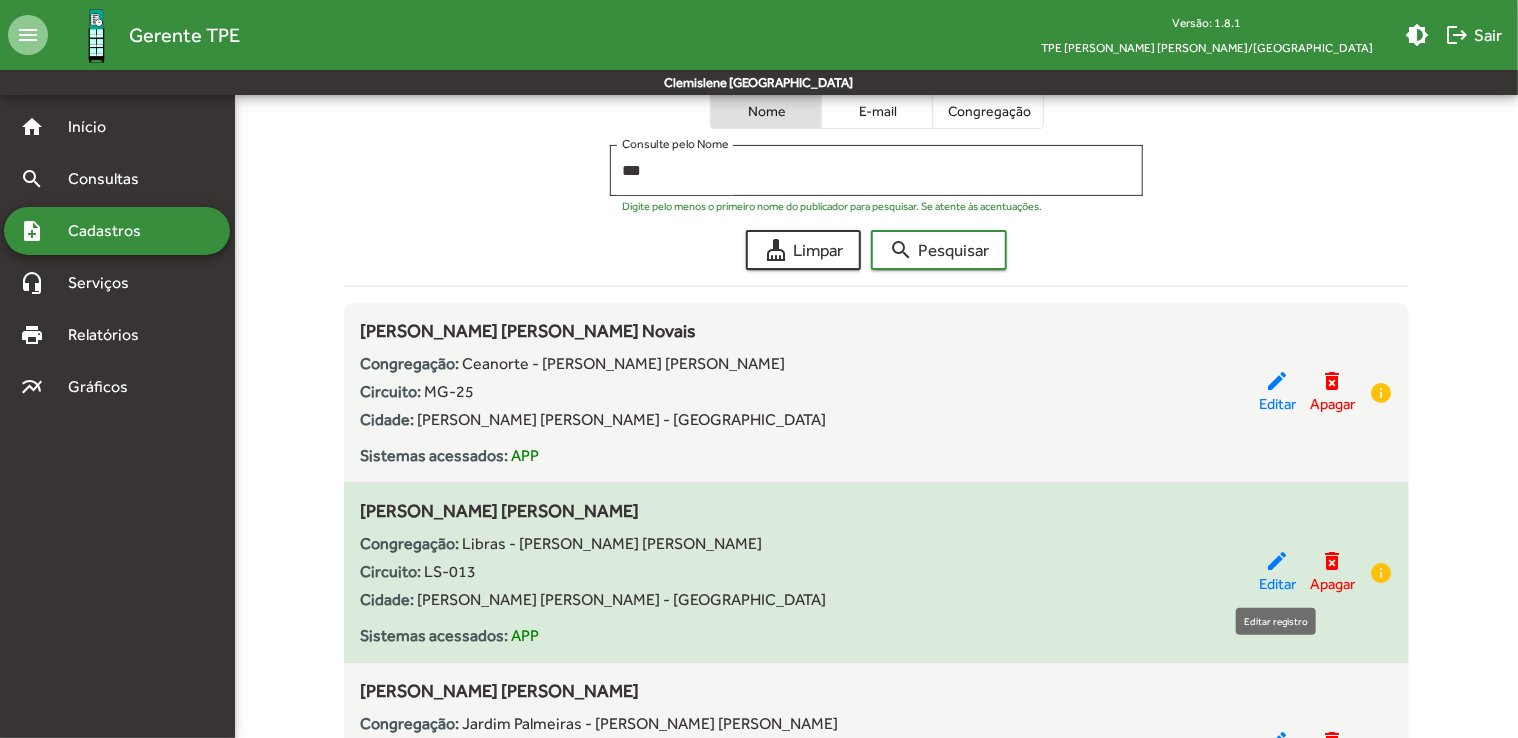 click on "edit" 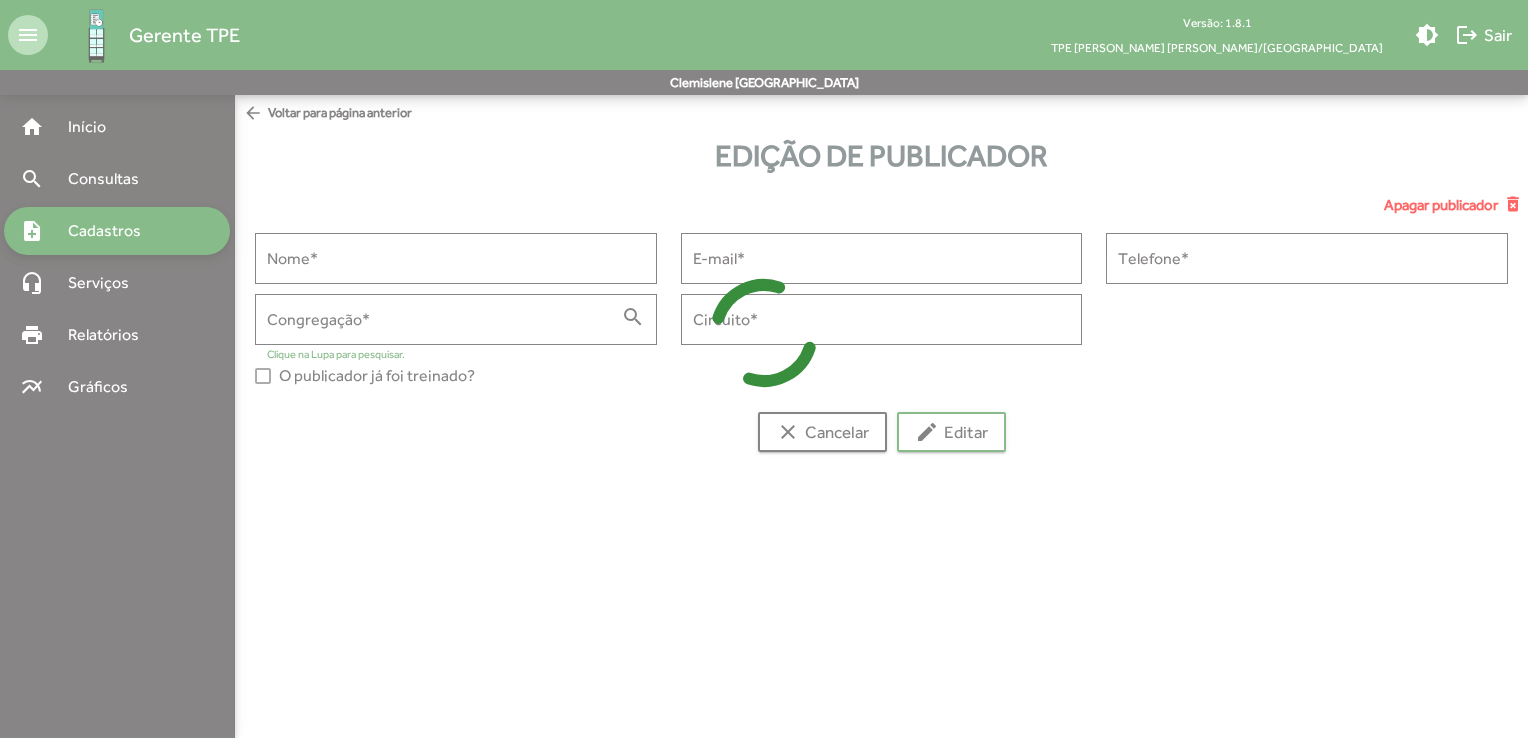 type on "**********" 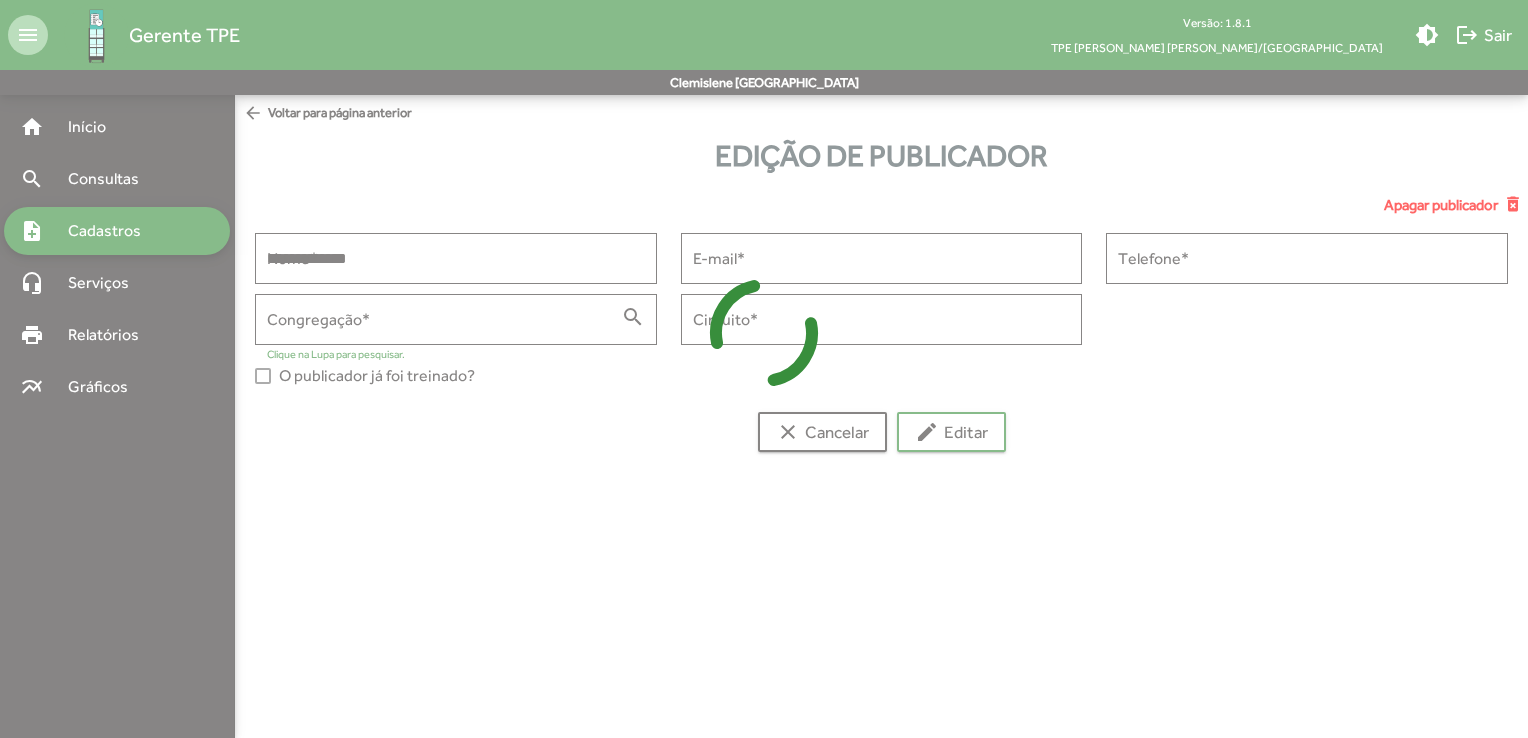 type on "**********" 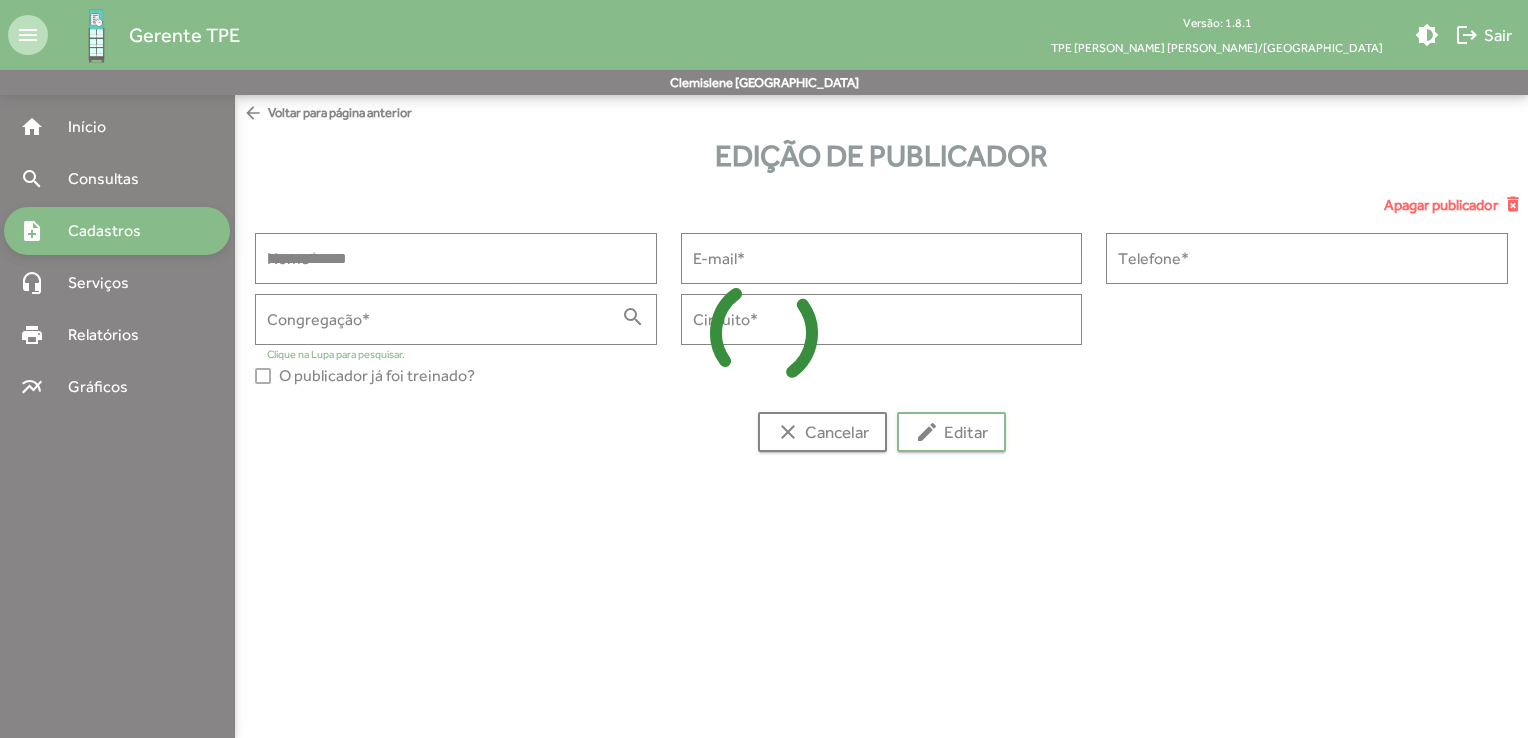 type on "**********" 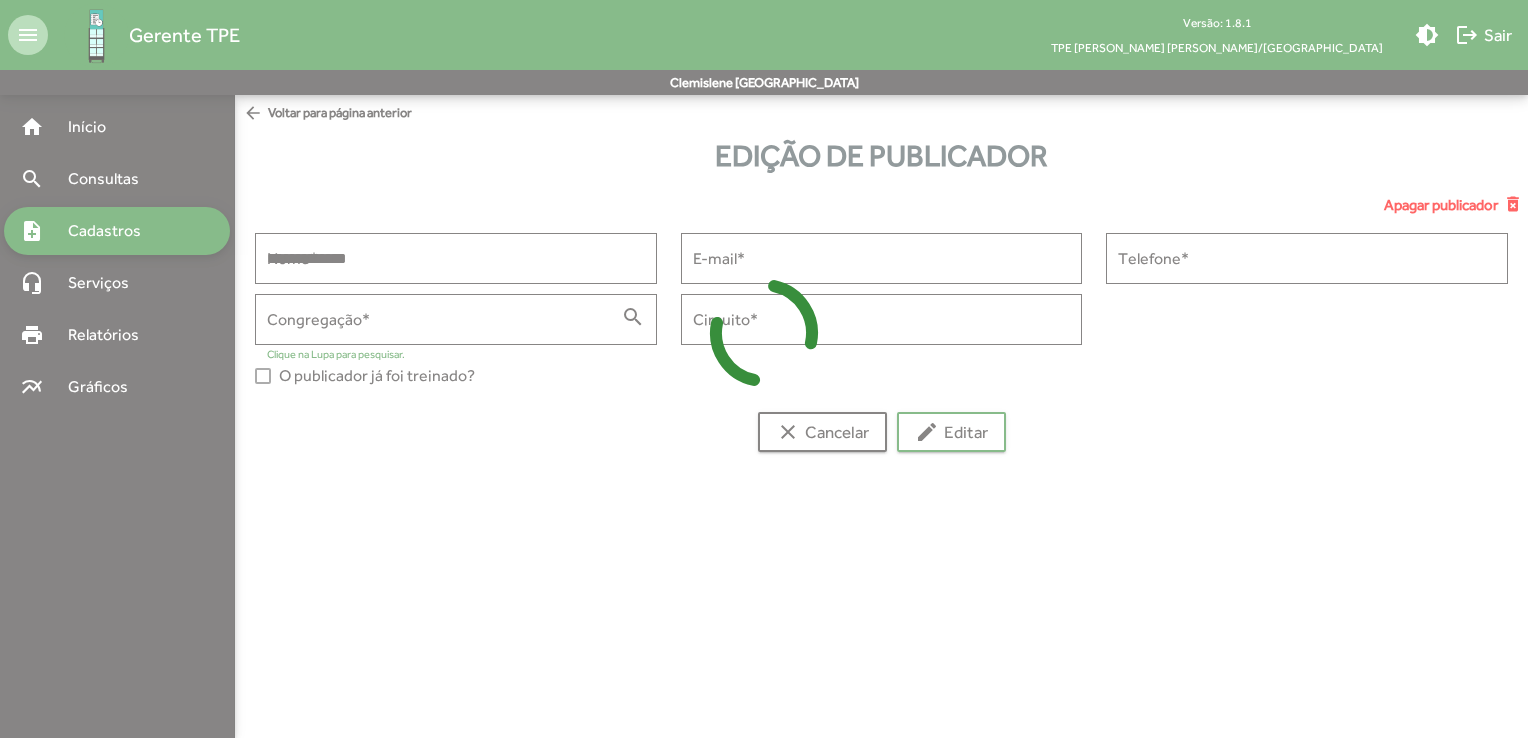 type on "**********" 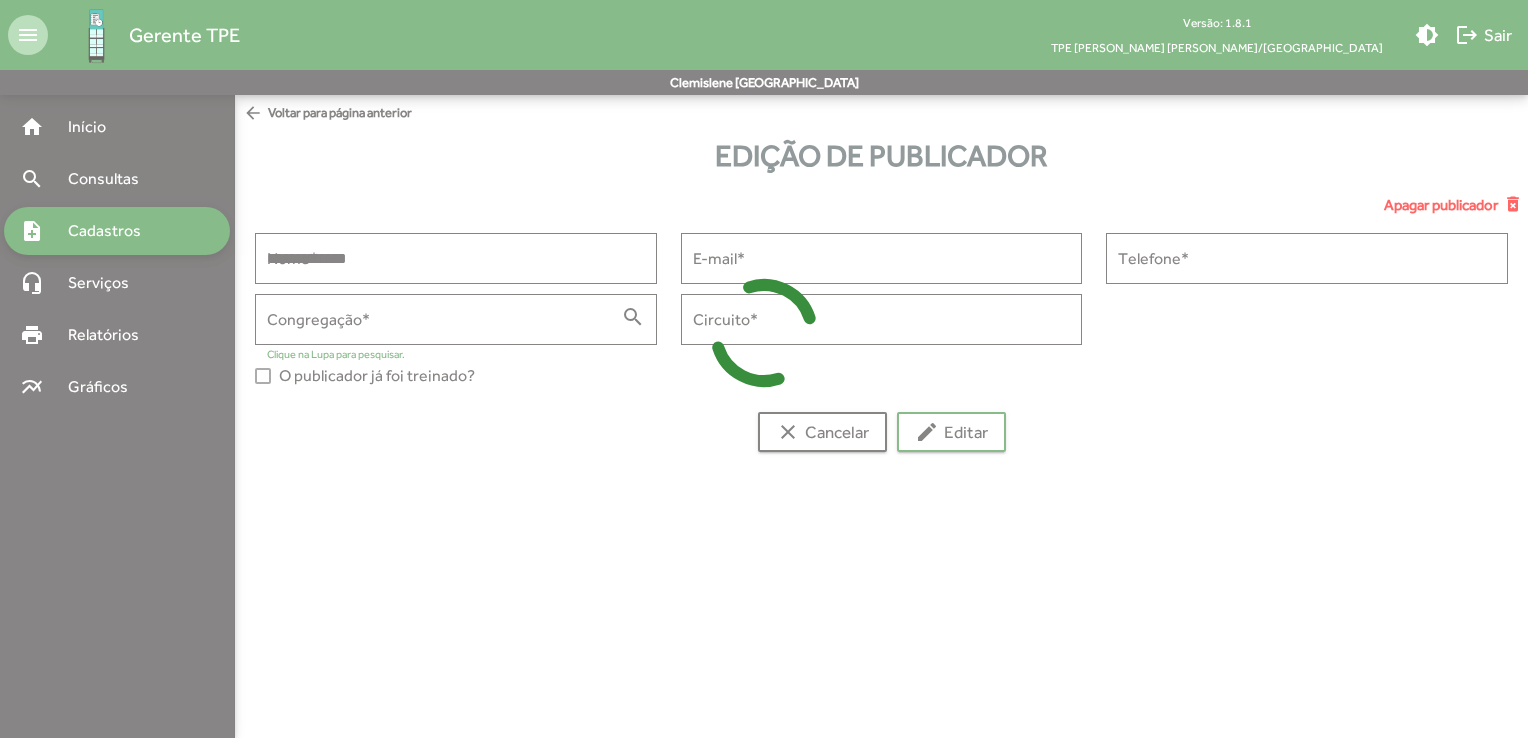type on "******" 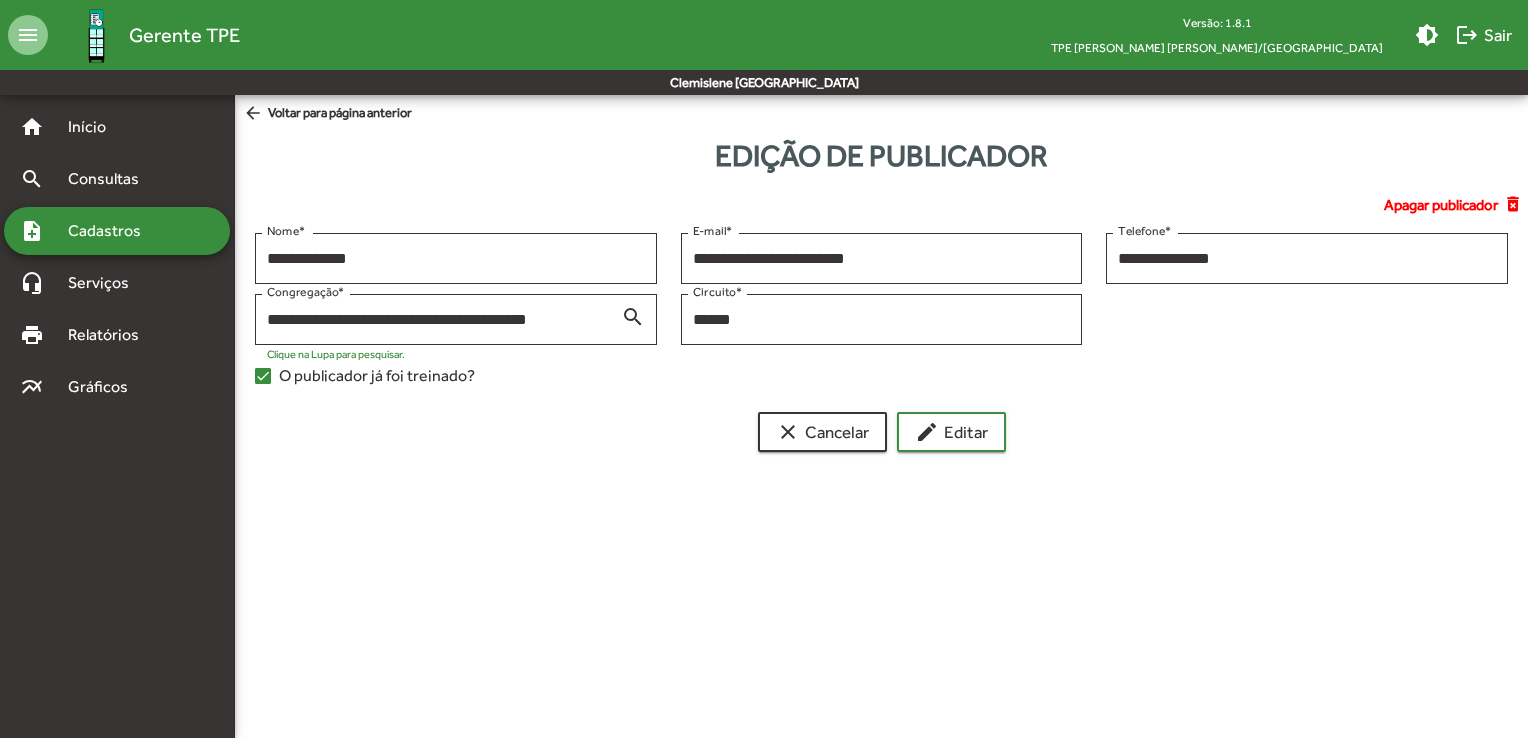 click on "arrow_back" 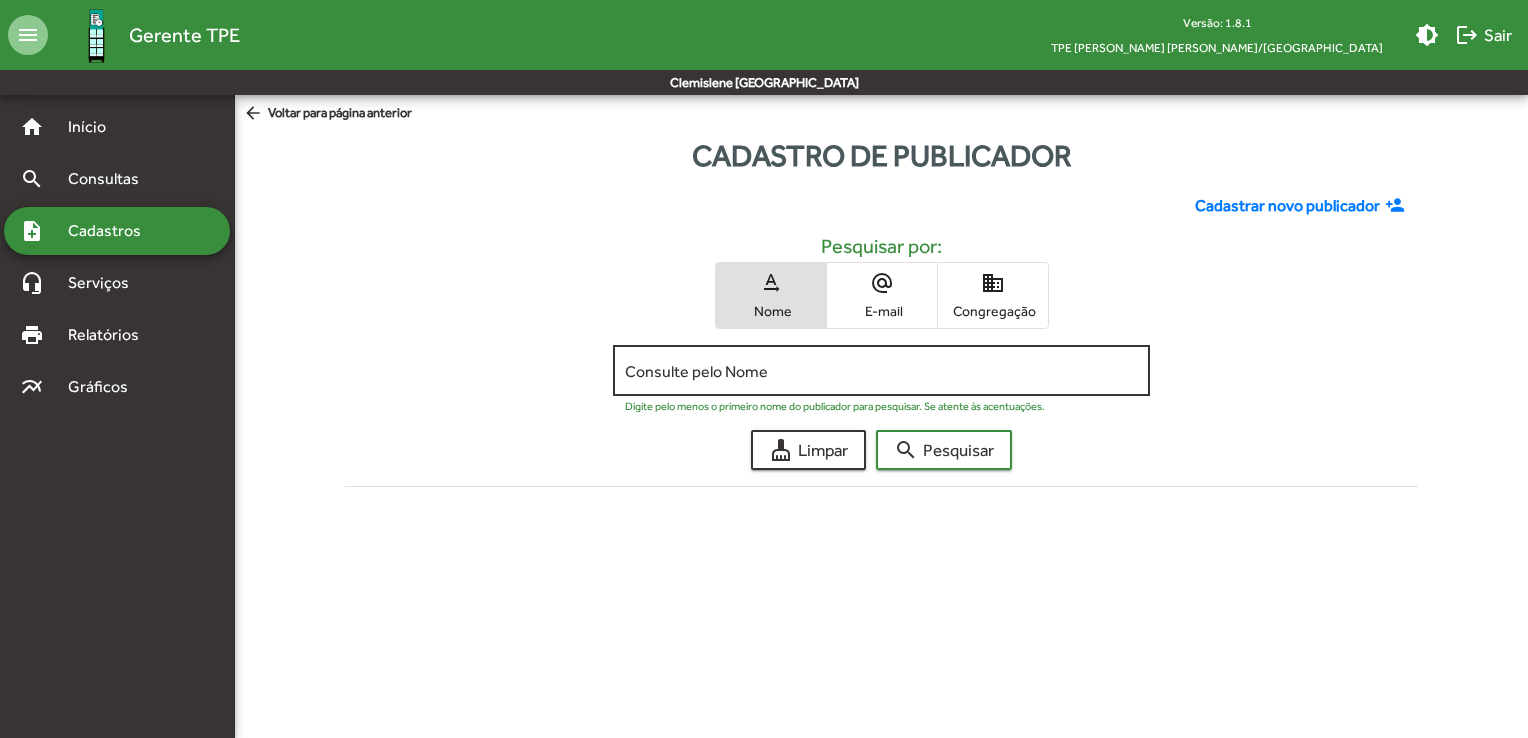 click on "Consulte pelo Nome" 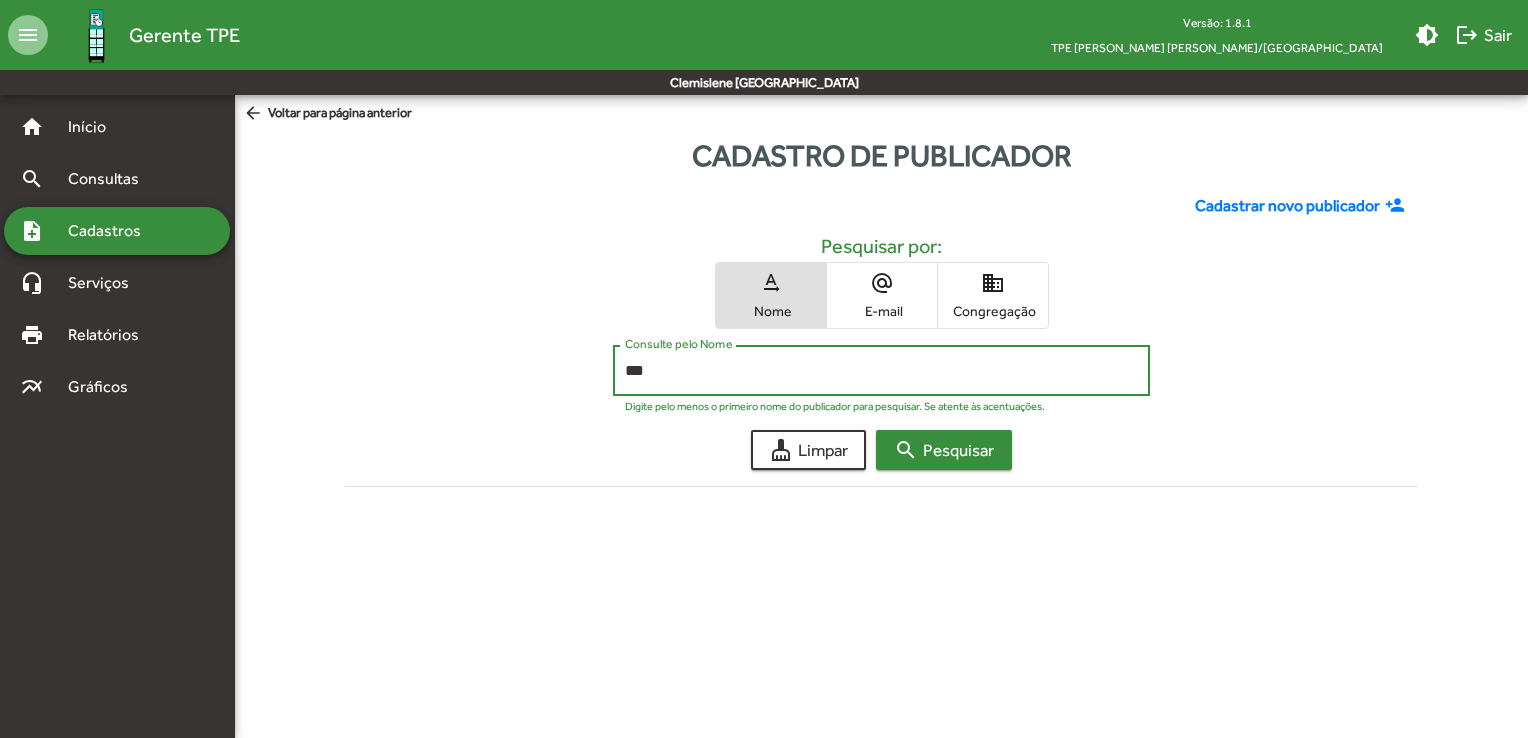 type on "***" 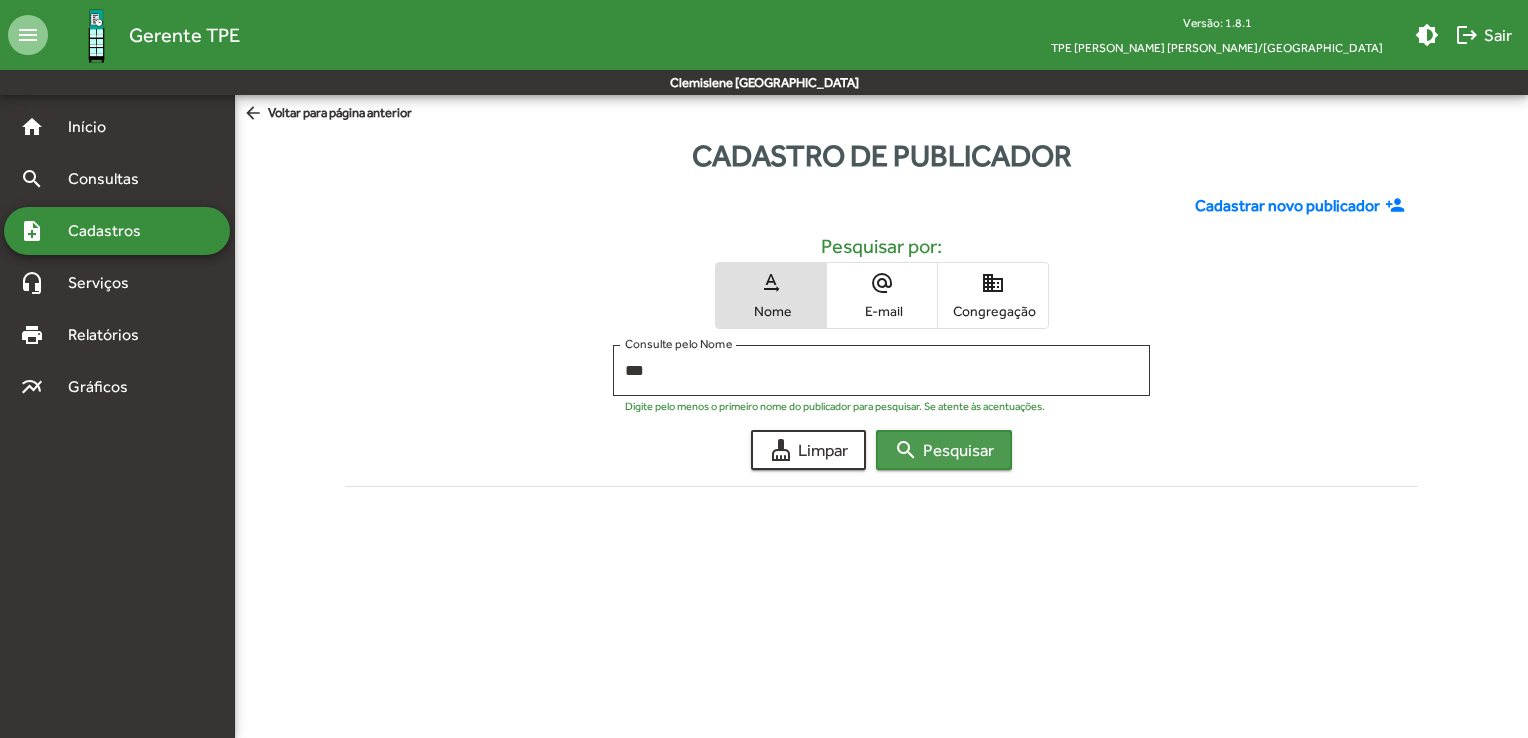 click on "search  Pesquisar" 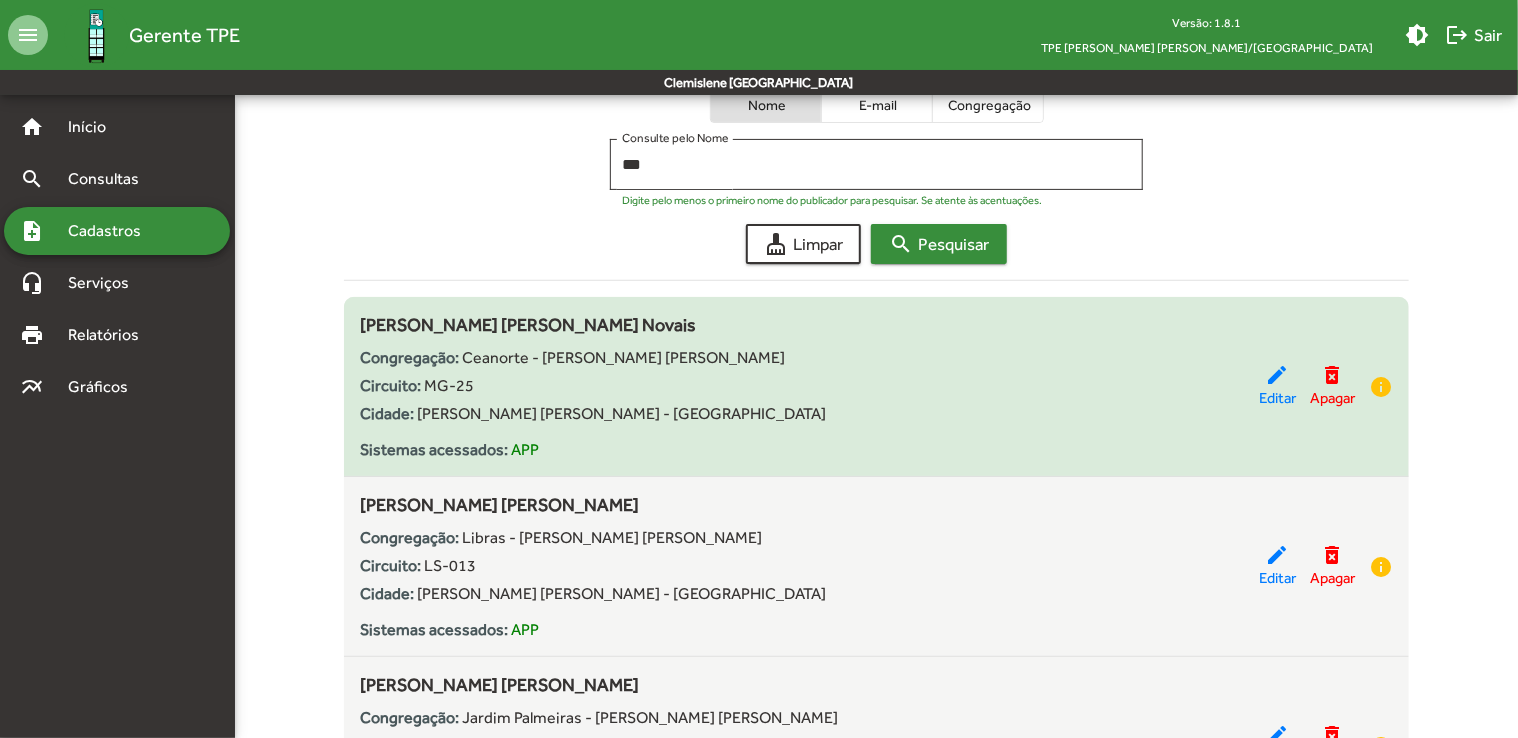 scroll, scrollTop: 365, scrollLeft: 0, axis: vertical 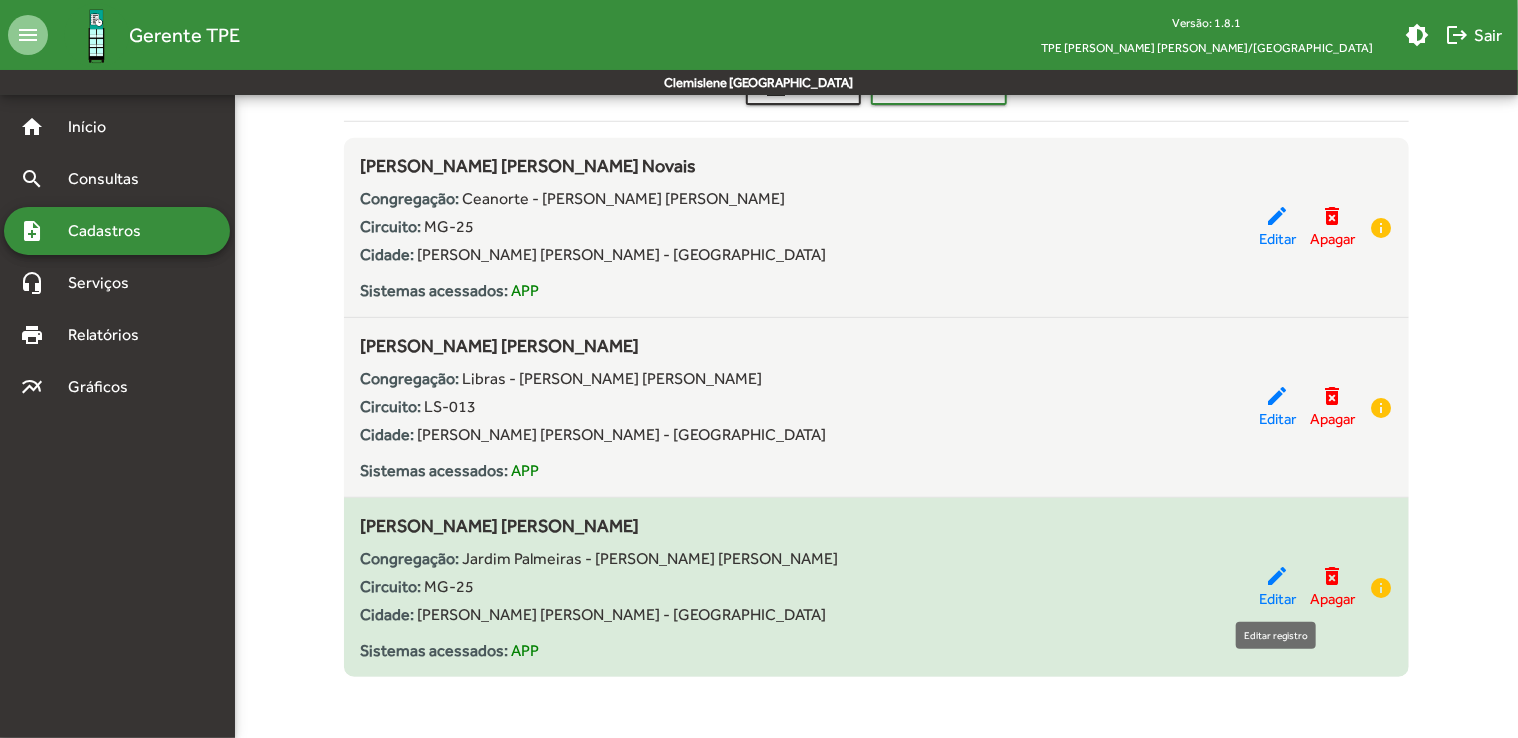 click on "edit" 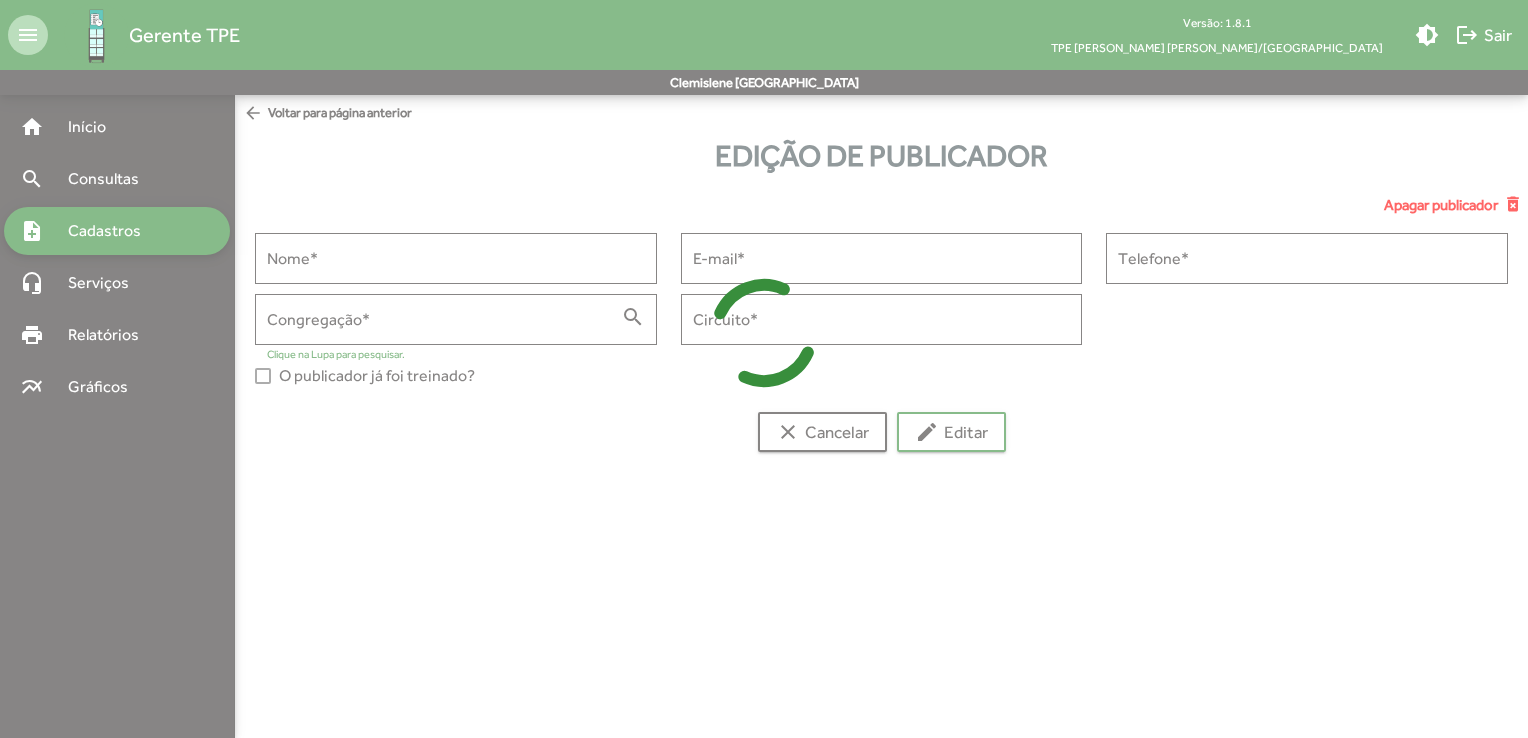 type on "**********" 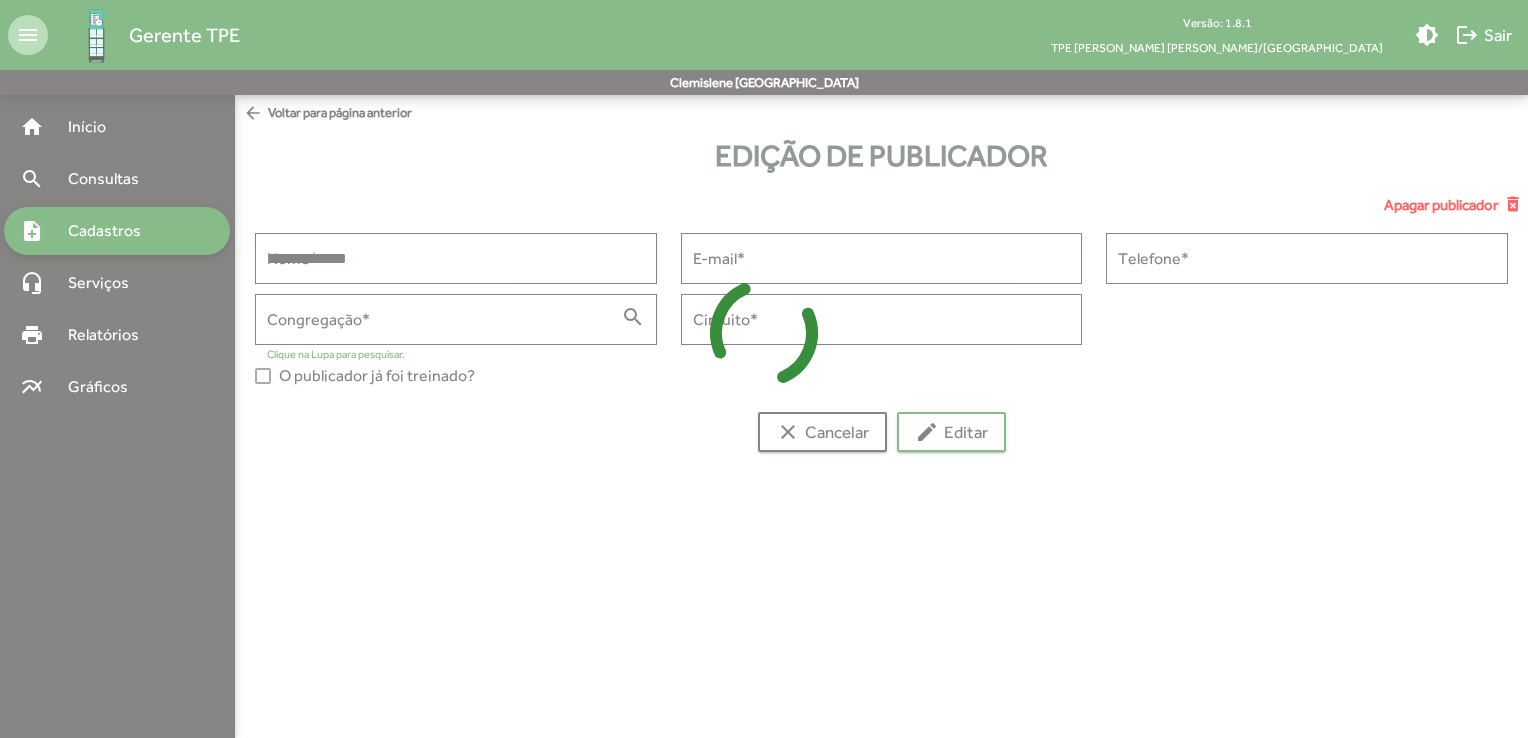 type on "**********" 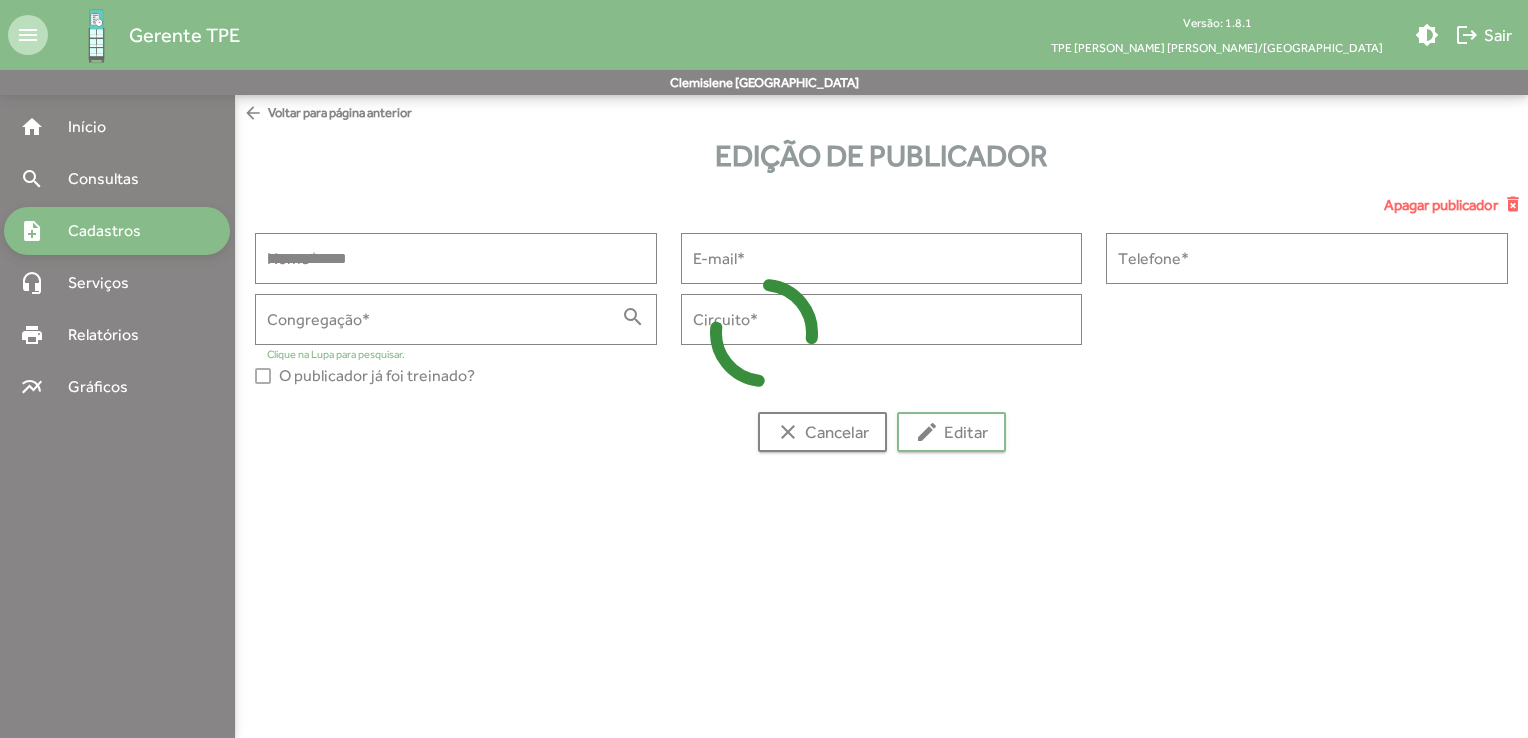 type on "**********" 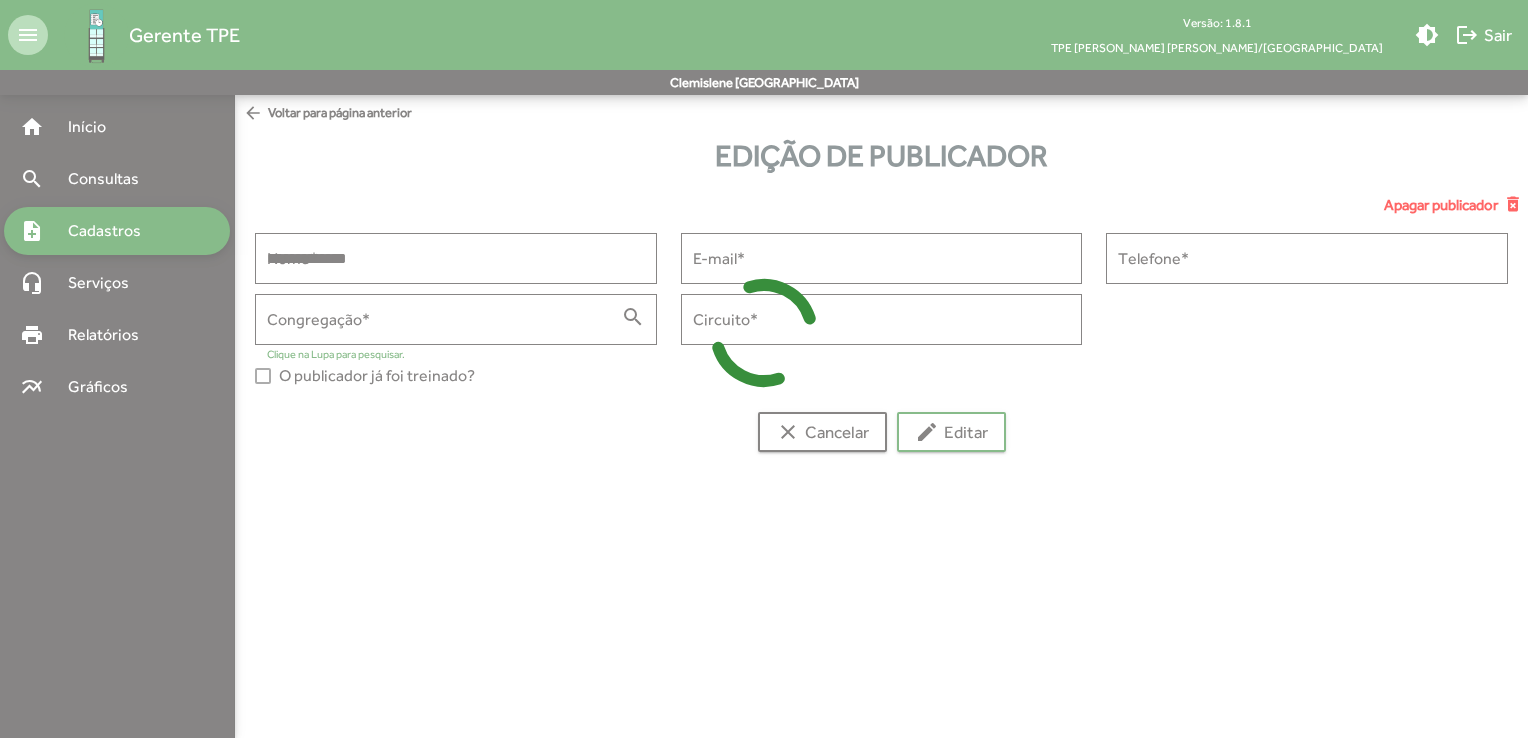type on "**********" 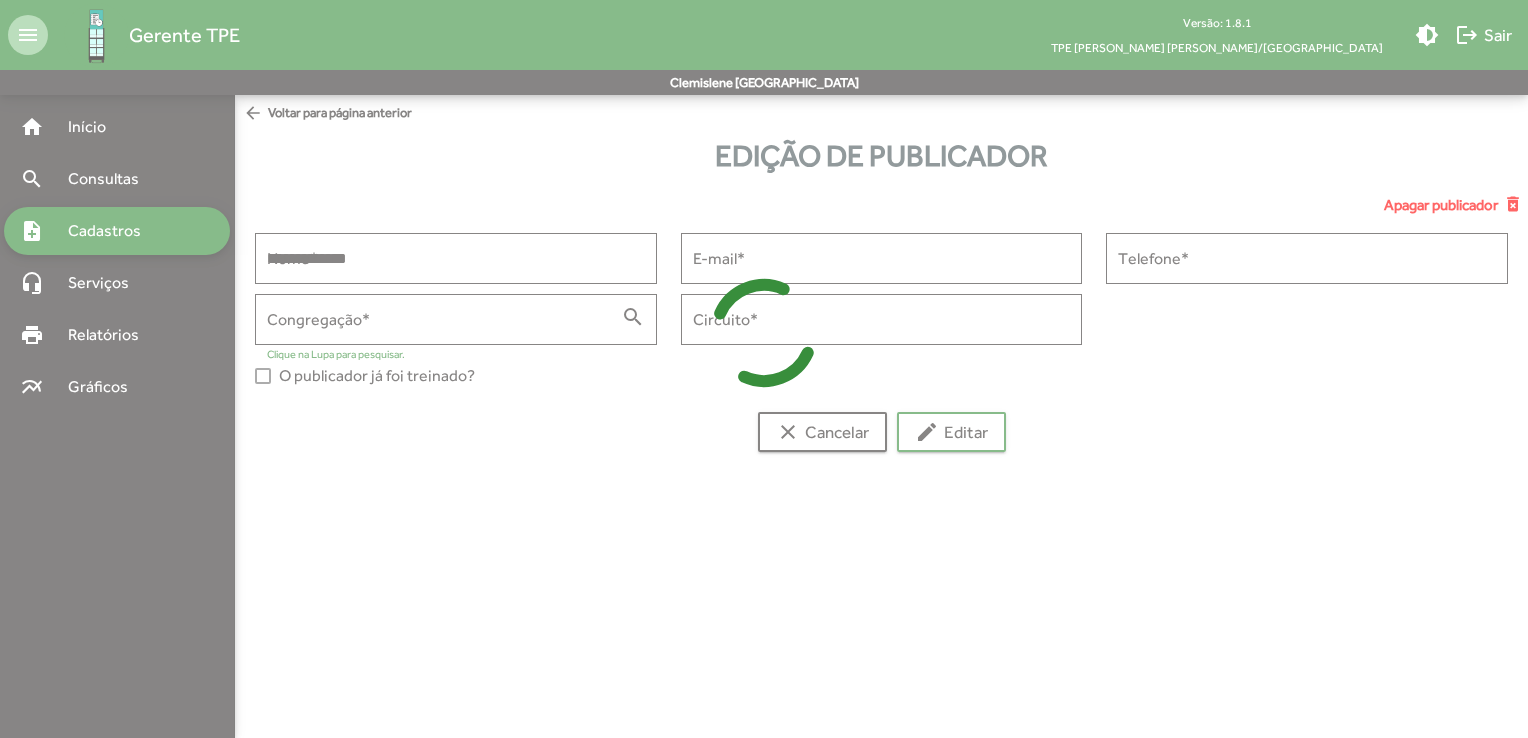 type on "*****" 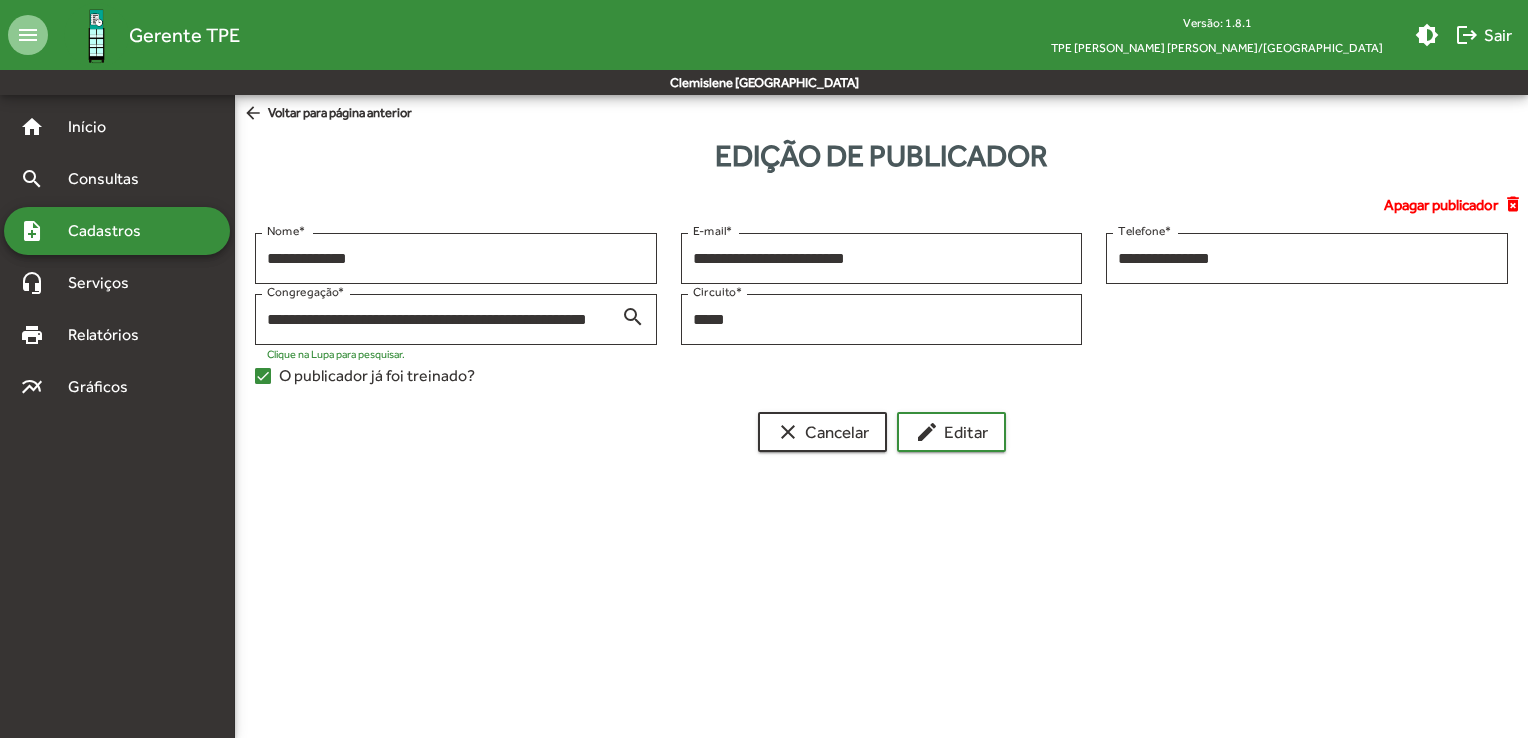 click on "**********" 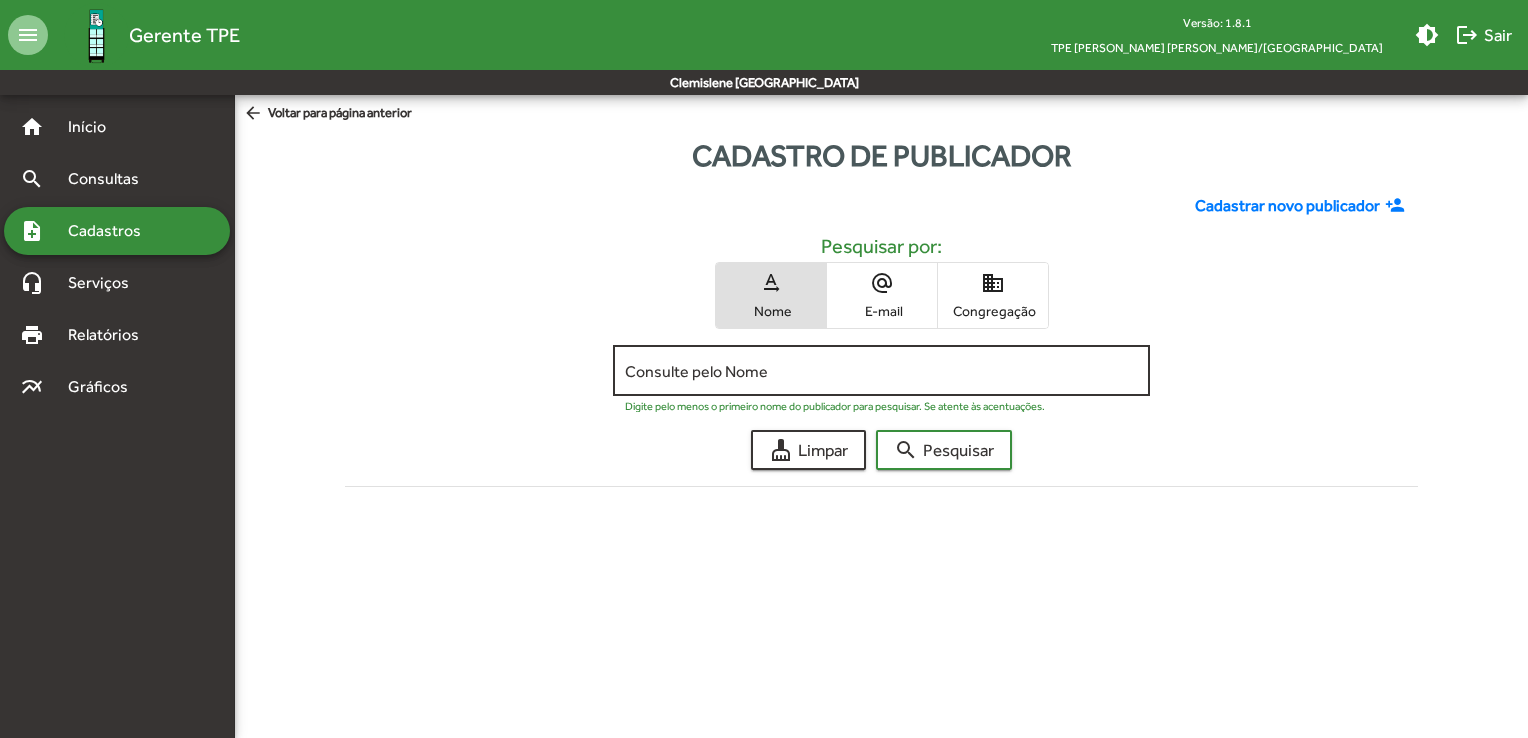 click on "Consulte pelo Nome" 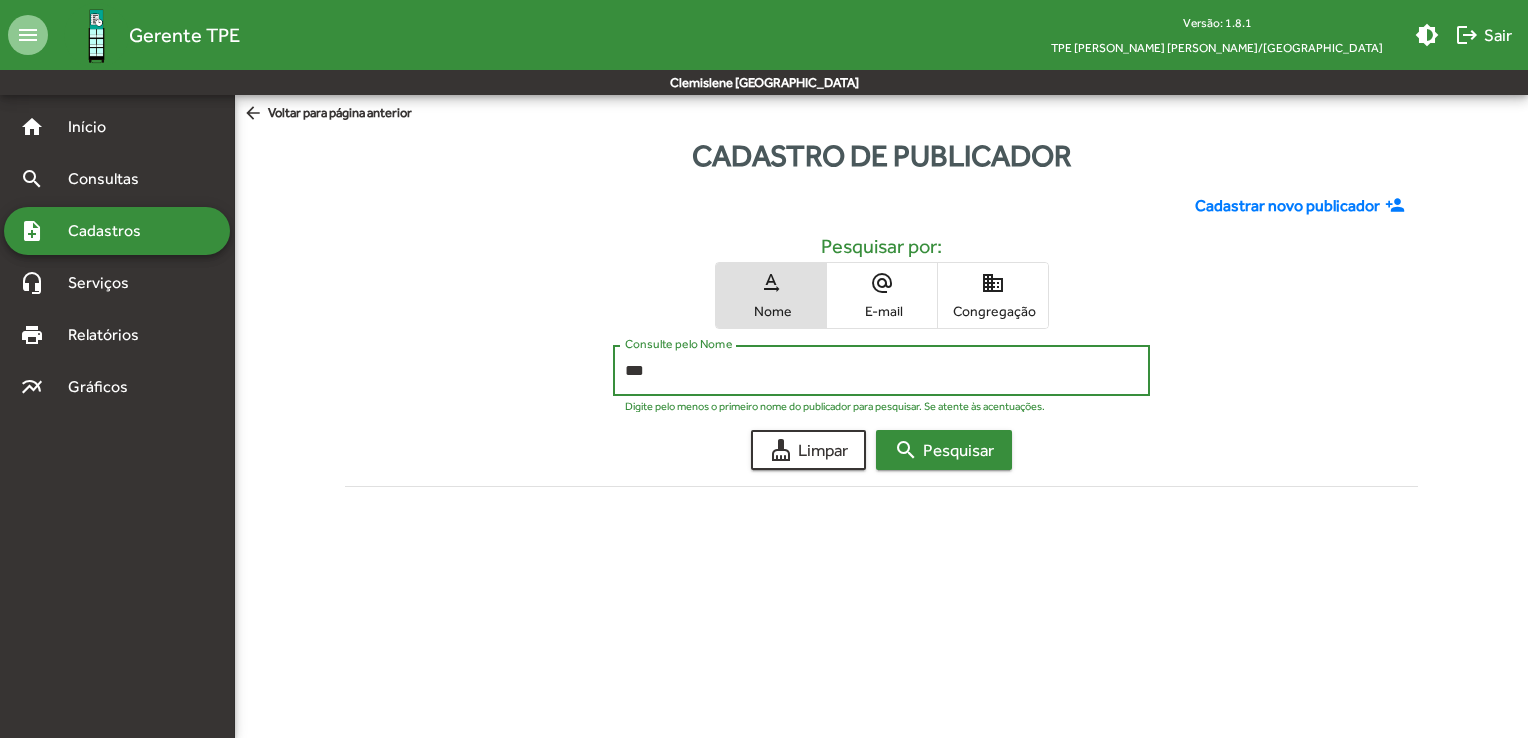 type on "***" 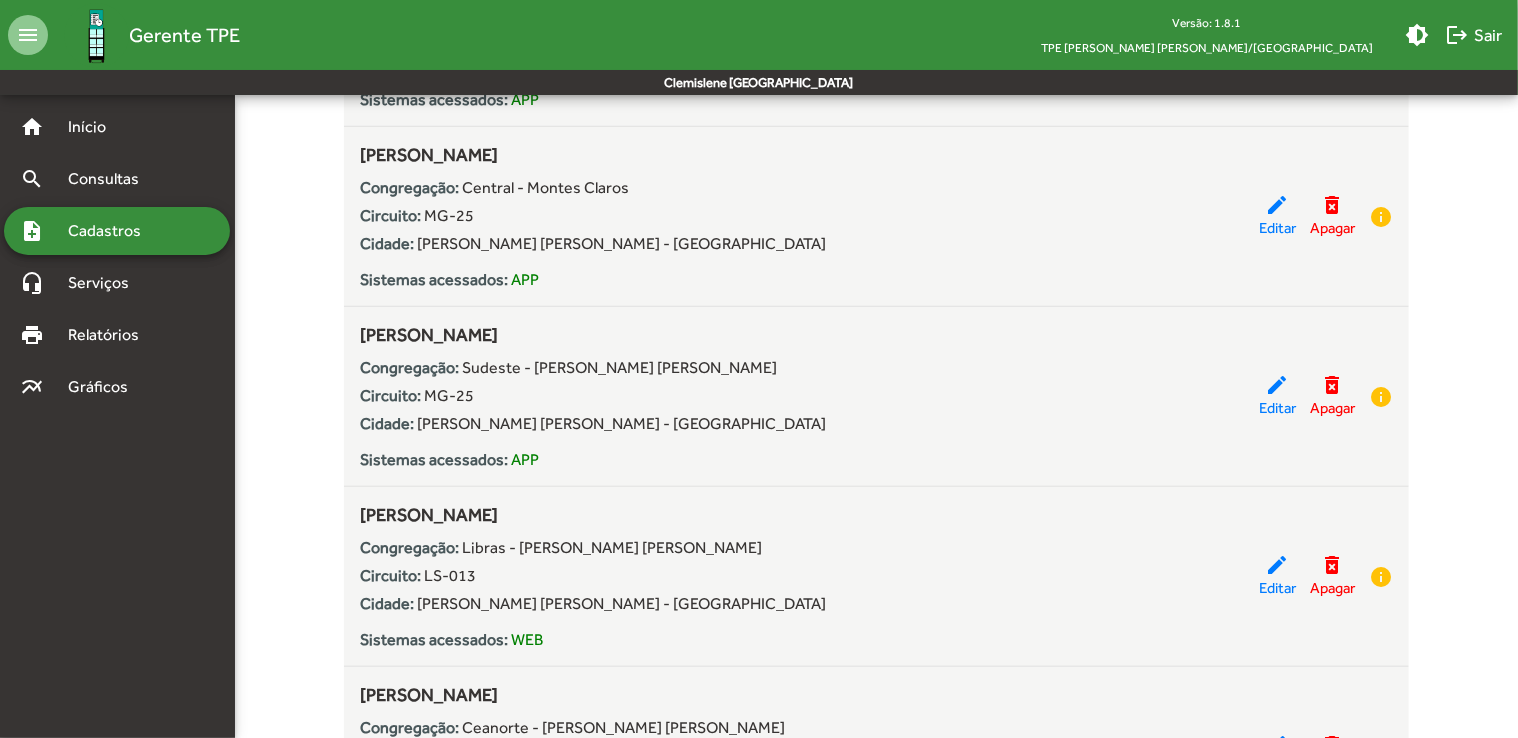 scroll, scrollTop: 900, scrollLeft: 0, axis: vertical 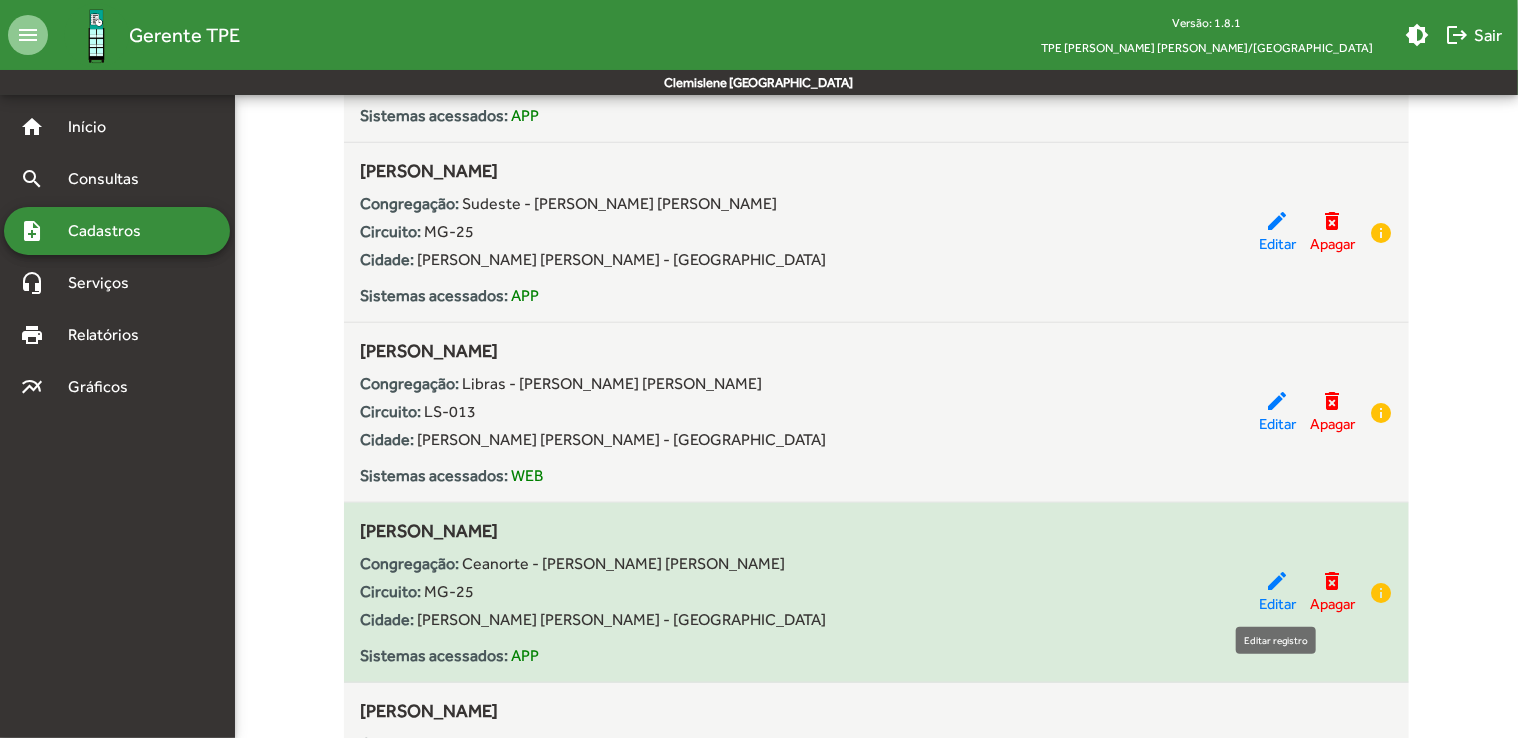 click on "edit" 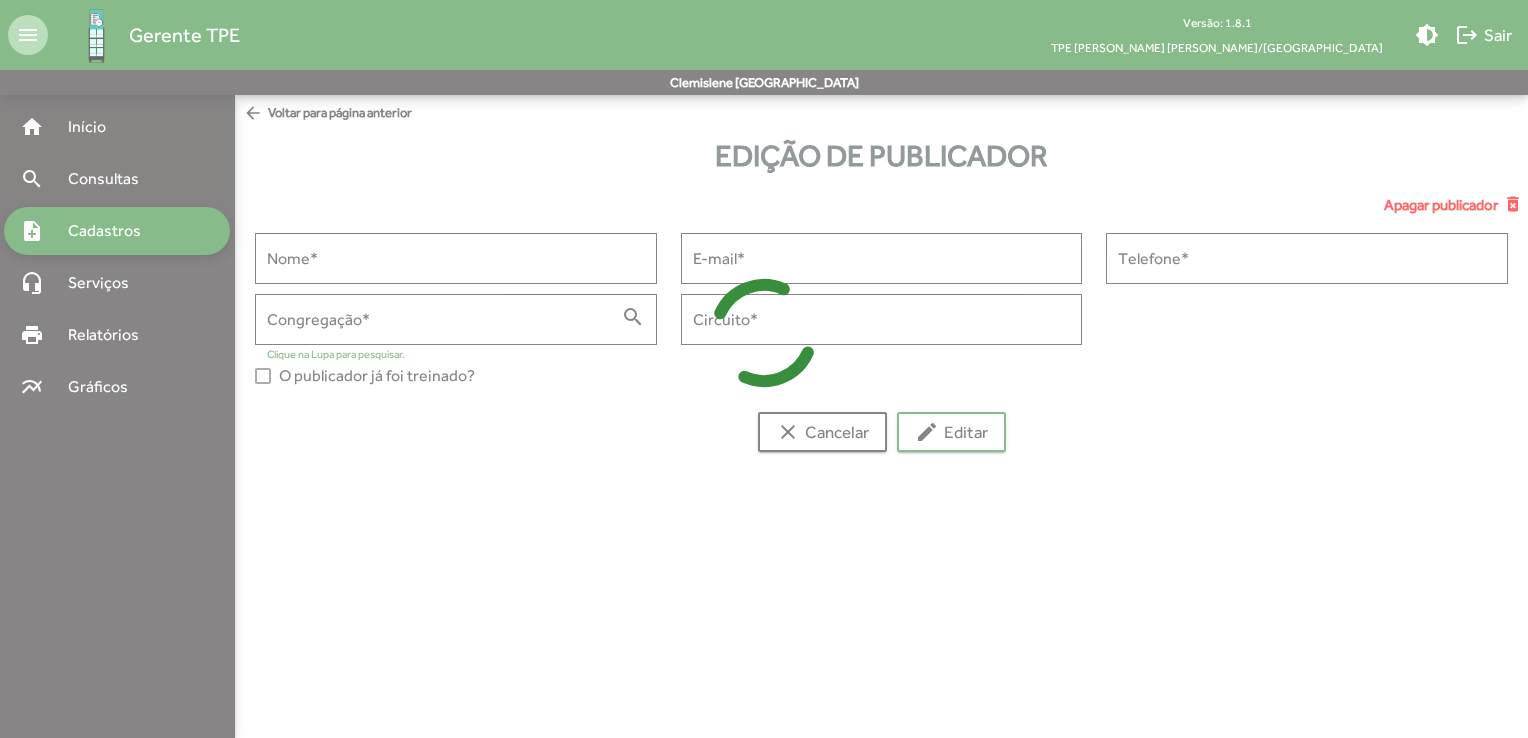 type on "**********" 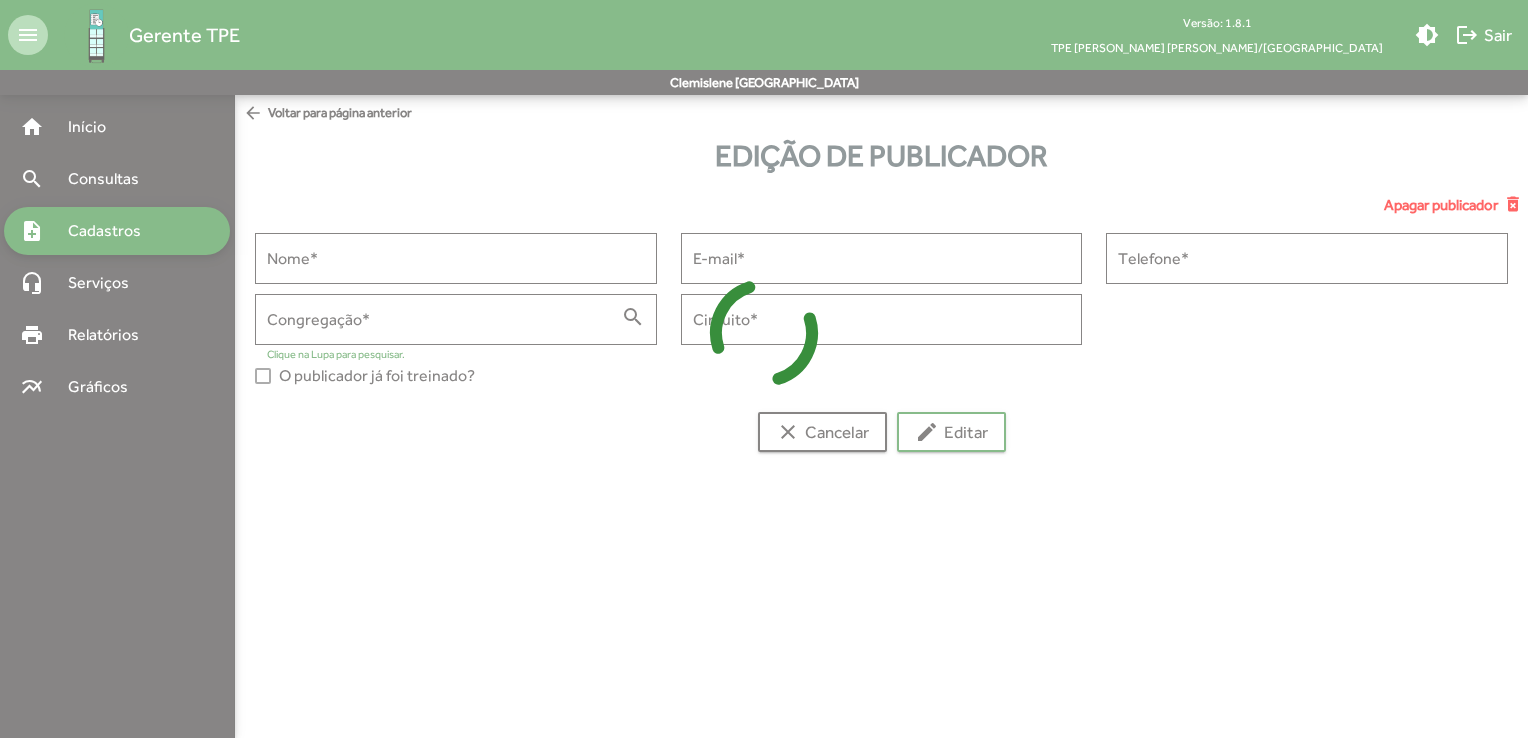 type on "**********" 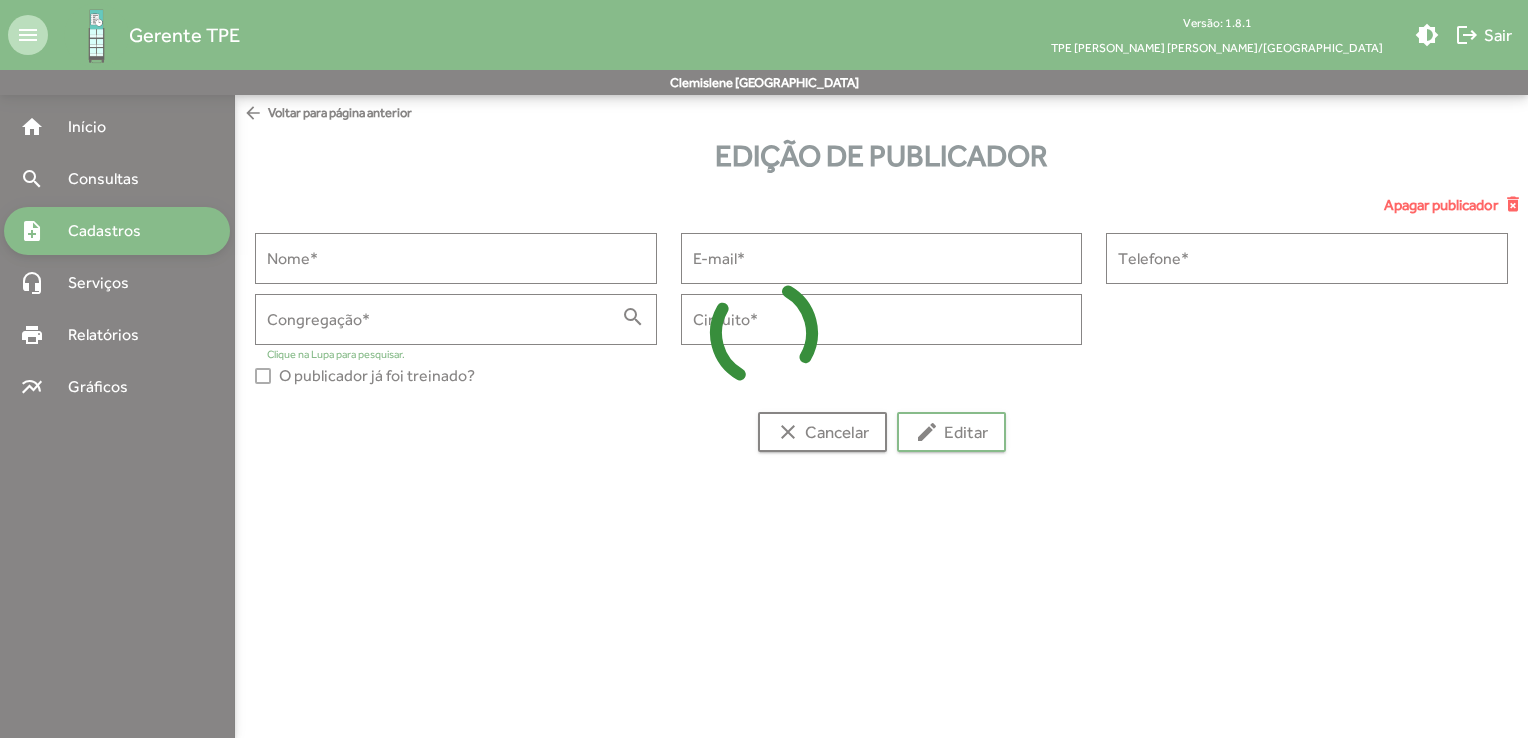 type on "**********" 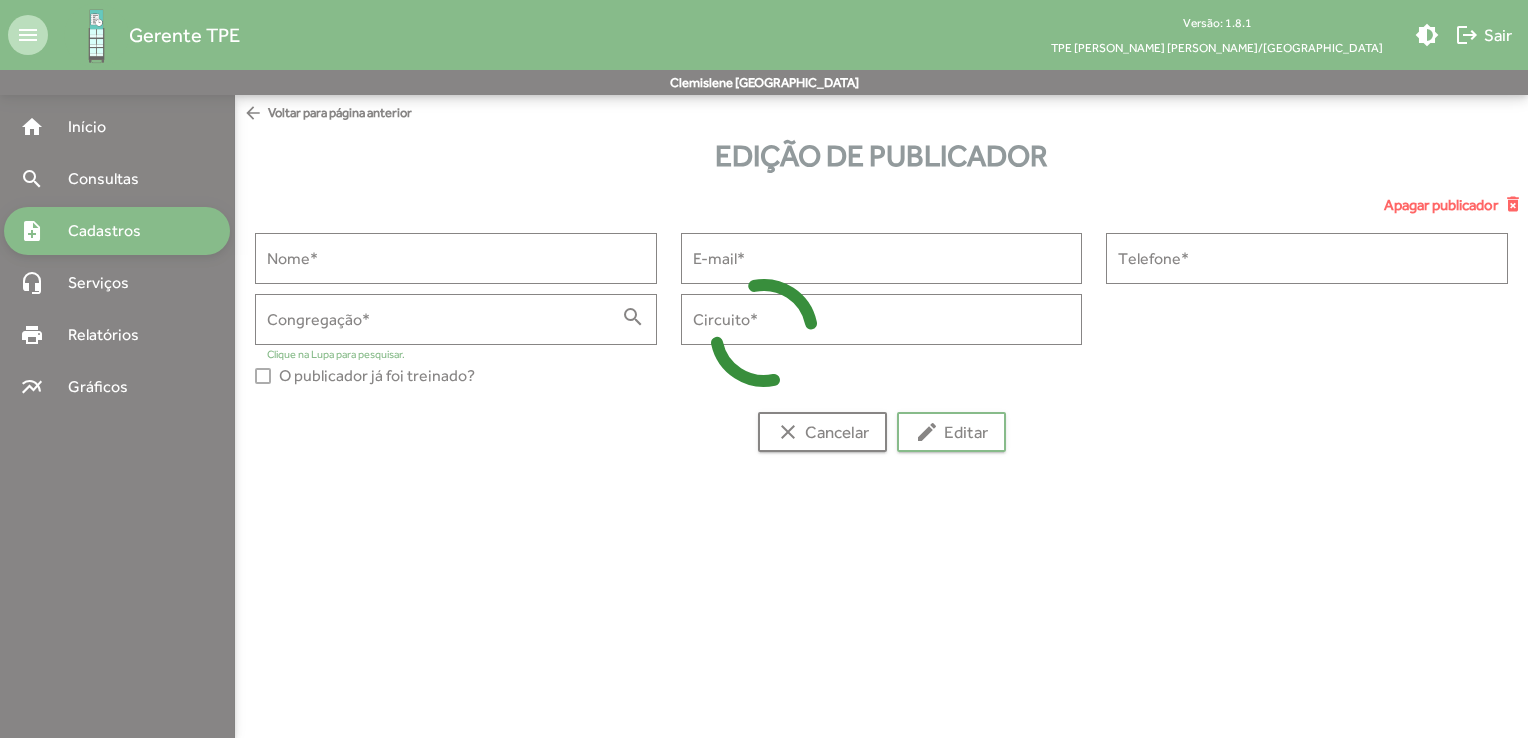 type on "**********" 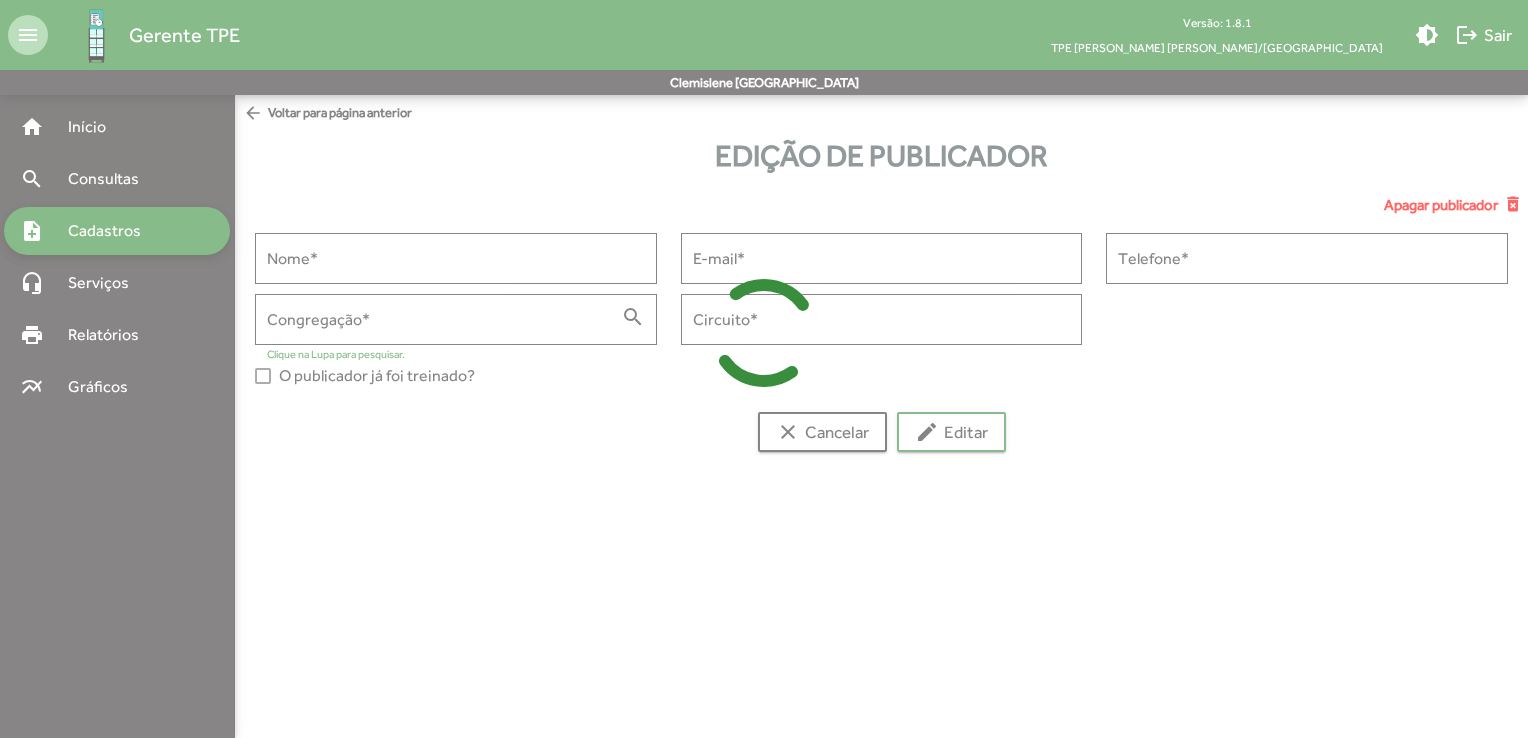 type on "*****" 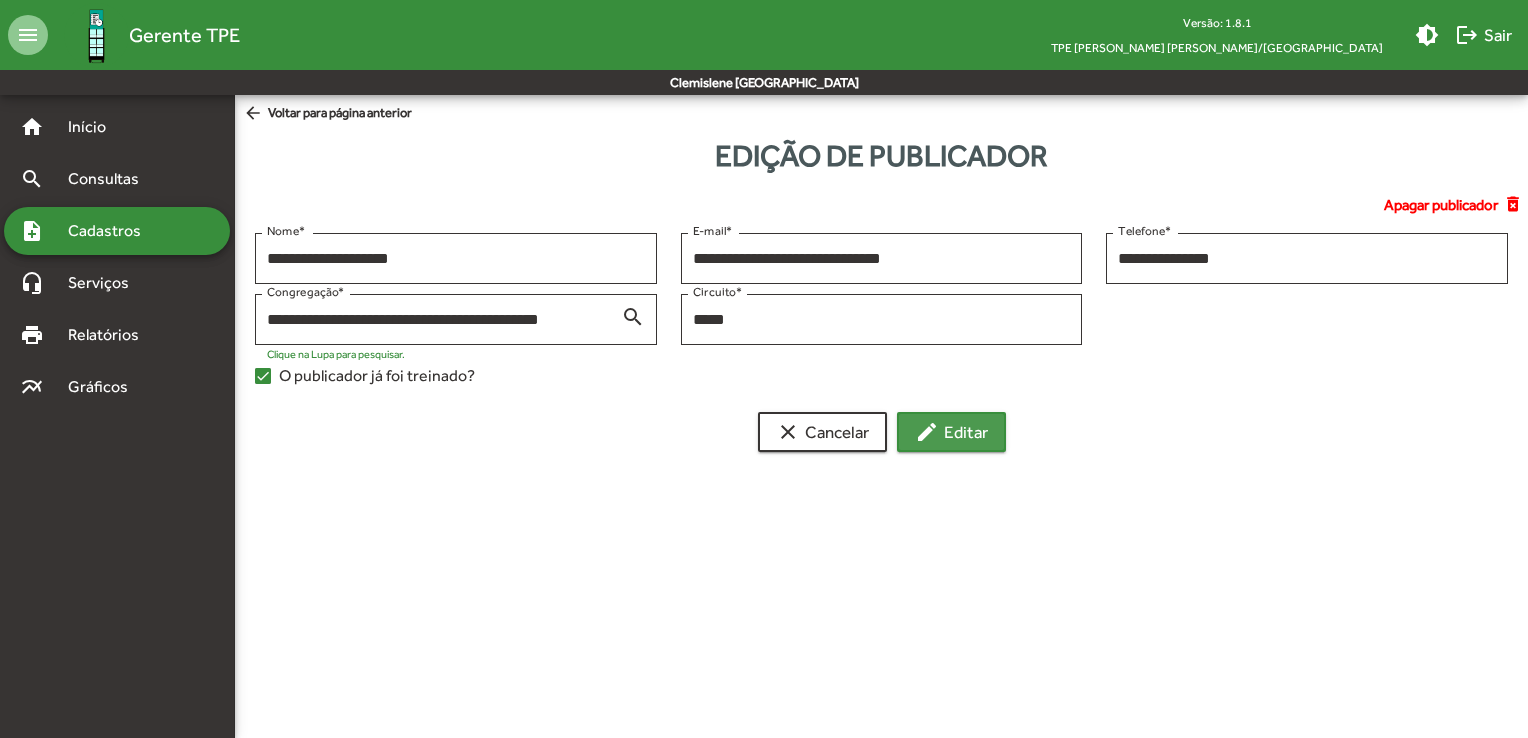 click on "edit  Editar" at bounding box center (951, 432) 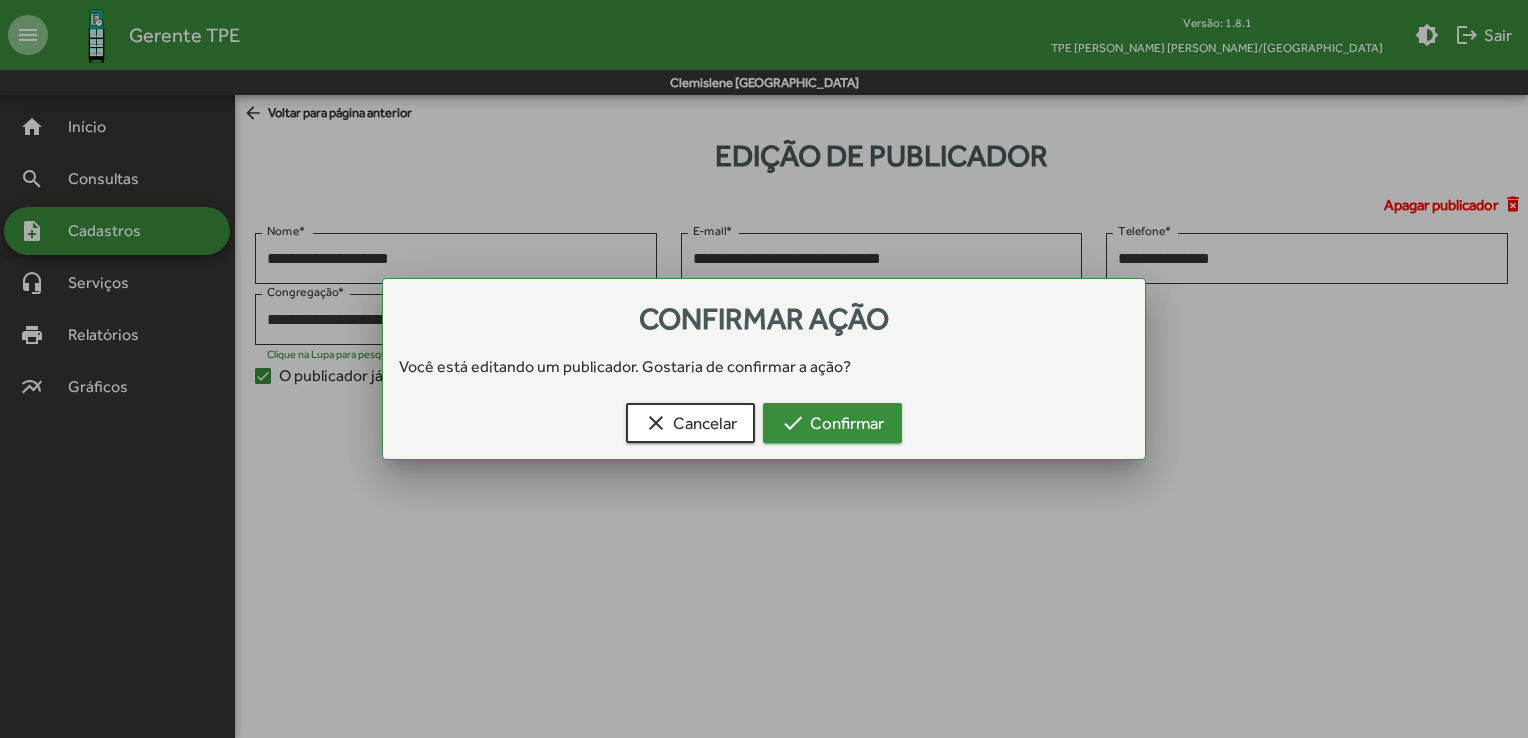 click on "check  Confirmar" at bounding box center [832, 423] 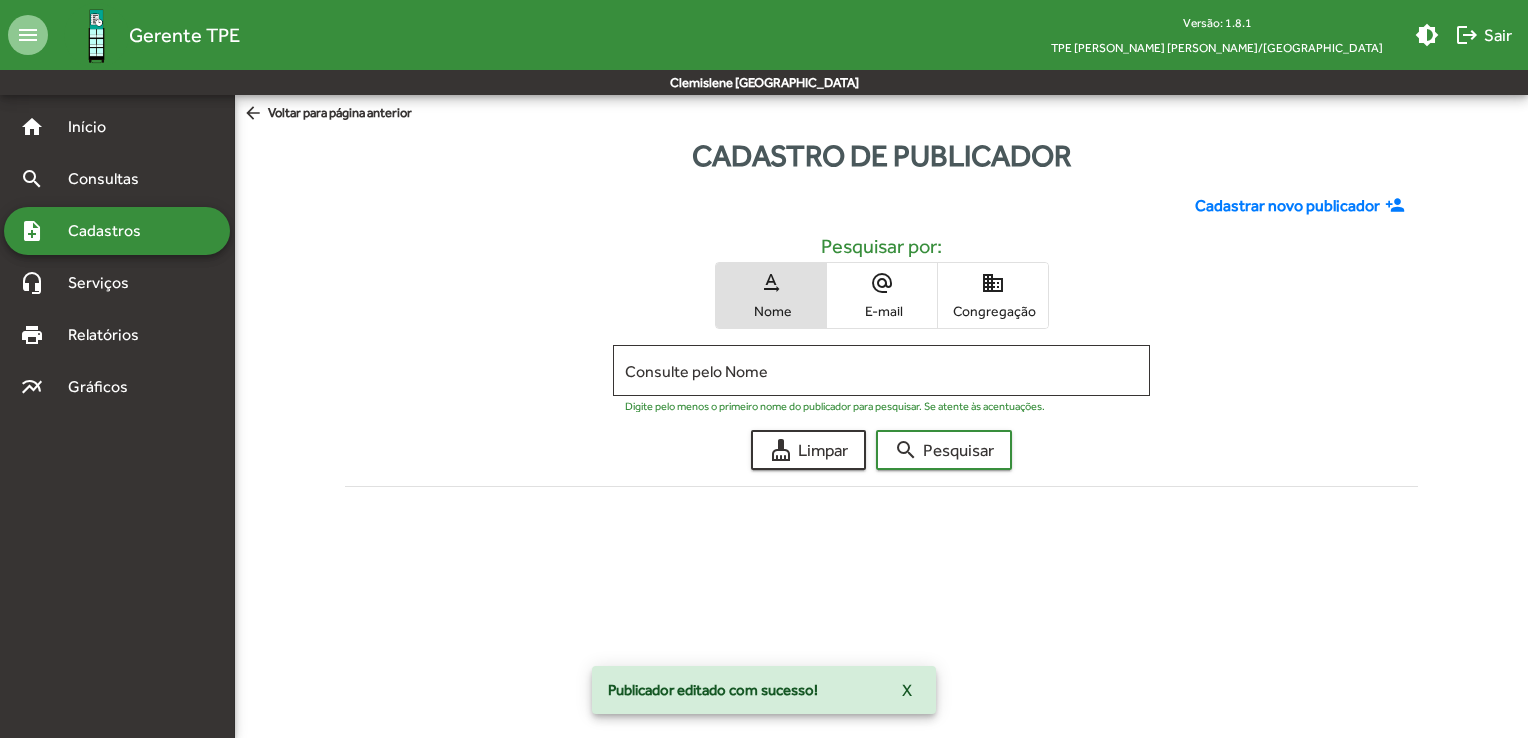 click on "arrow_back" 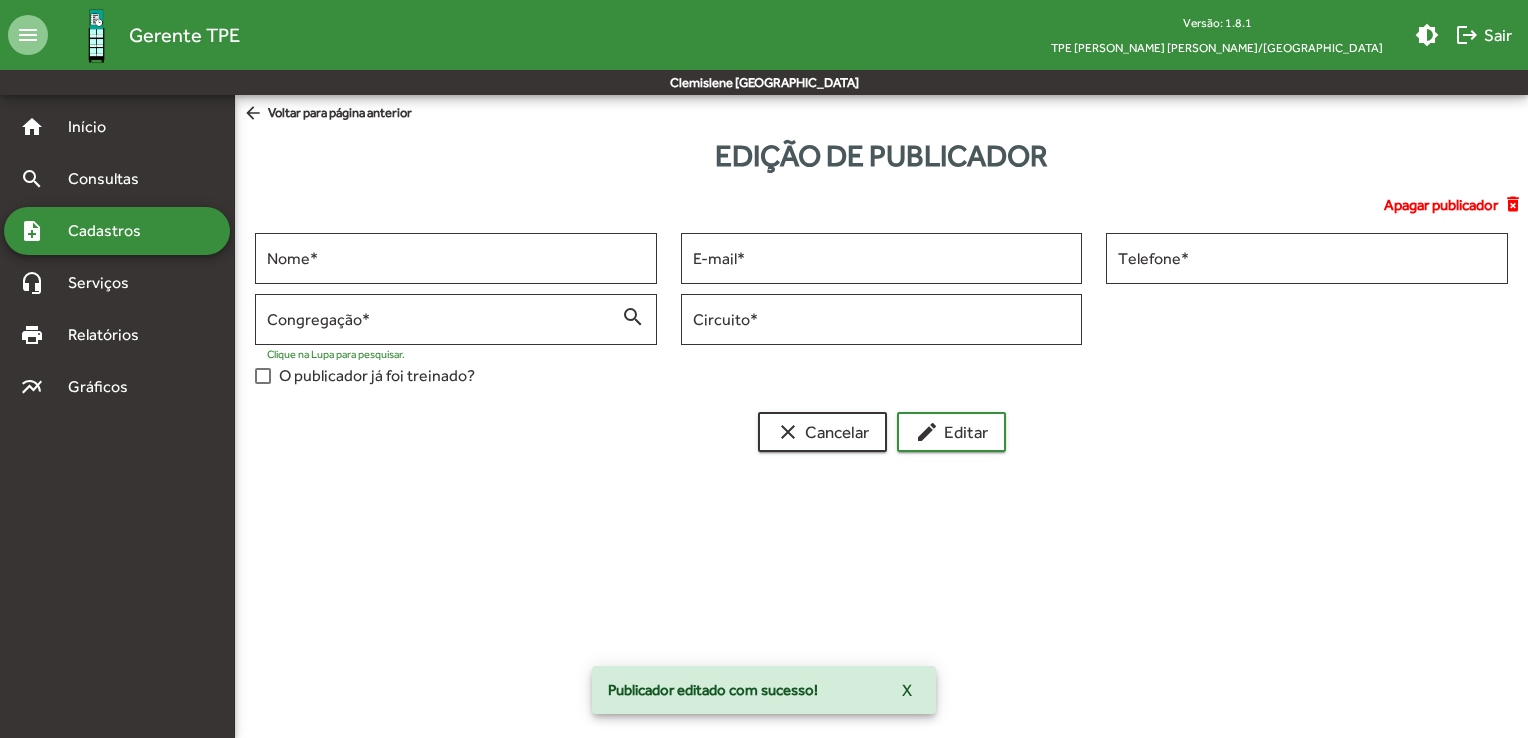 type on "**********" 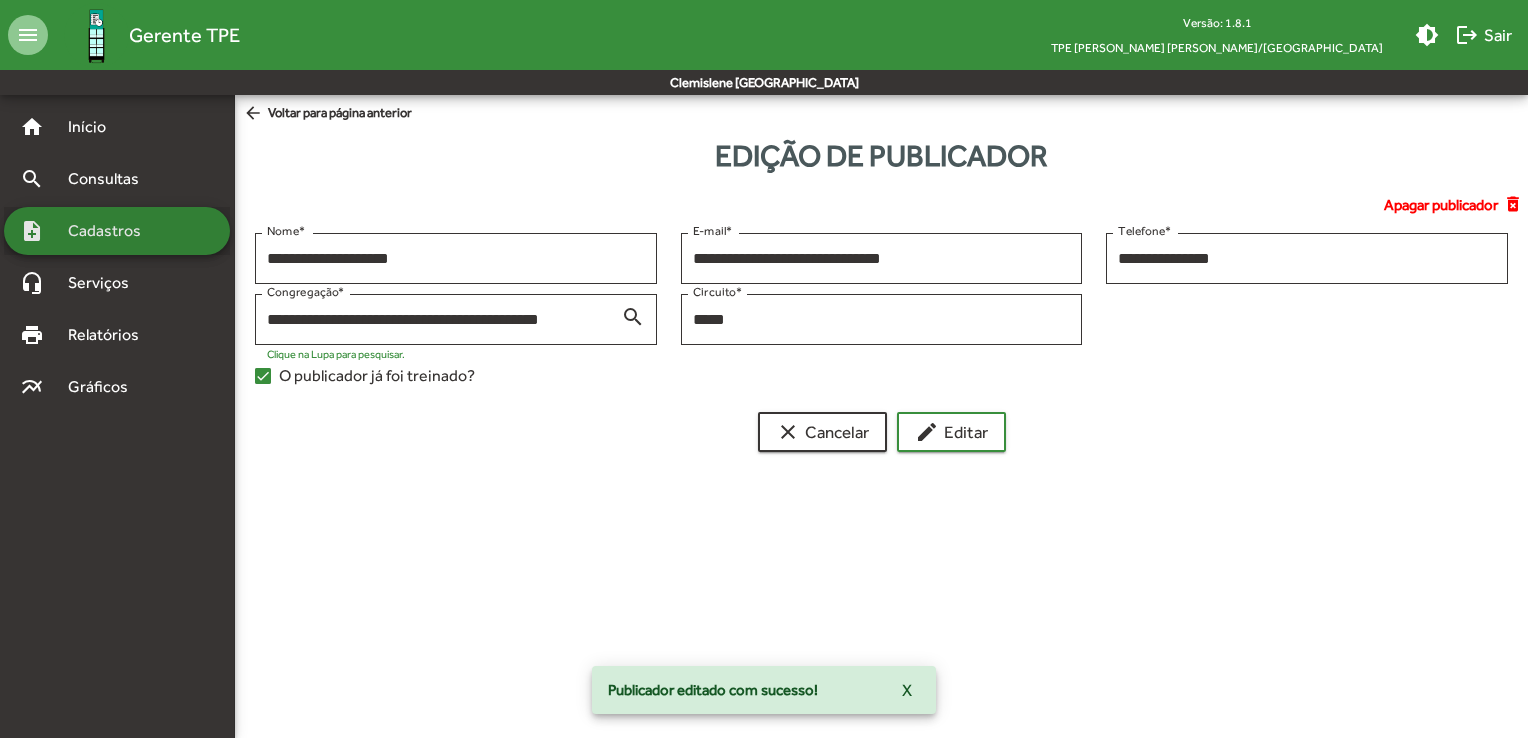 click on "Cadastros" at bounding box center [111, 231] 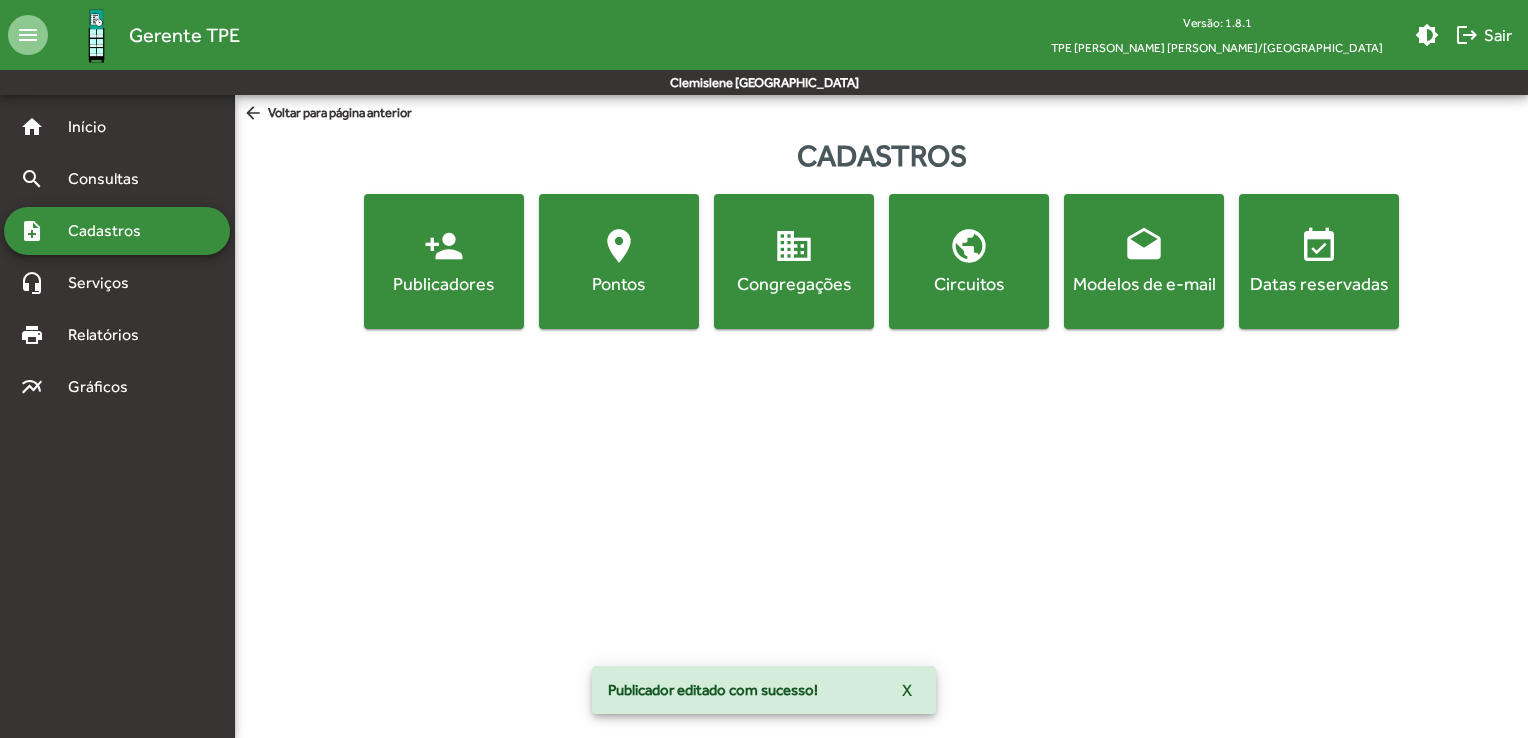click on "Publicadores" 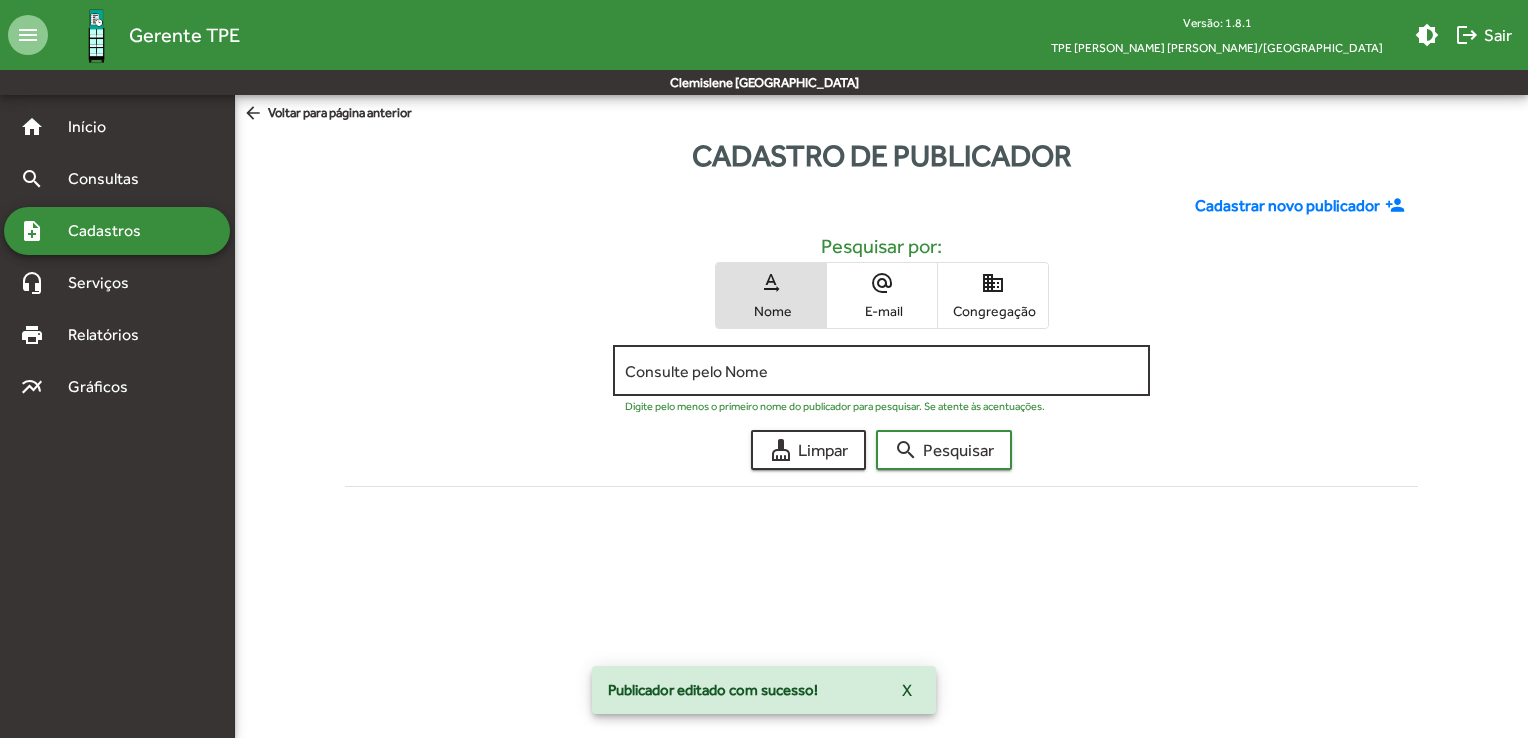 click on "Consulte pelo Nome" 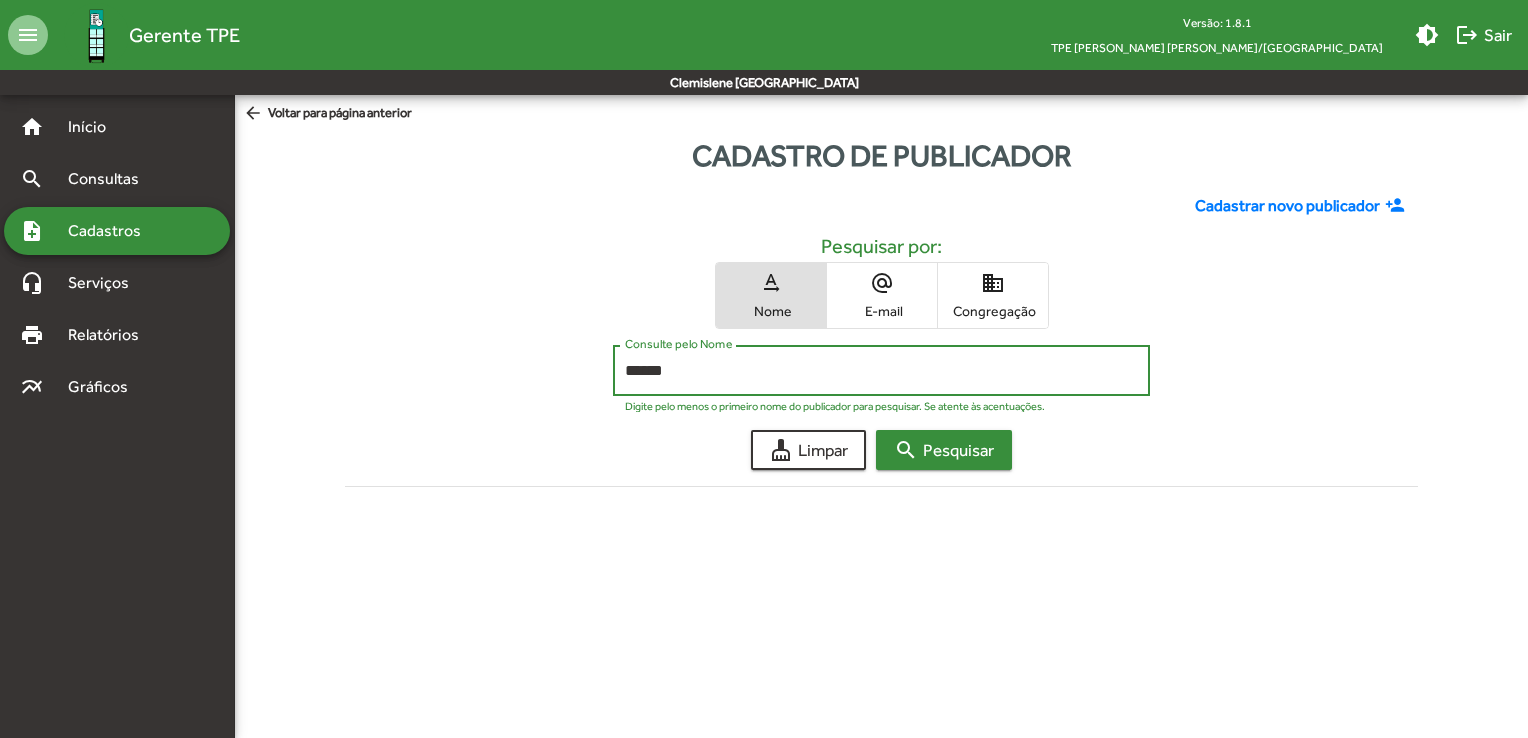 type on "******" 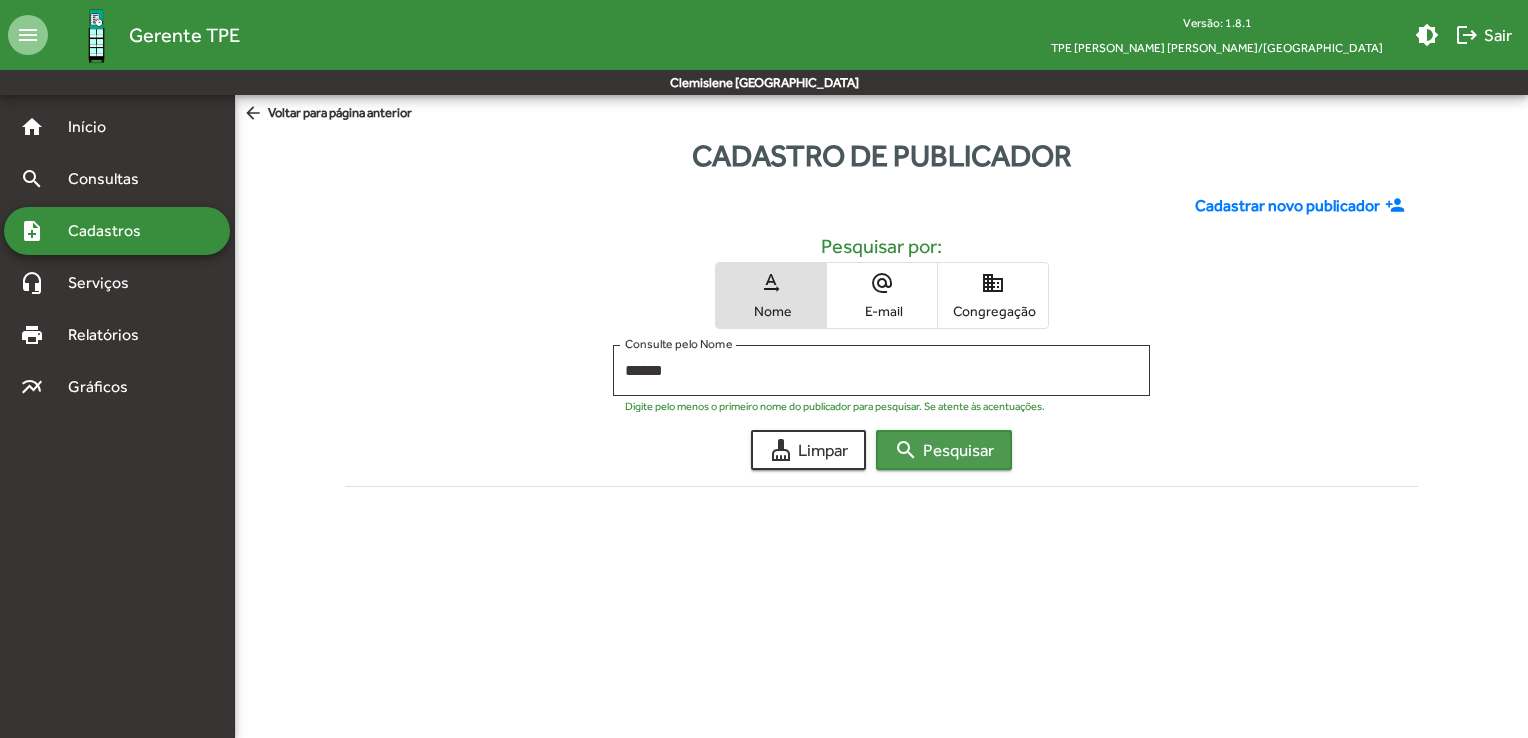 click on "search  Pesquisar" 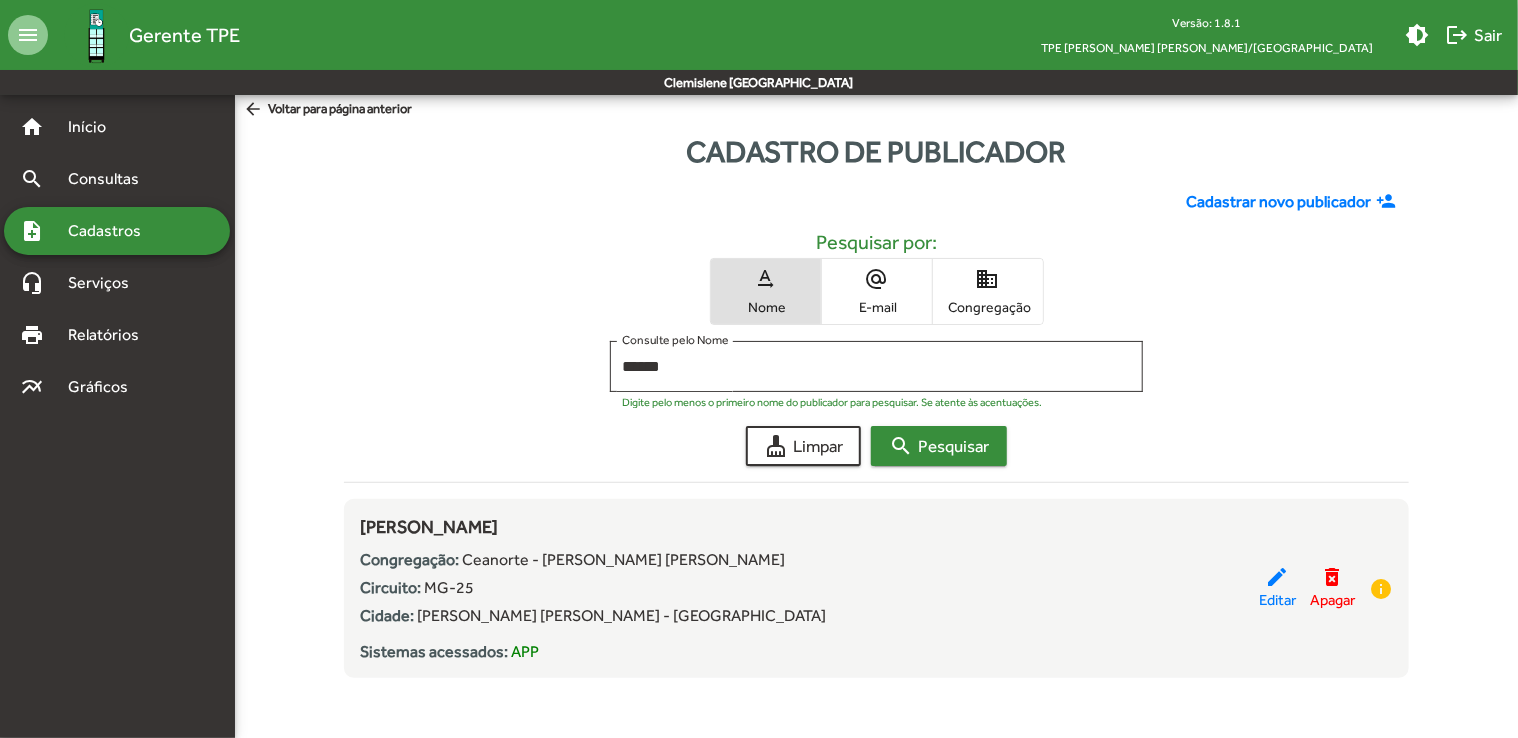 scroll, scrollTop: 6, scrollLeft: 0, axis: vertical 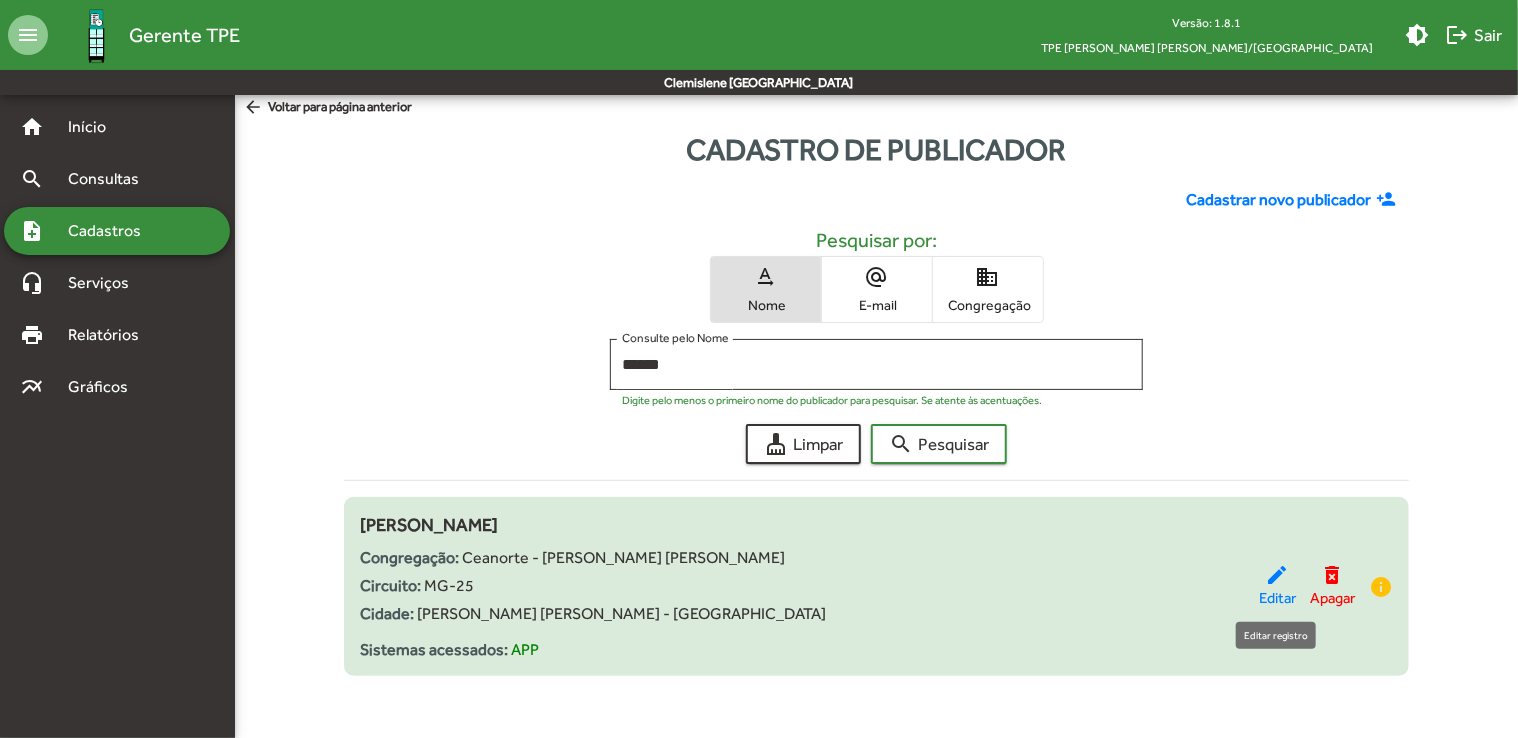 click on "edit" 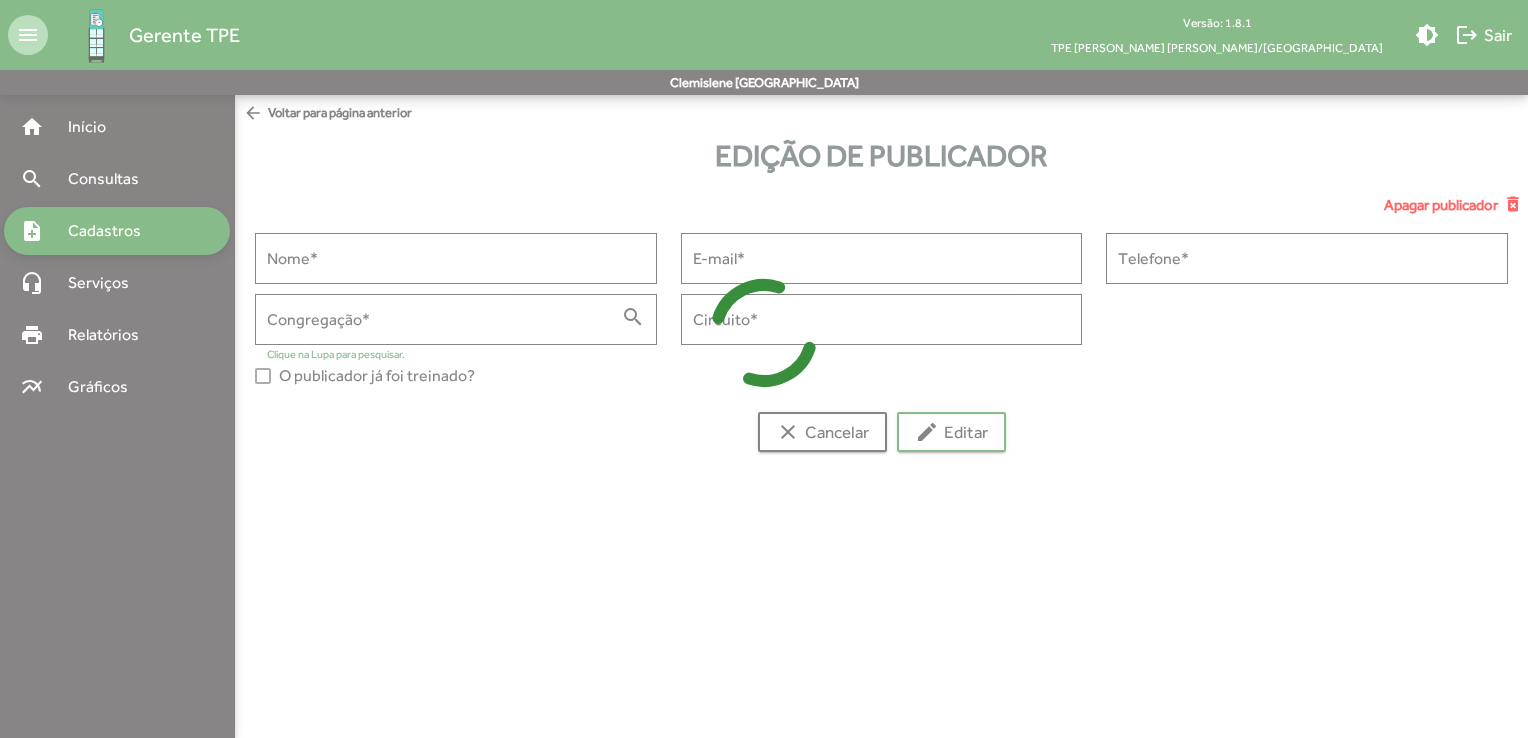 type on "**********" 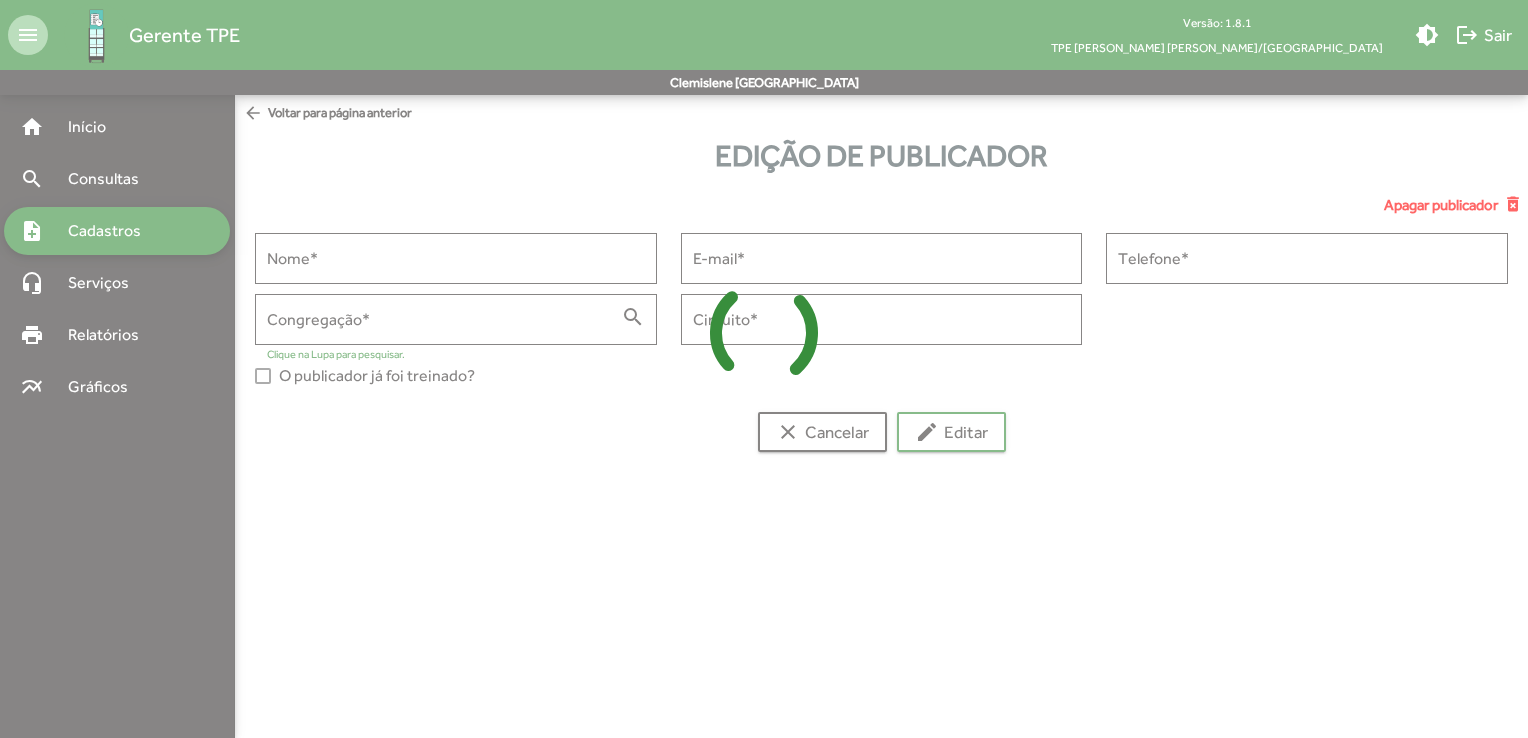type on "**********" 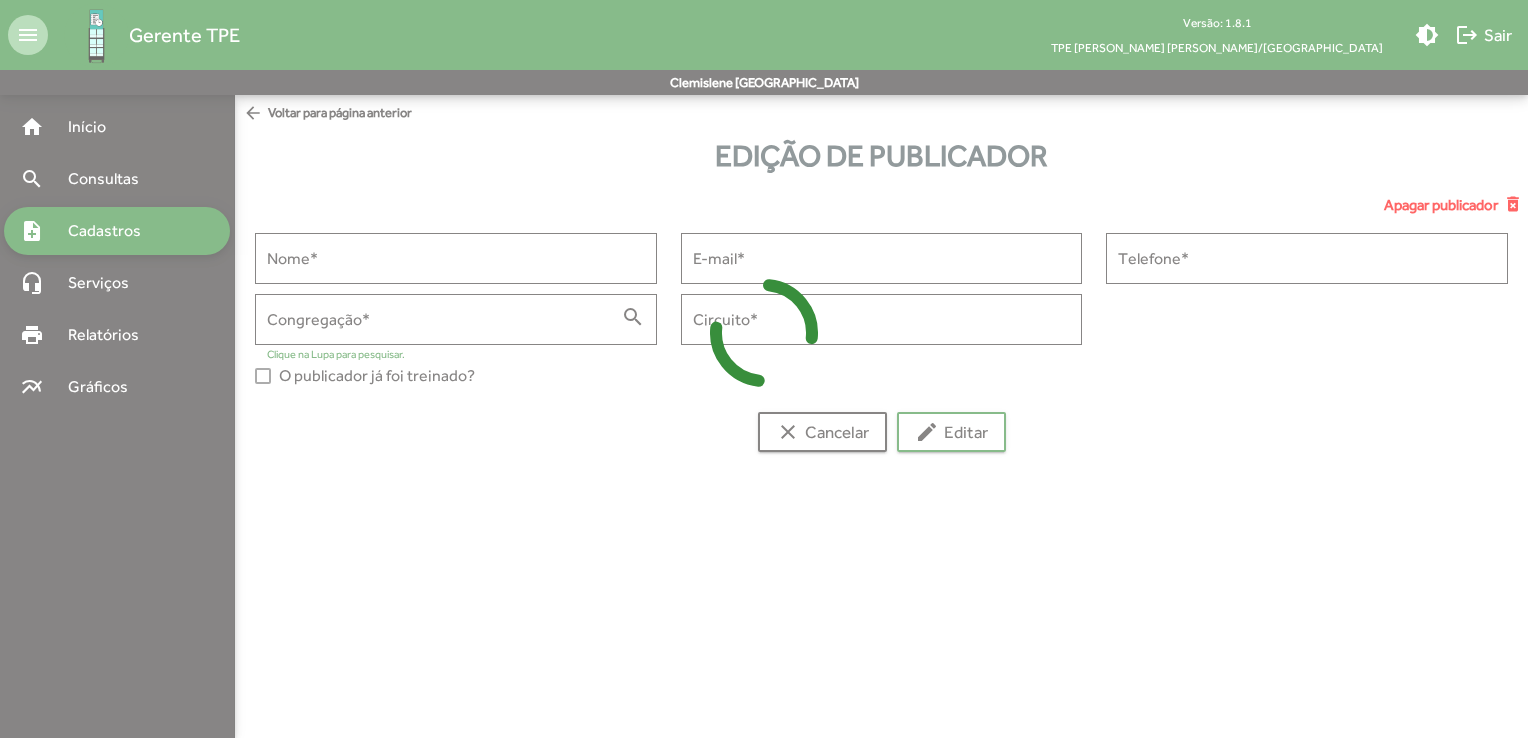 type on "**********" 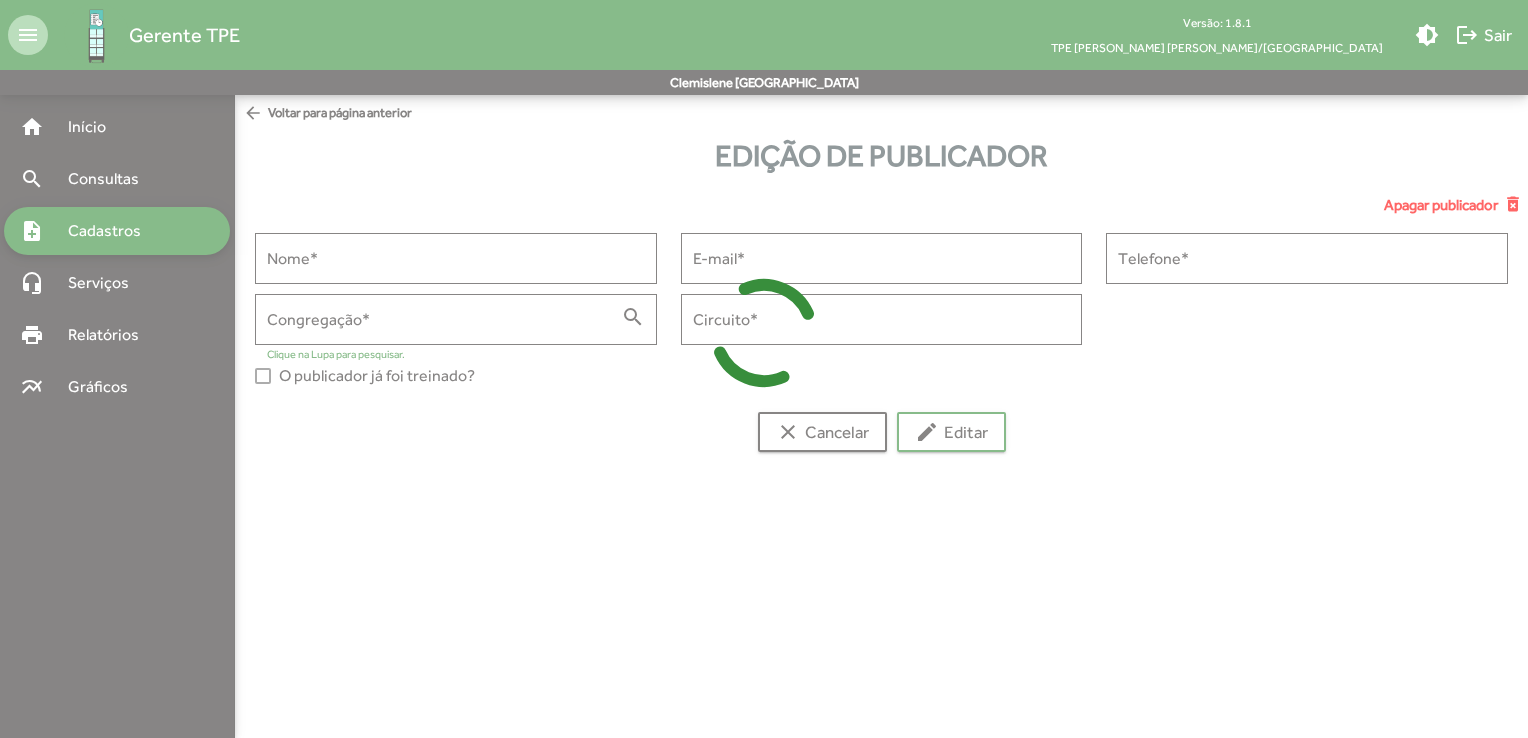 type on "**********" 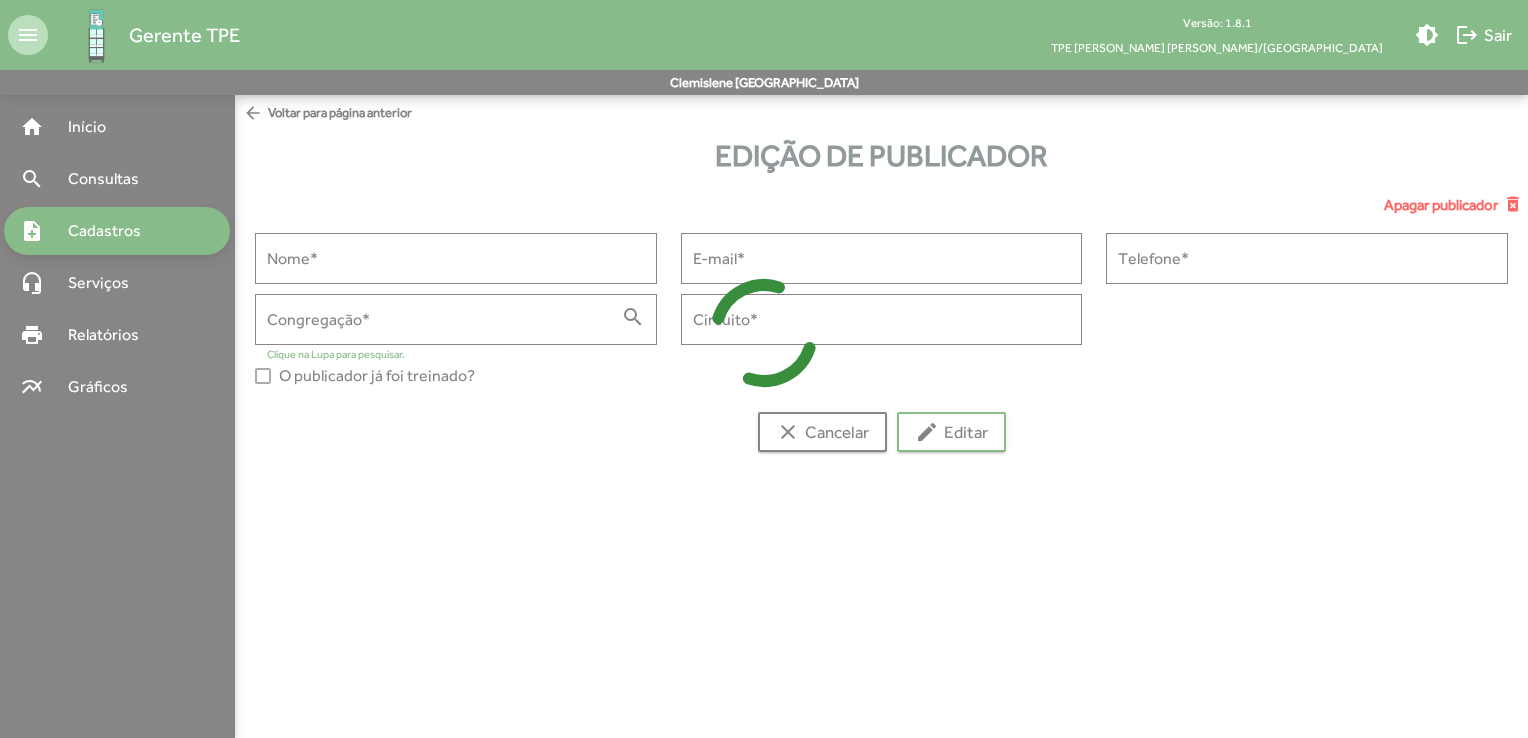 type on "*****" 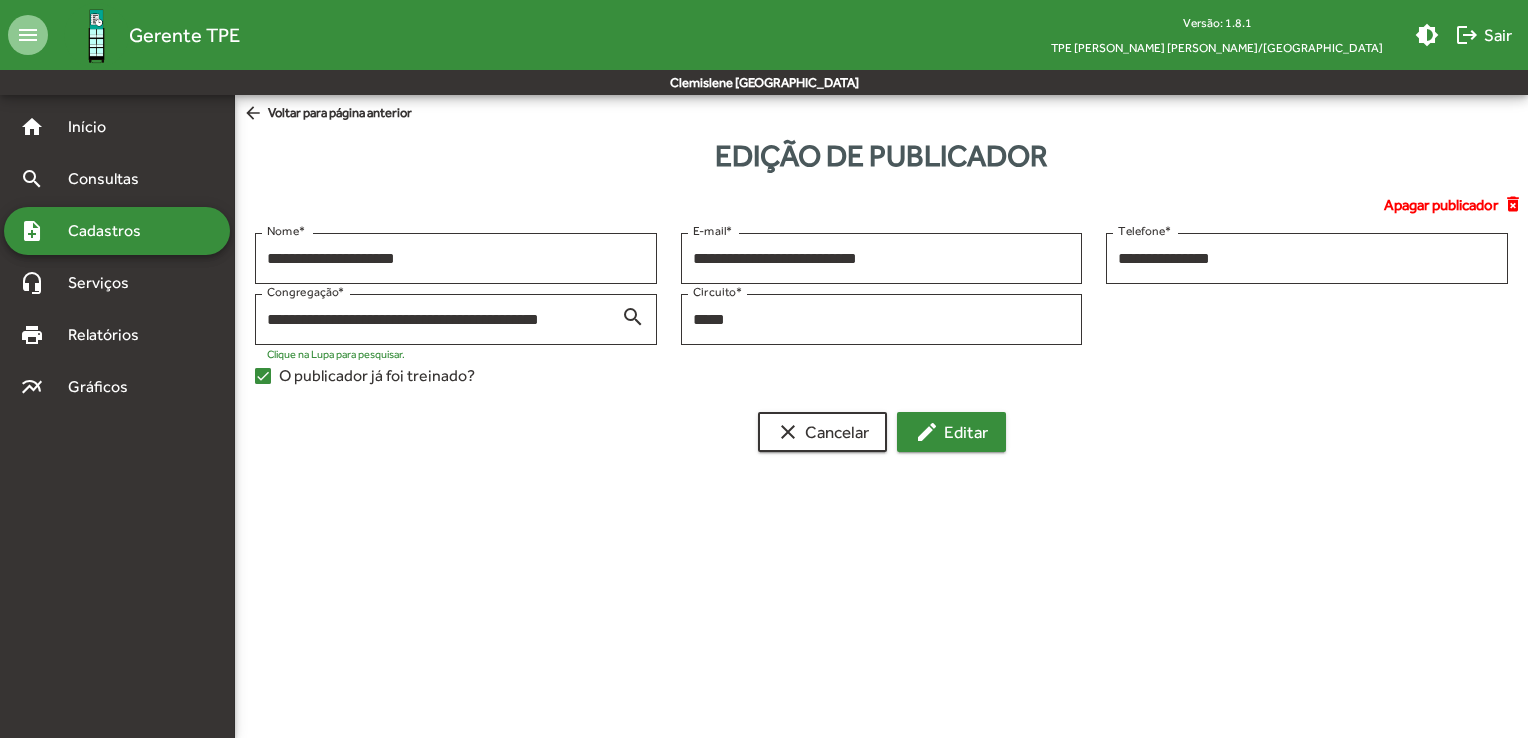 click on "edit" at bounding box center [927, 432] 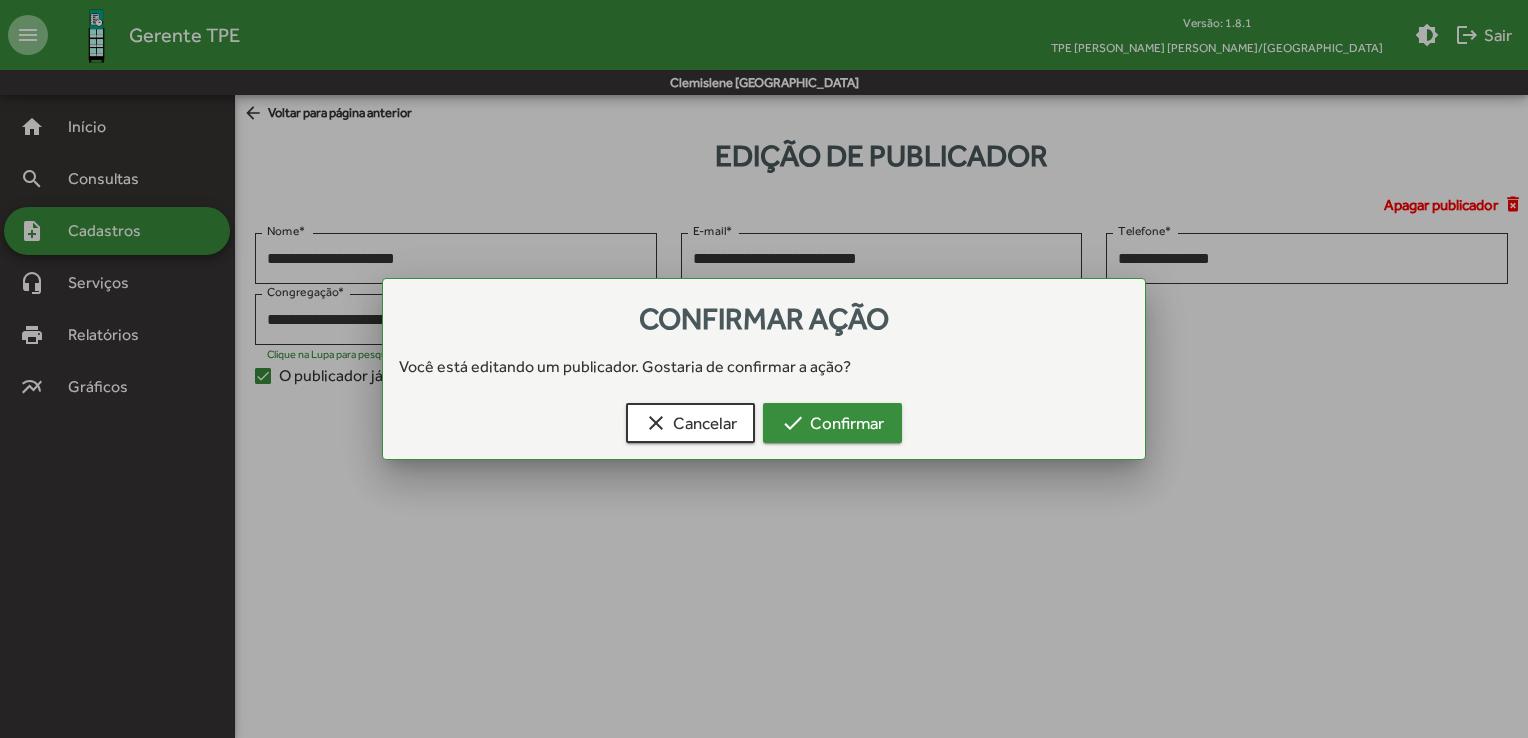 click on "check" at bounding box center (793, 423) 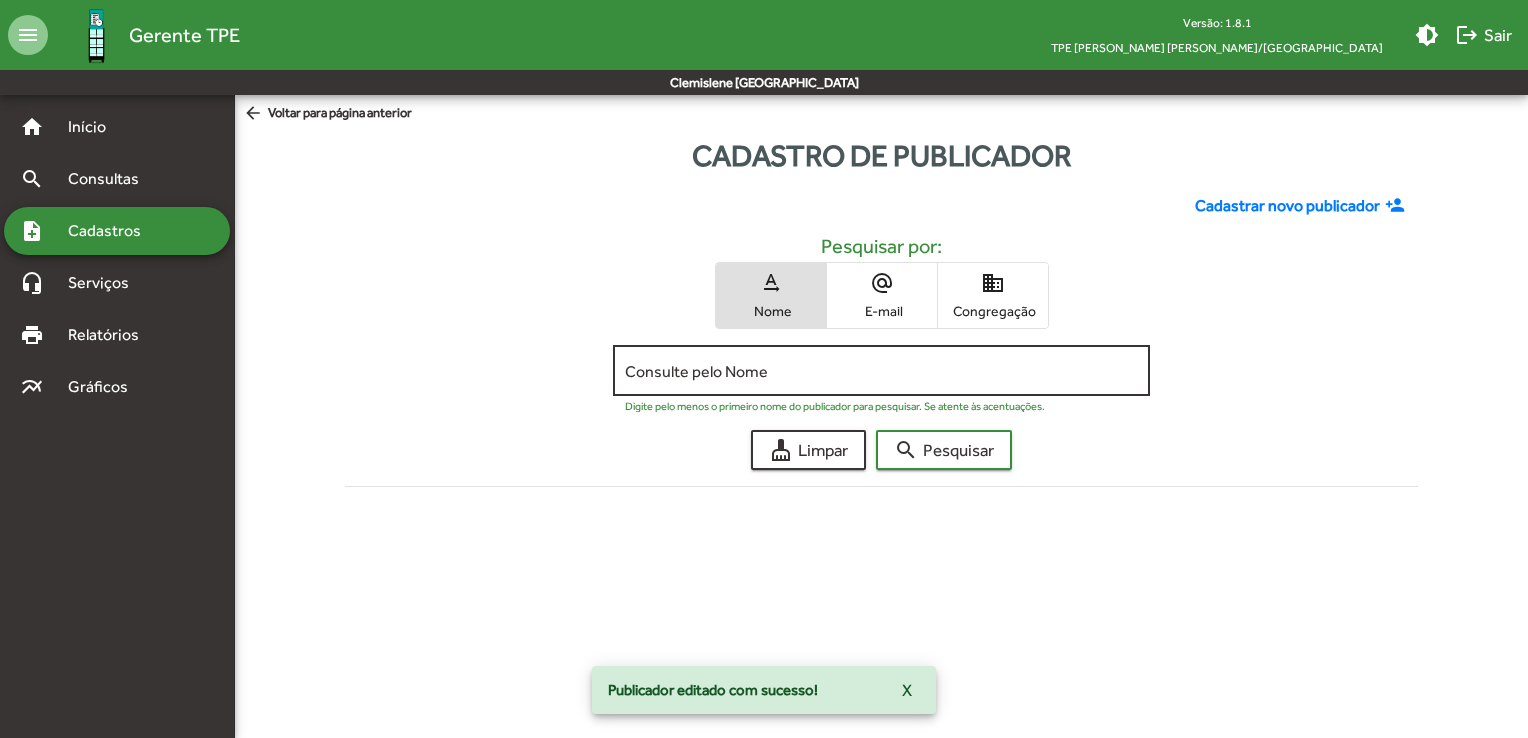 click on "Consulte pelo Nome" at bounding box center [881, 371] 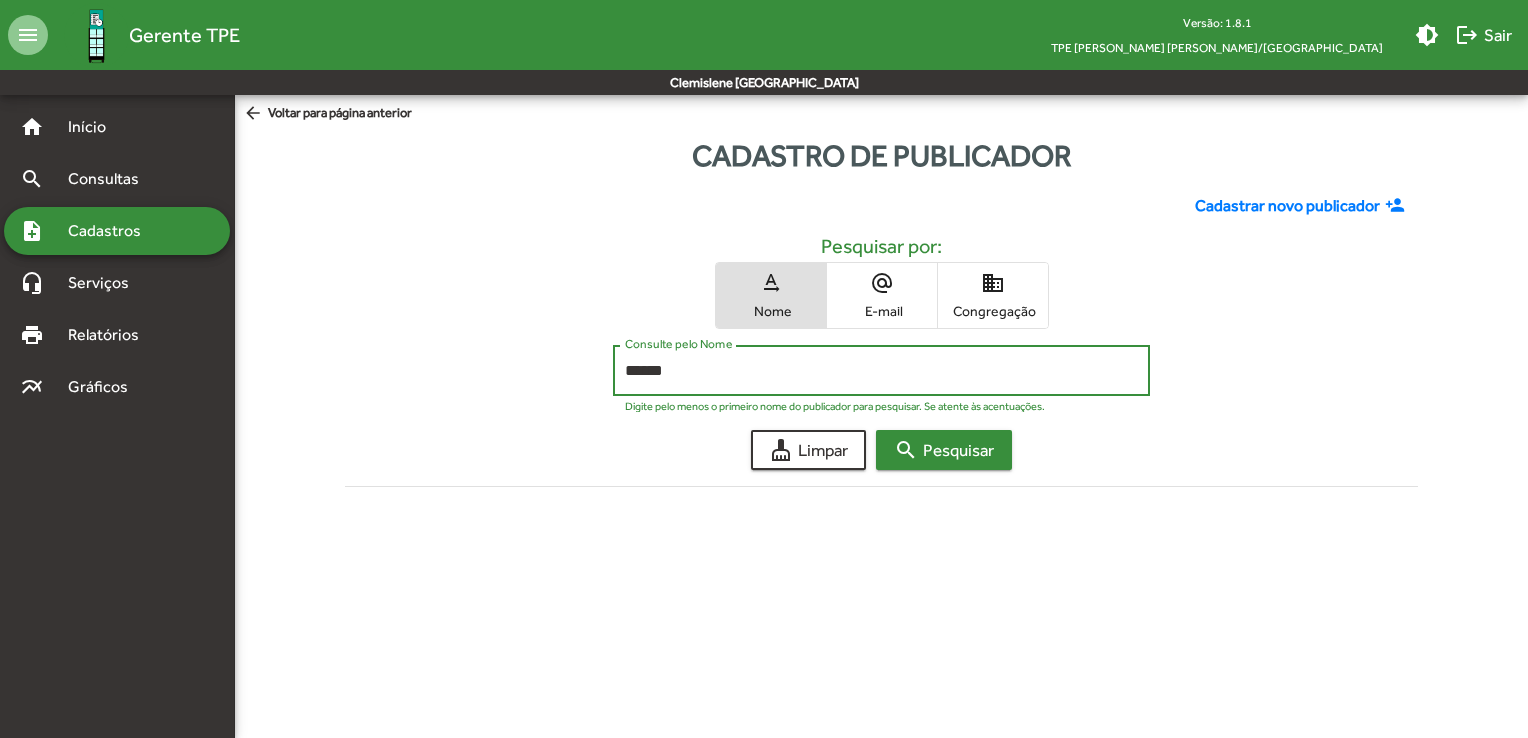 type on "******" 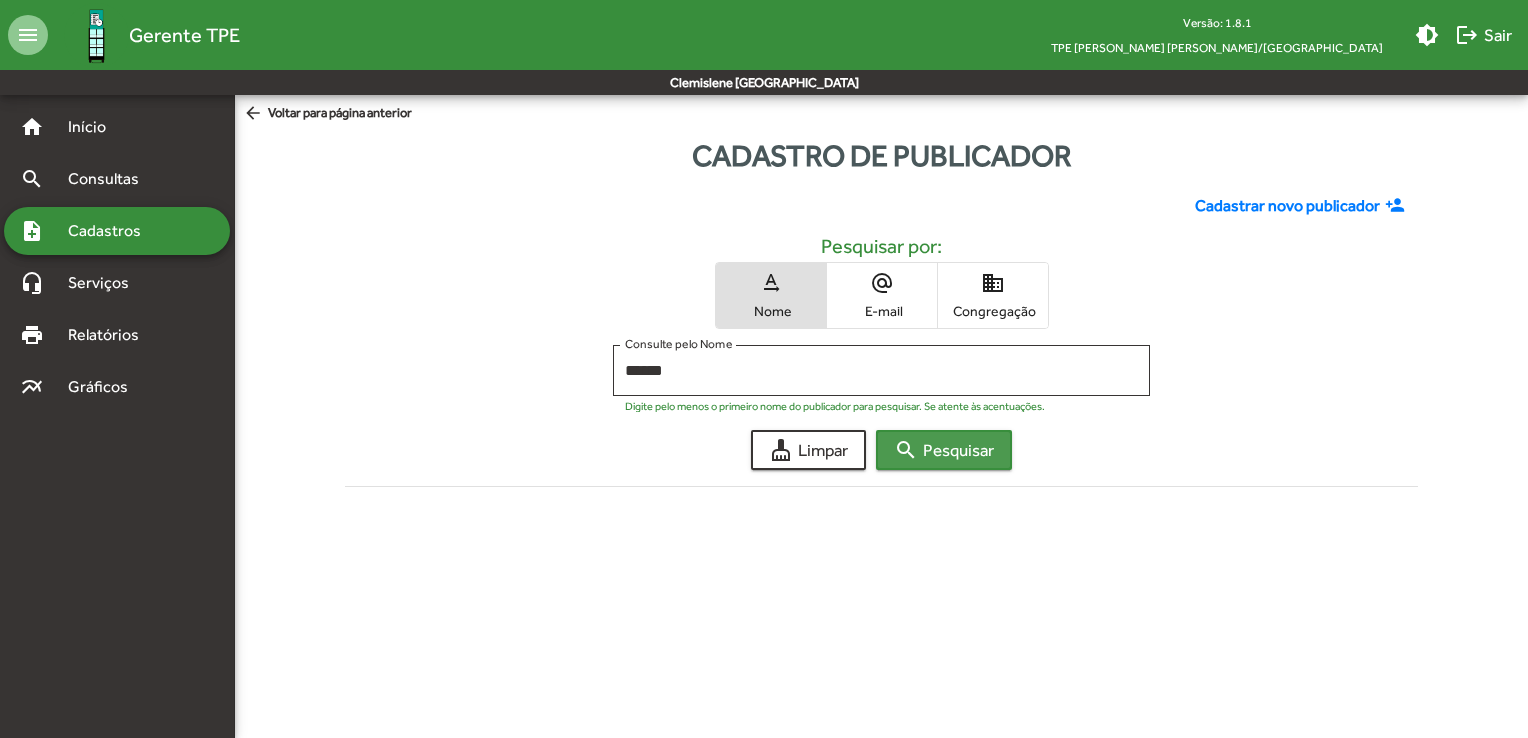 click on "search  Pesquisar" 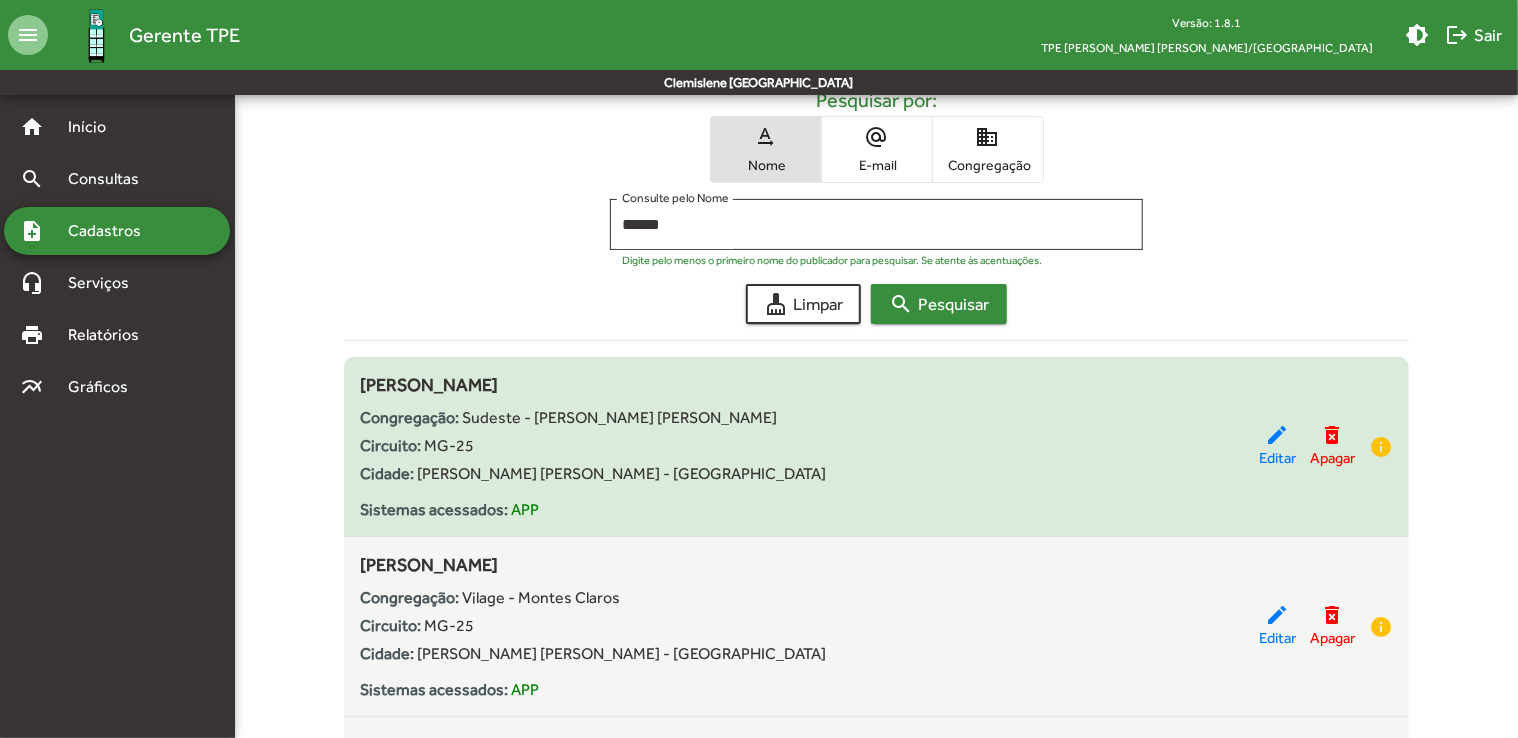 scroll, scrollTop: 300, scrollLeft: 0, axis: vertical 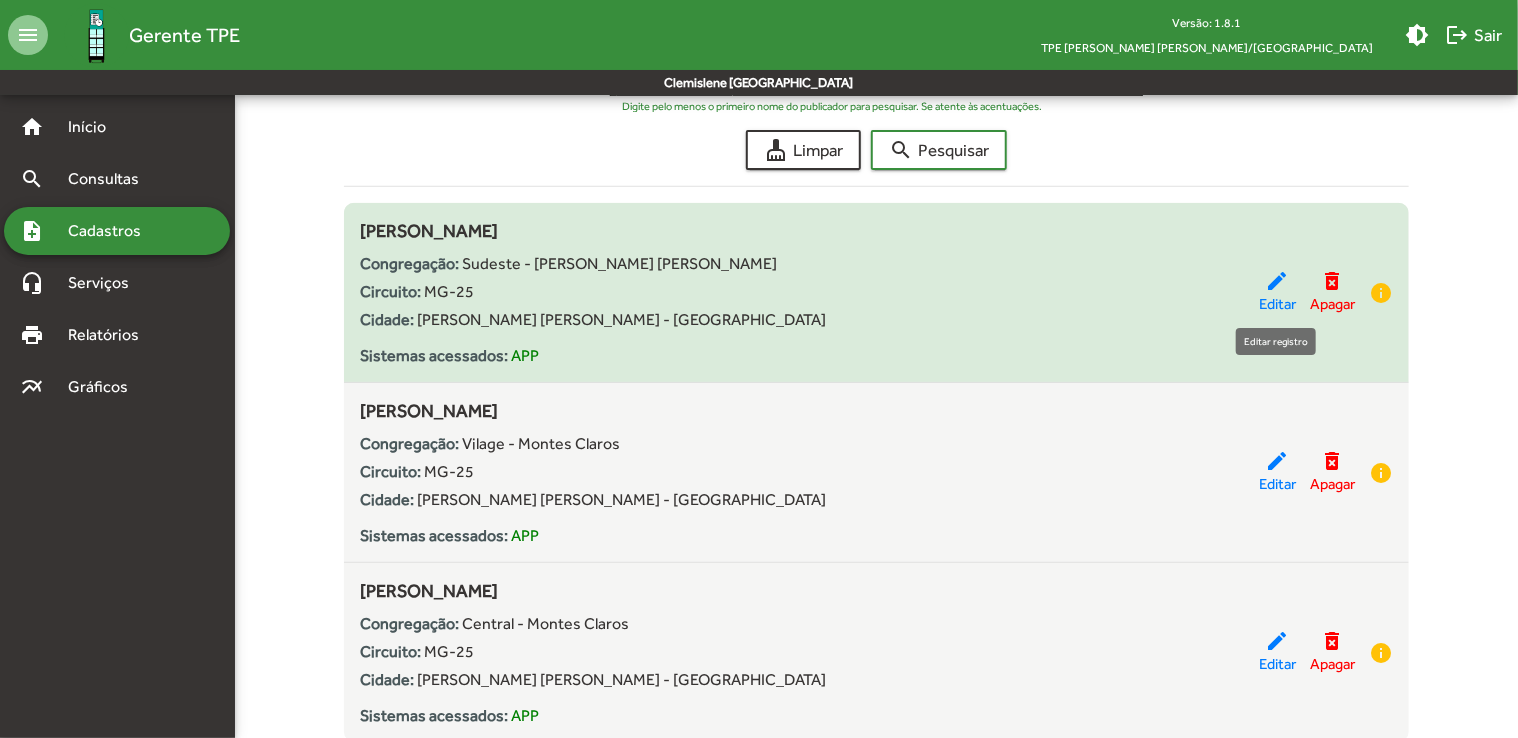 click on "edit" 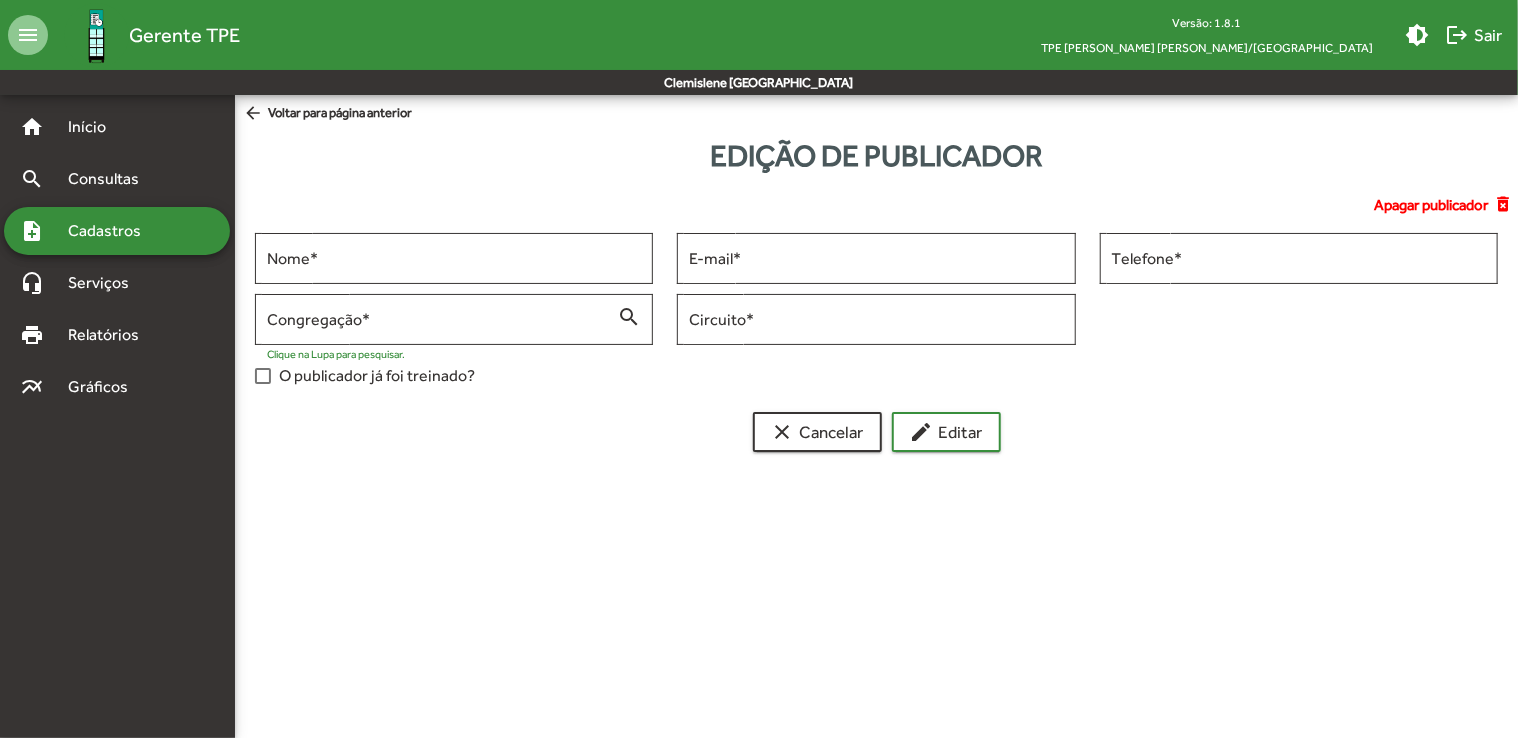 scroll, scrollTop: 0, scrollLeft: 0, axis: both 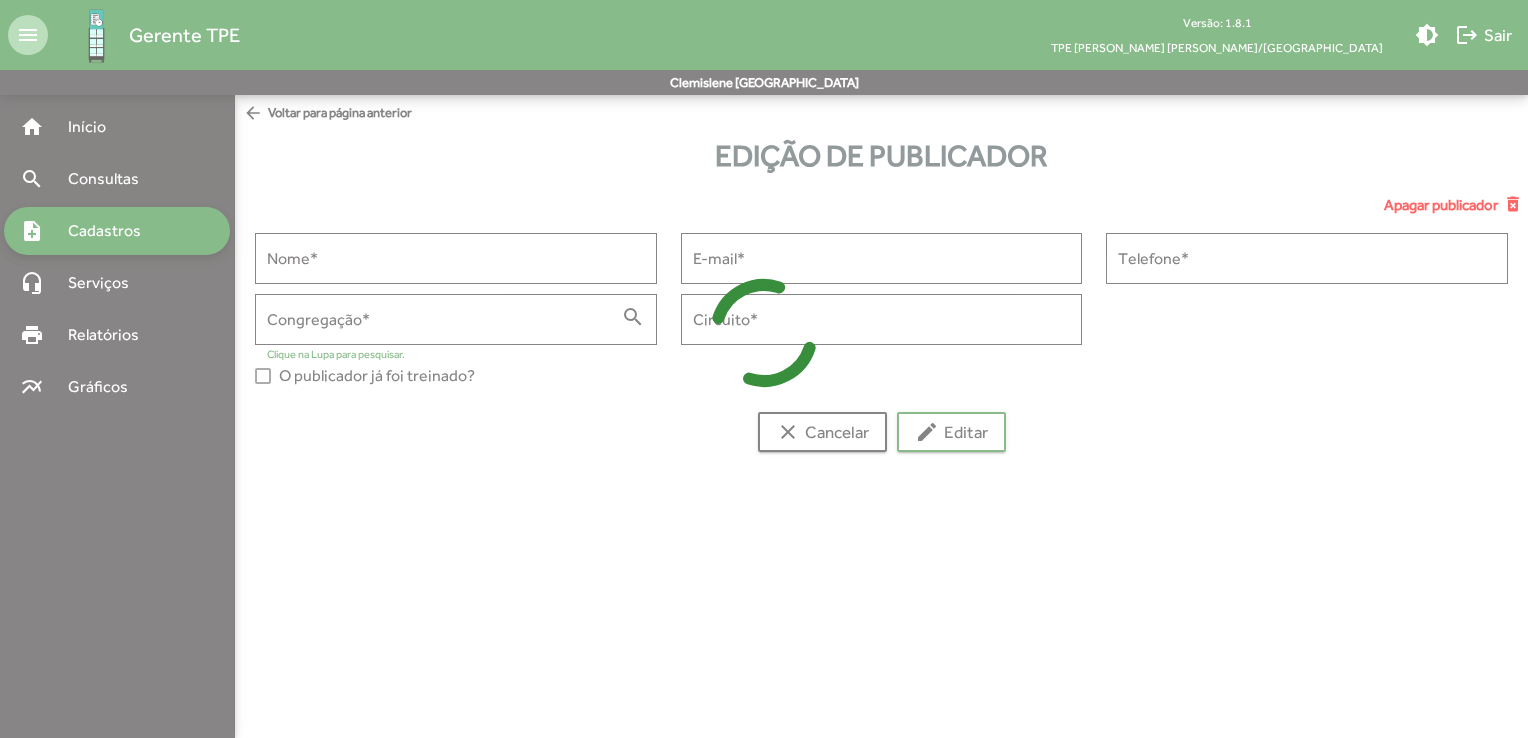 type on "**********" 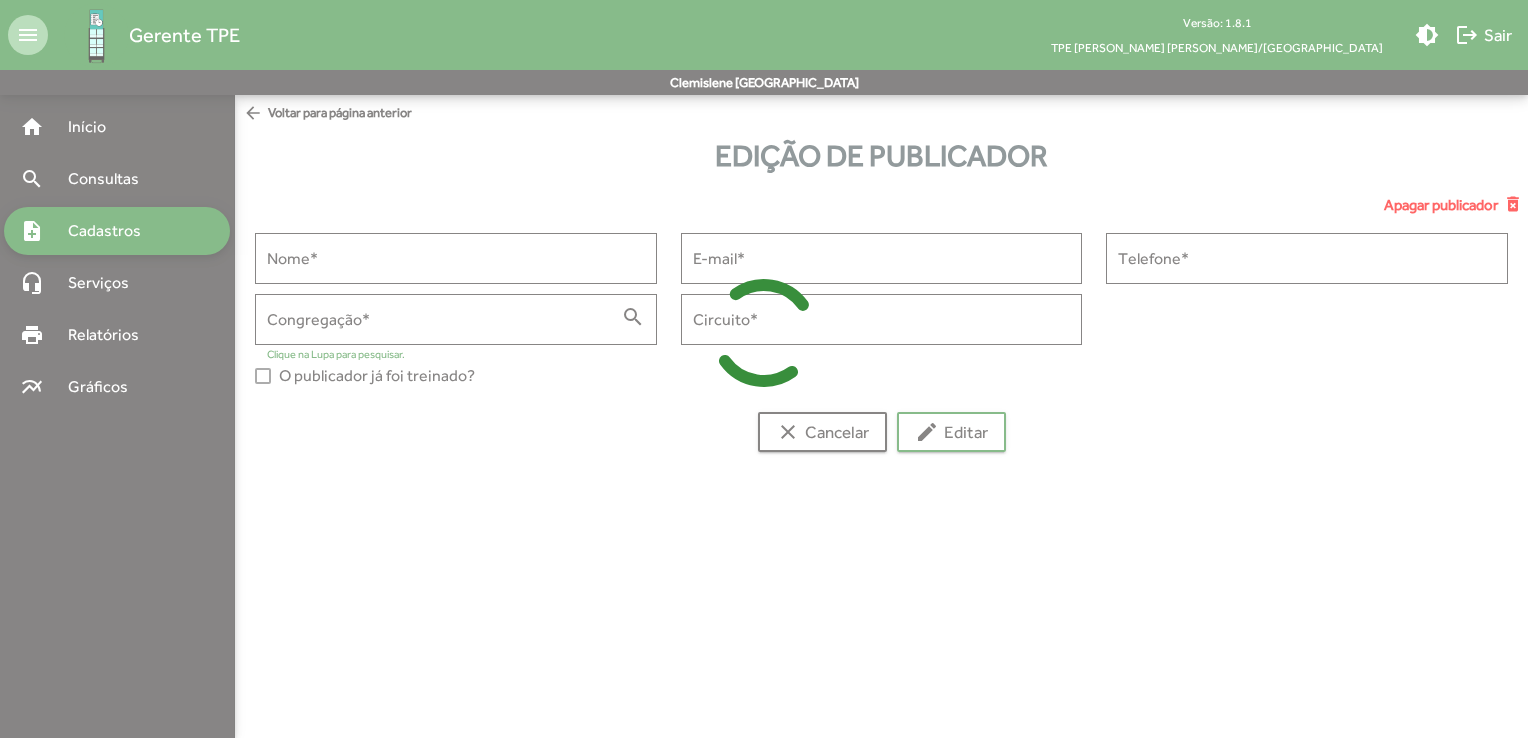 type on "**********" 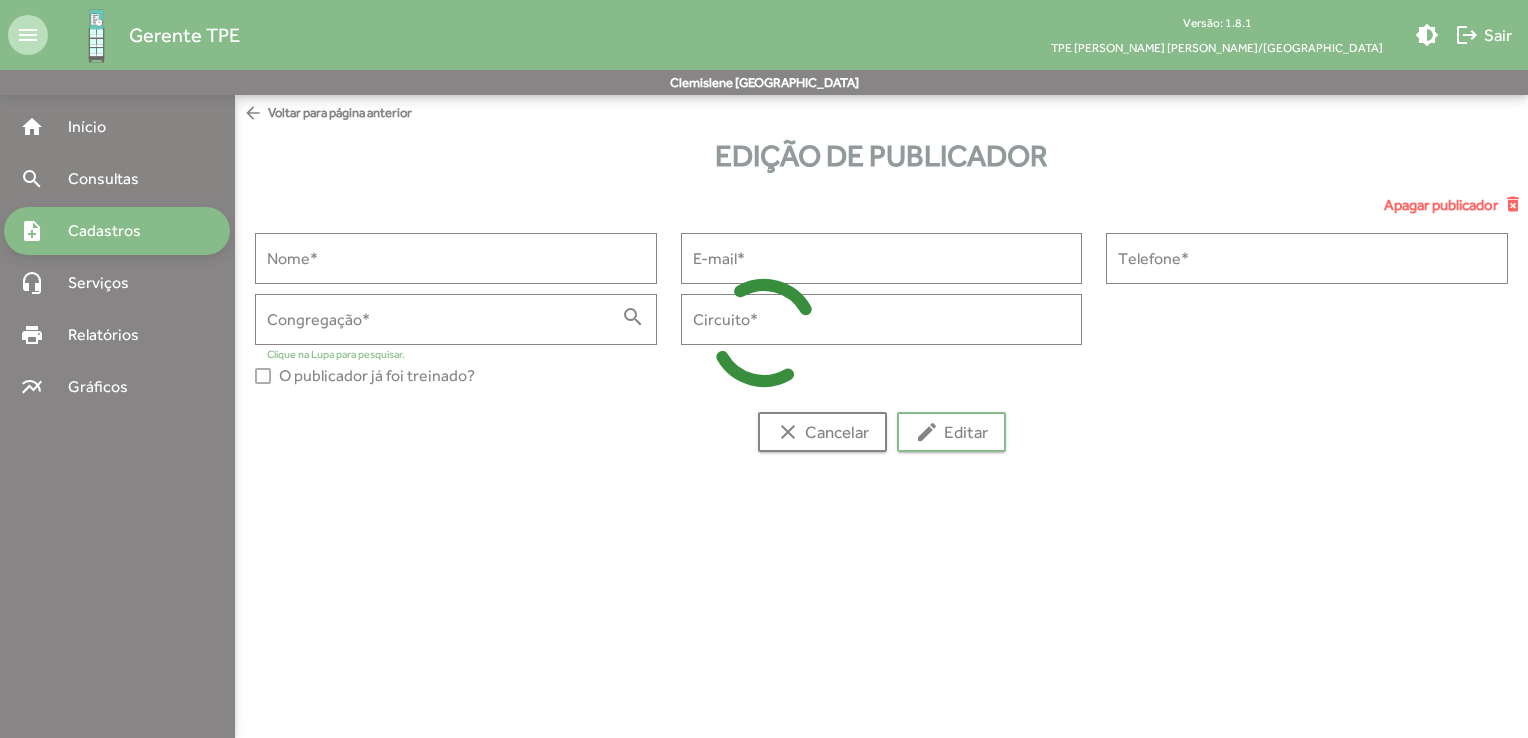 type on "**********" 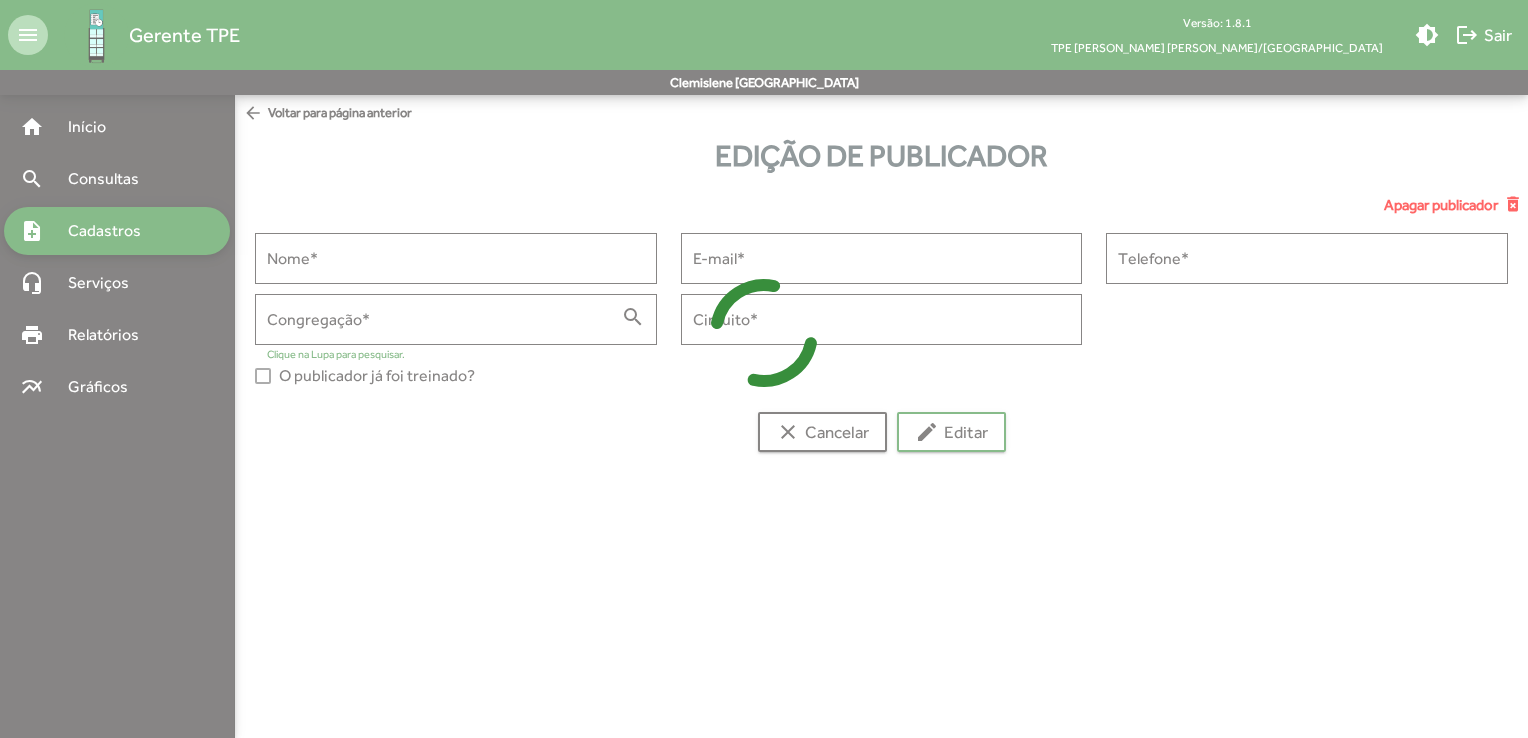 type on "**********" 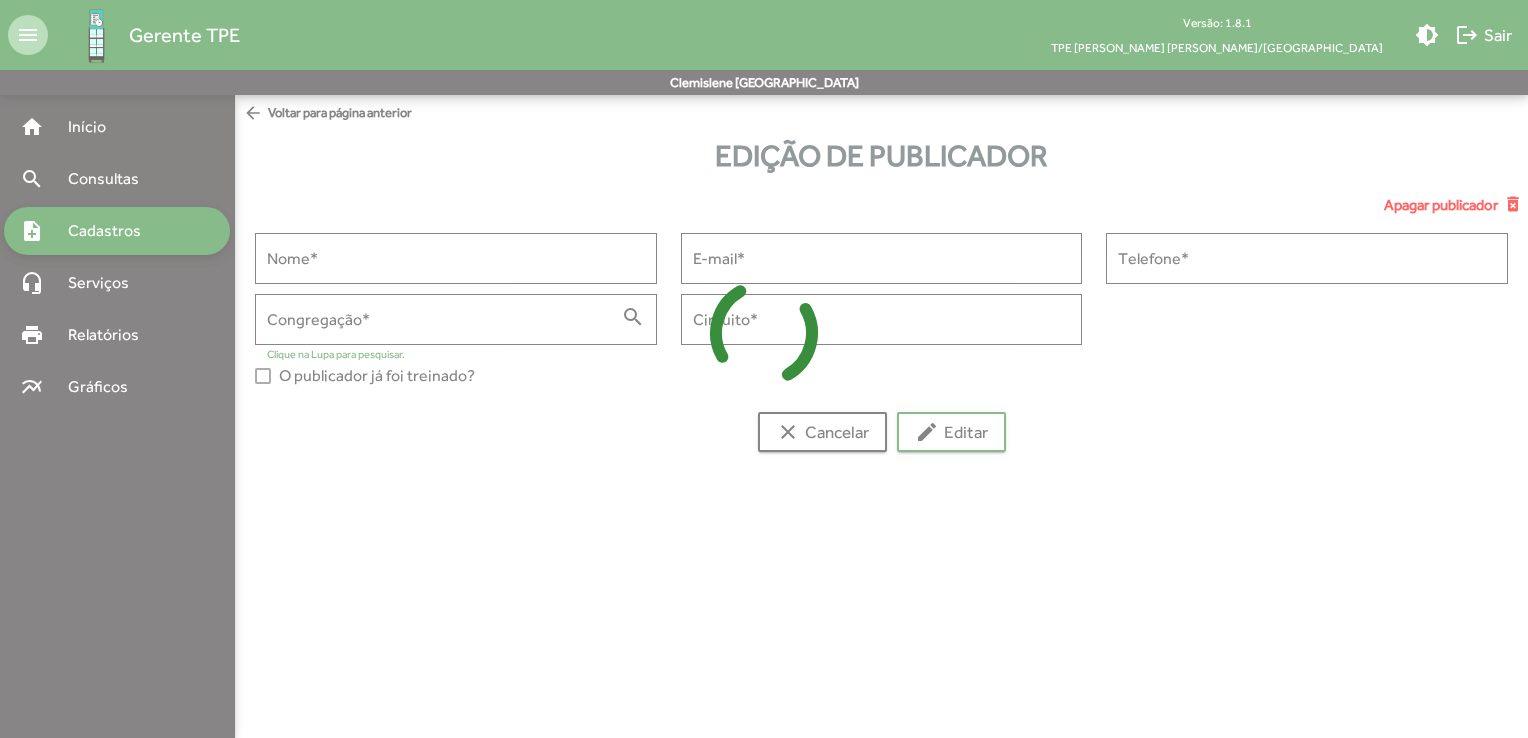 type on "*****" 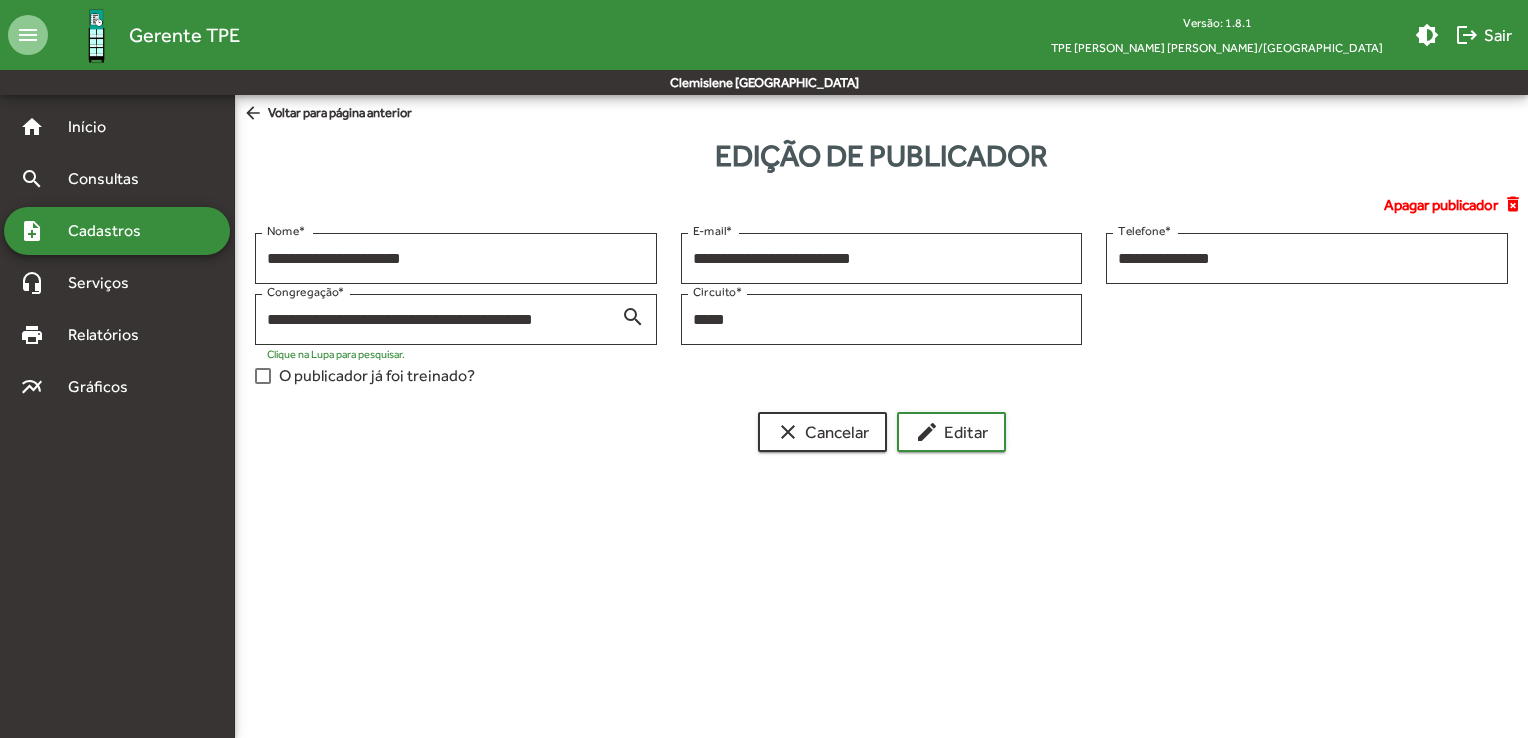 click on "O publicador já foi treinado?" at bounding box center (377, 376) 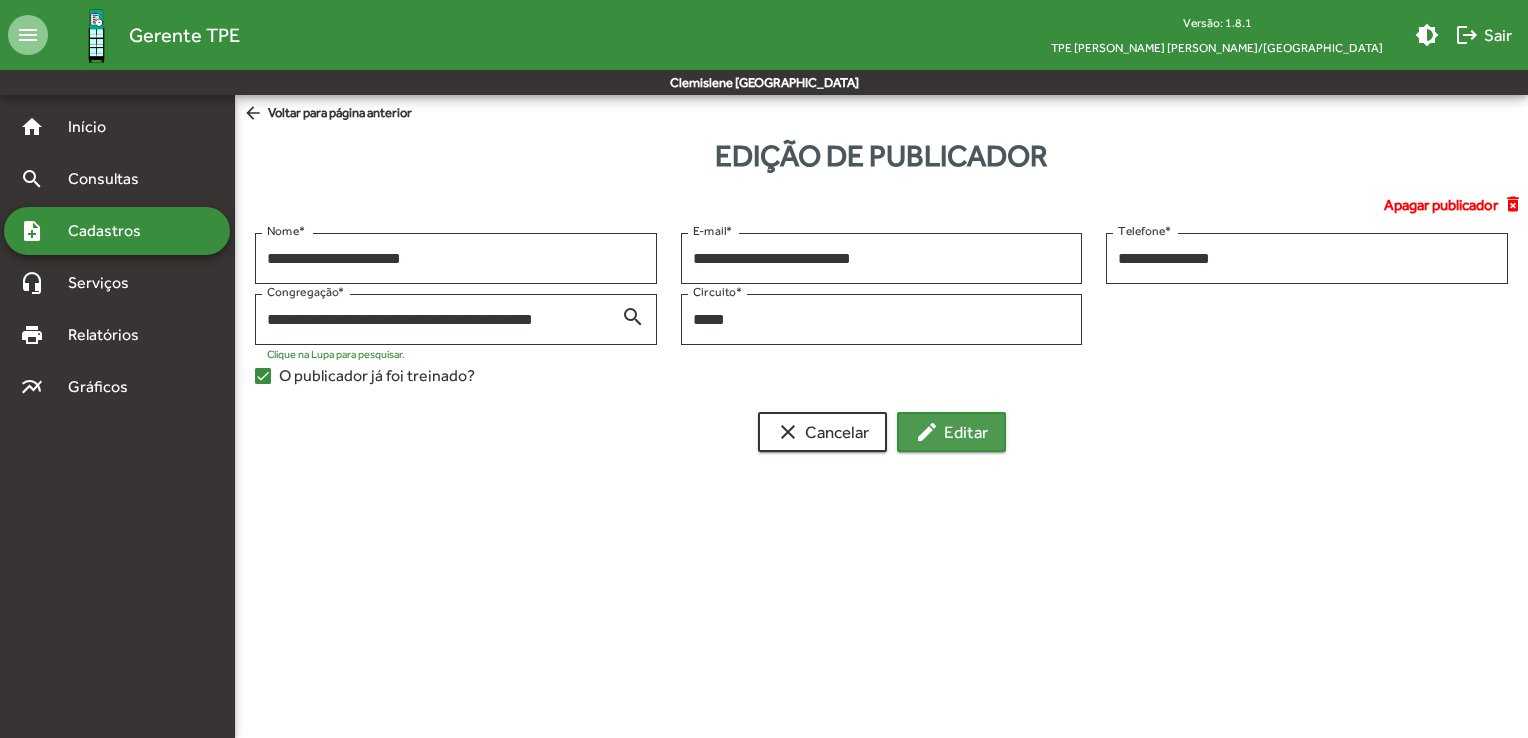 click on "edit  Editar" at bounding box center [951, 432] 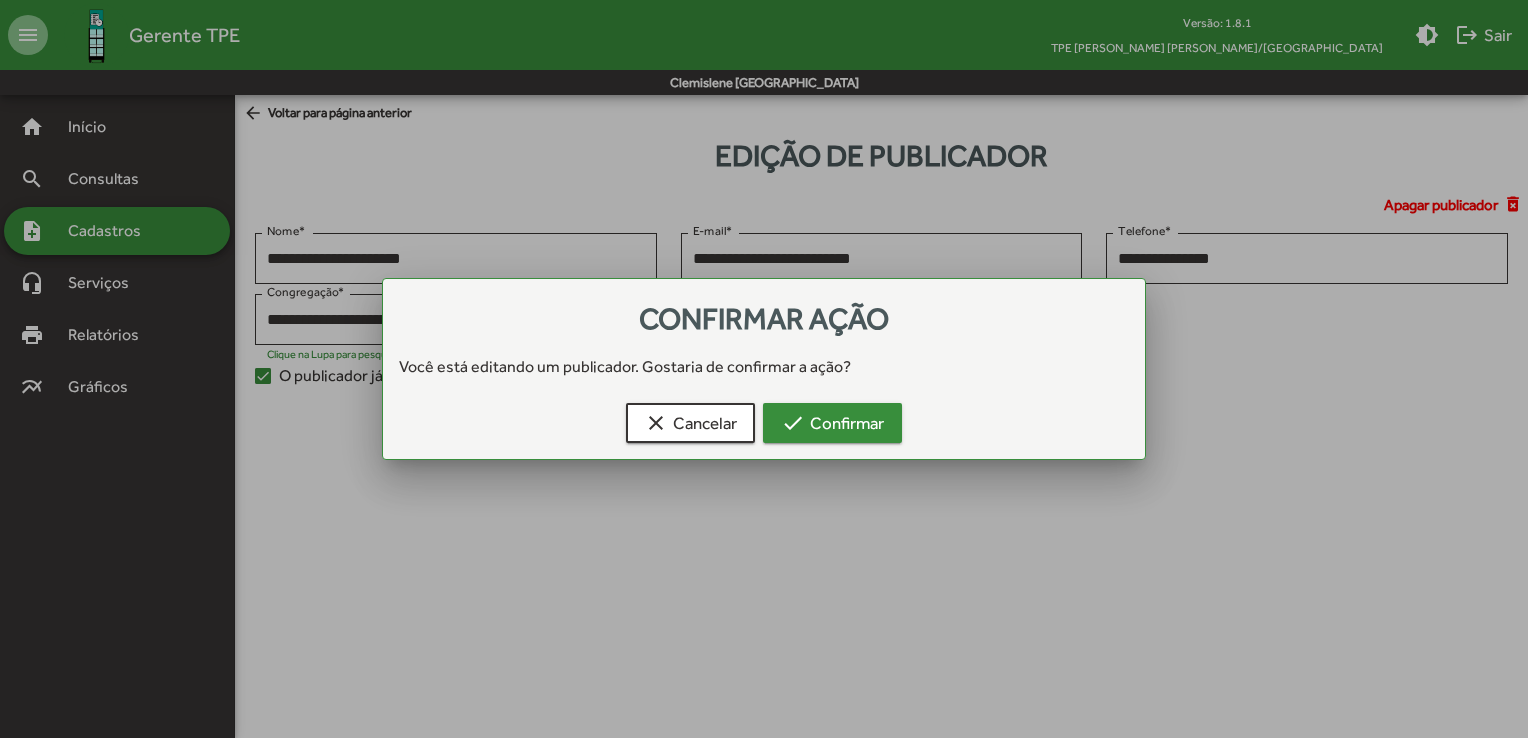 click on "check" at bounding box center [793, 423] 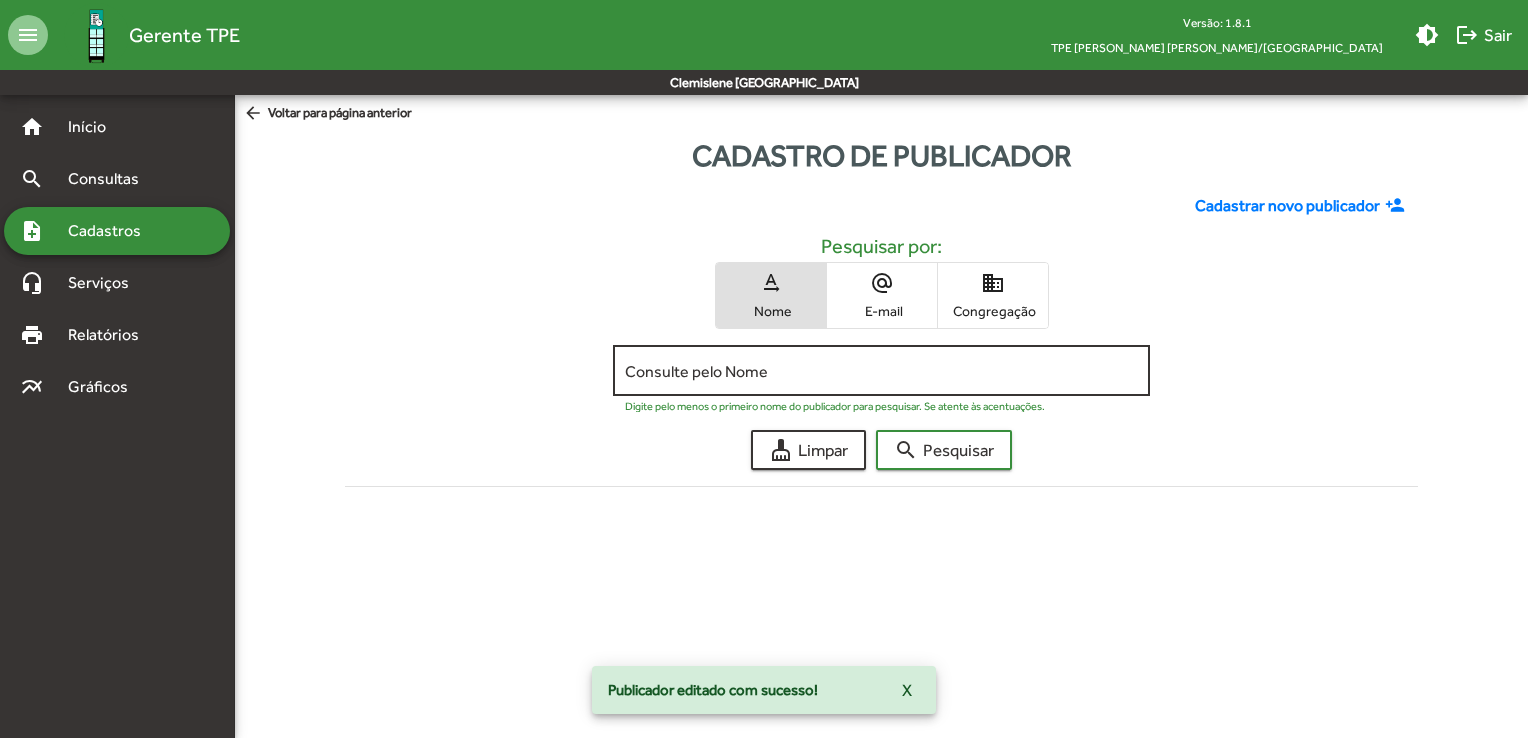 click on "Consulte pelo Nome" at bounding box center [881, 371] 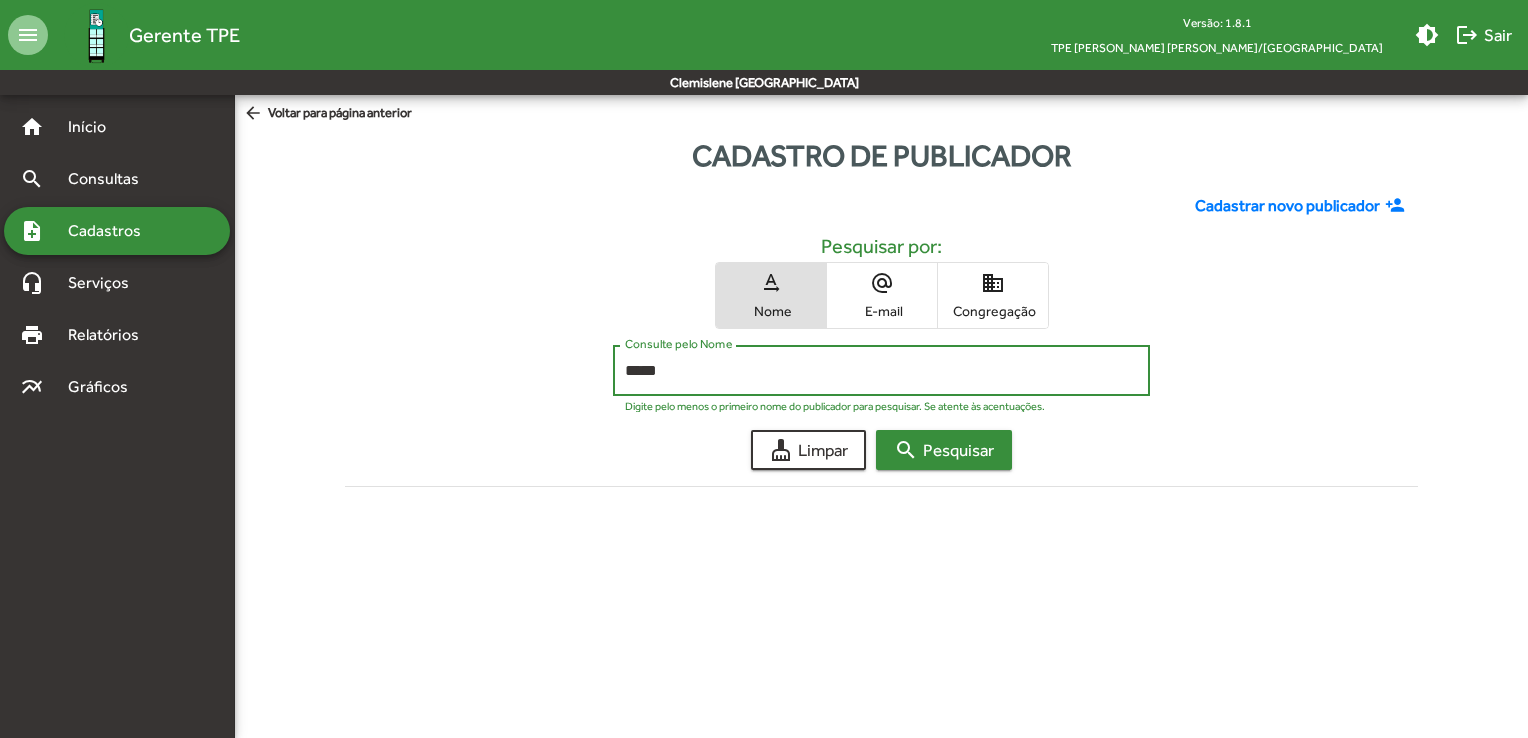 type on "*****" 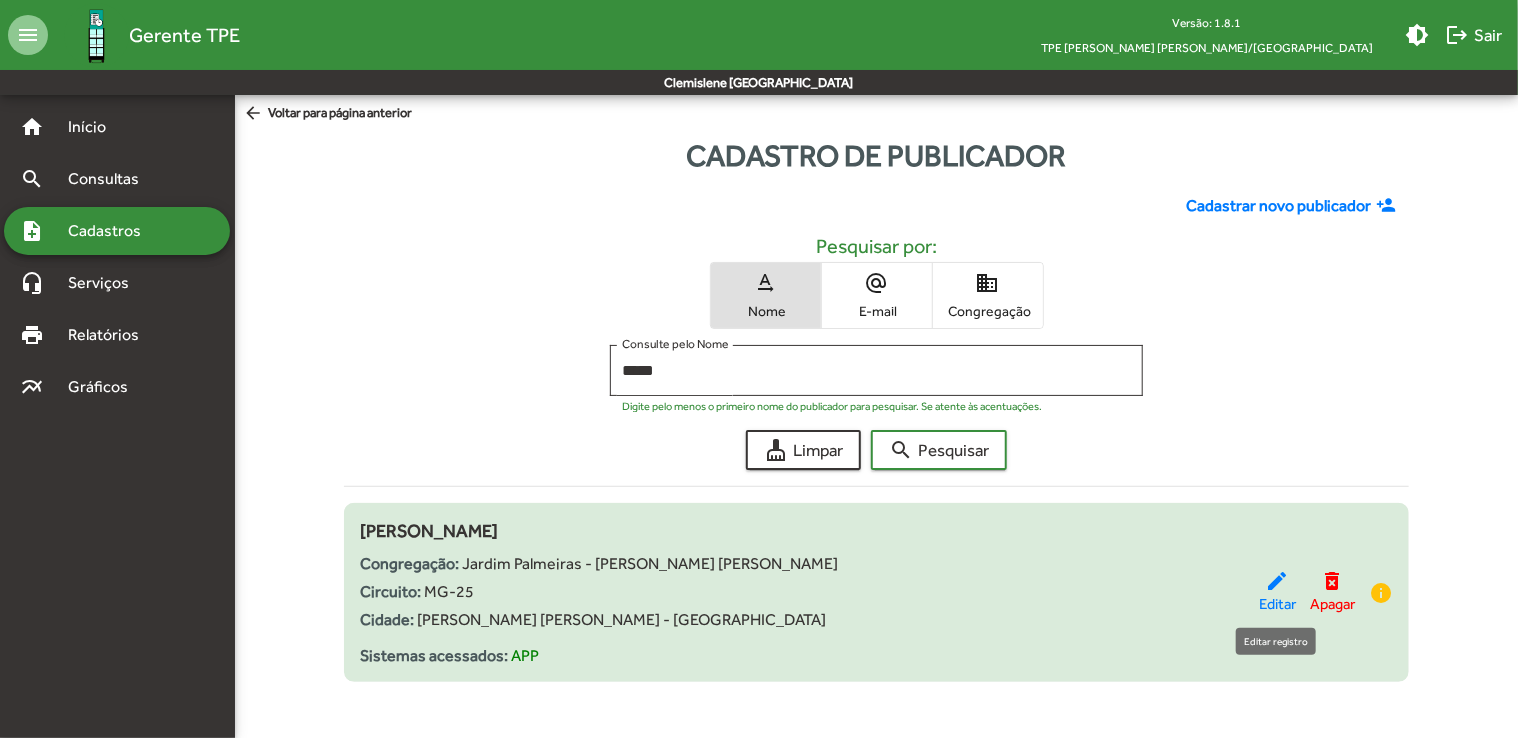 click on "edit" 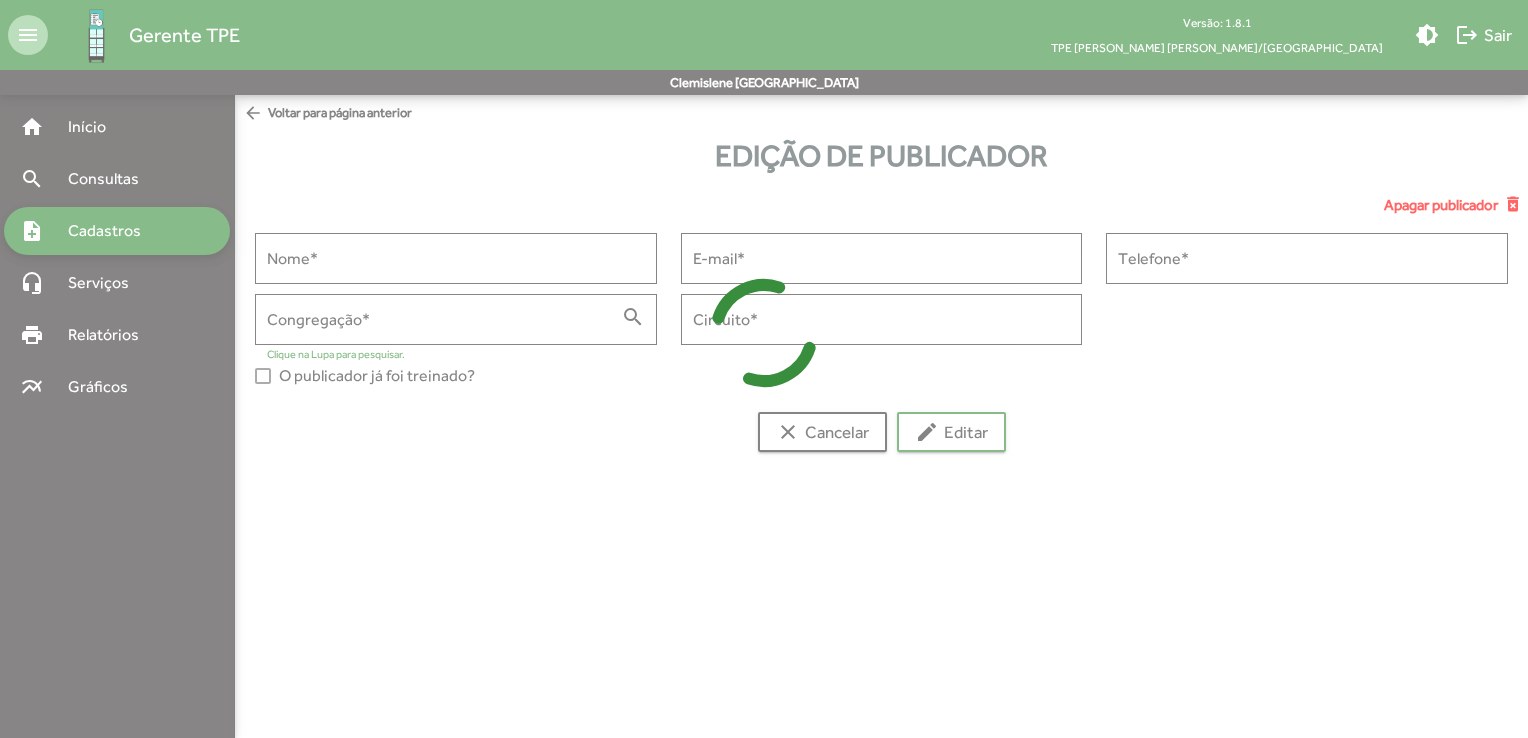 type on "**********" 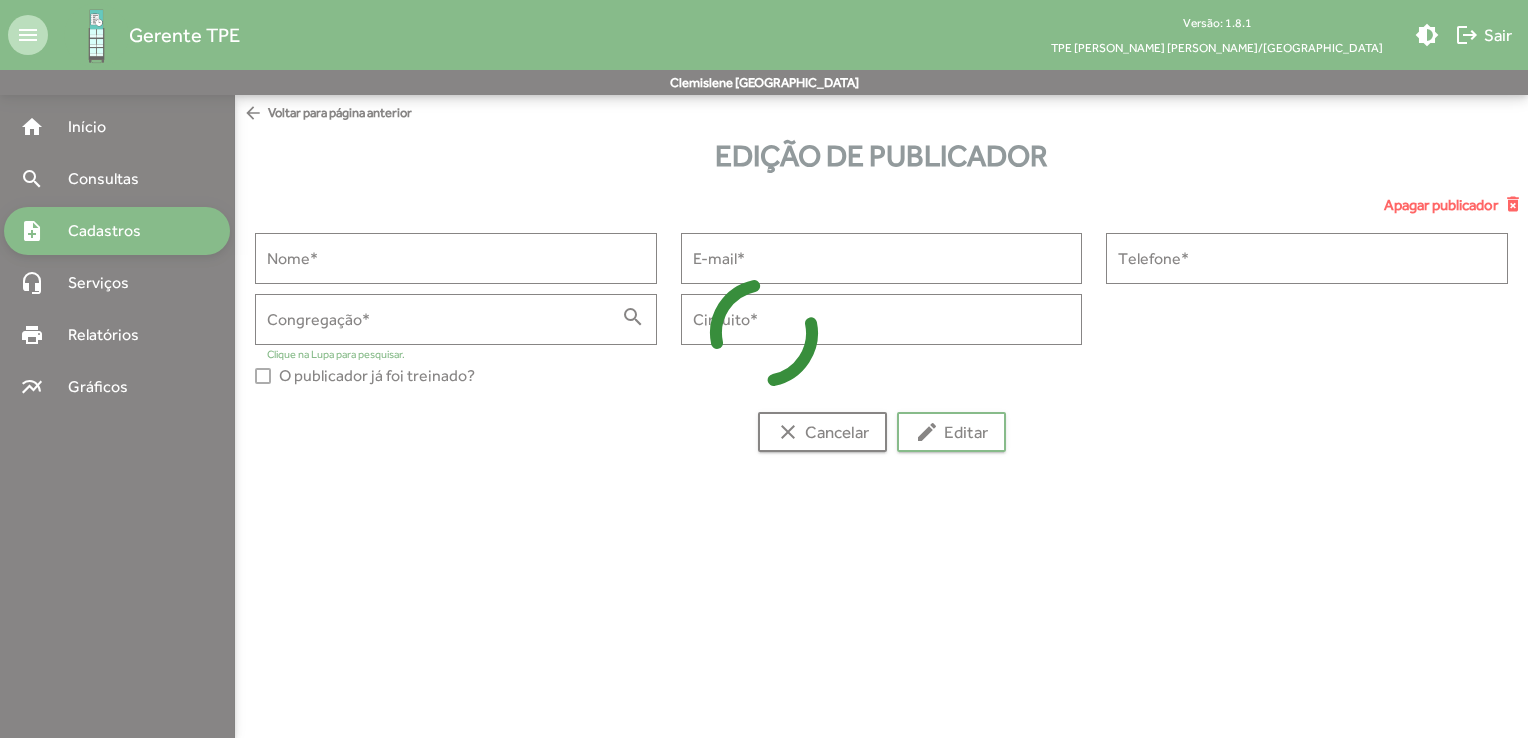 type on "**********" 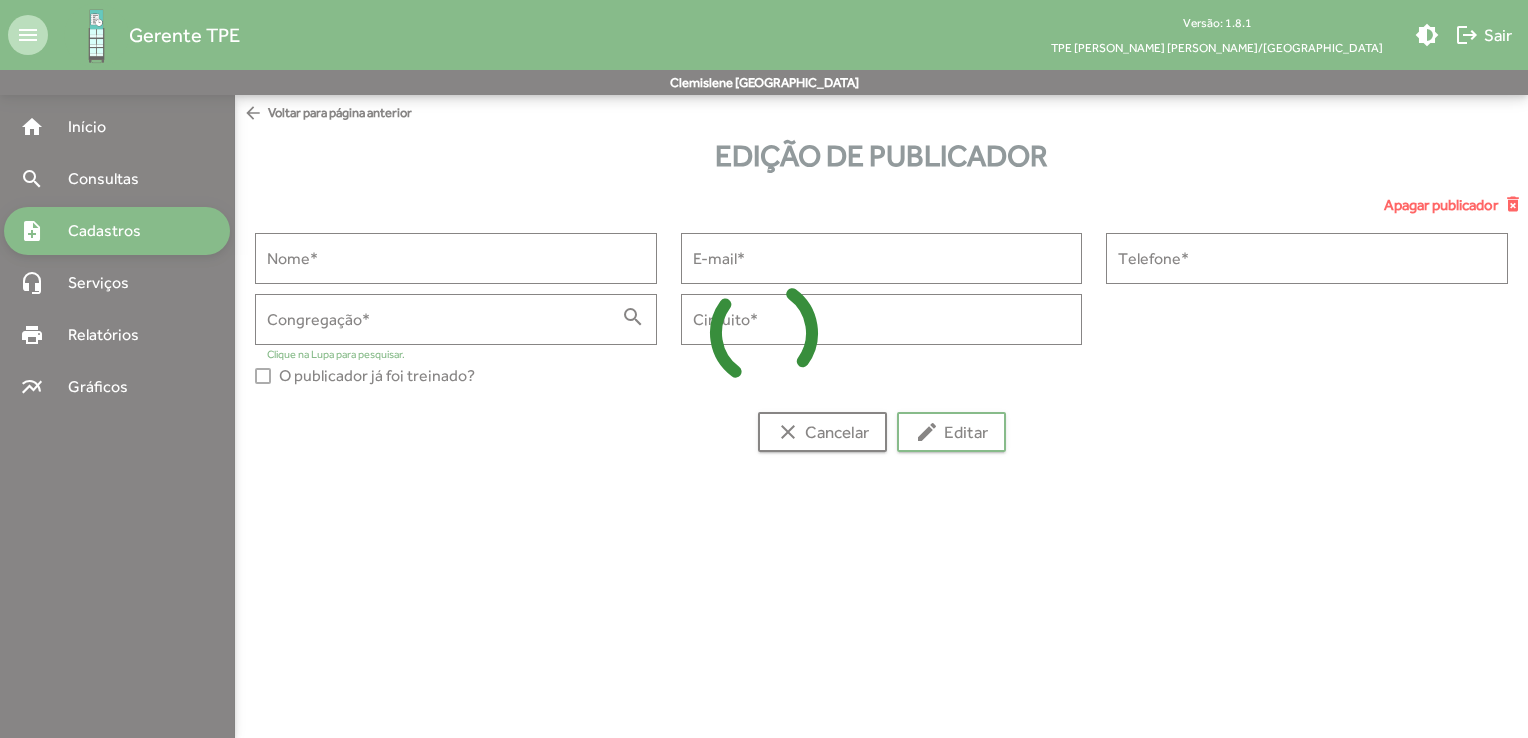 type on "**********" 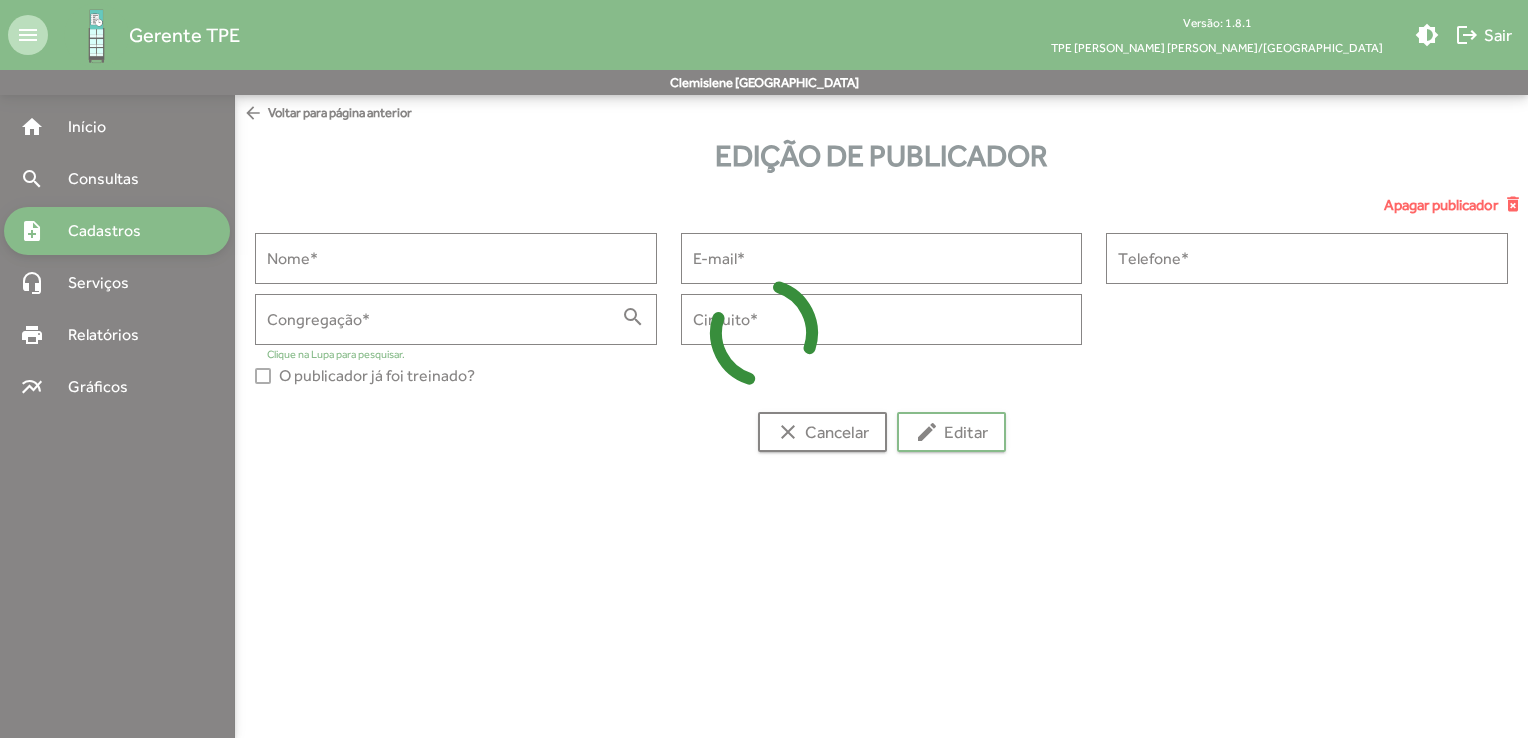type on "**********" 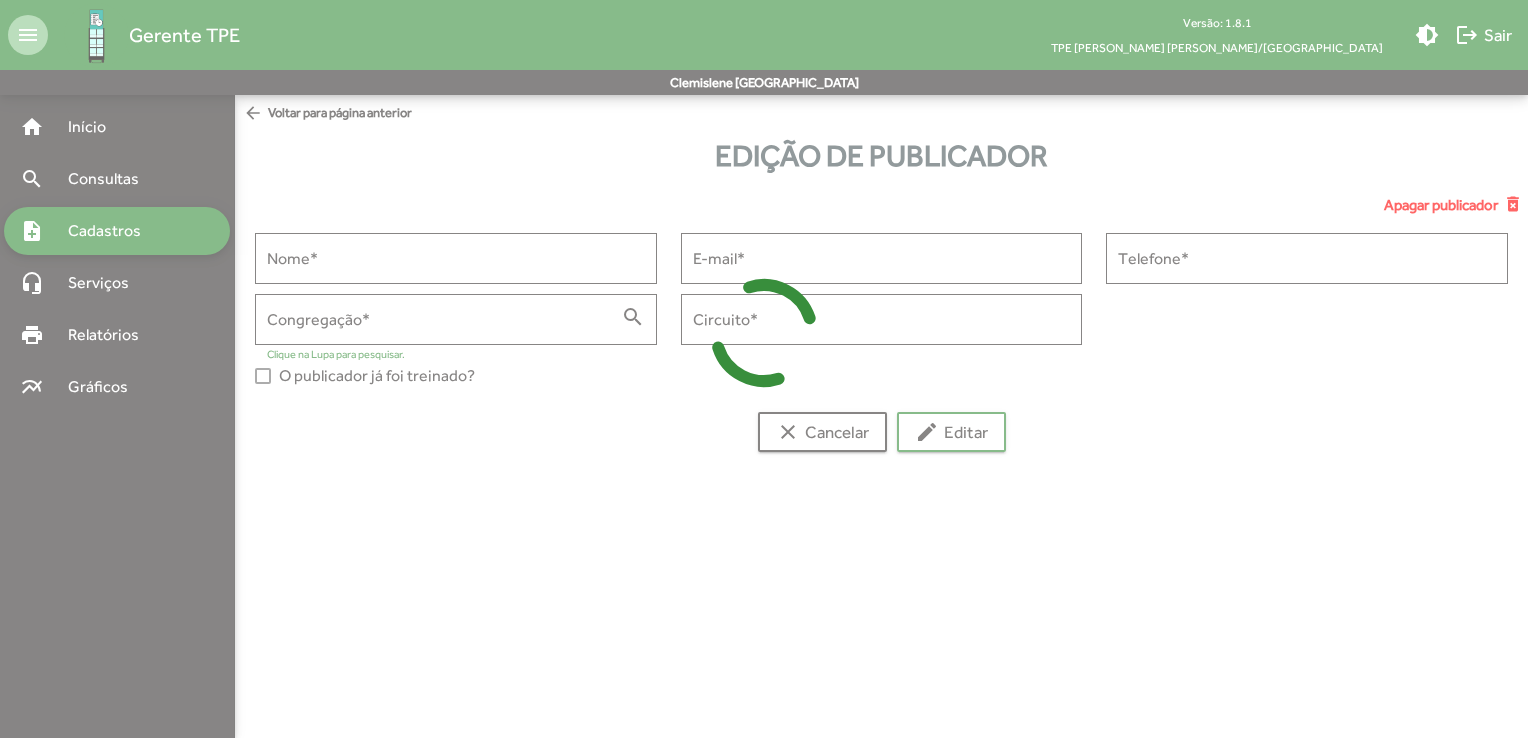 type on "*****" 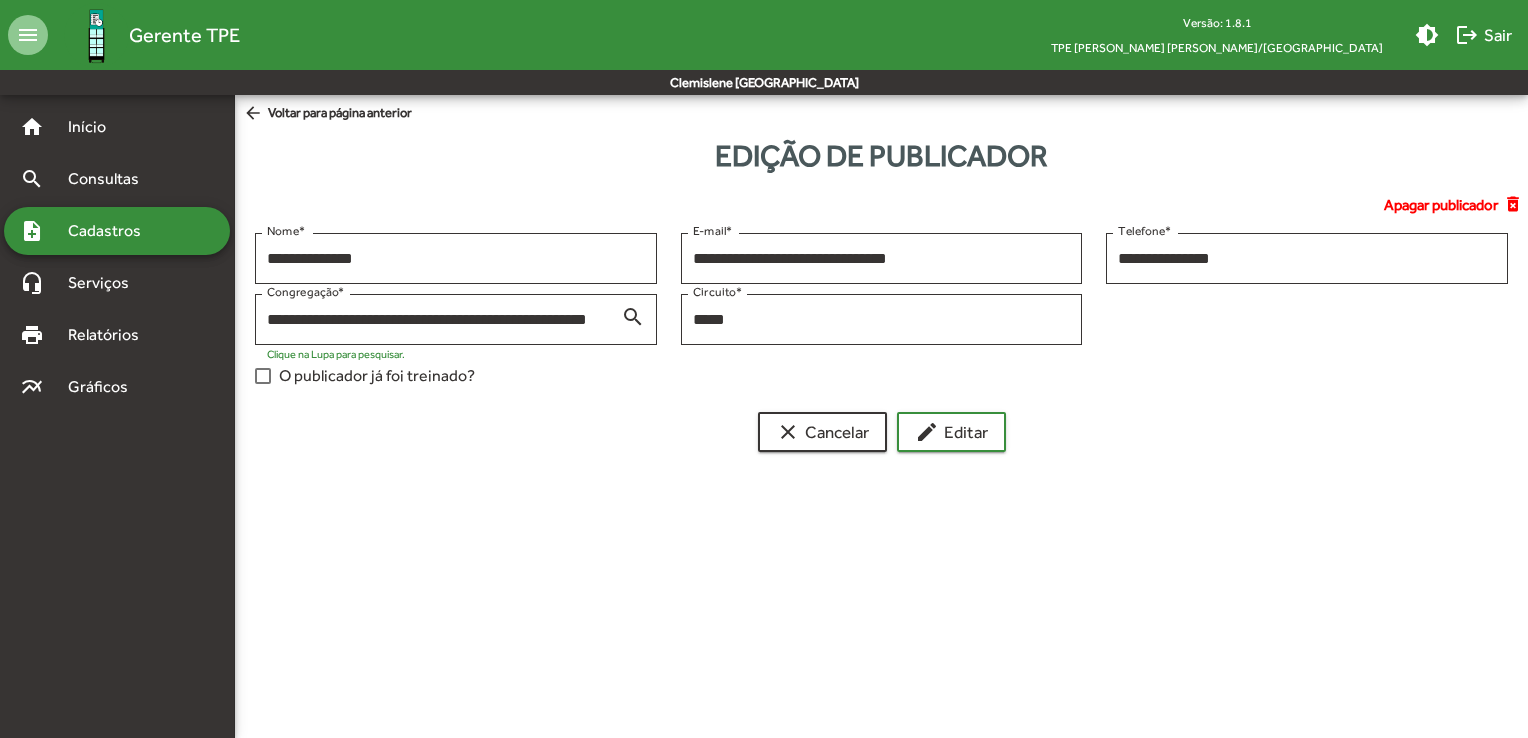 click on "O publicador já foi treinado?" at bounding box center (377, 376) 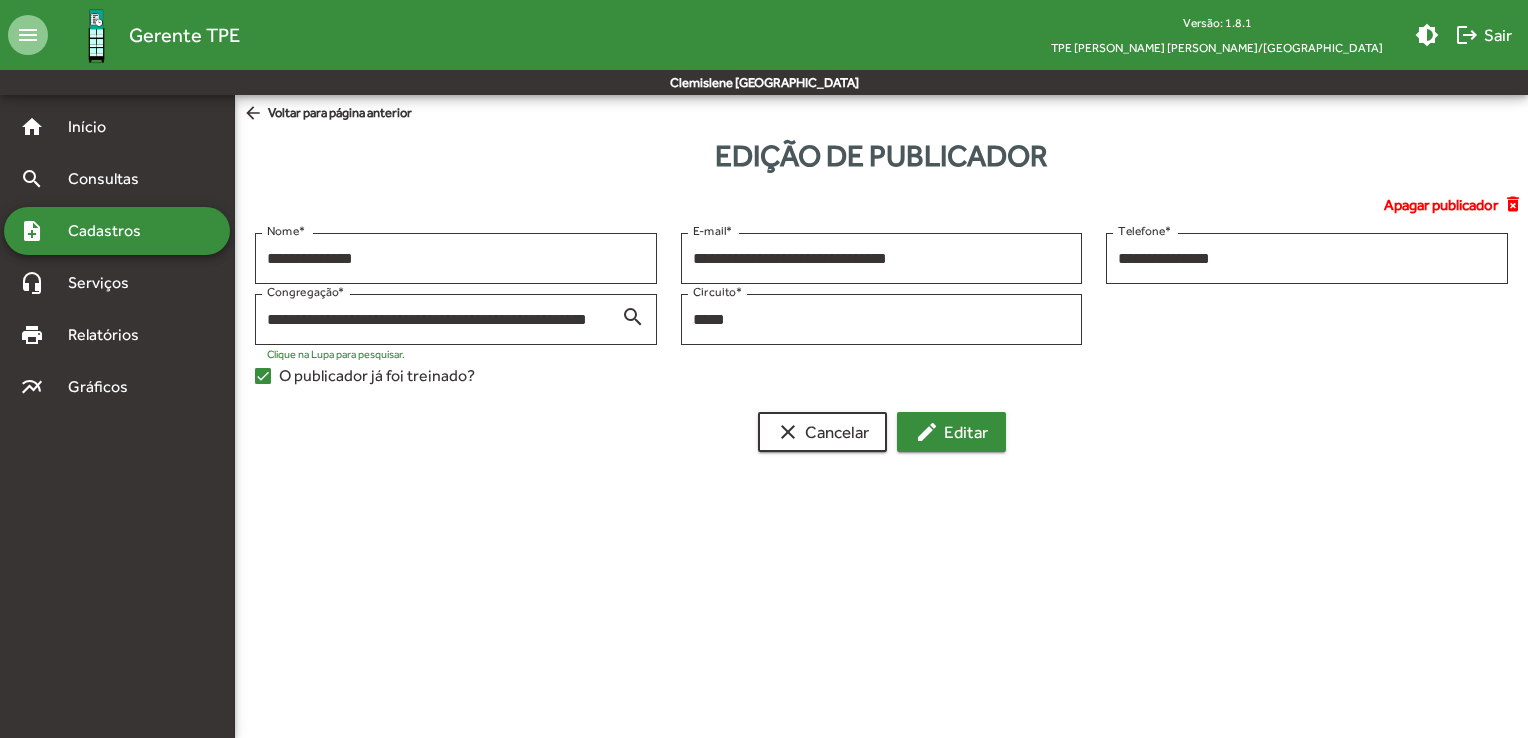 click on "edit" at bounding box center [927, 432] 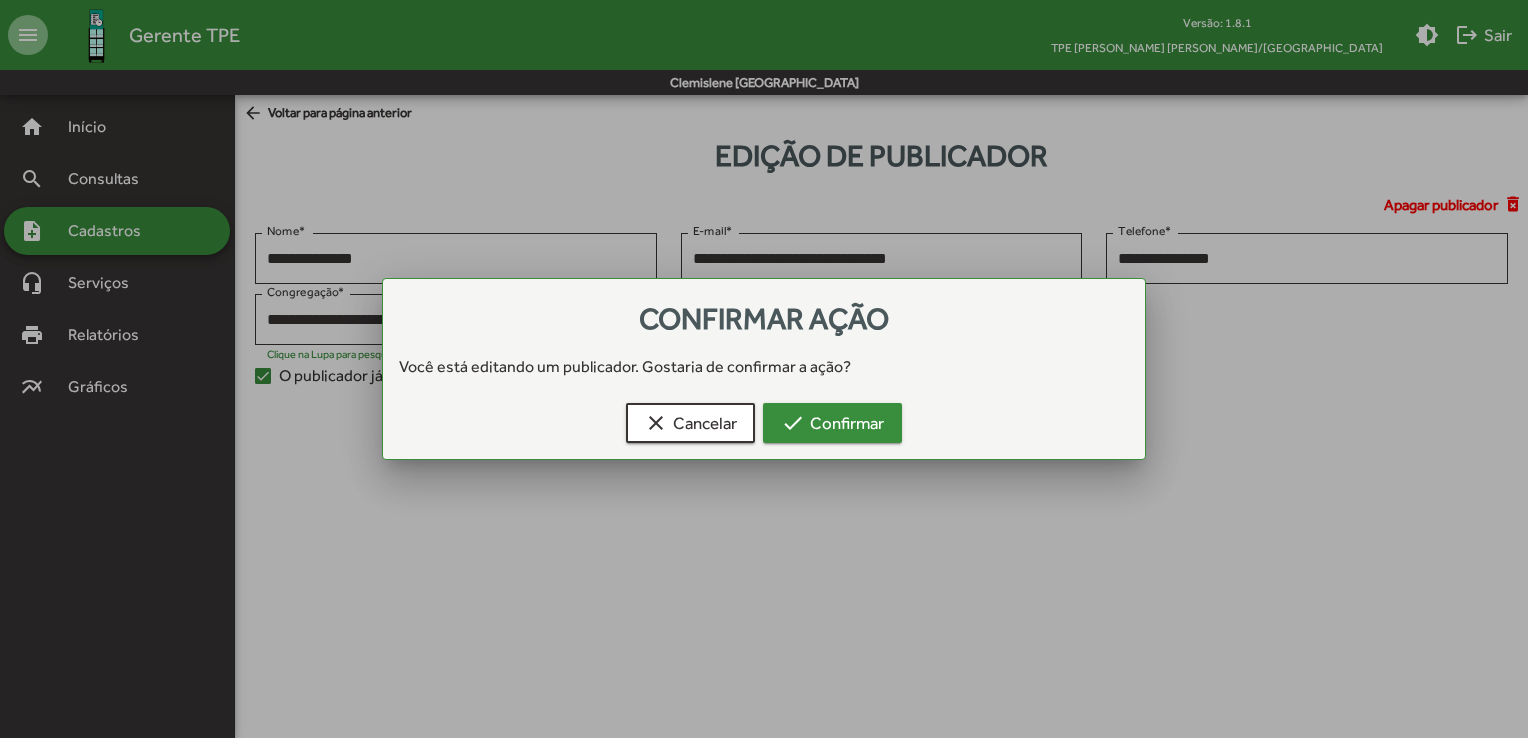 click on "check  Confirmar" at bounding box center [832, 423] 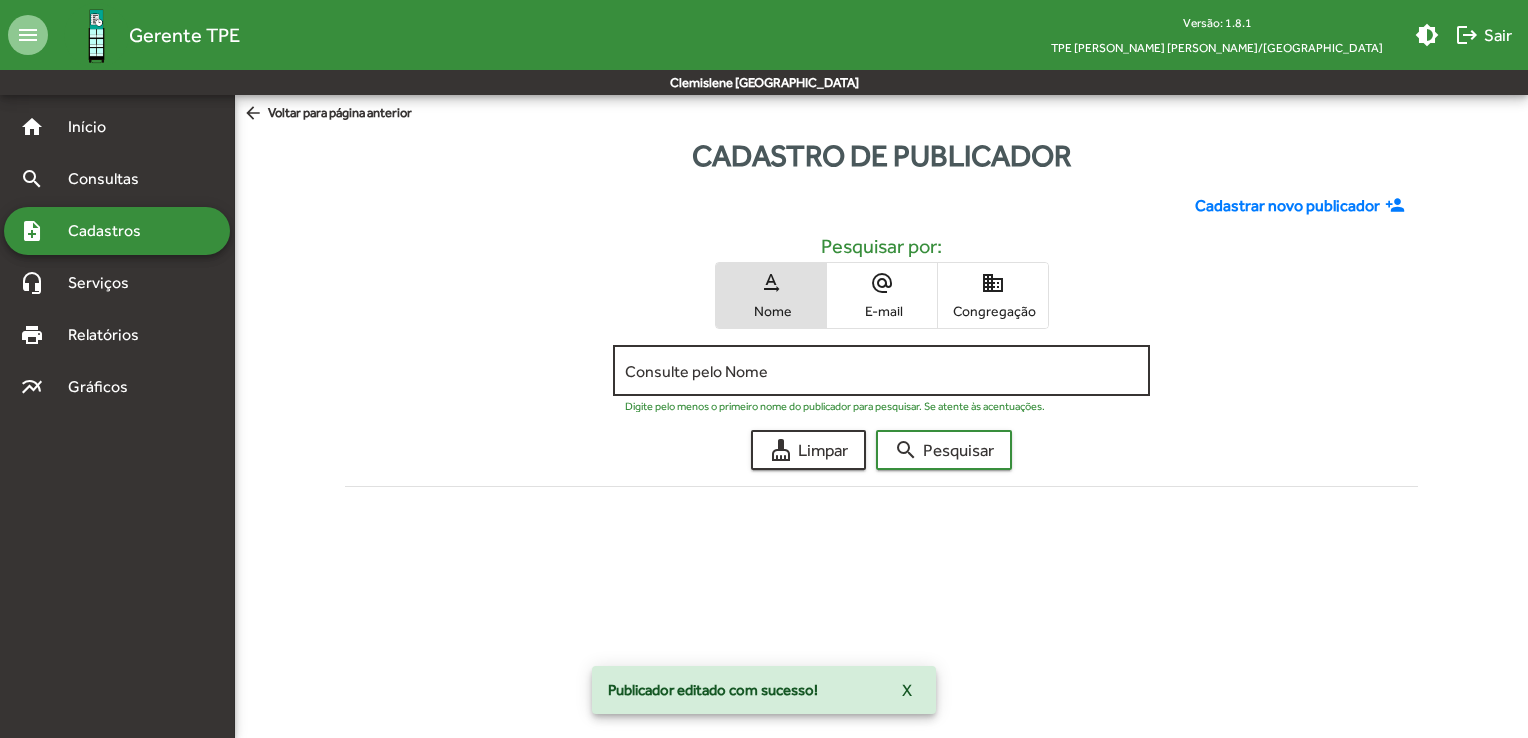 click on "Consulte pelo Nome" at bounding box center [881, 371] 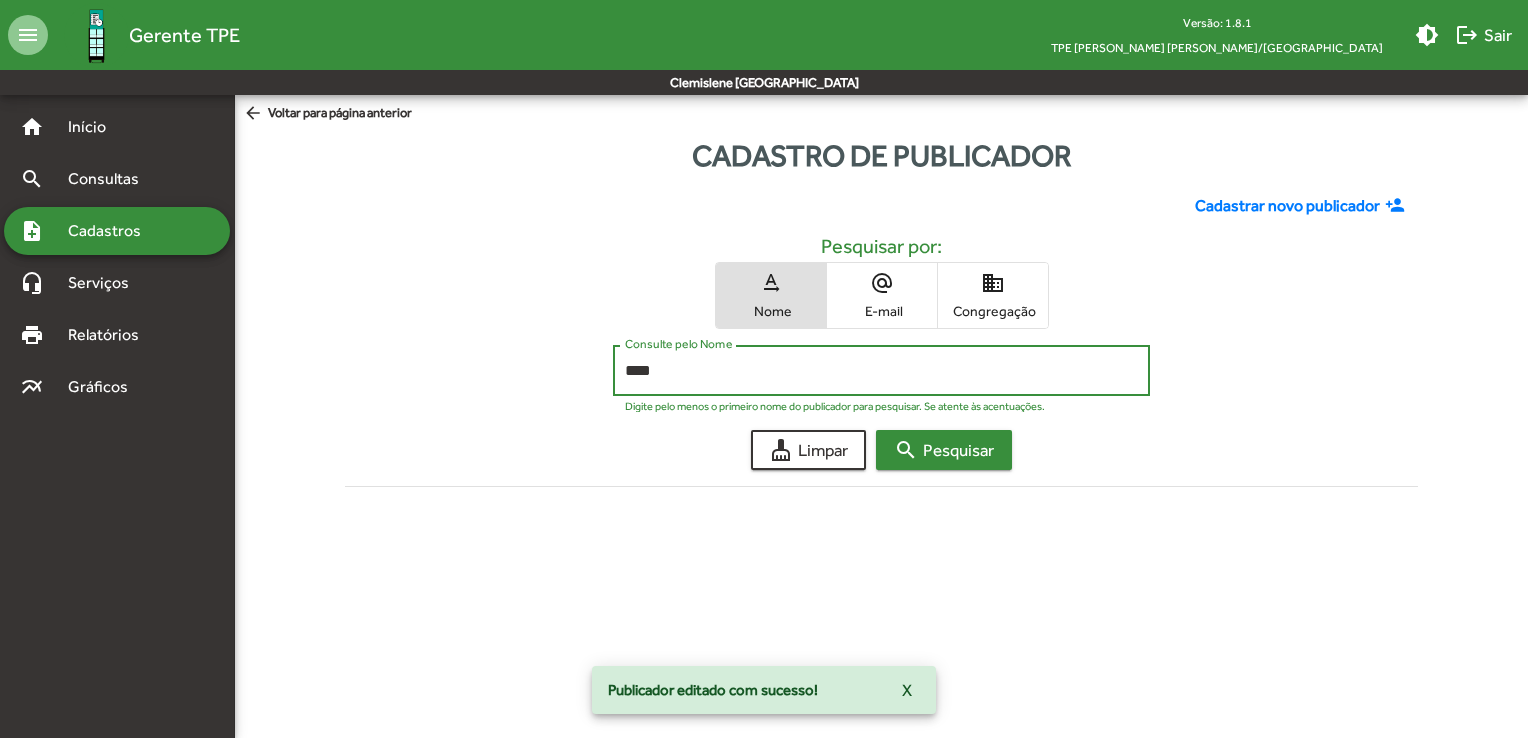 type on "****" 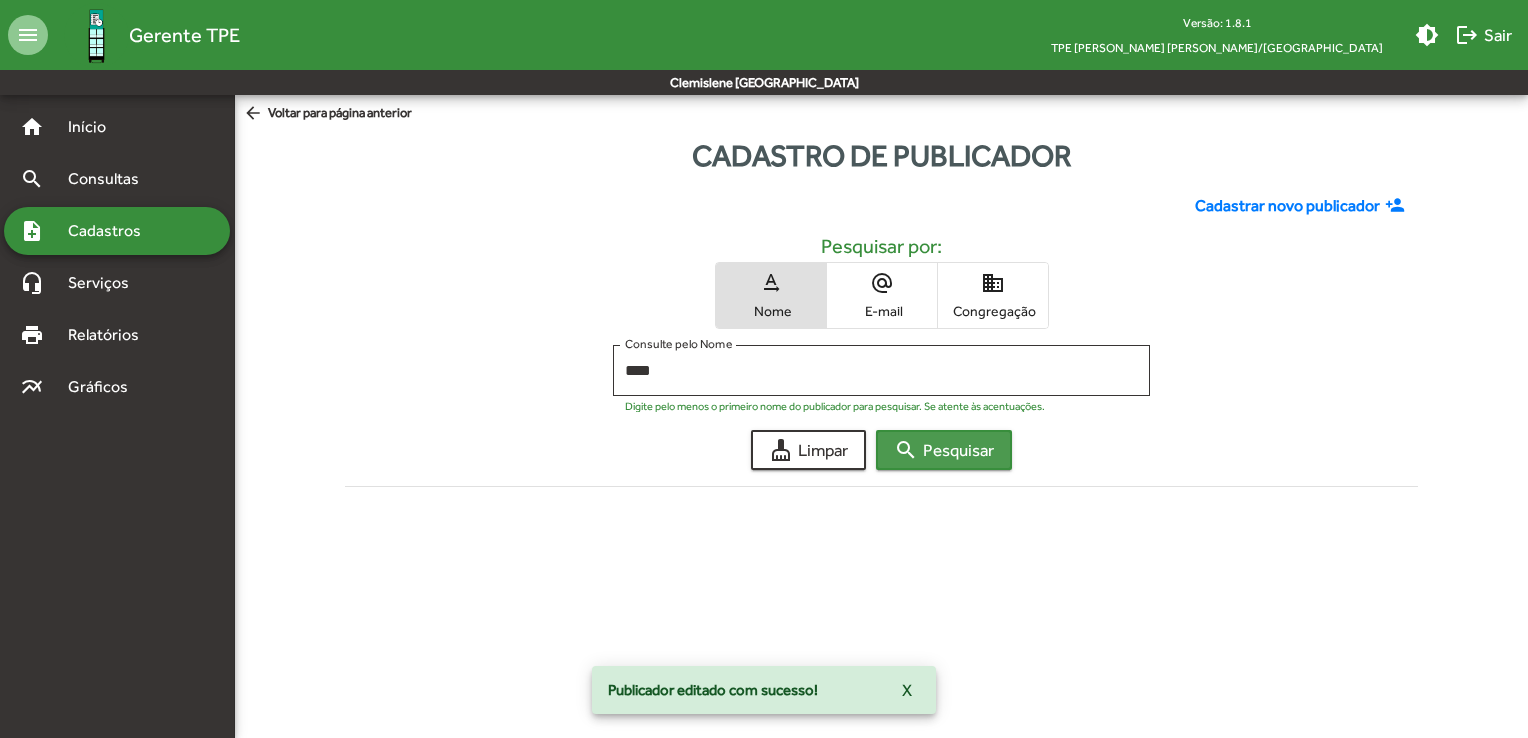 click on "search  Pesquisar" 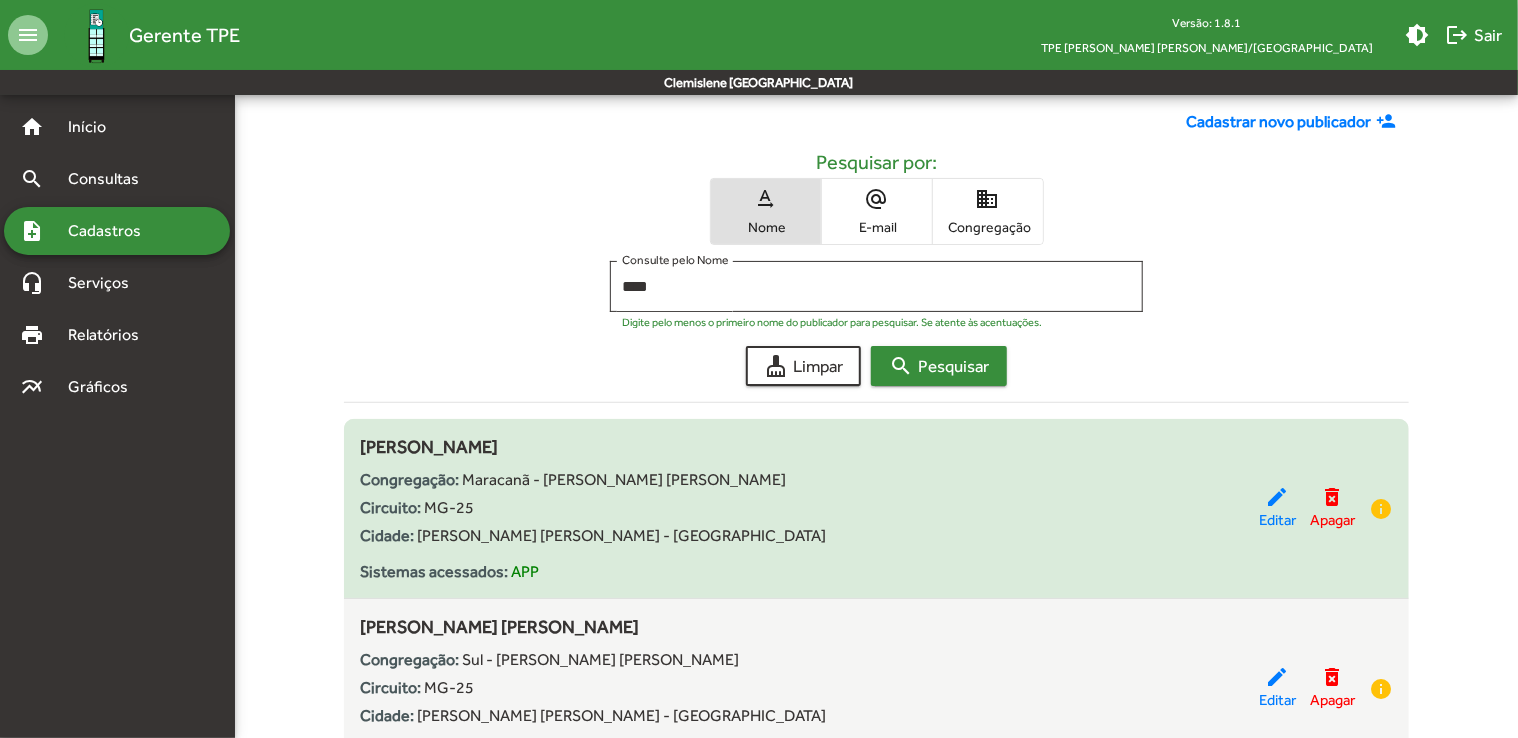 scroll, scrollTop: 186, scrollLeft: 0, axis: vertical 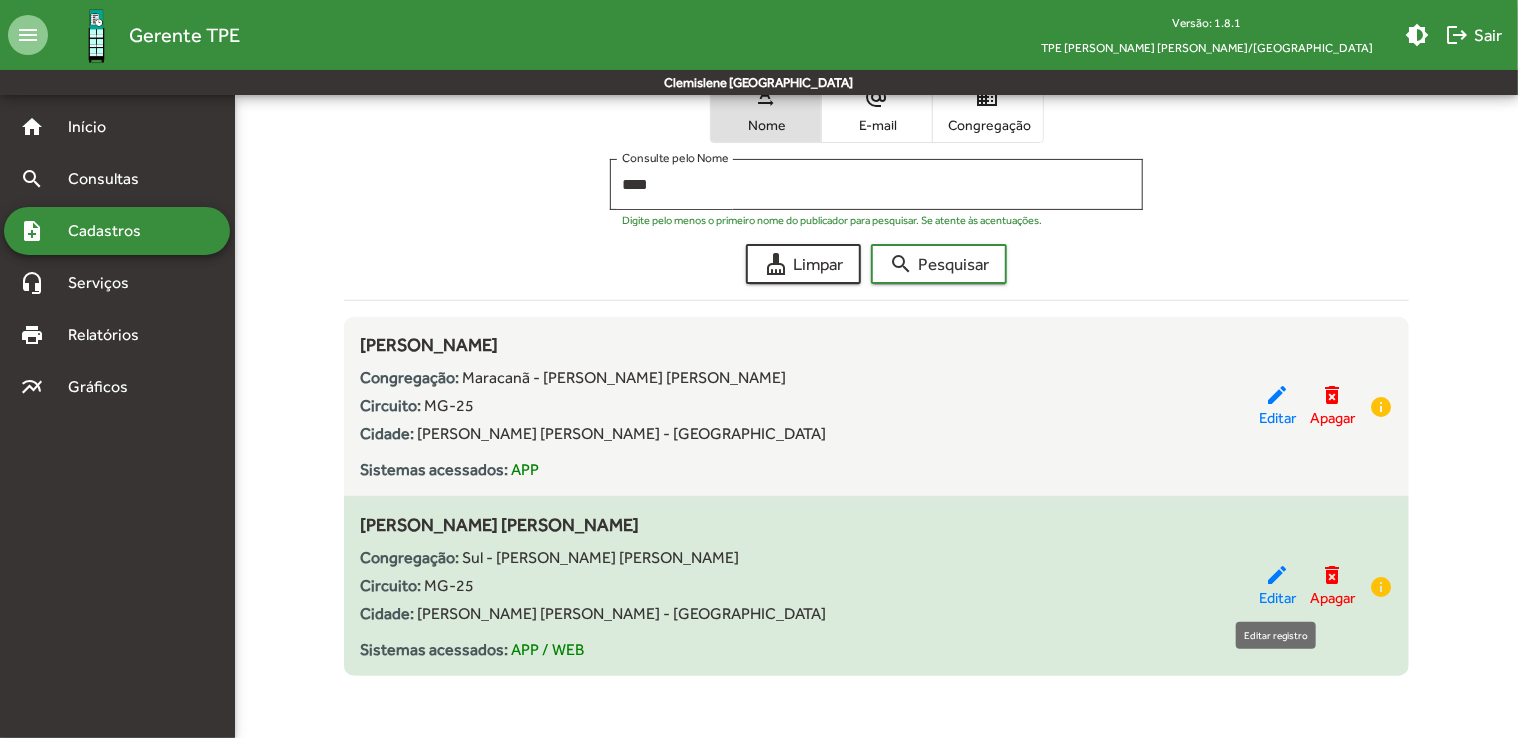 click on "edit" 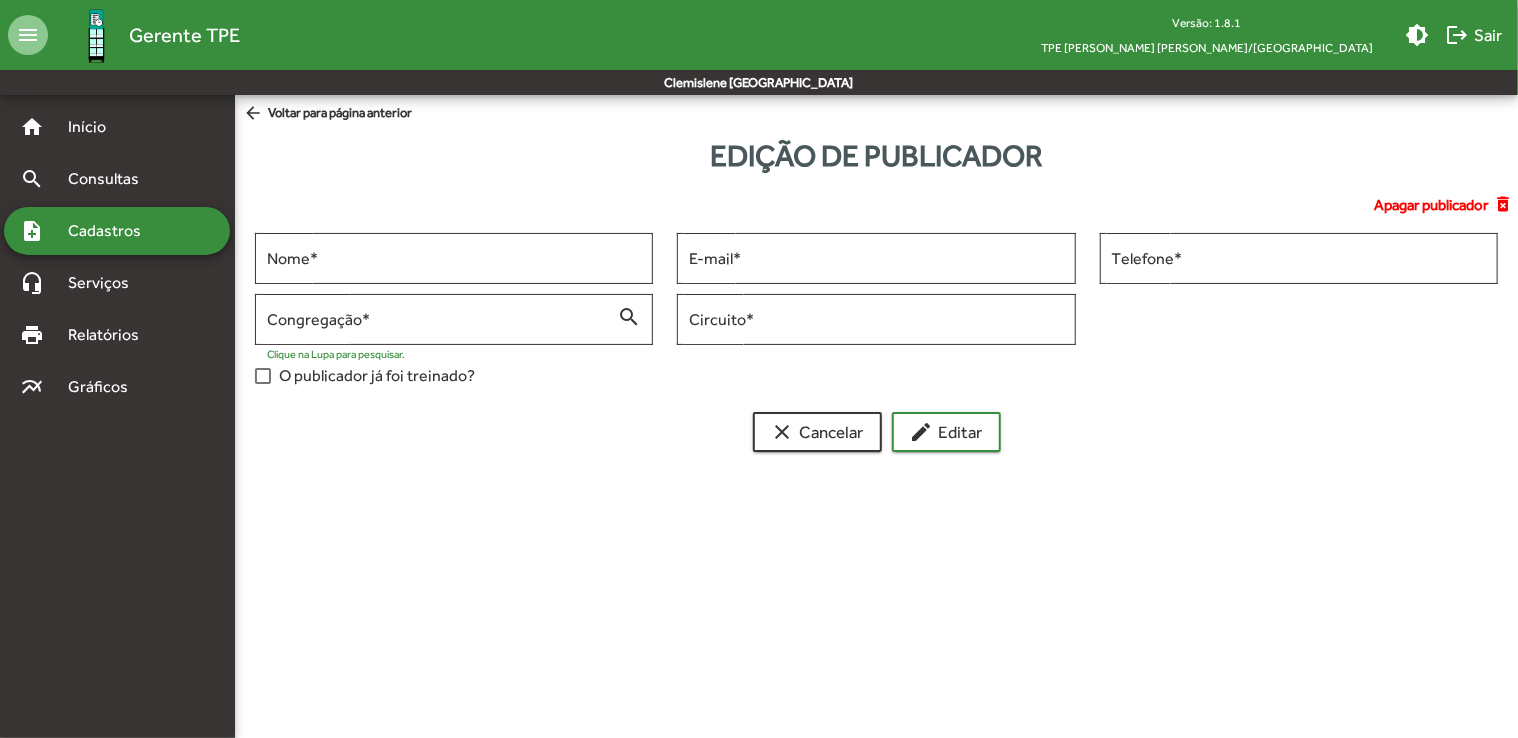 scroll, scrollTop: 0, scrollLeft: 0, axis: both 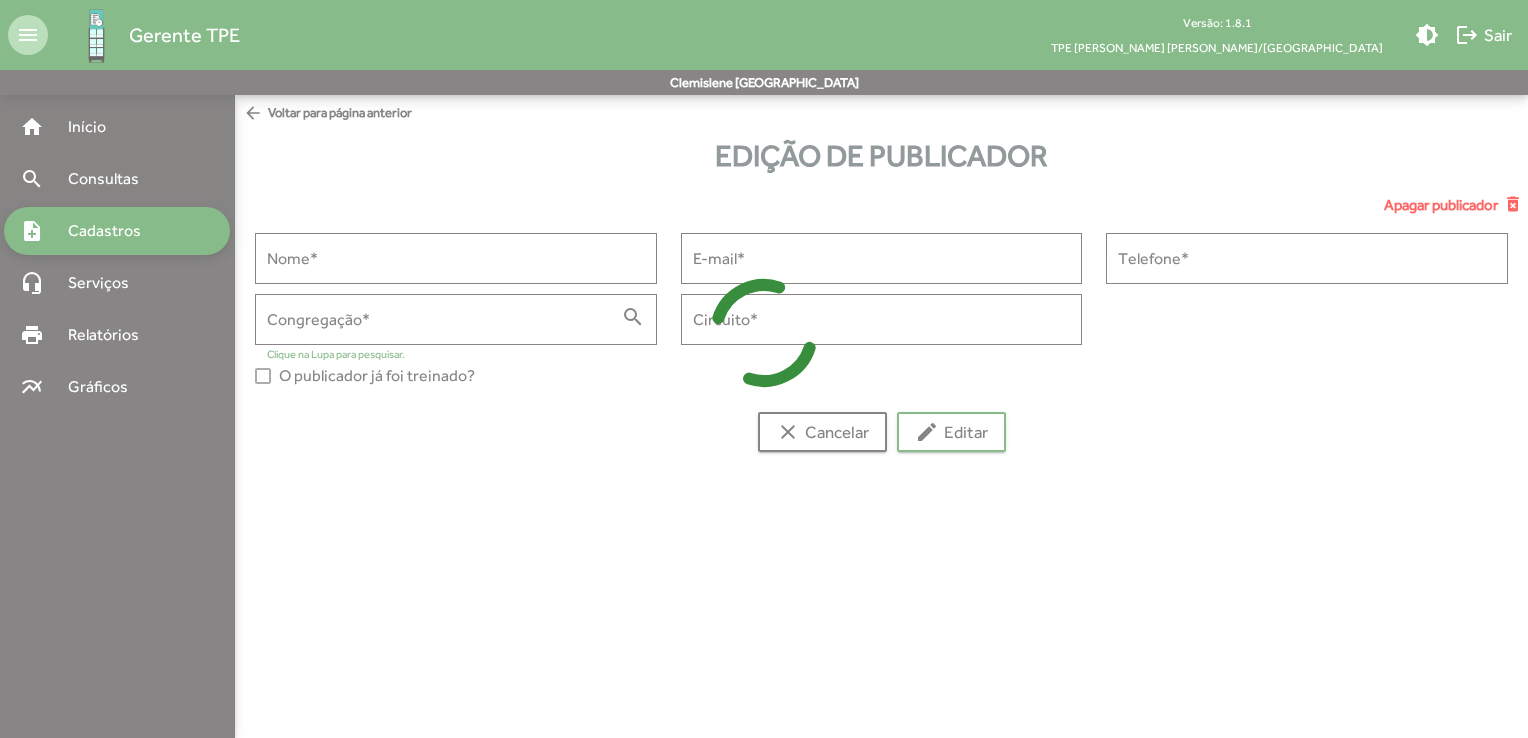 type on "**********" 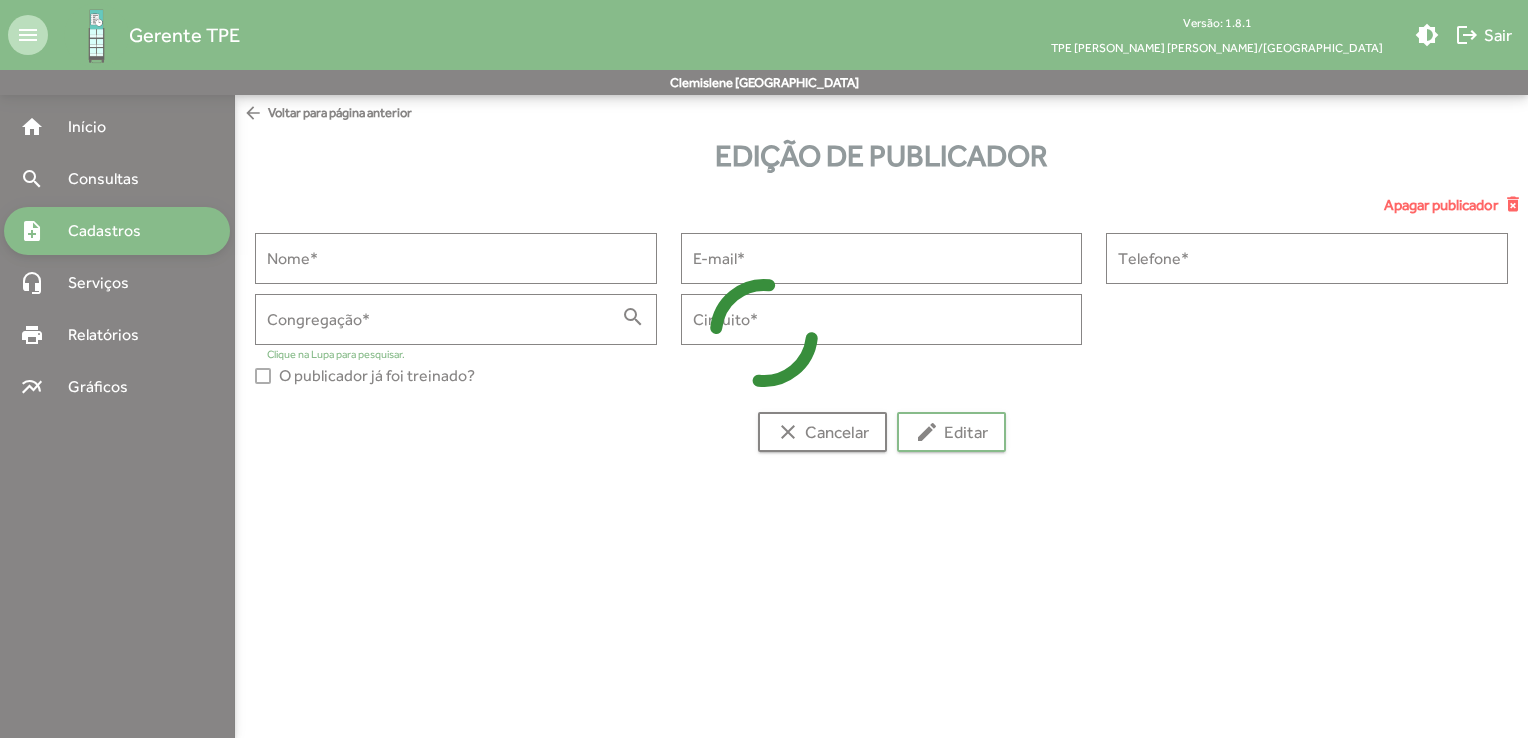 type on "**********" 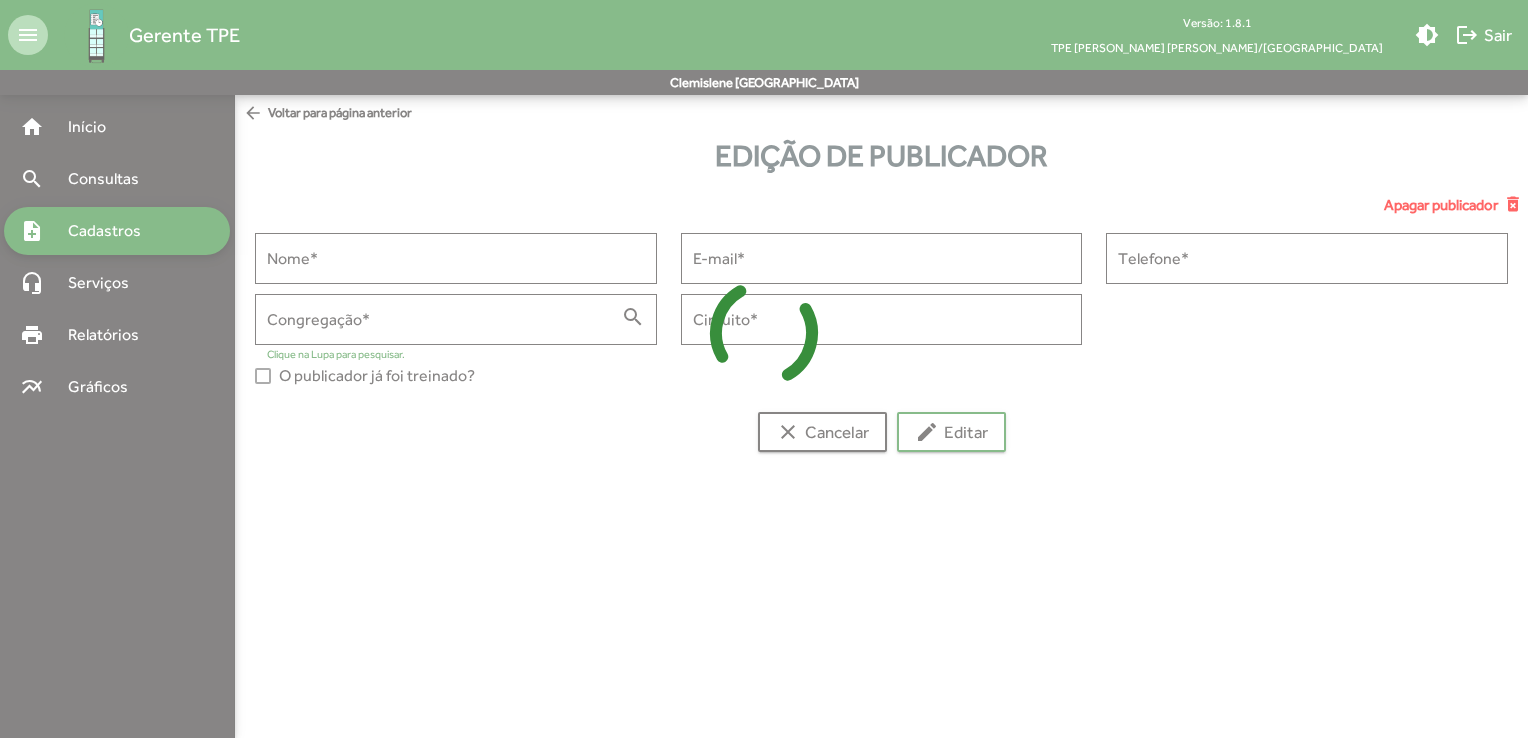 type on "**********" 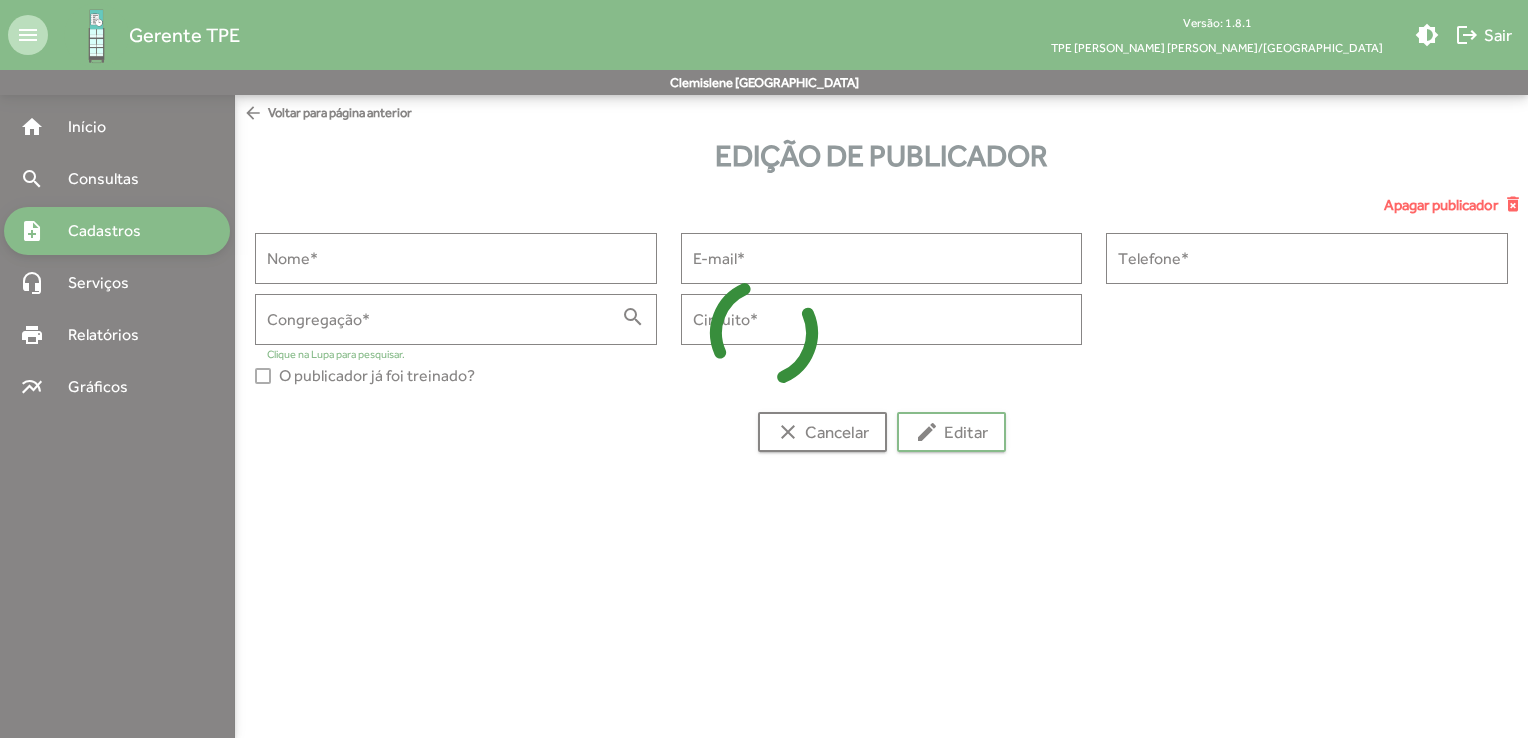 type on "**********" 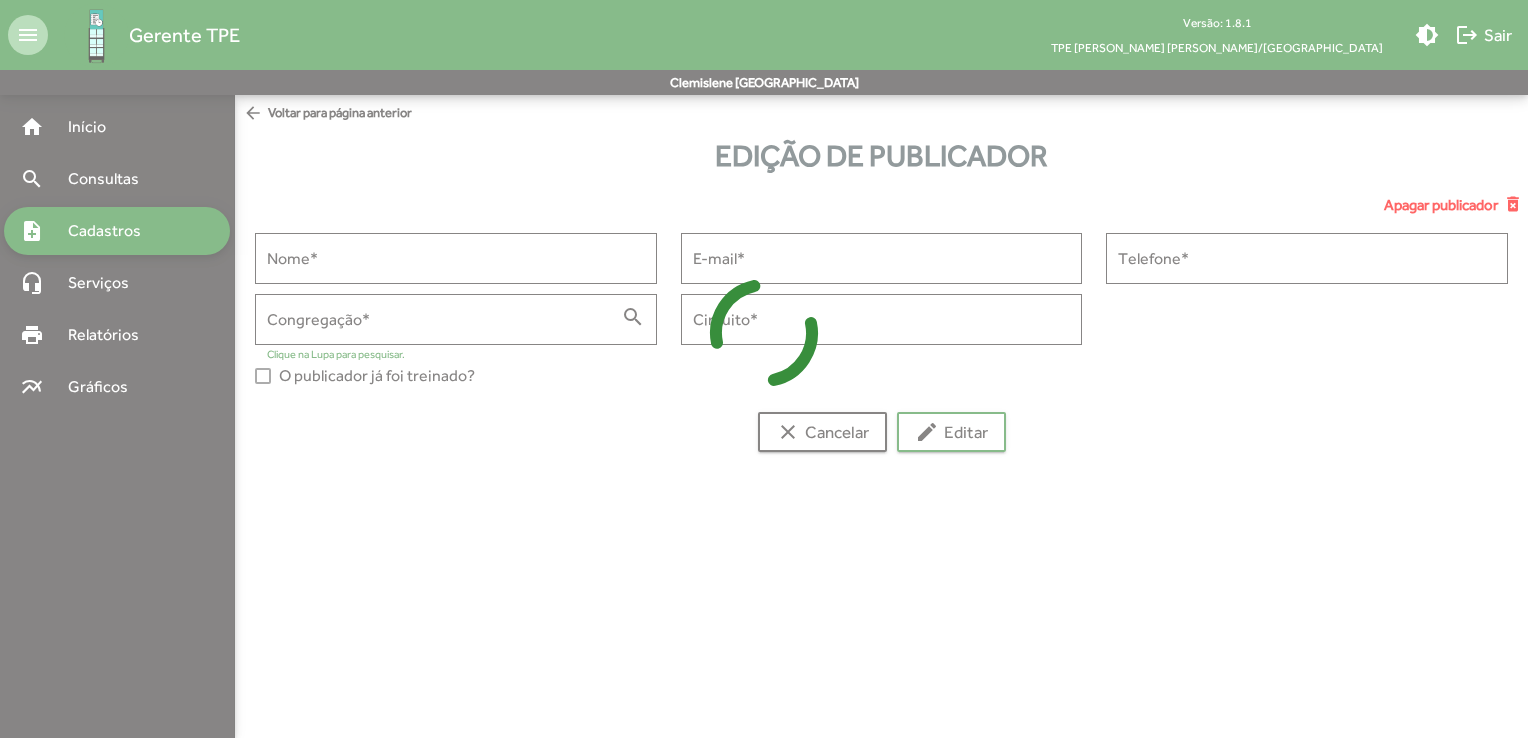 type on "*****" 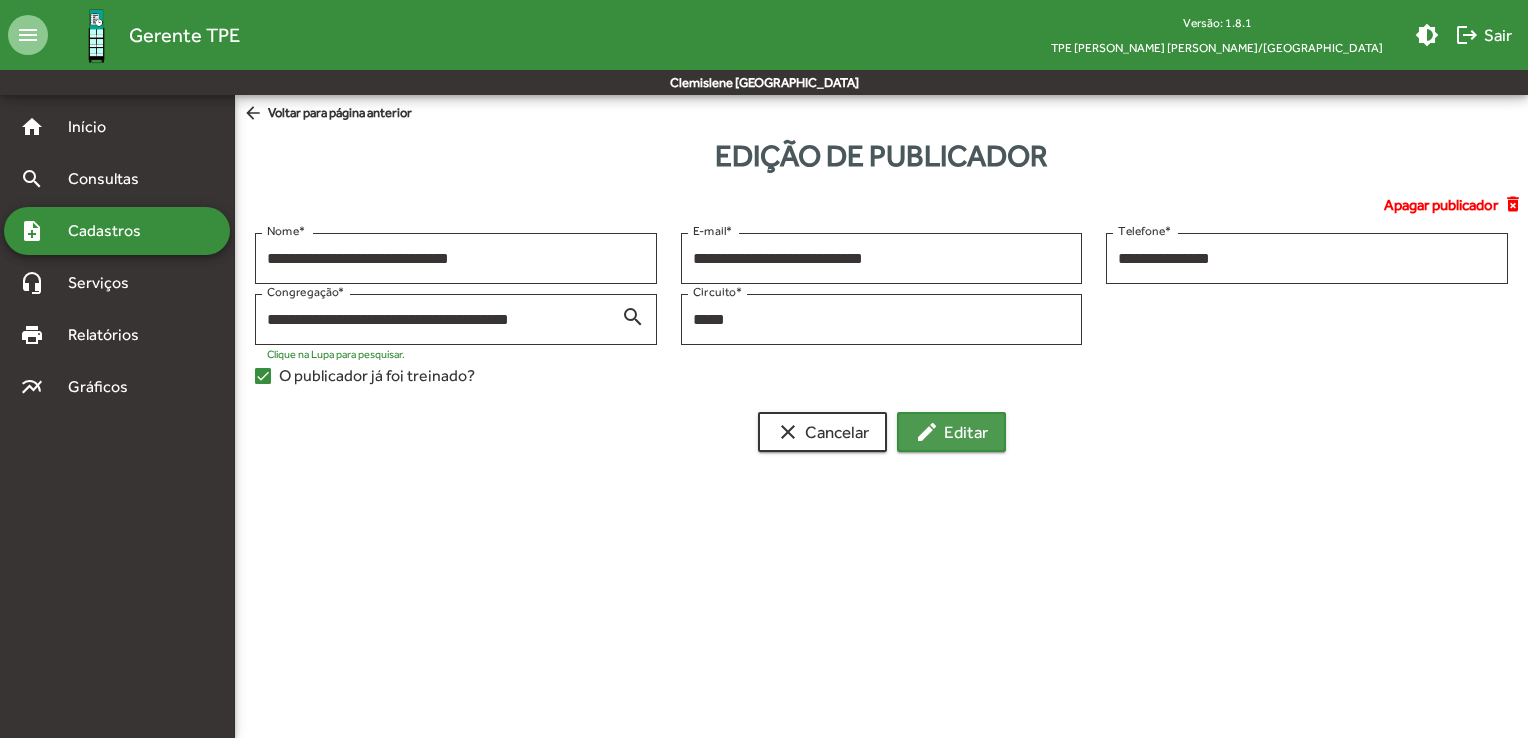 click on "edit  Editar" at bounding box center [951, 432] 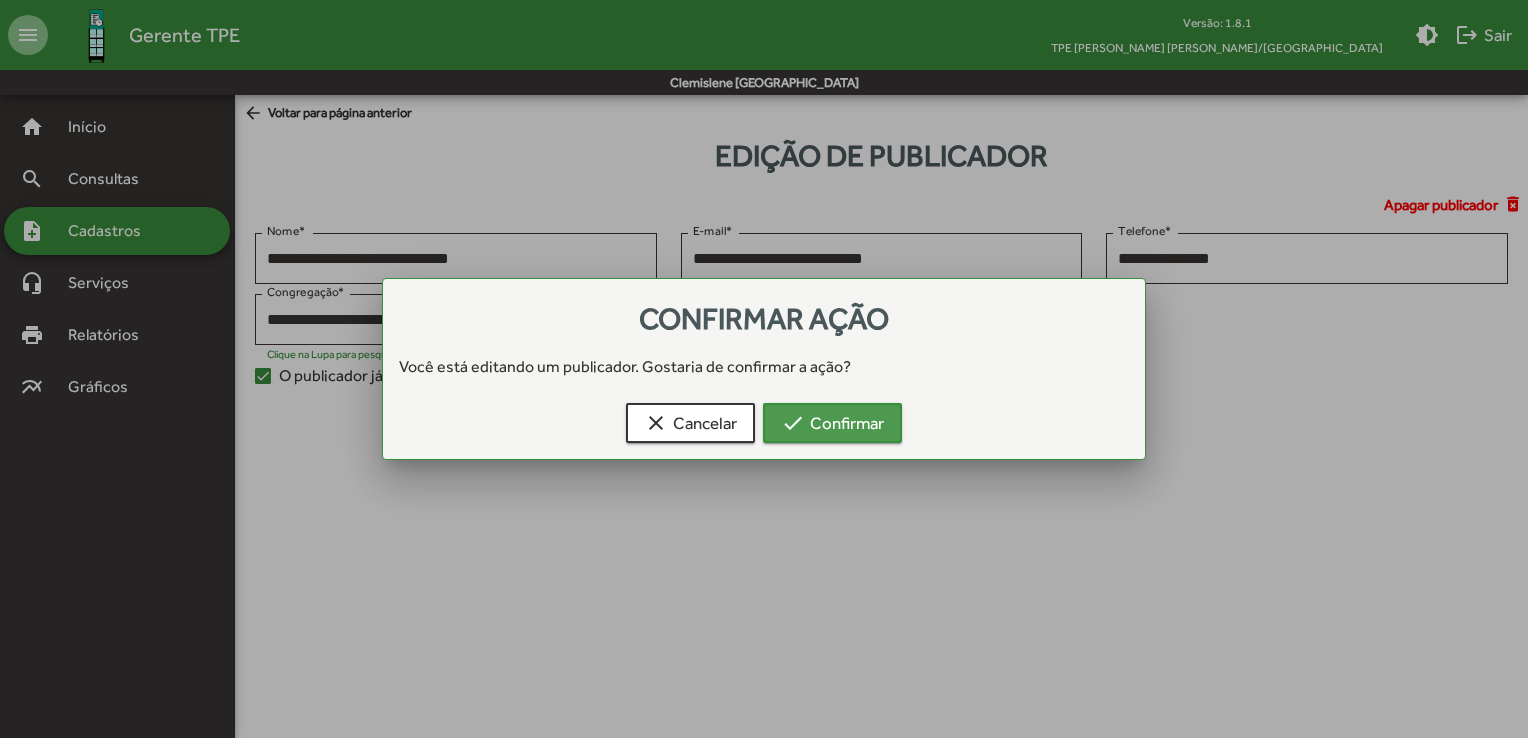 click on "check" at bounding box center (793, 423) 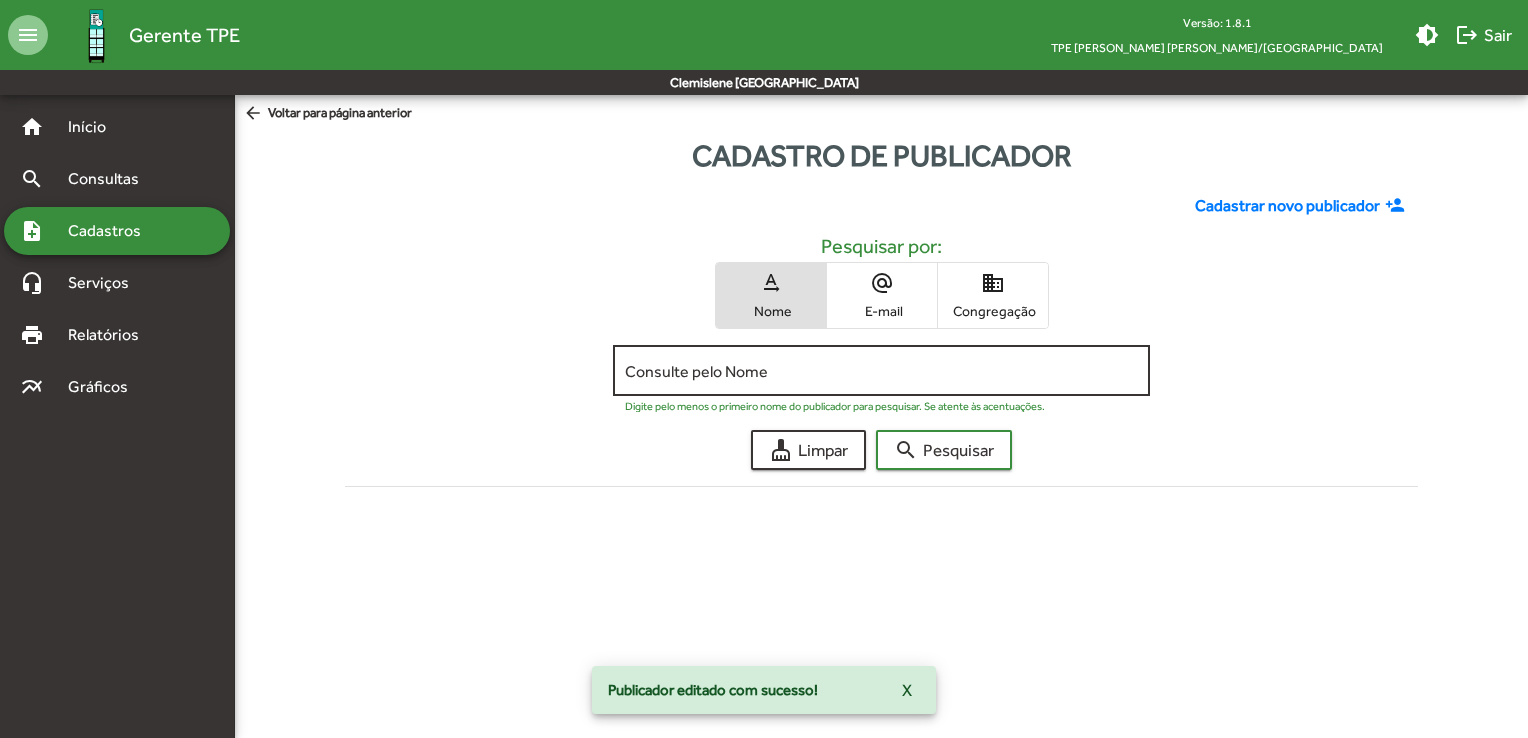 click on "Consulte pelo Nome" at bounding box center [881, 371] 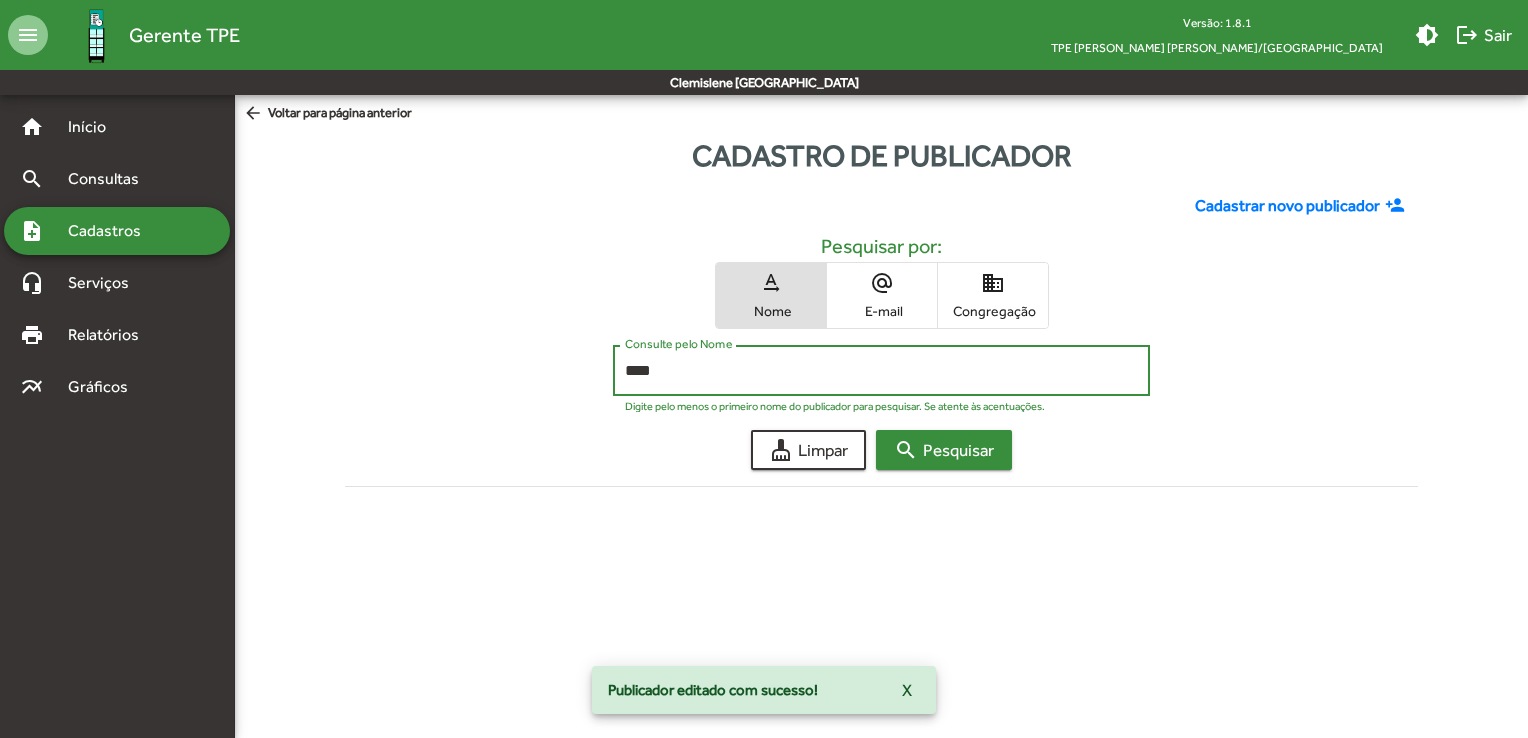 type on "****" 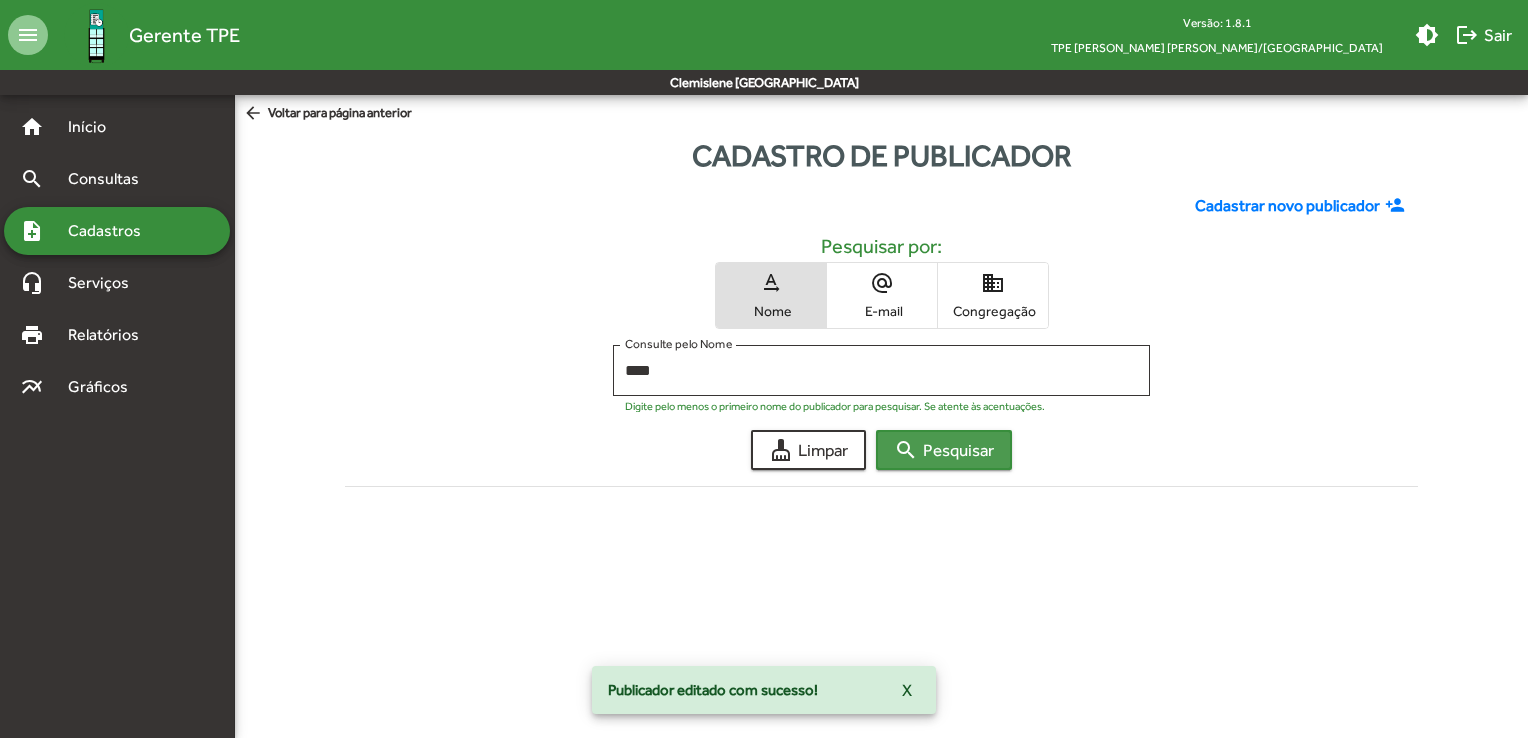 click on "search  Pesquisar" 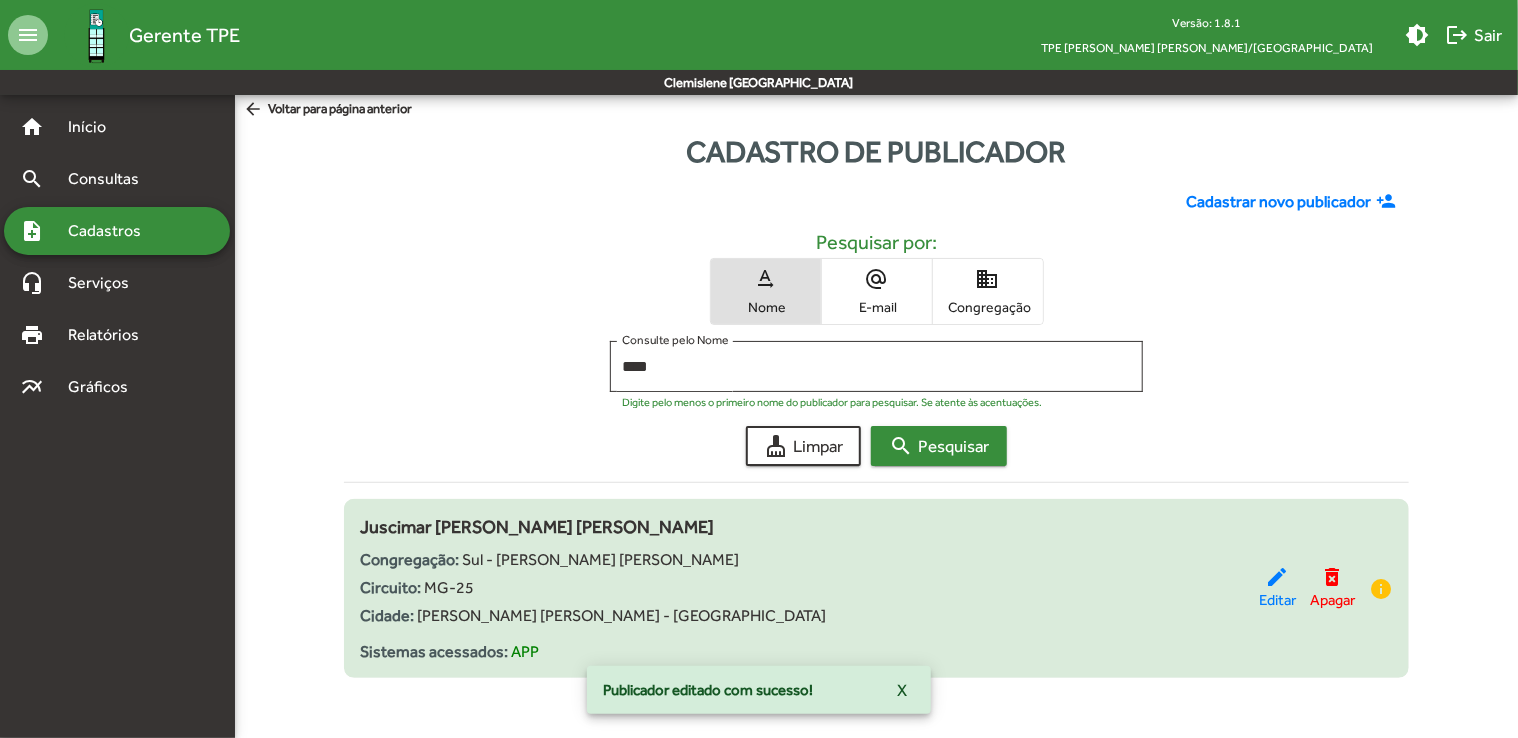 scroll, scrollTop: 6, scrollLeft: 0, axis: vertical 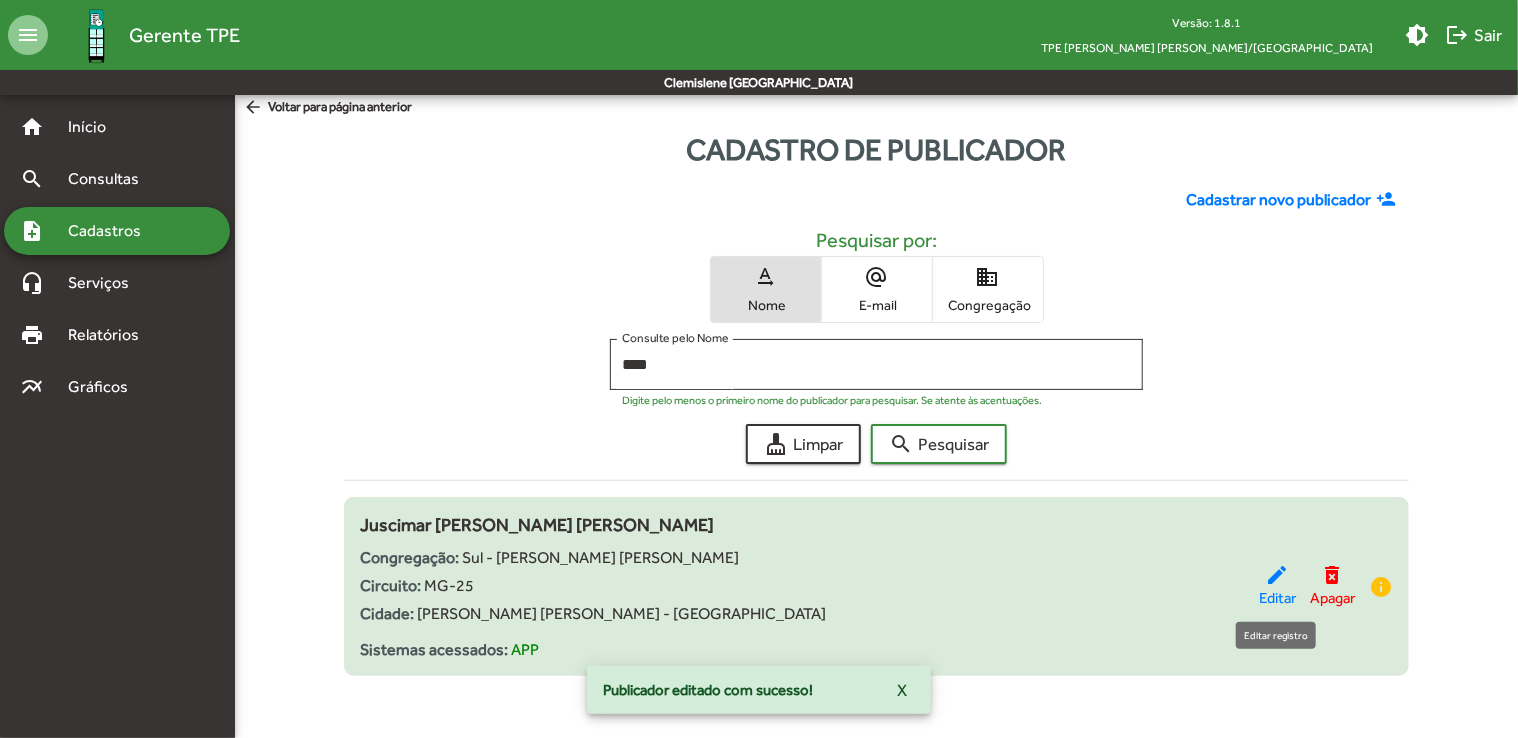 click on "edit  Editar" 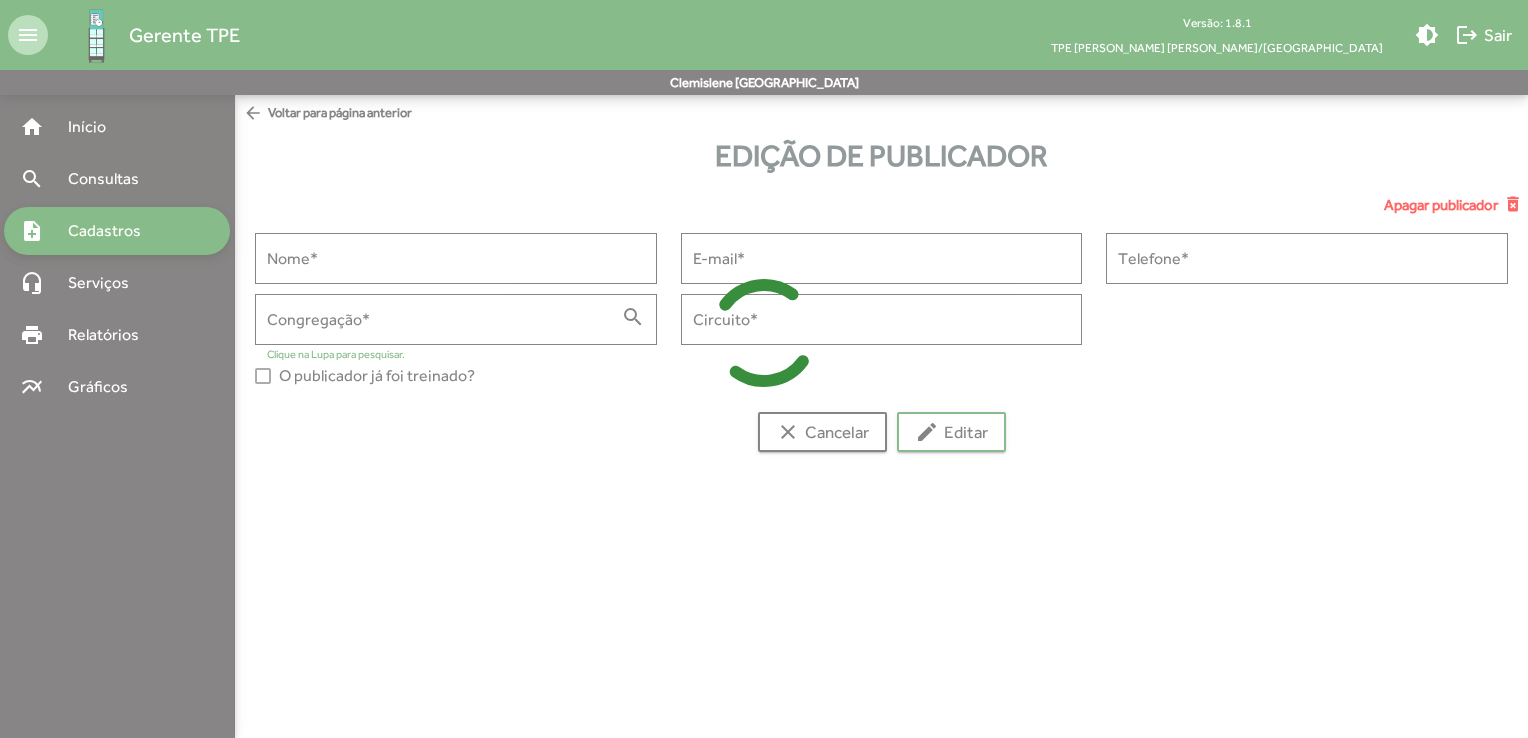 type on "**********" 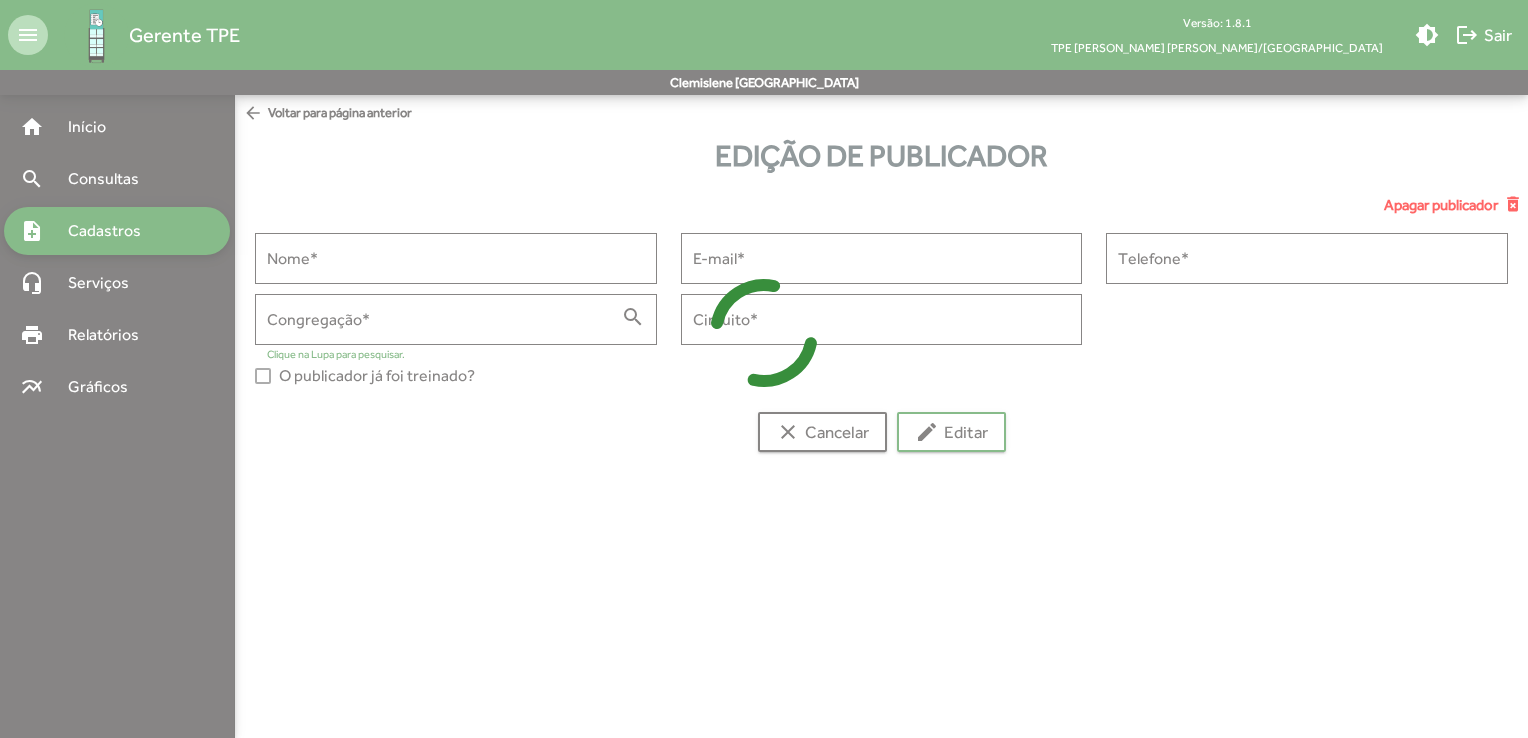 type on "**********" 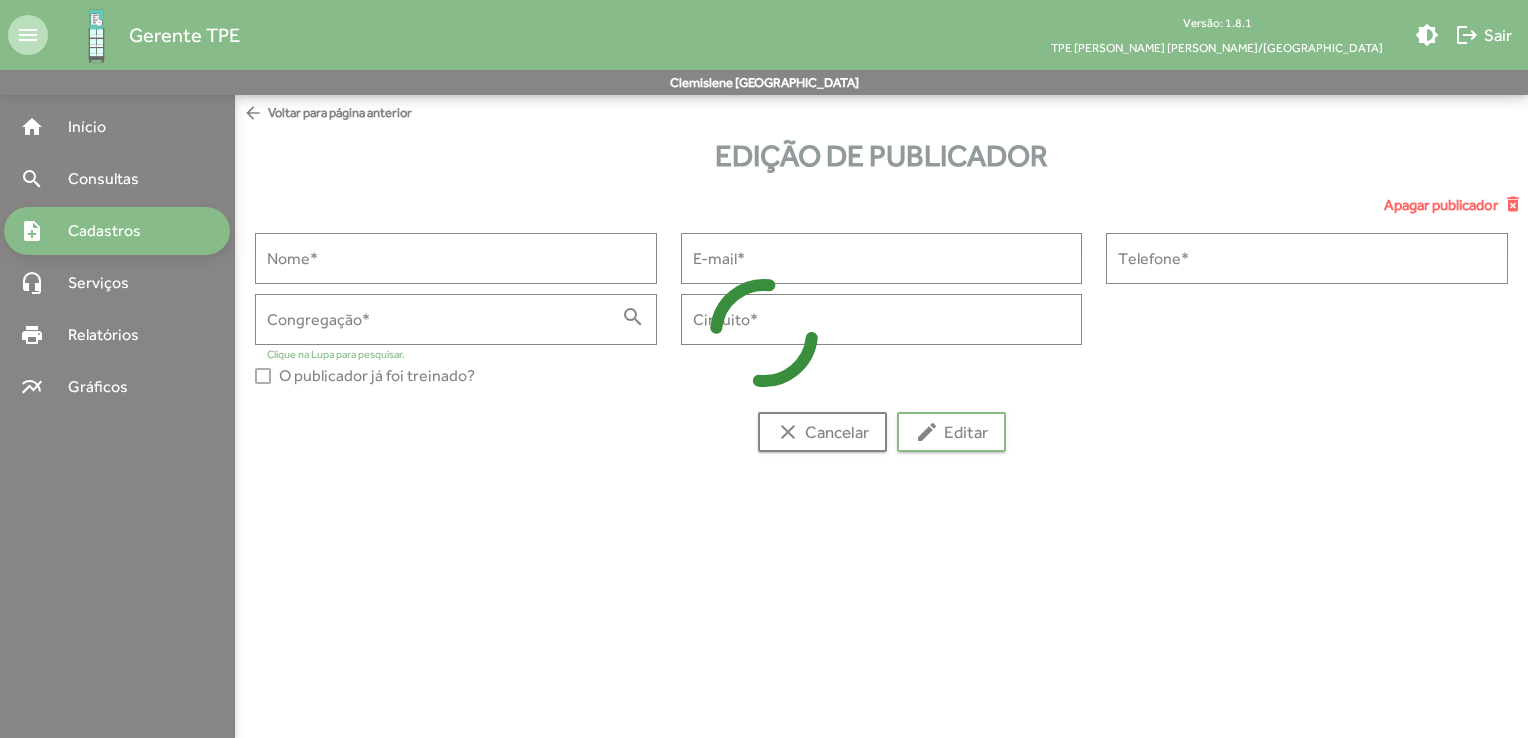 type on "**********" 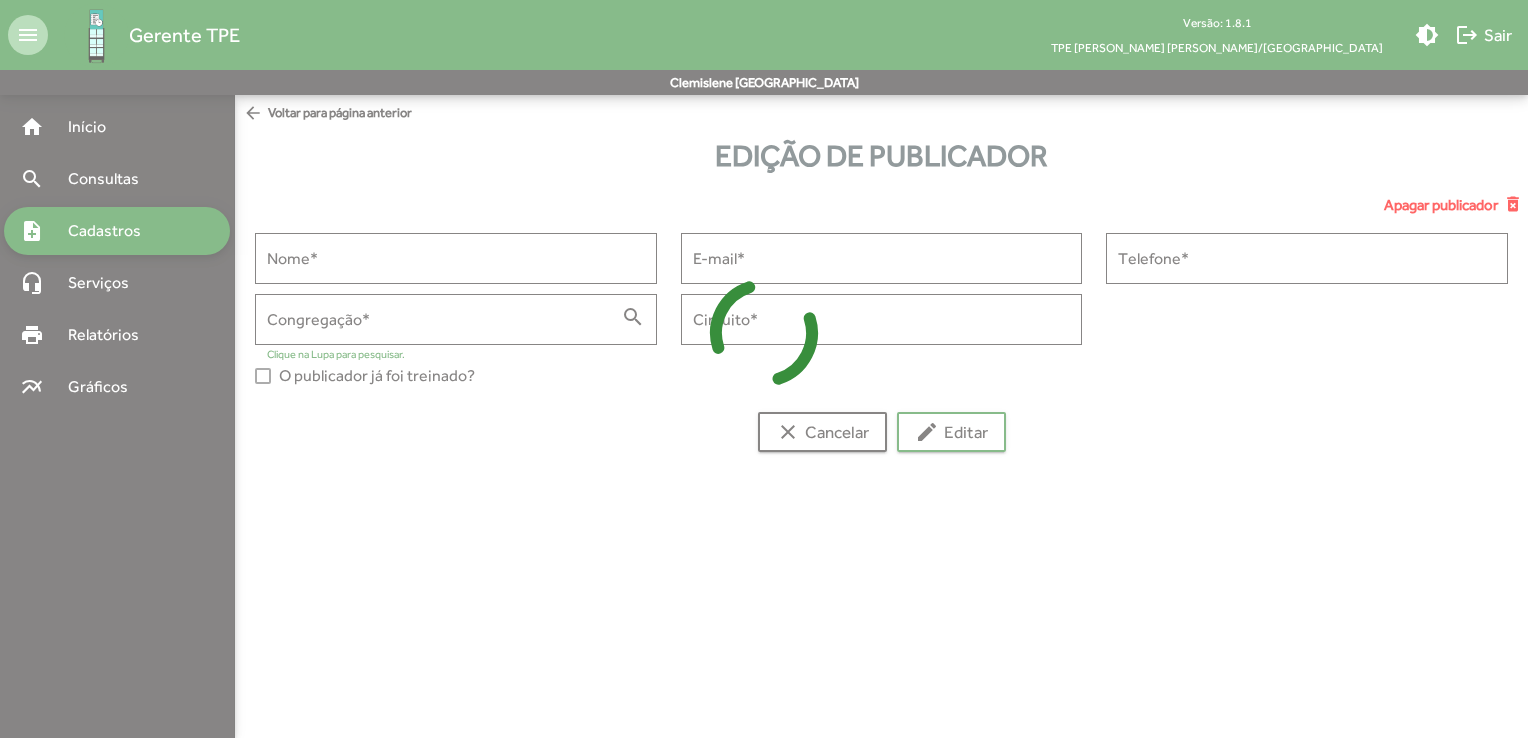 type on "**********" 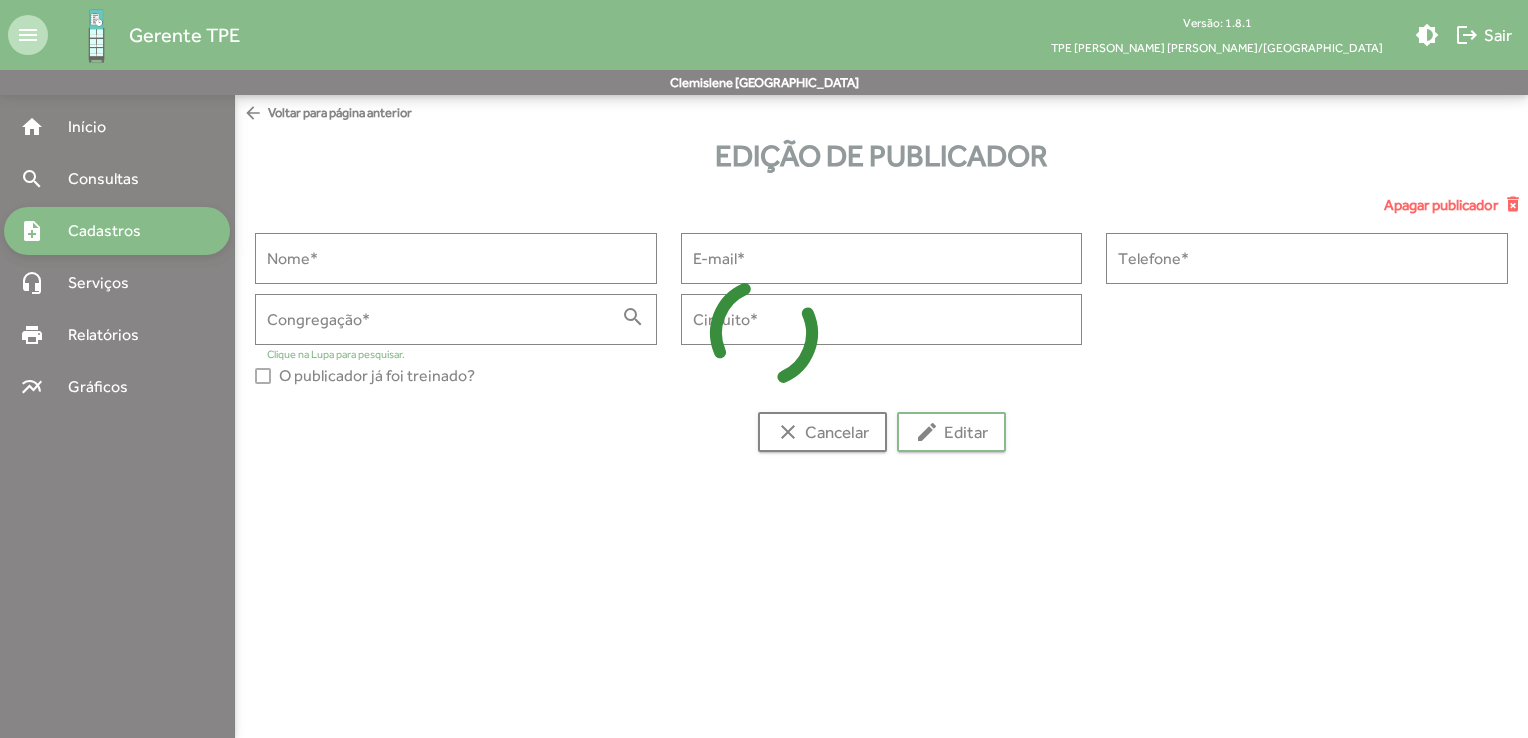 type on "*****" 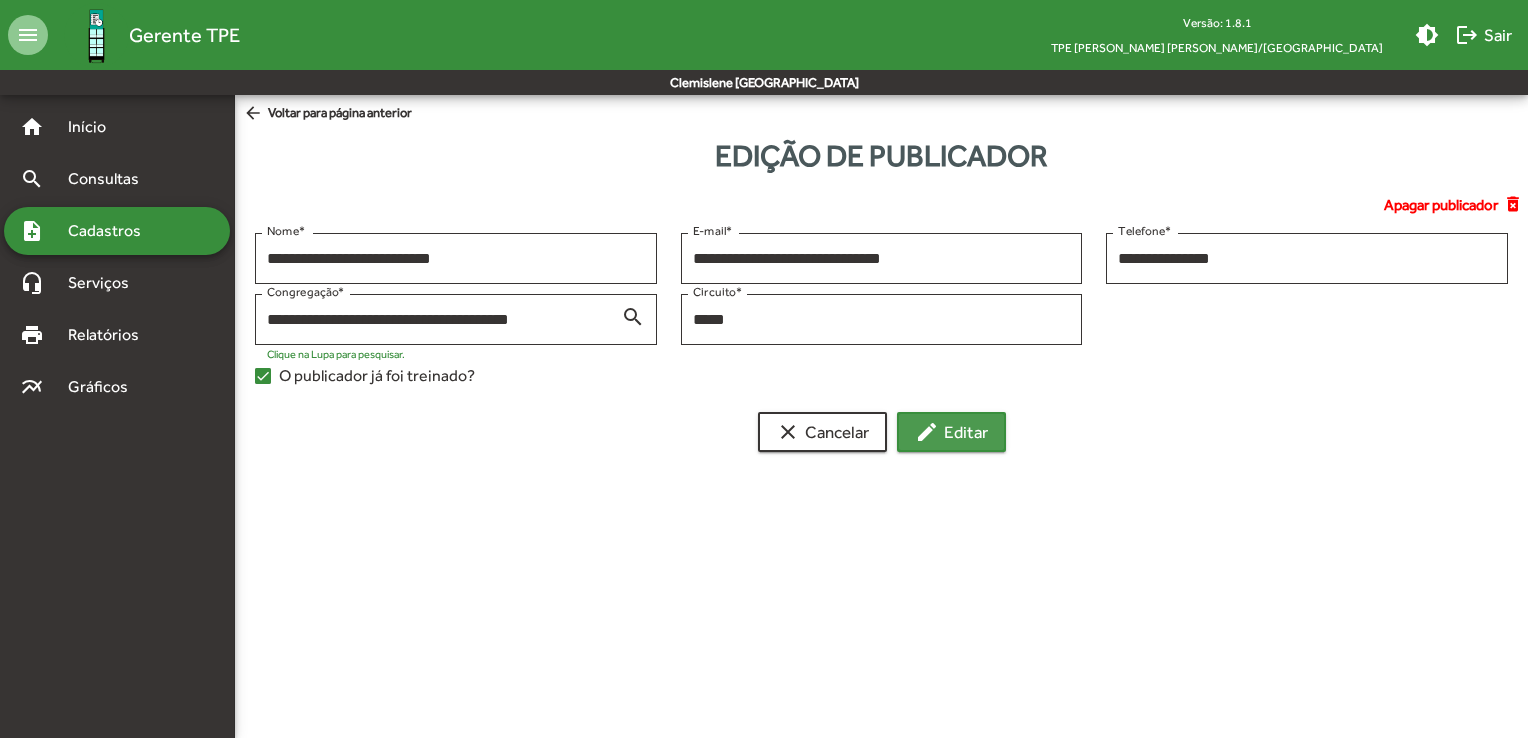 click on "edit  Editar" at bounding box center [951, 432] 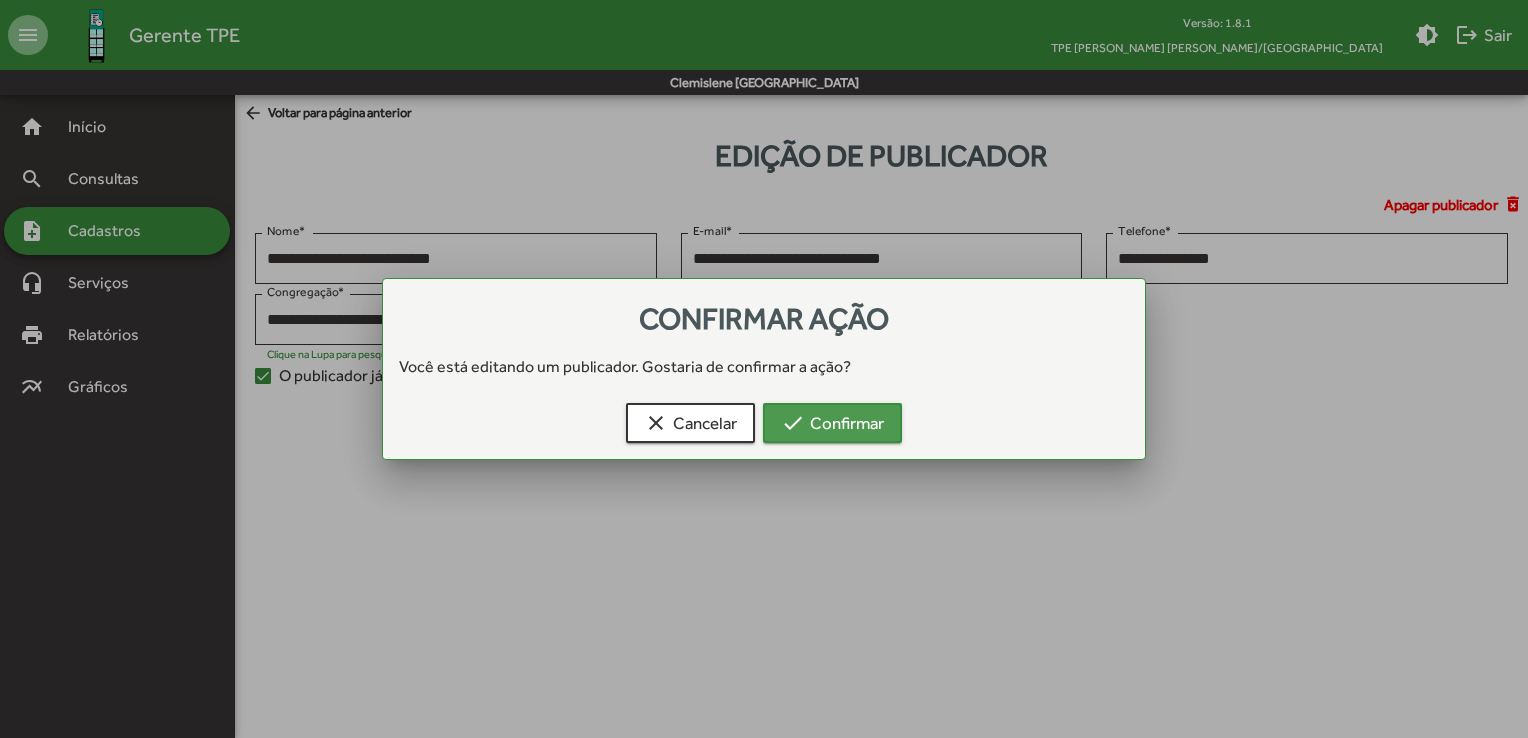 click on "check  Confirmar" at bounding box center (832, 423) 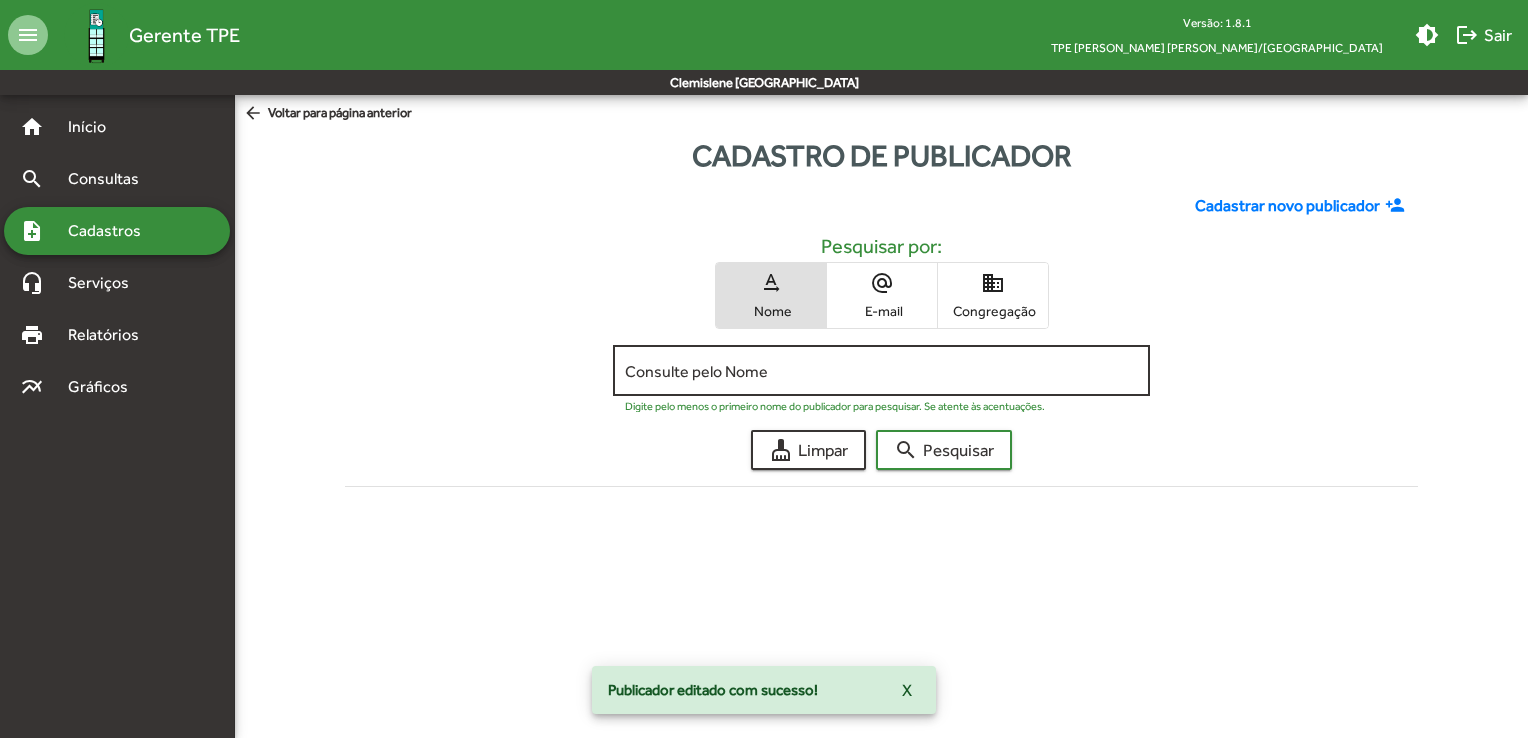 click on "Consulte pelo Nome" 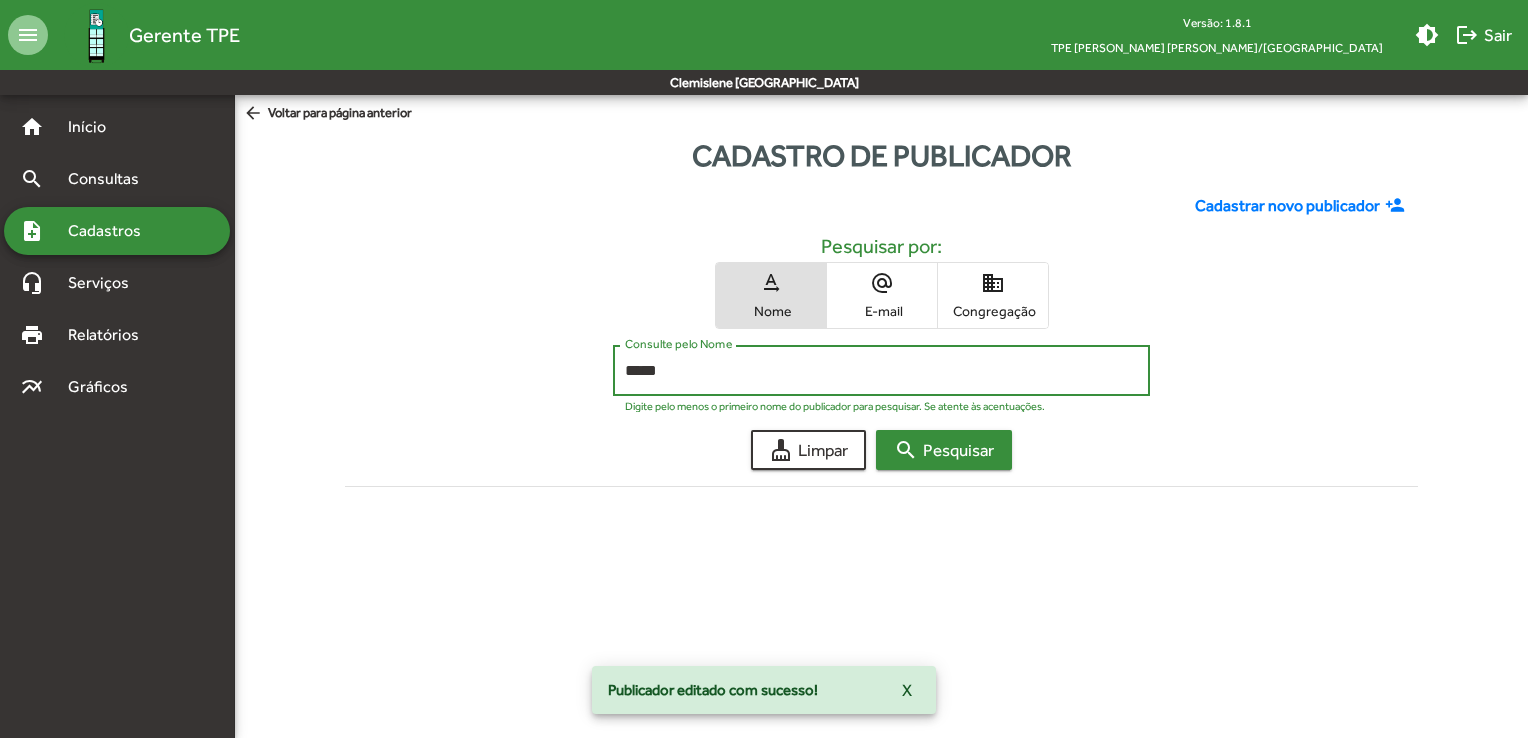 type on "*****" 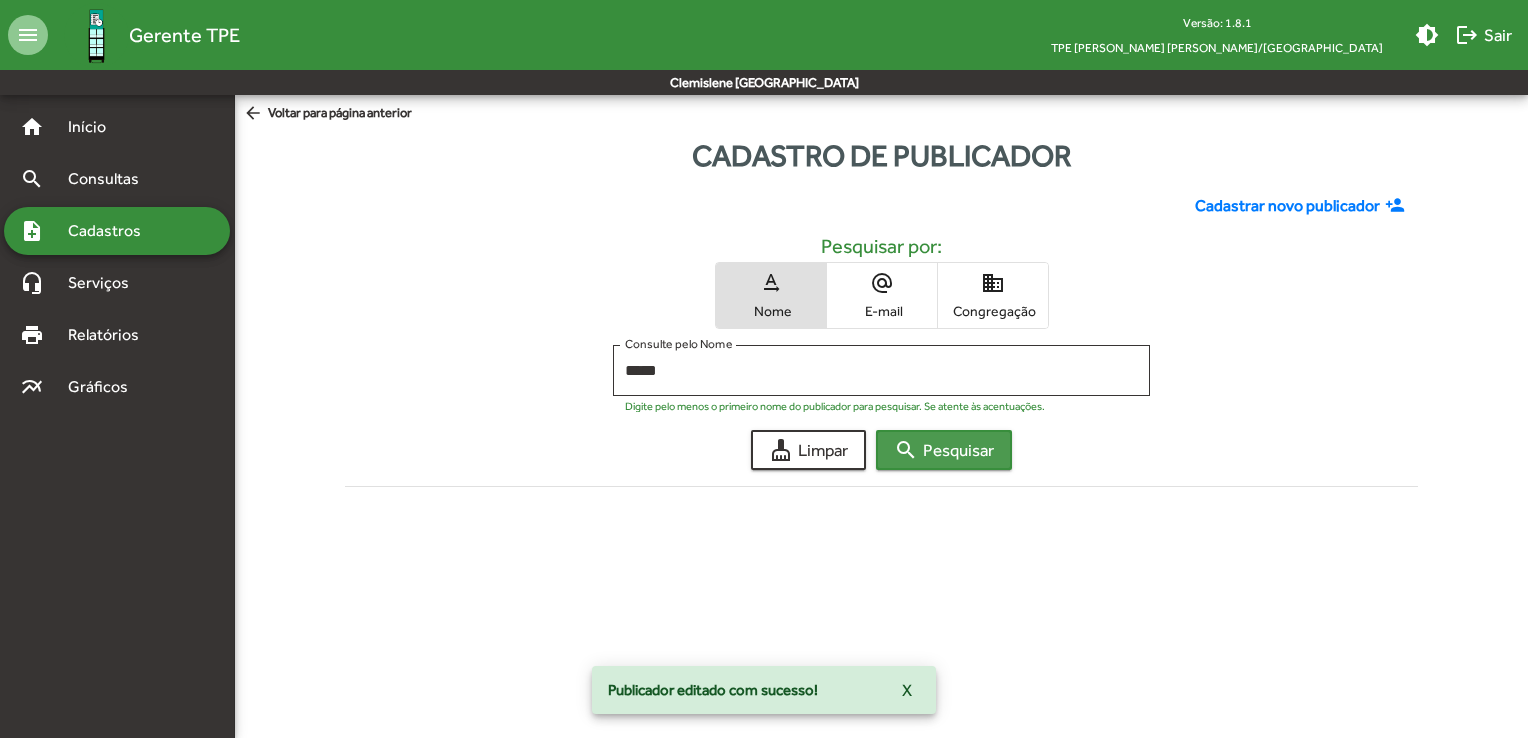 click on "search  Pesquisar" 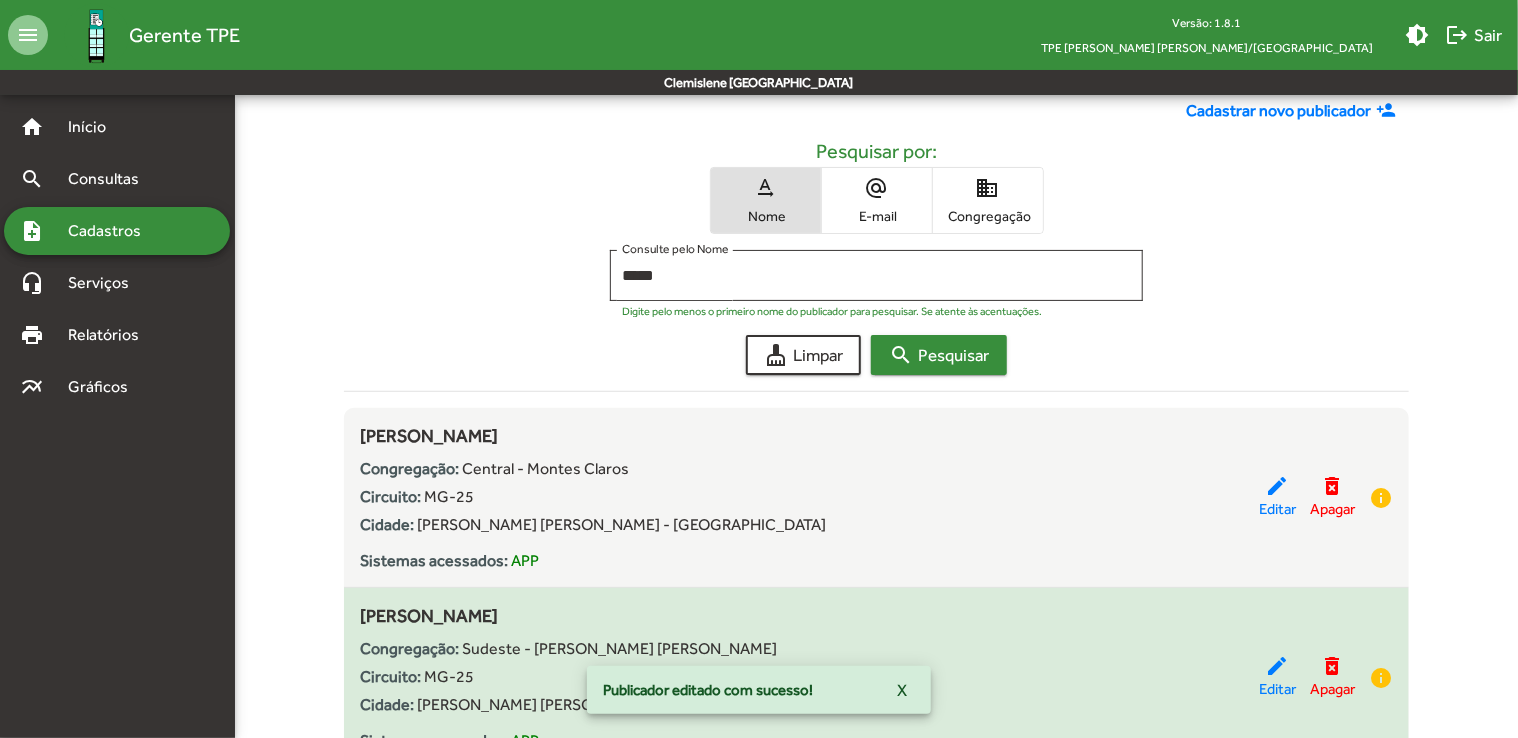 scroll, scrollTop: 186, scrollLeft: 0, axis: vertical 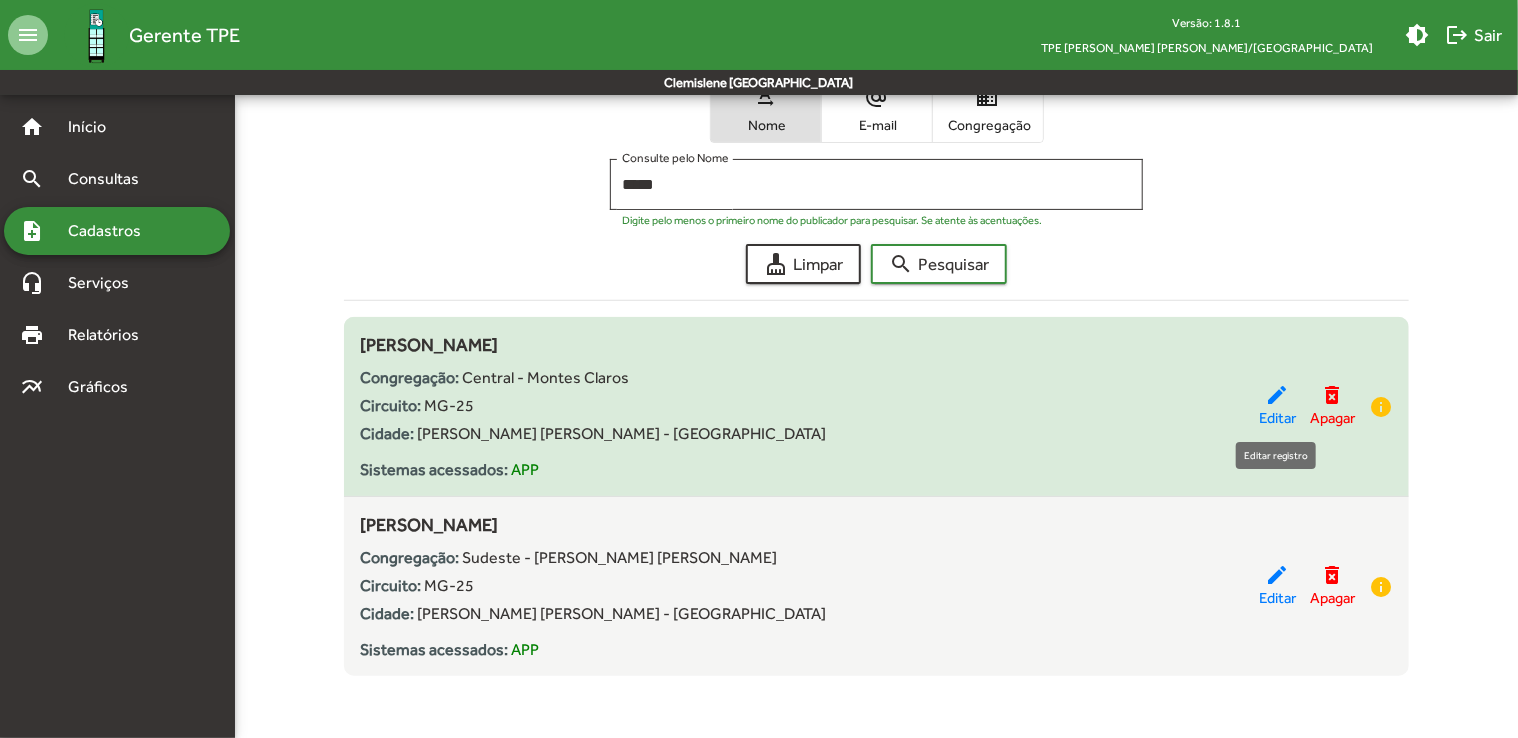 click on "edit" 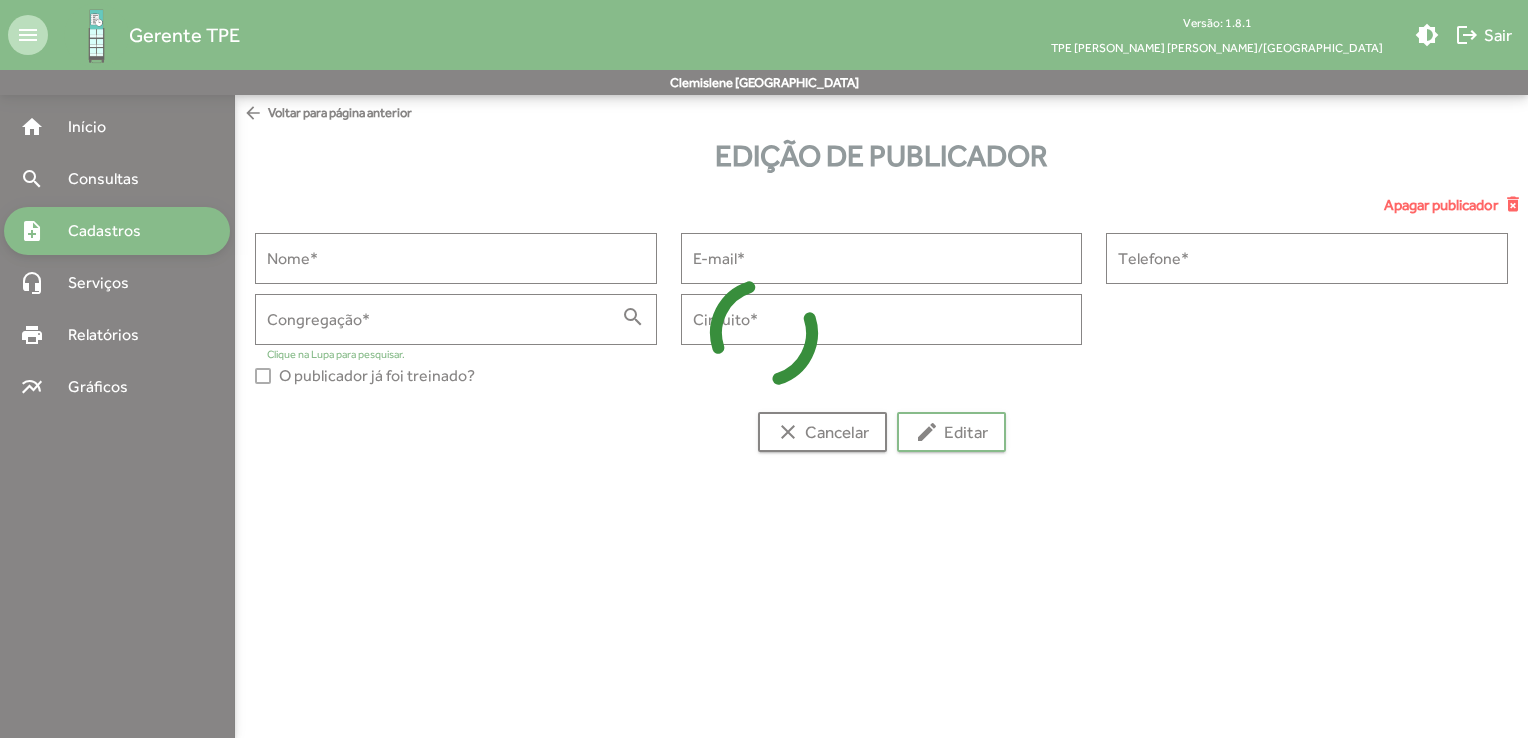 type on "**********" 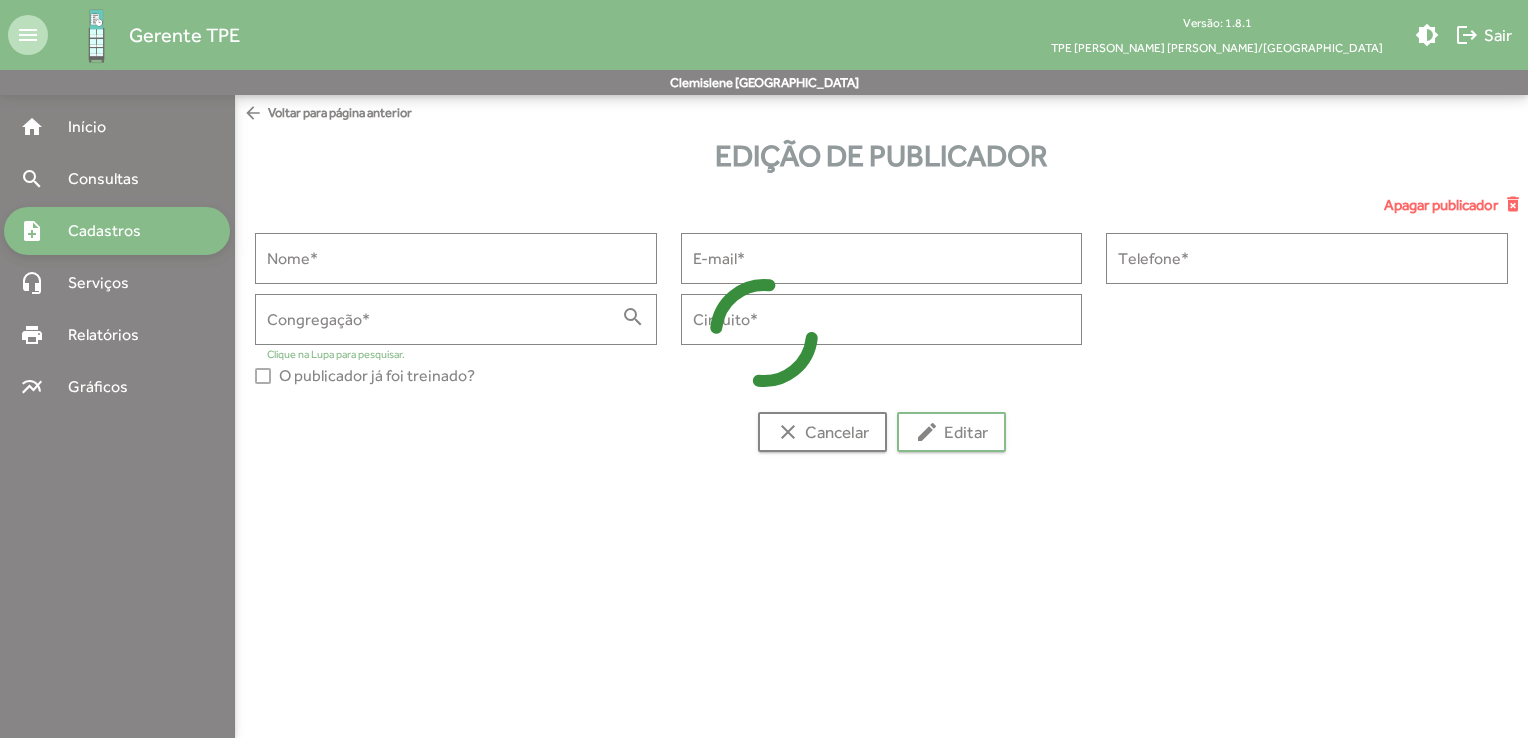 type on "**********" 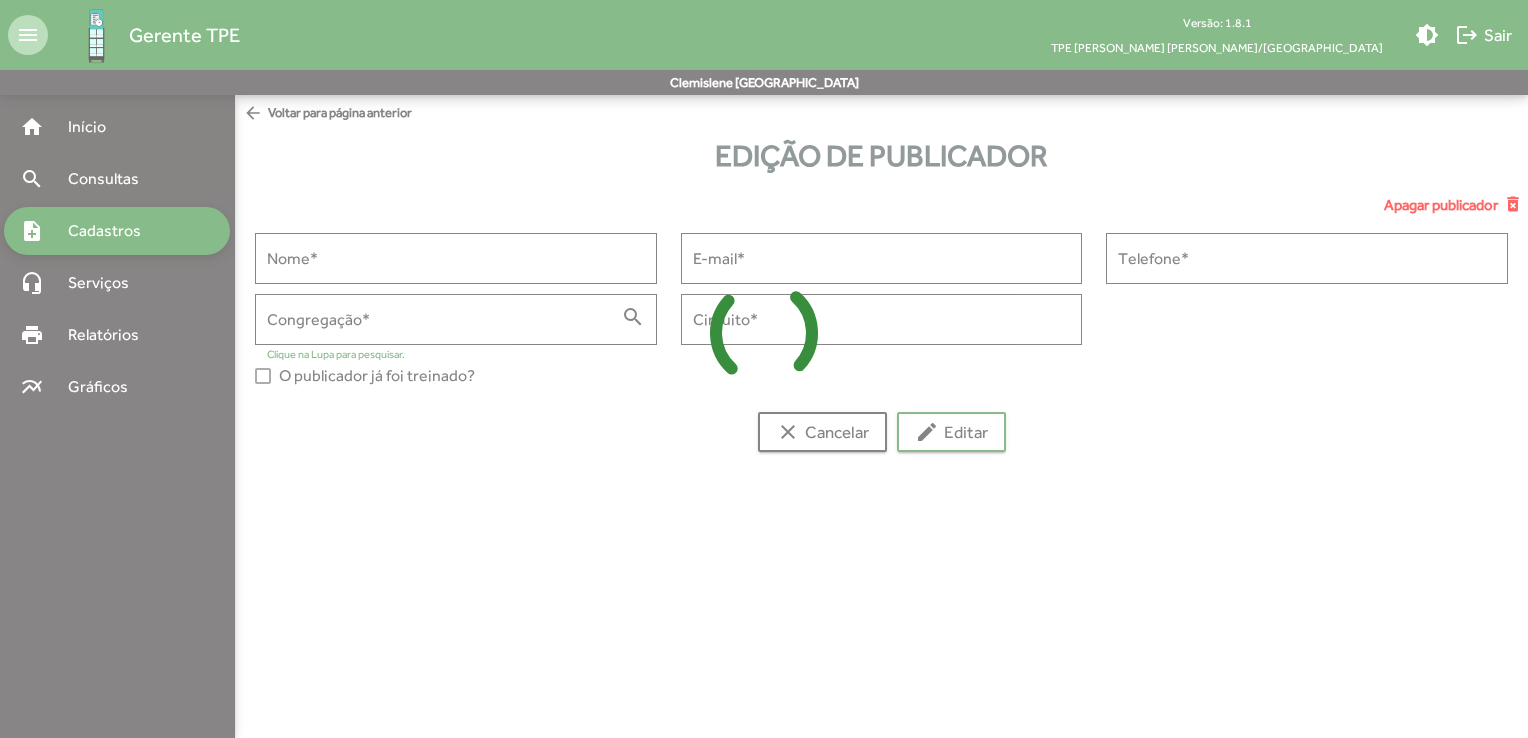 type on "**********" 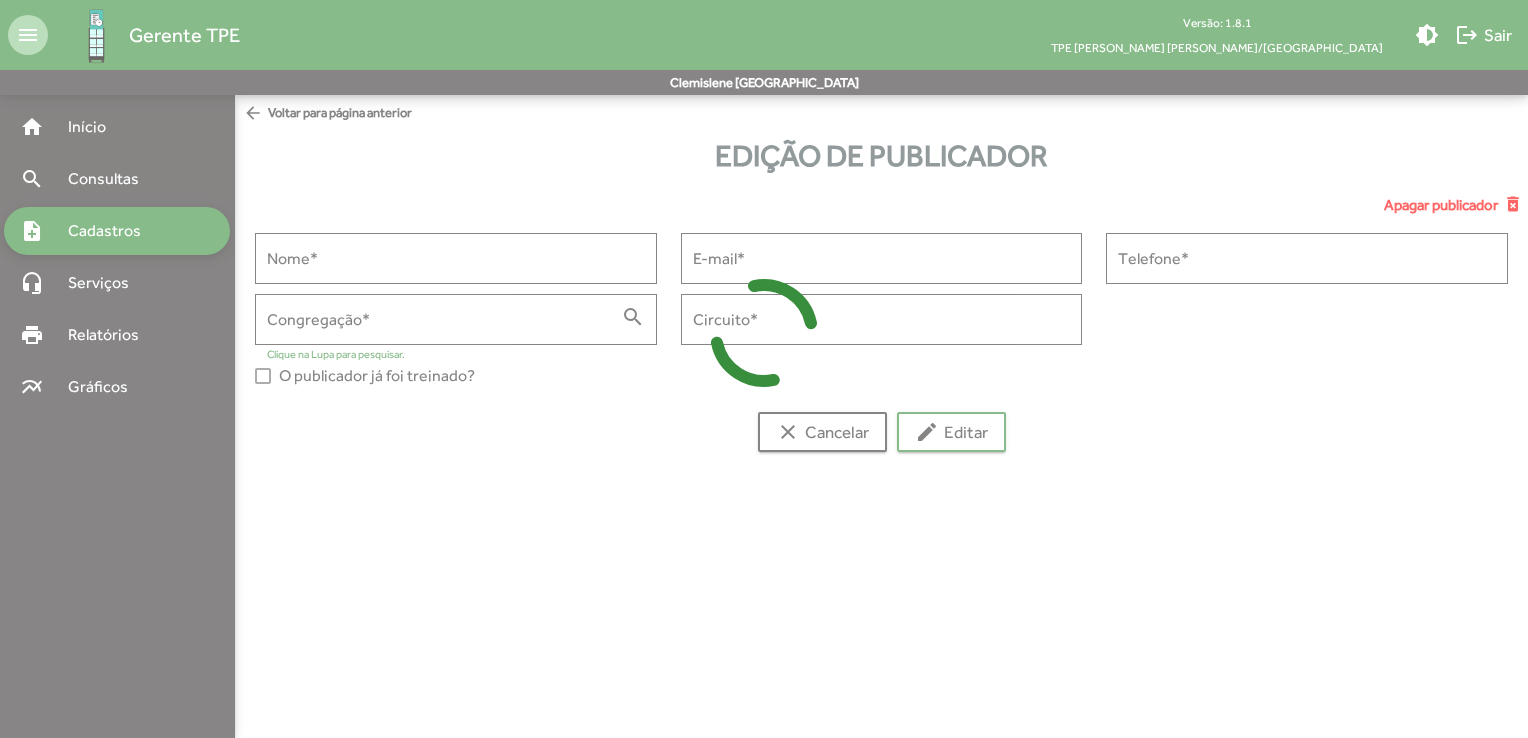 type on "**********" 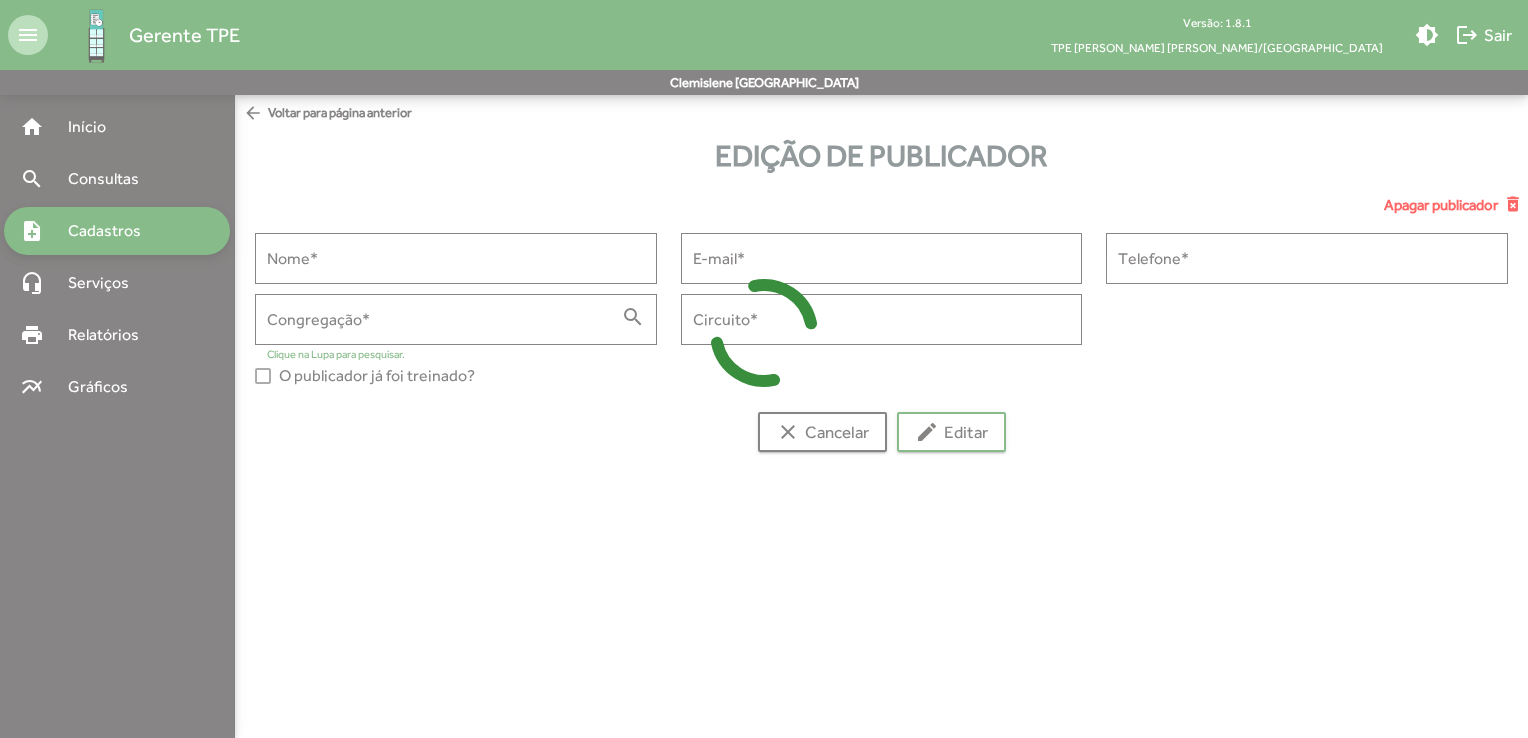 type on "*****" 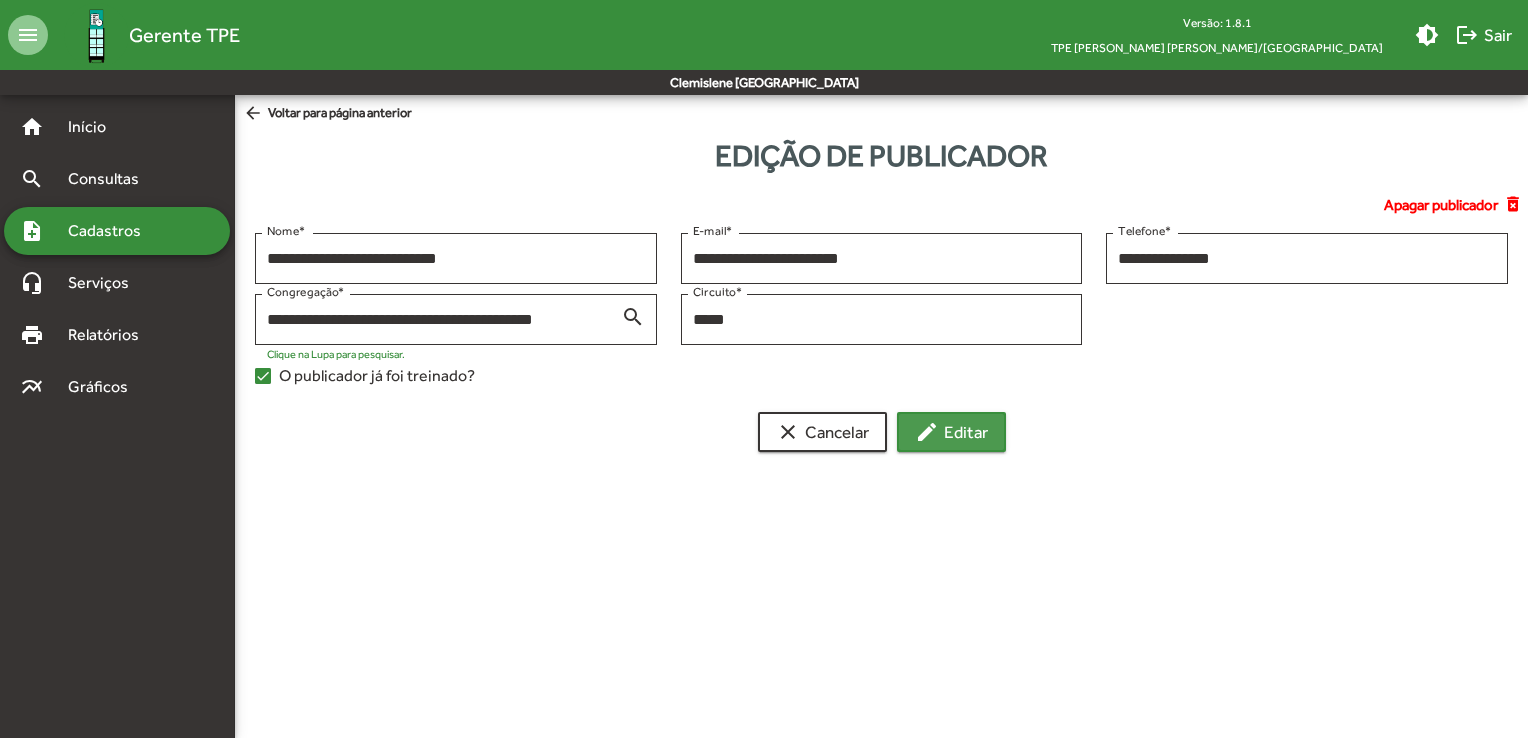 click on "edit  Editar" at bounding box center (951, 432) 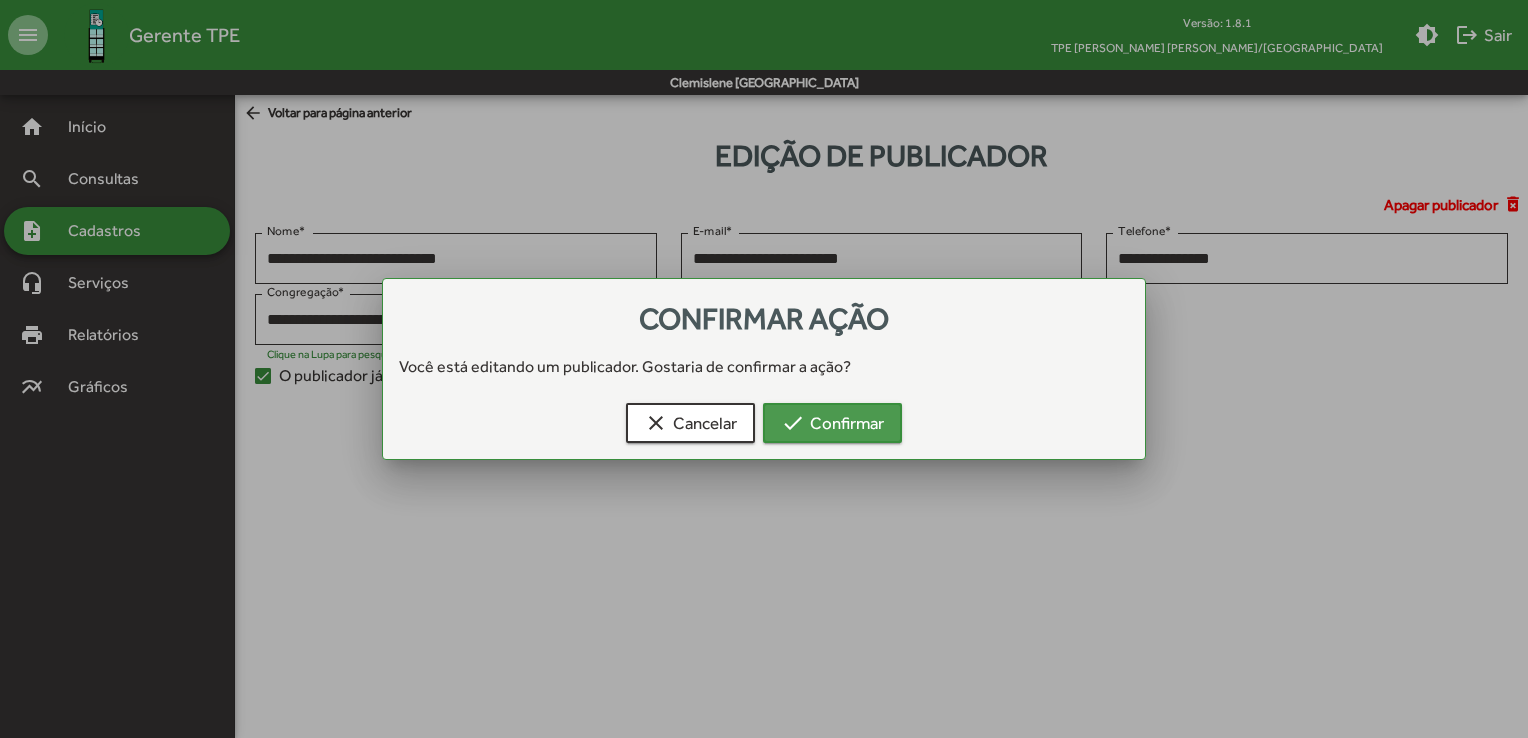 click on "check  Confirmar" at bounding box center (832, 423) 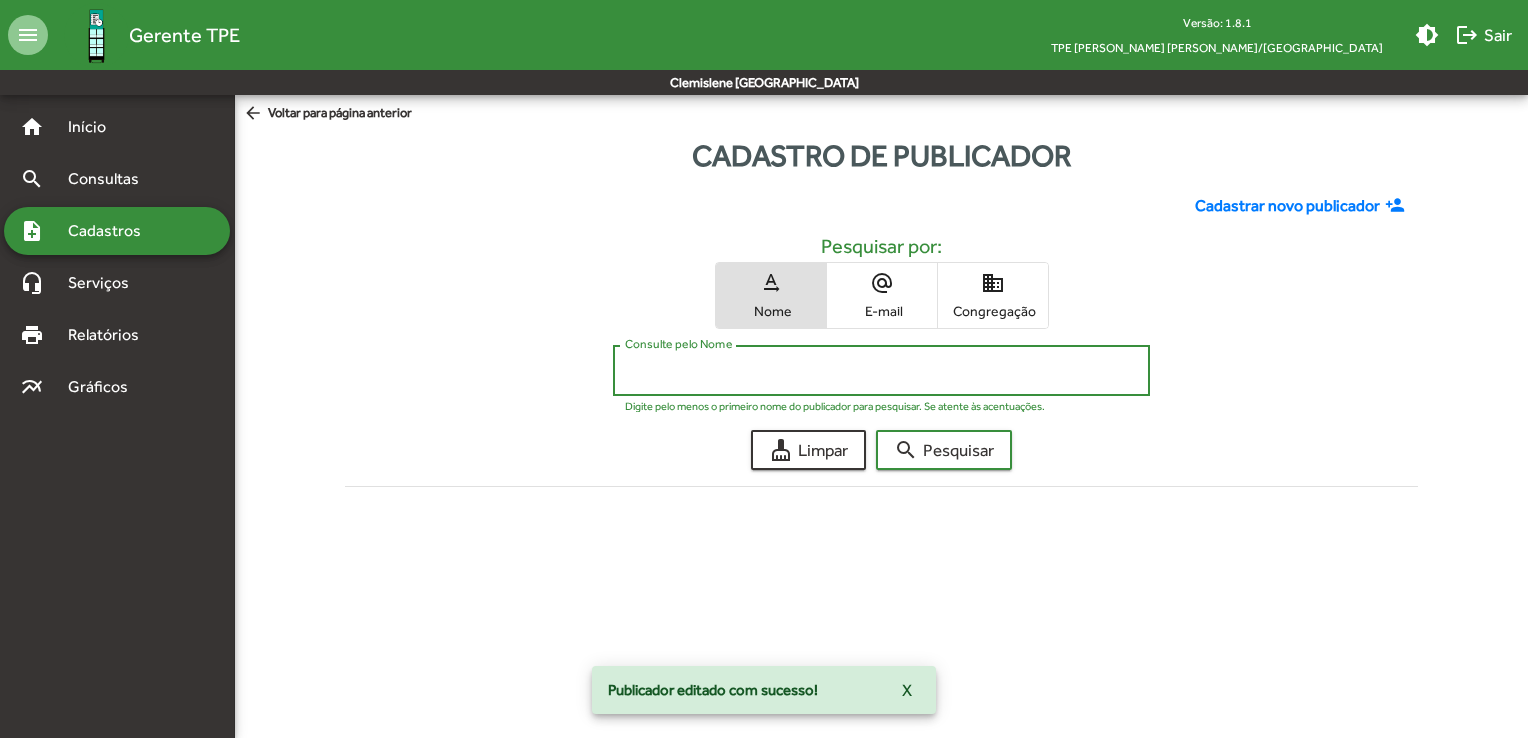 click on "Consulte pelo Nome" at bounding box center [881, 371] 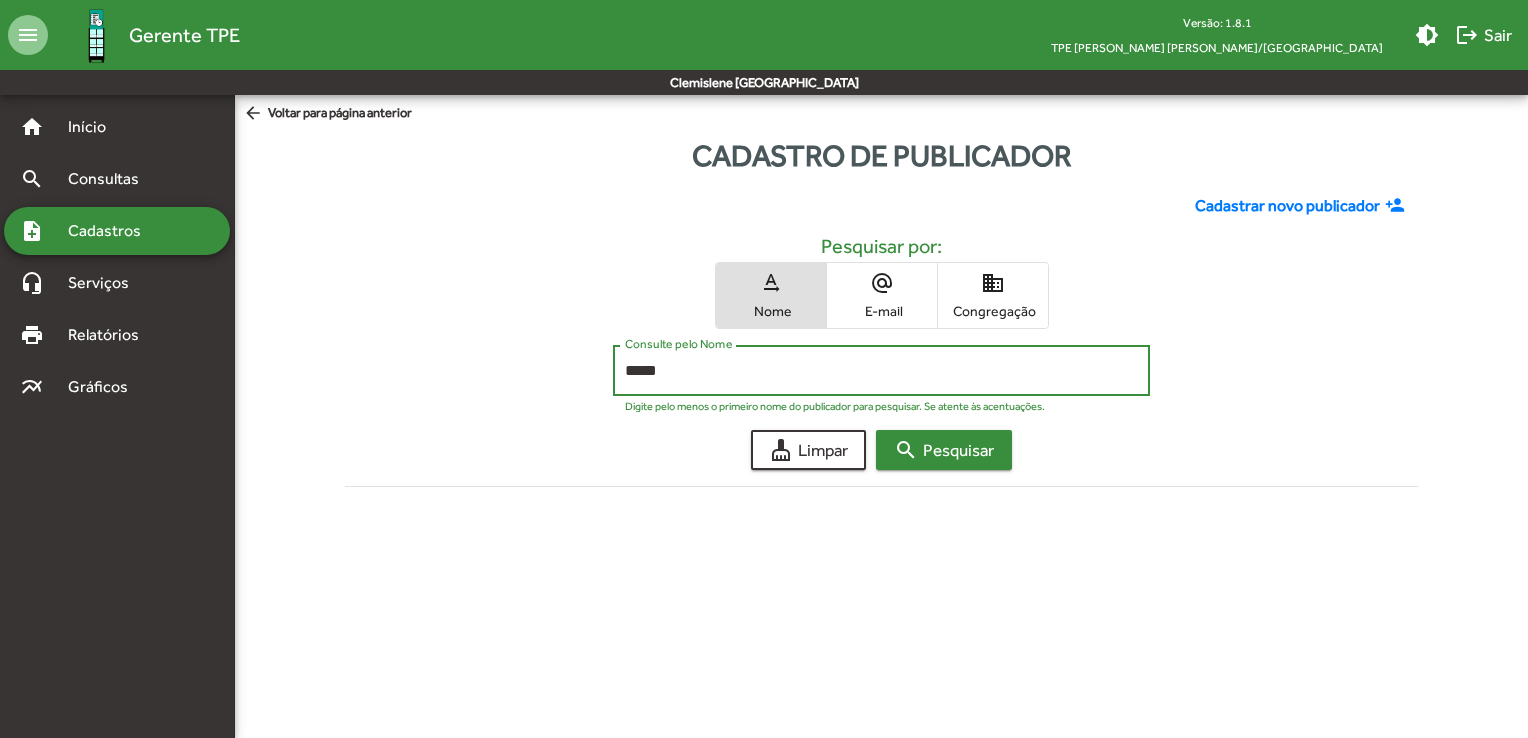 type on "*****" 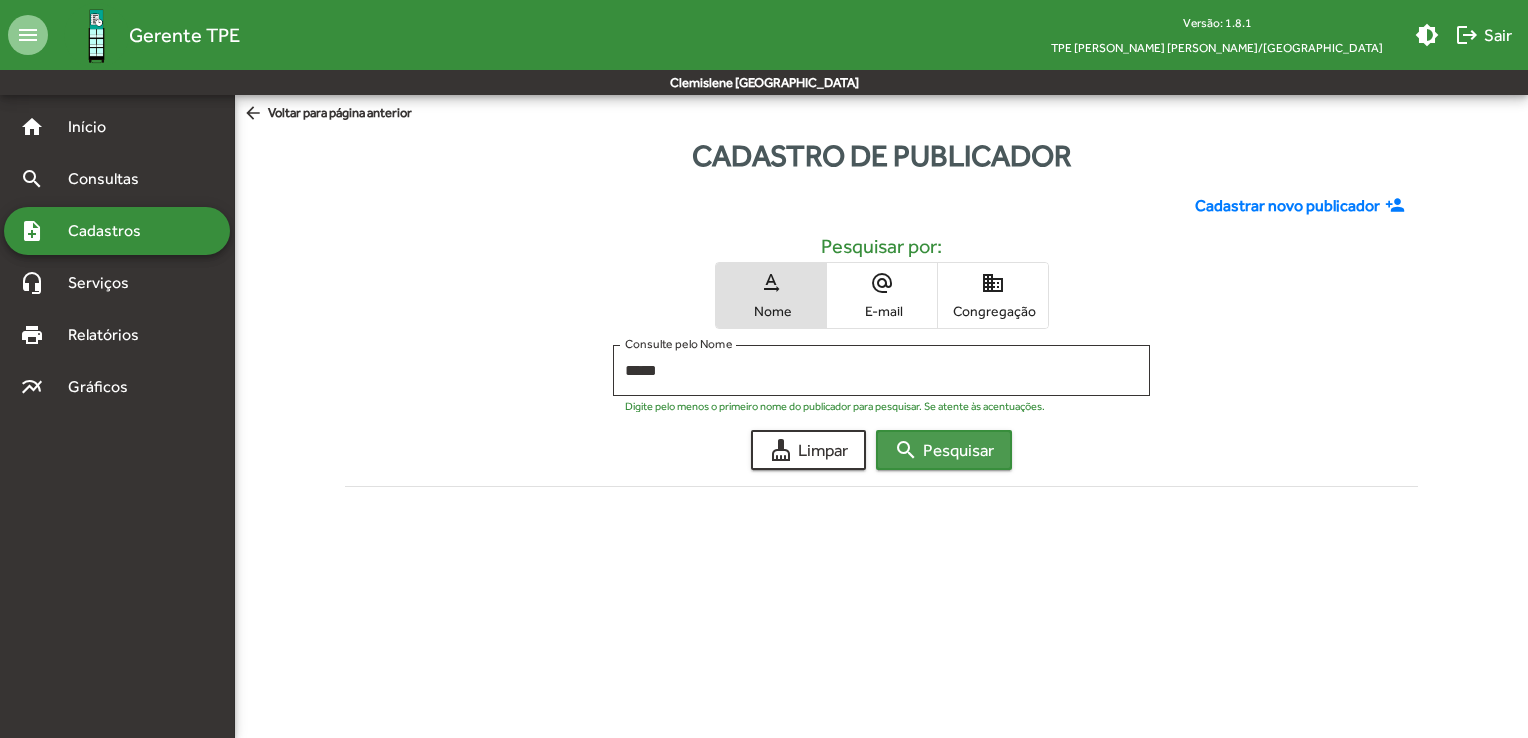 click on "search  Pesquisar" 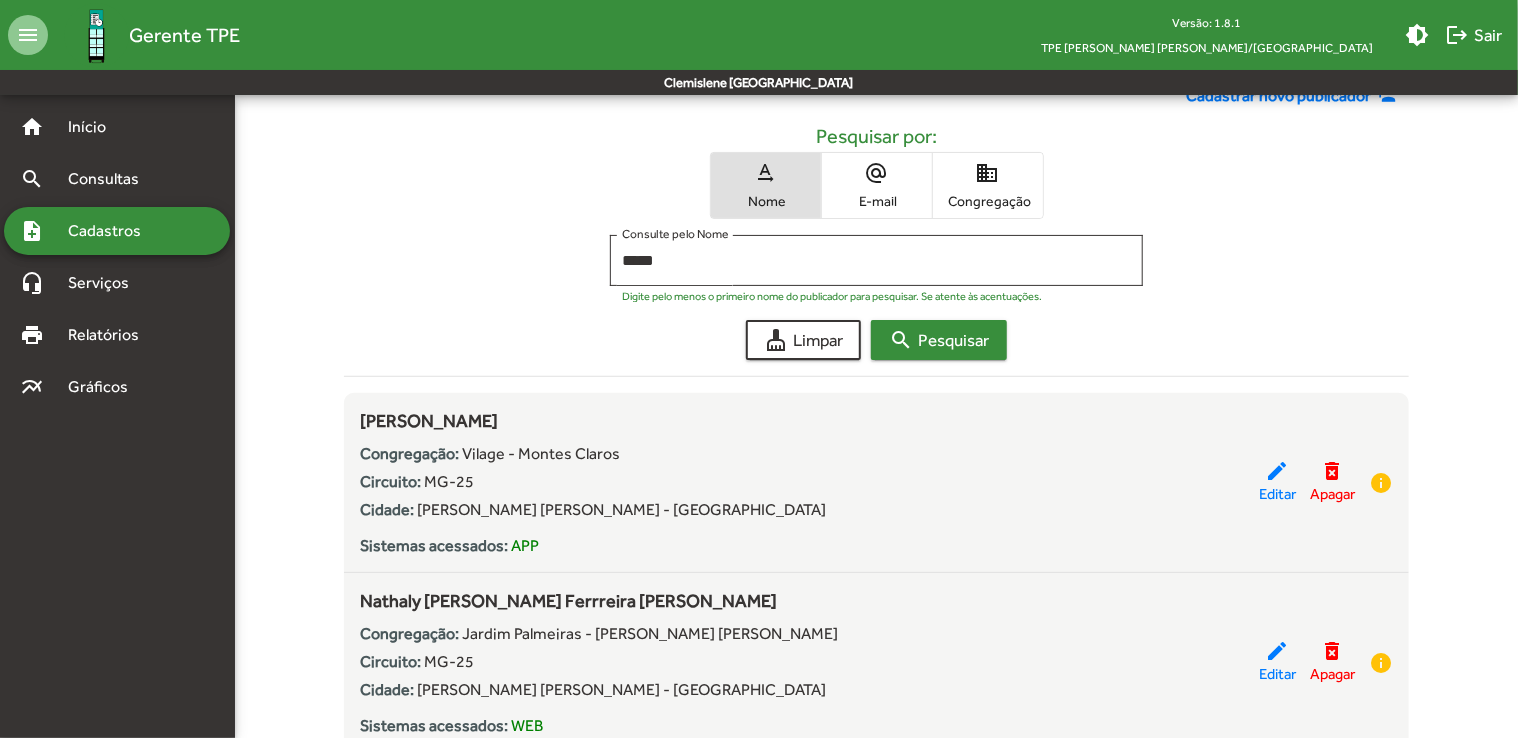 scroll, scrollTop: 186, scrollLeft: 0, axis: vertical 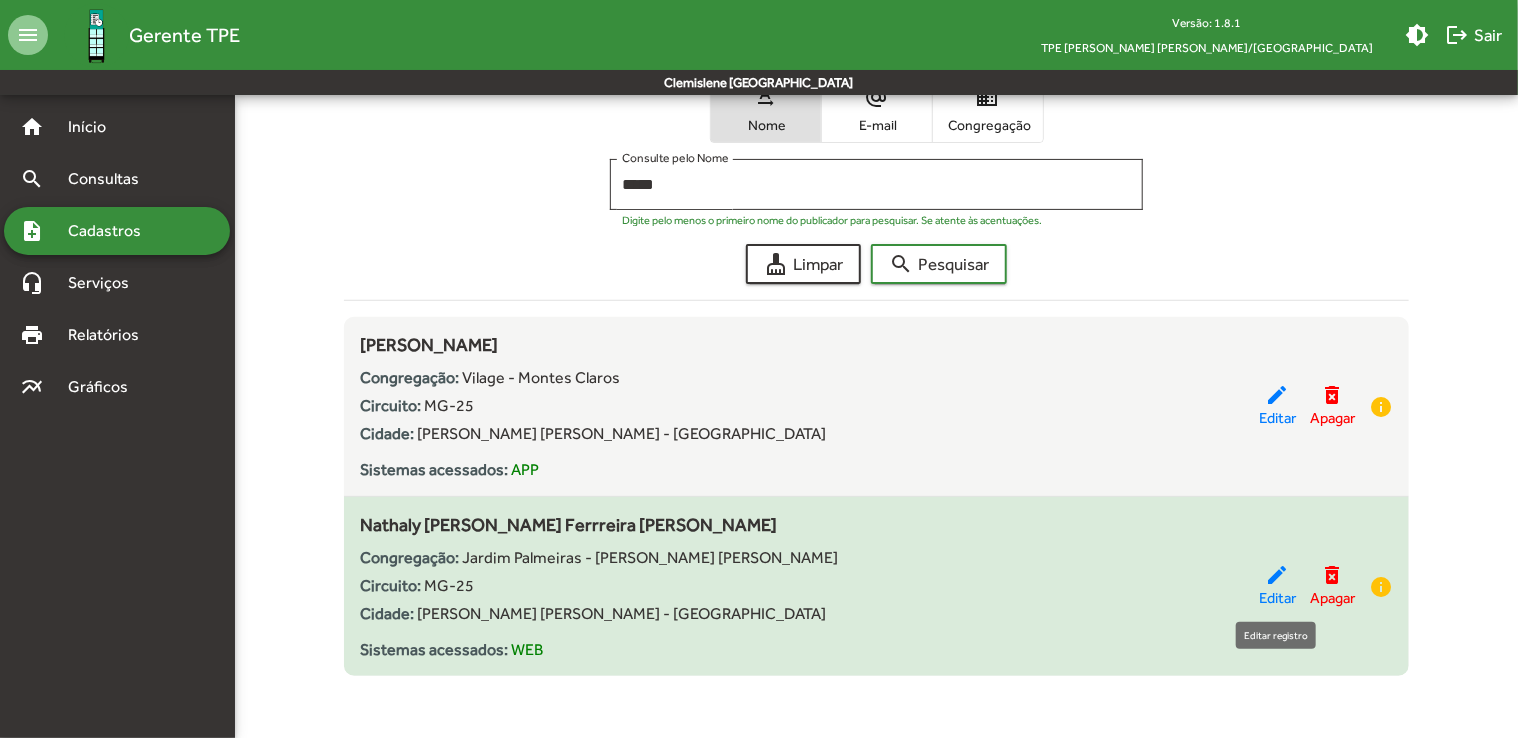 click on "edit" 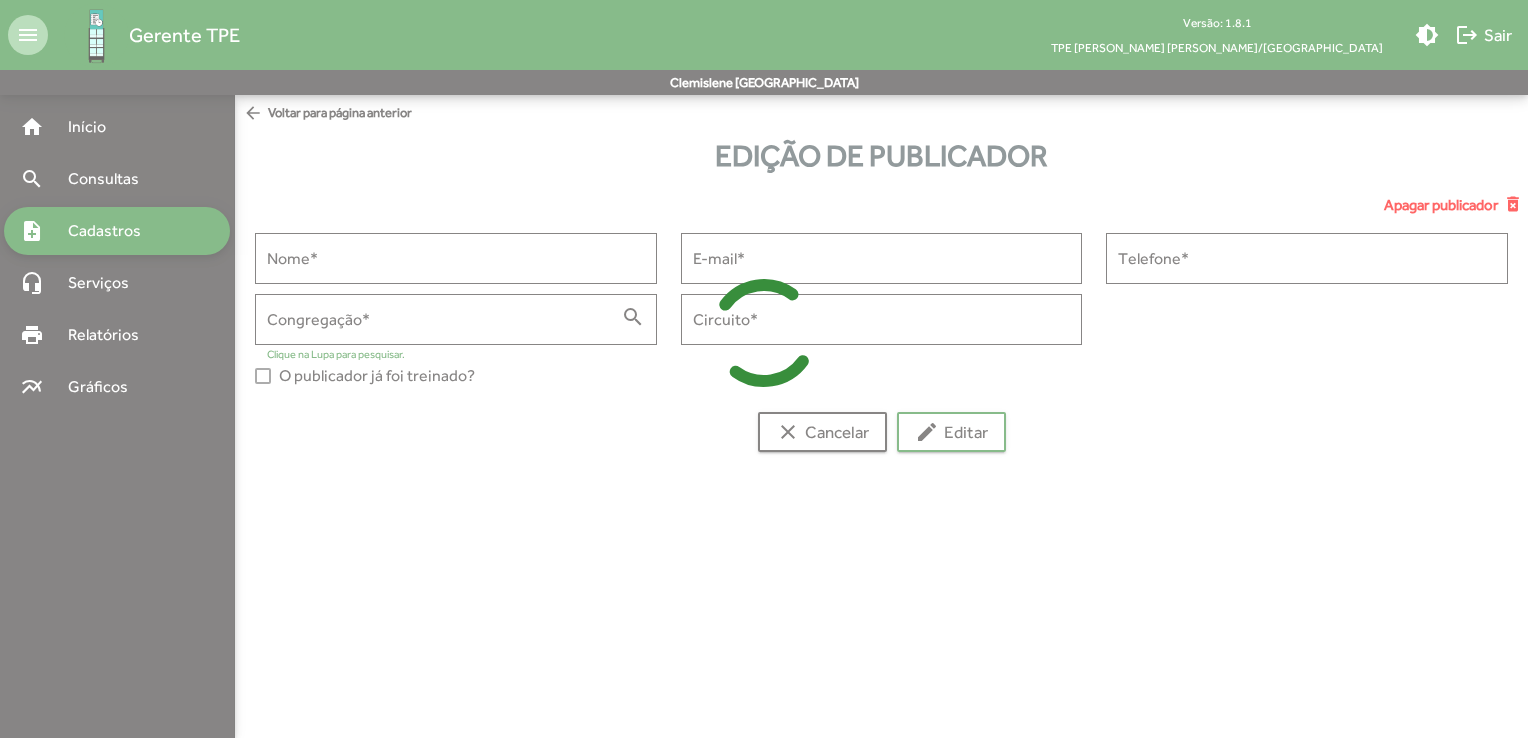 type on "**********" 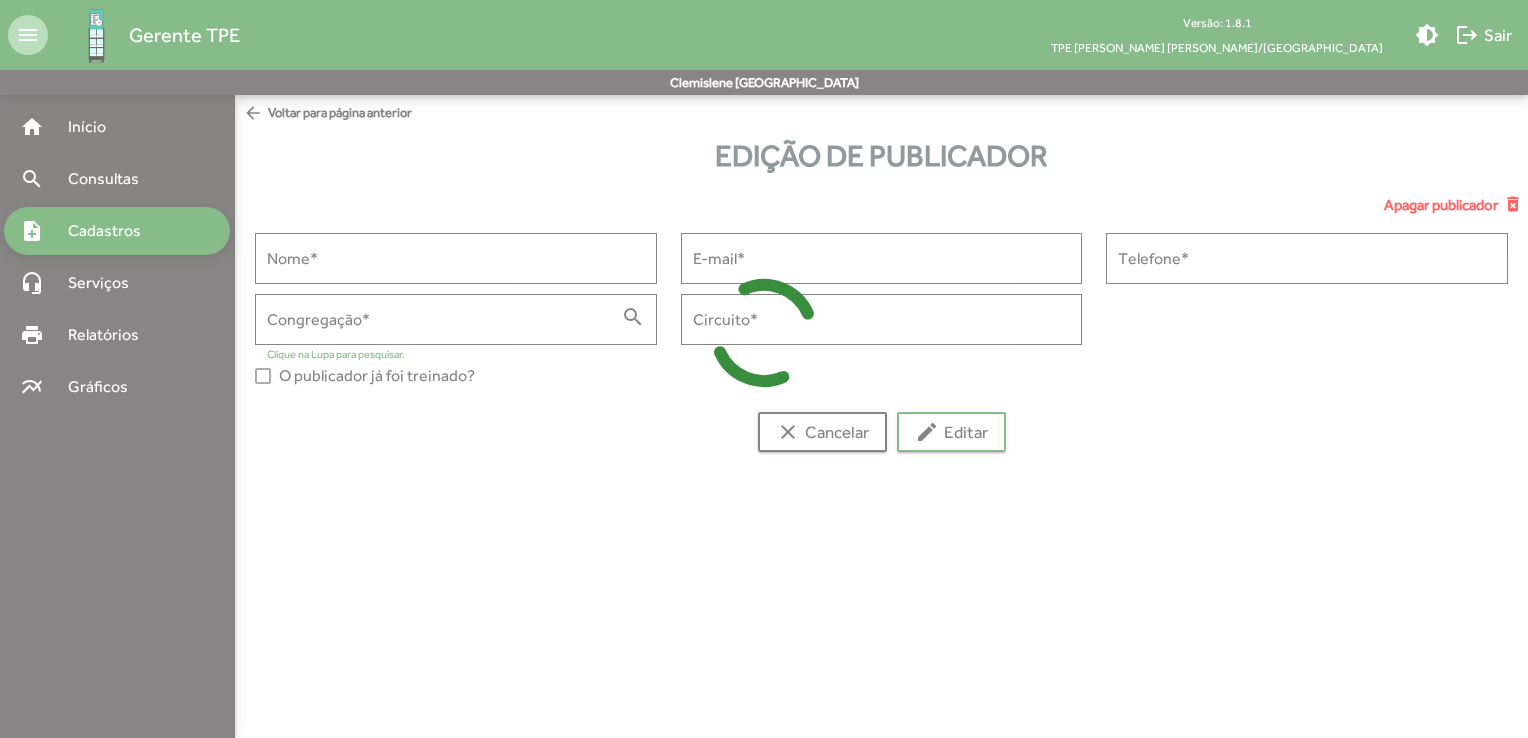 type on "**********" 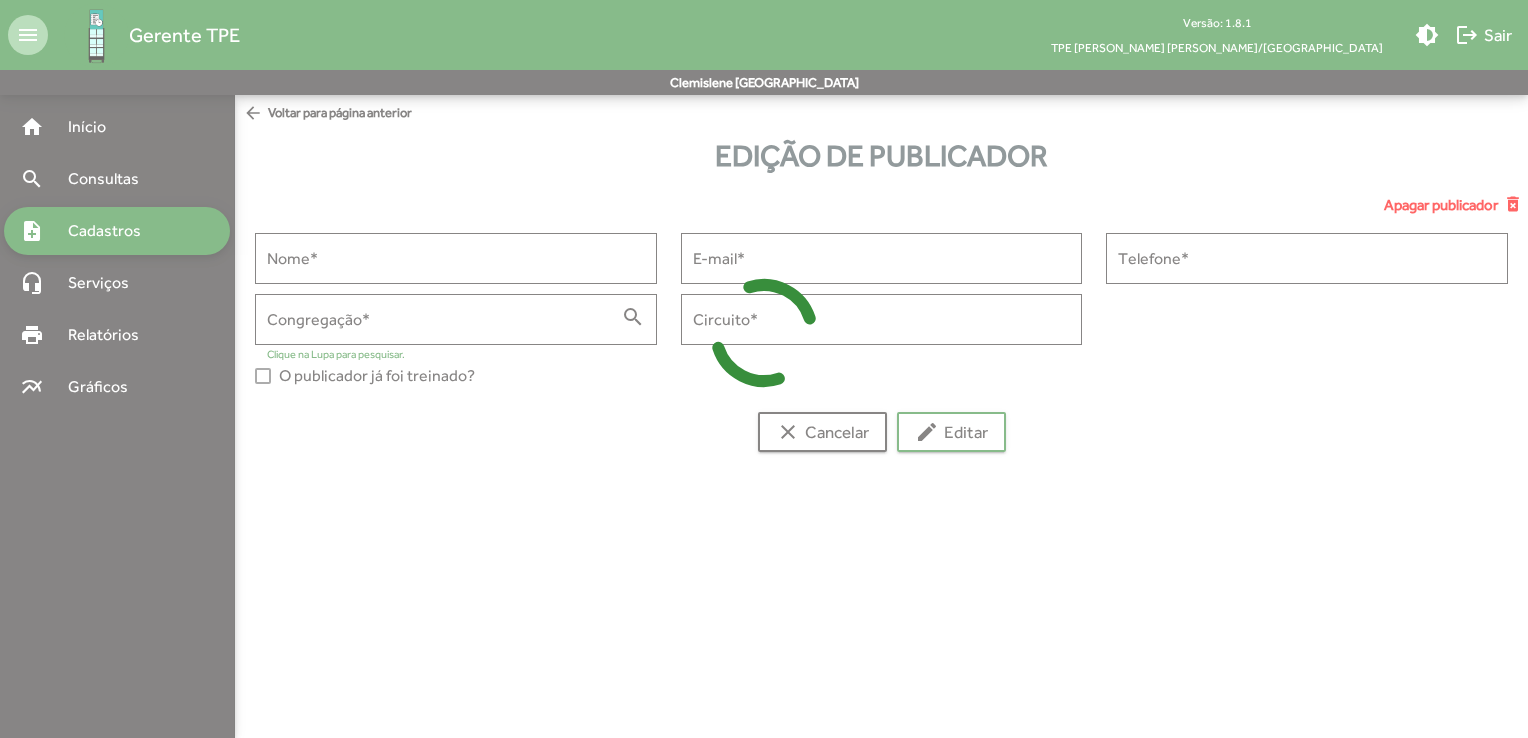 type on "**********" 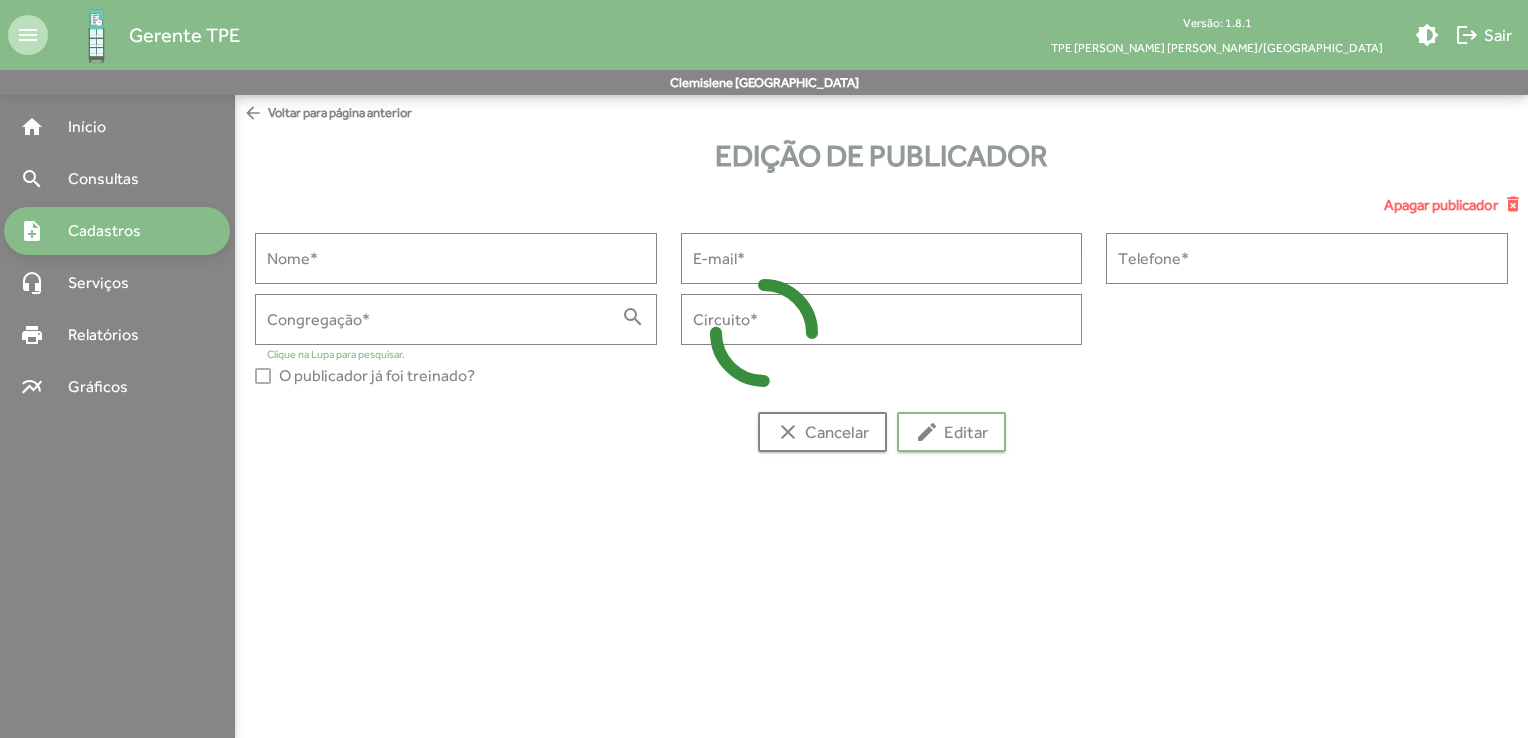 type on "**********" 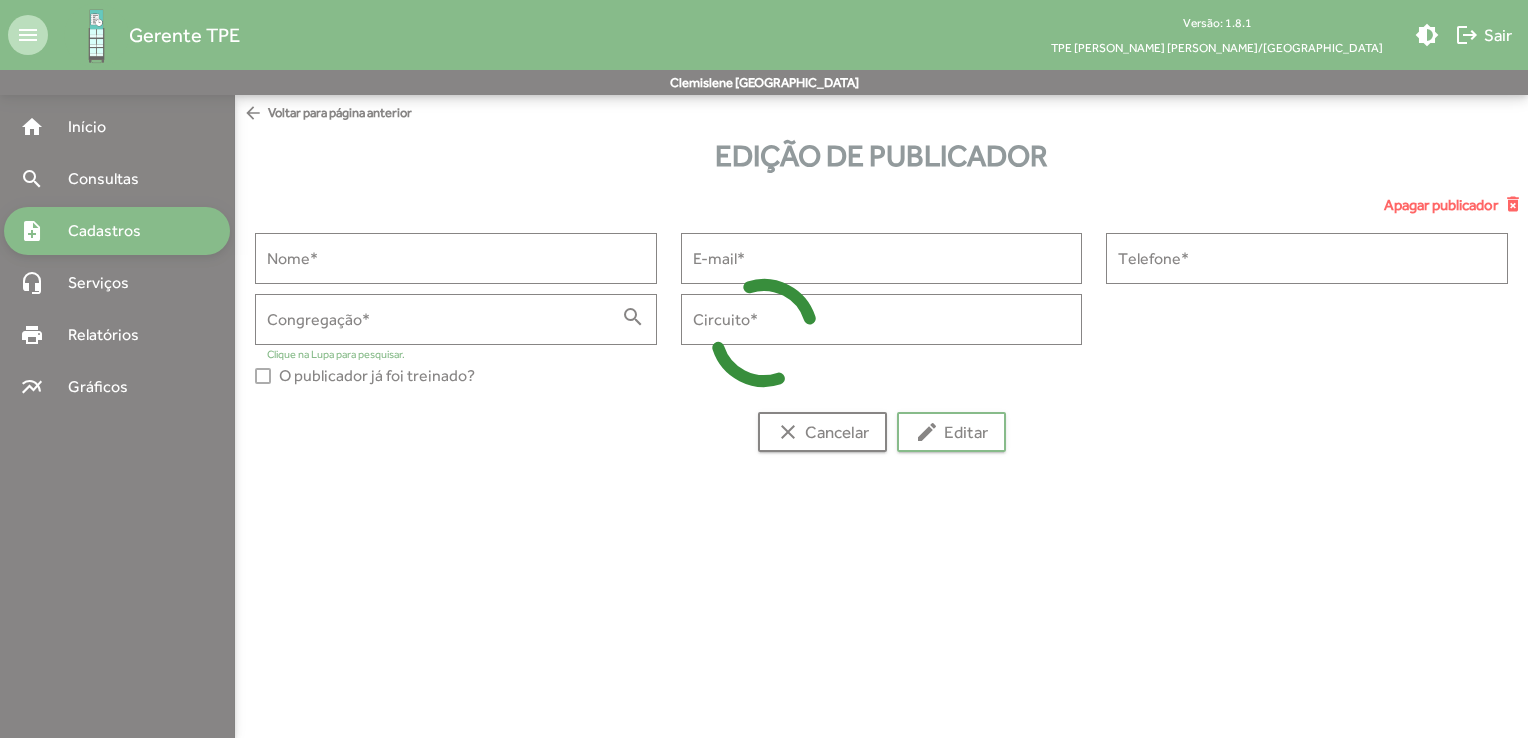 type on "*****" 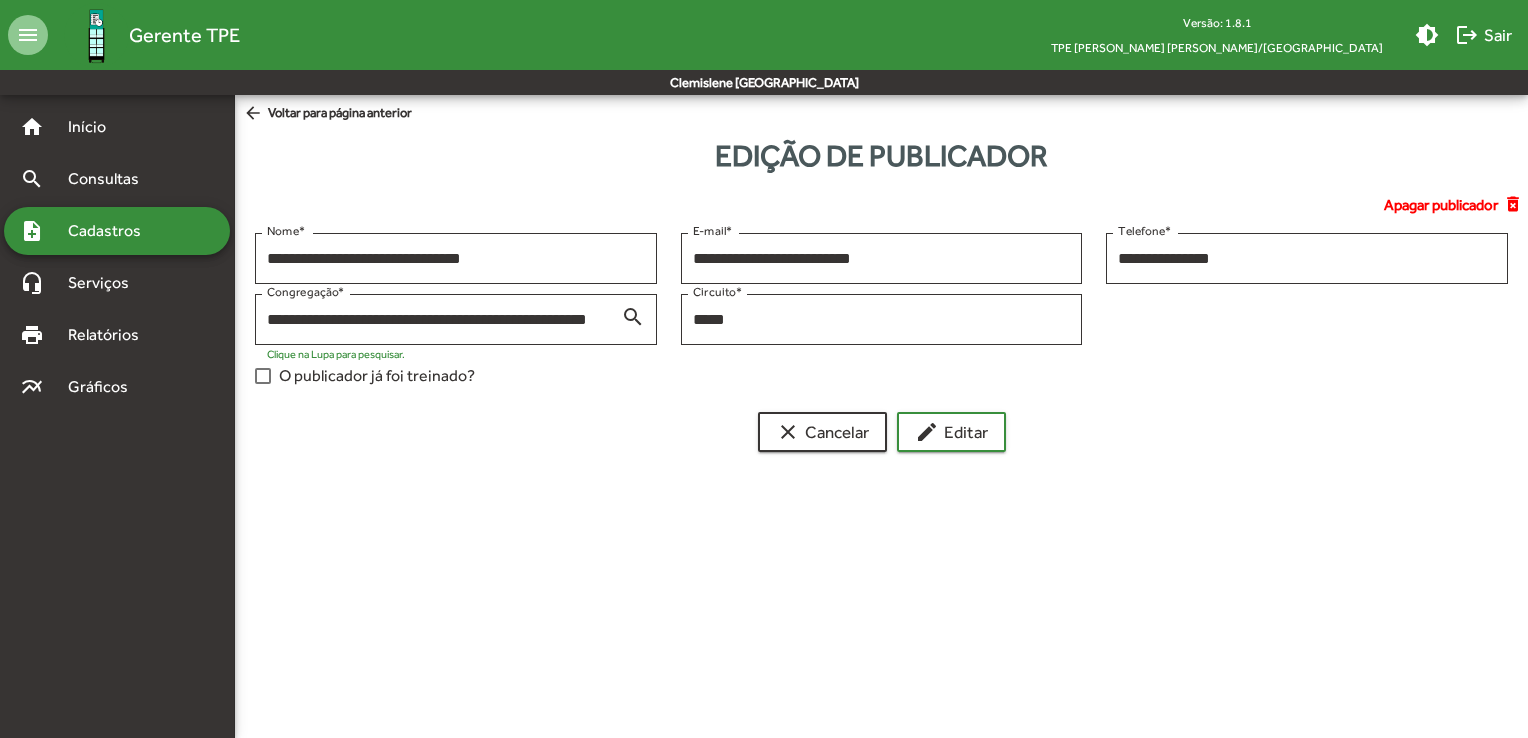 click on "O publicador já foi treinado?" at bounding box center [377, 376] 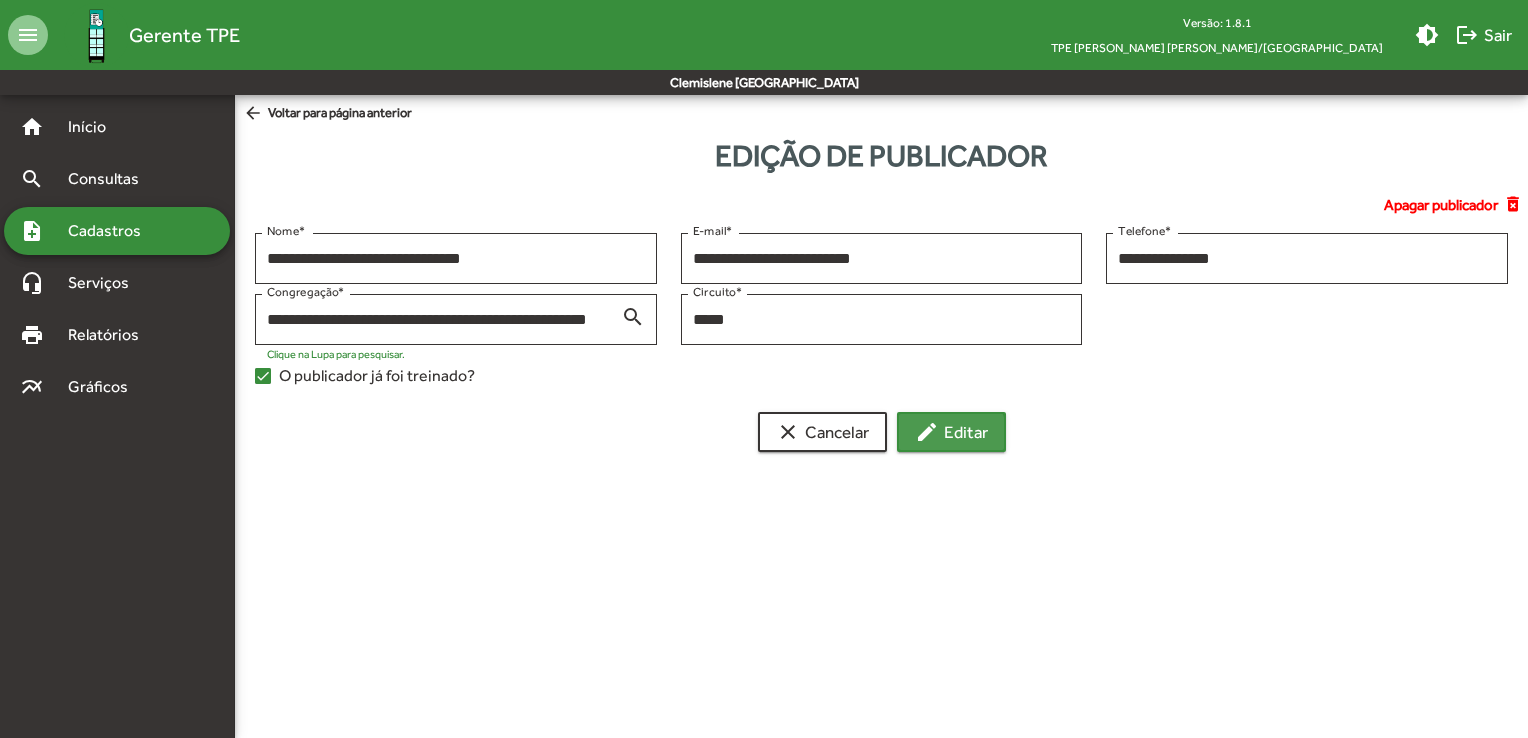 click on "edit" at bounding box center (927, 432) 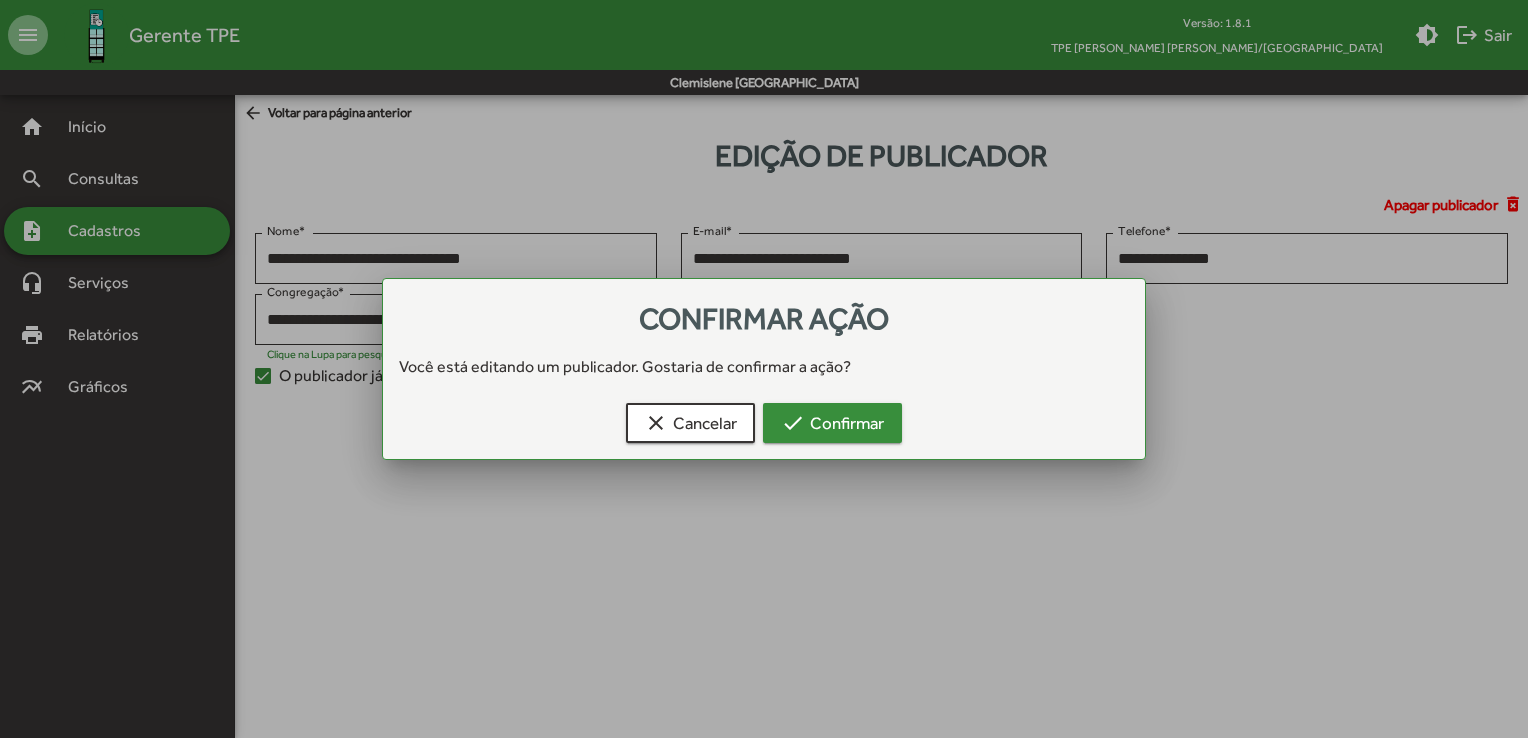click on "check  Confirmar" at bounding box center [832, 423] 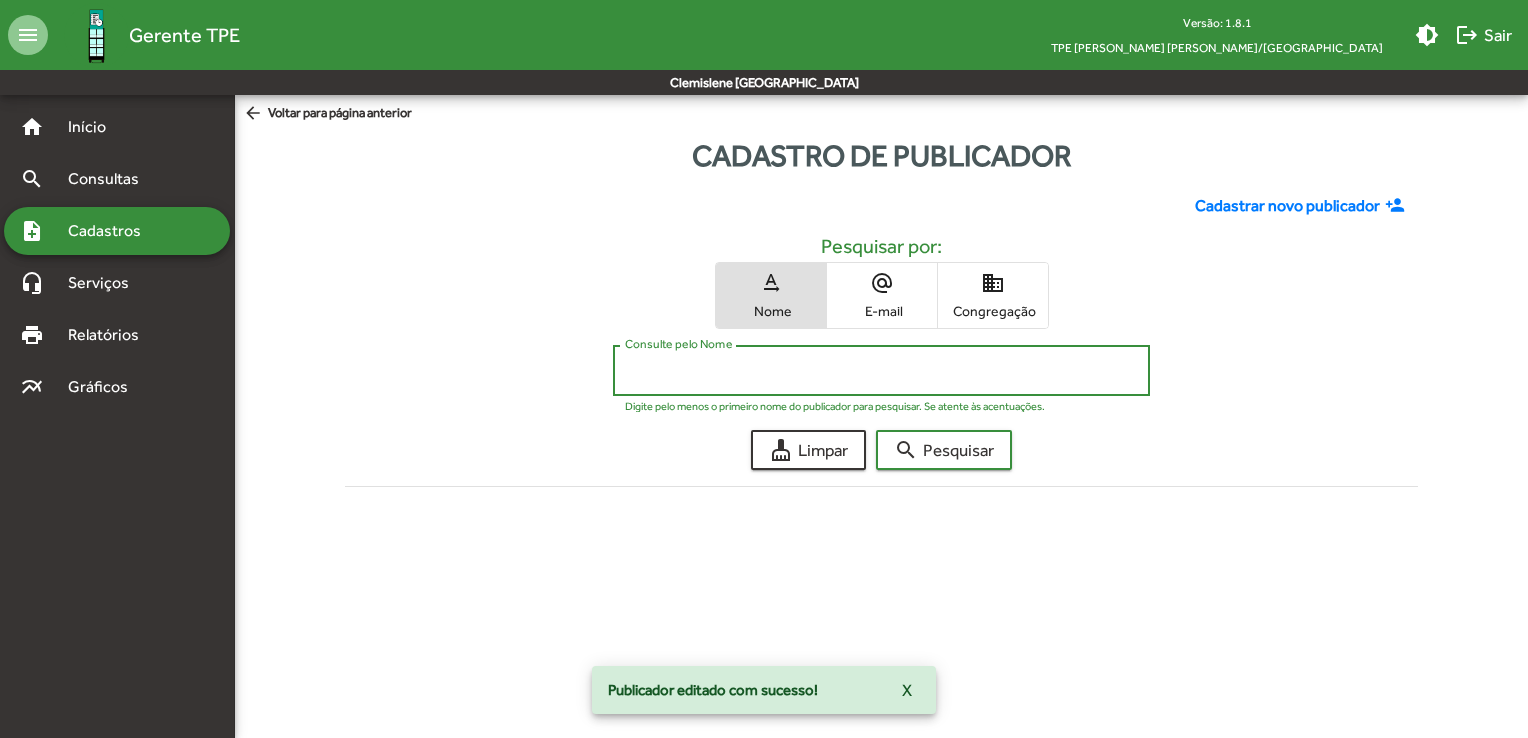 click on "Consulte pelo Nome" at bounding box center (881, 371) 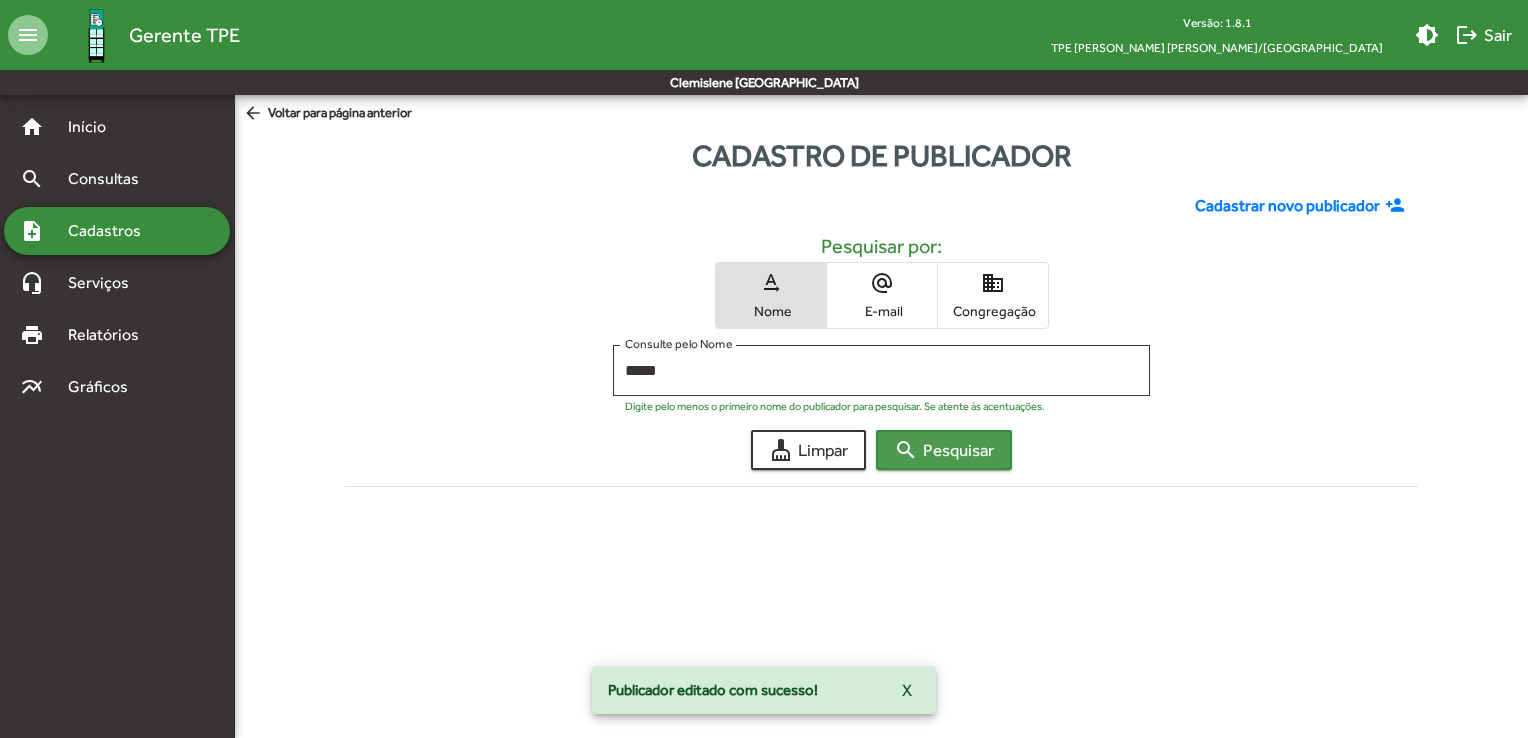 click on "search  Pesquisar" 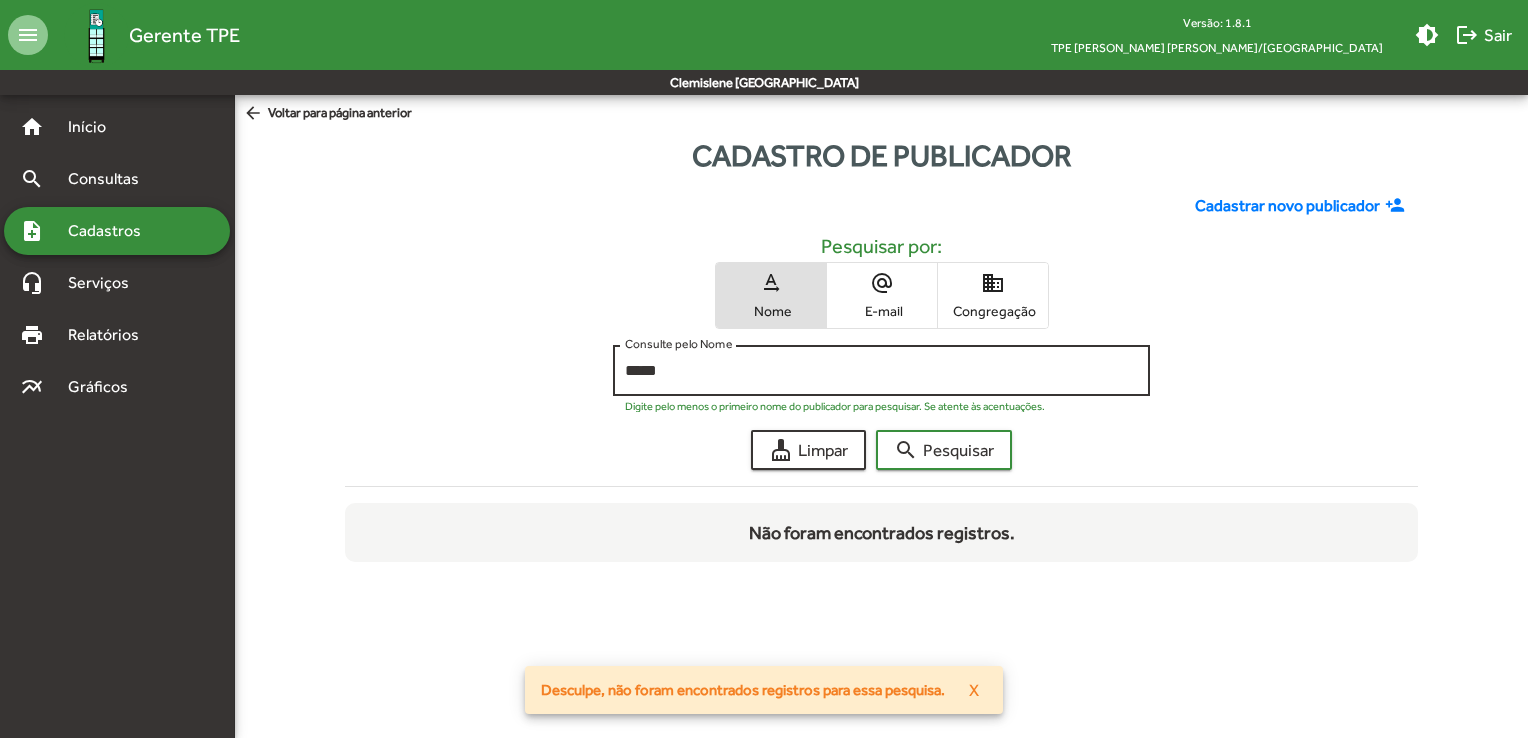 click on "*****" at bounding box center [881, 371] 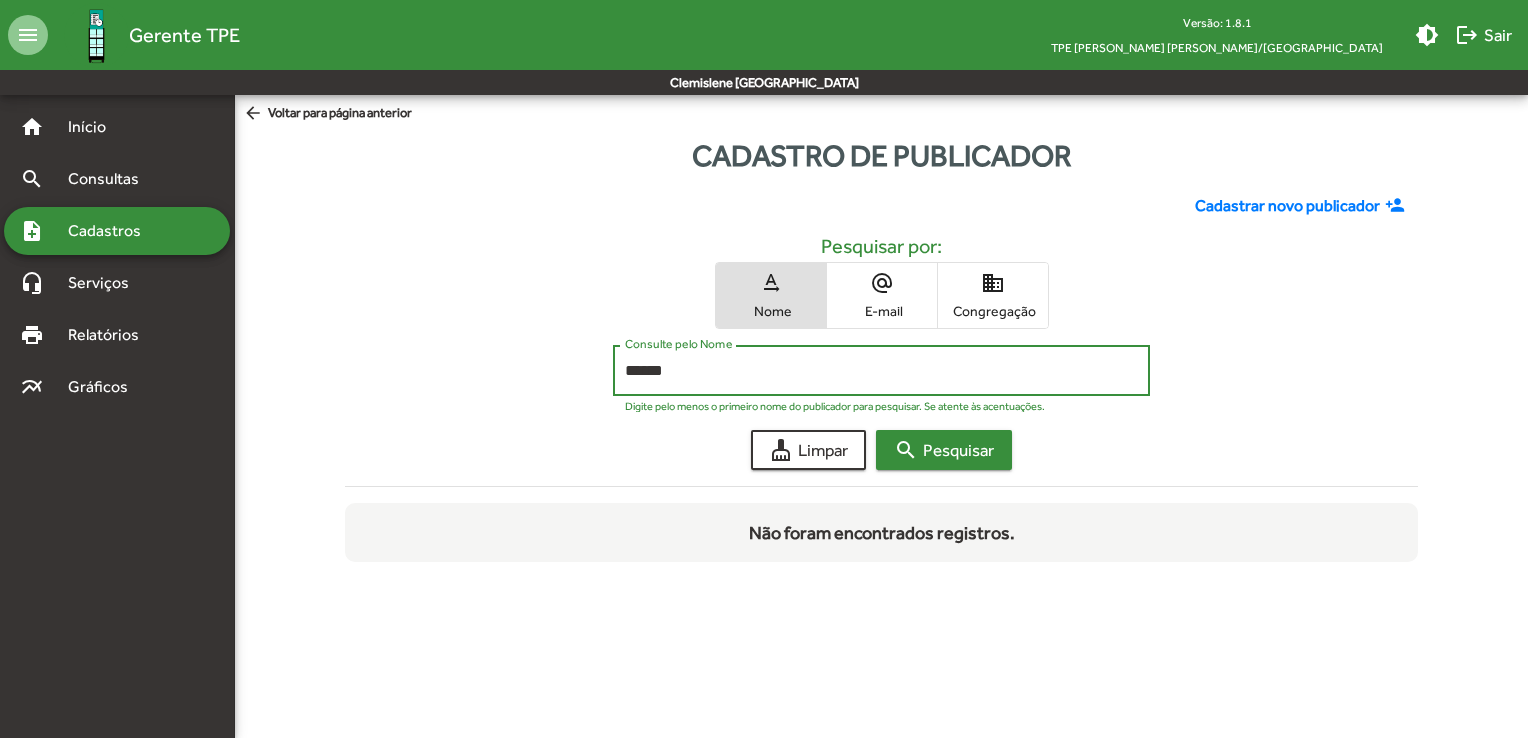 click on "search" 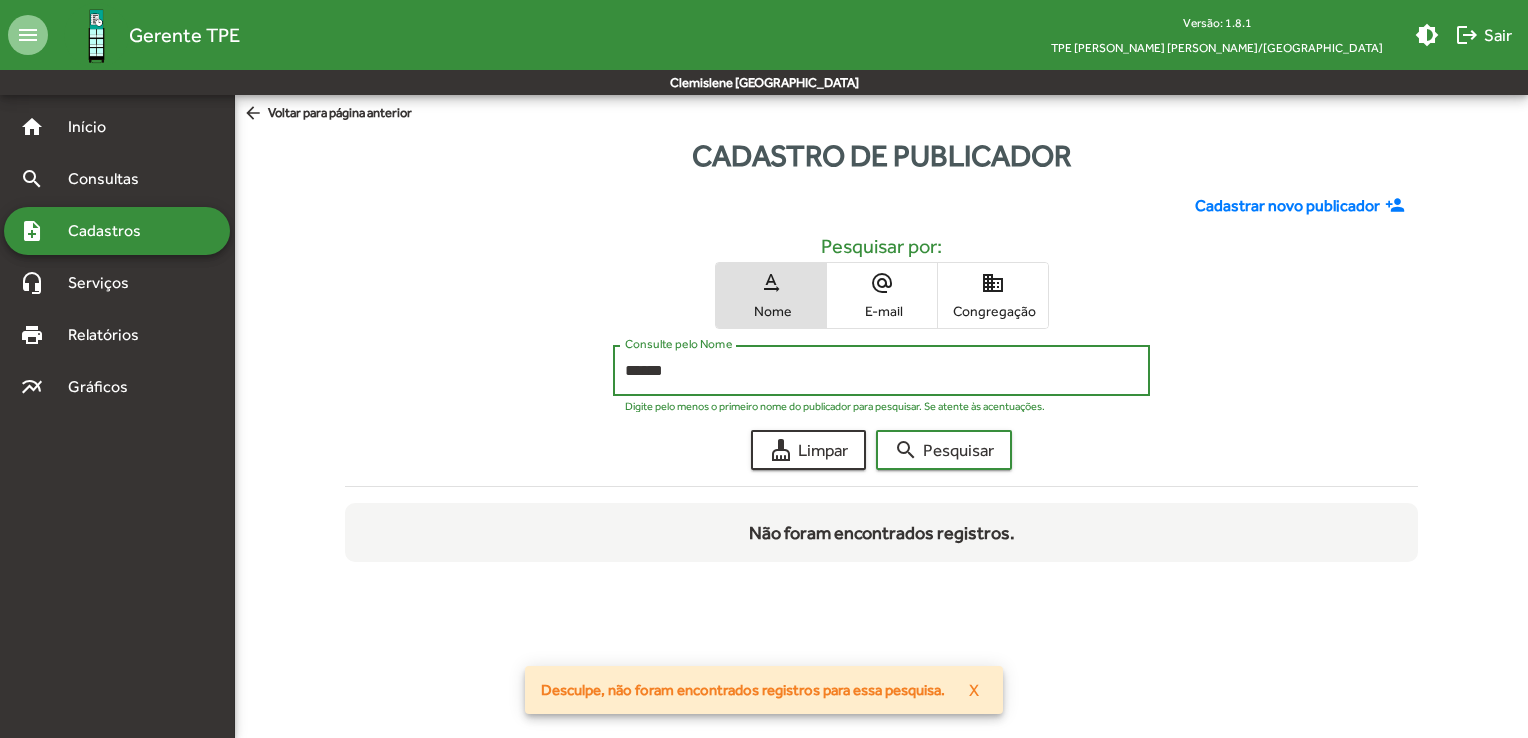 click on "******" at bounding box center (881, 371) 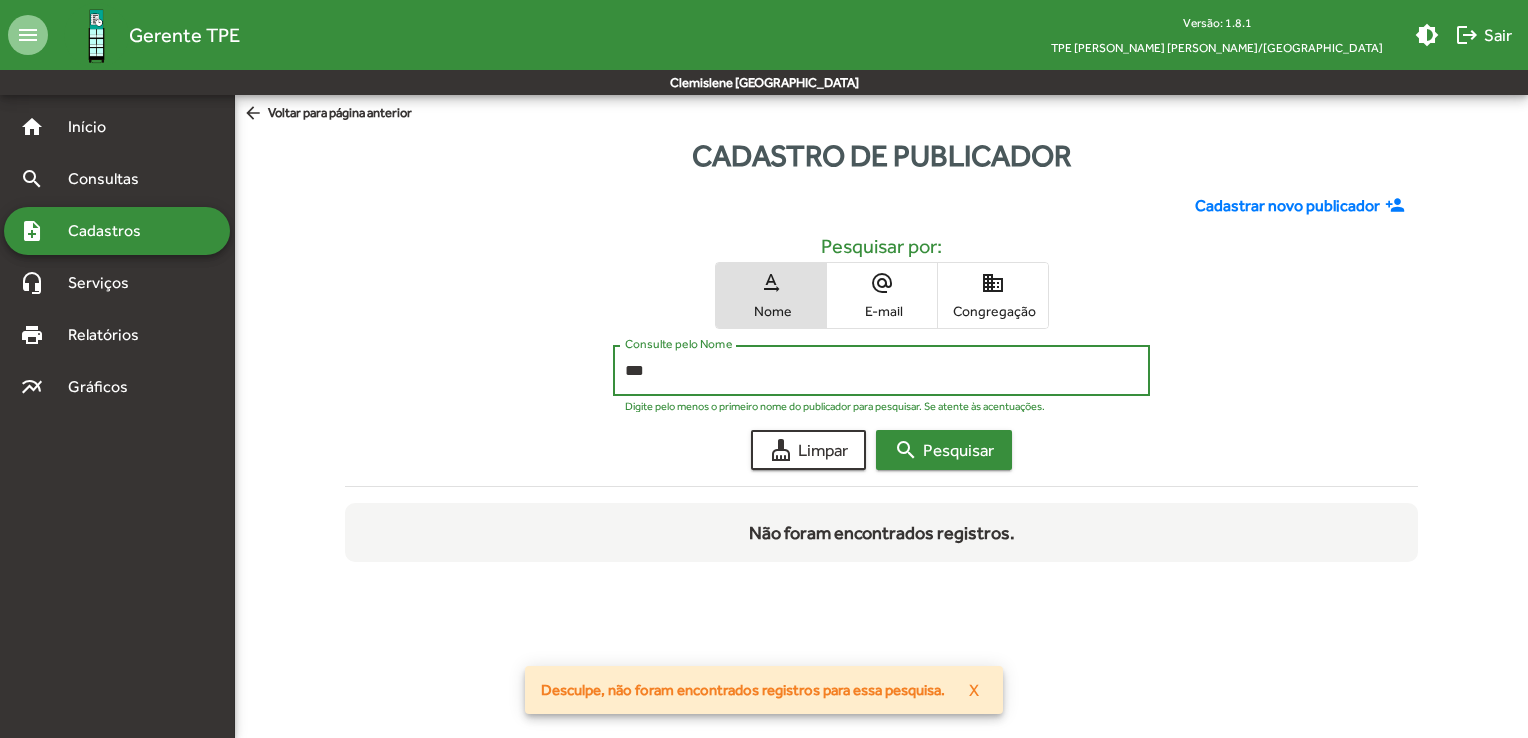 click on "search  Pesquisar" 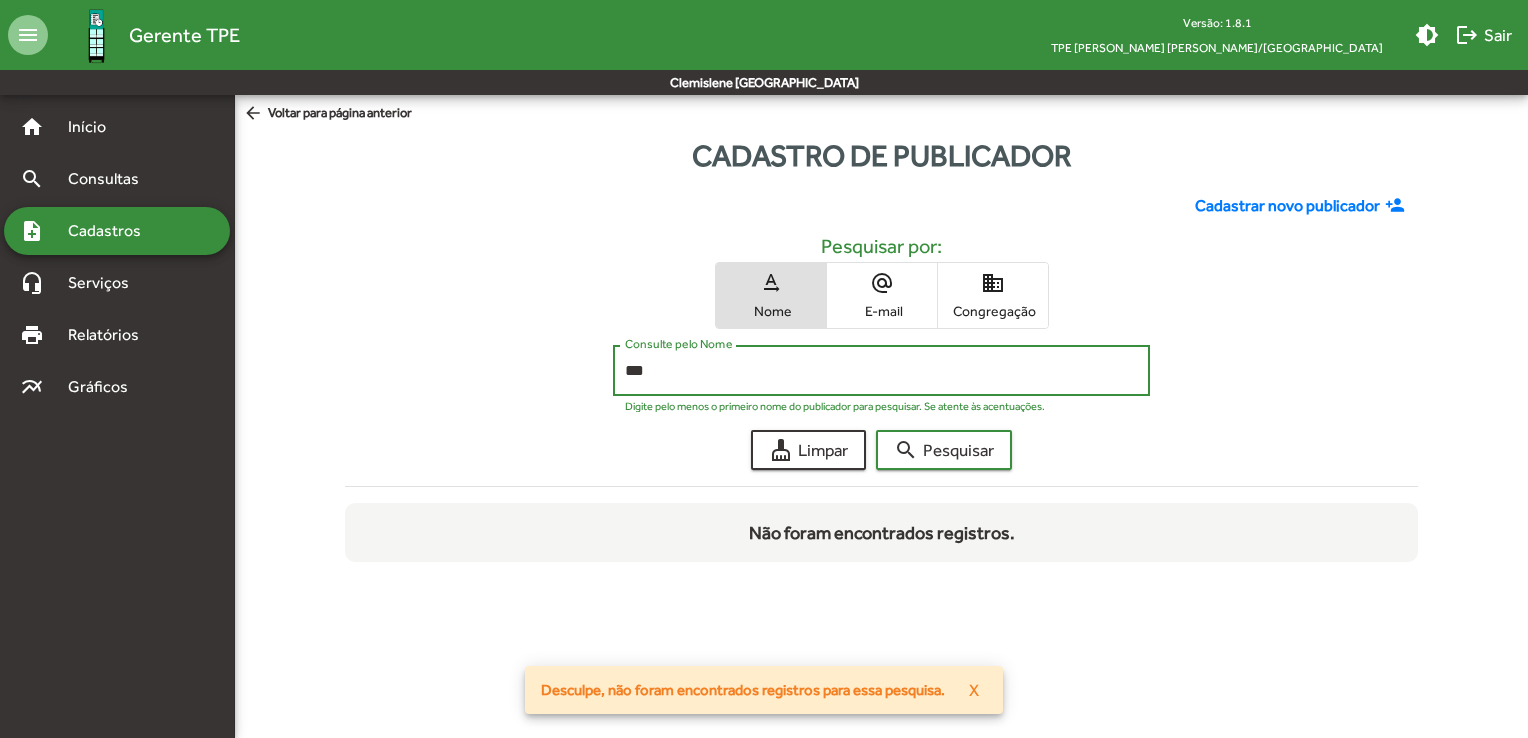 click on "***" at bounding box center [881, 371] 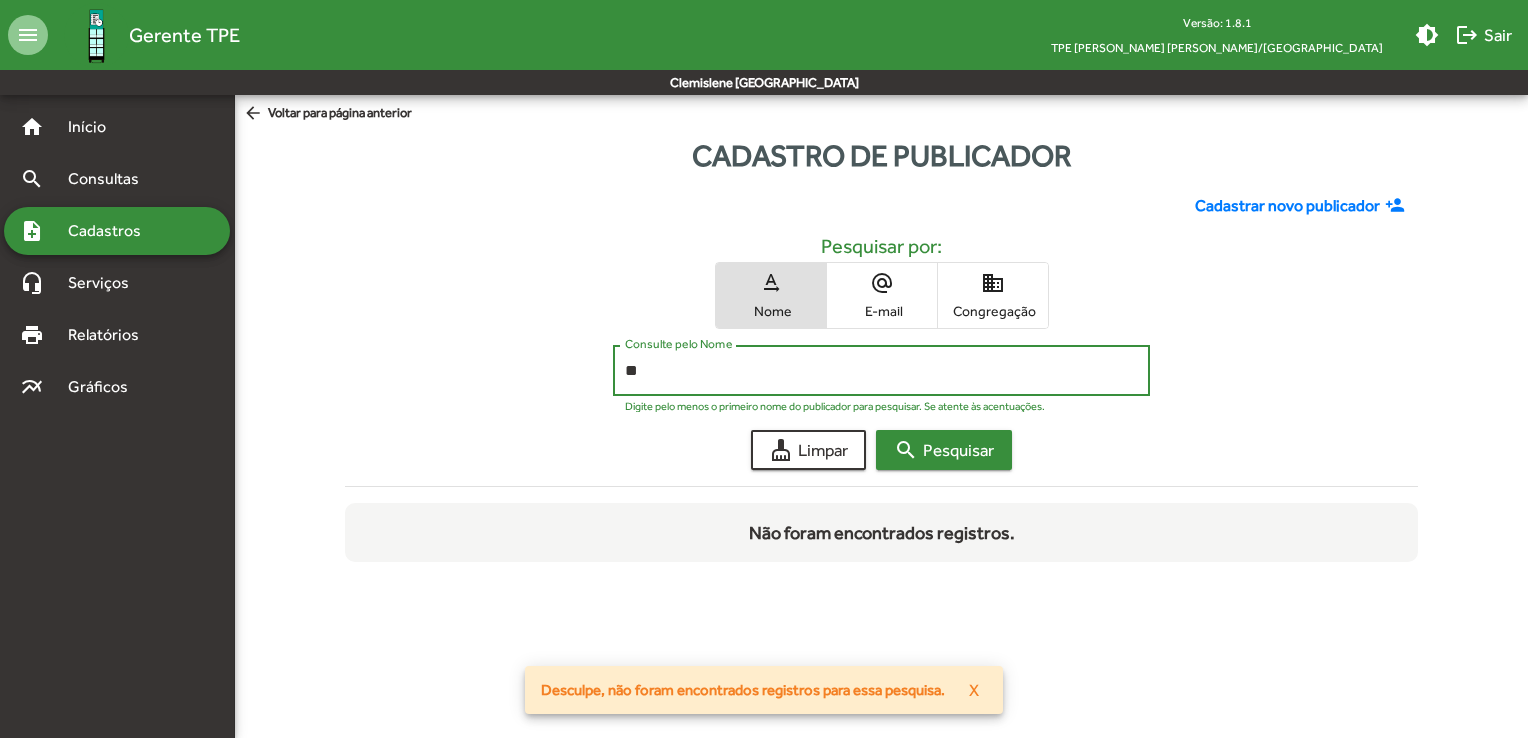 click on "search  Pesquisar" 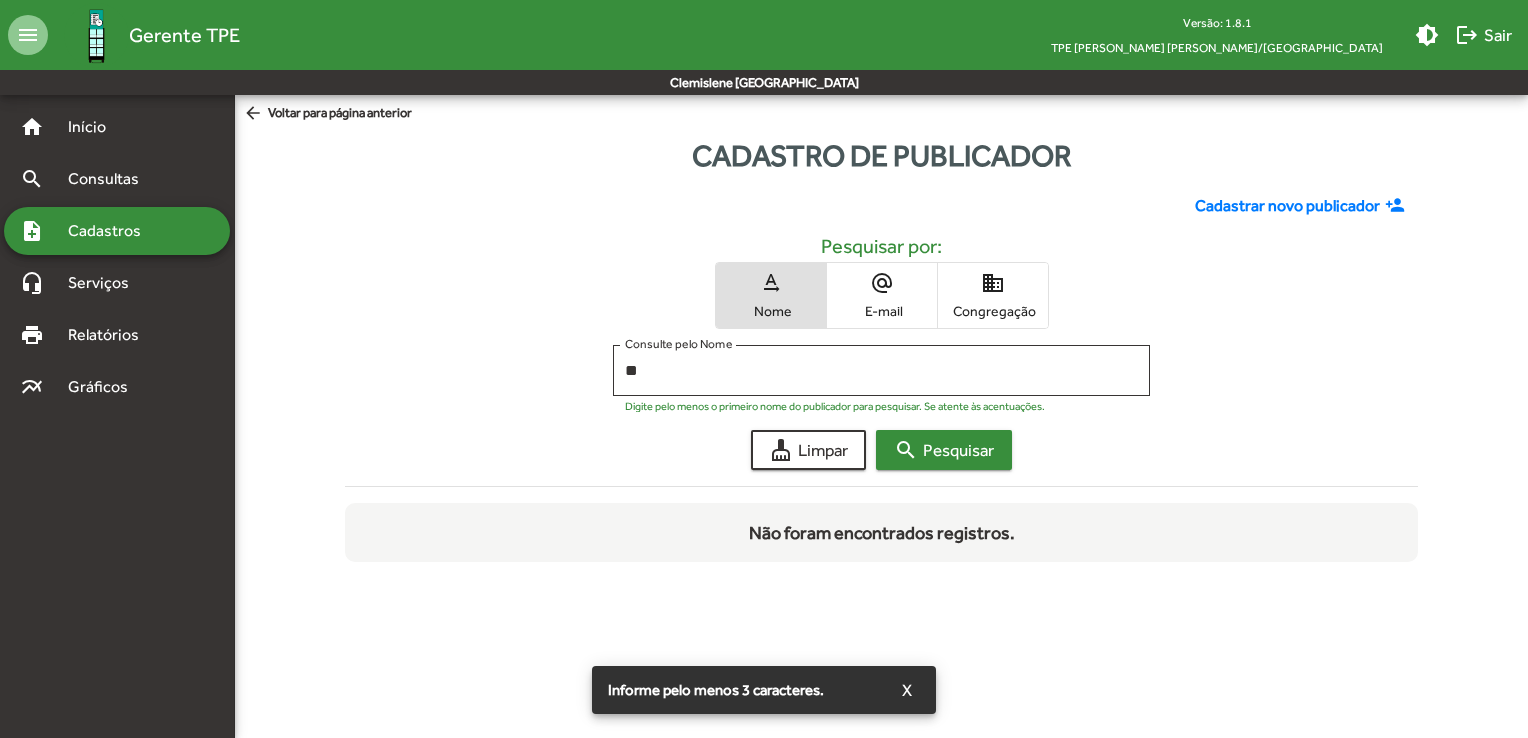 click on "search  Pesquisar" 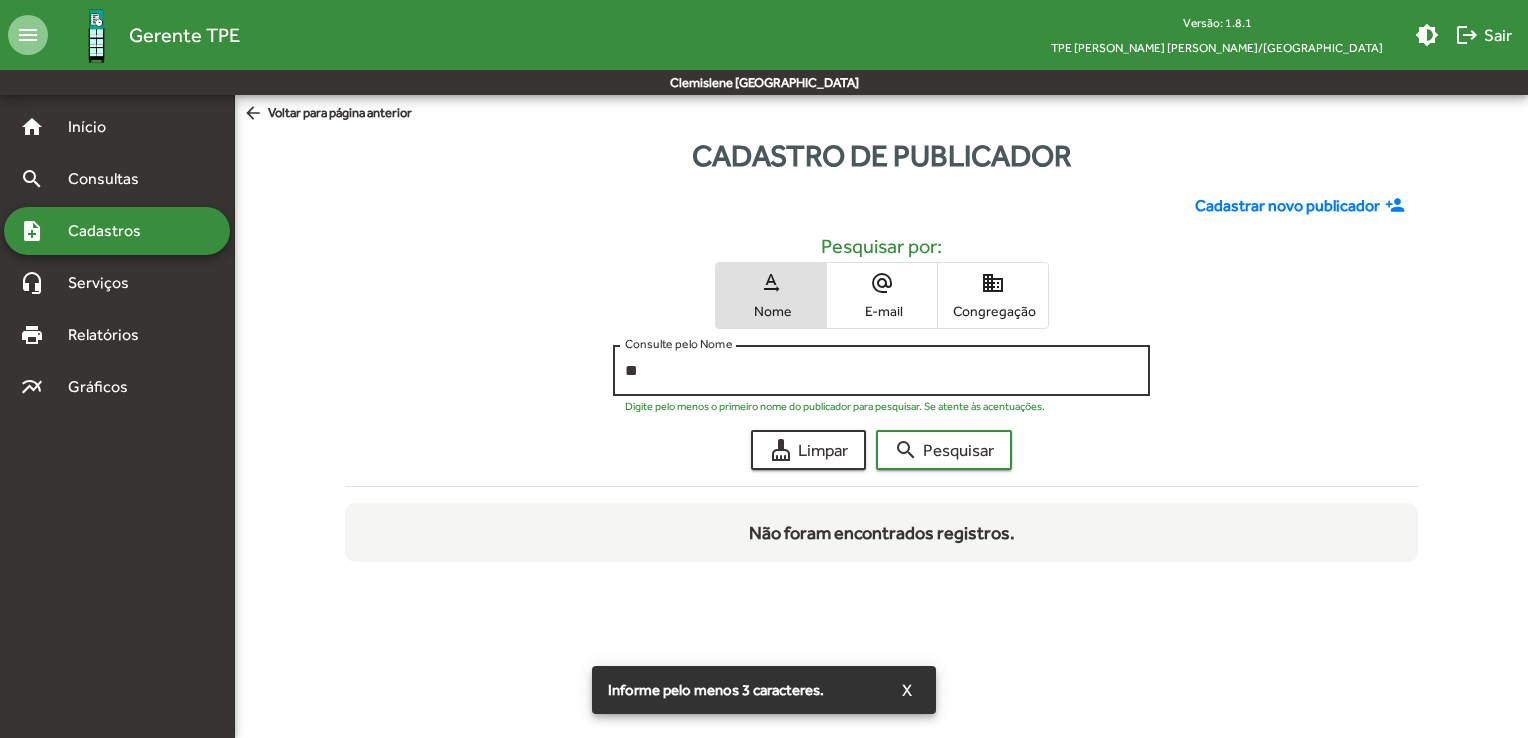 click on "**" at bounding box center [881, 371] 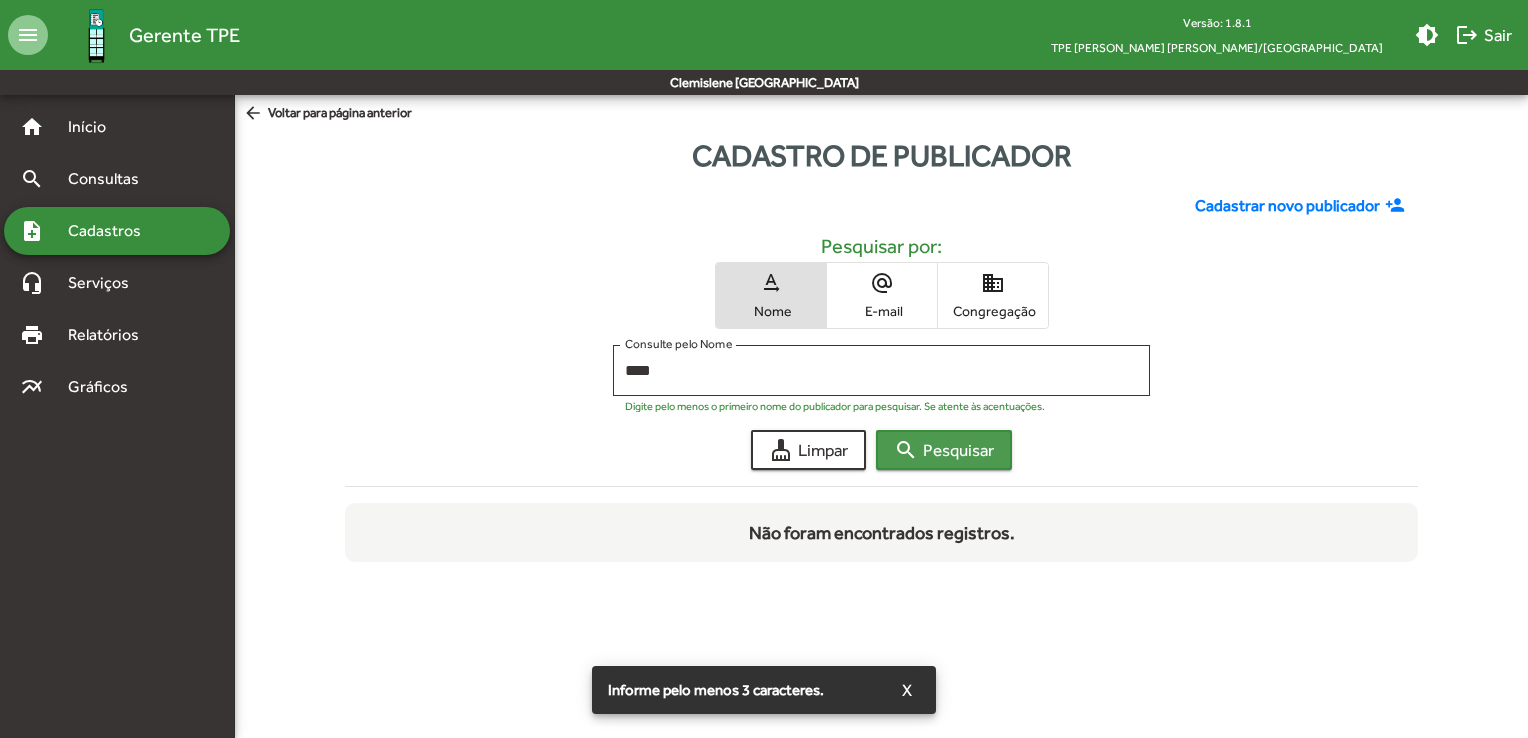 click on "search  Pesquisar" 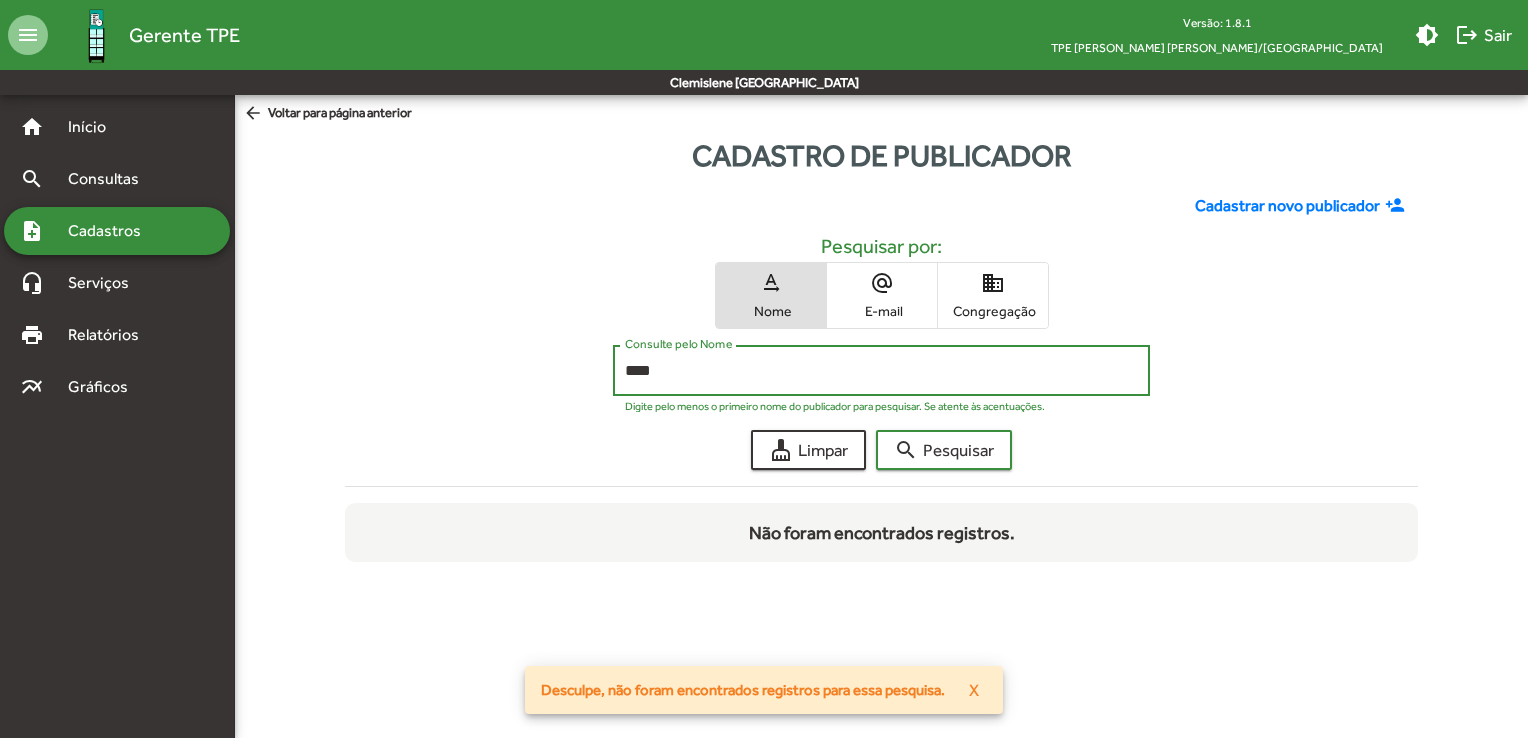 drag, startPoint x: 664, startPoint y: 374, endPoint x: 615, endPoint y: 374, distance: 49 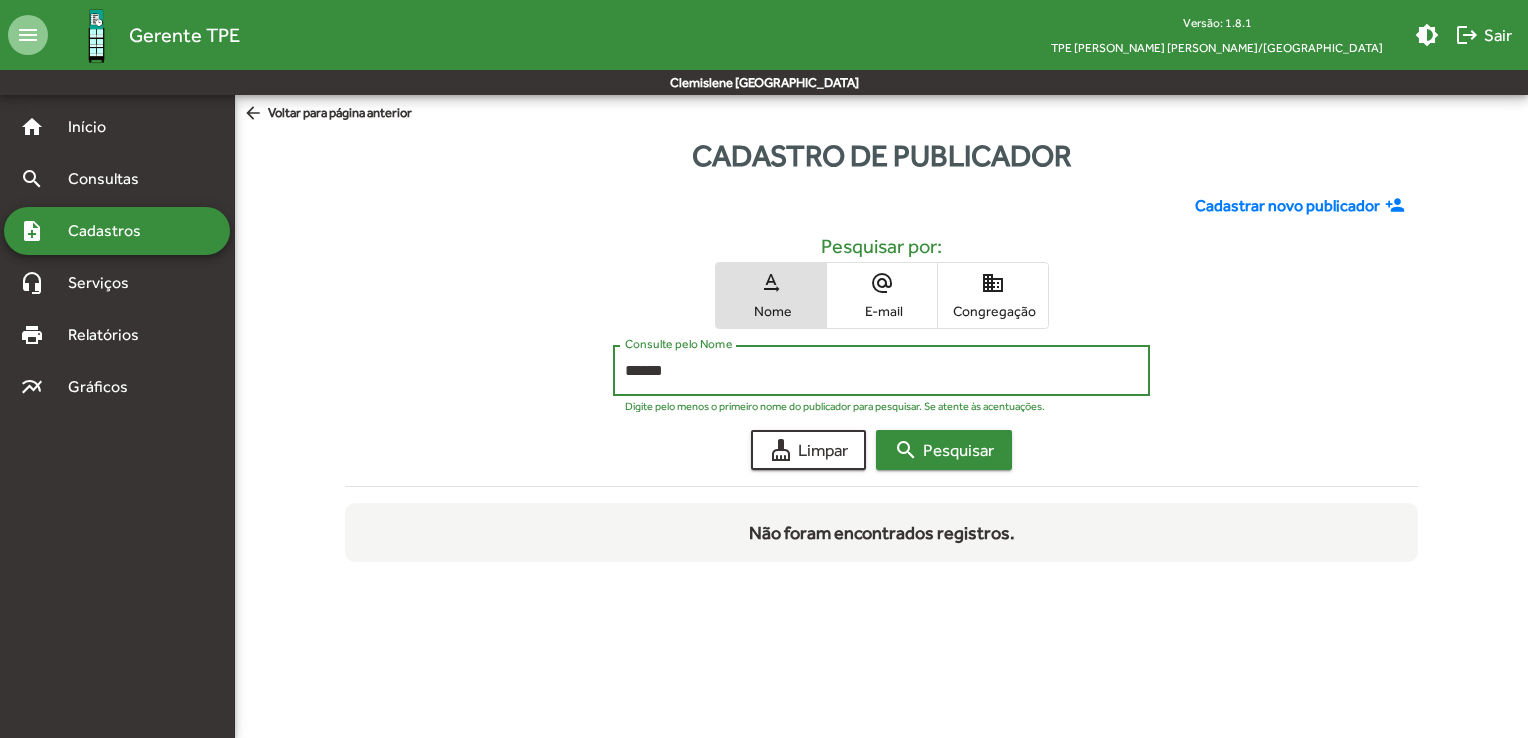 type on "******" 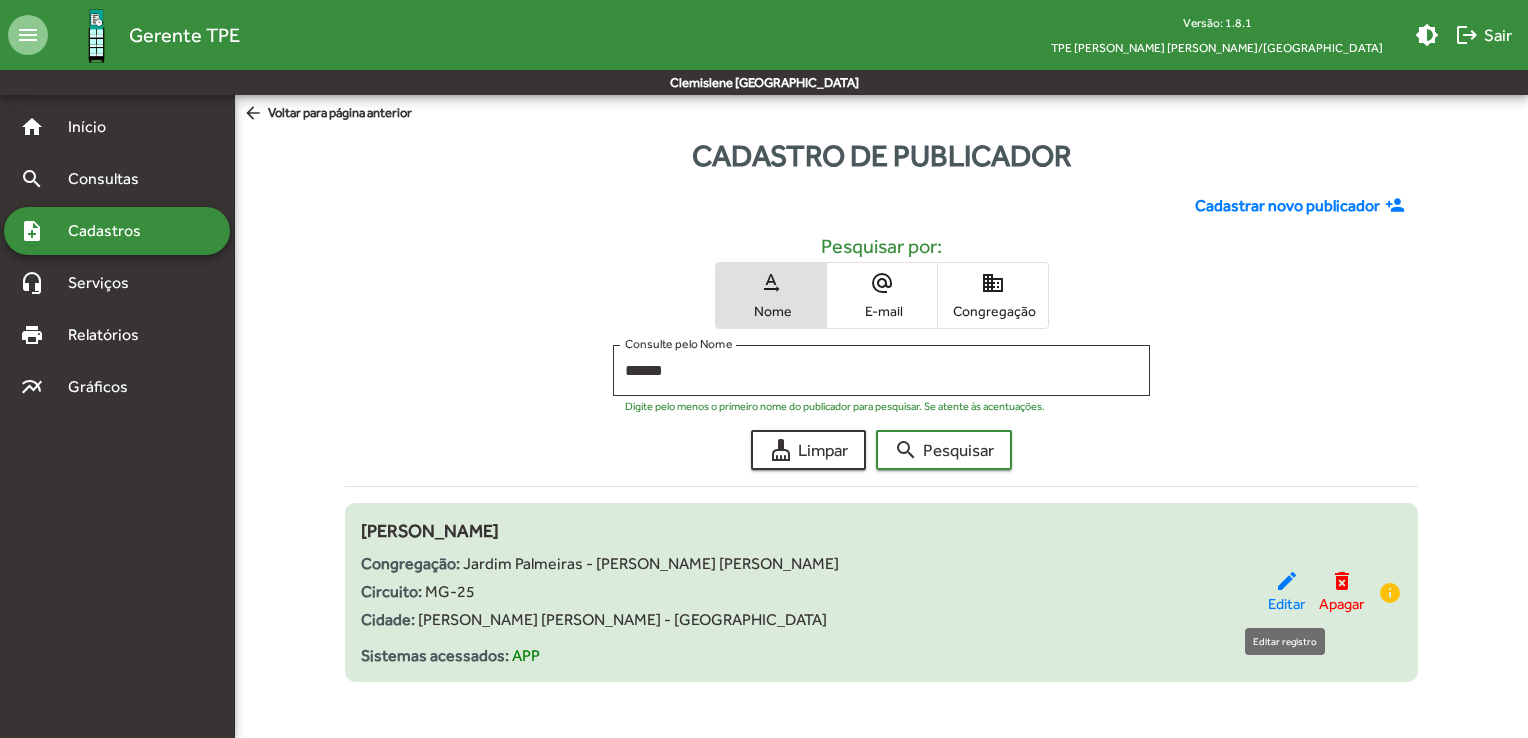 click on "edit" 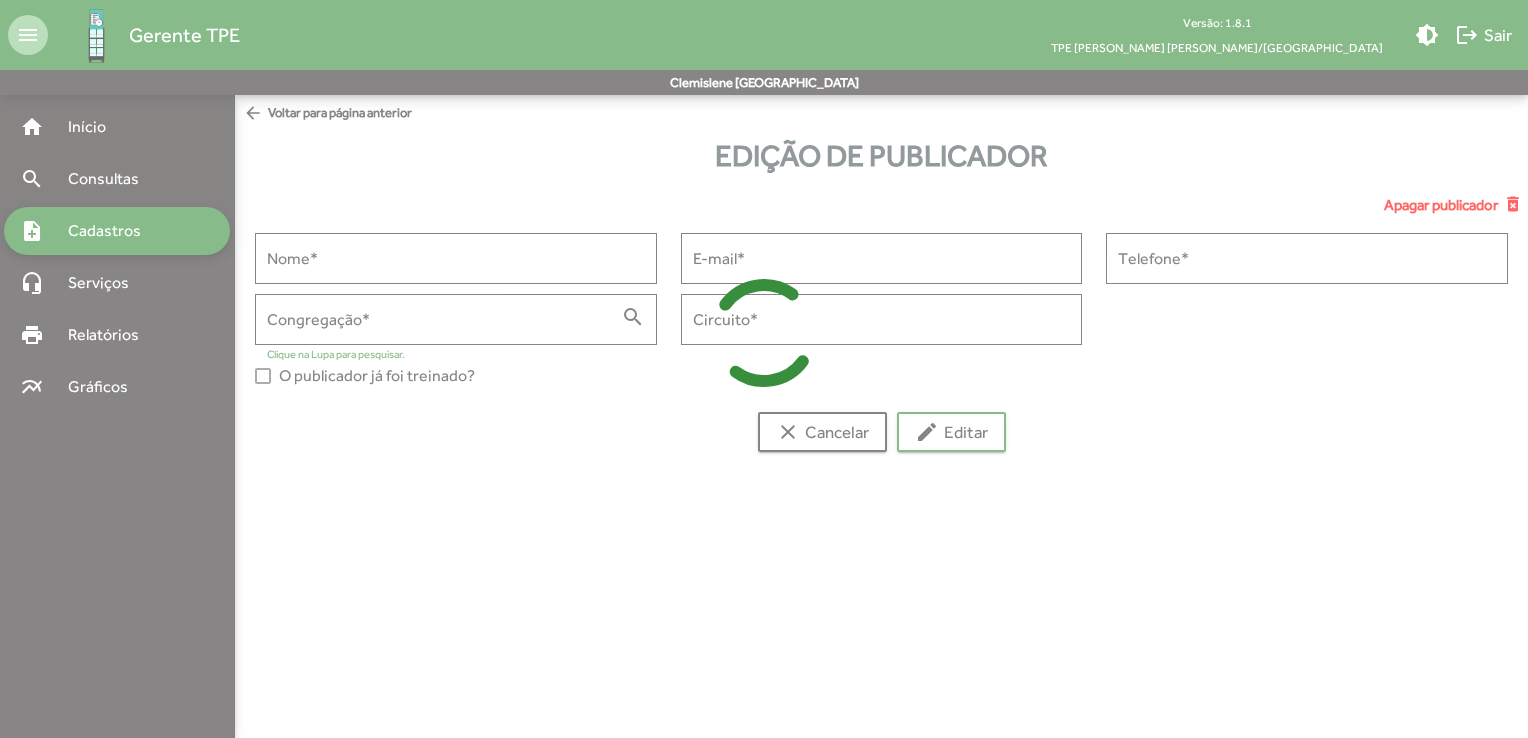 type on "**********" 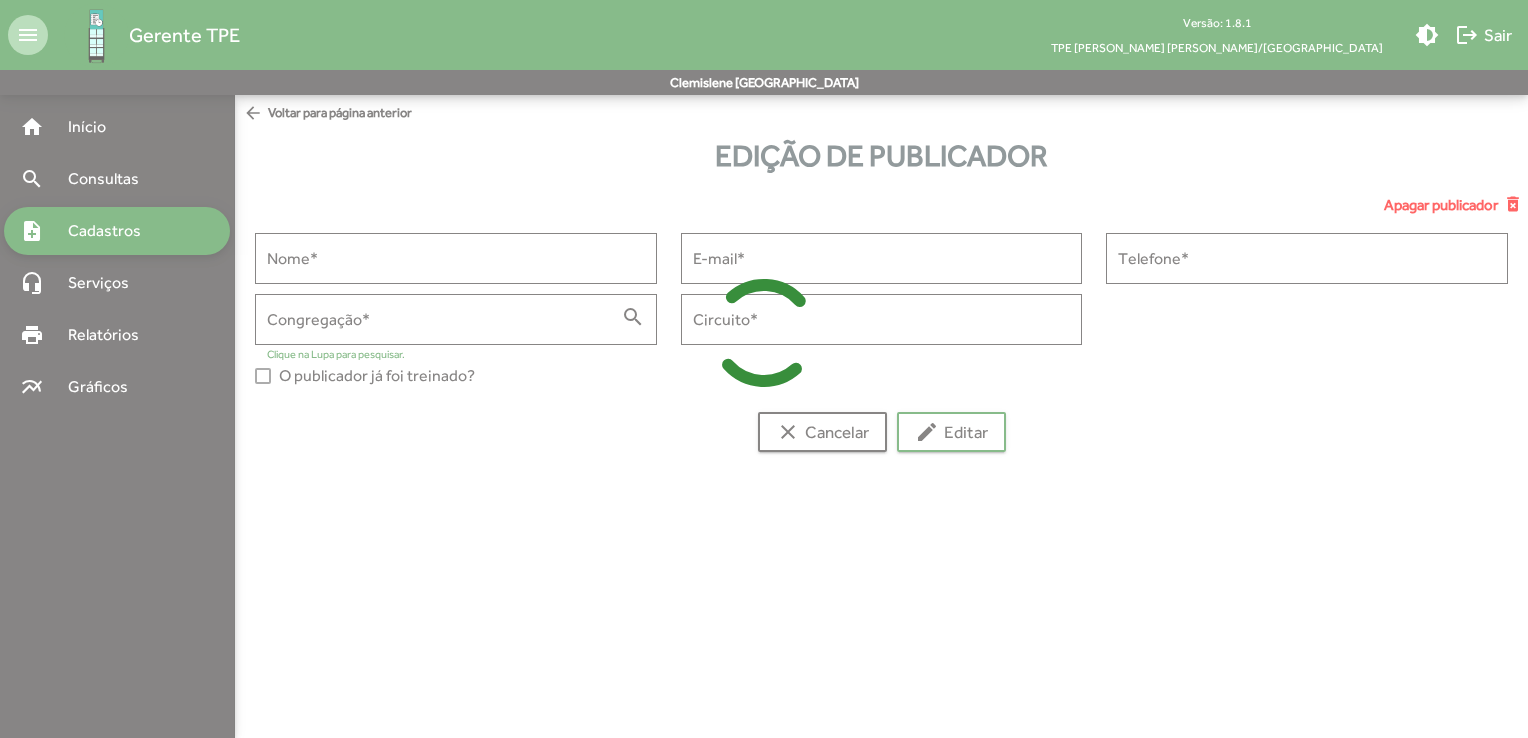 type on "**********" 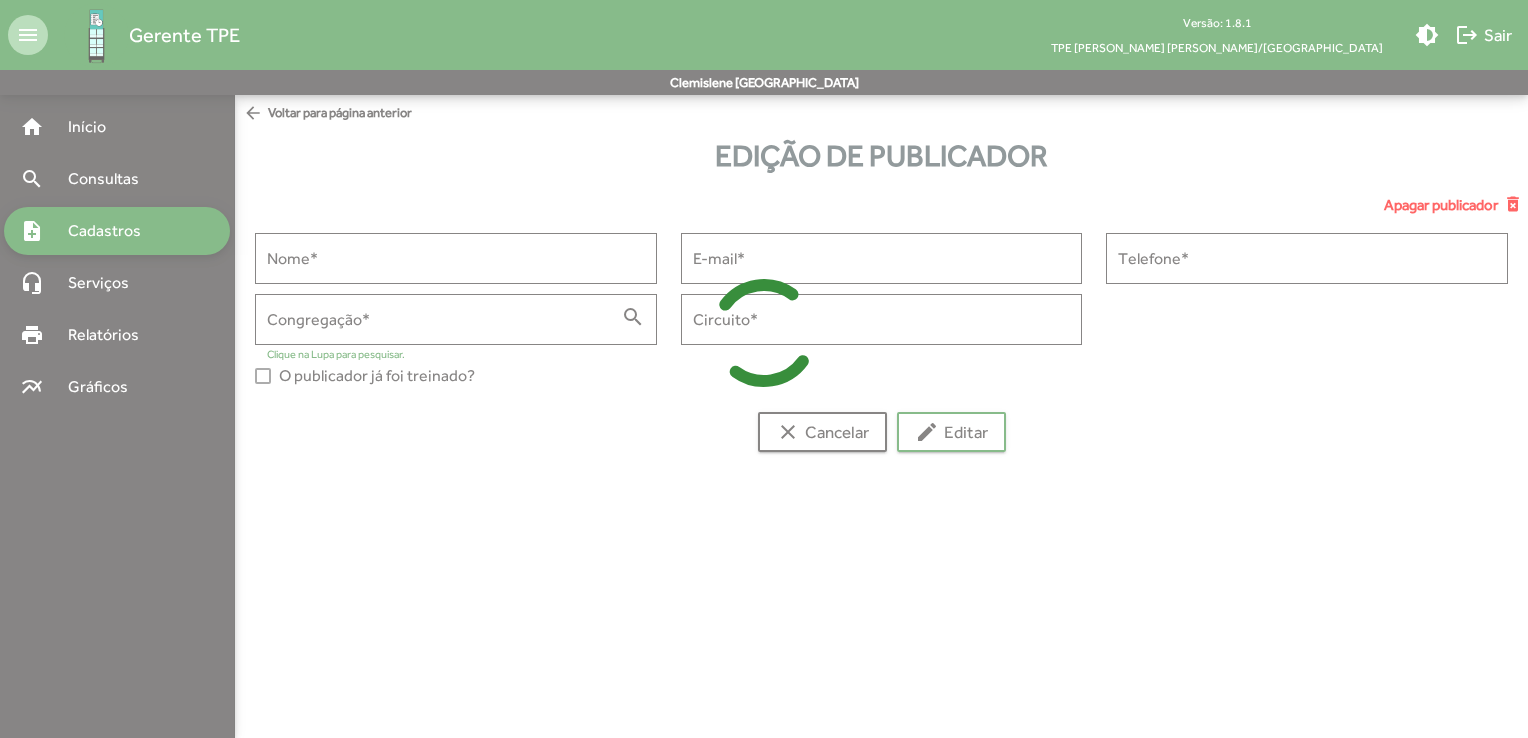 type on "**********" 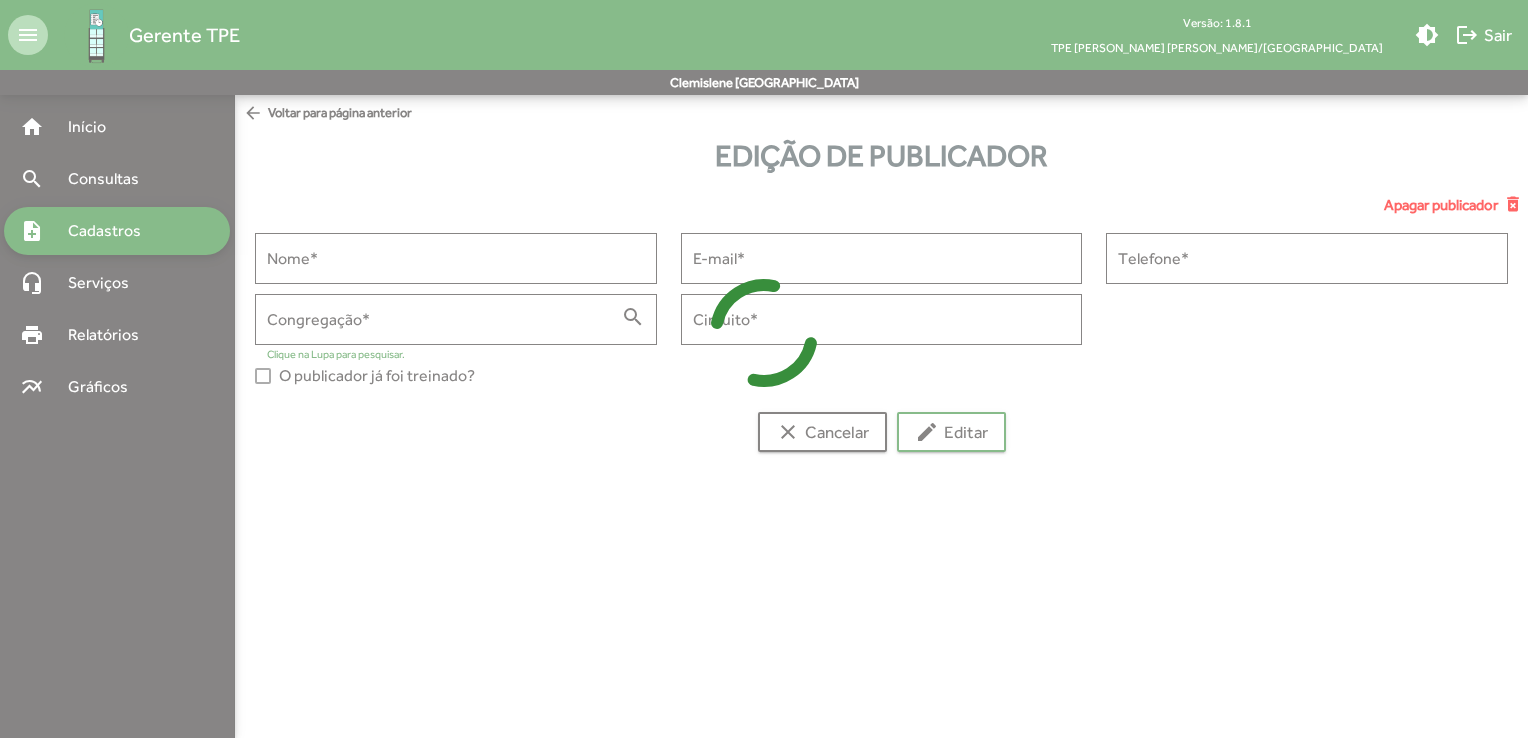 type on "**********" 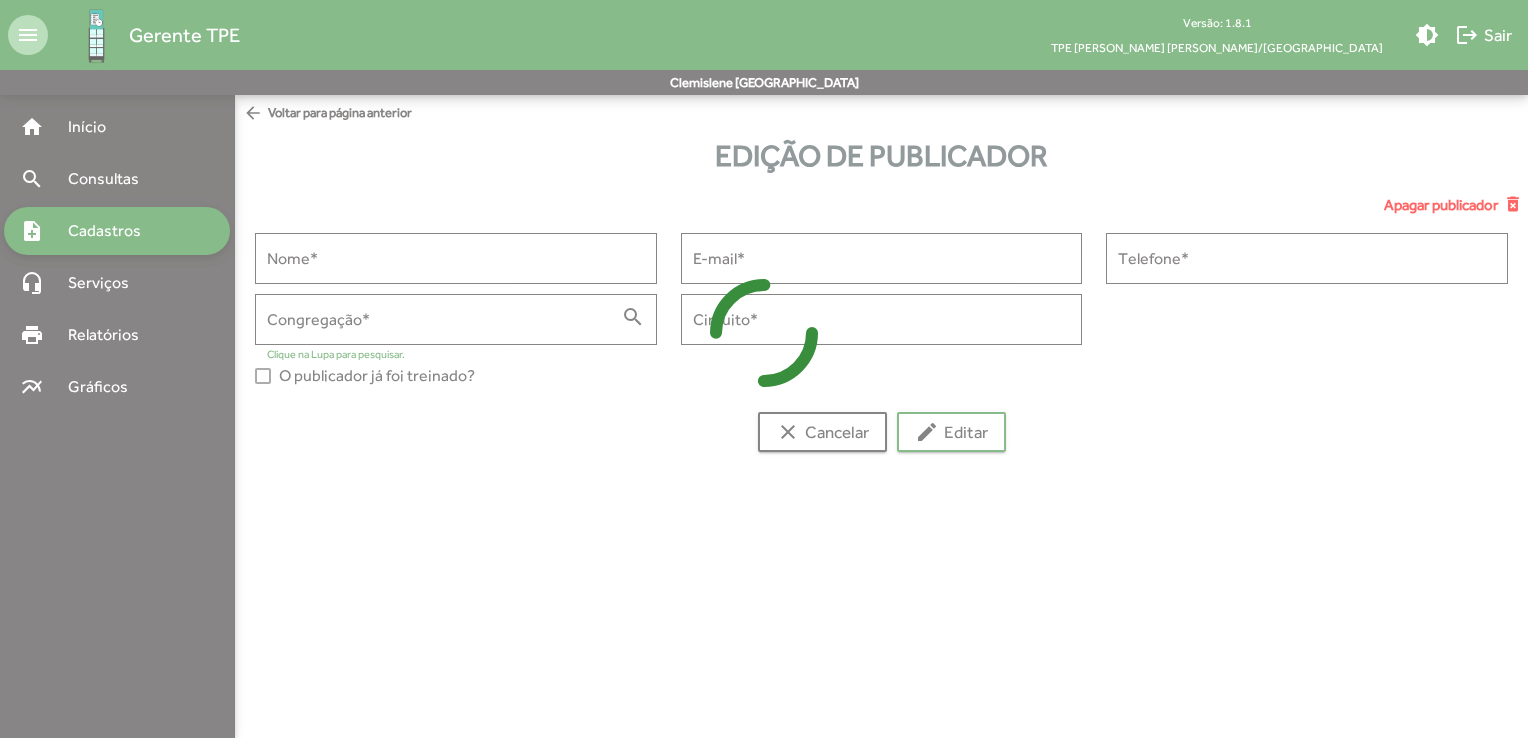 type on "*****" 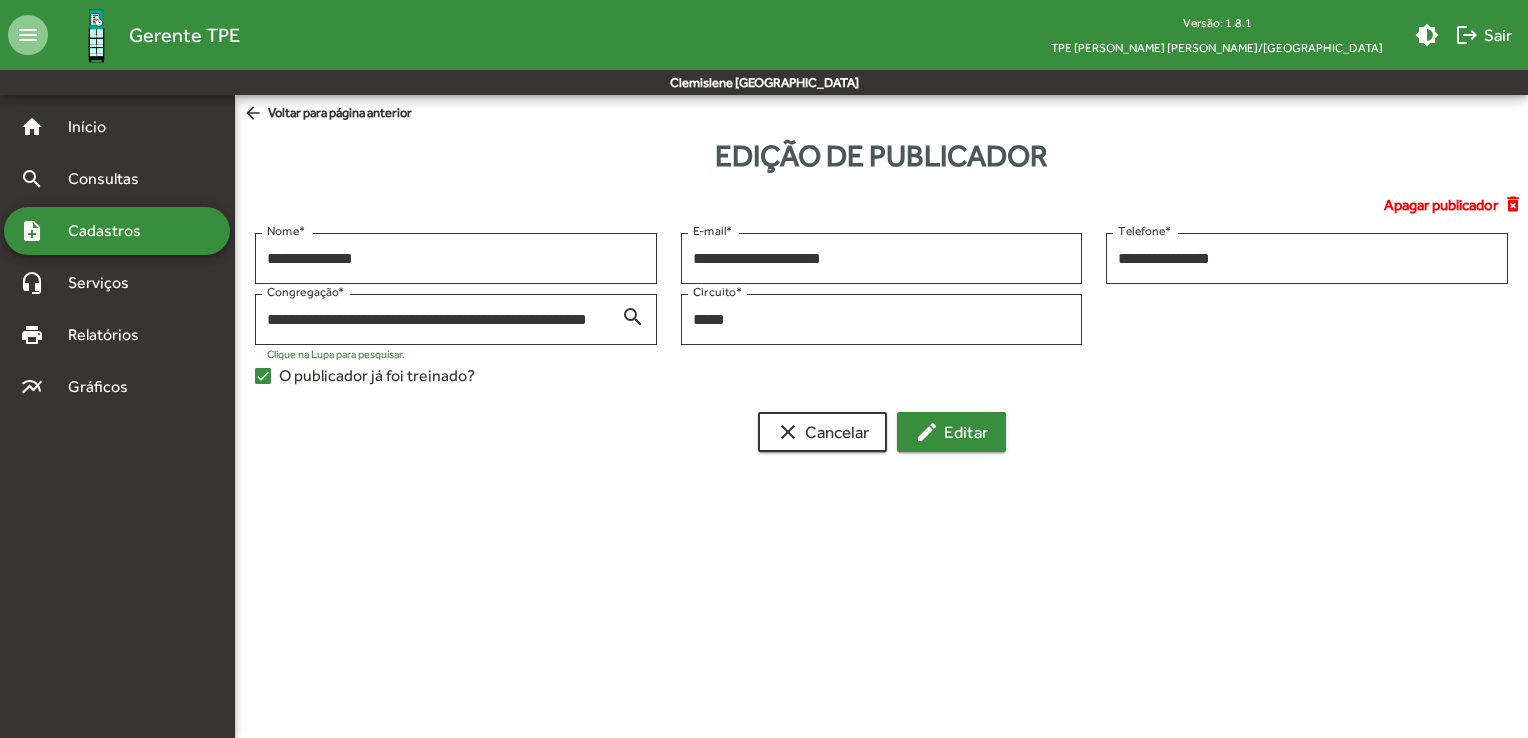 click on "edit  Editar" at bounding box center (951, 432) 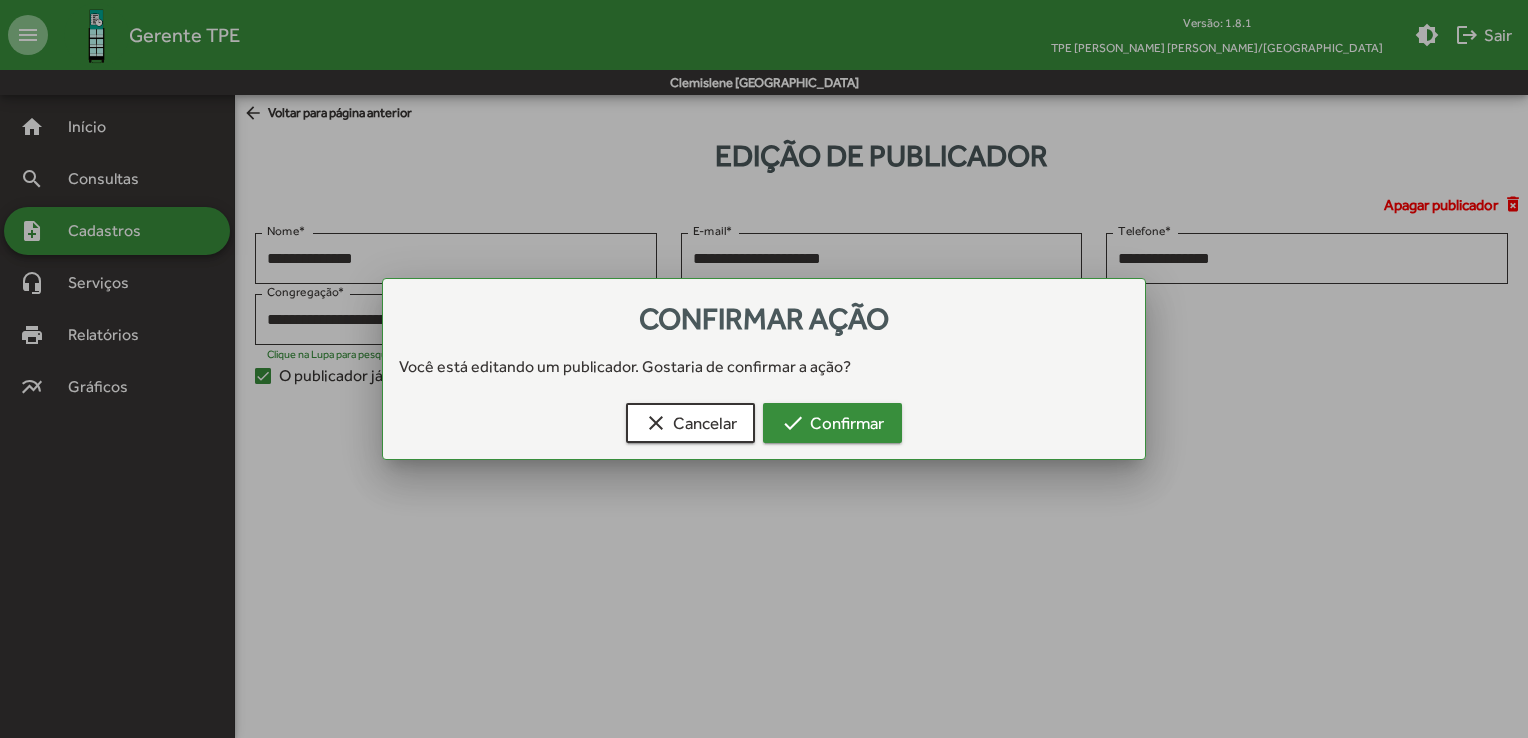click on "check  Confirmar" at bounding box center [832, 423] 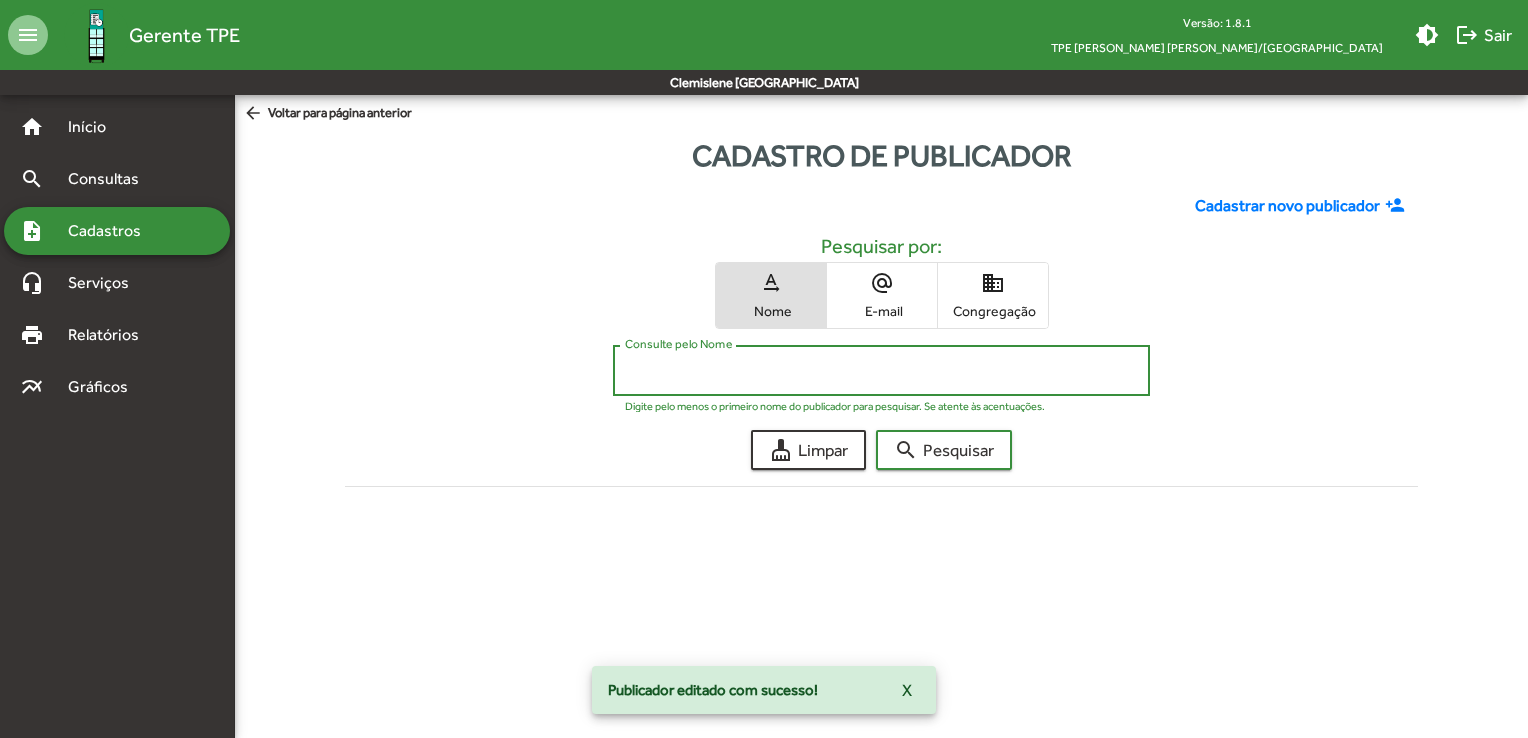 click on "Consulte pelo Nome" at bounding box center (881, 371) 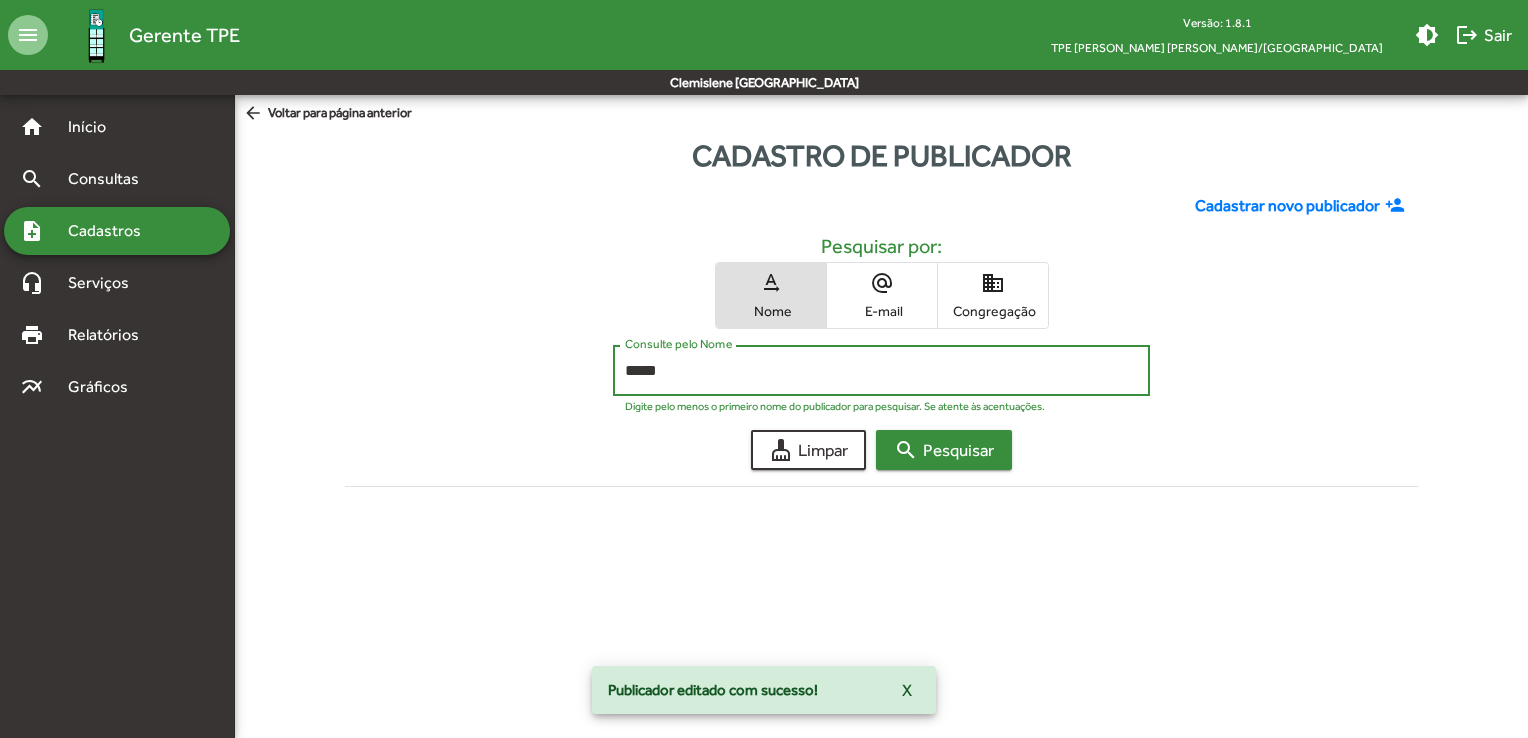 type on "*****" 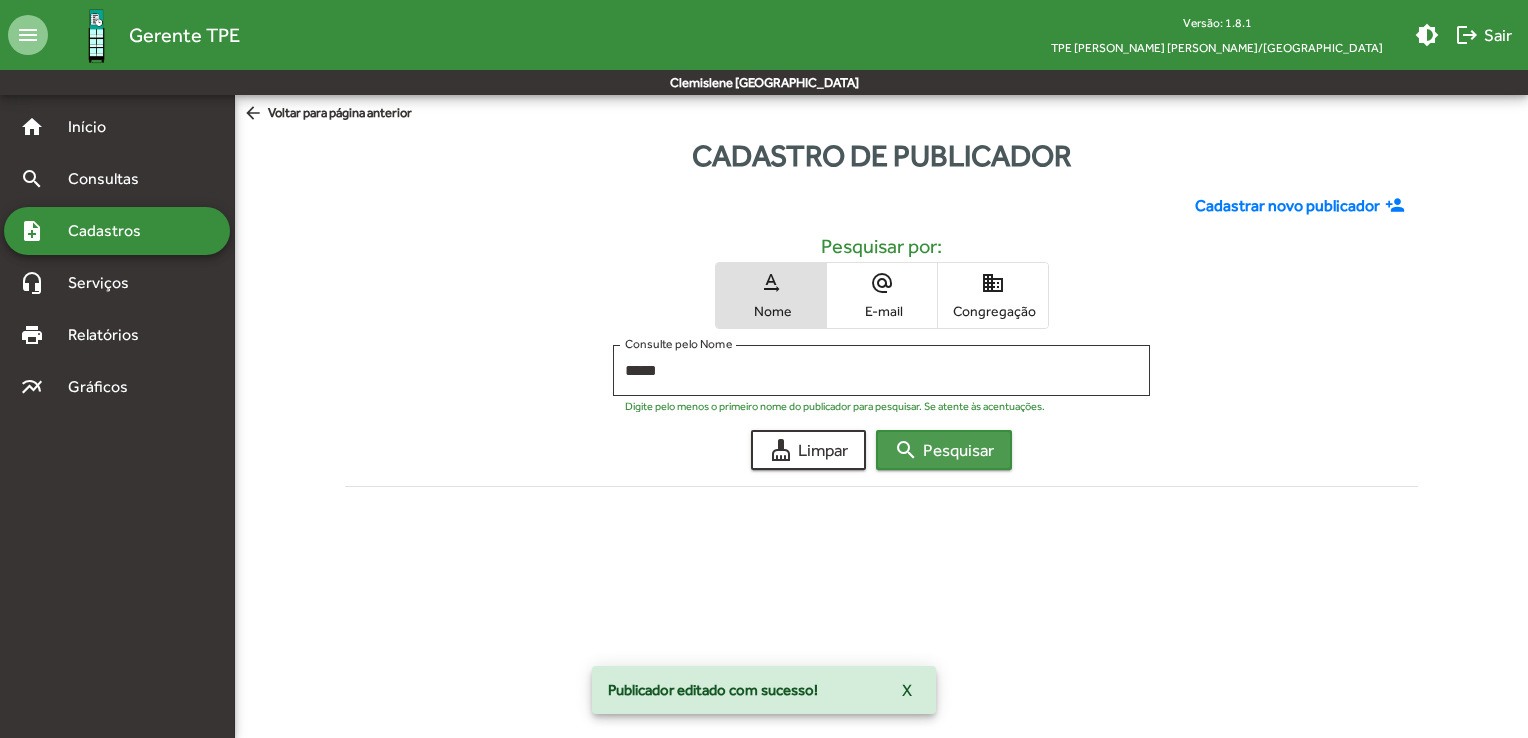 click on "search  Pesquisar" 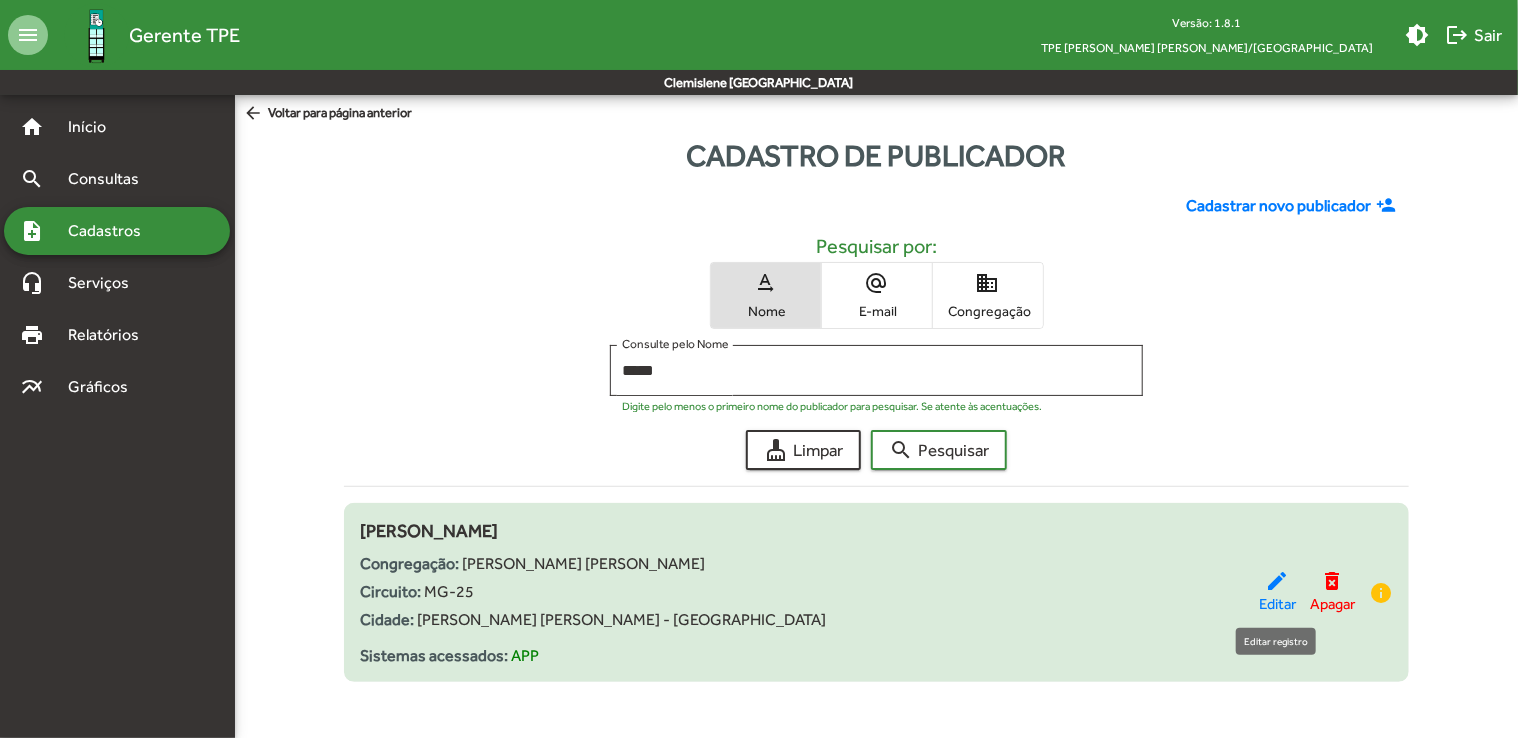 click on "edit" 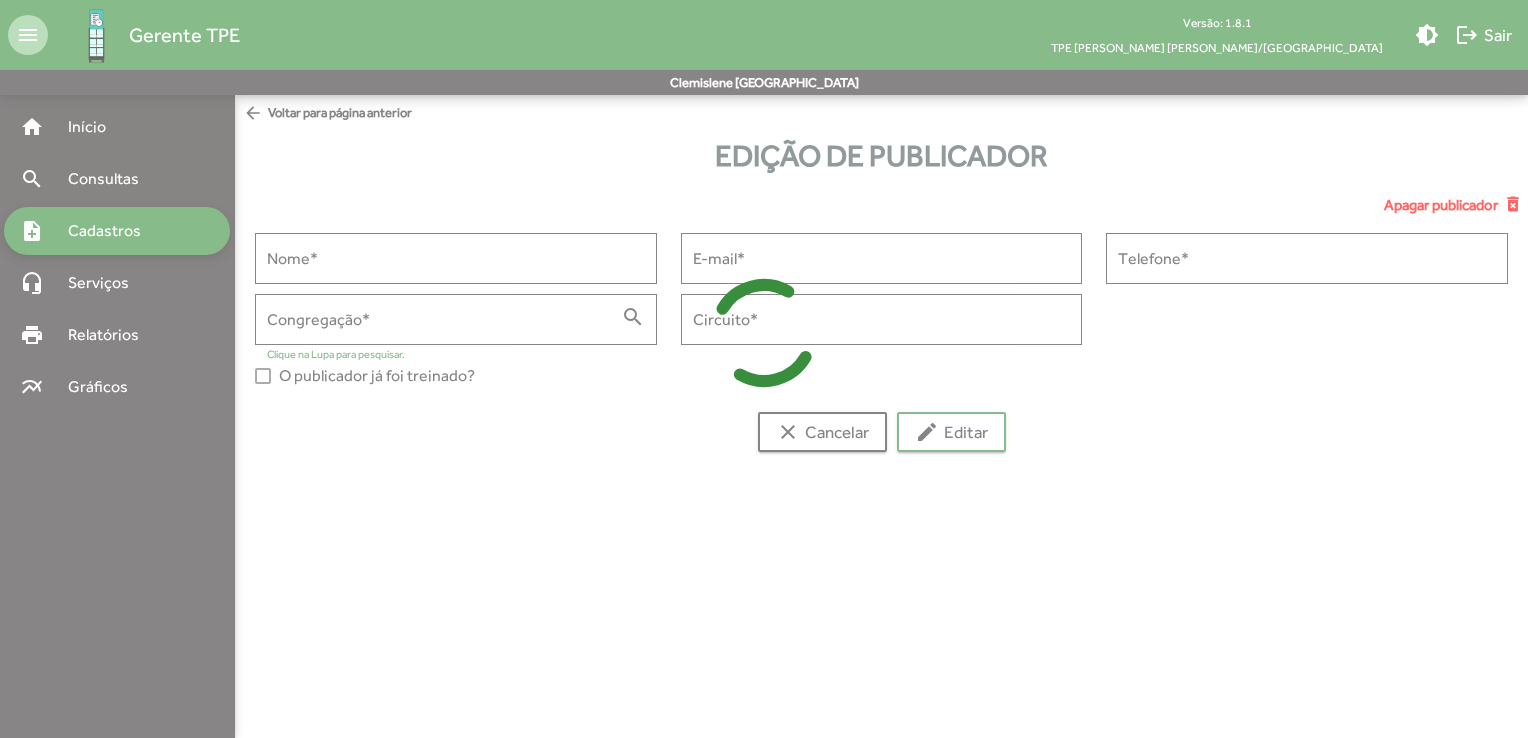 type on "**********" 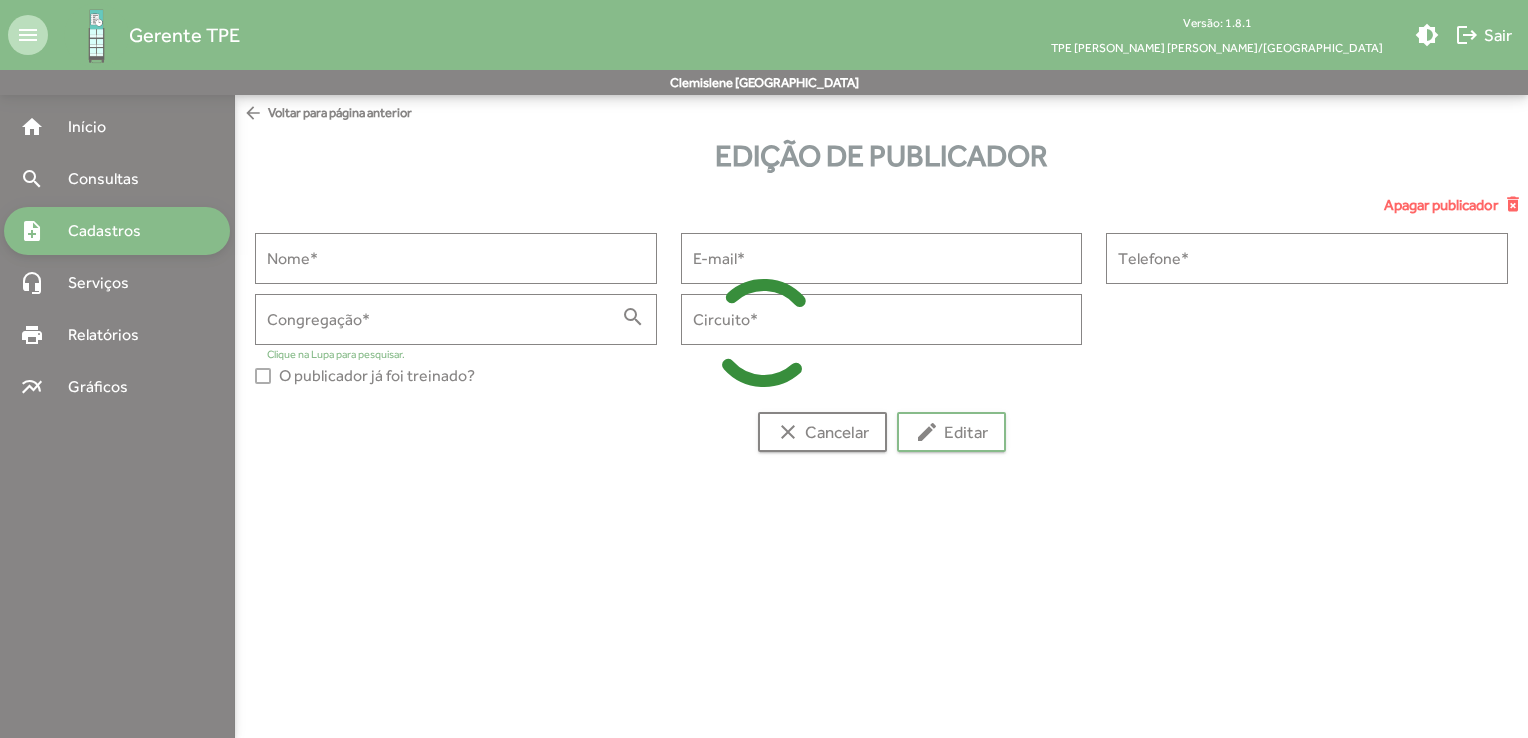 type on "**********" 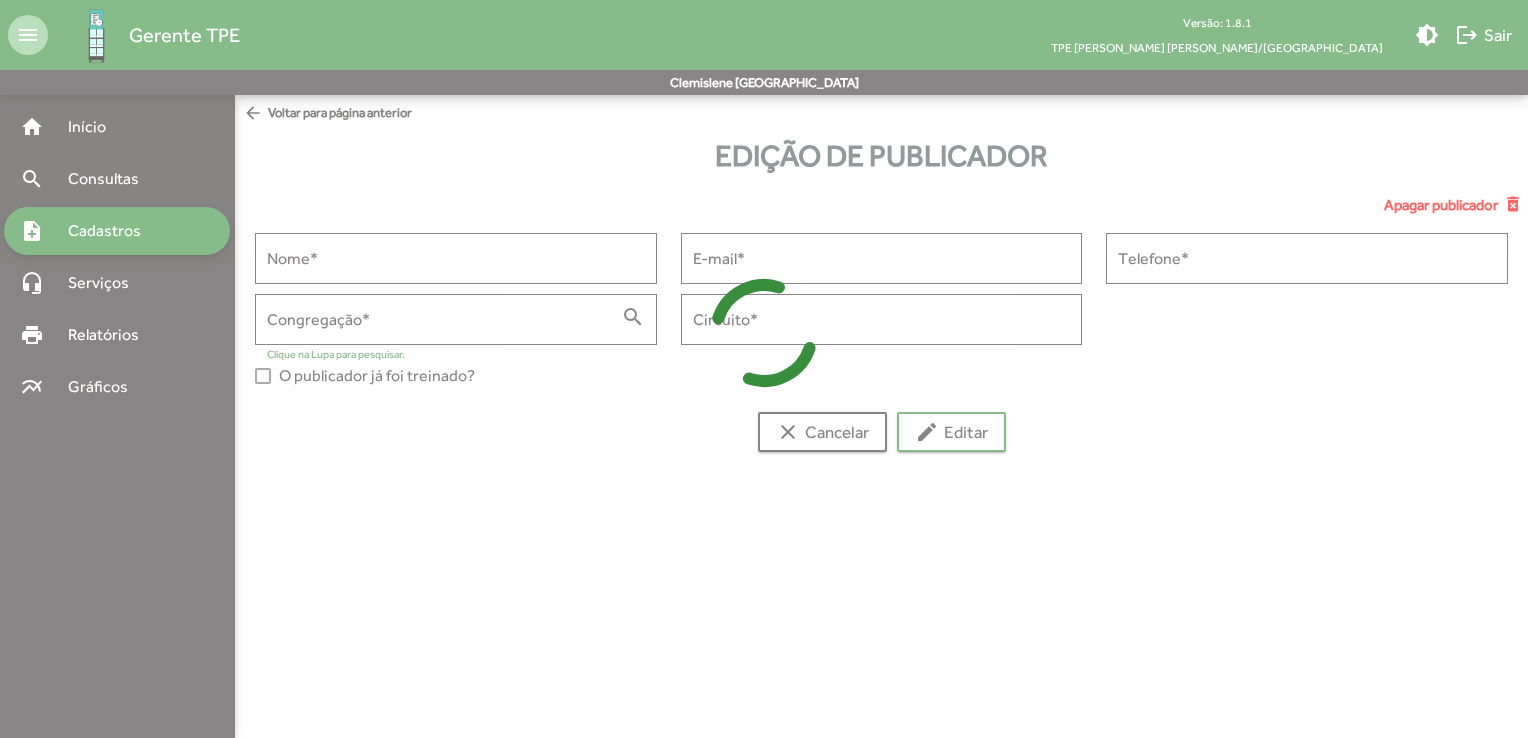type on "**********" 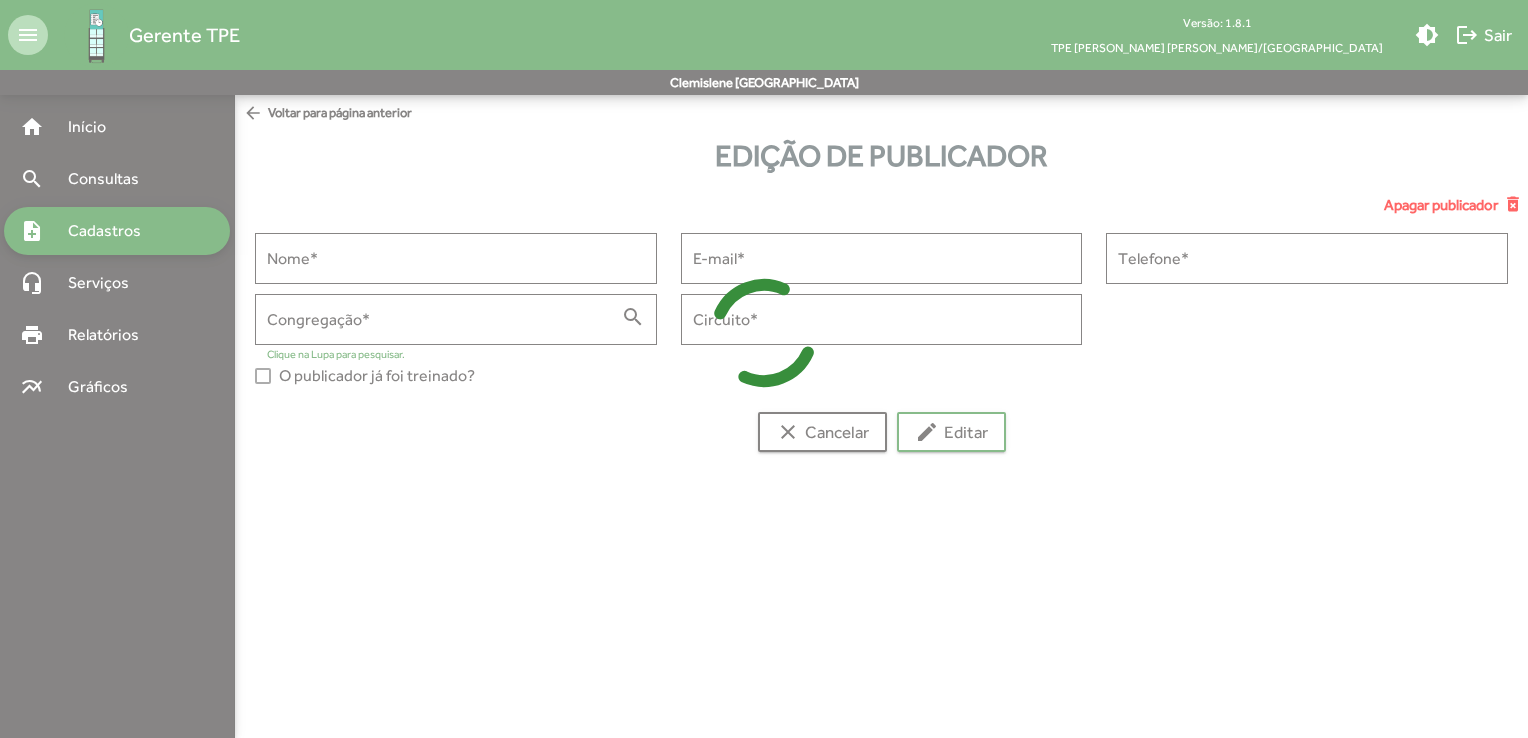type on "**********" 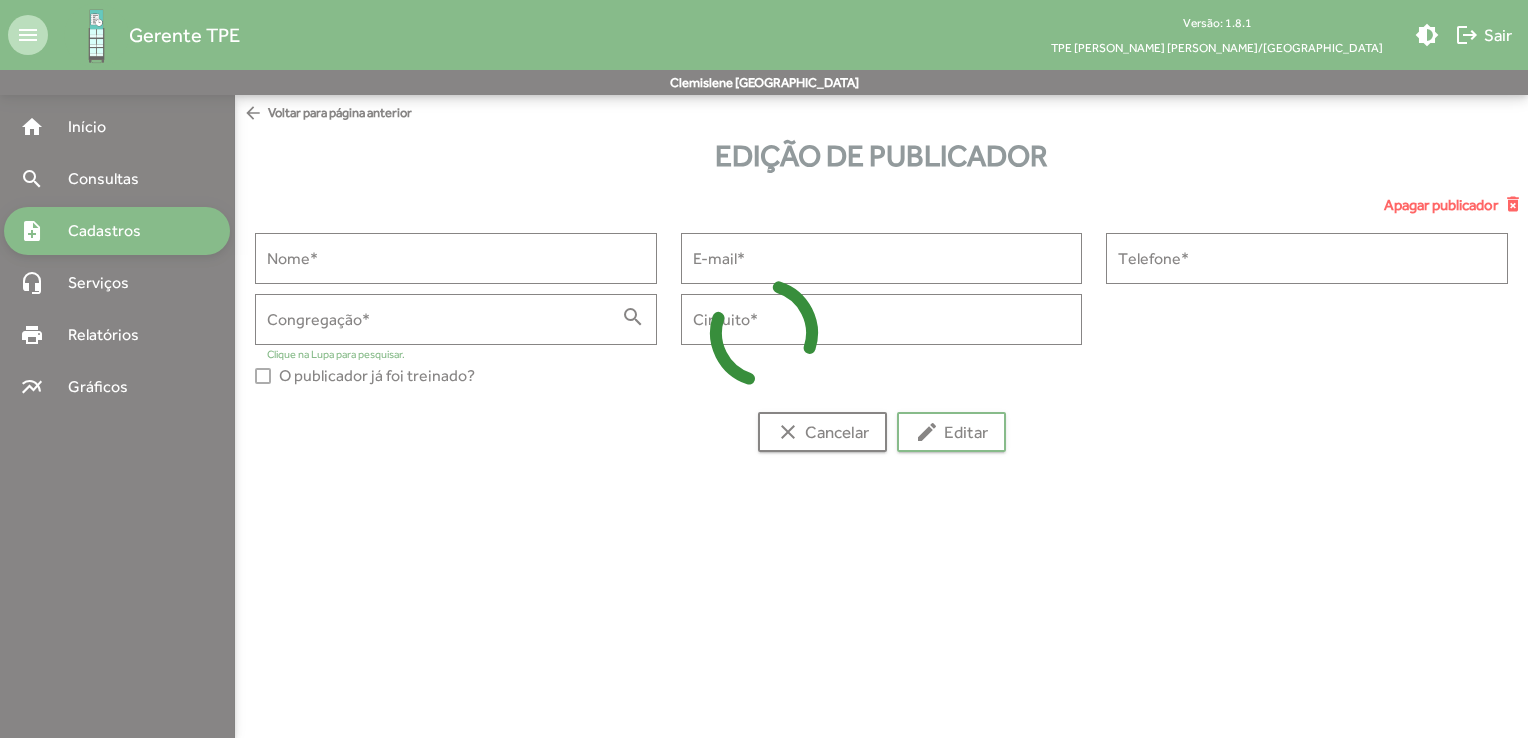 type on "*****" 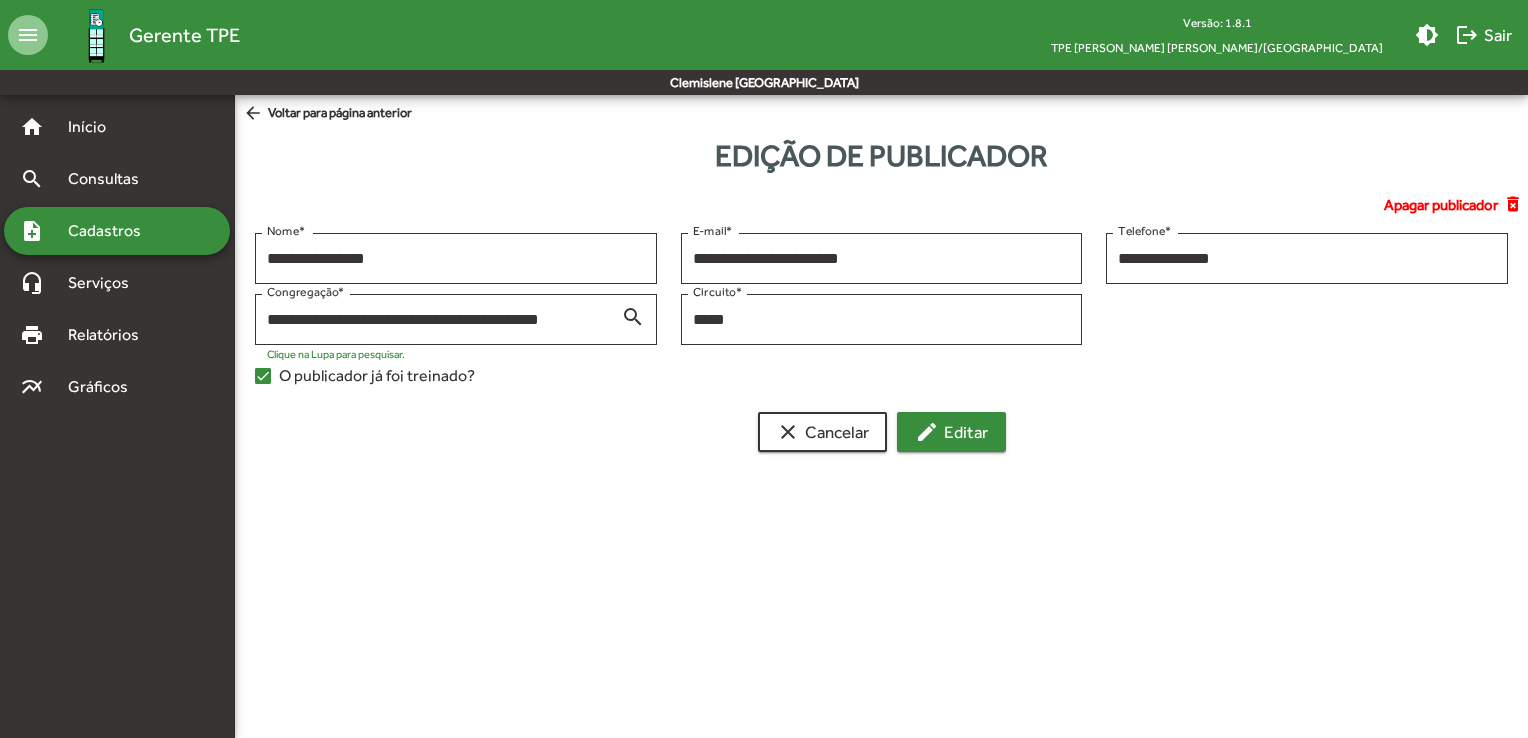 click on "edit  Editar" at bounding box center [951, 432] 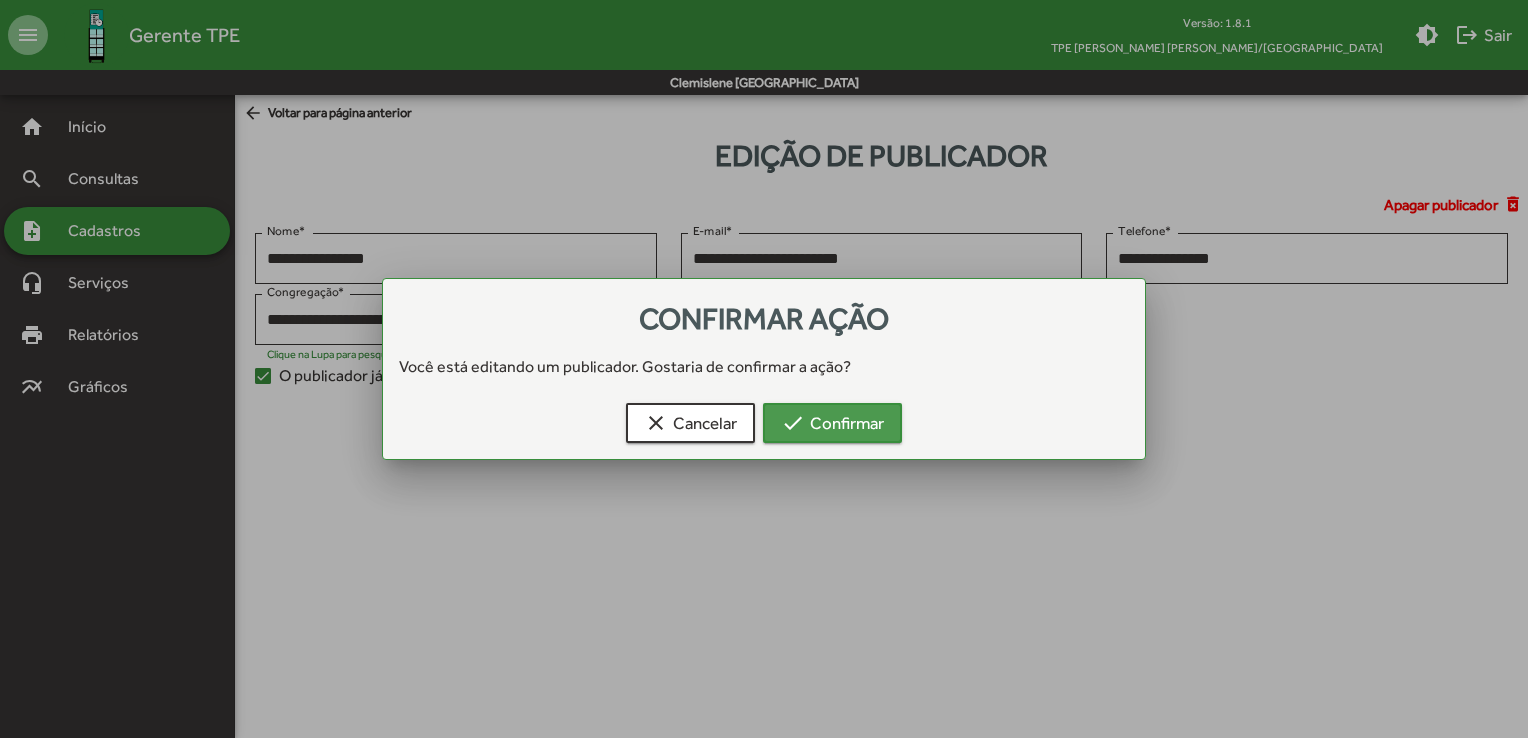 click on "check  Confirmar" at bounding box center [832, 423] 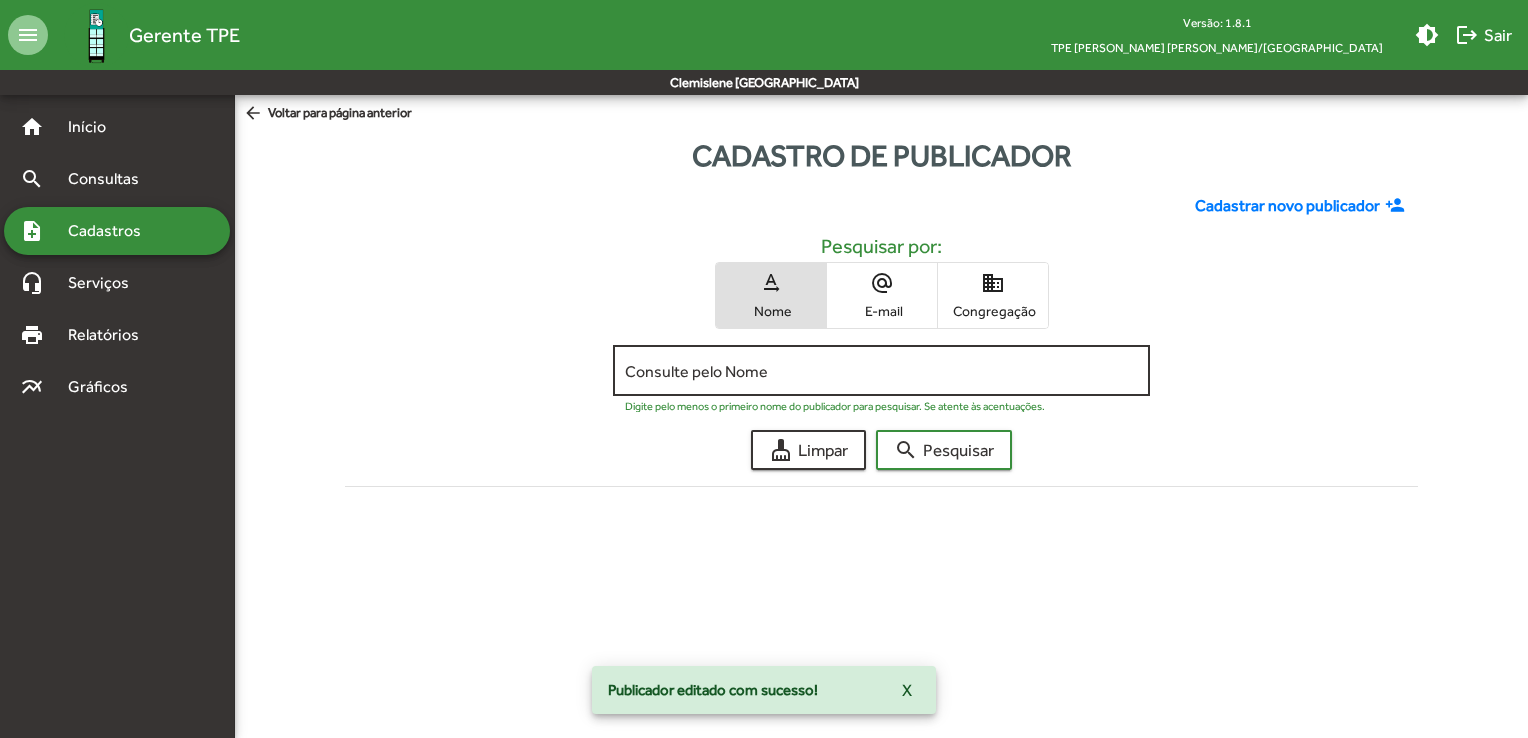 click on "Consulte pelo Nome" at bounding box center [881, 371] 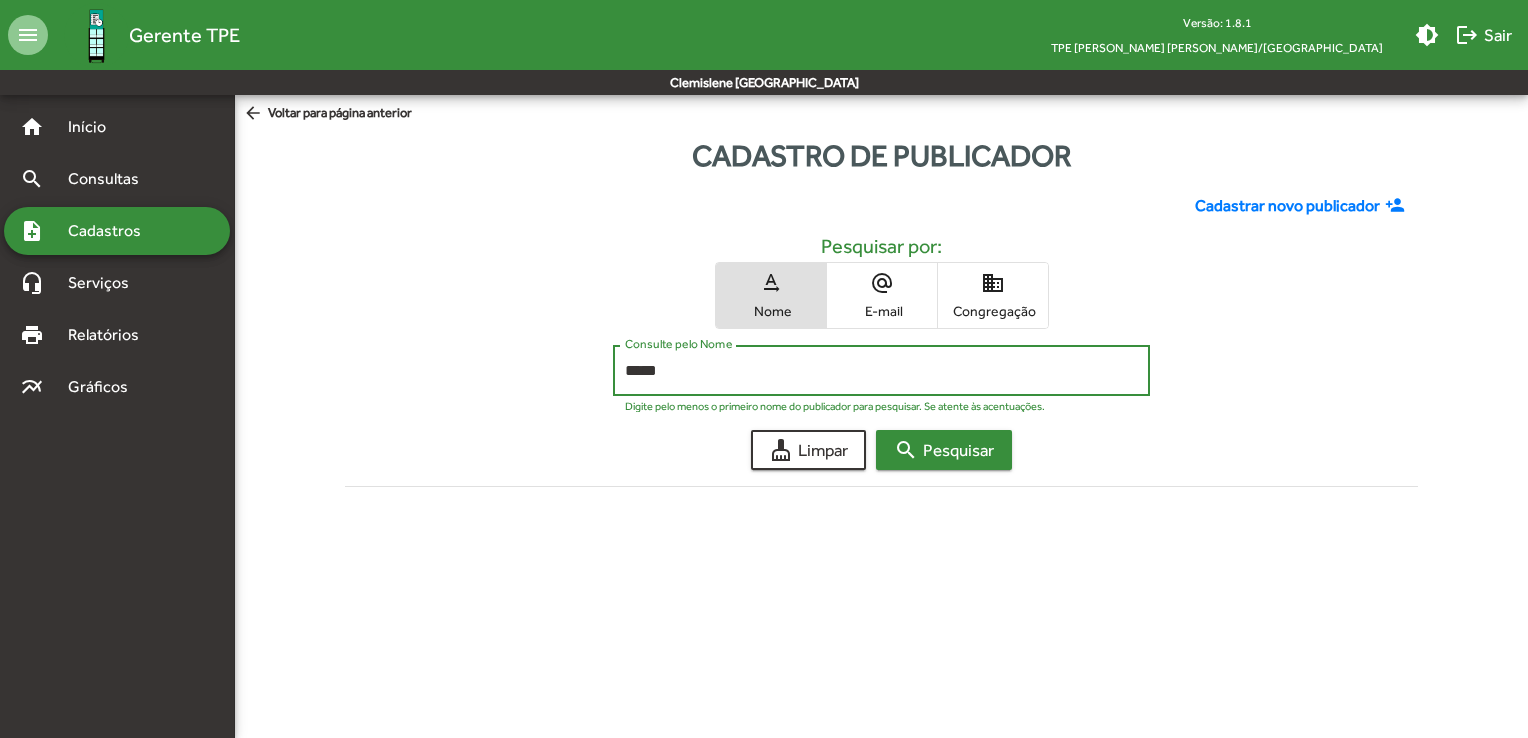 type on "*****" 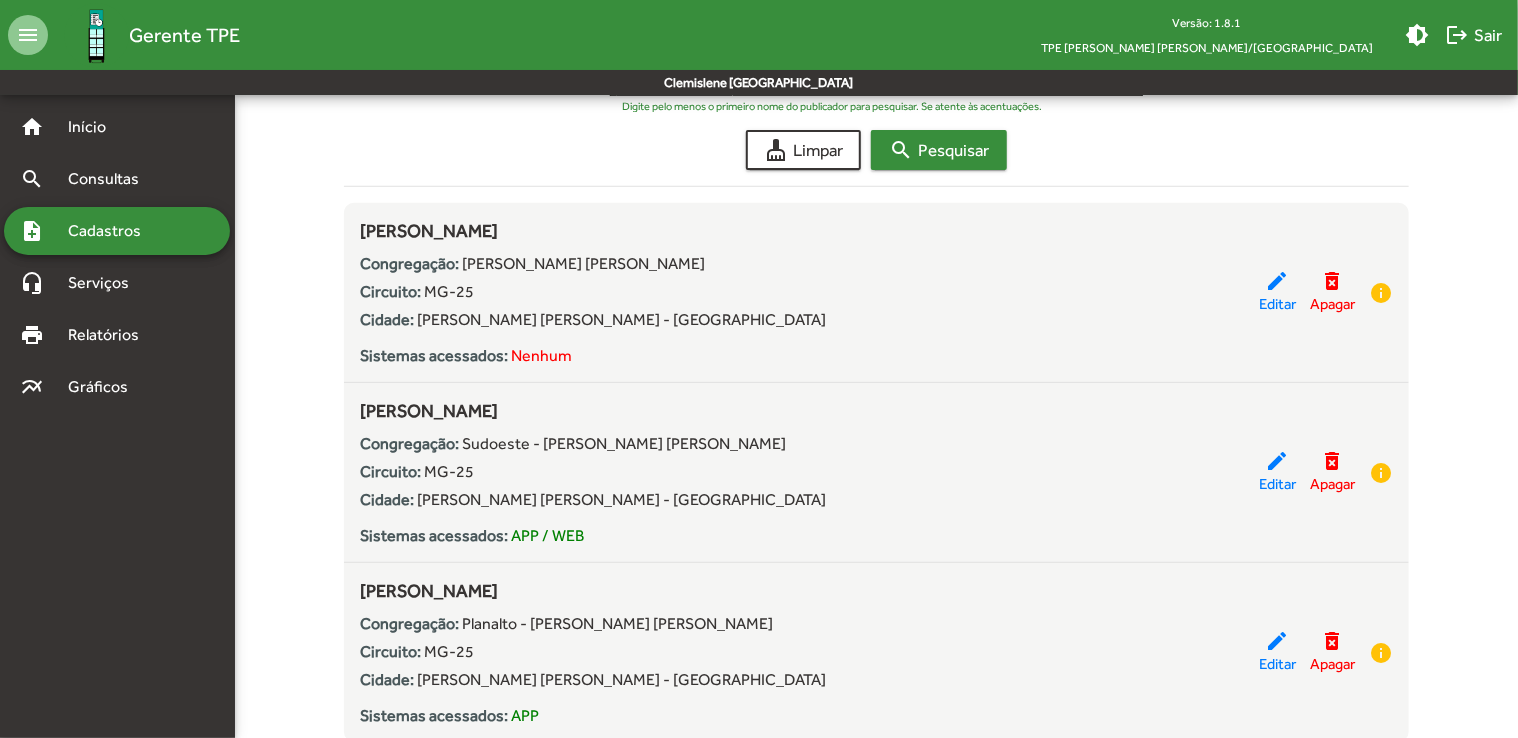 scroll, scrollTop: 365, scrollLeft: 0, axis: vertical 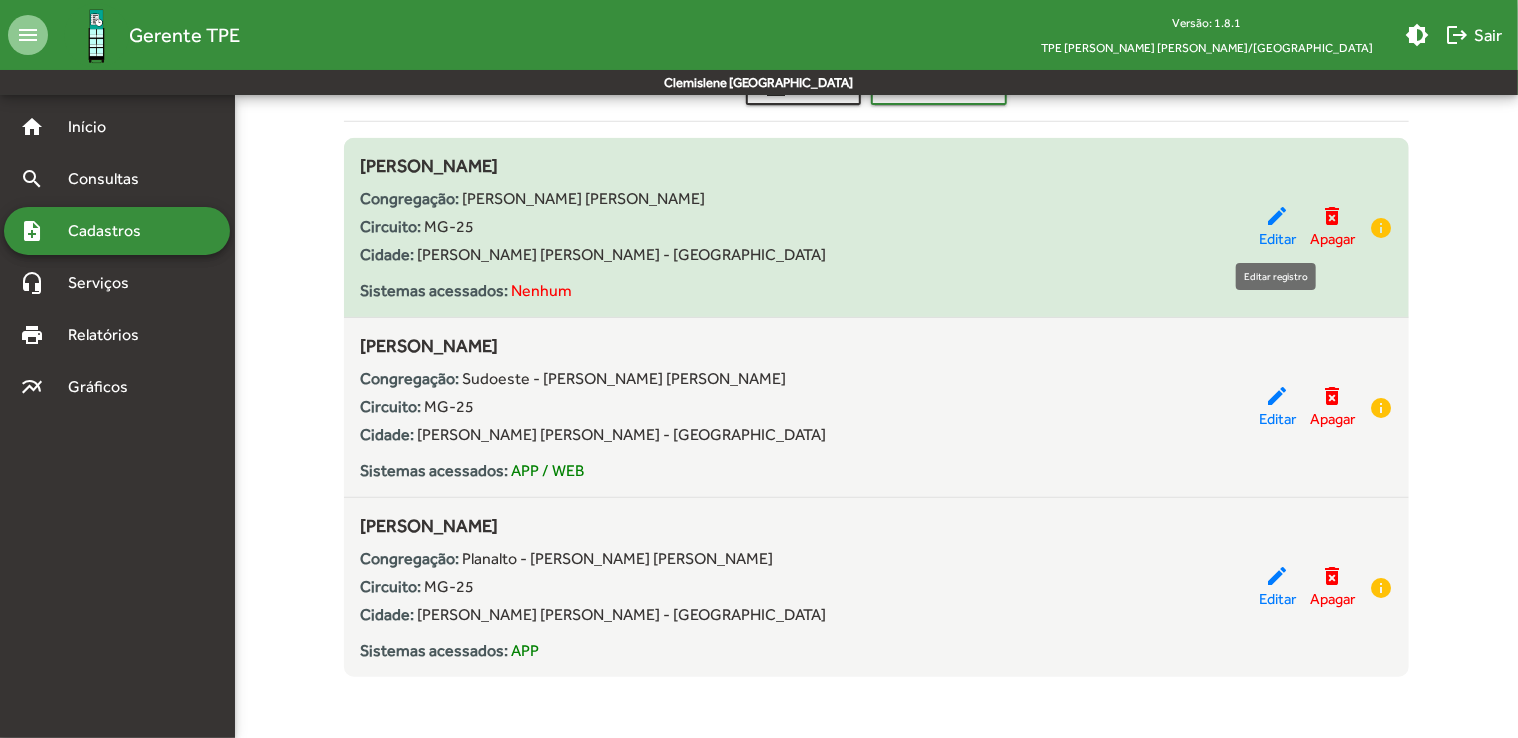 click on "Editar" 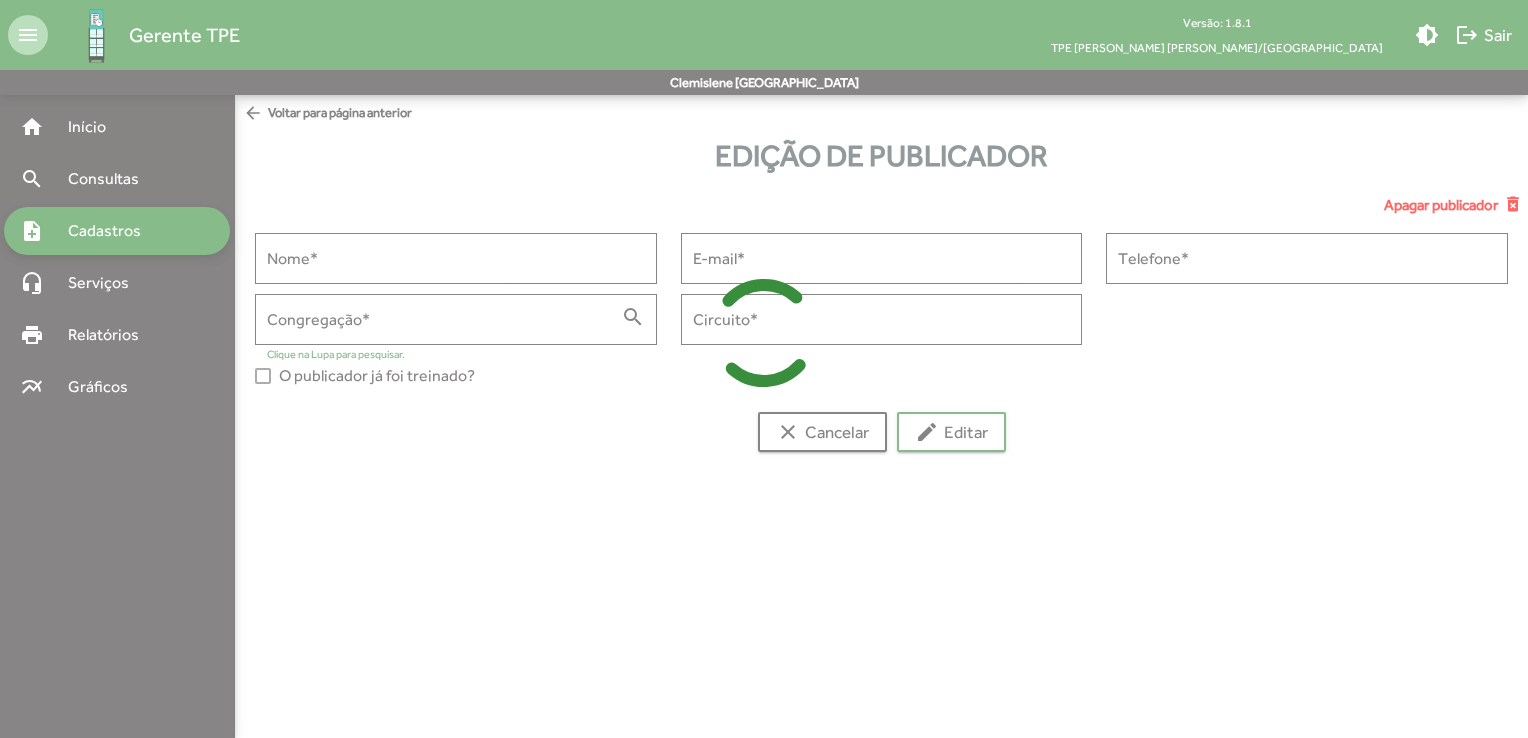 type on "**********" 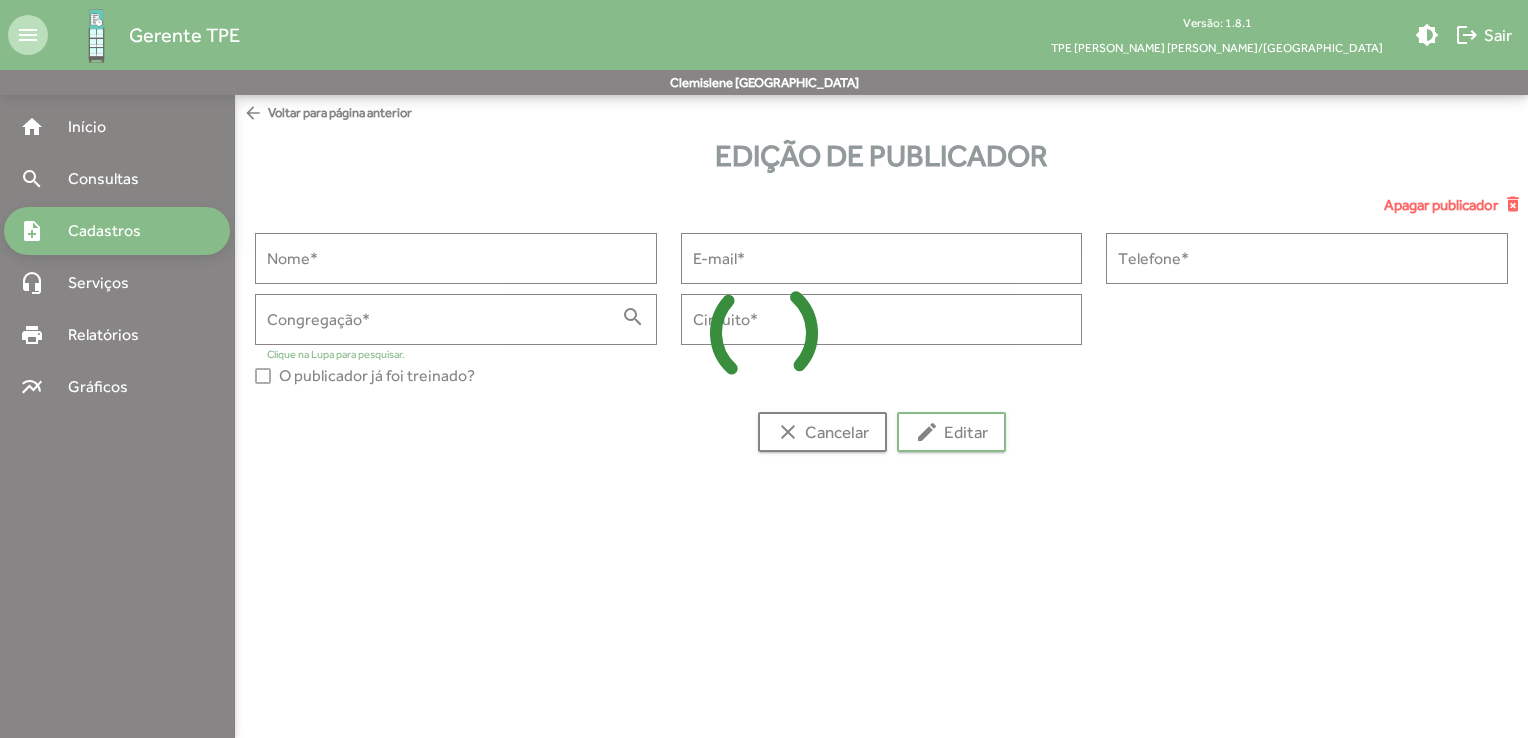 type on "**********" 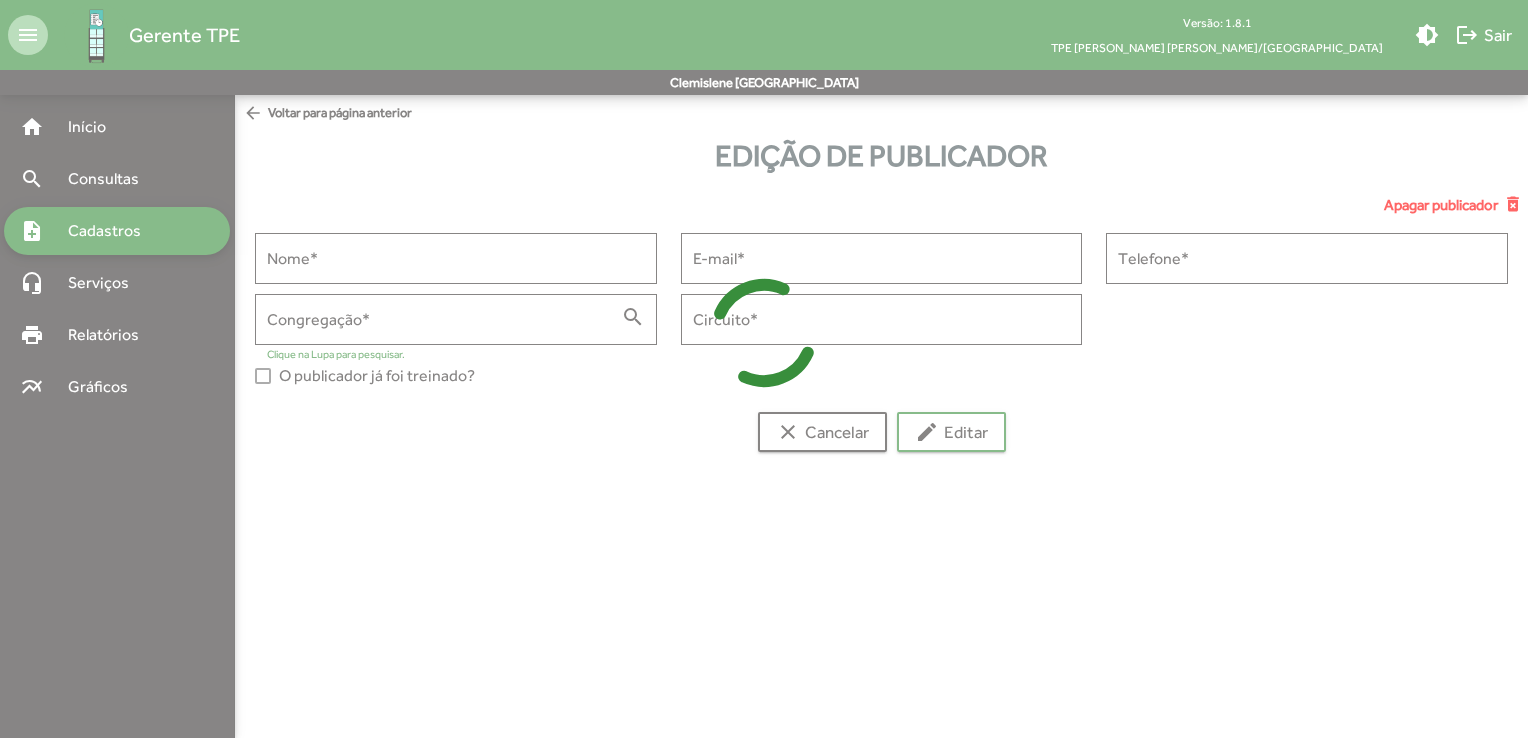 type on "**********" 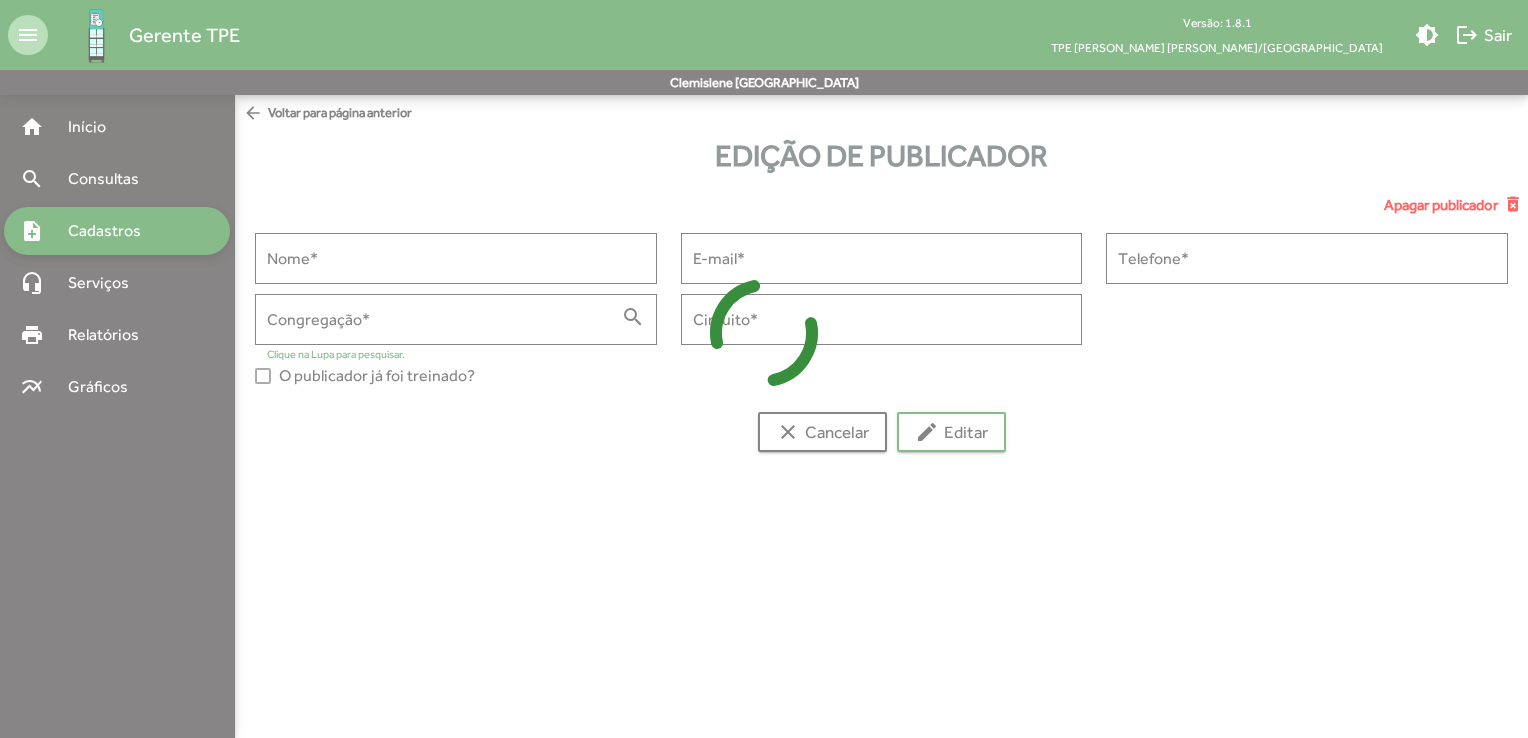type on "**********" 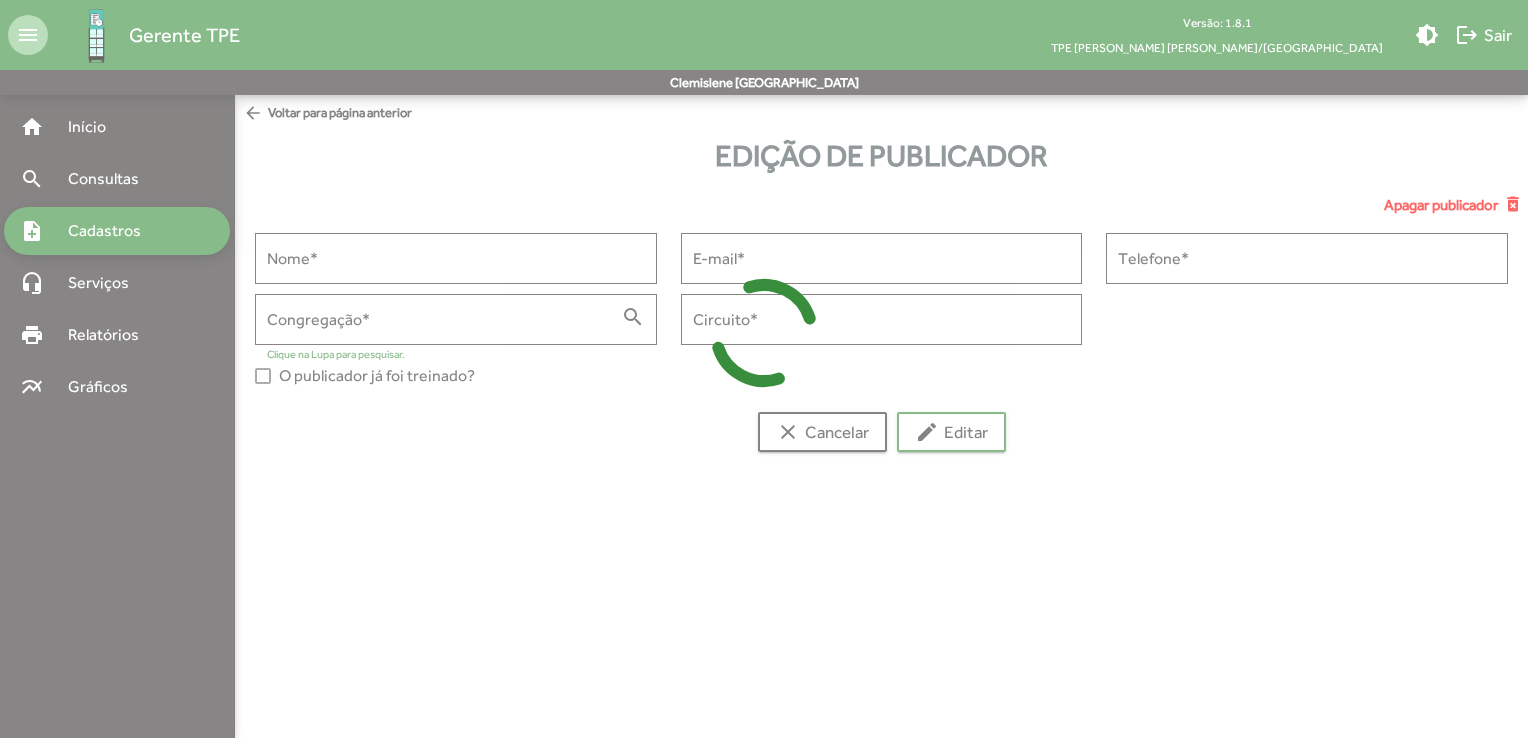 type on "*****" 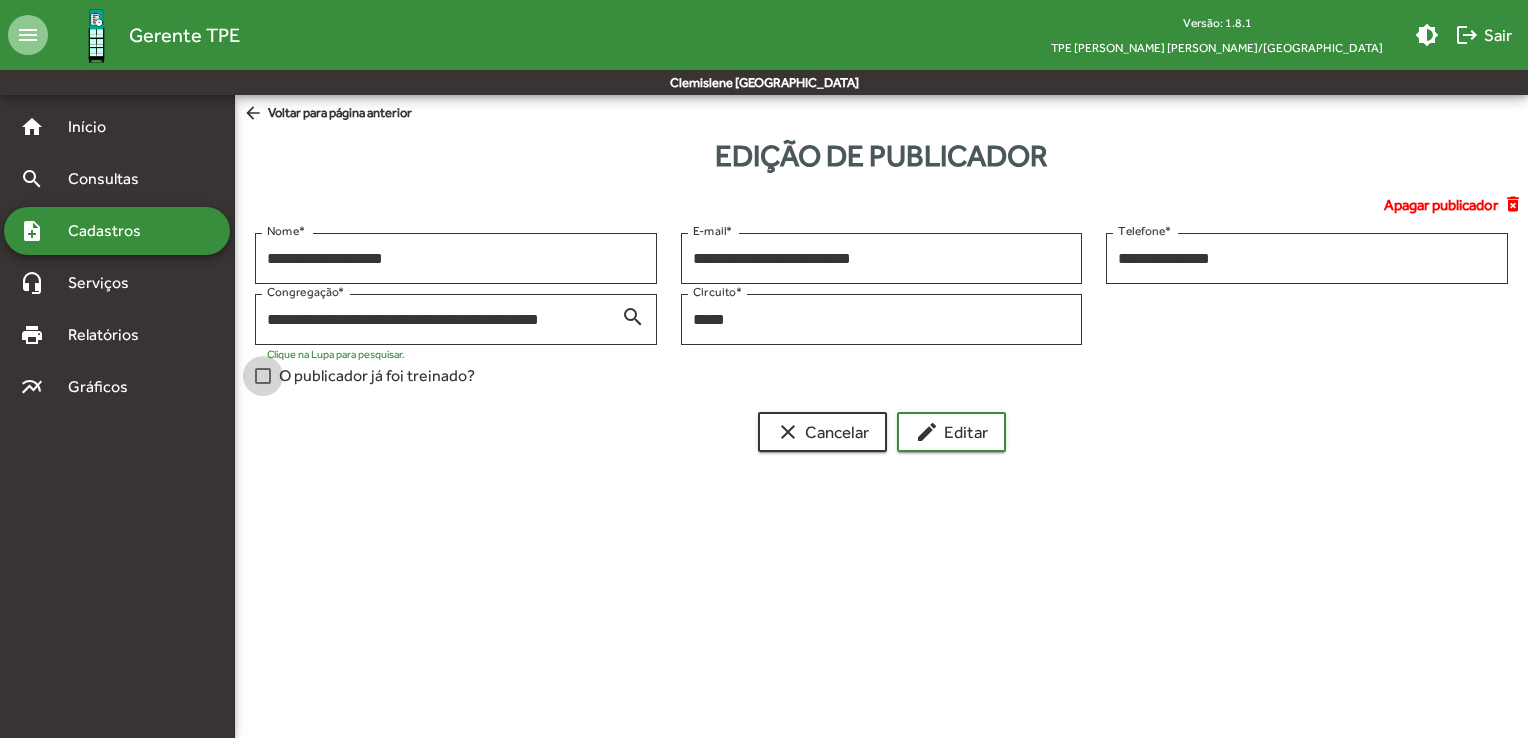 click on "O publicador já foi treinado?" at bounding box center [377, 376] 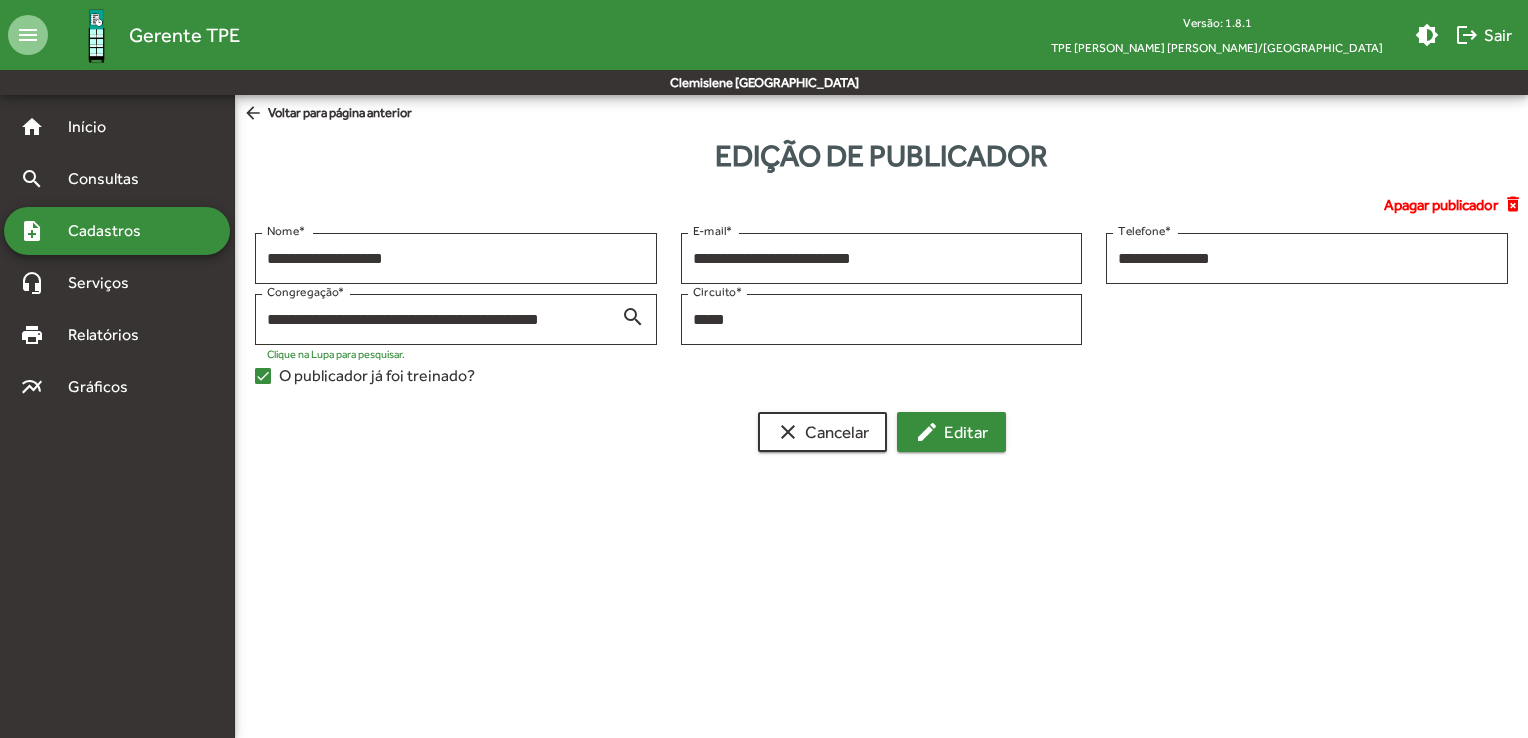 click on "edit" at bounding box center (927, 432) 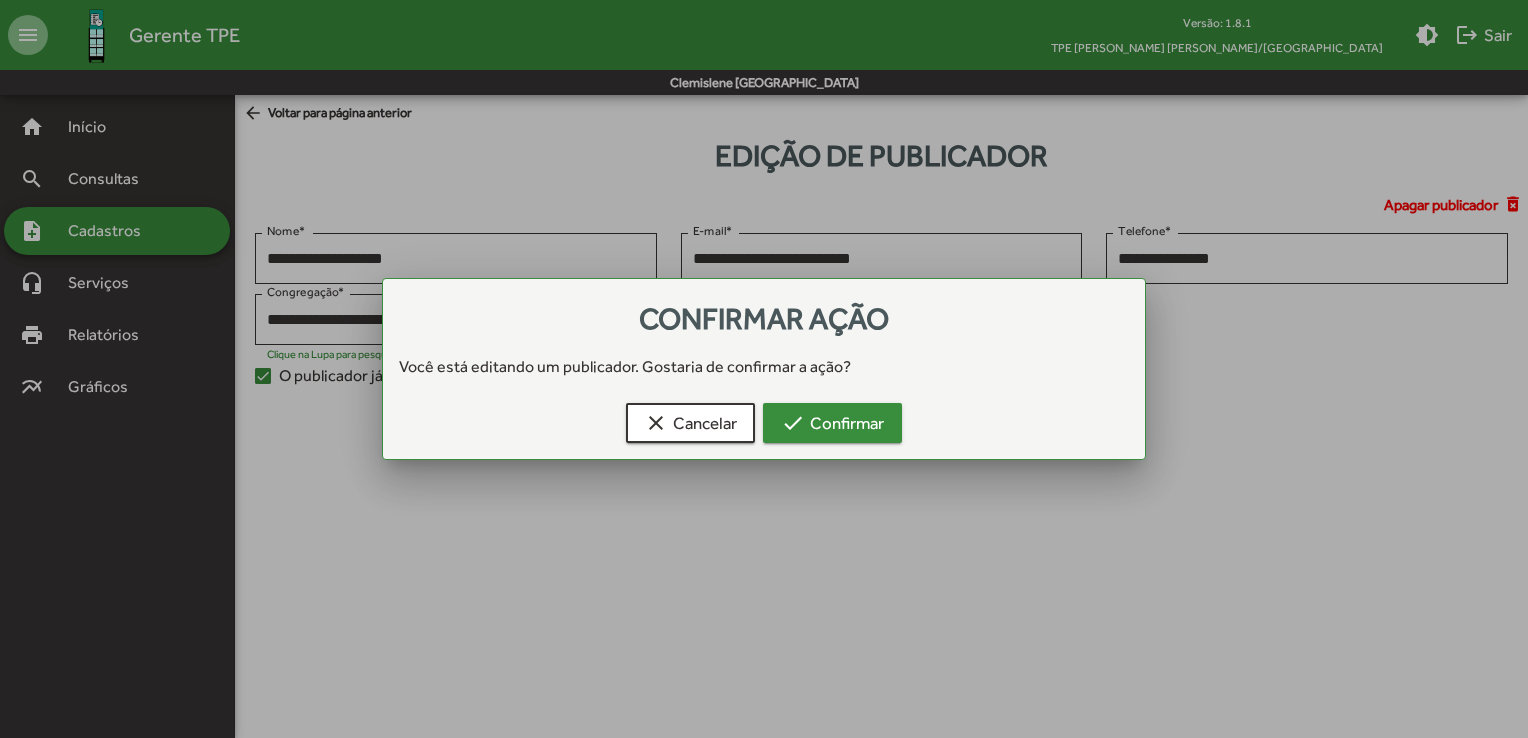 click on "check  Confirmar" at bounding box center [832, 423] 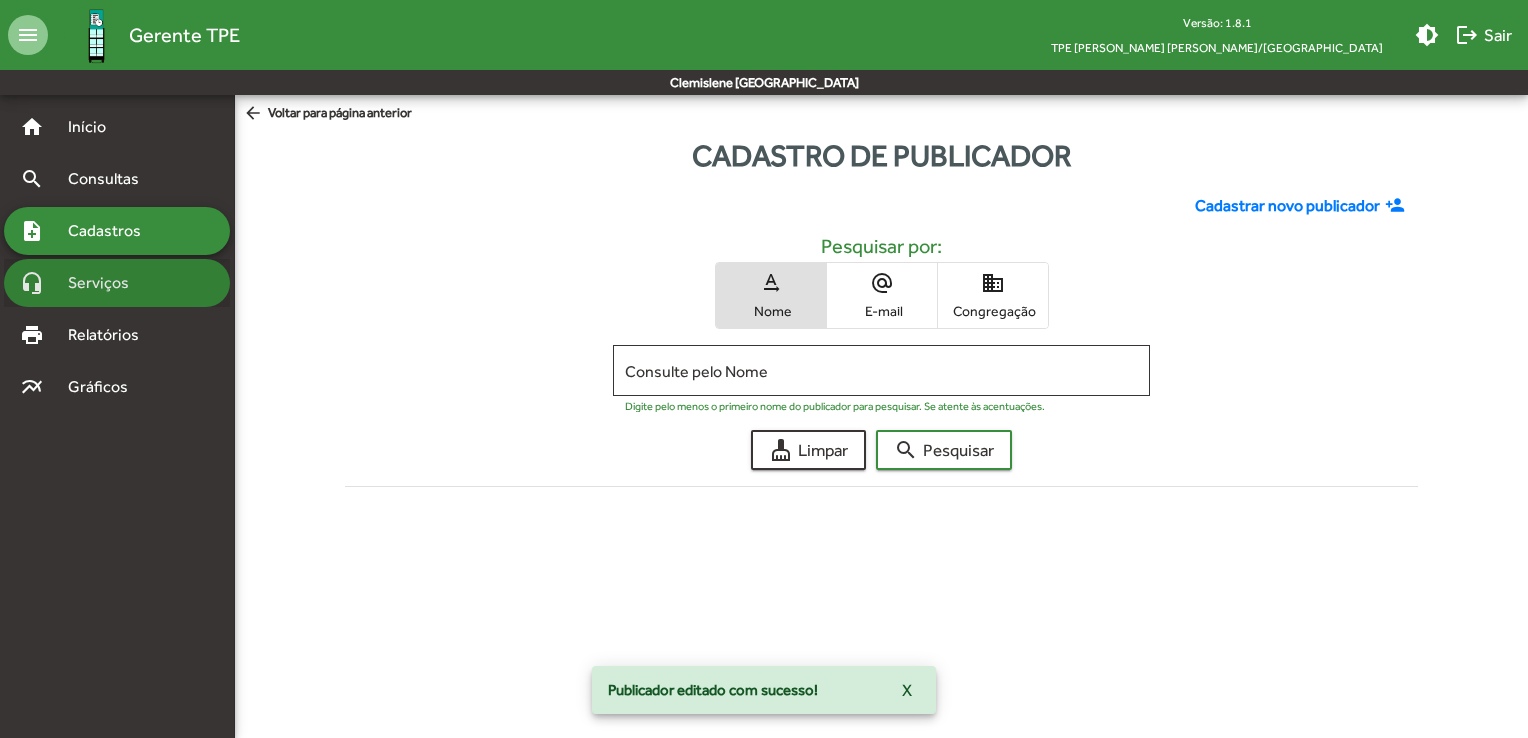 click on "Serviços" at bounding box center (106, 283) 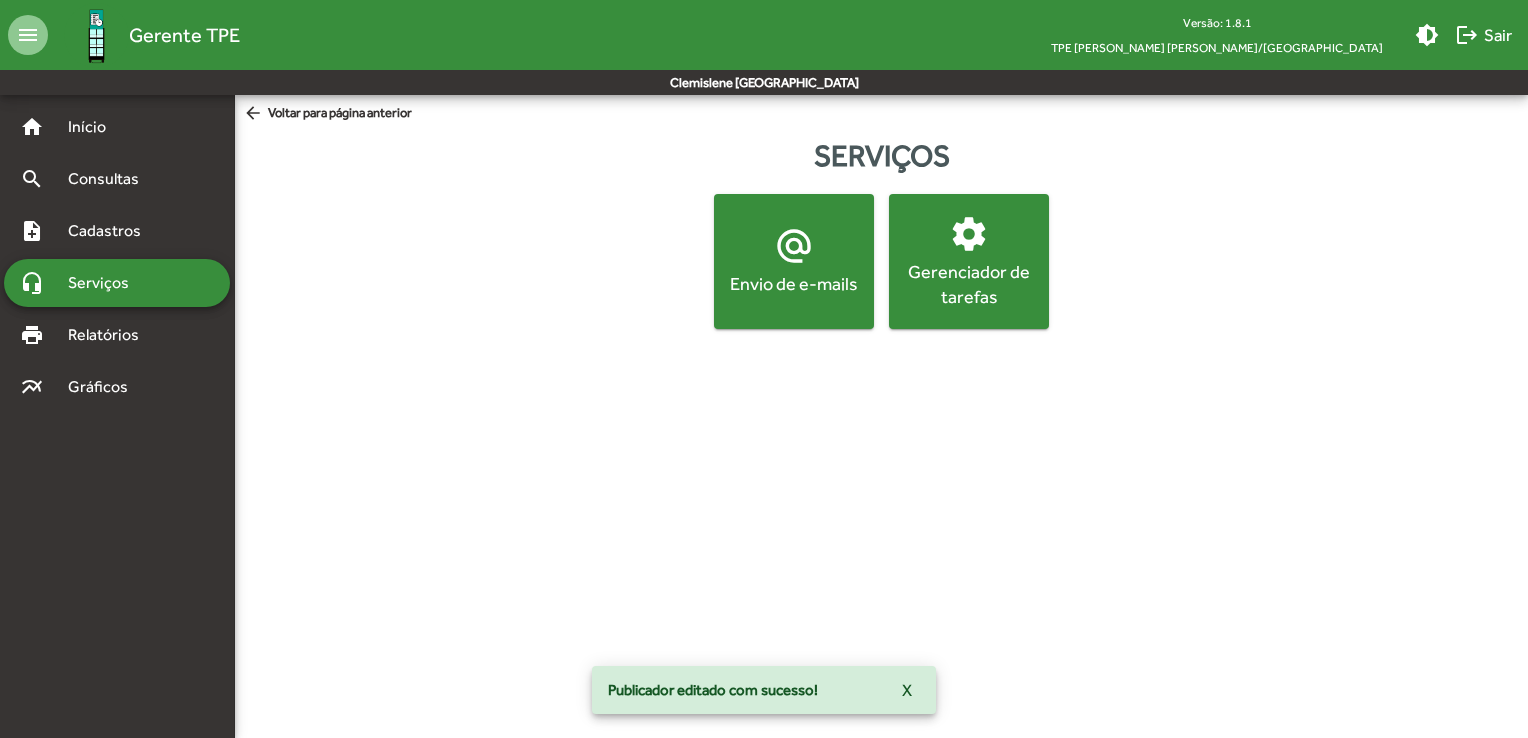 click on "Envio de e-mails" 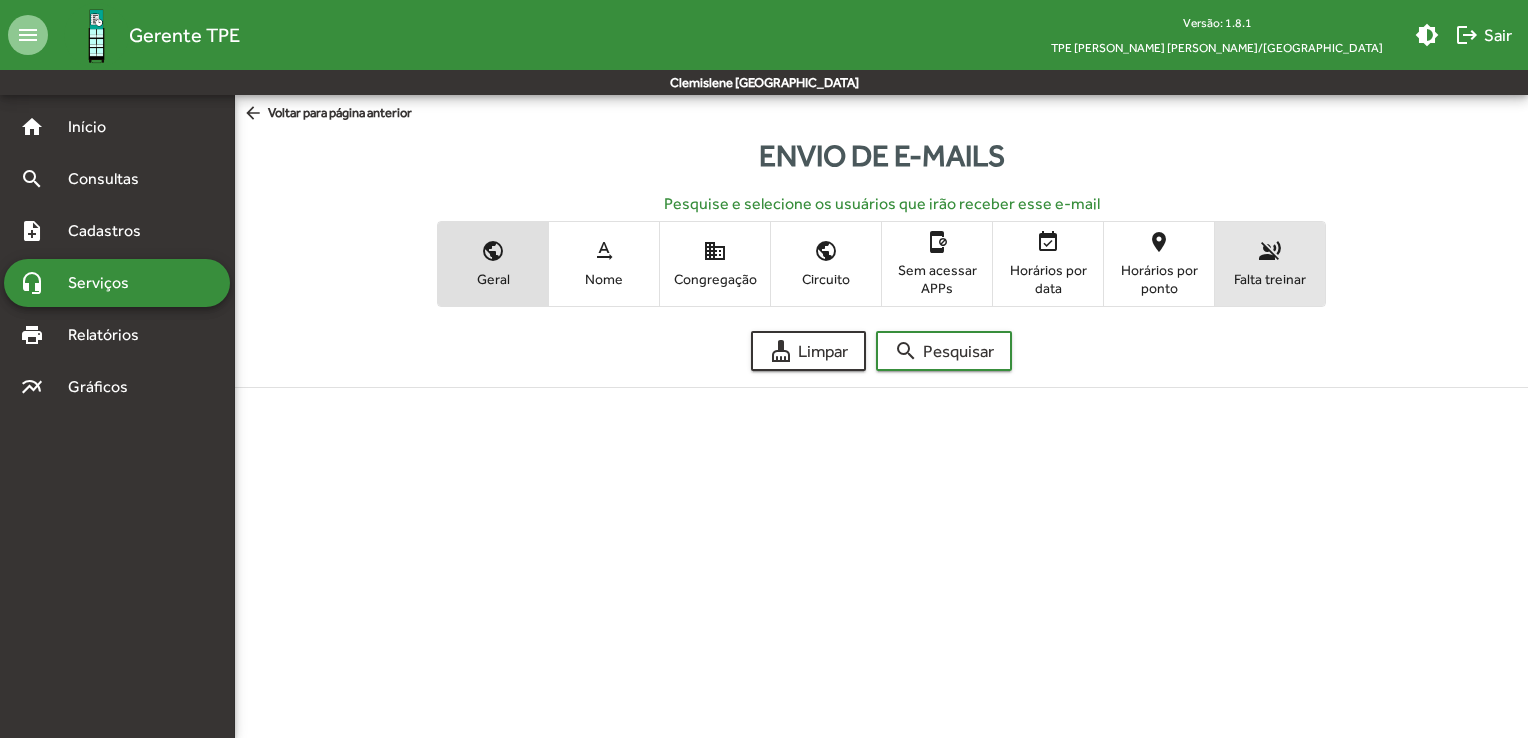 click on "Falta treinar" at bounding box center [1270, 279] 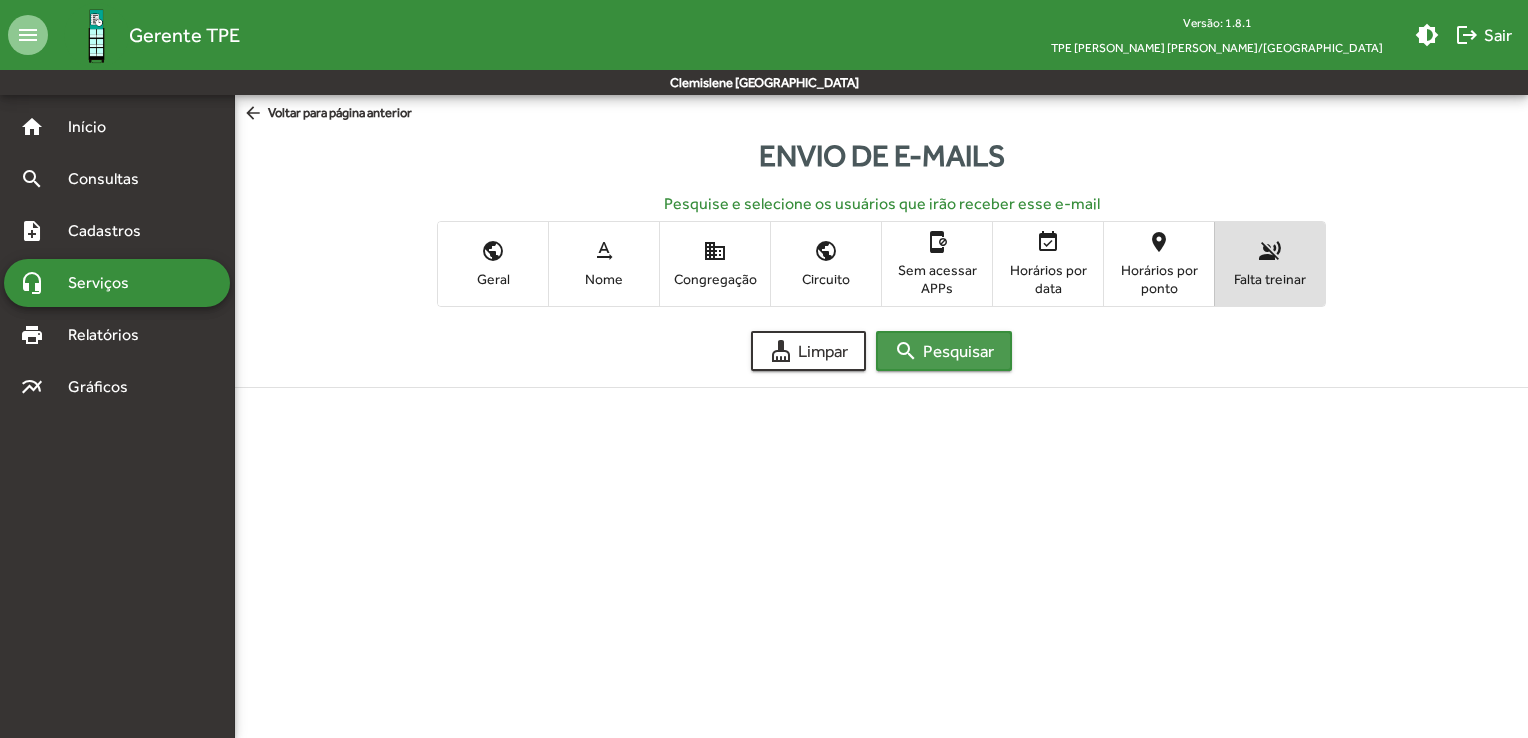 click on "search  Pesquisar" 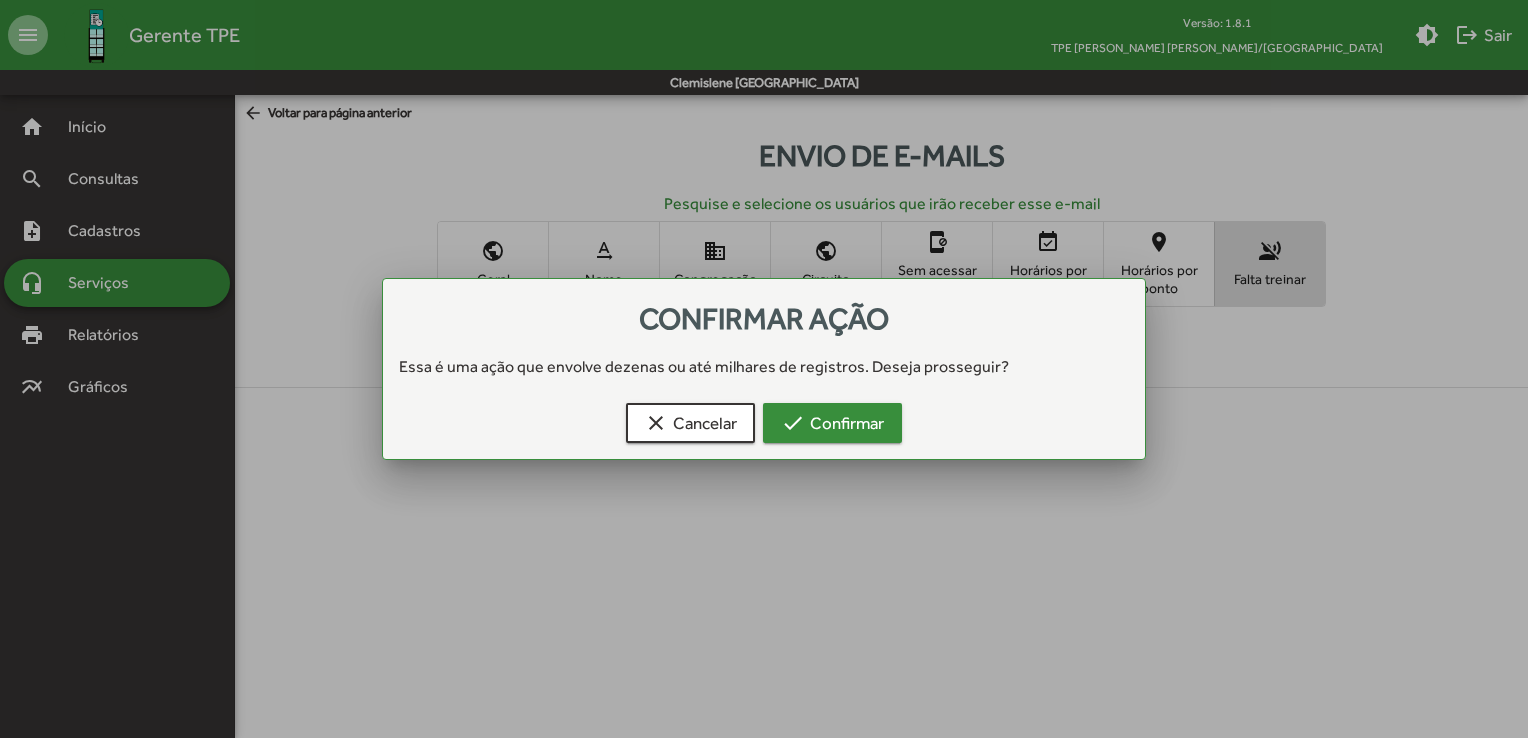 click on "check  Confirmar" at bounding box center [832, 423] 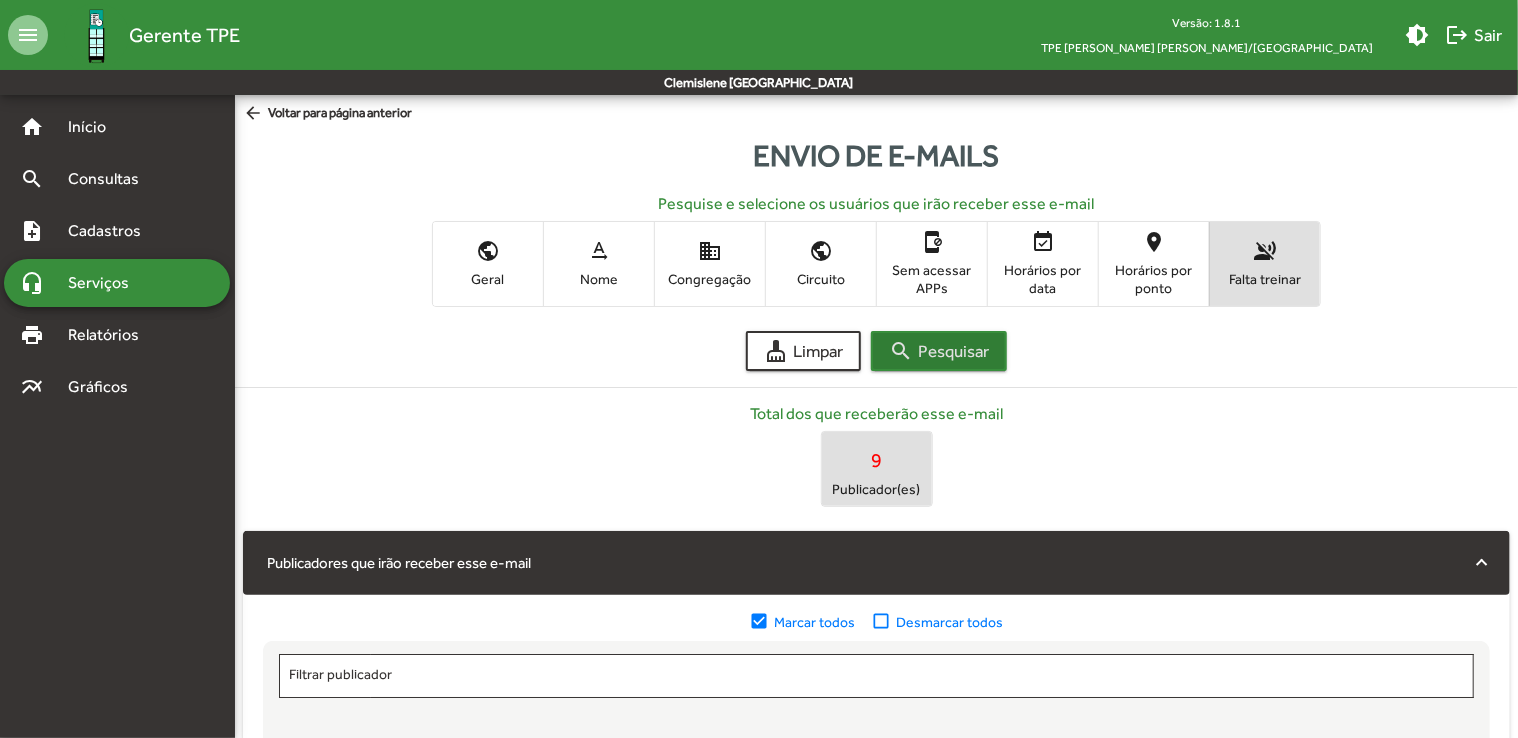 scroll, scrollTop: 300, scrollLeft: 0, axis: vertical 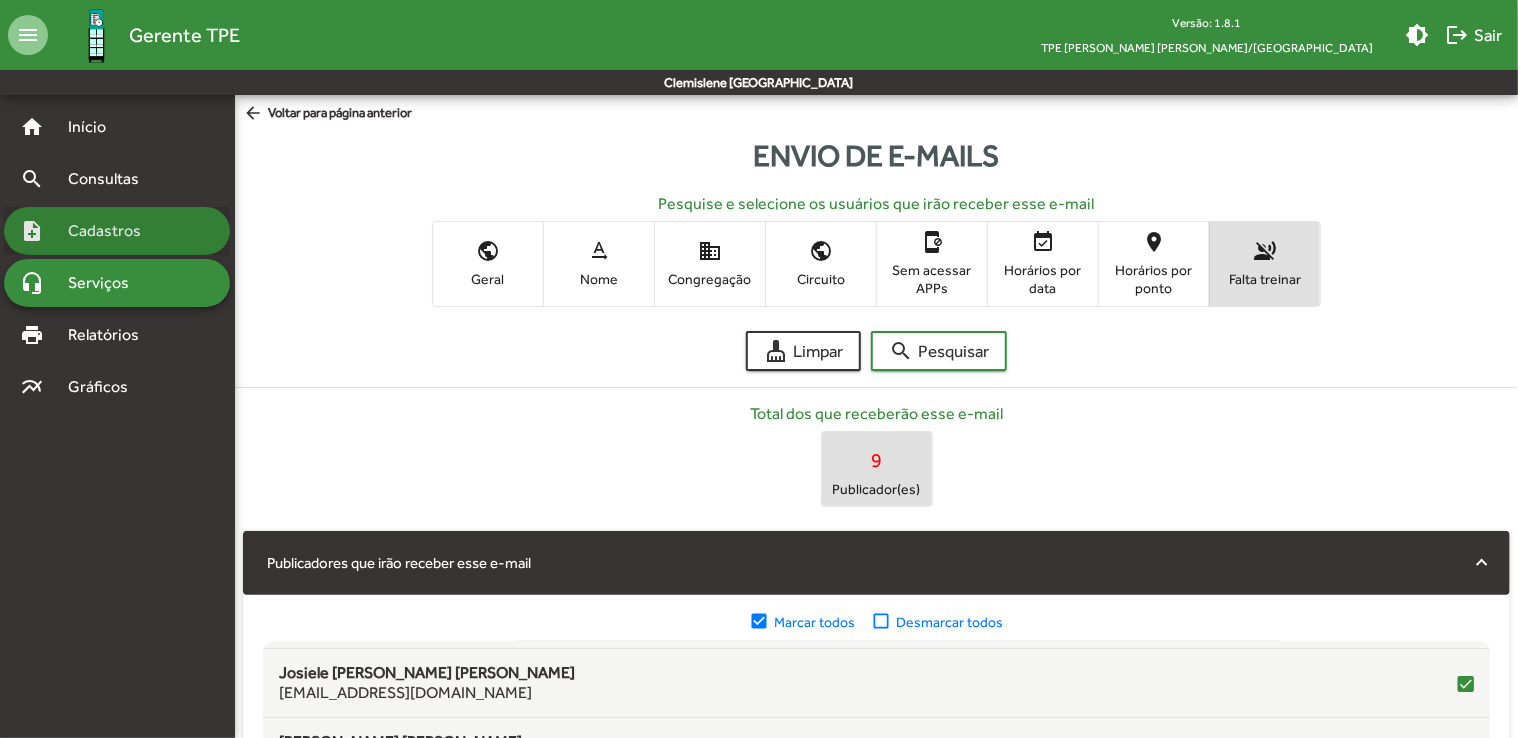 click on "Cadastros" at bounding box center (111, 231) 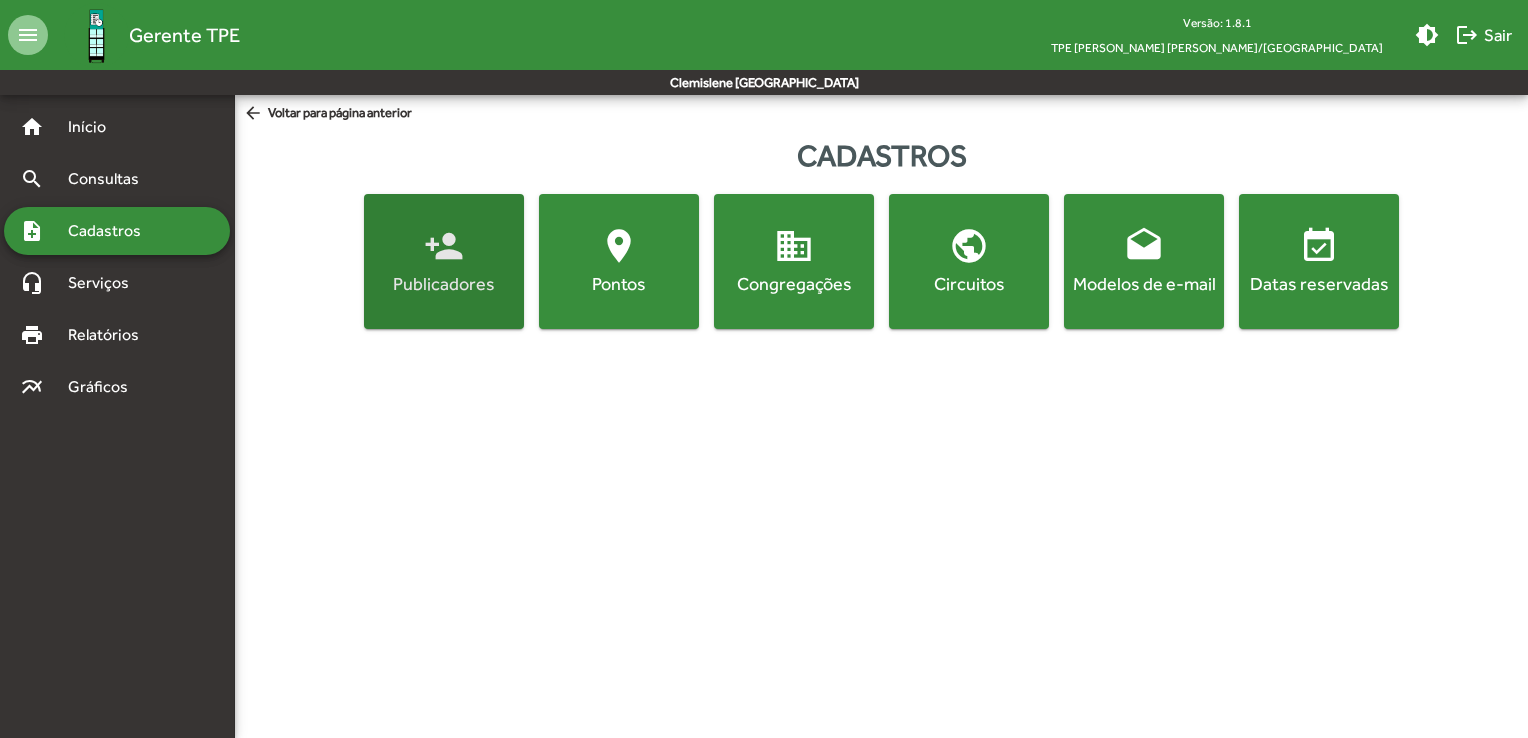 click on "person_add" 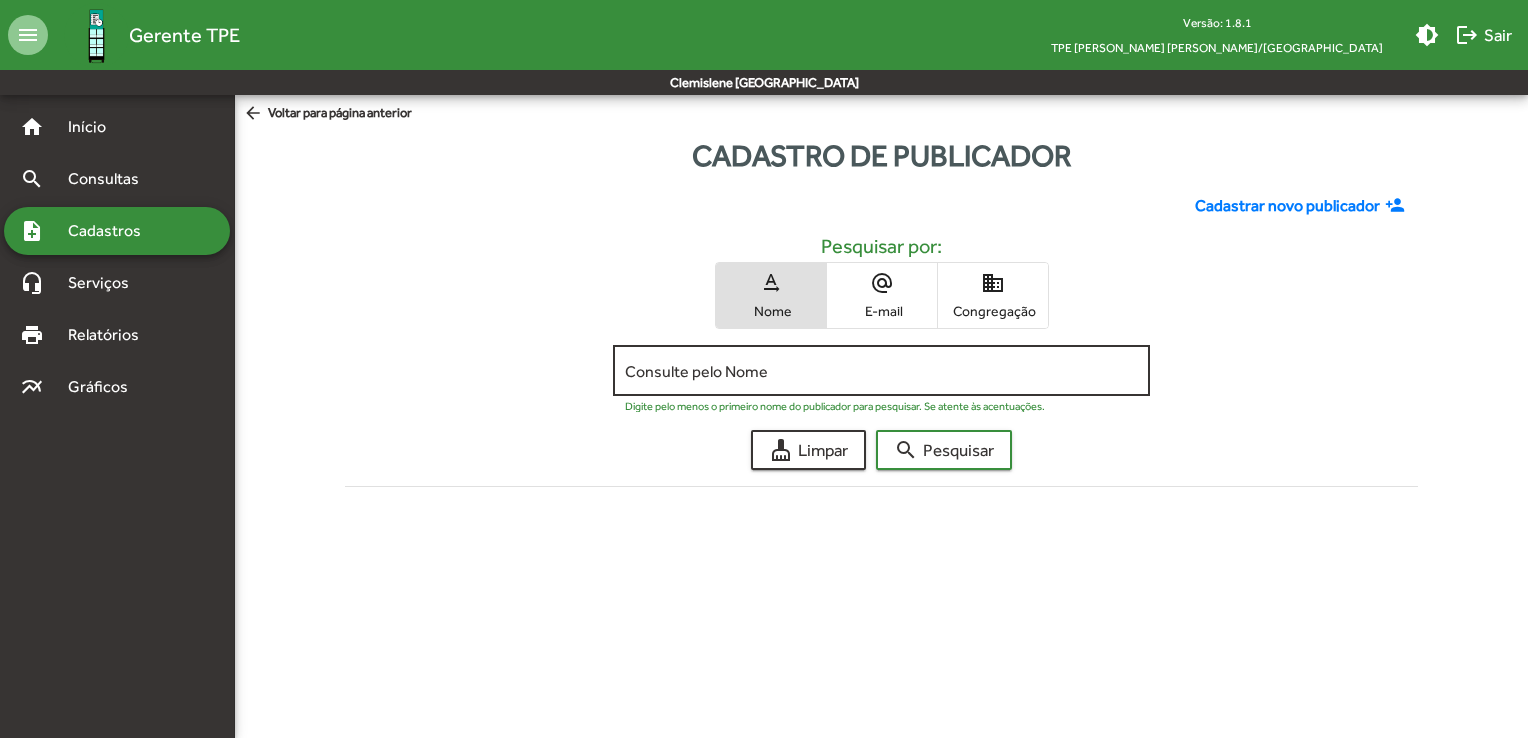 click on "Consulte pelo Nome" 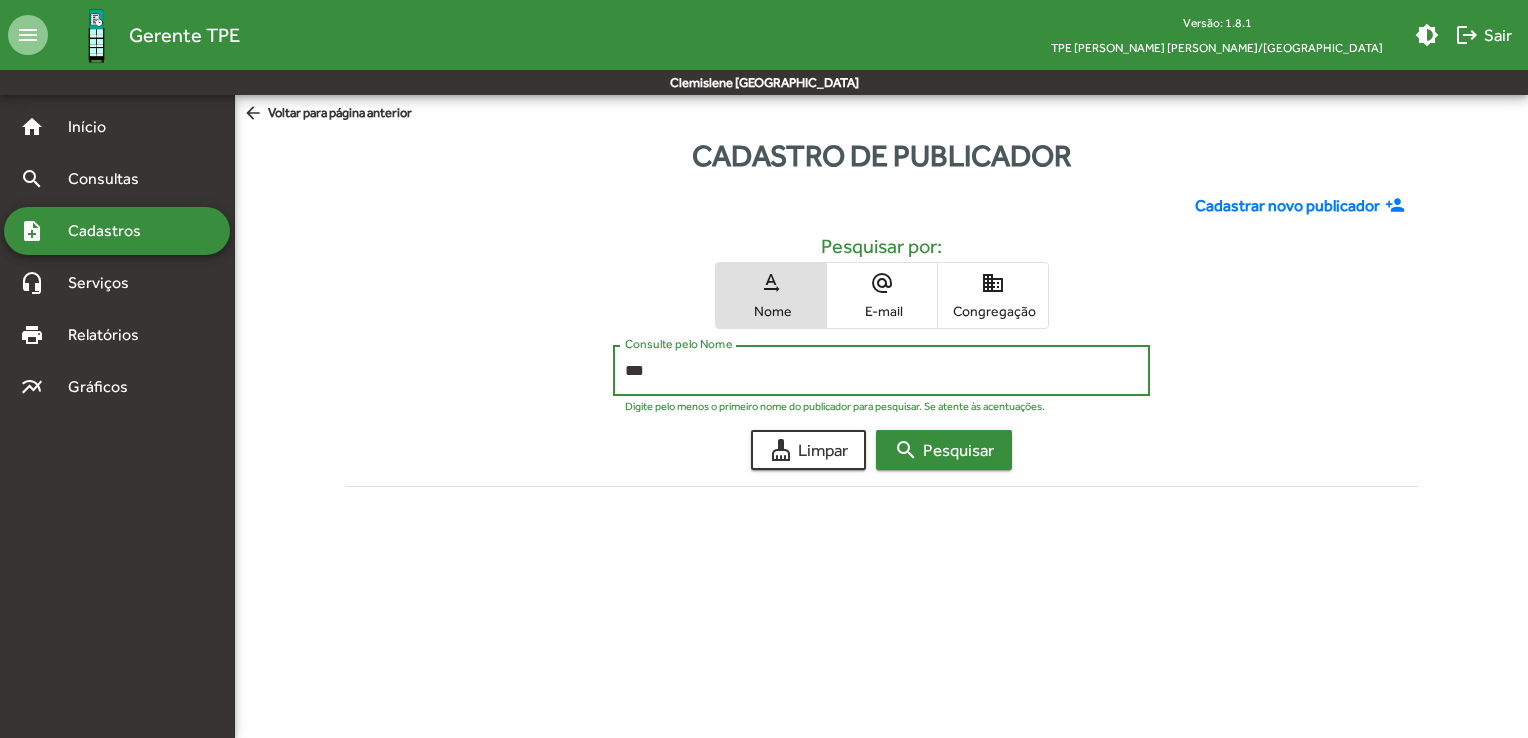 type on "***" 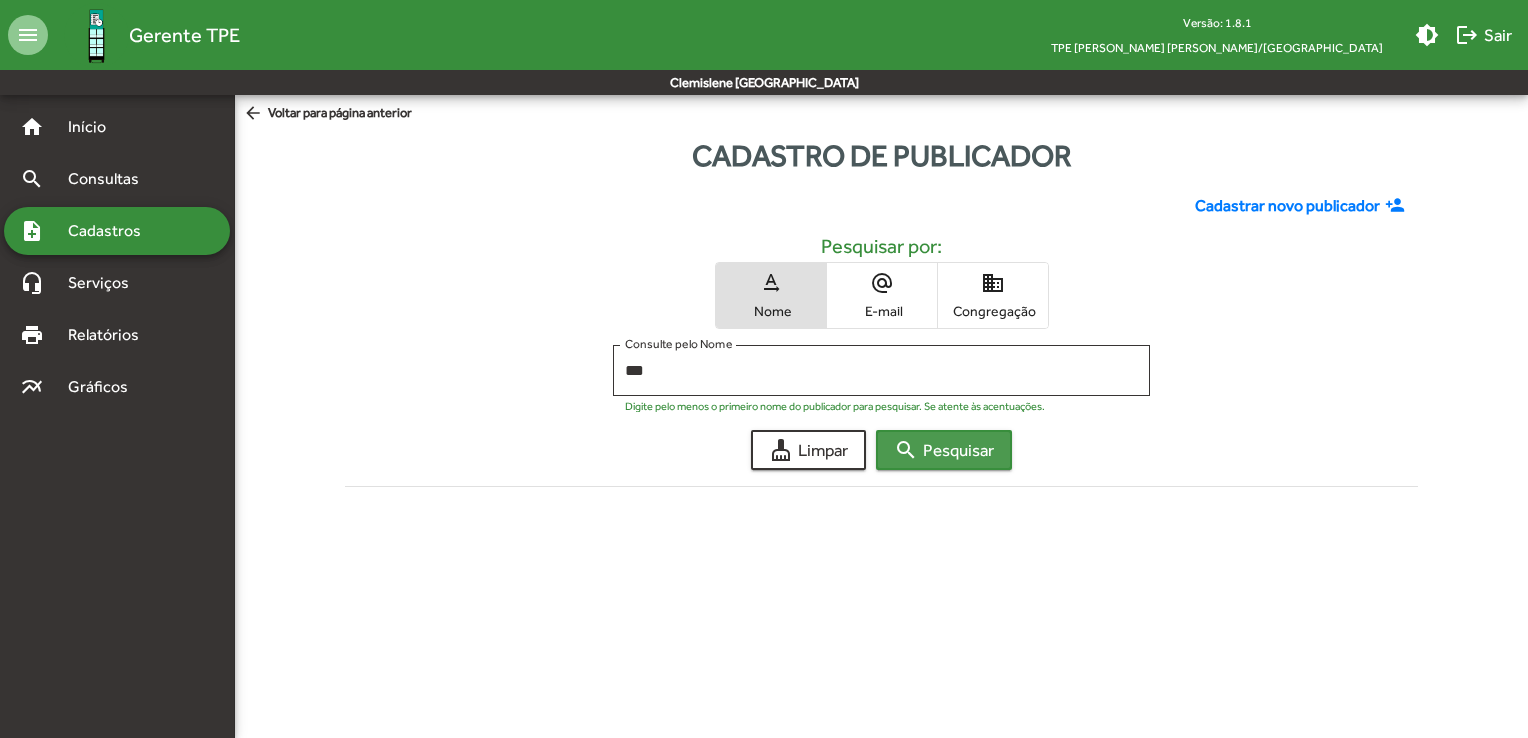 click on "search" 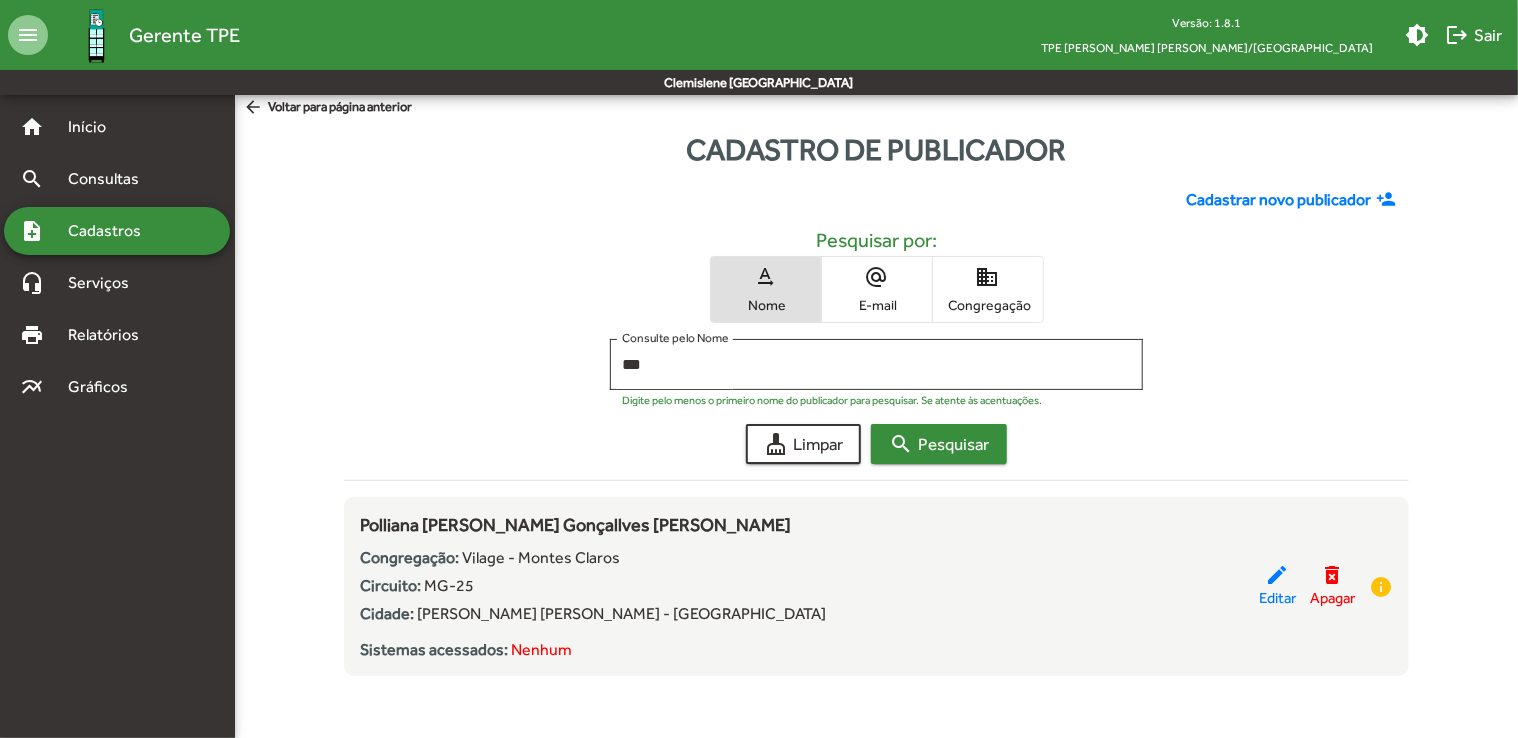 scroll, scrollTop: 0, scrollLeft: 0, axis: both 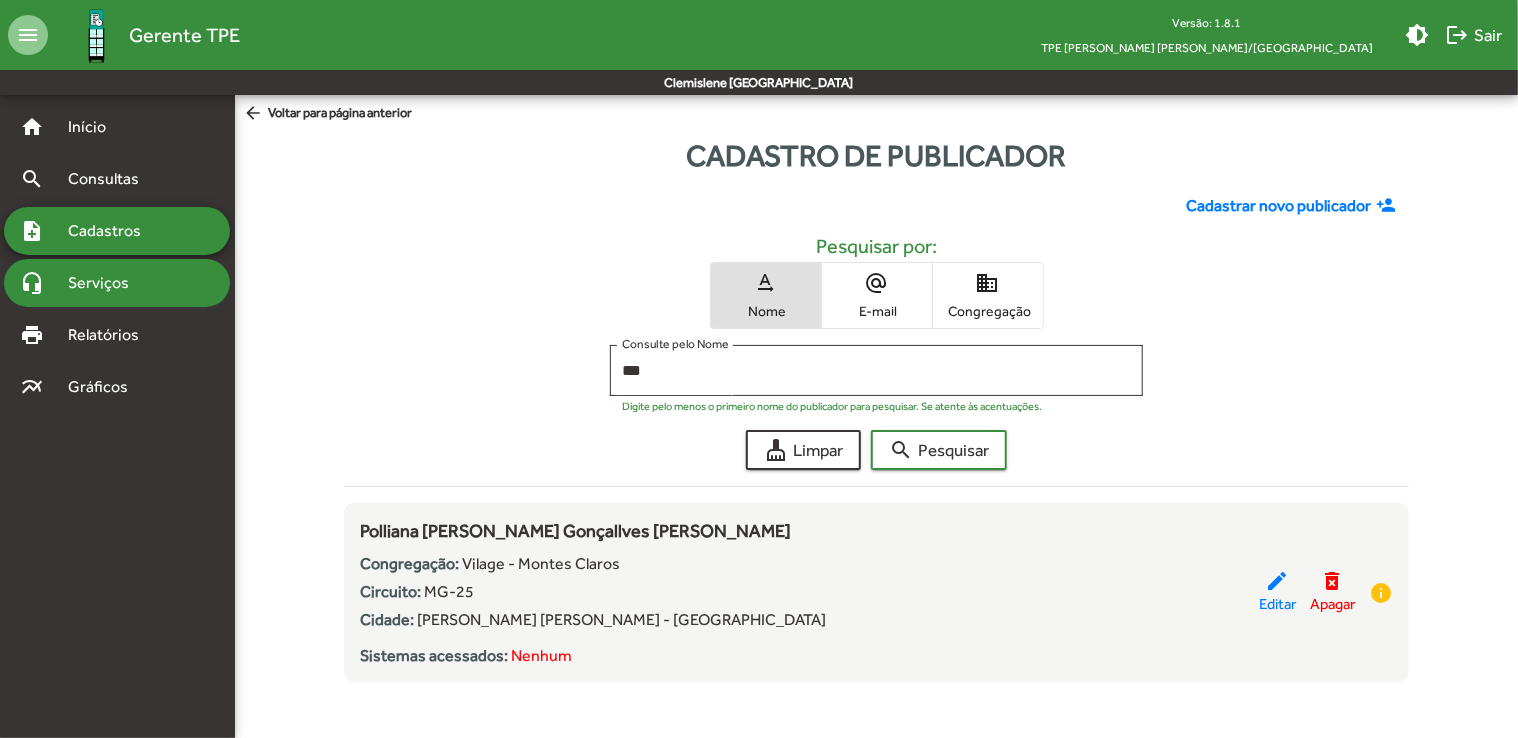 click on "Serviços" at bounding box center (106, 283) 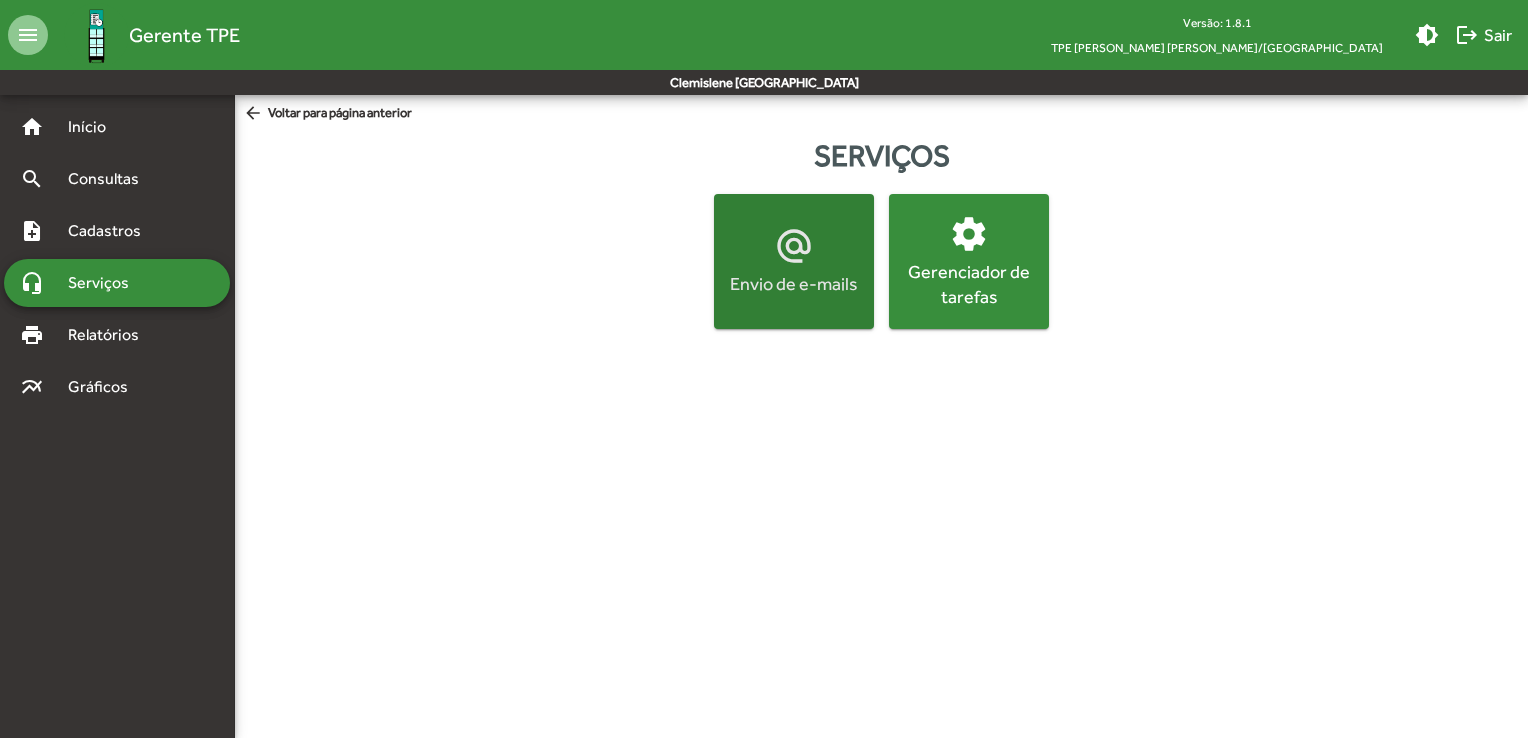 click on "alternate_email  Envio de e-mails" 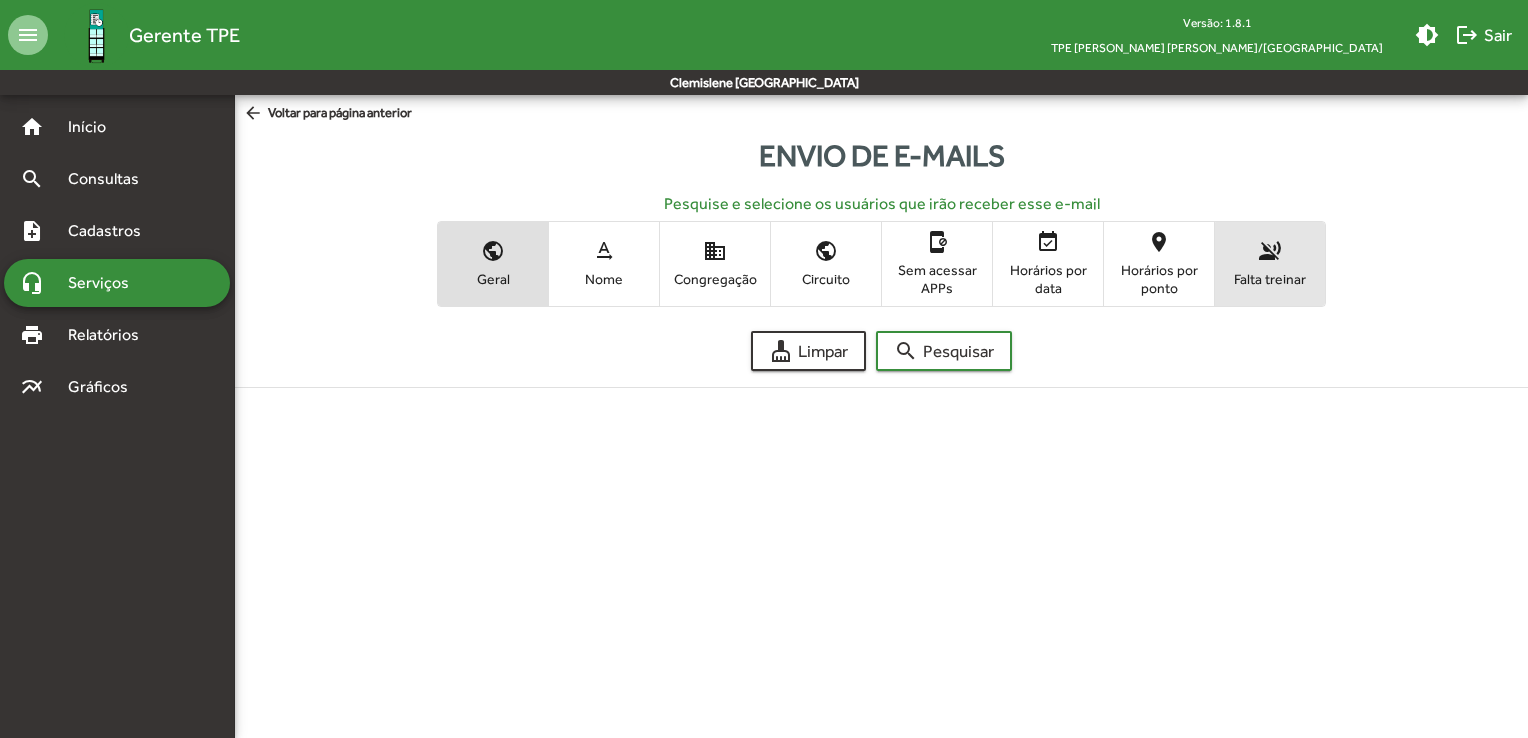 click on "voice_over_off Falta treinar" at bounding box center (1270, 263) 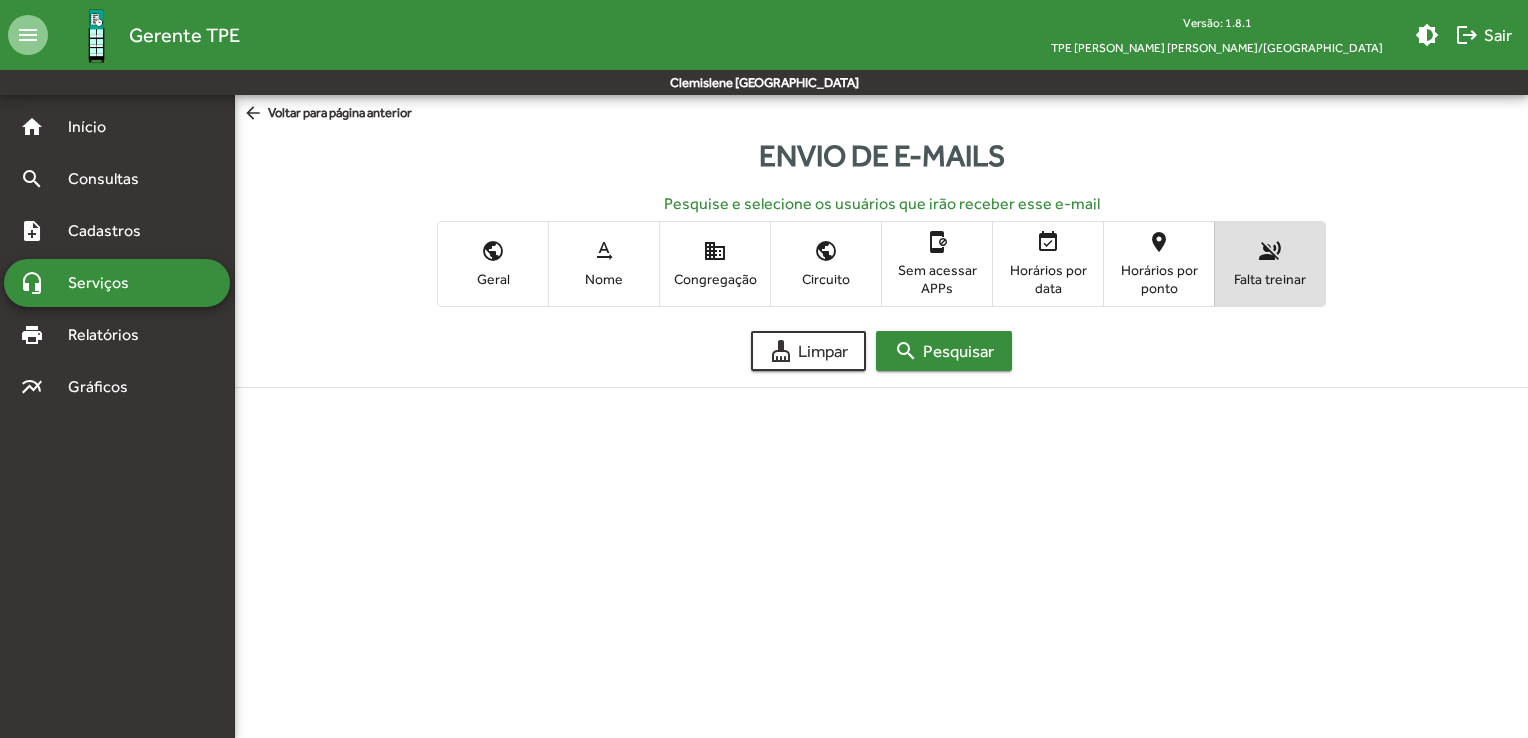 click on "search  Pesquisar" 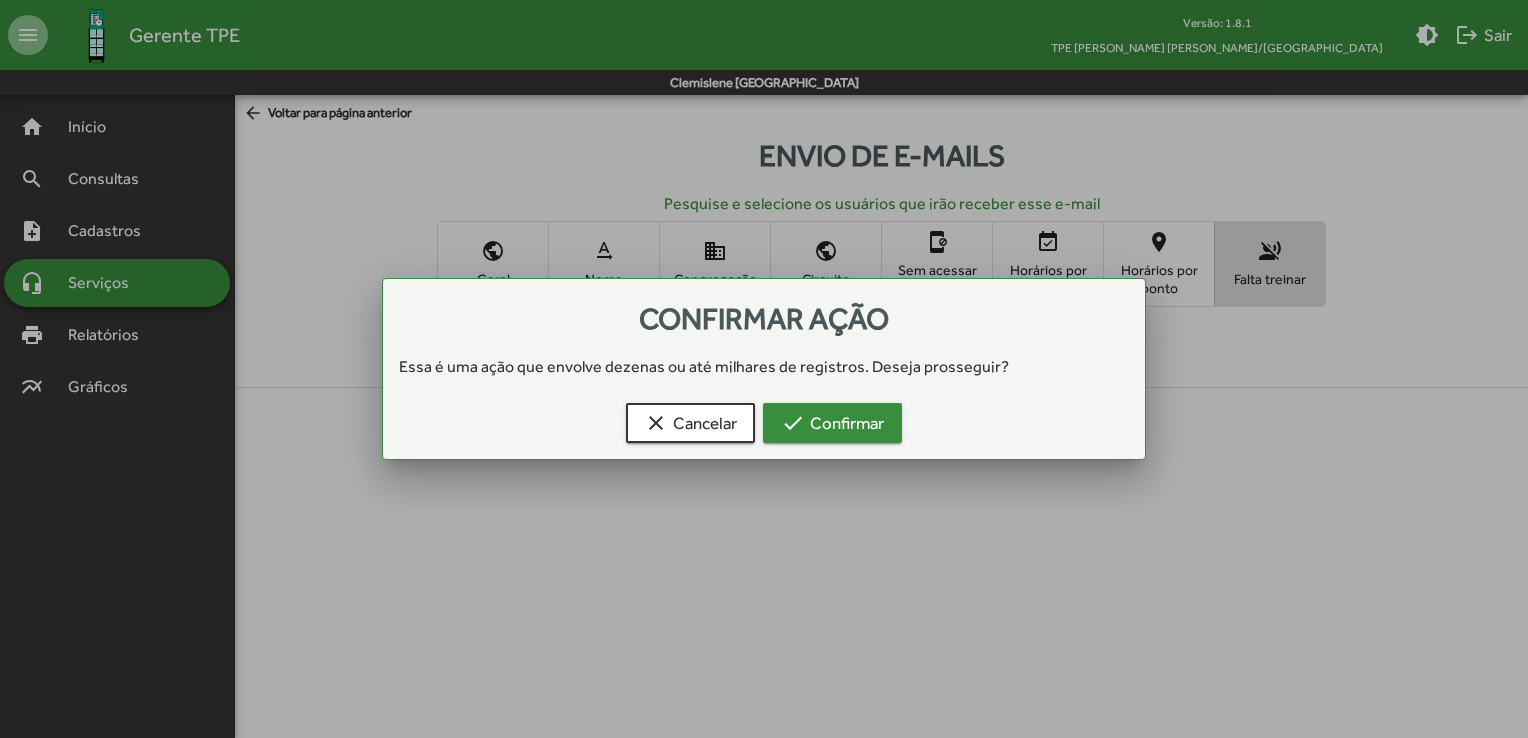 click on "check  Confirmar" at bounding box center [832, 423] 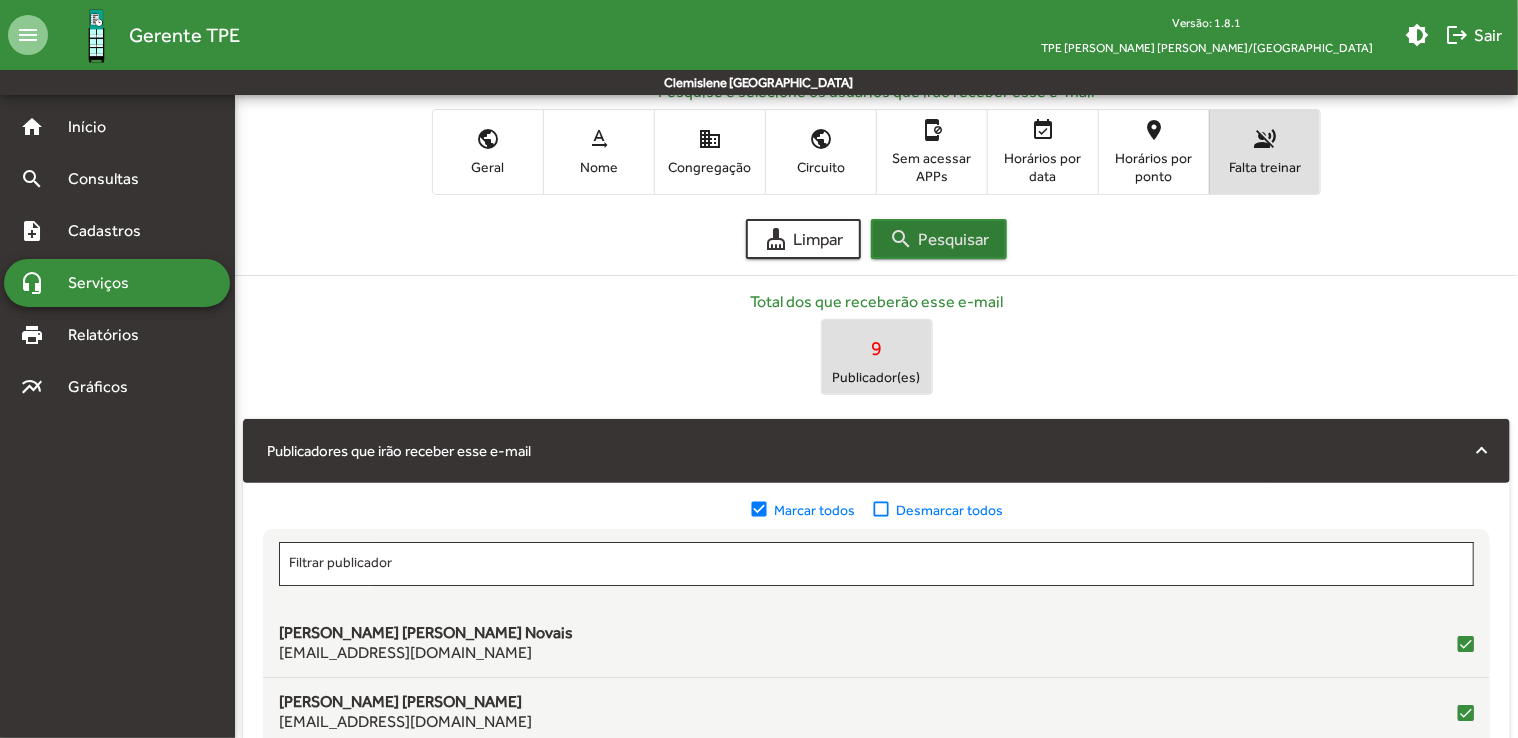 scroll, scrollTop: 200, scrollLeft: 0, axis: vertical 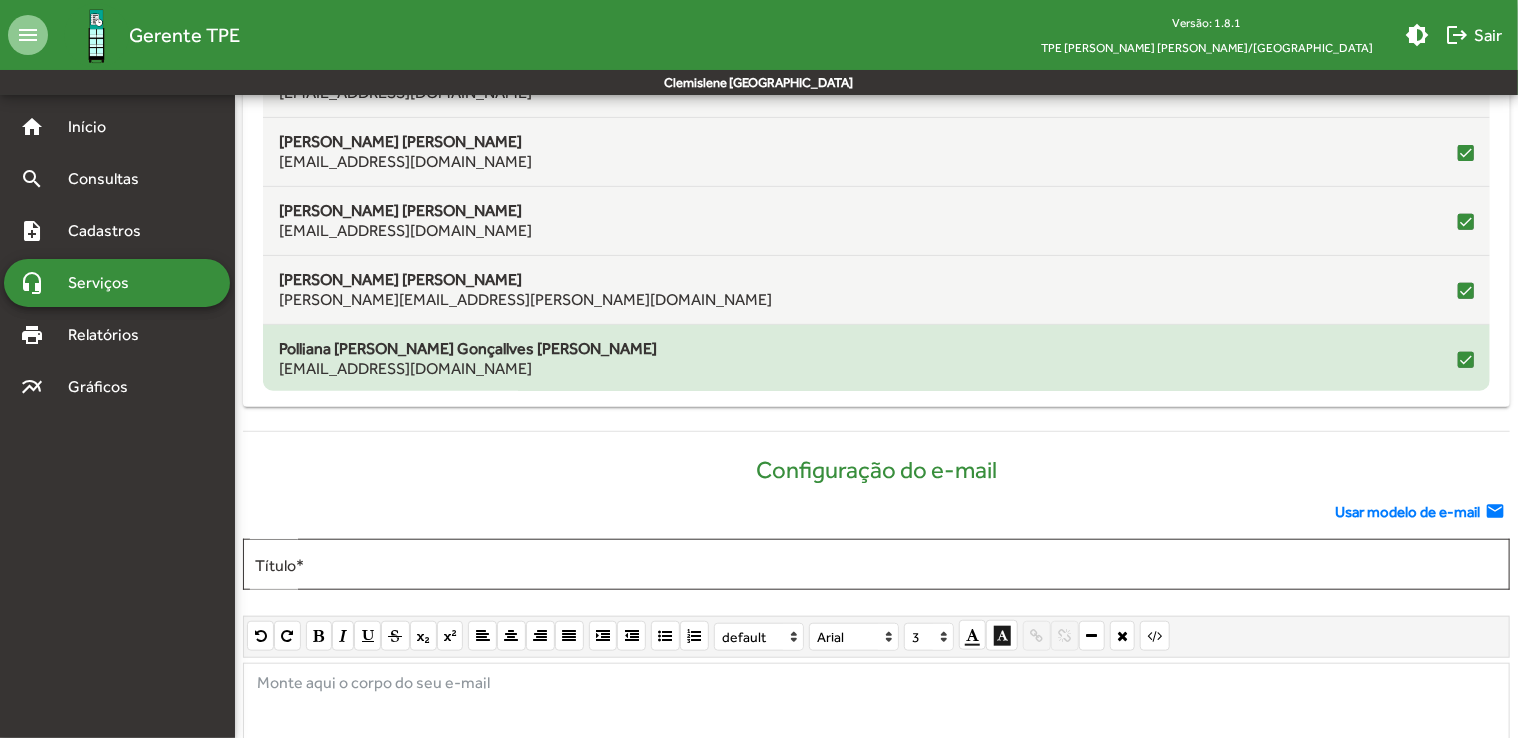 click on "[EMAIL_ADDRESS][DOMAIN_NAME]" at bounding box center [468, 369] 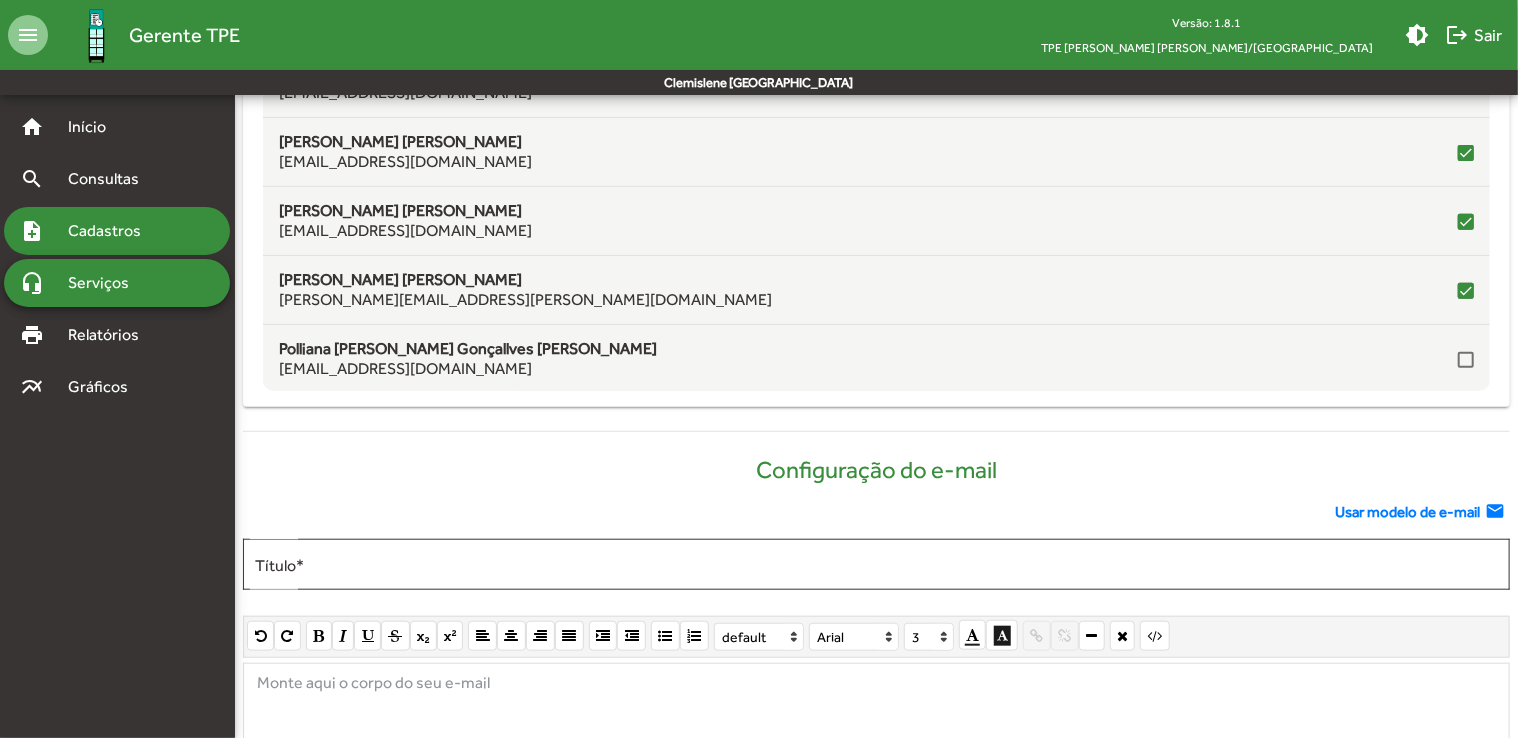 click on "Cadastros" at bounding box center [111, 231] 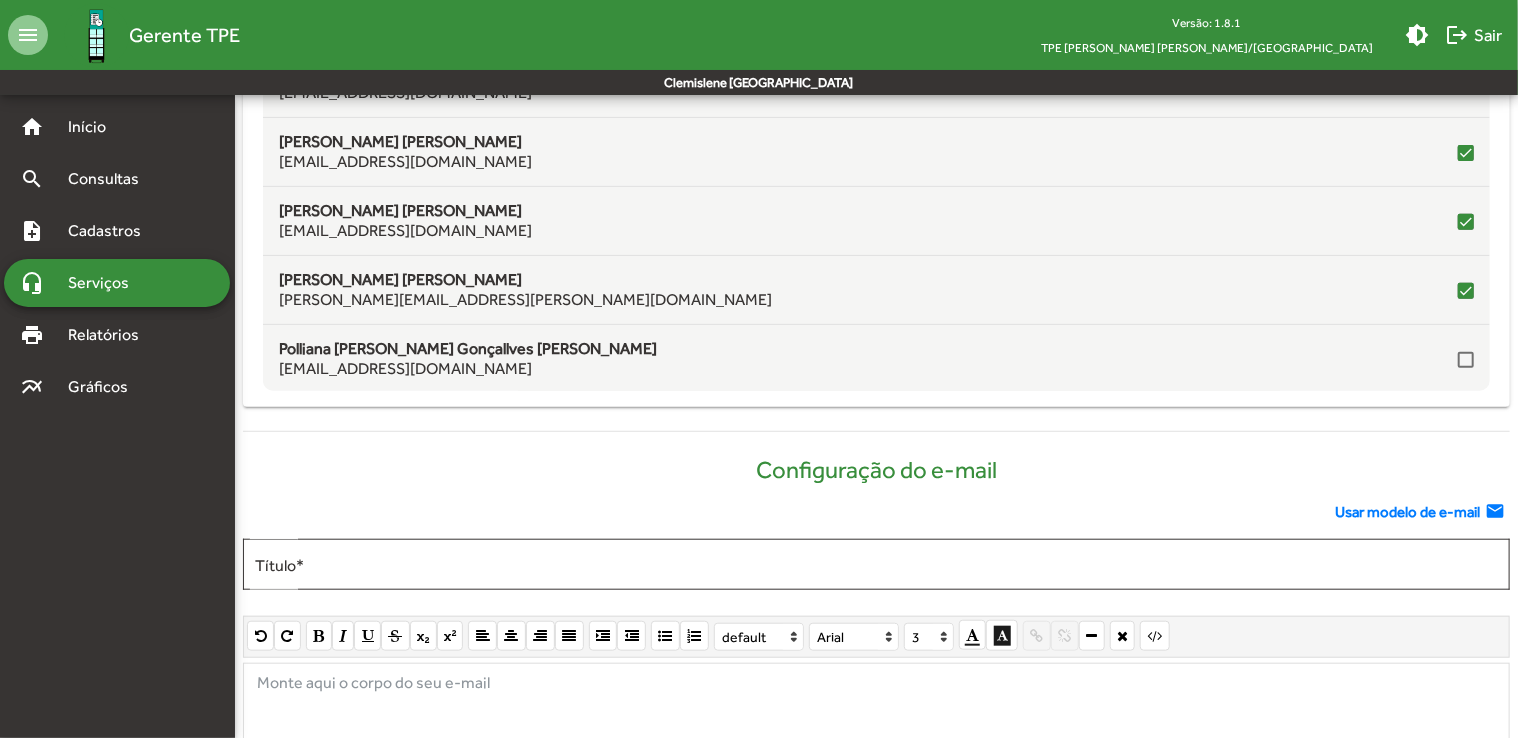 scroll, scrollTop: 0, scrollLeft: 0, axis: both 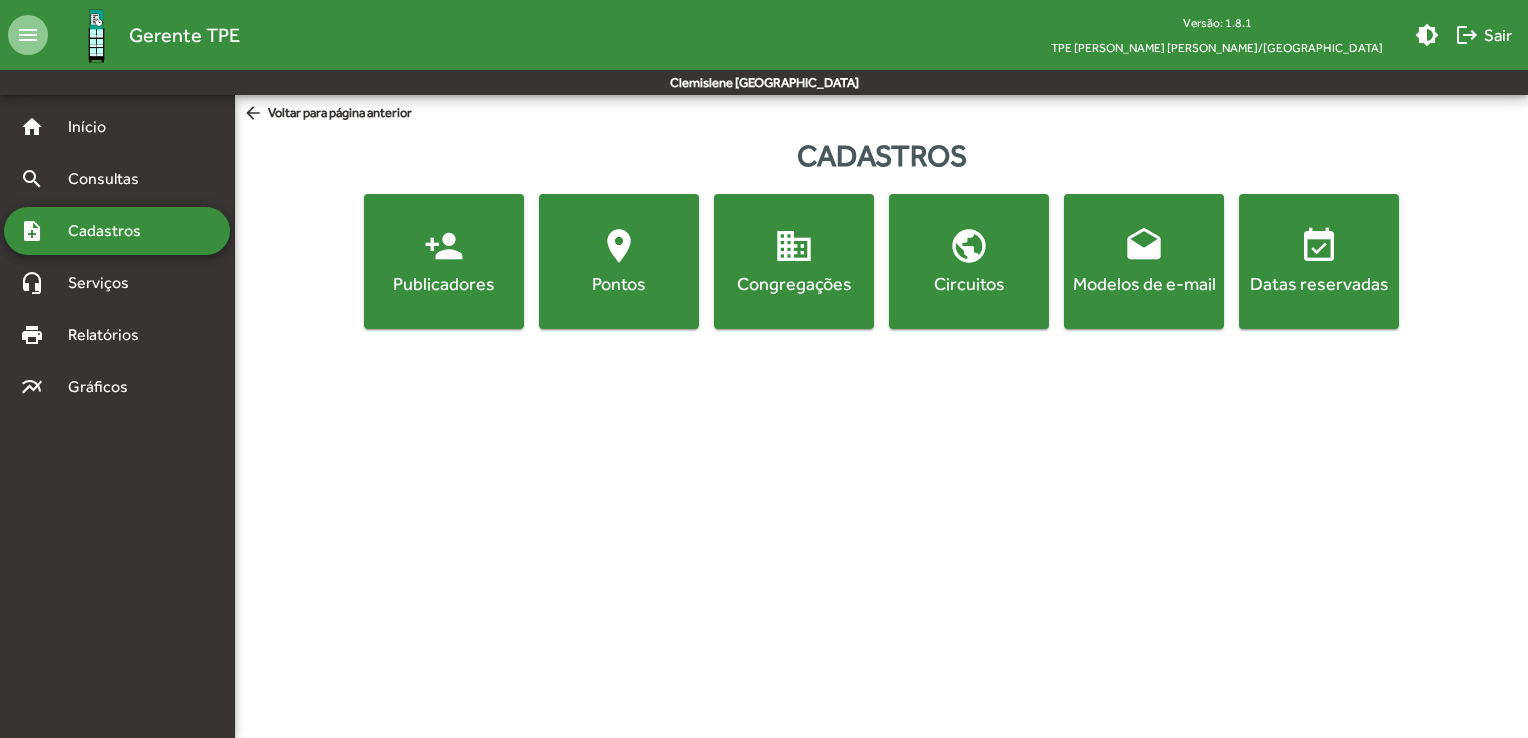 click on "Publicadores" 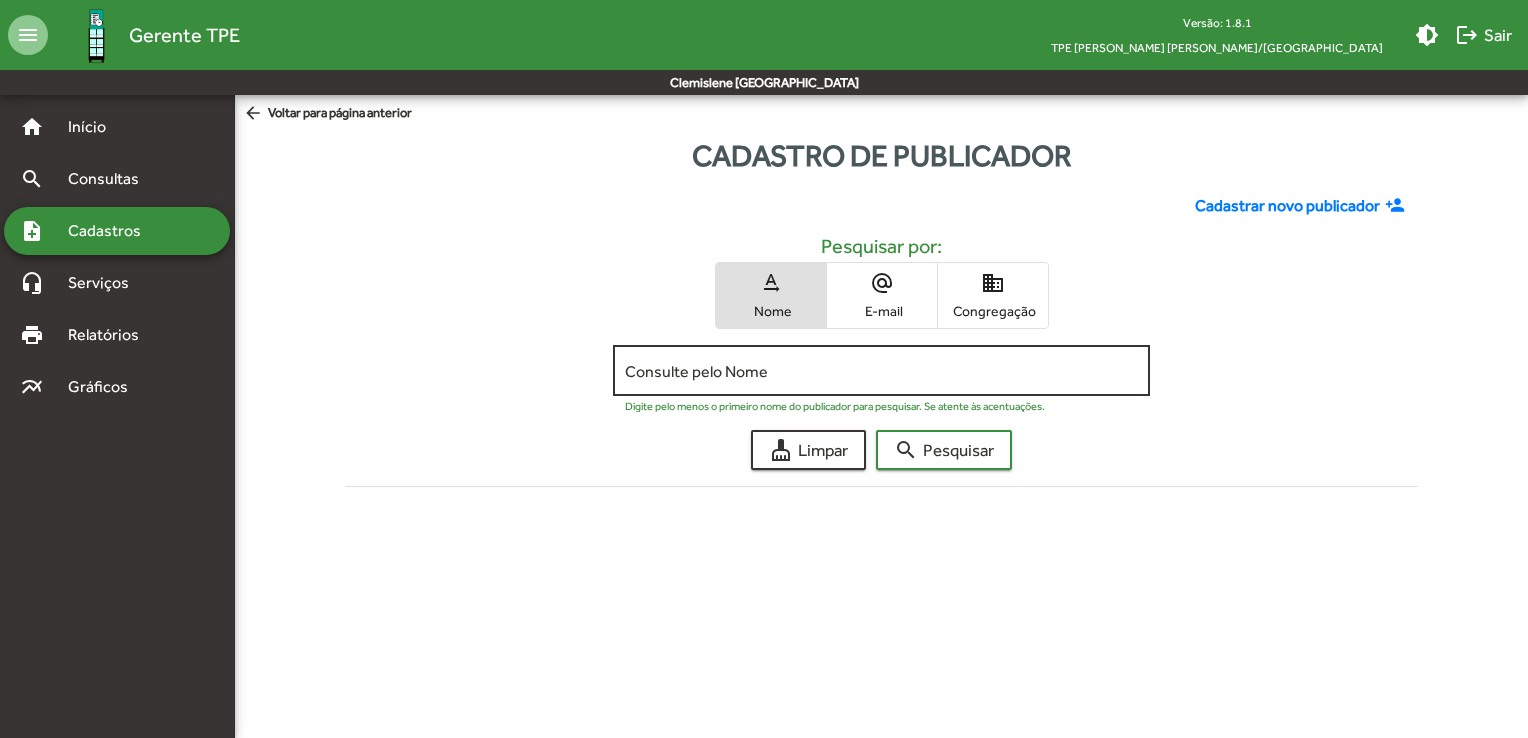 click on "Consulte pelo Nome" at bounding box center (881, 371) 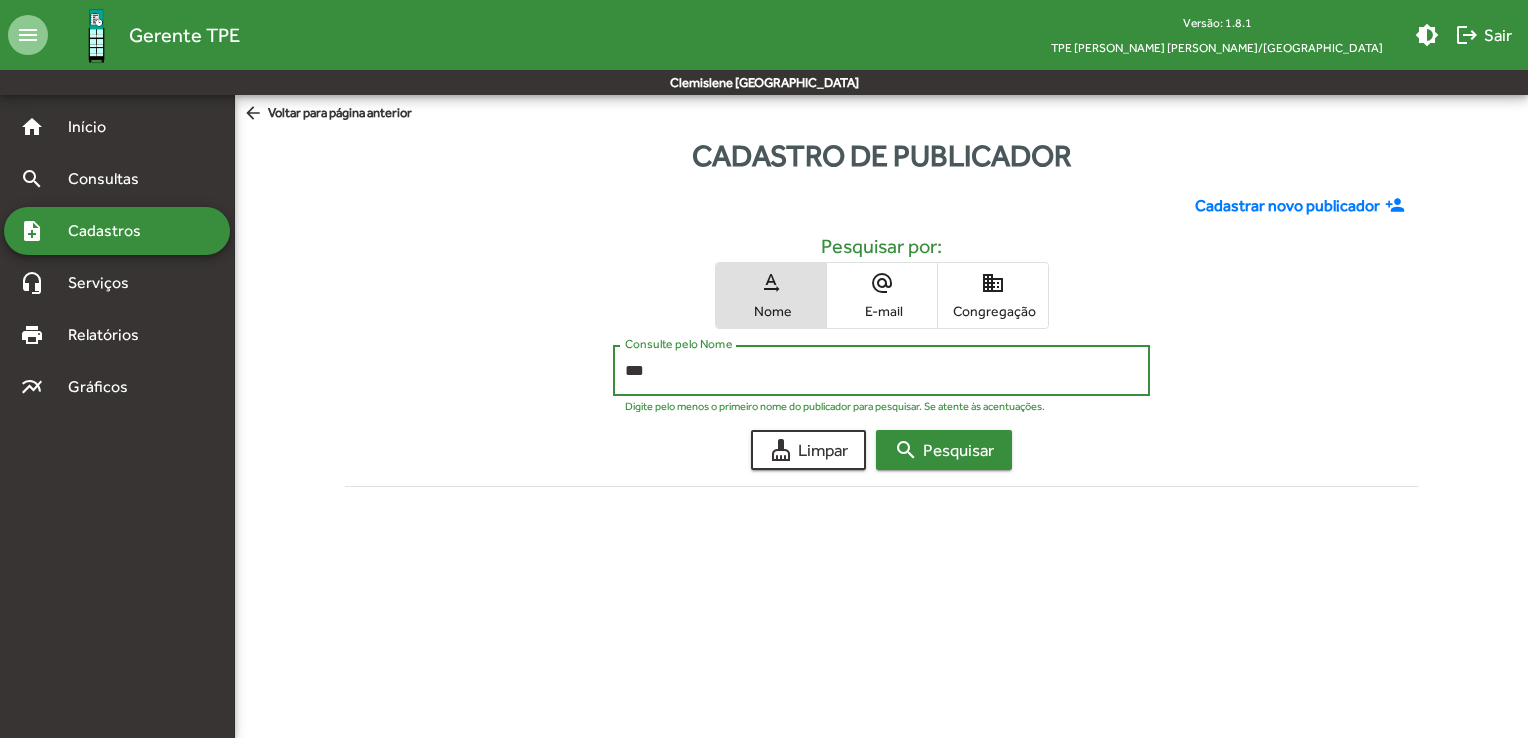 type on "***" 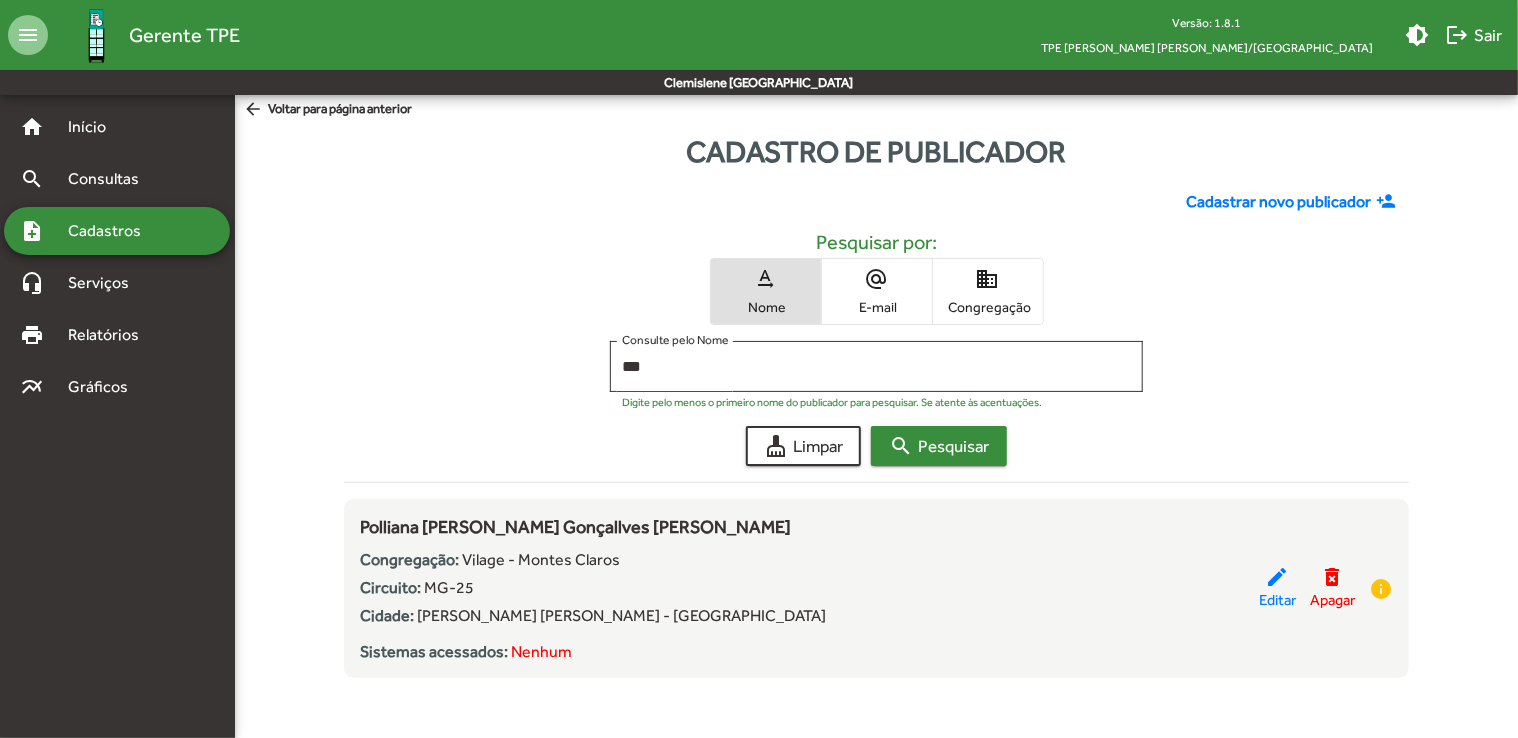 scroll, scrollTop: 6, scrollLeft: 0, axis: vertical 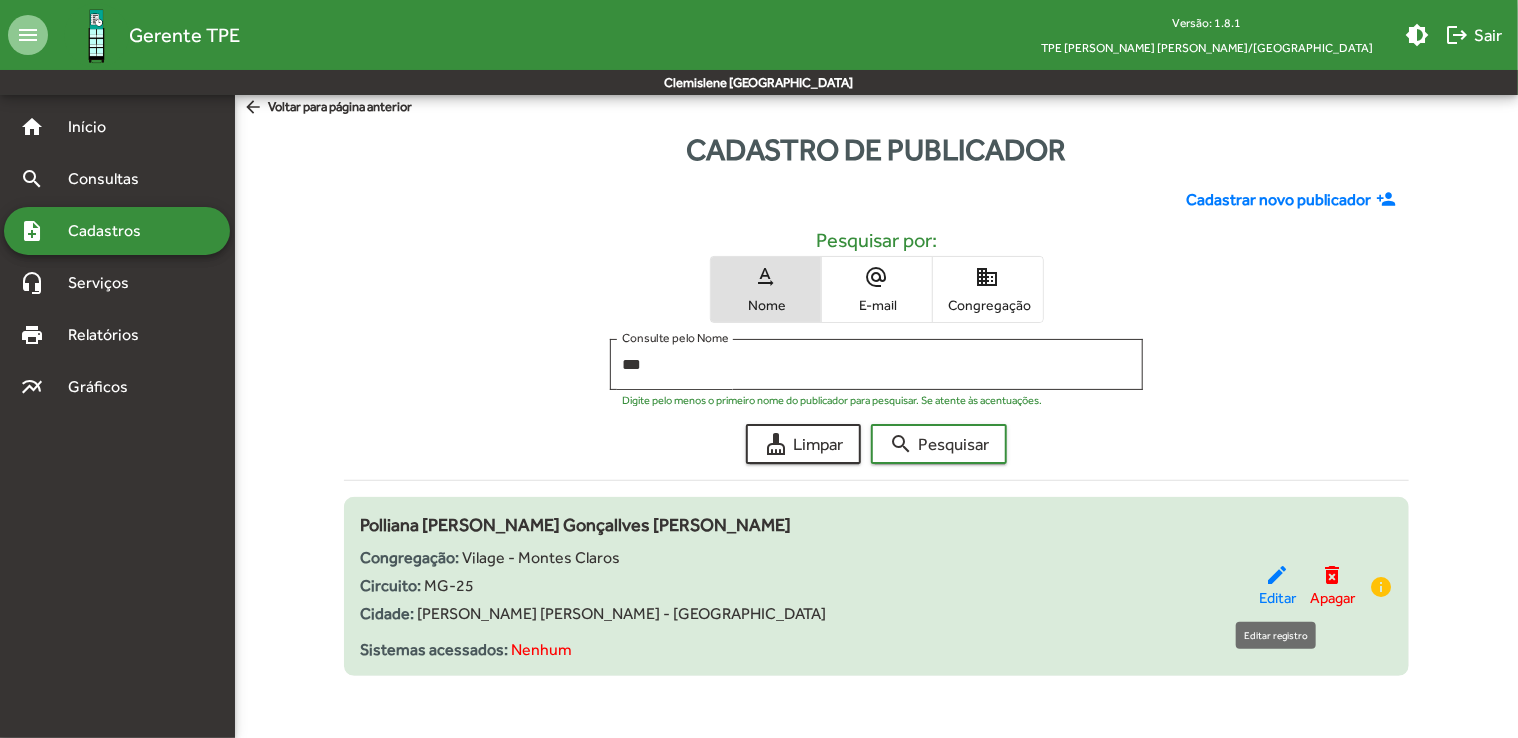 click on "edit" 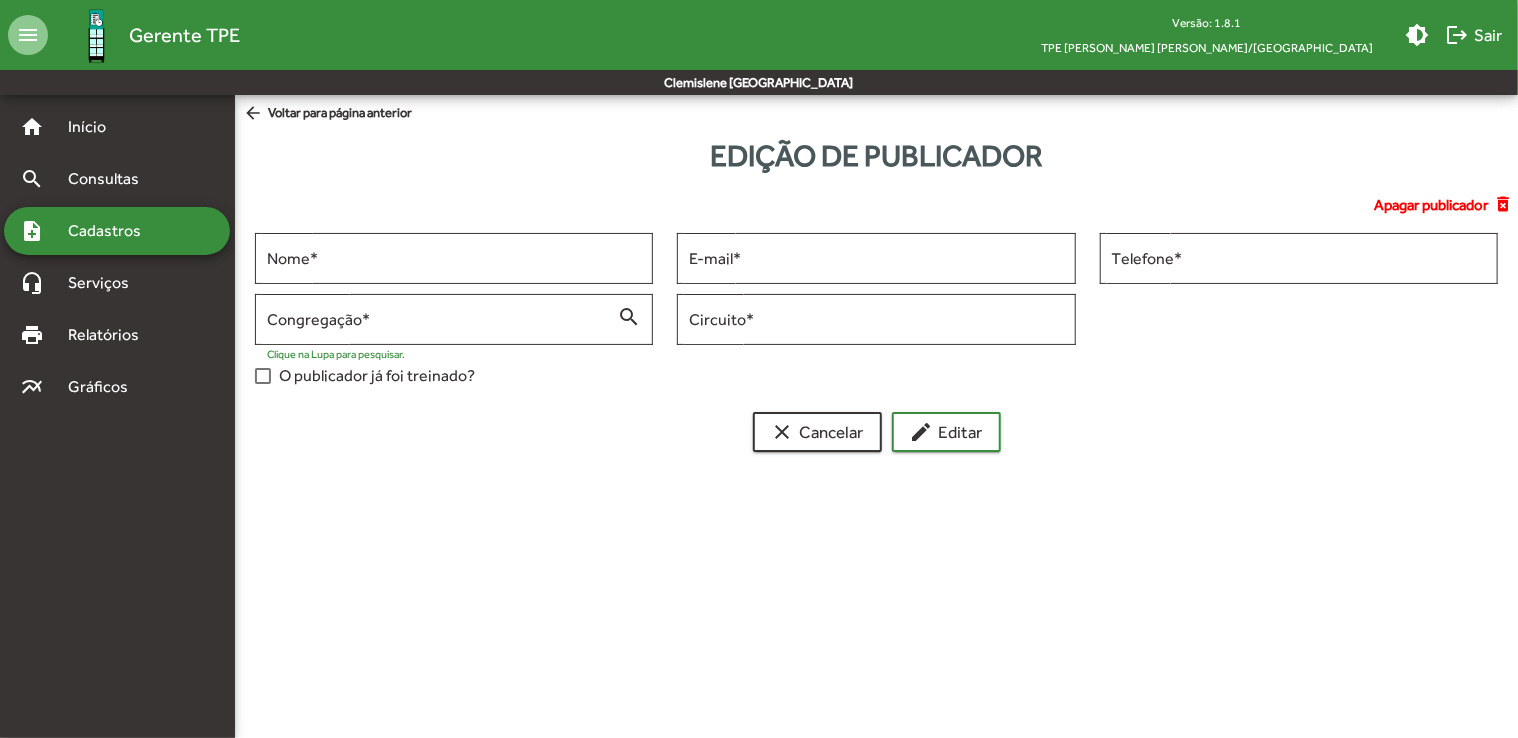 scroll, scrollTop: 0, scrollLeft: 0, axis: both 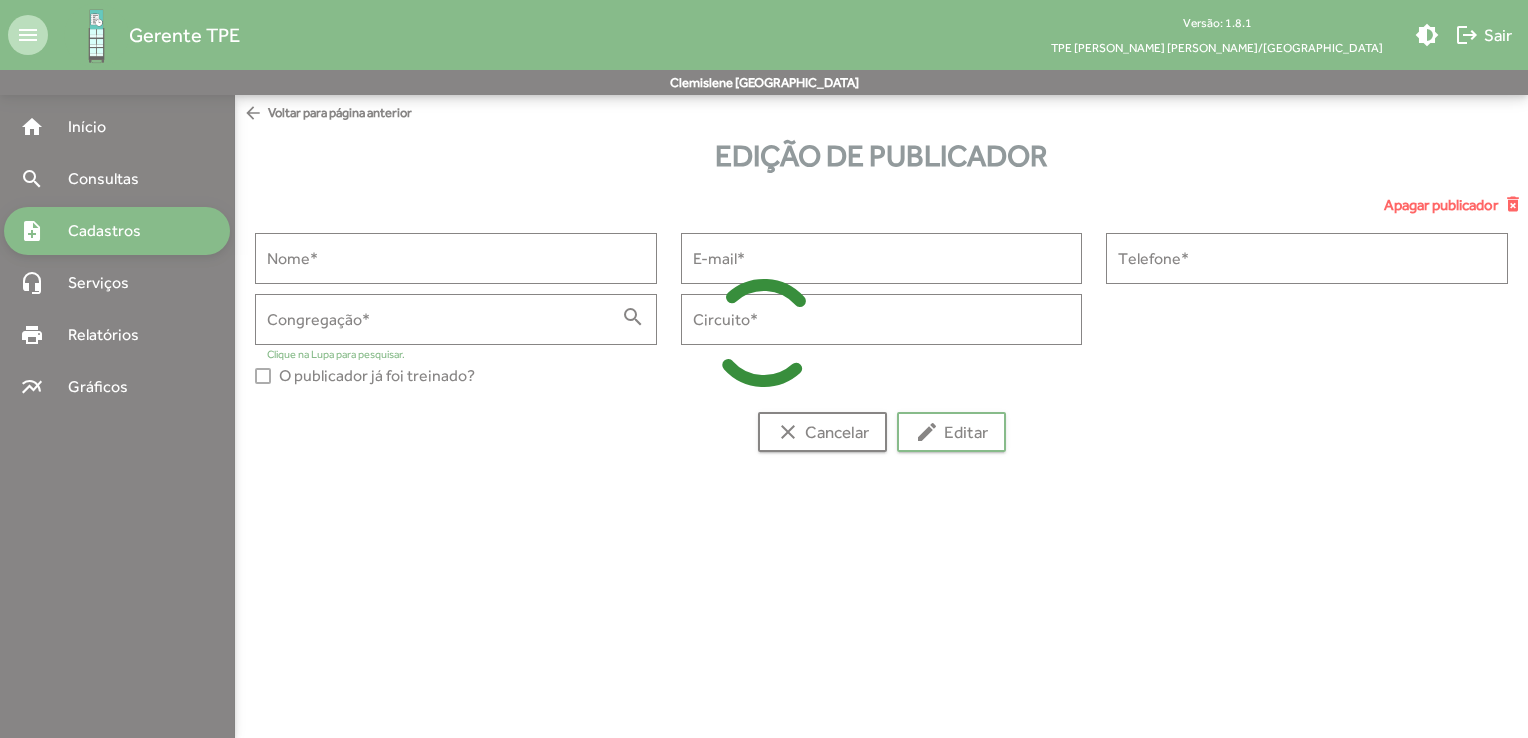 type on "**********" 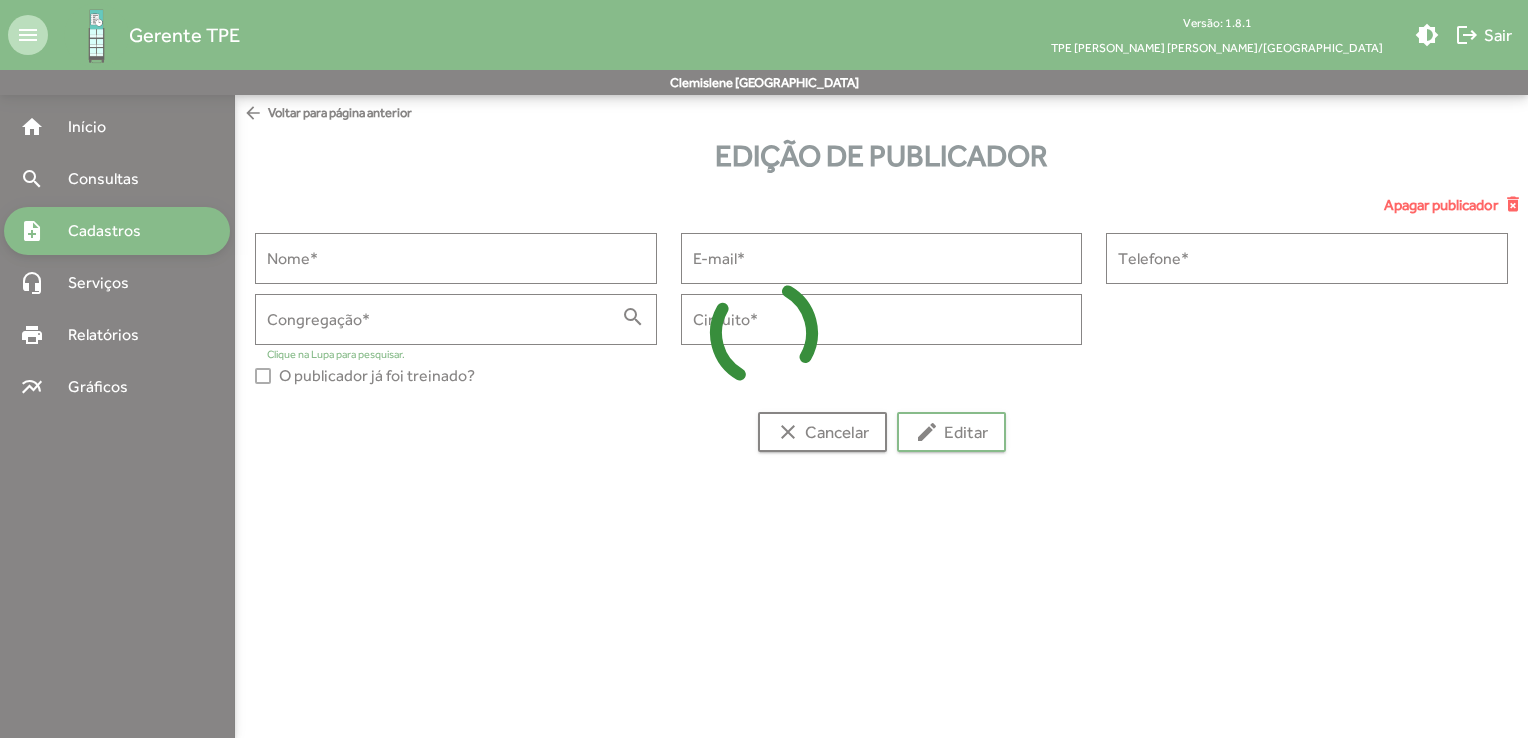 type on "**********" 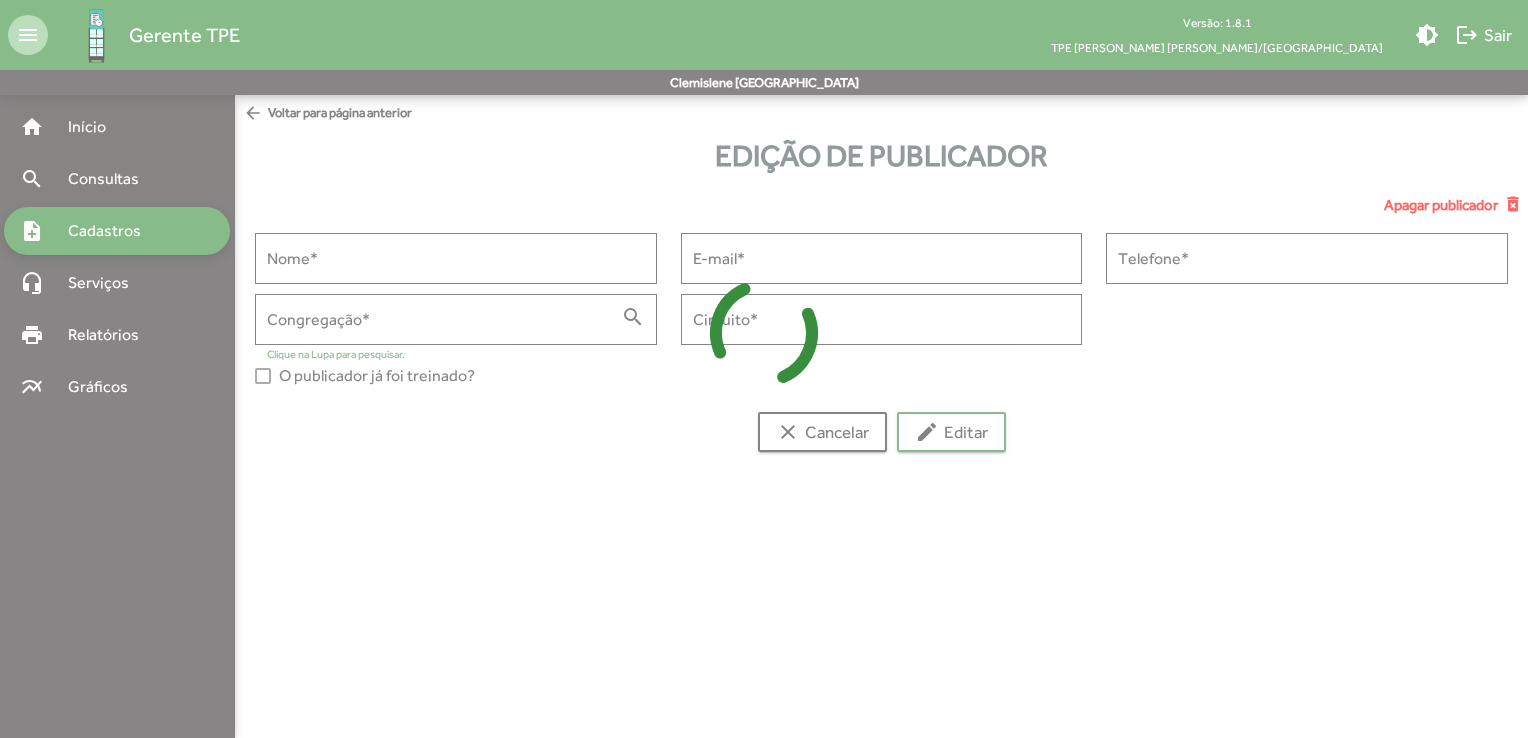 type on "**********" 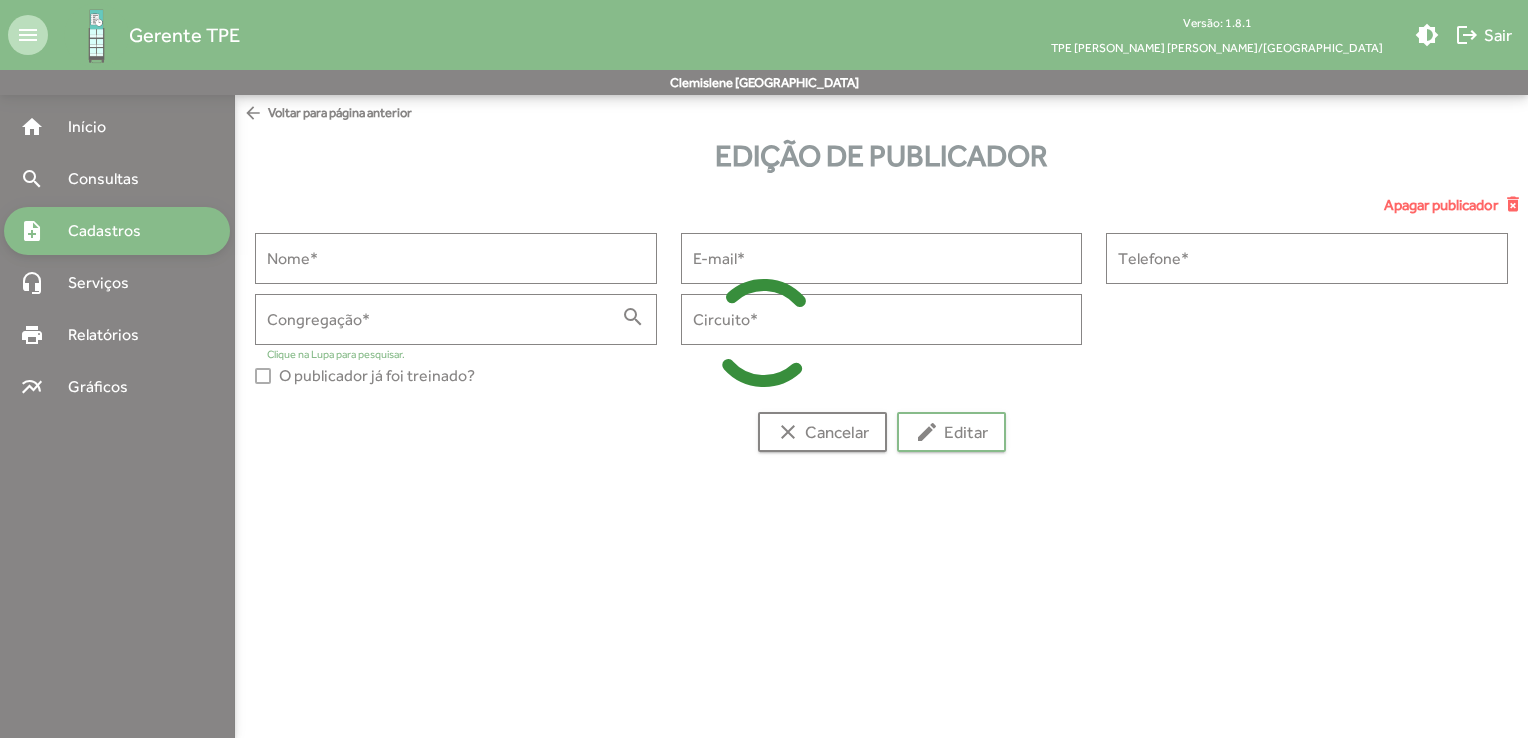 type on "**********" 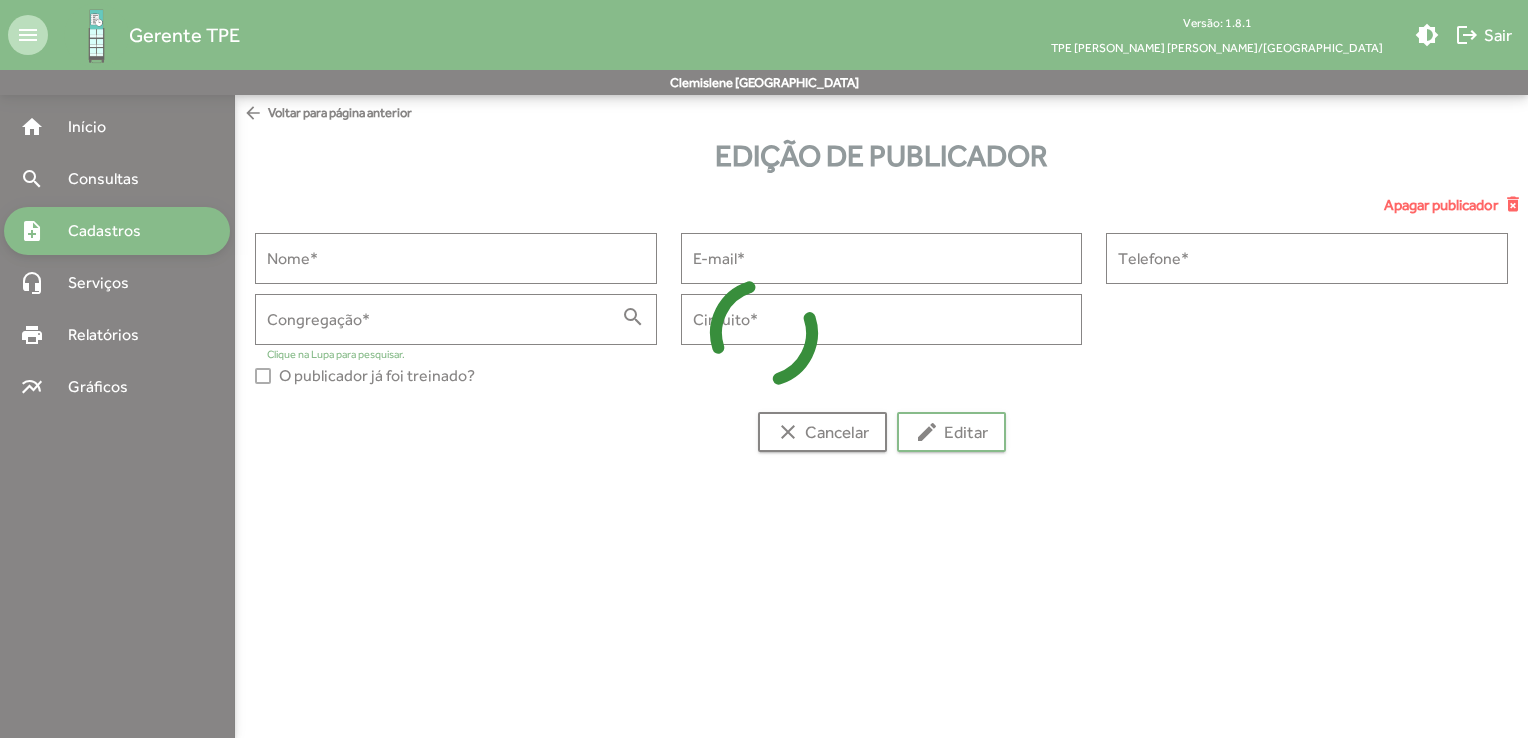 type on "*****" 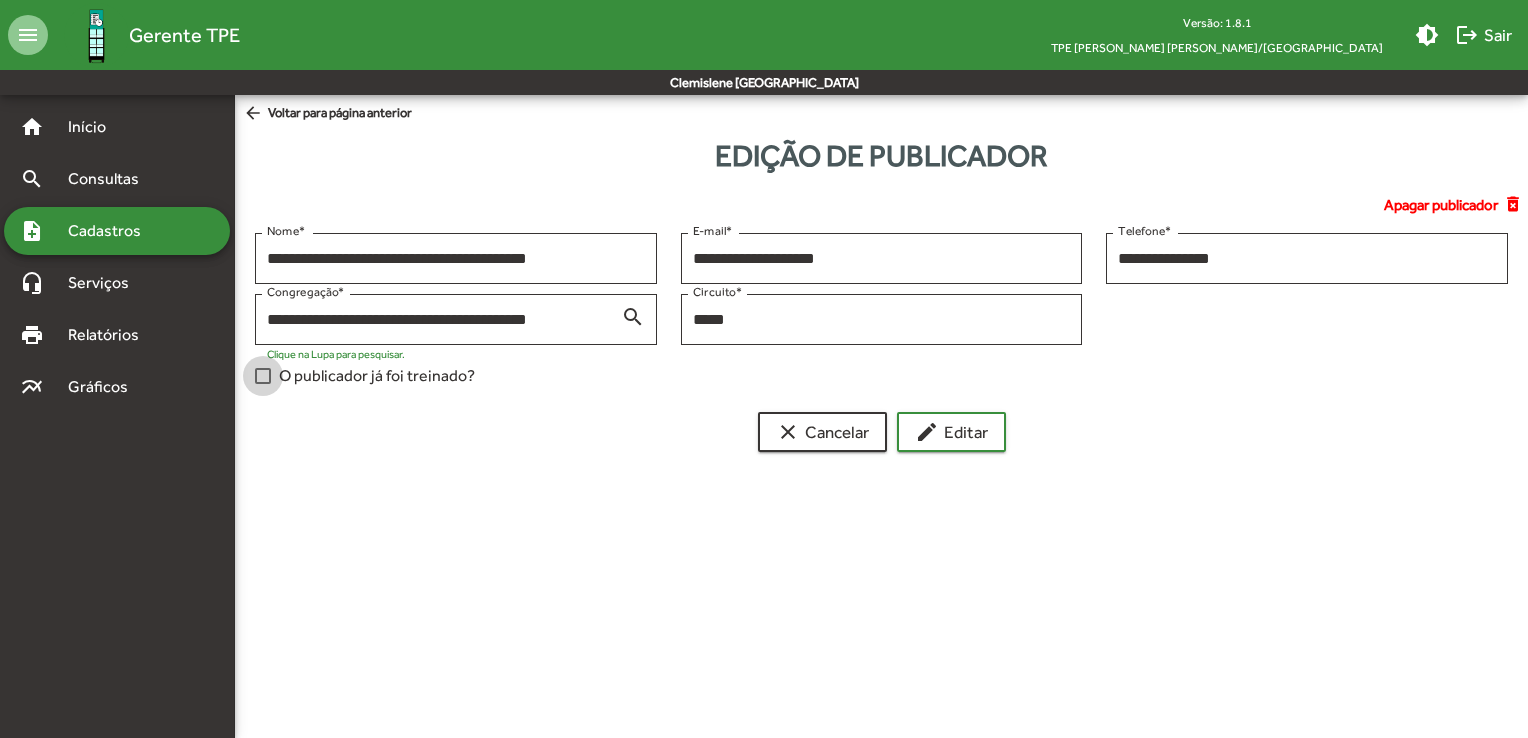 click on "O publicador já foi treinado?" at bounding box center [377, 376] 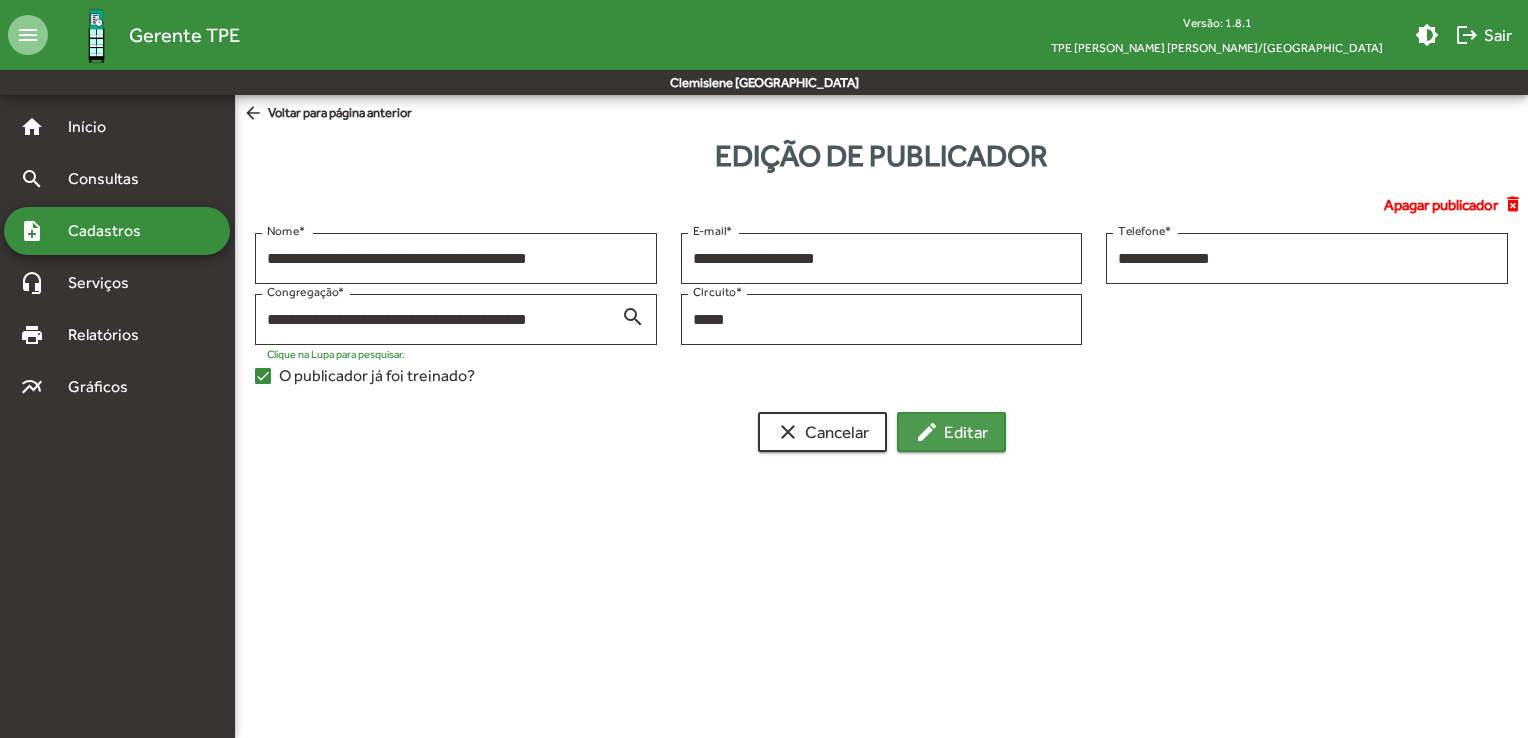 click on "edit  Editar" at bounding box center (951, 432) 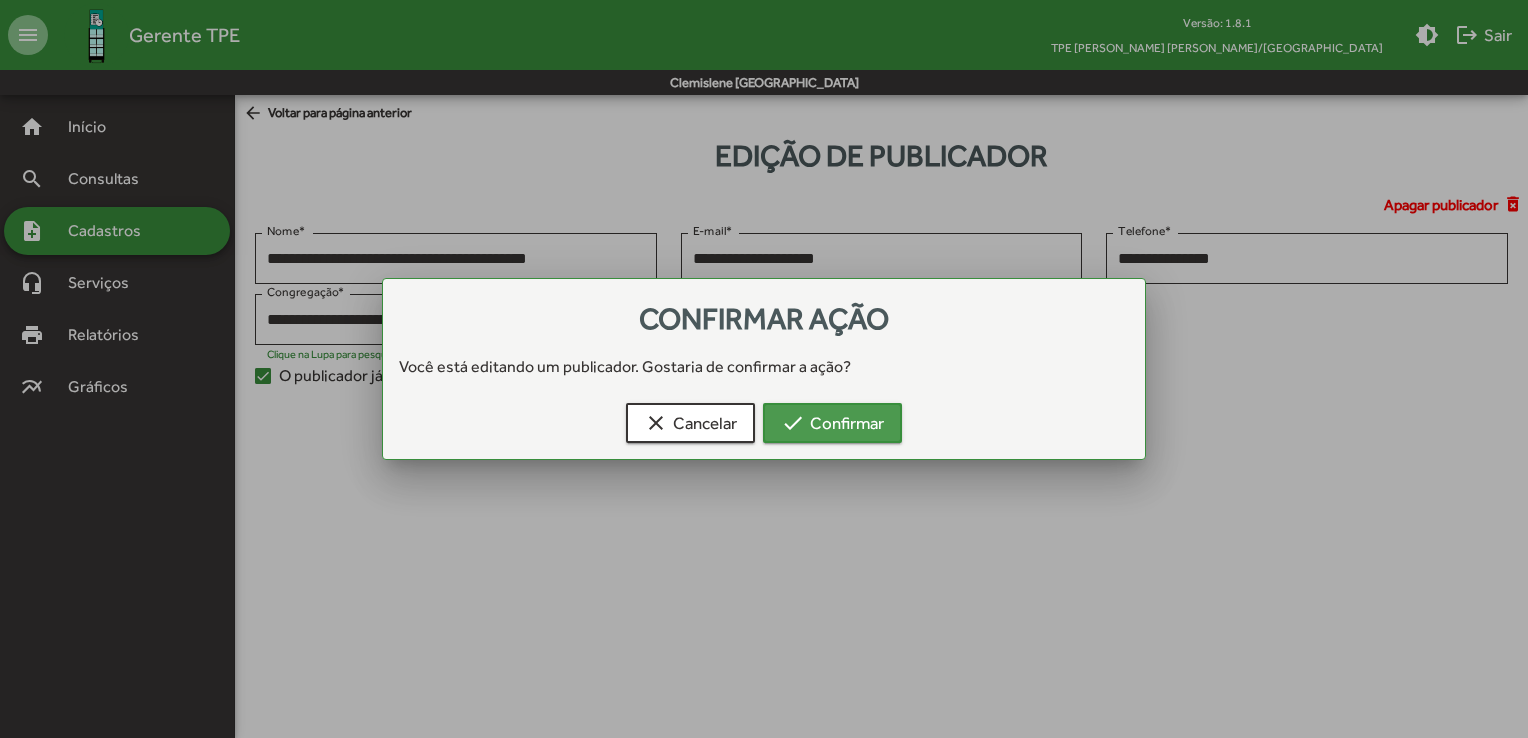 click on "check  Confirmar" at bounding box center [832, 423] 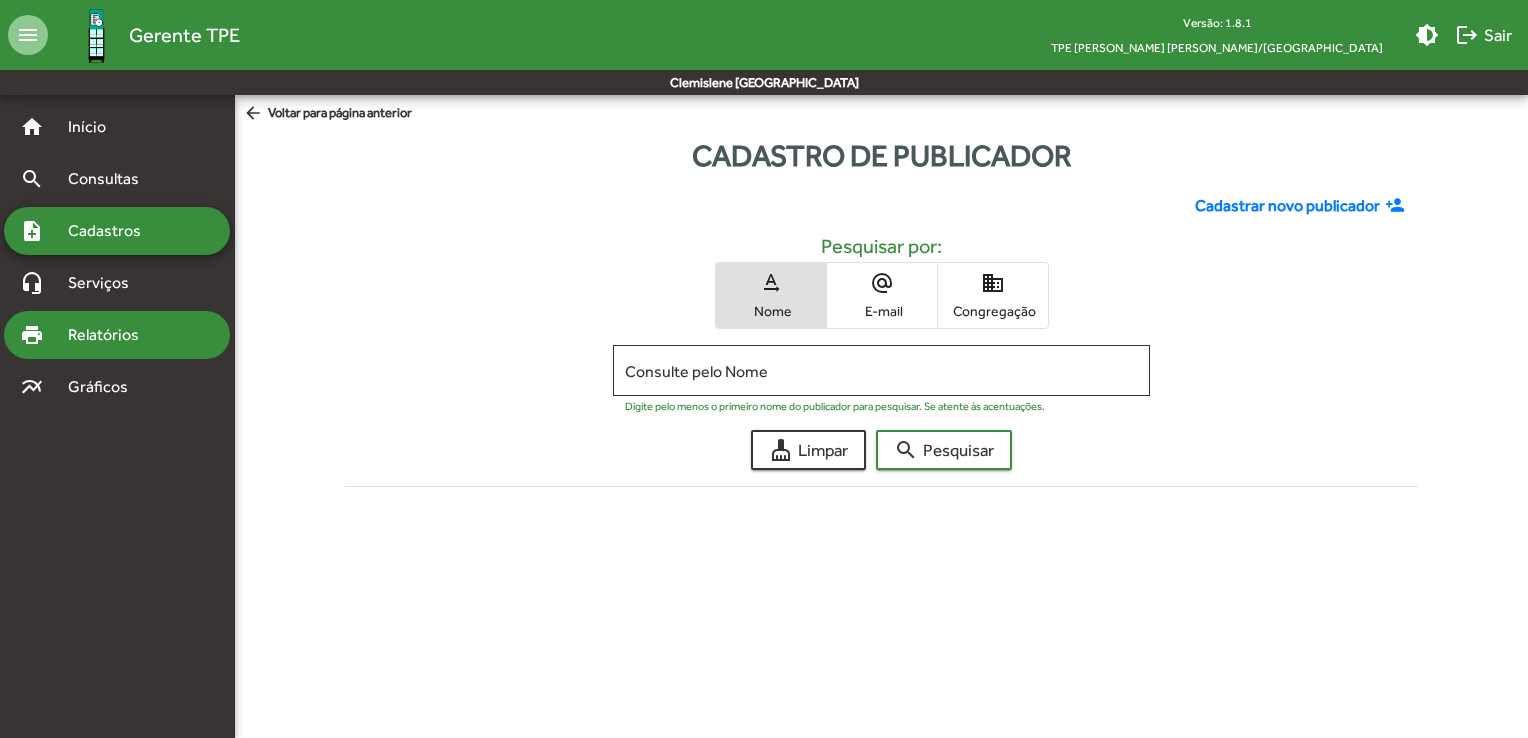 click on "Relatórios" at bounding box center [110, 335] 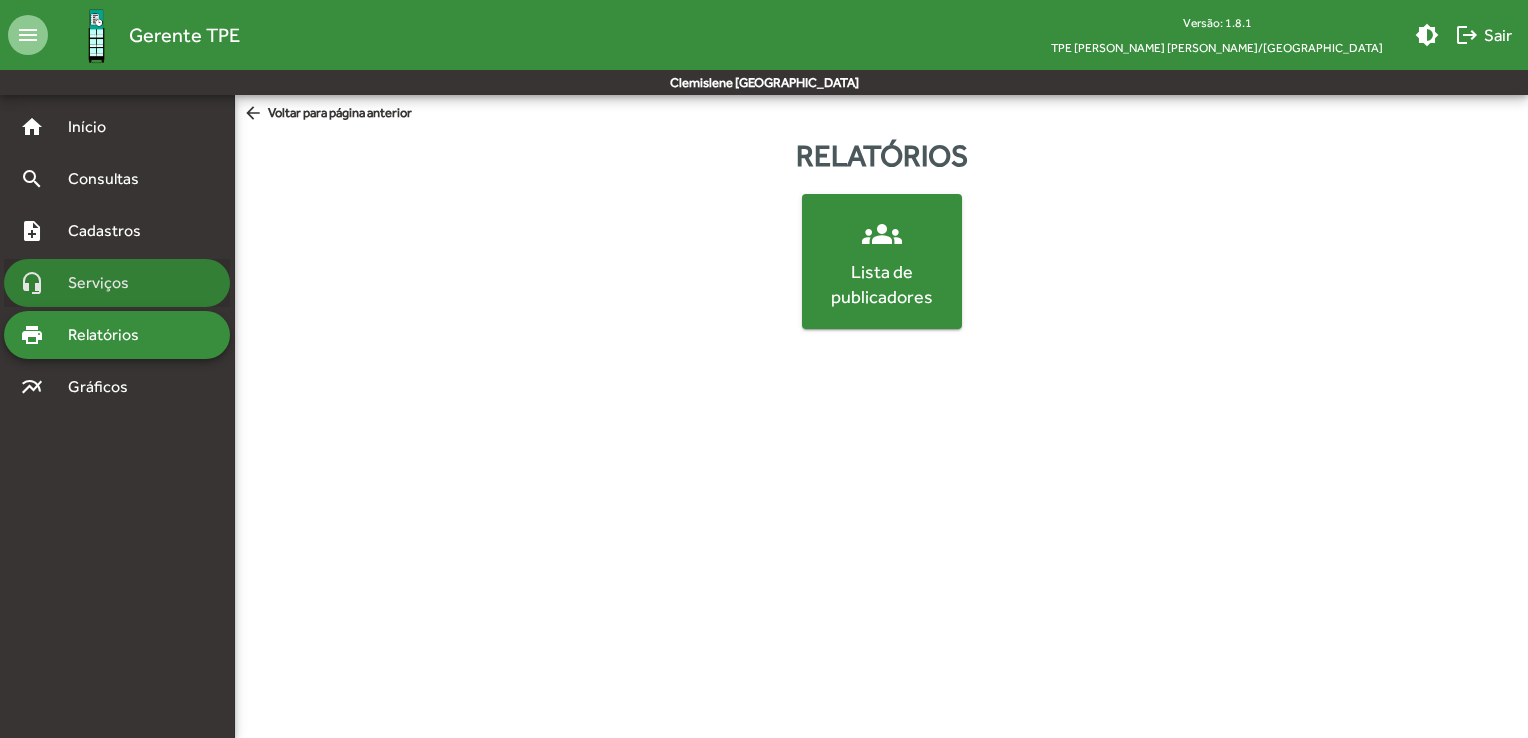 click on "Serviços" at bounding box center (106, 283) 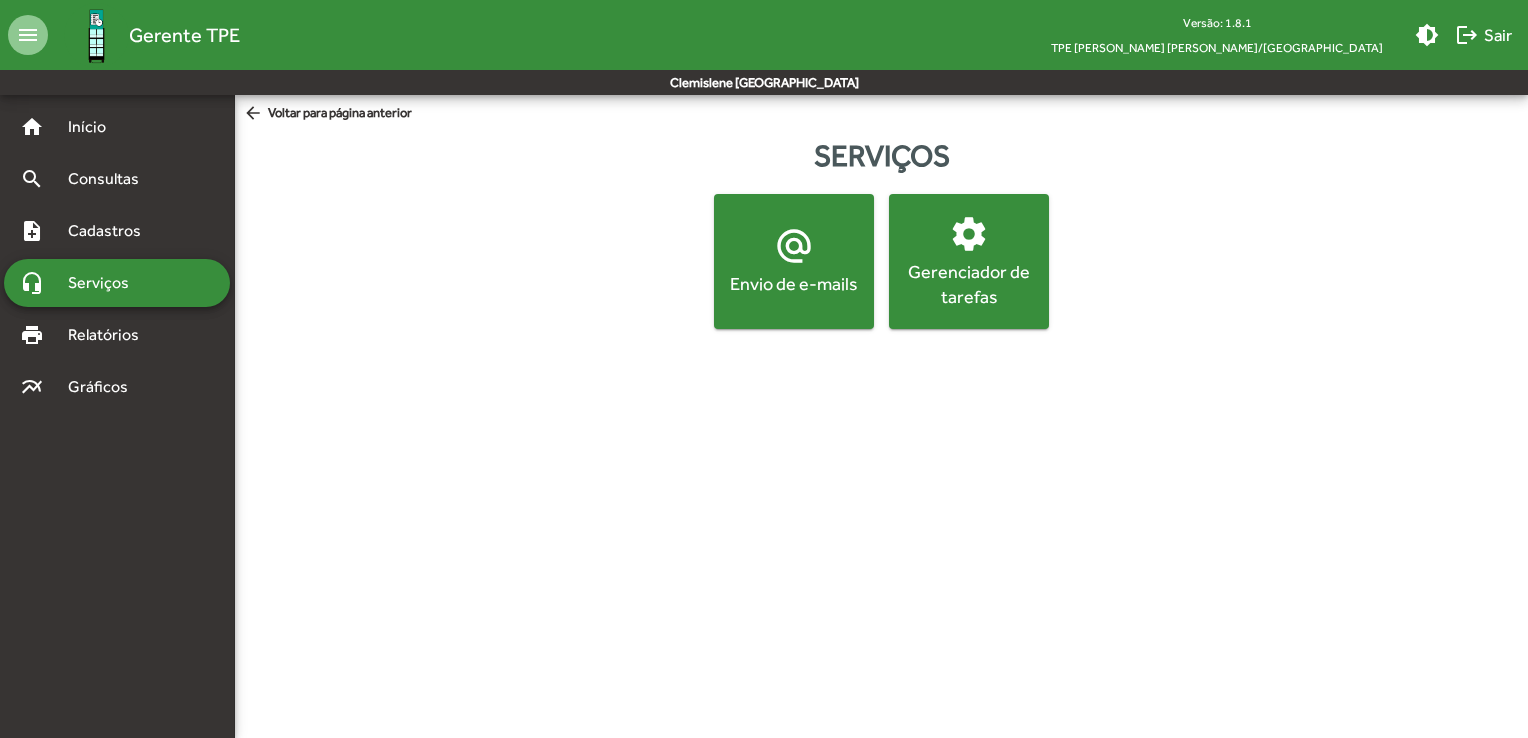 click on "Envio de e-mails" 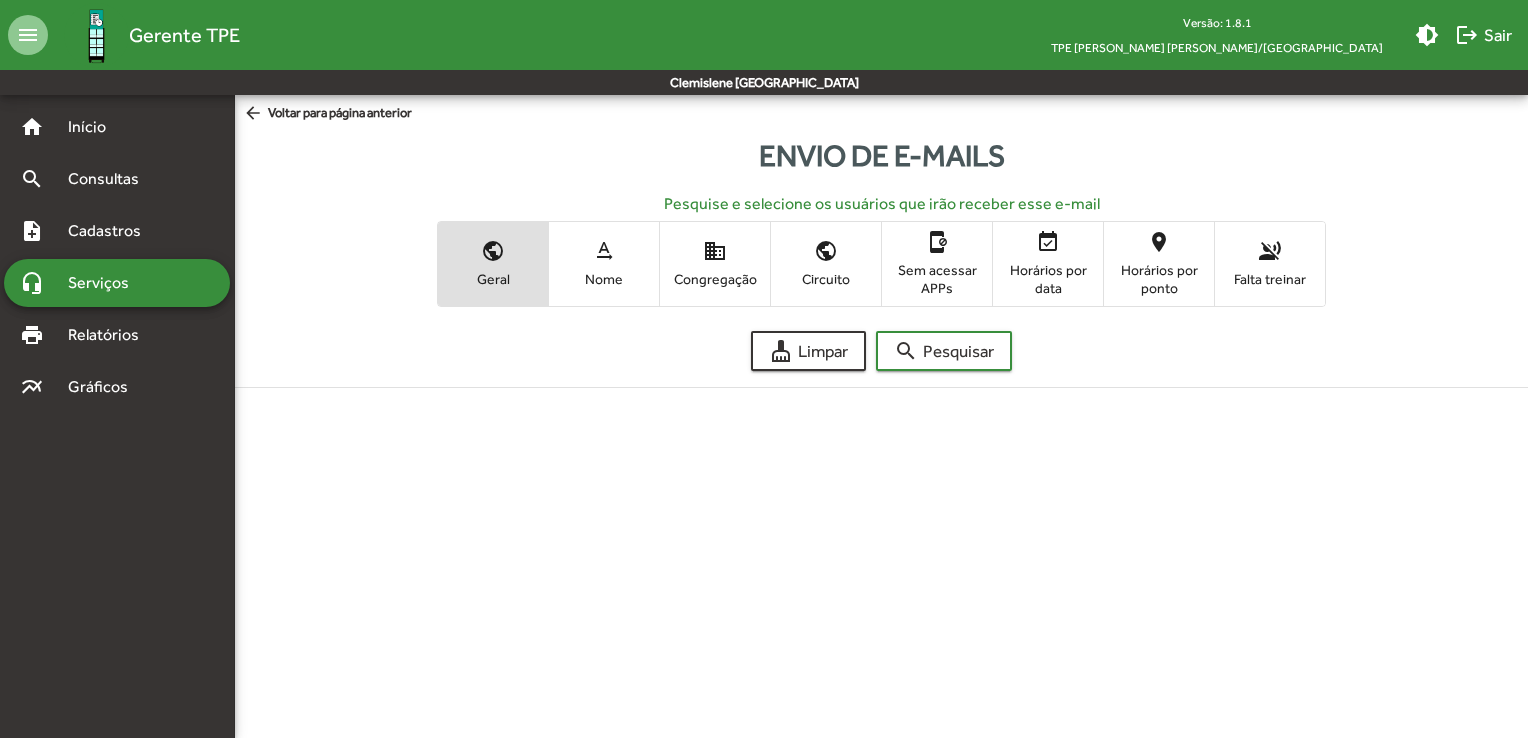 click on "Falta treinar" at bounding box center (1270, 279) 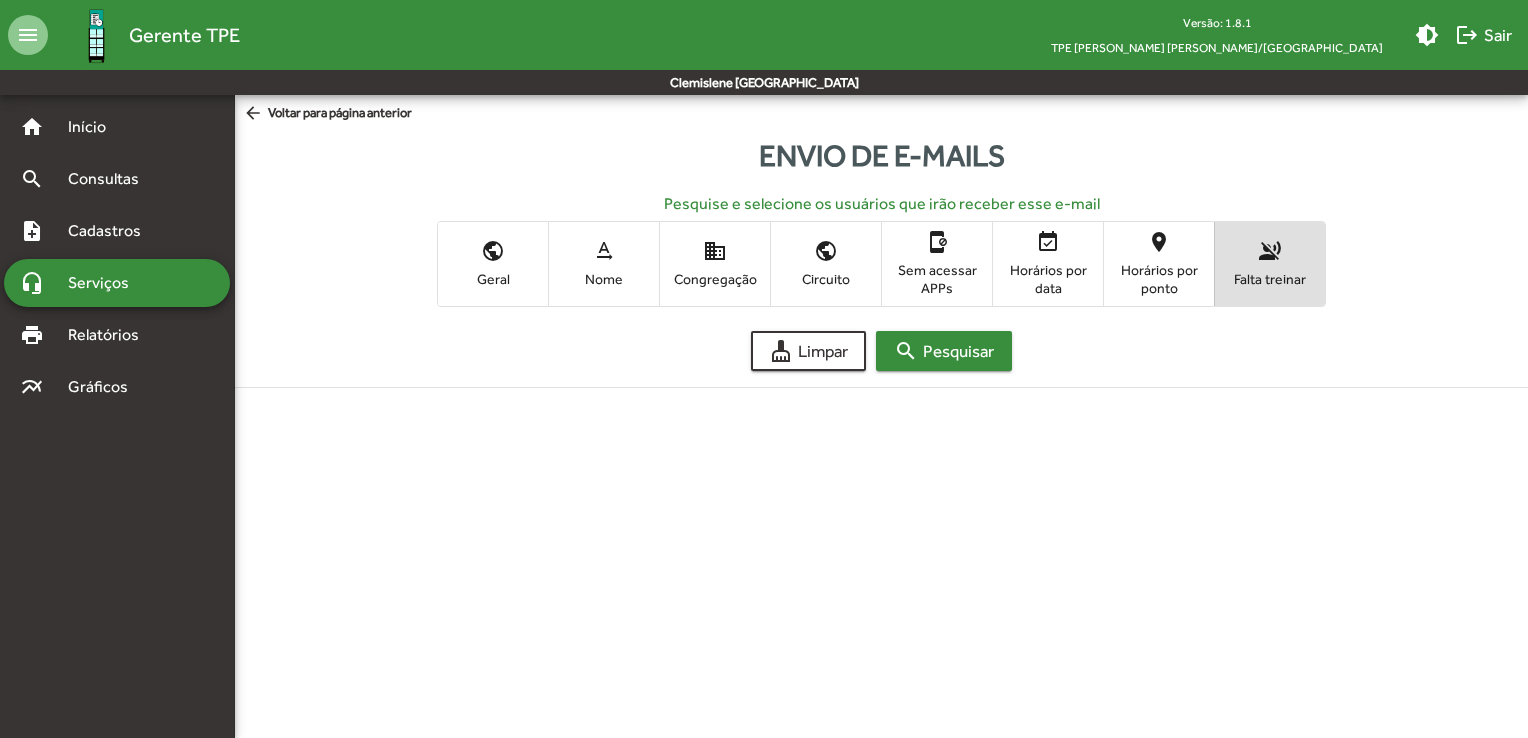 click on "search  Pesquisar" 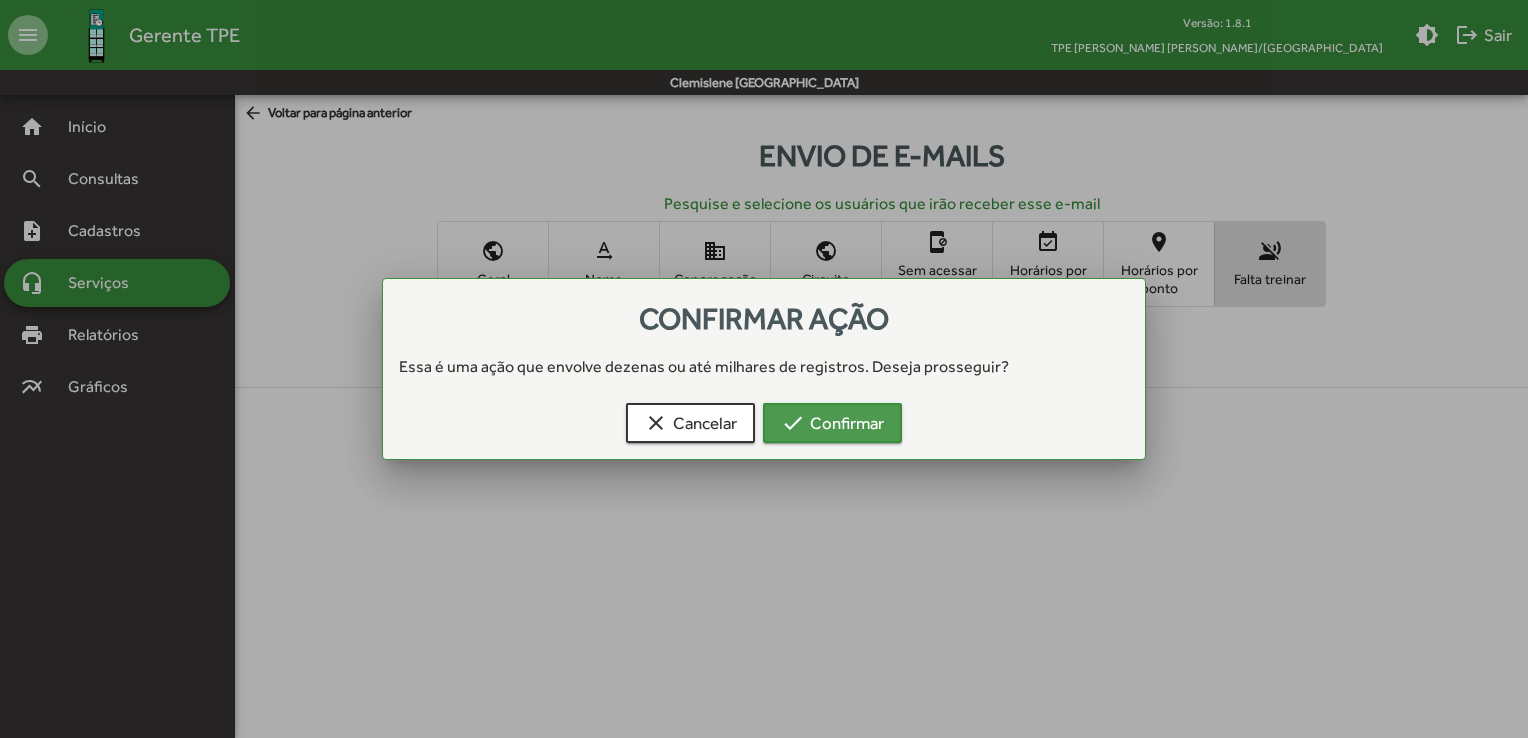 click on "check  Confirmar" at bounding box center [832, 423] 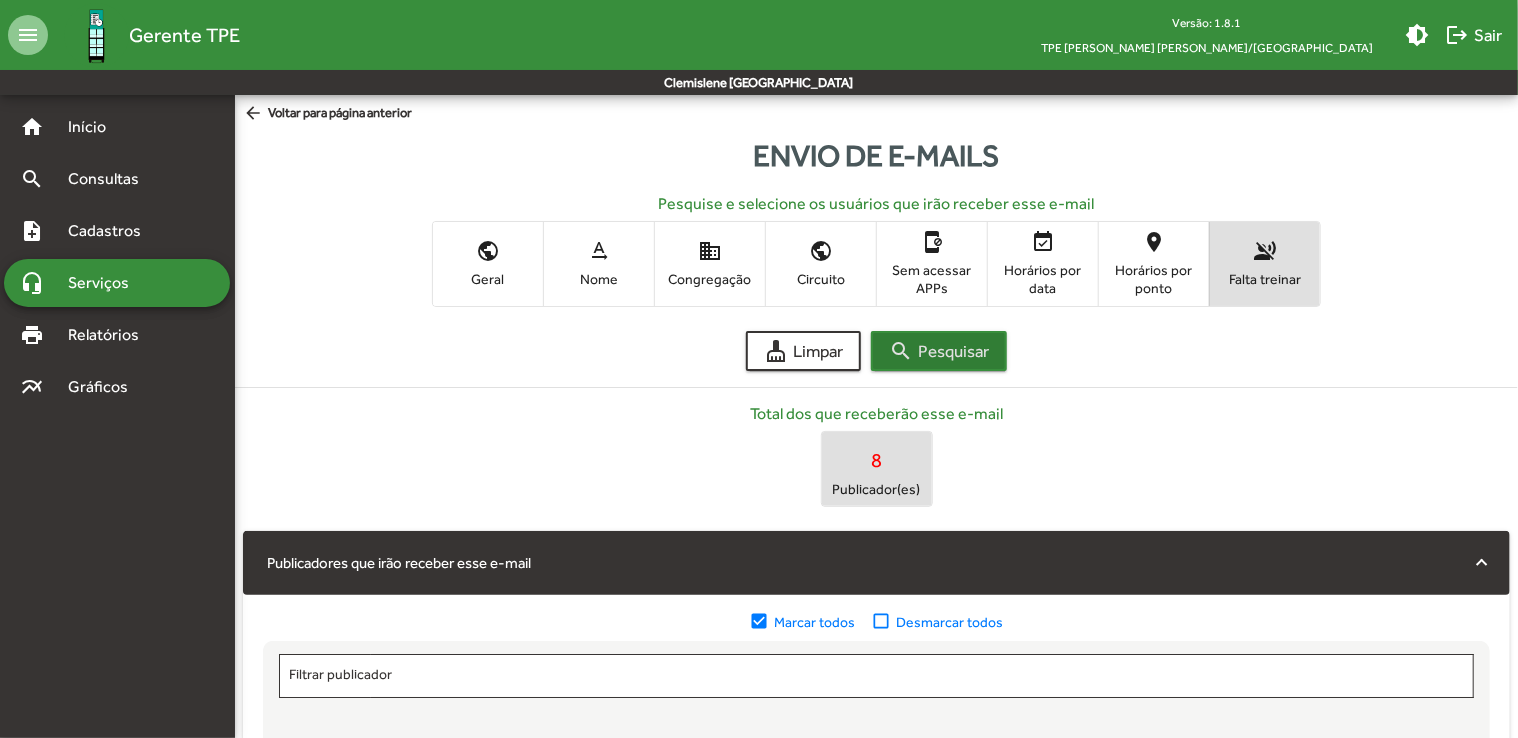 scroll, scrollTop: 300, scrollLeft: 0, axis: vertical 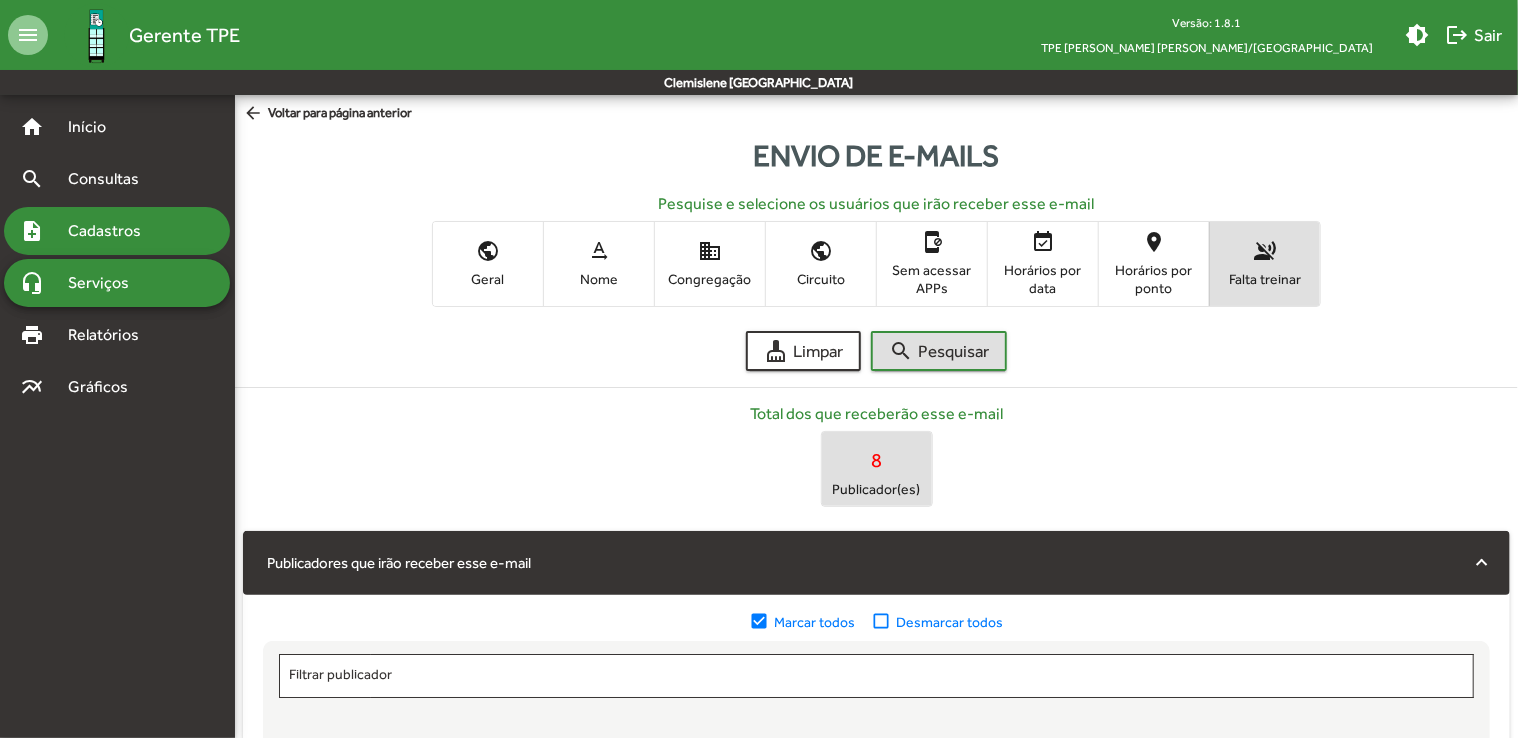 click on "Cadastros" at bounding box center [111, 231] 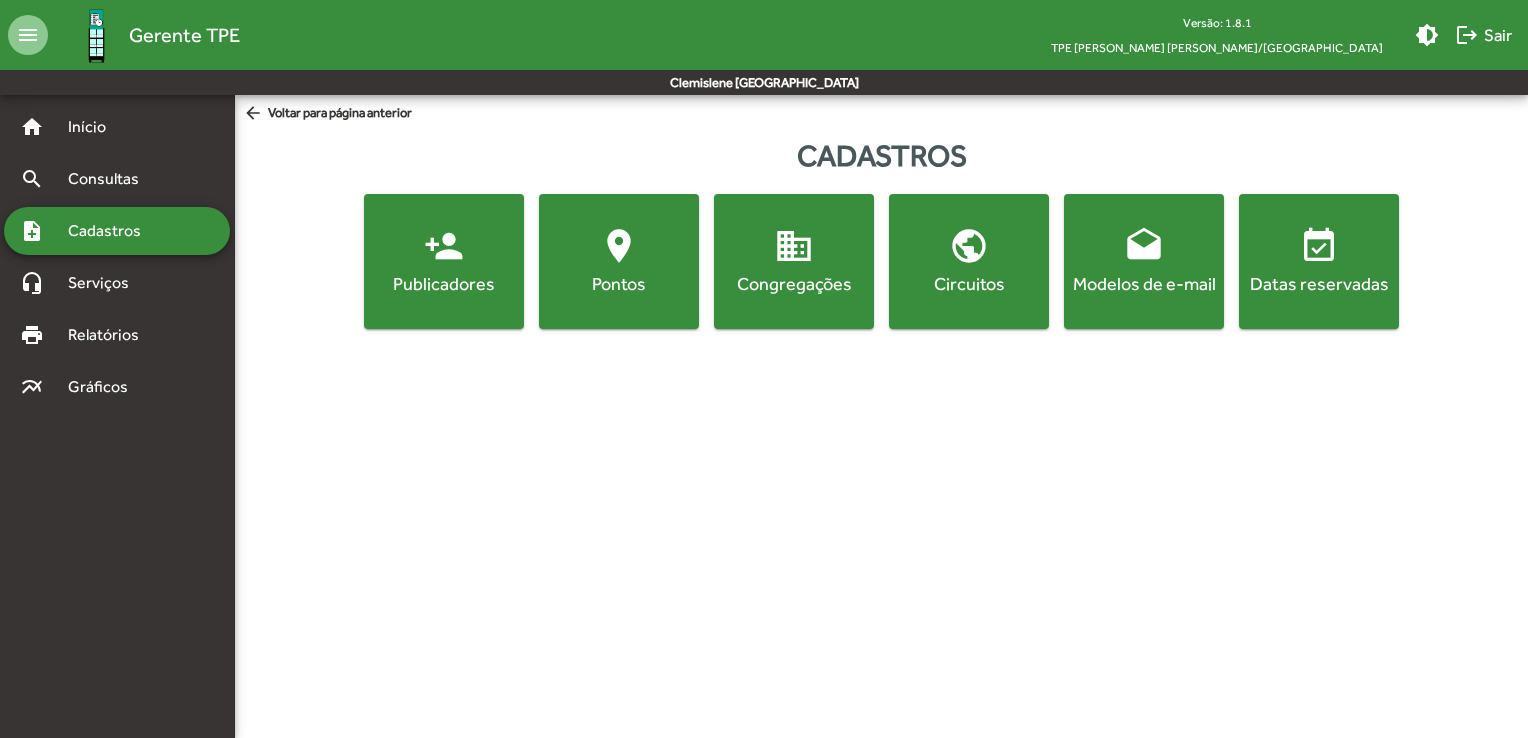 click on "person_add  Publicadores" 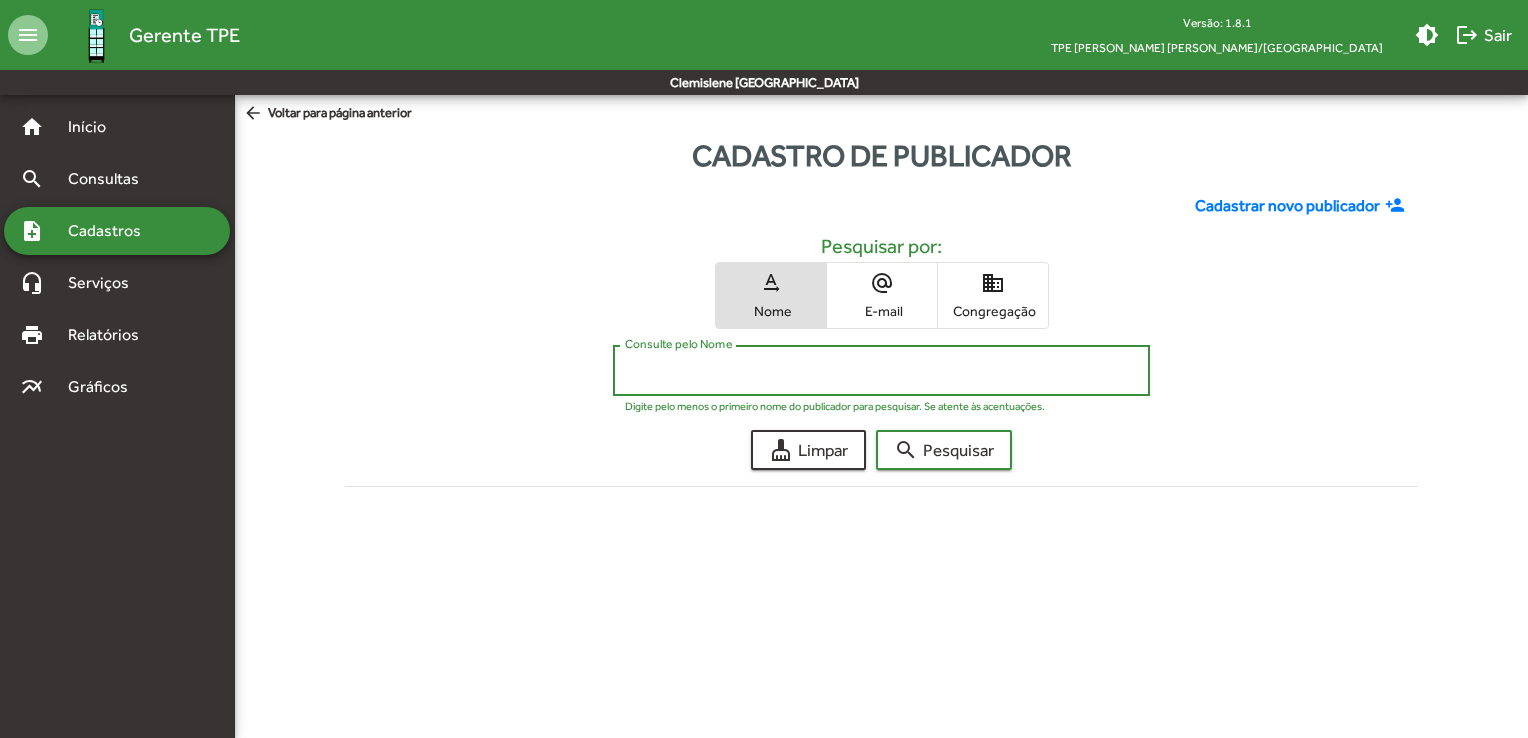 click on "Consulte pelo Nome" at bounding box center [881, 371] 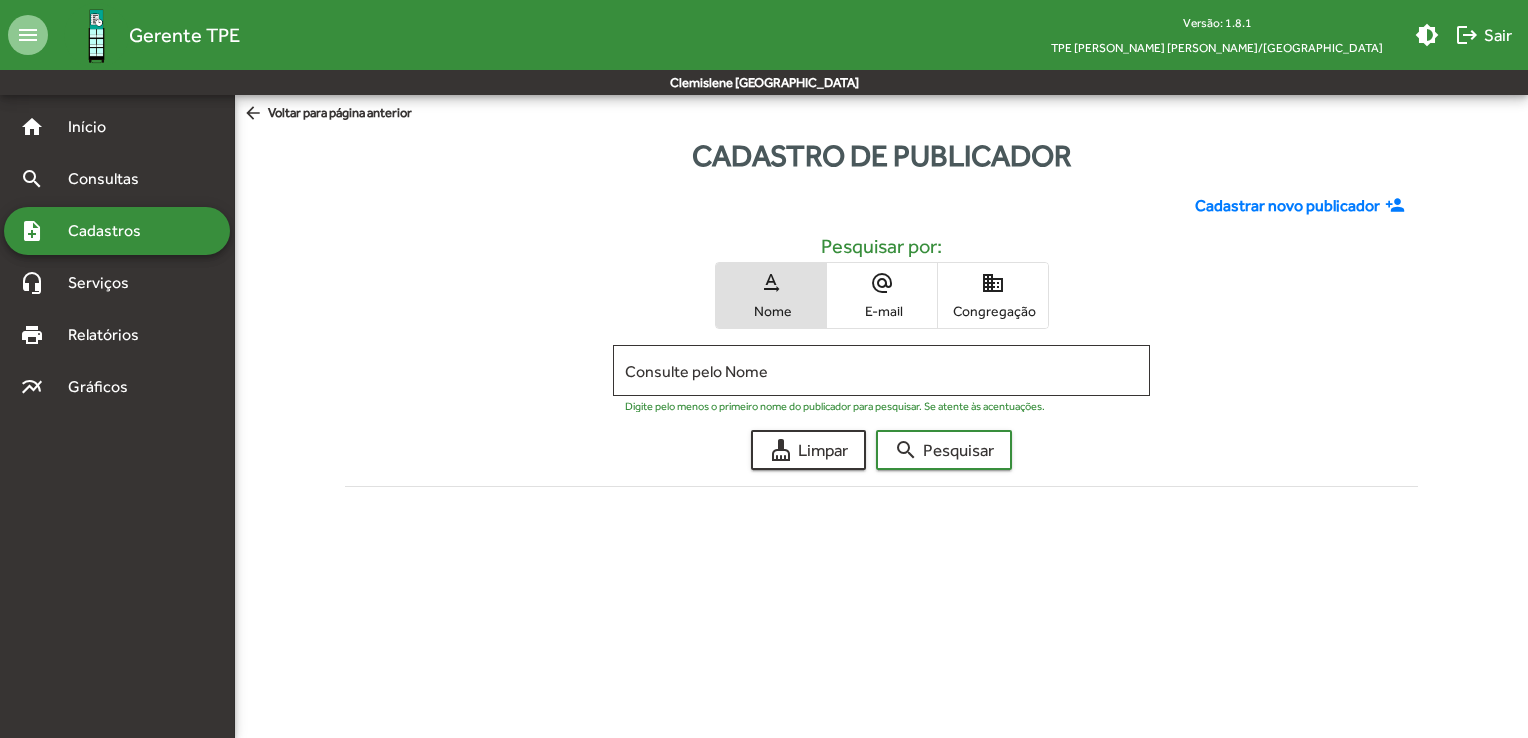 click on "Cadastrar novo publicador" 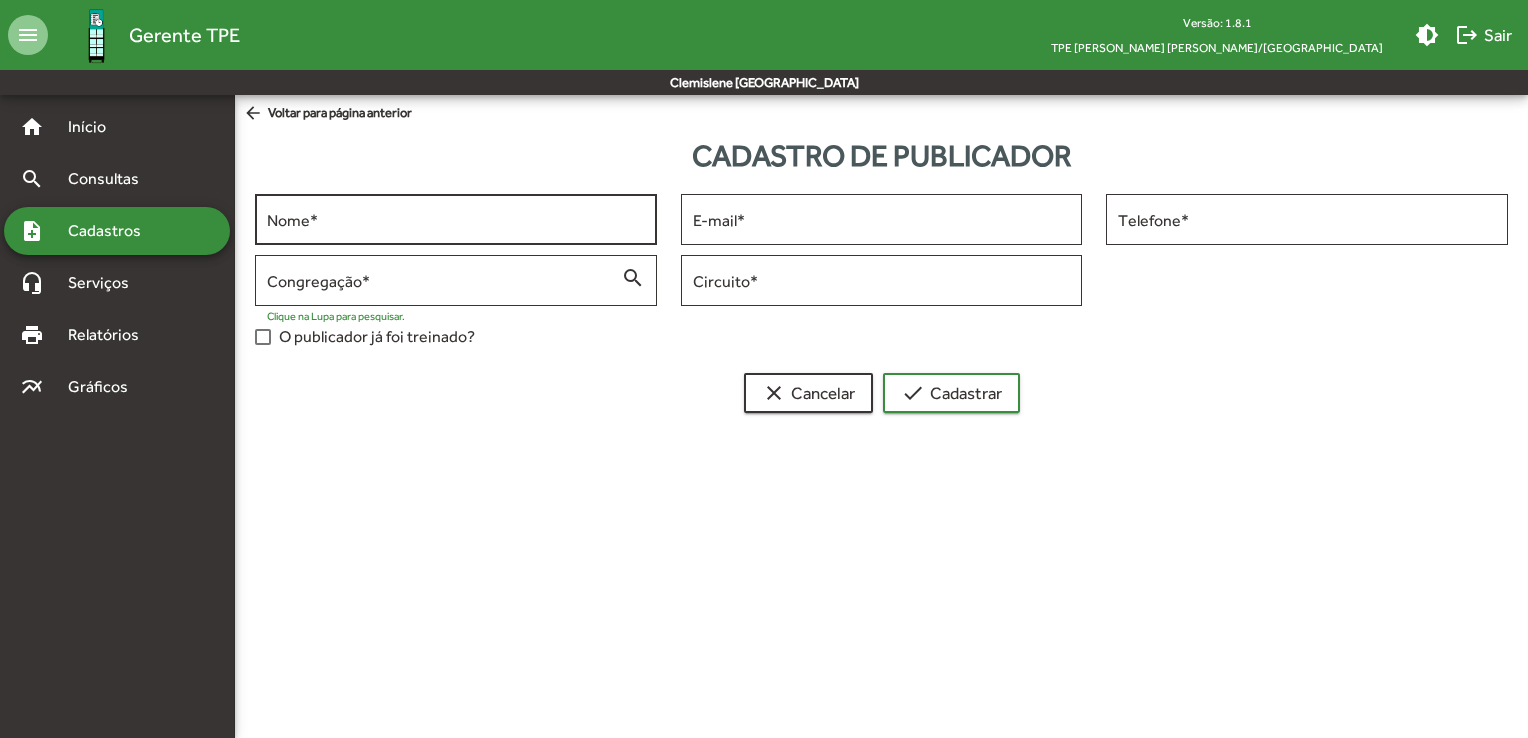 click on "Nome  *" at bounding box center (456, 220) 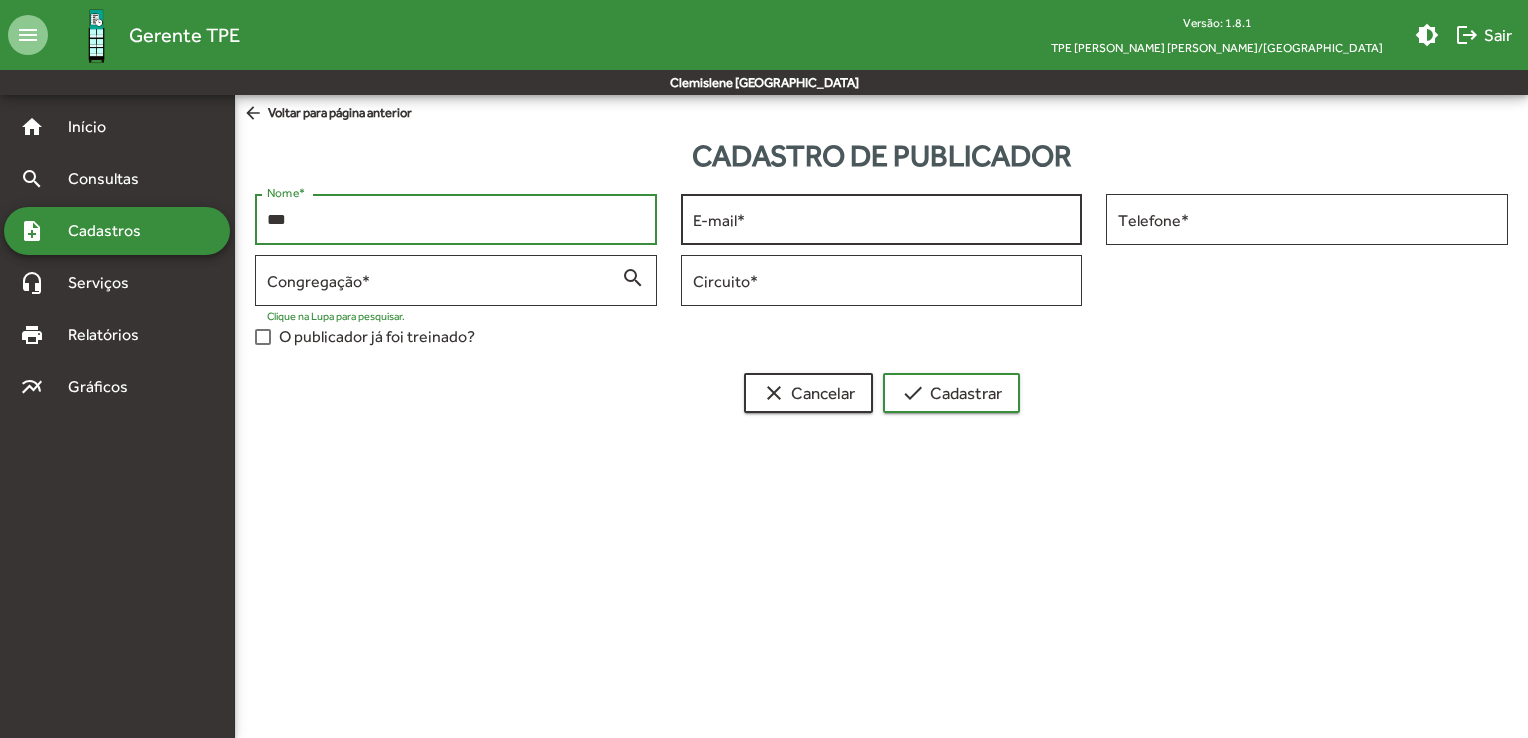 type on "***" 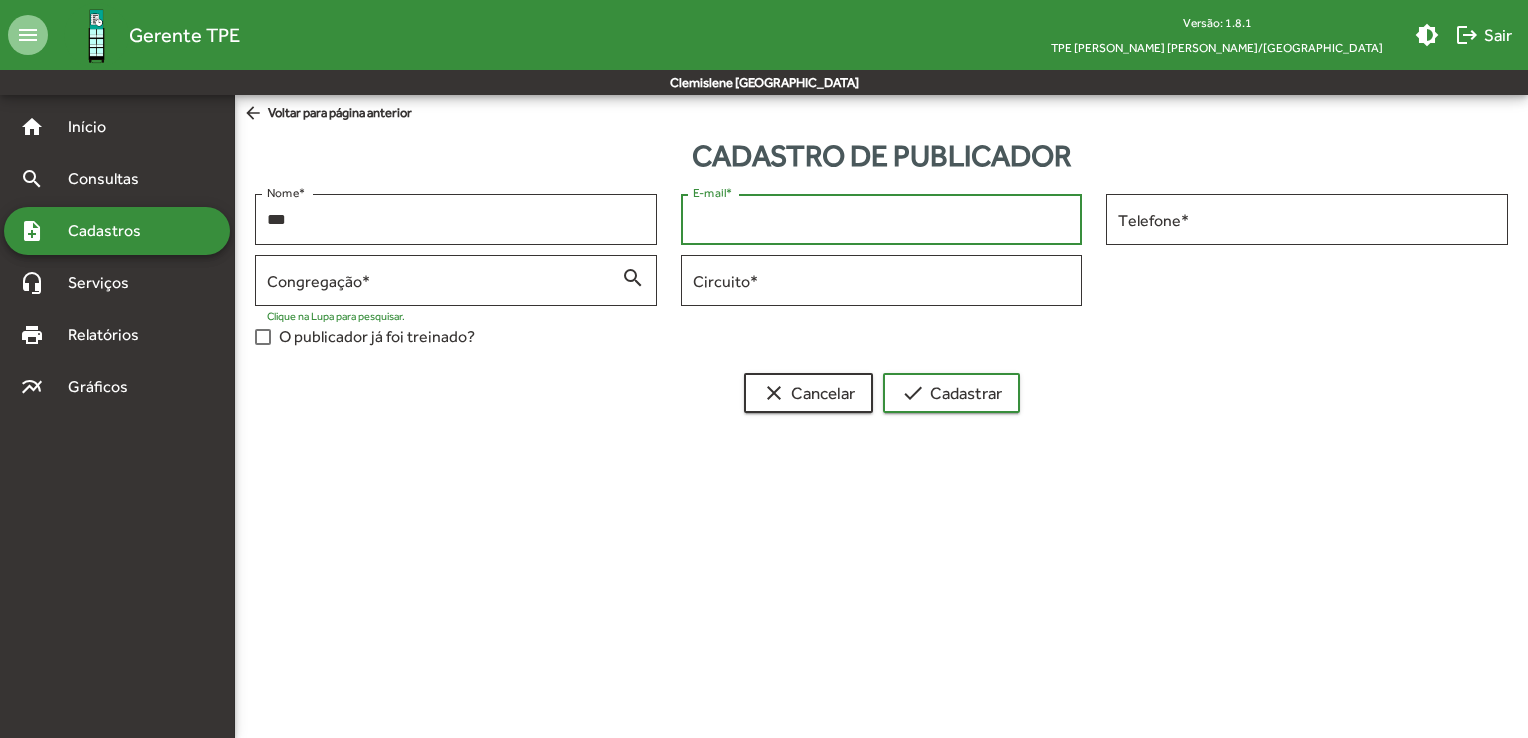 click on "E-mail  *" at bounding box center [882, 220] 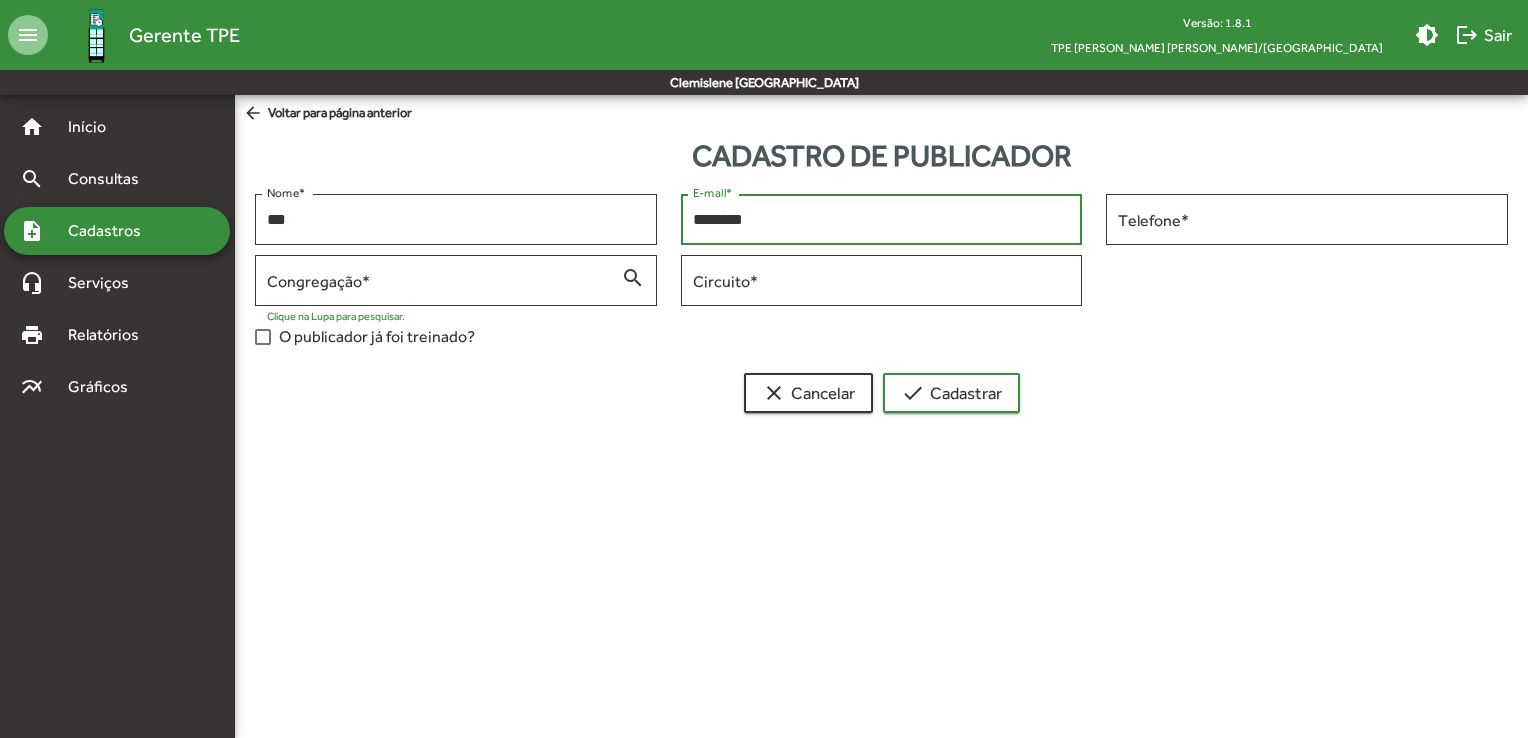 click on "********" at bounding box center (882, 220) 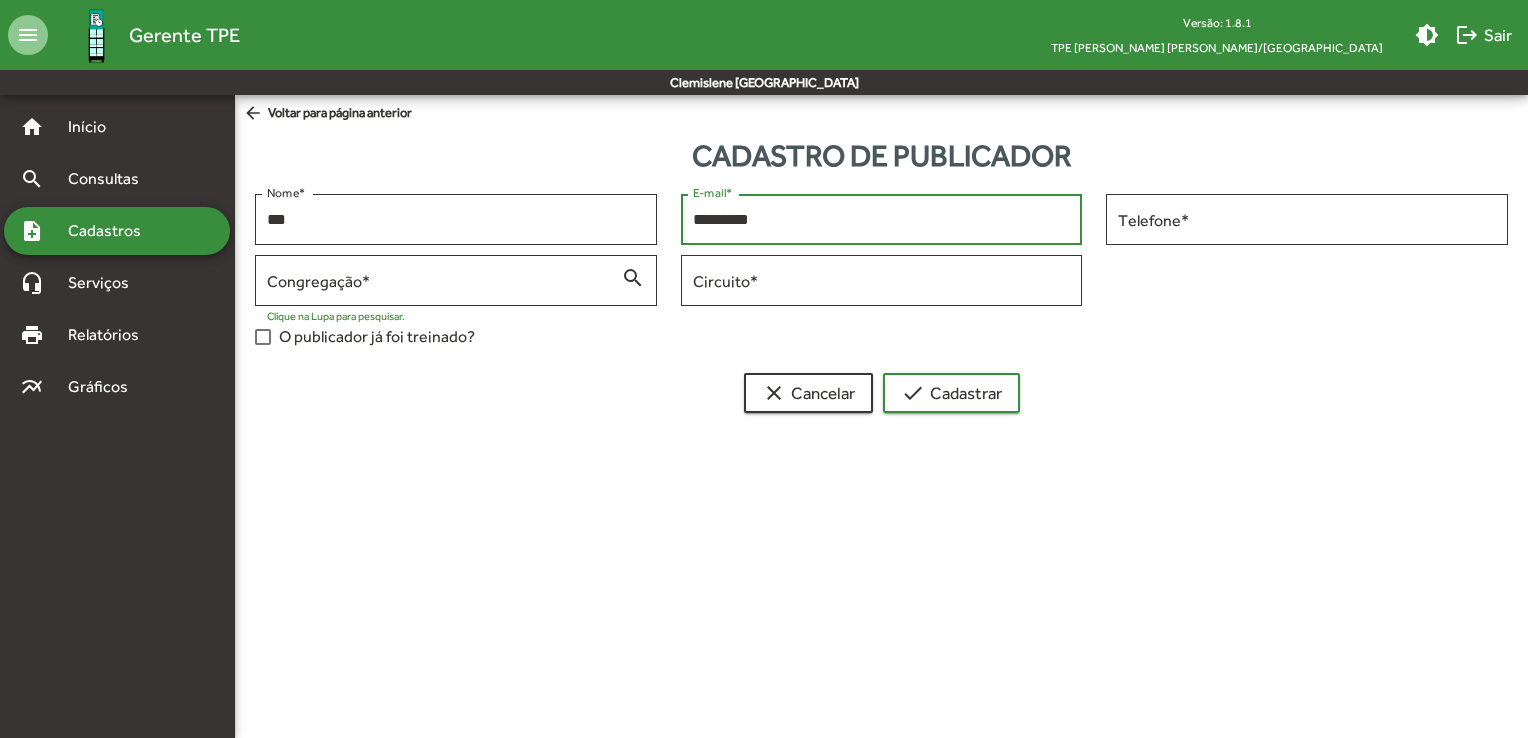 click on "*********" at bounding box center (882, 220) 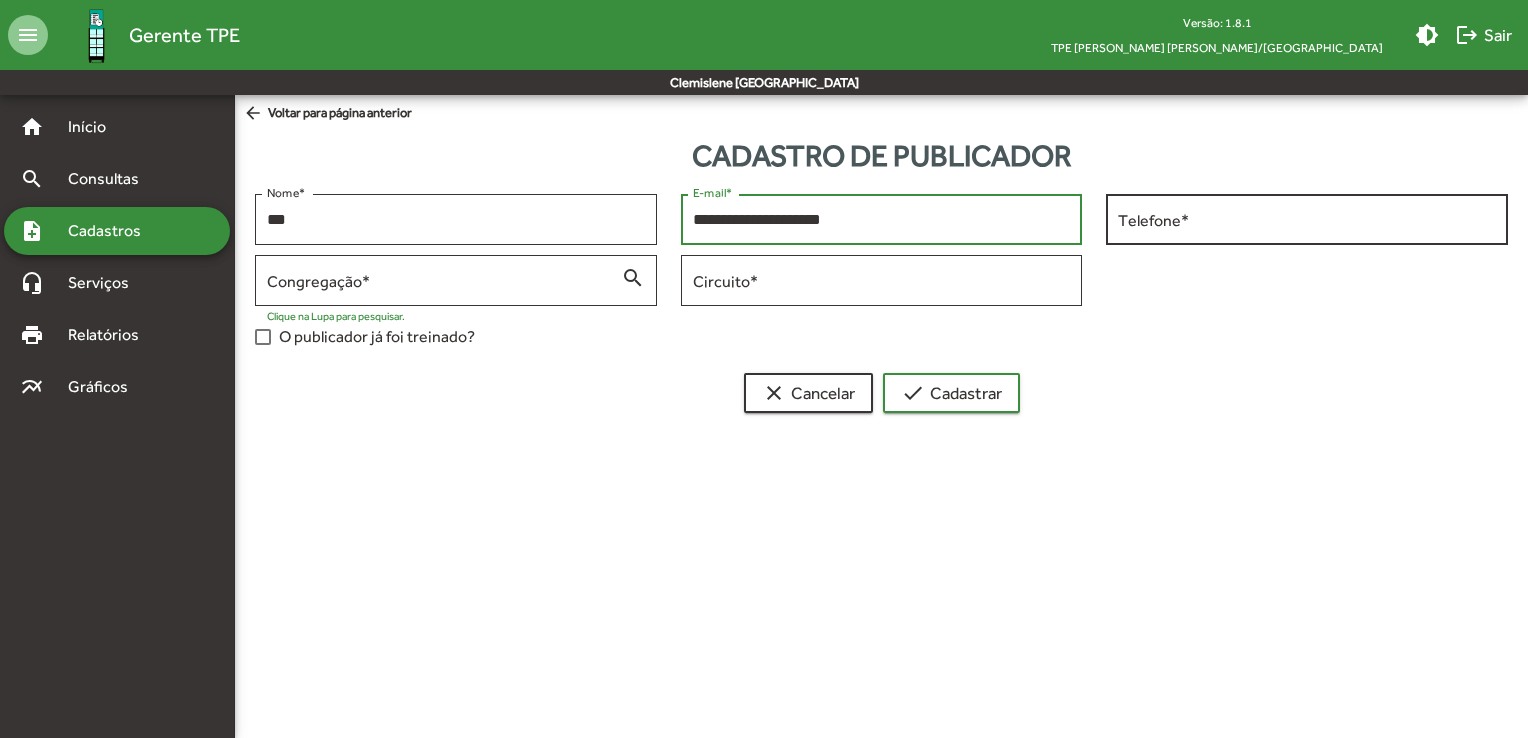 type on "**********" 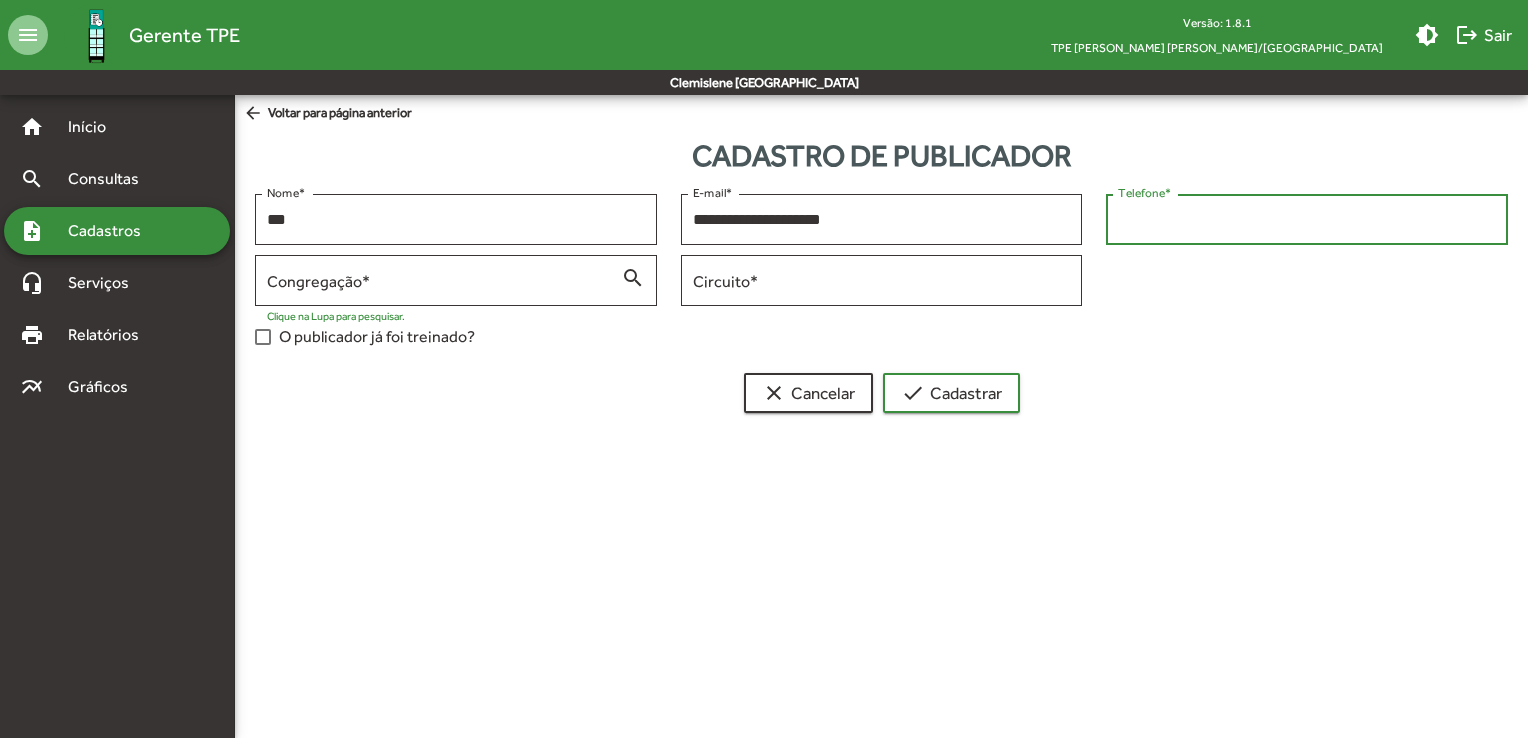 click on "Telefone  *" at bounding box center (1307, 220) 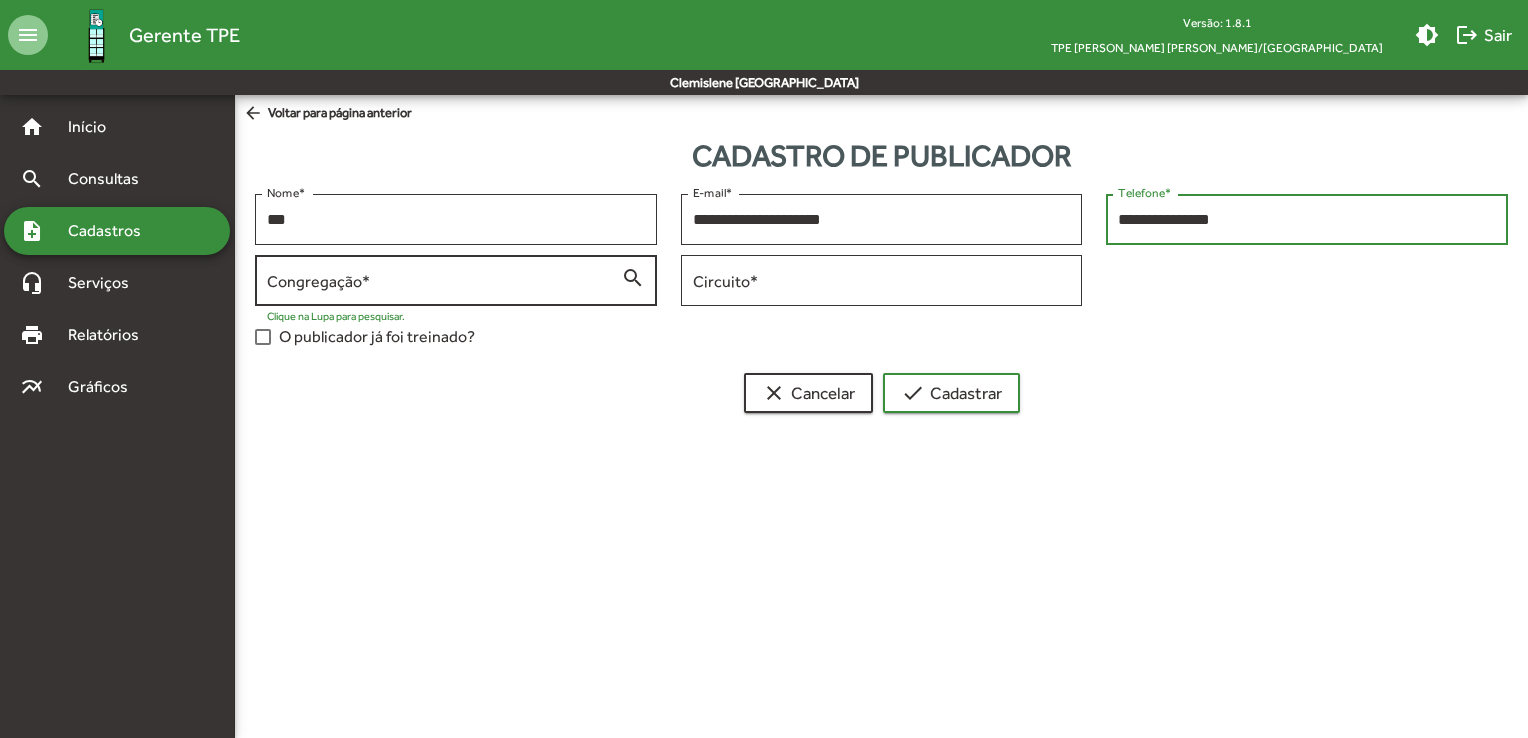 type on "**********" 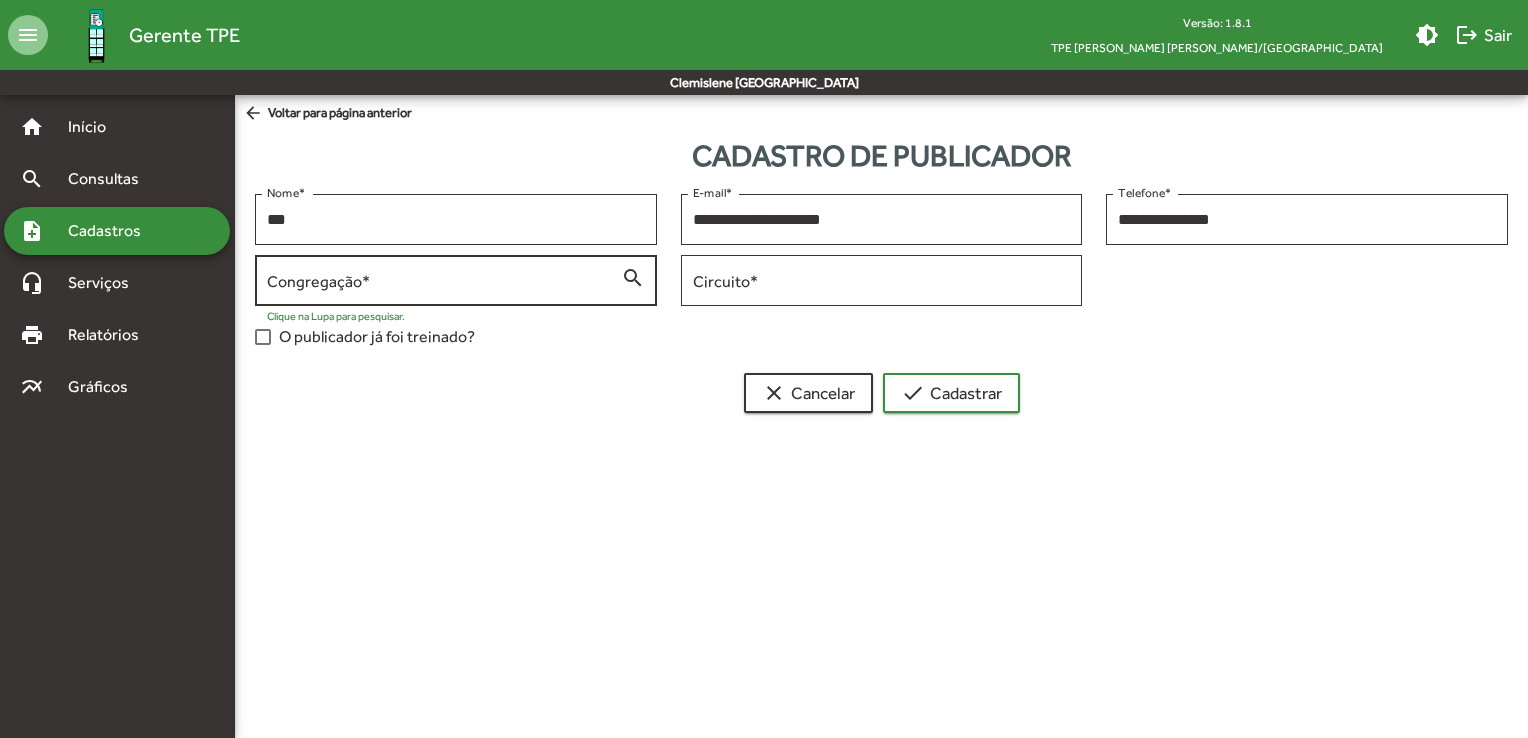 click on "Congregação  *" at bounding box center (444, 281) 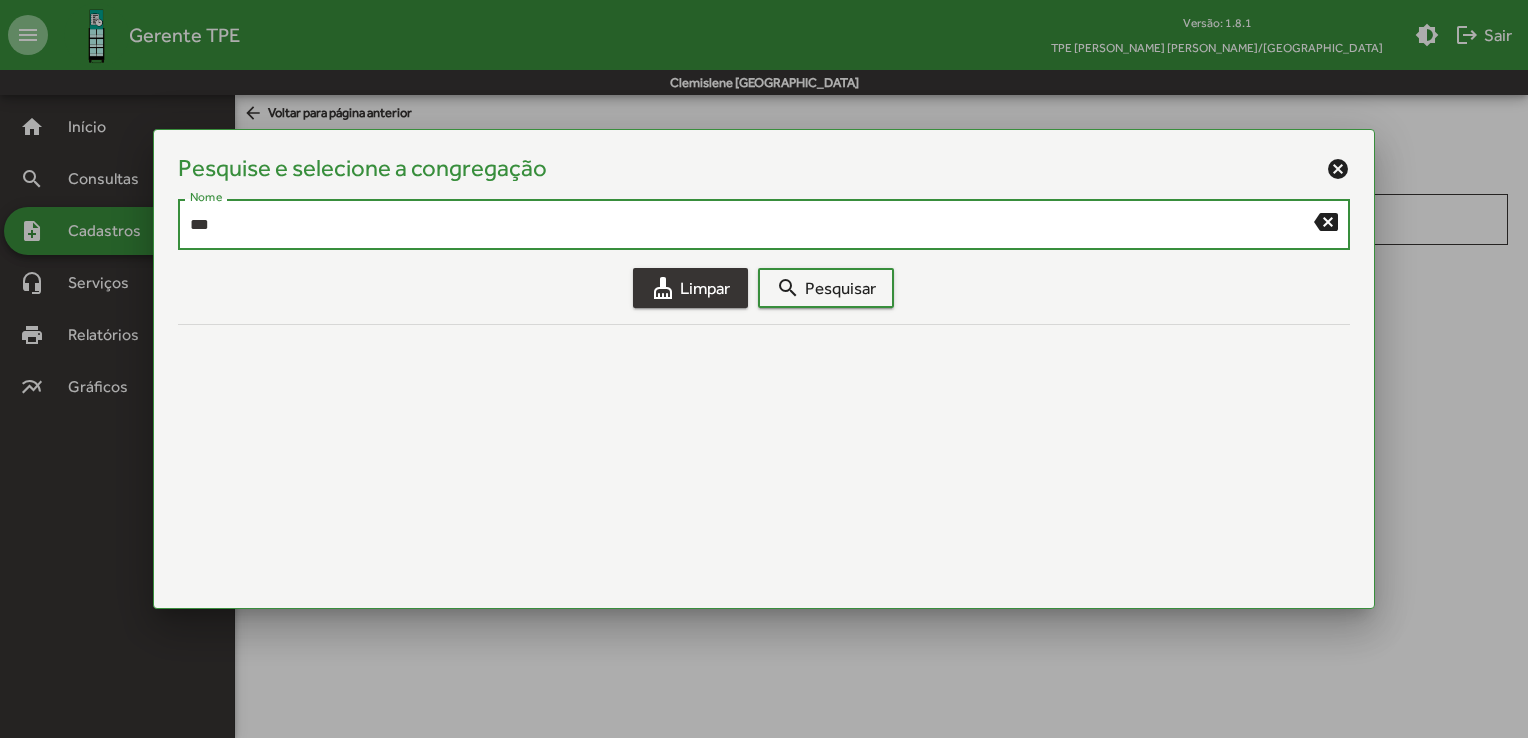 type on "***" 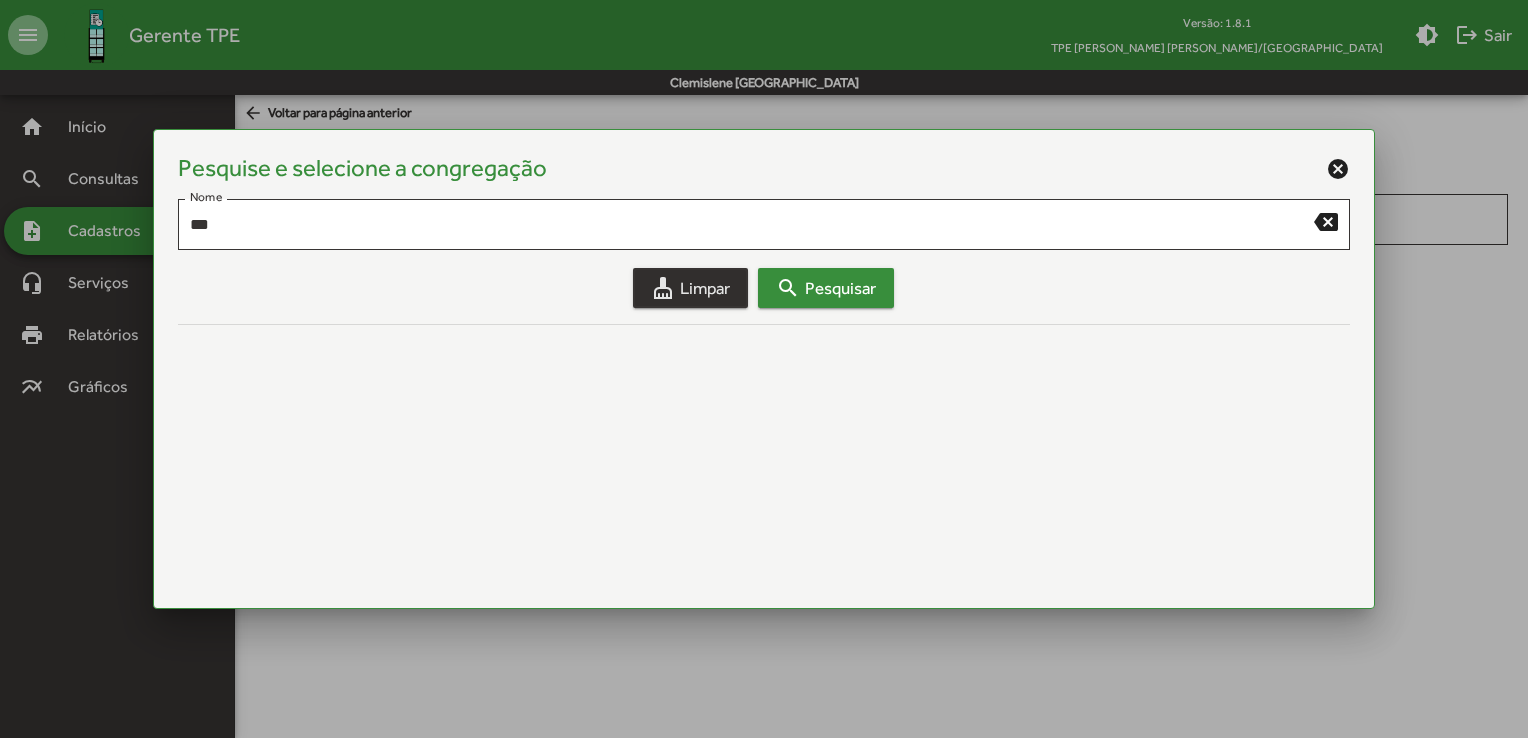 drag, startPoint x: 740, startPoint y: 284, endPoint x: 777, endPoint y: 287, distance: 37.12142 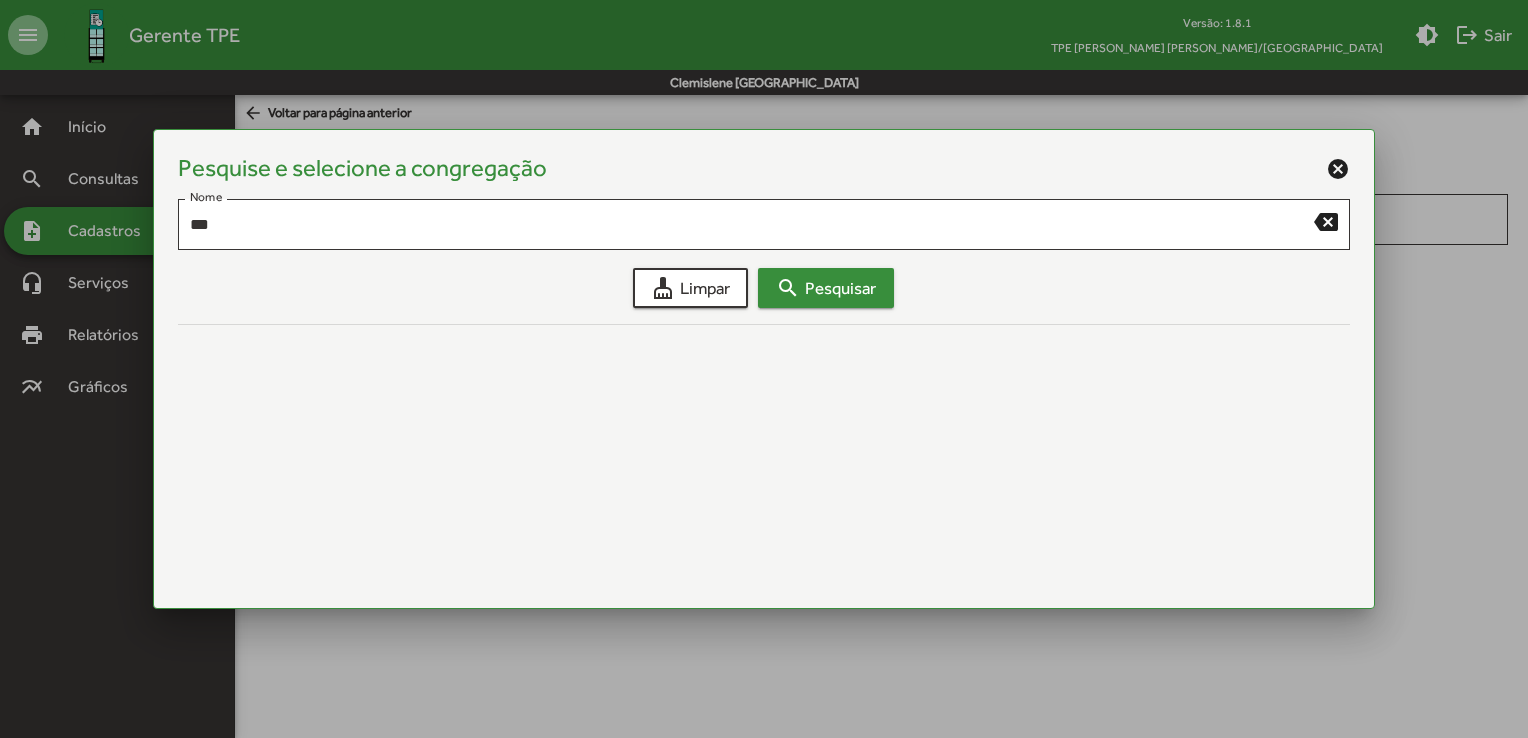 click on "search" at bounding box center (788, 288) 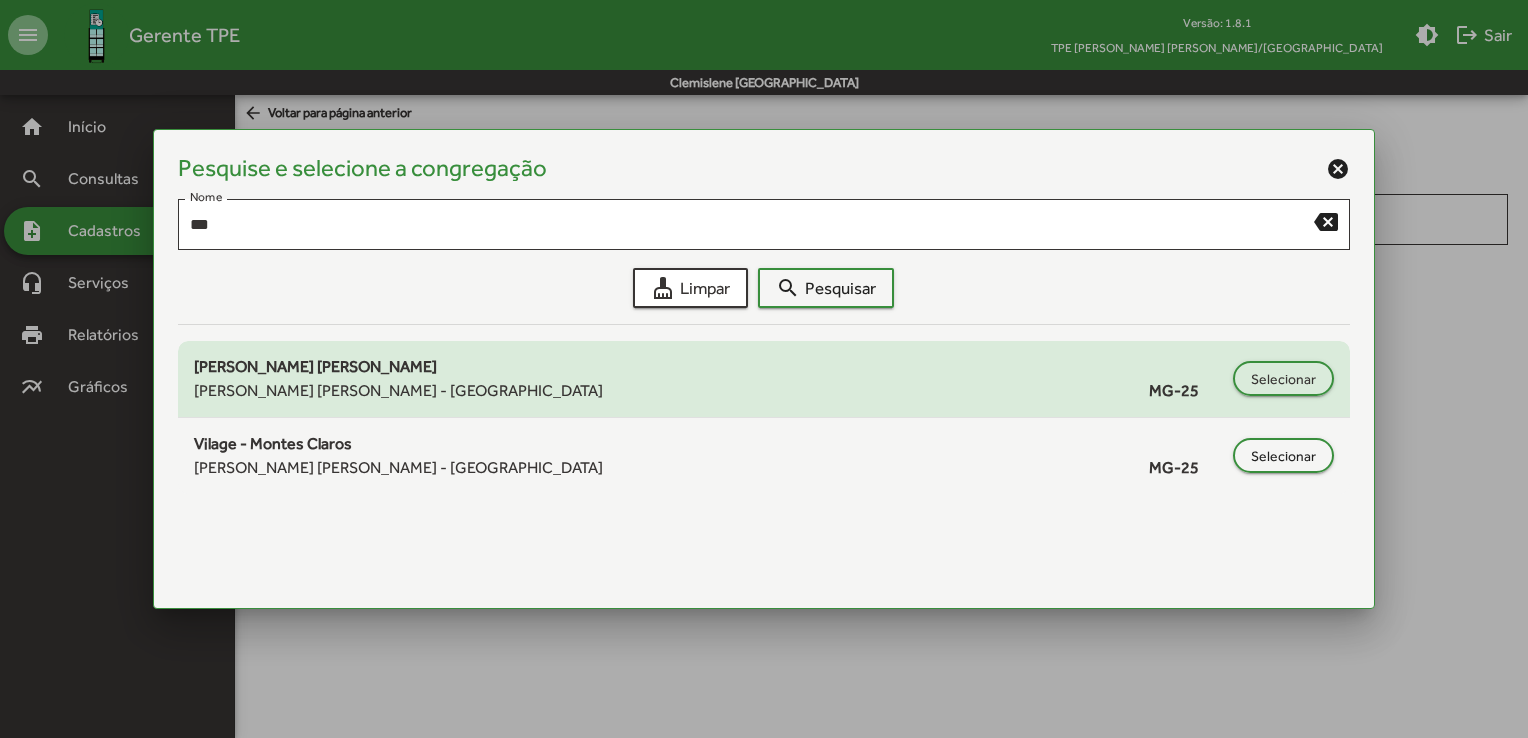 click on "[PERSON_NAME] [PERSON_NAME] - MG
MG-25" 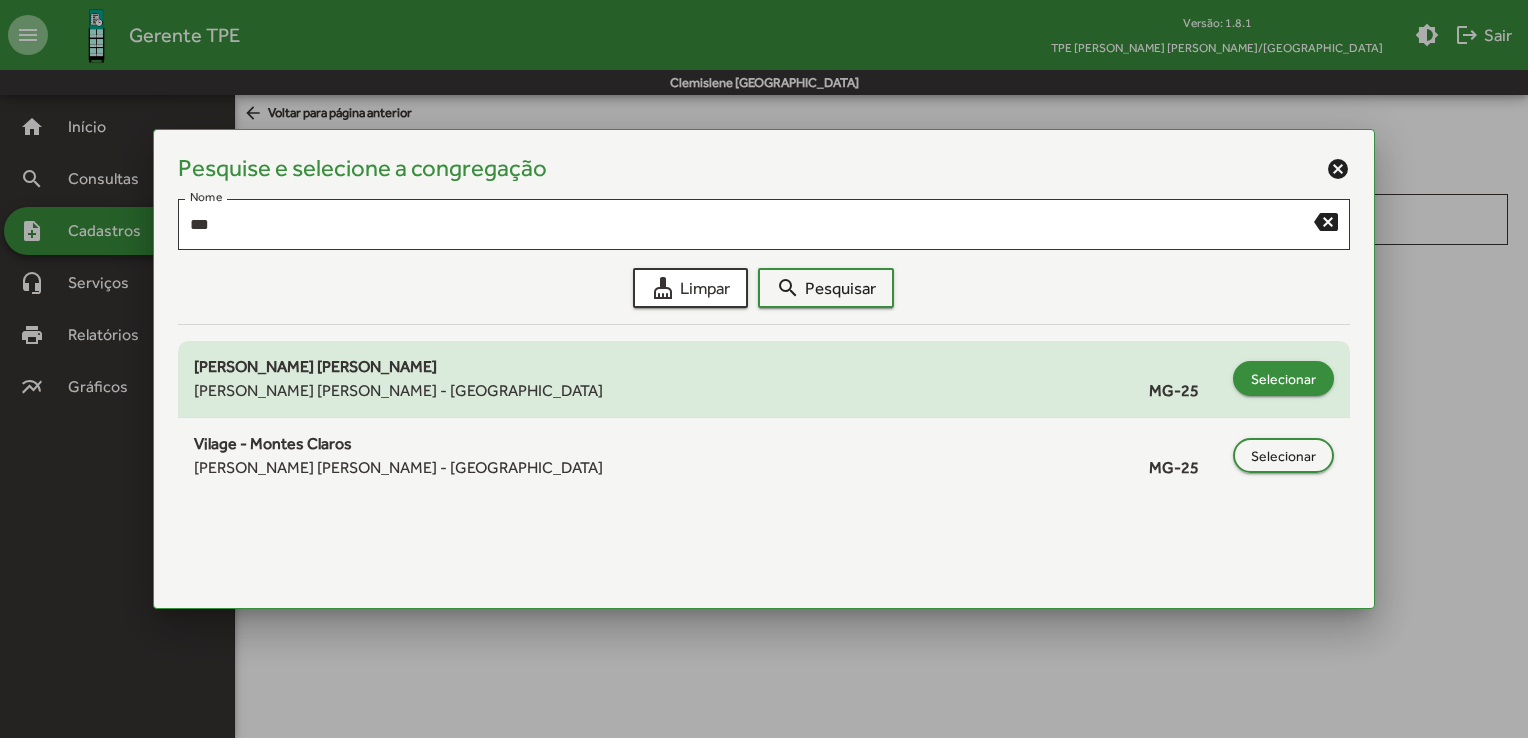 click on "Selecionar" 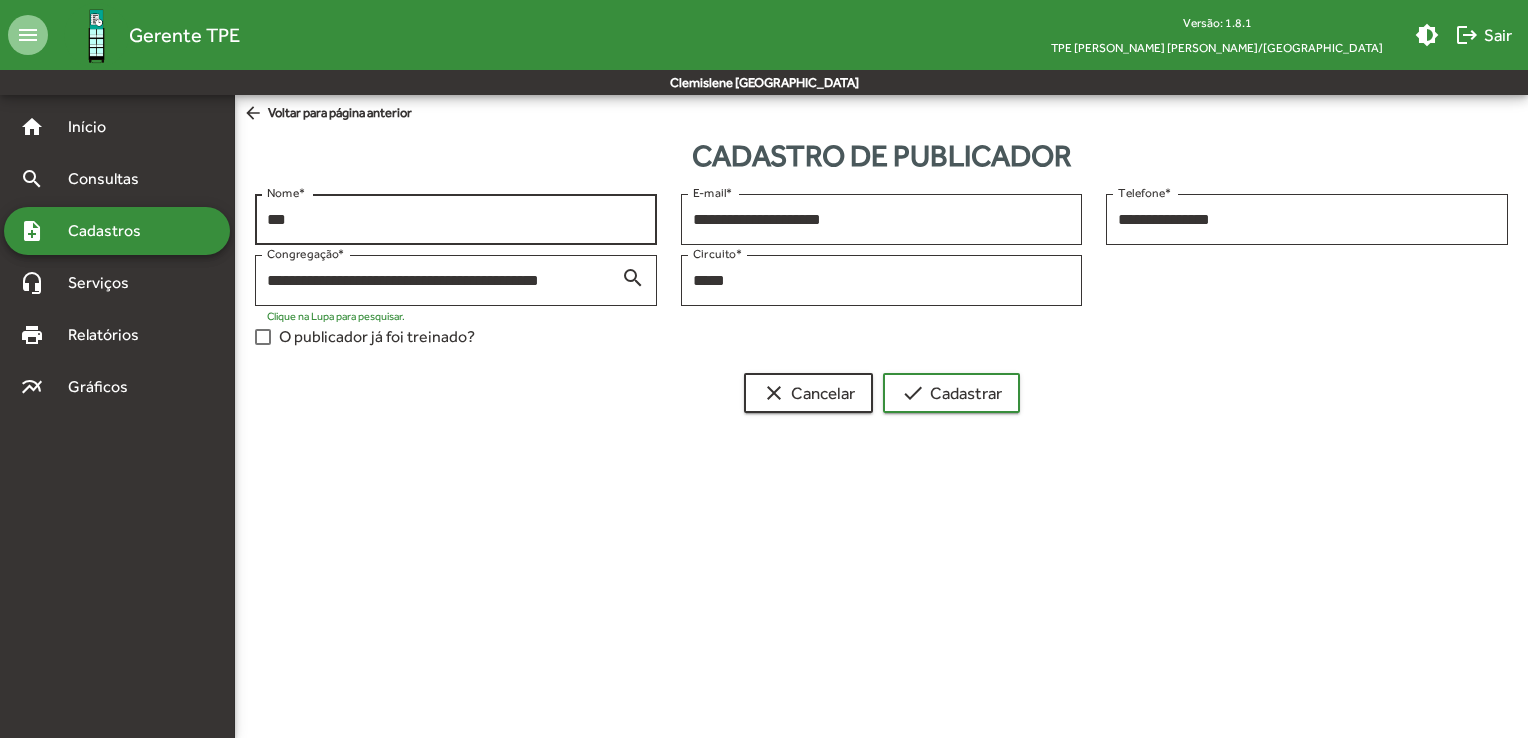 click on "***" at bounding box center (456, 220) 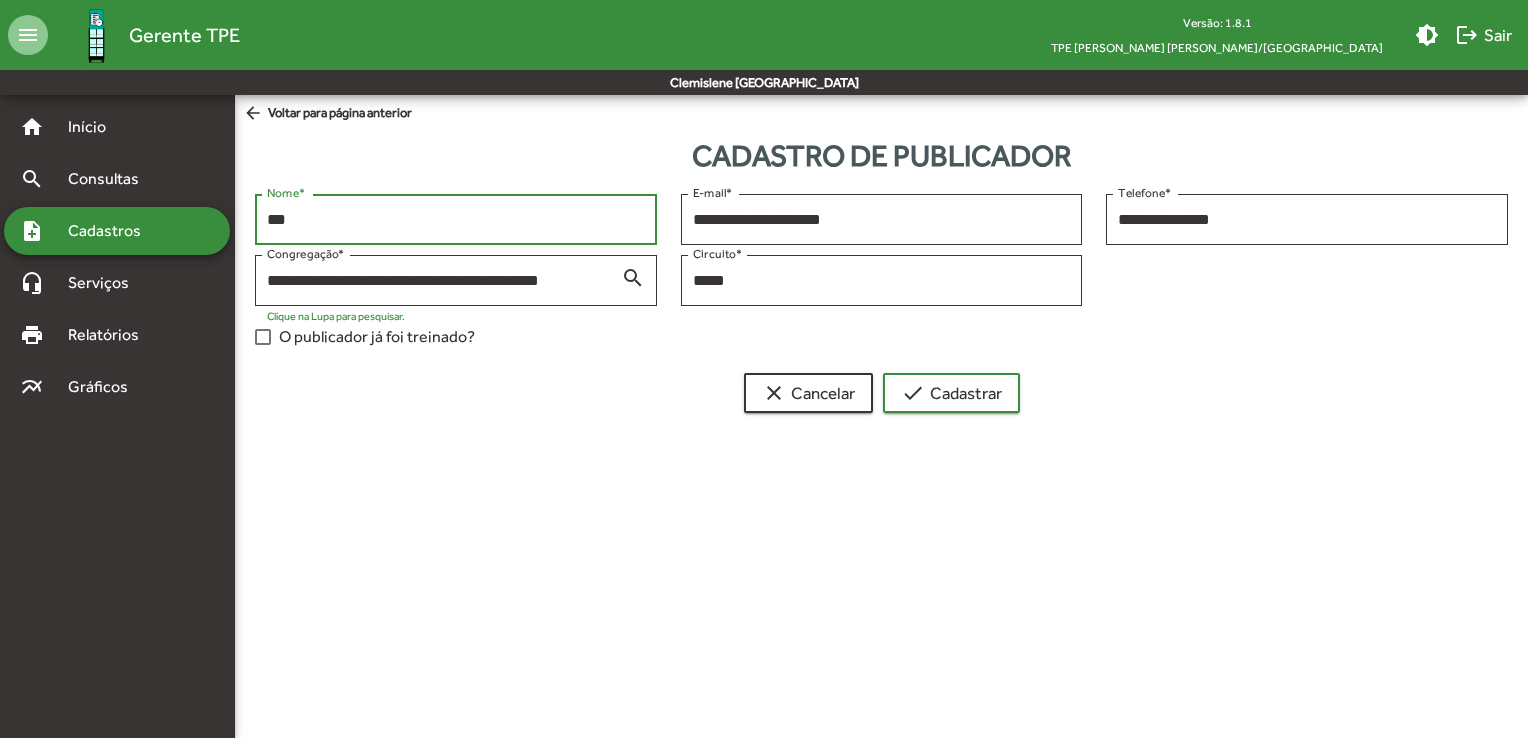 click on "***" at bounding box center [456, 220] 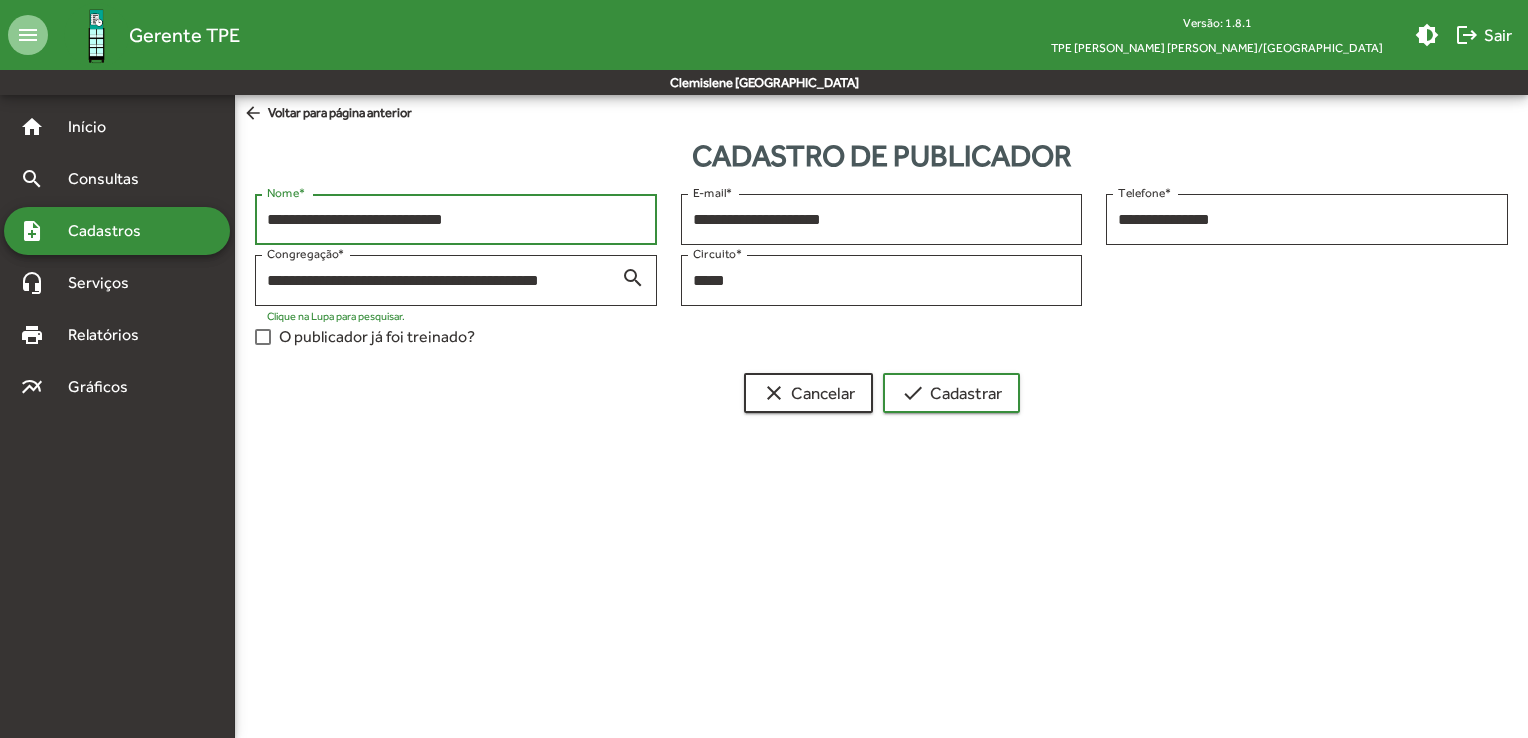 click on "**********" at bounding box center (456, 220) 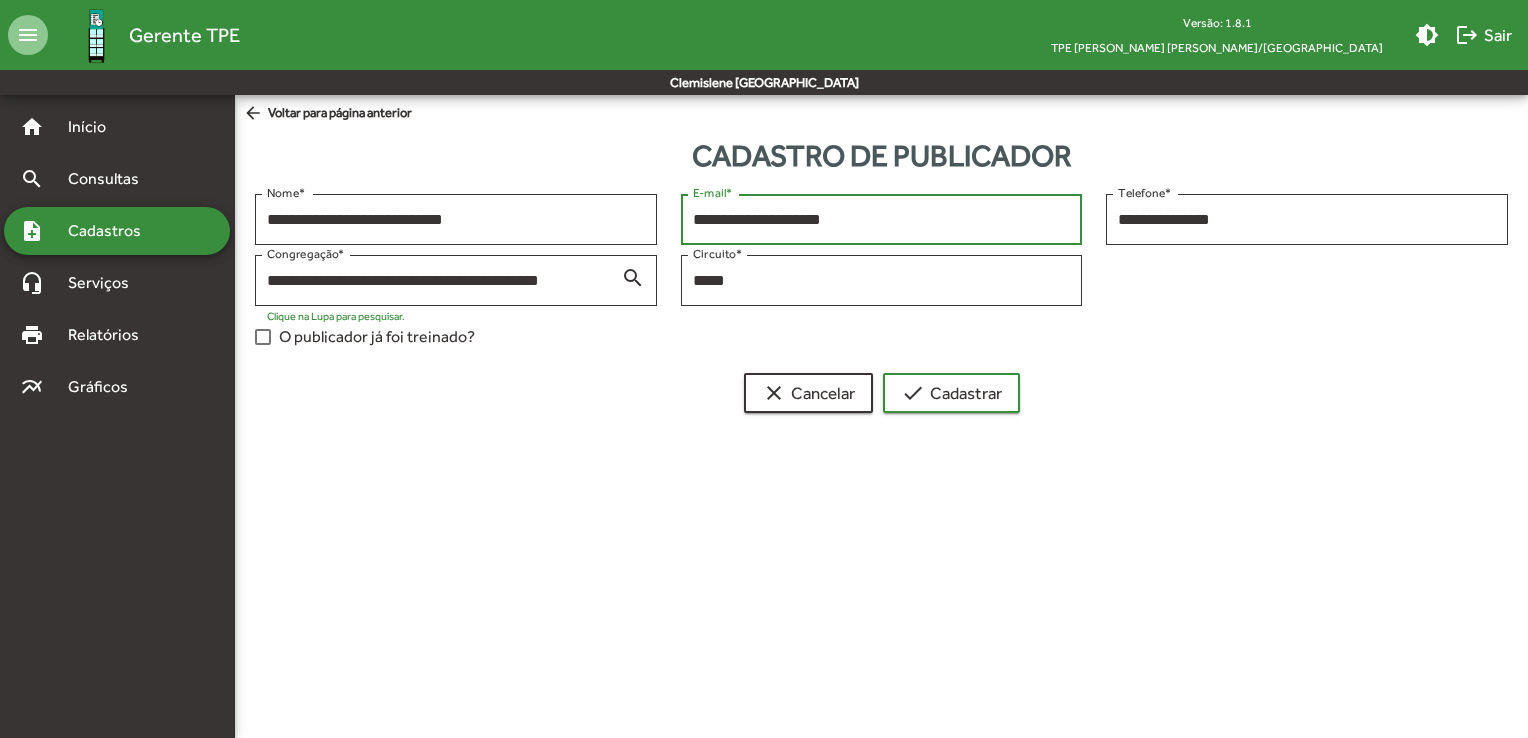 click on "**********" at bounding box center (882, 220) 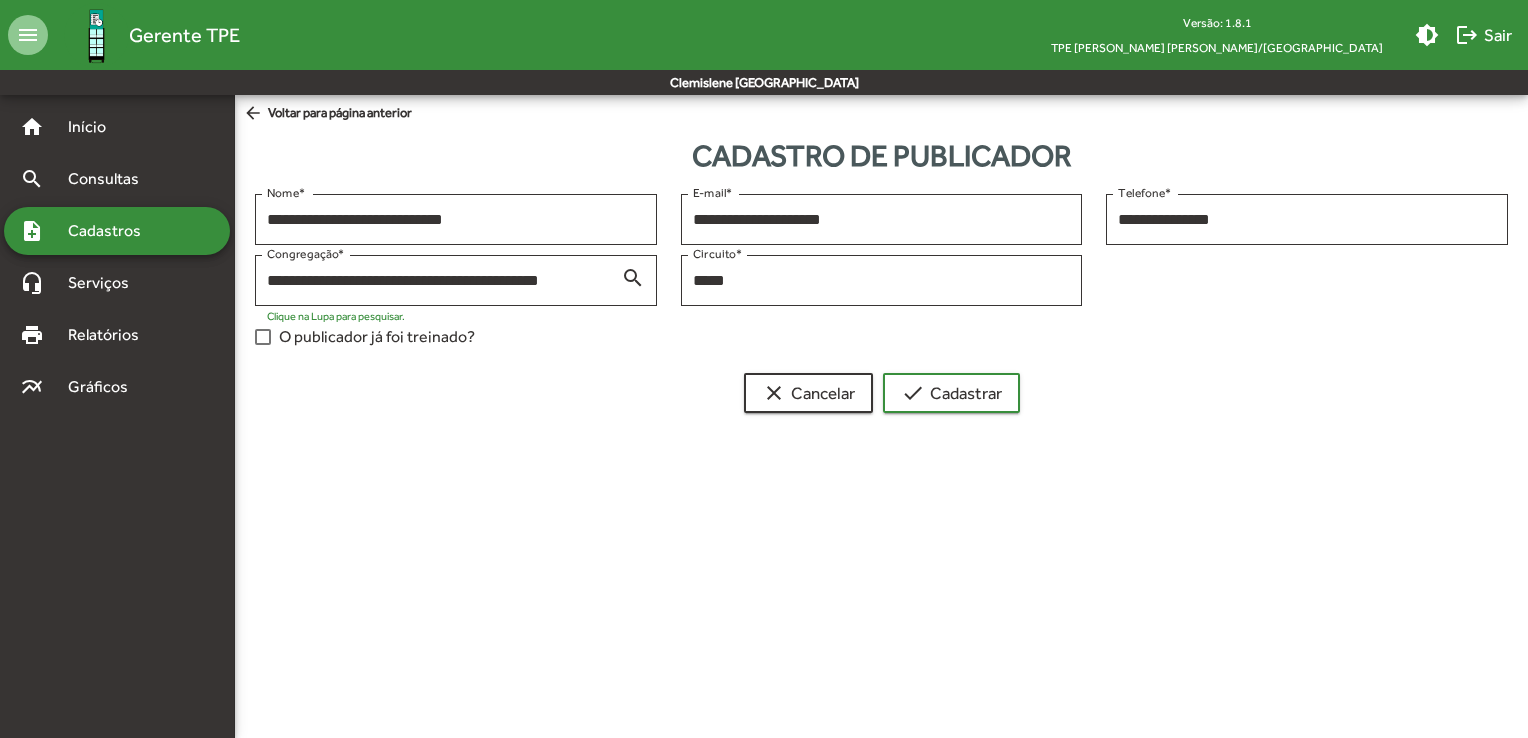 click on "**********" 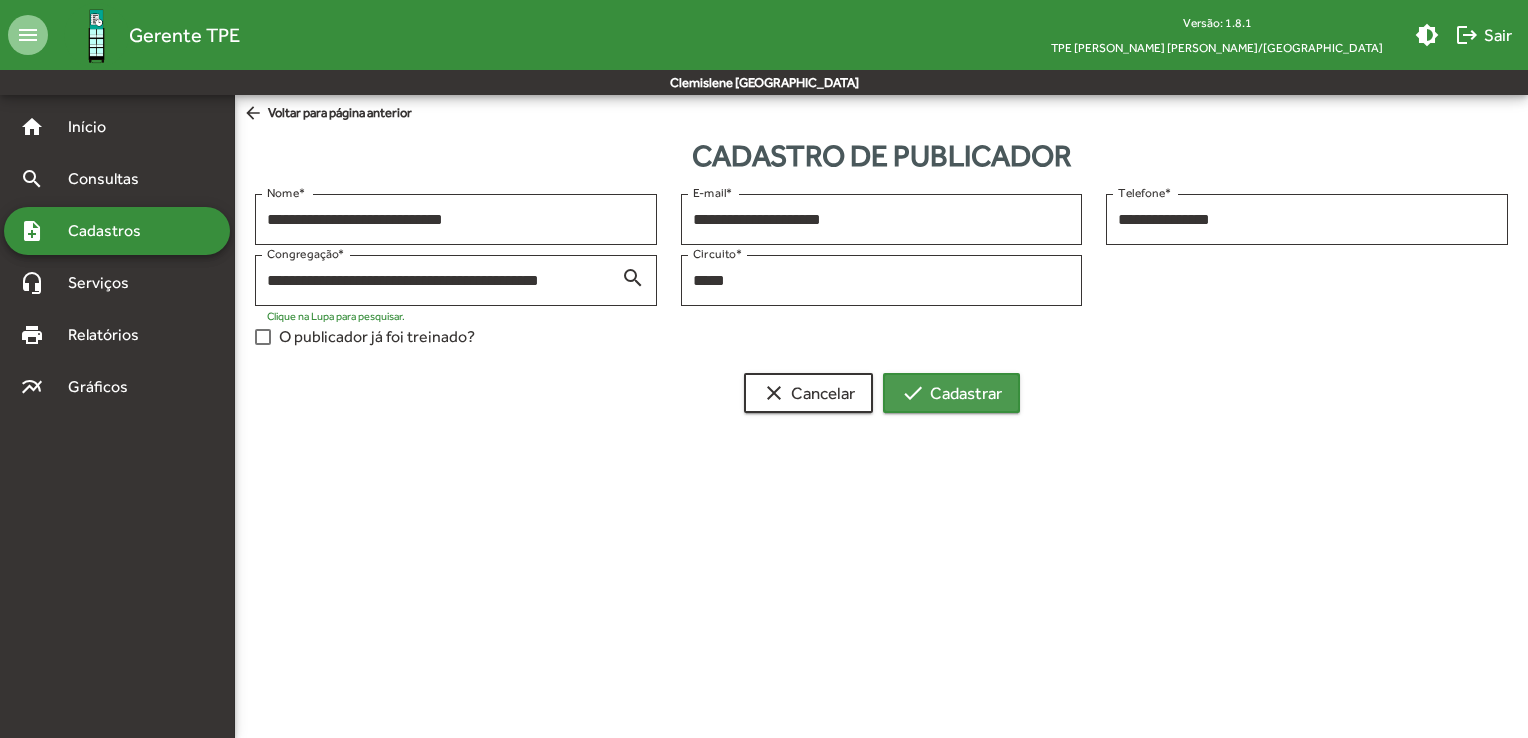 click on "check  Cadastrar" at bounding box center [951, 393] 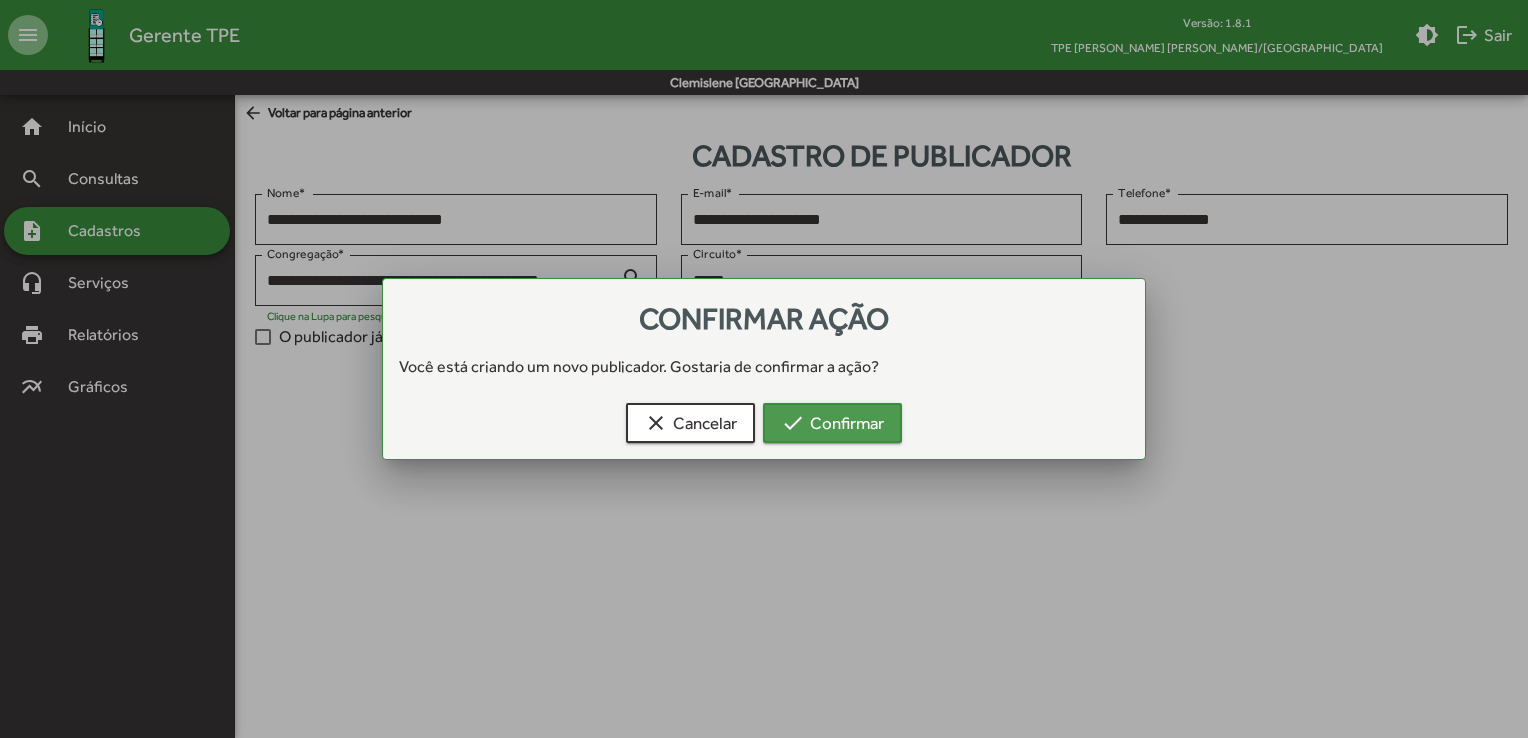 click on "check  Confirmar" at bounding box center [832, 423] 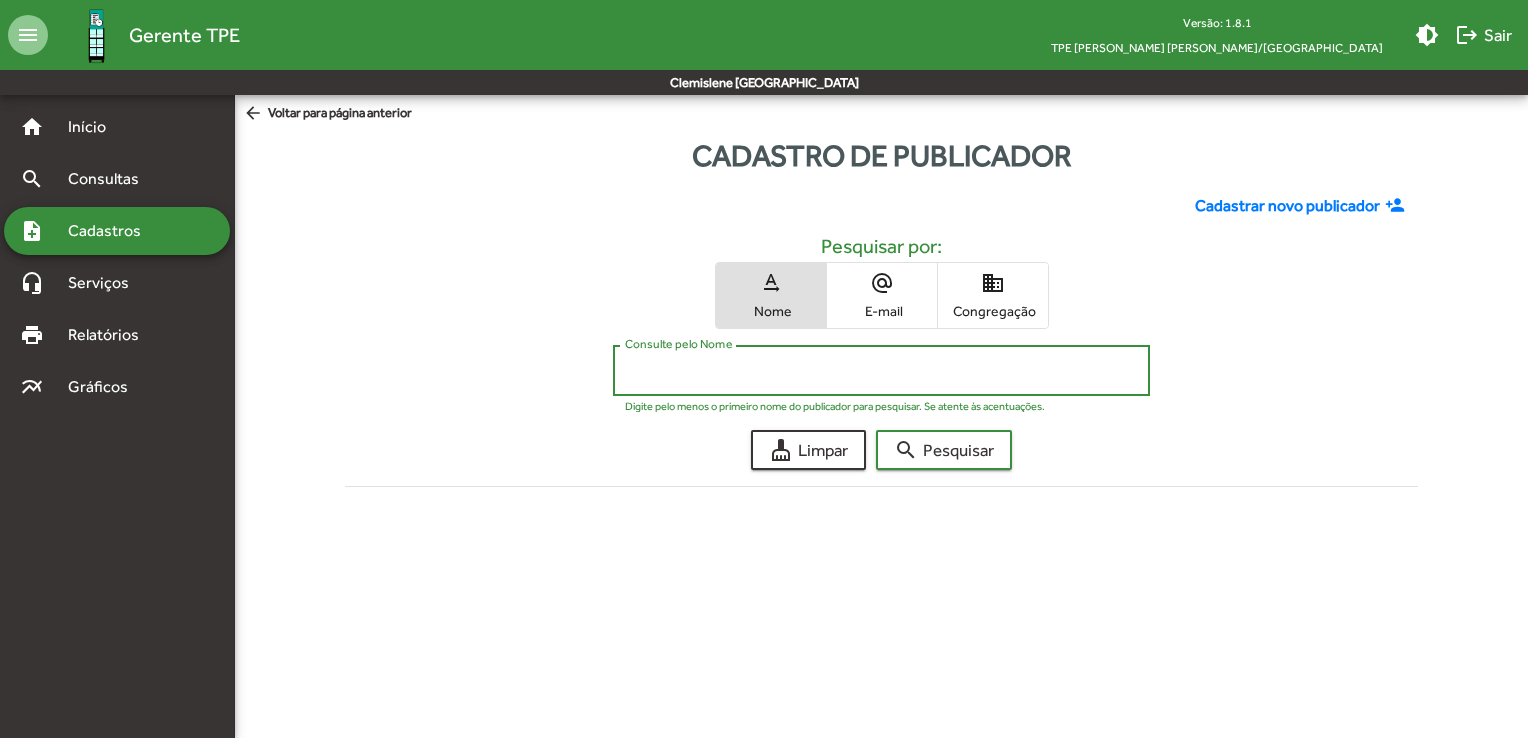 click on "Consulte pelo Nome" at bounding box center [881, 371] 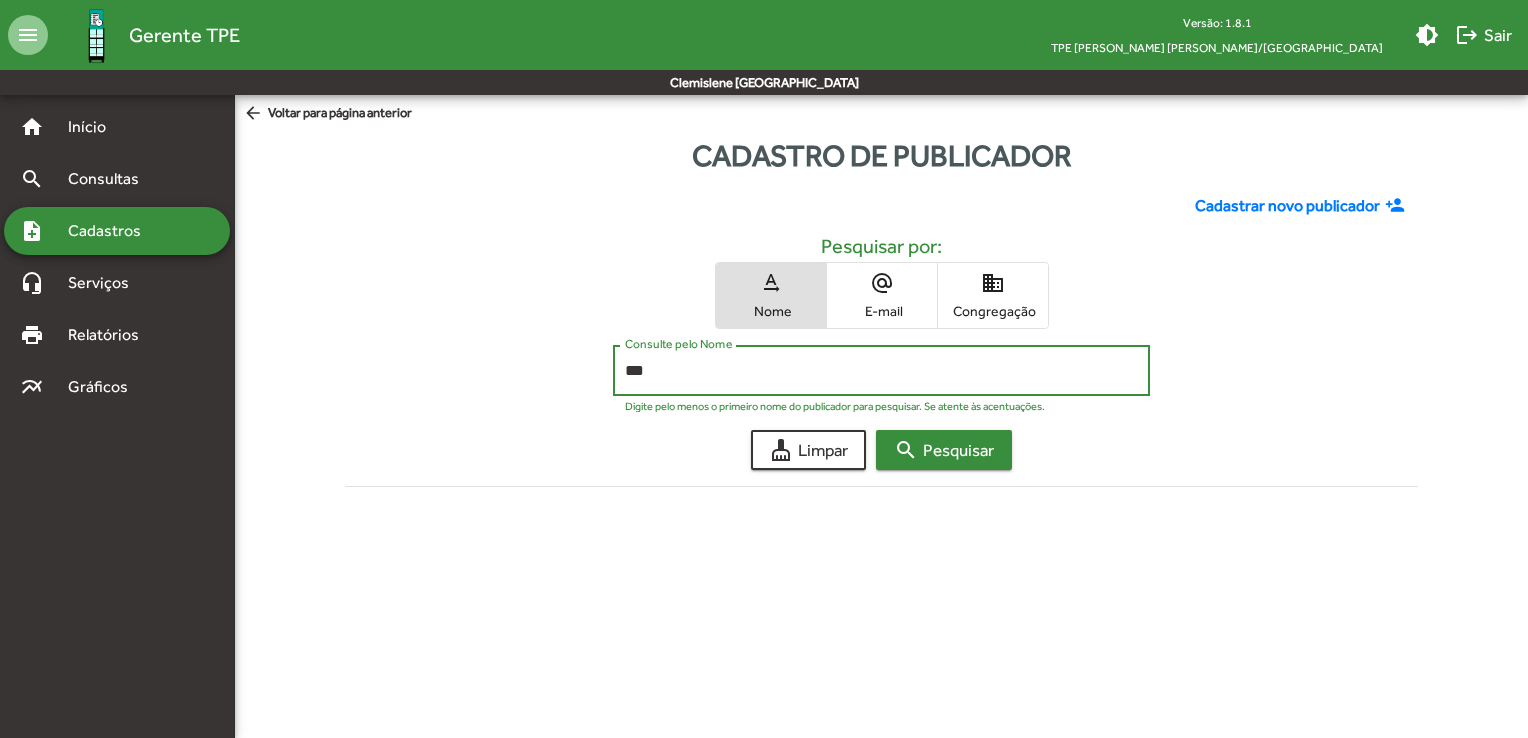 type on "***" 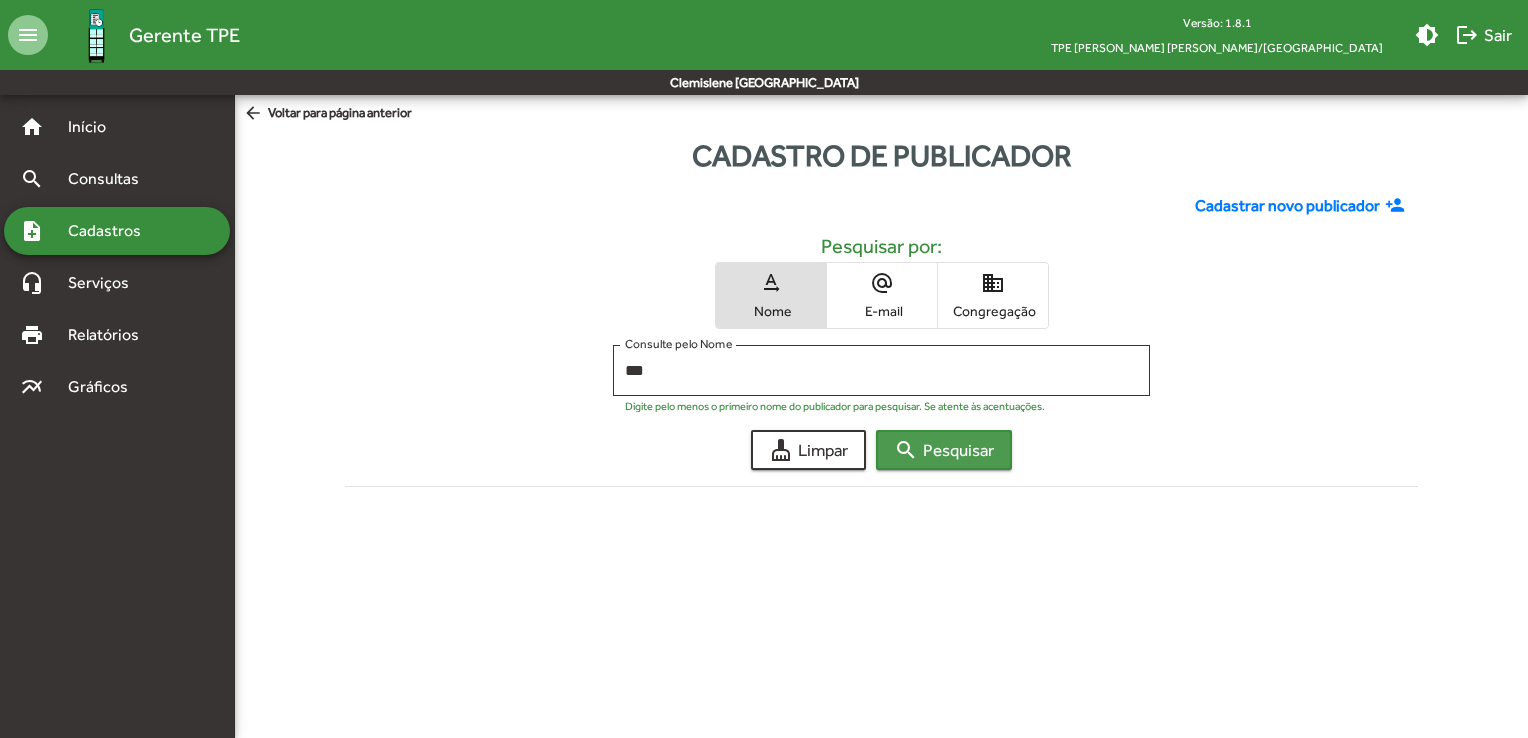 click on "search  Pesquisar" 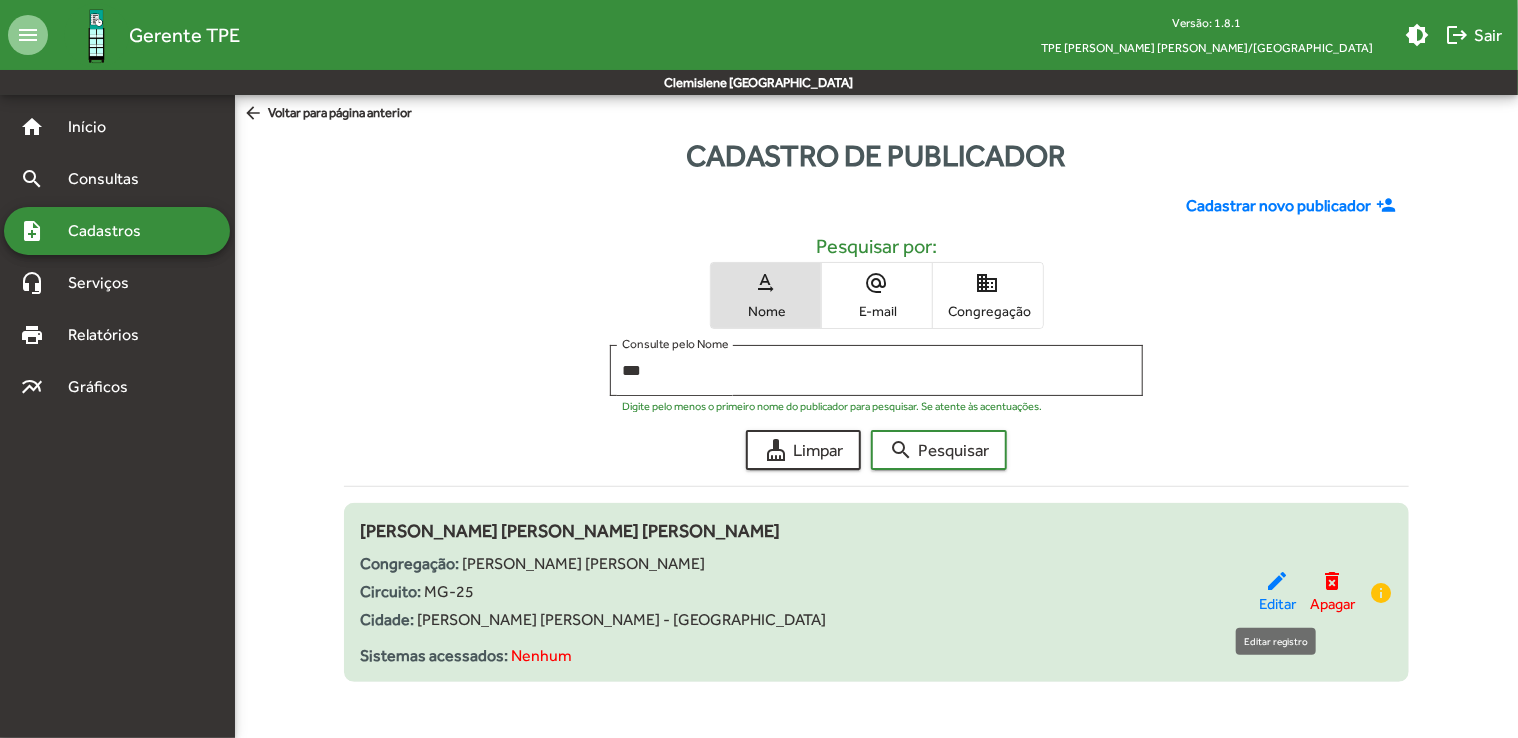 click on "Editar" 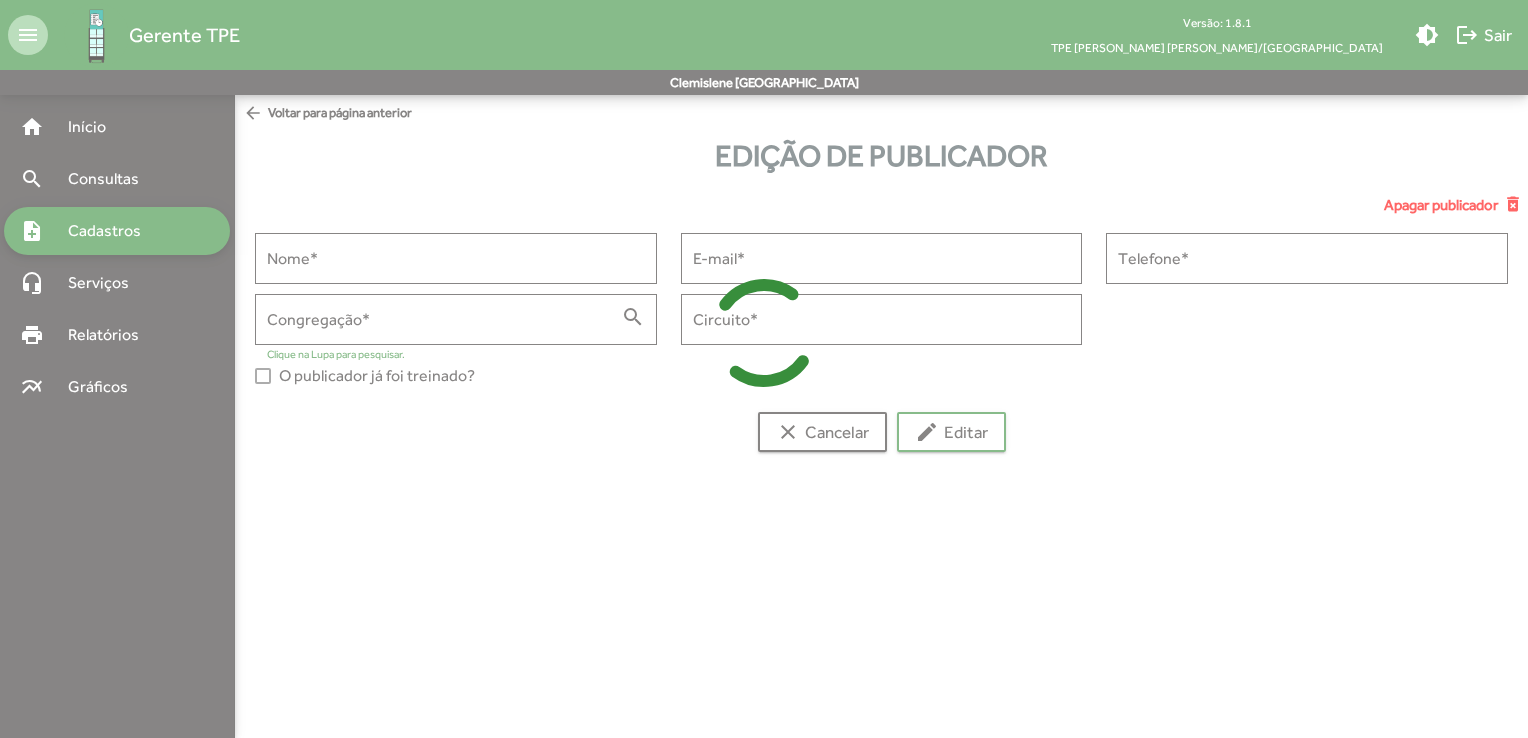 type on "**********" 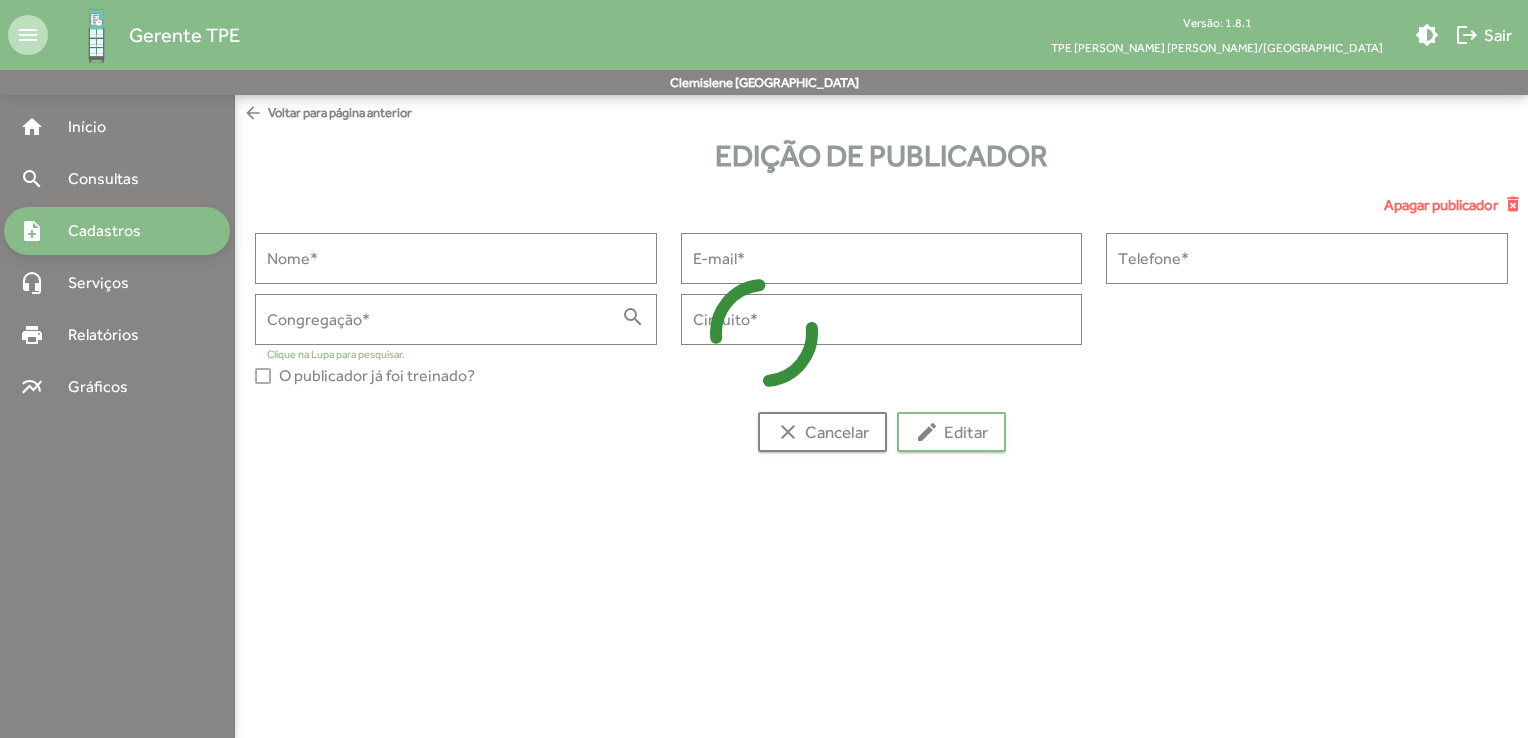 type on "**********" 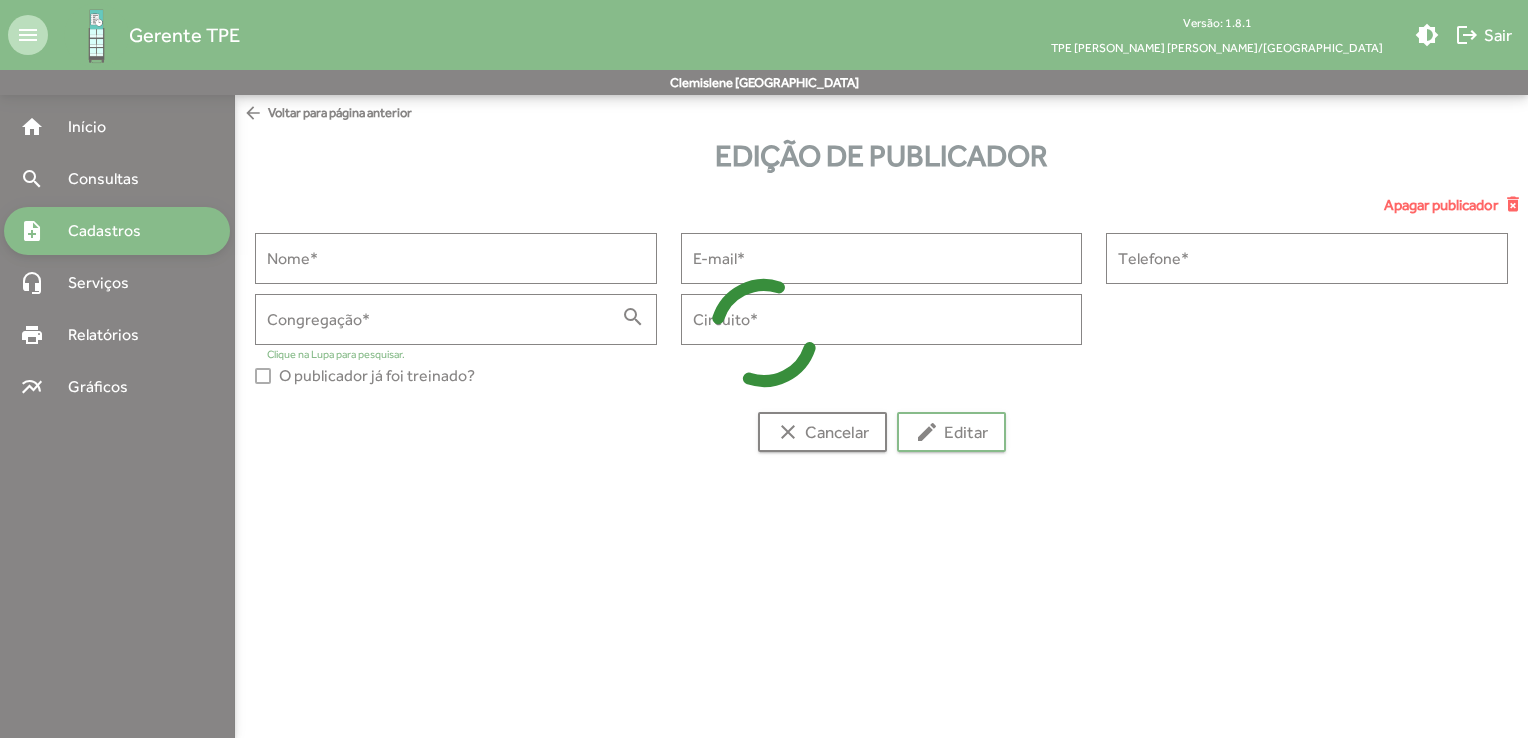 type on "**********" 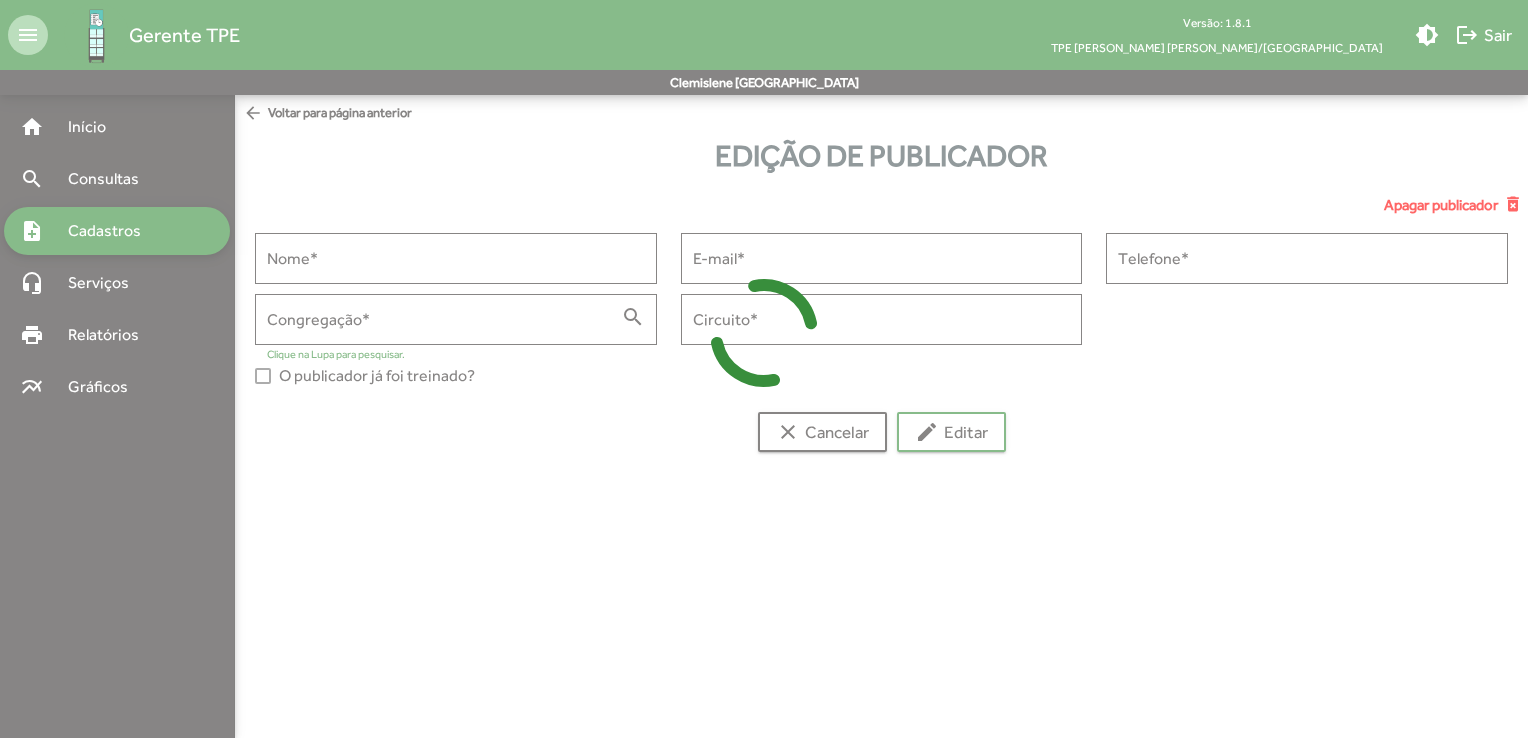 type on "**********" 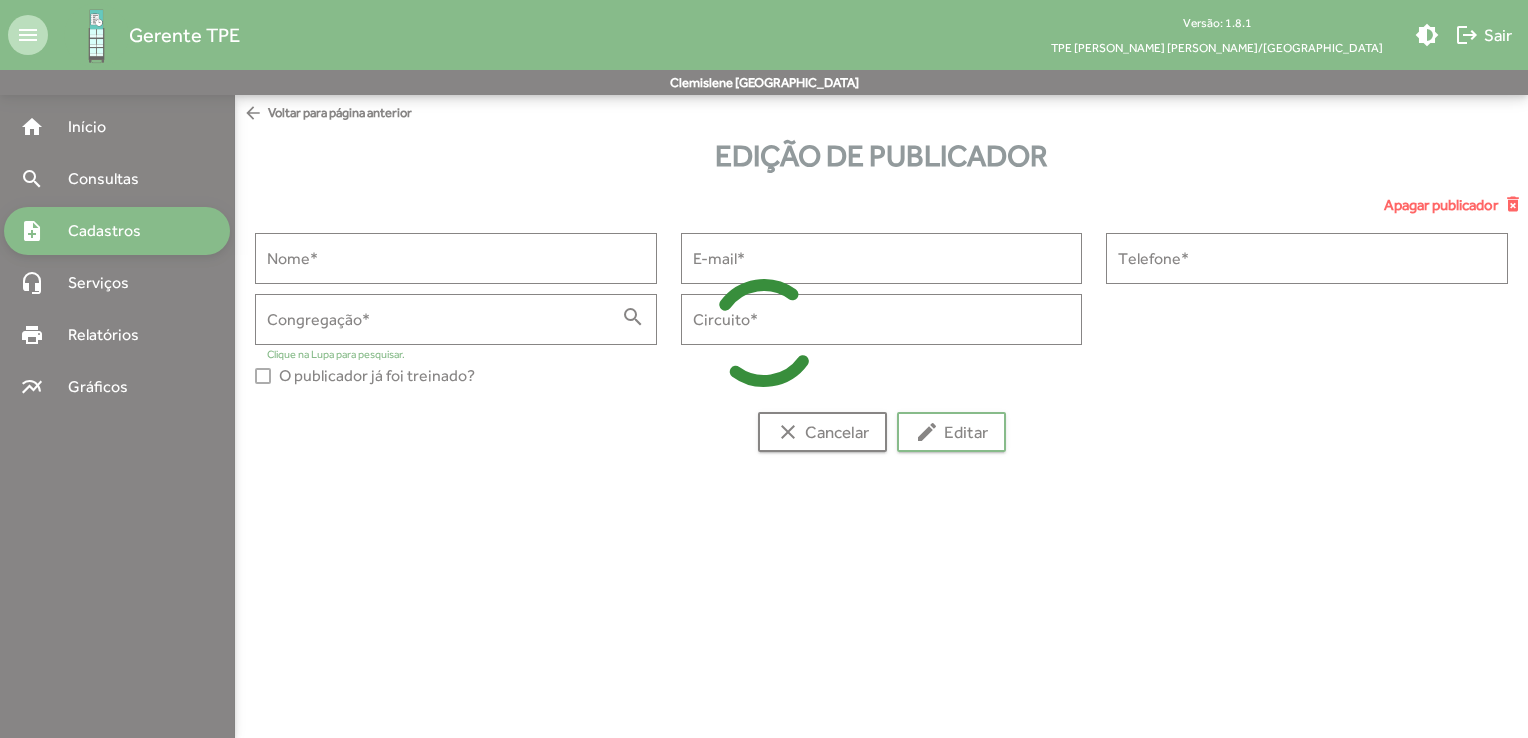 type on "*****" 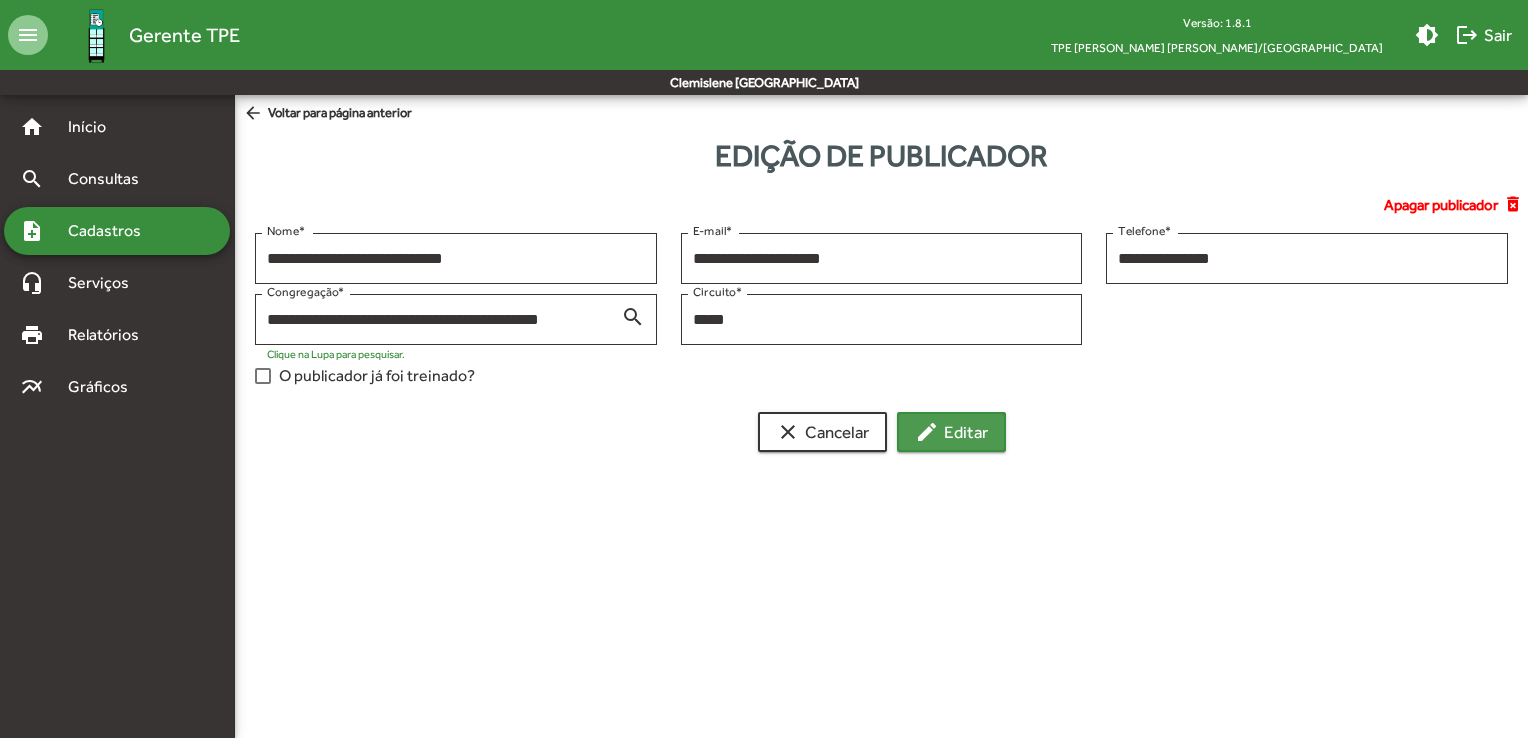 click on "edit" at bounding box center (927, 432) 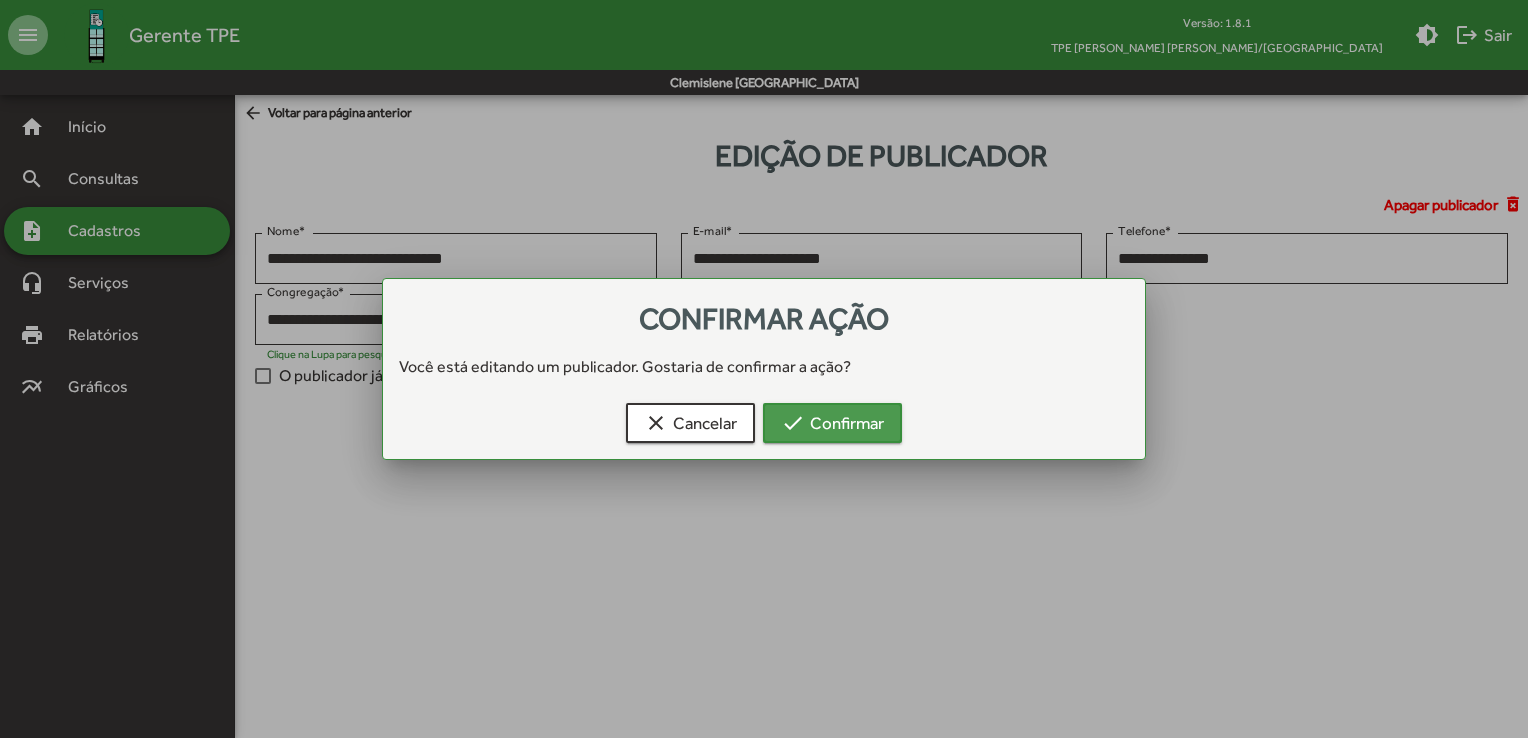 click on "check  Confirmar" at bounding box center [832, 423] 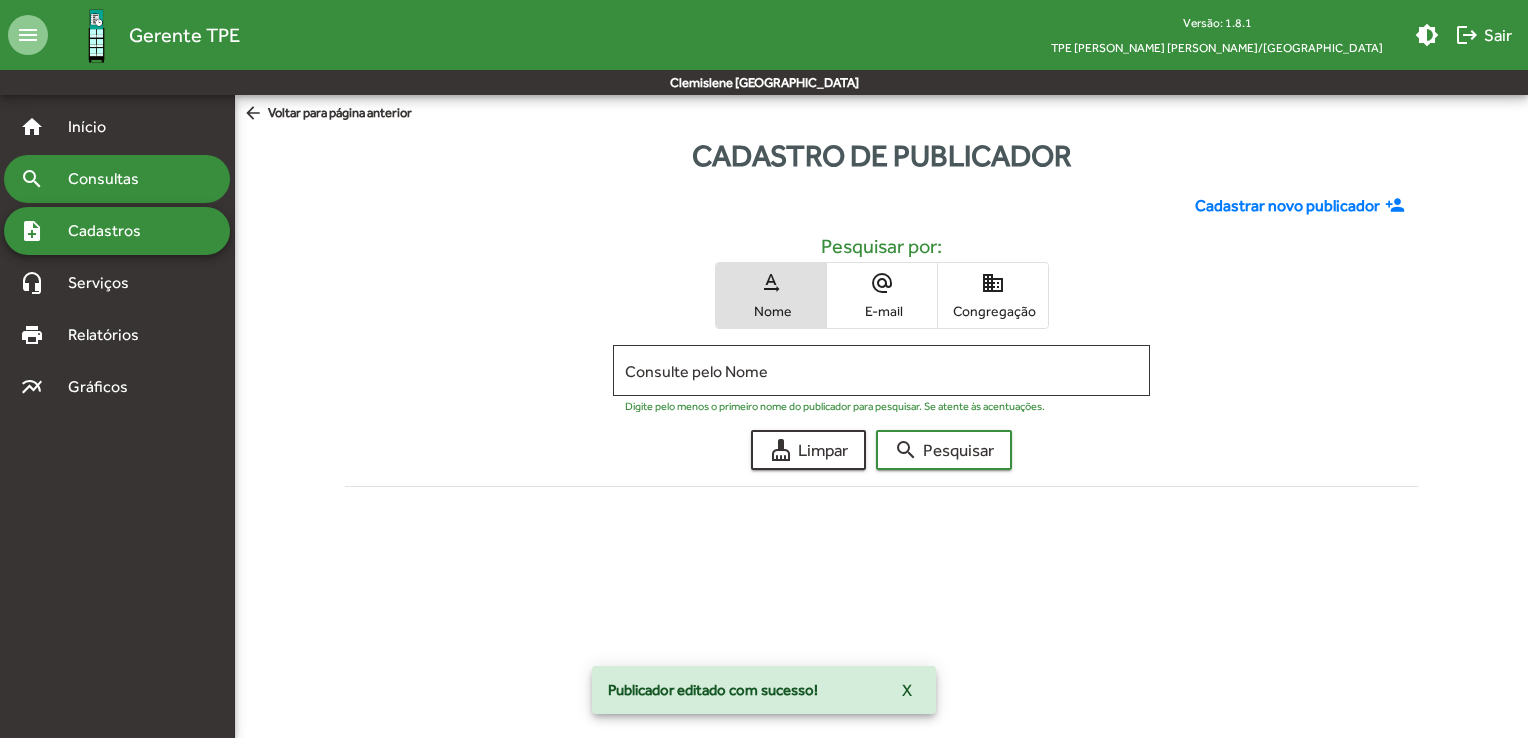 click on "Consultas" at bounding box center (110, 179) 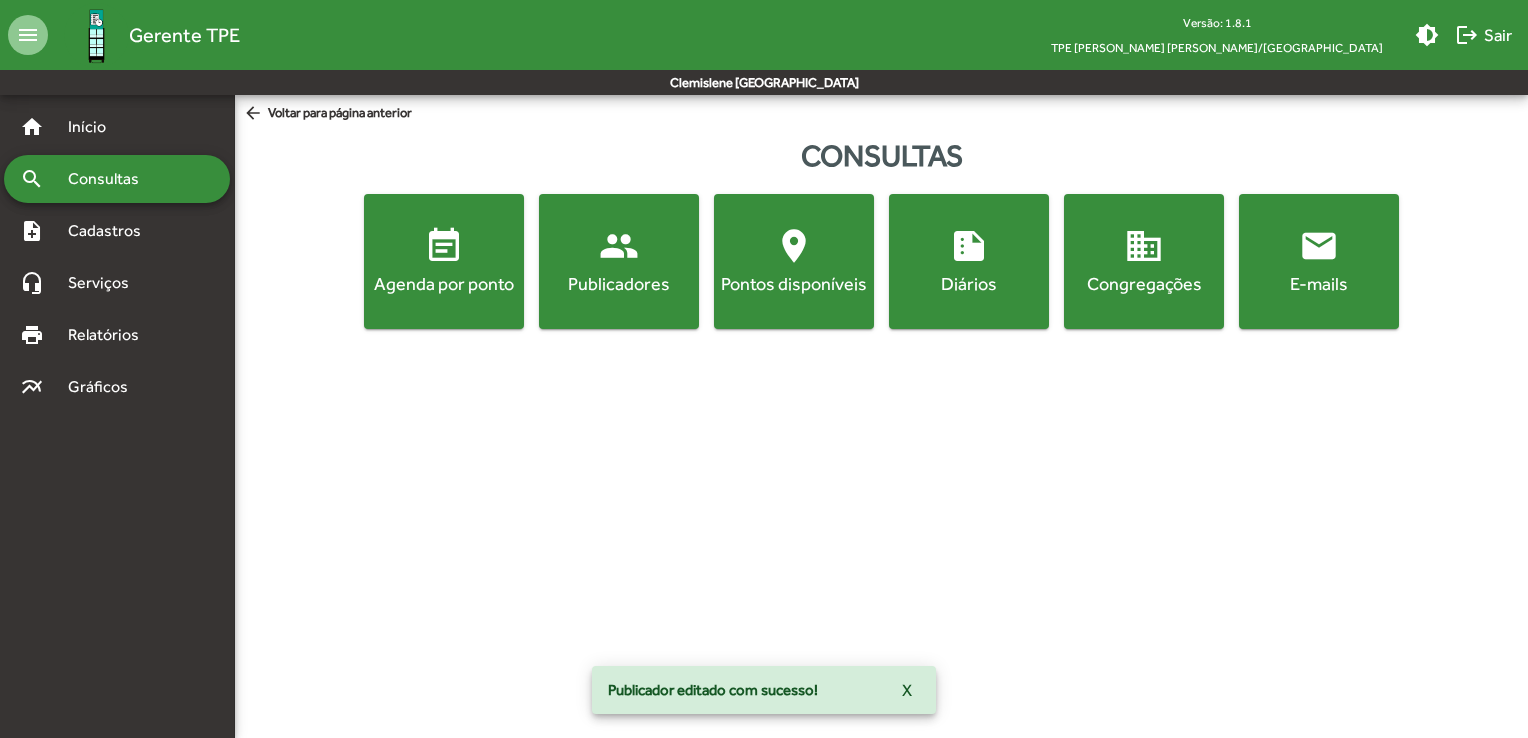 click on "Publicadores" 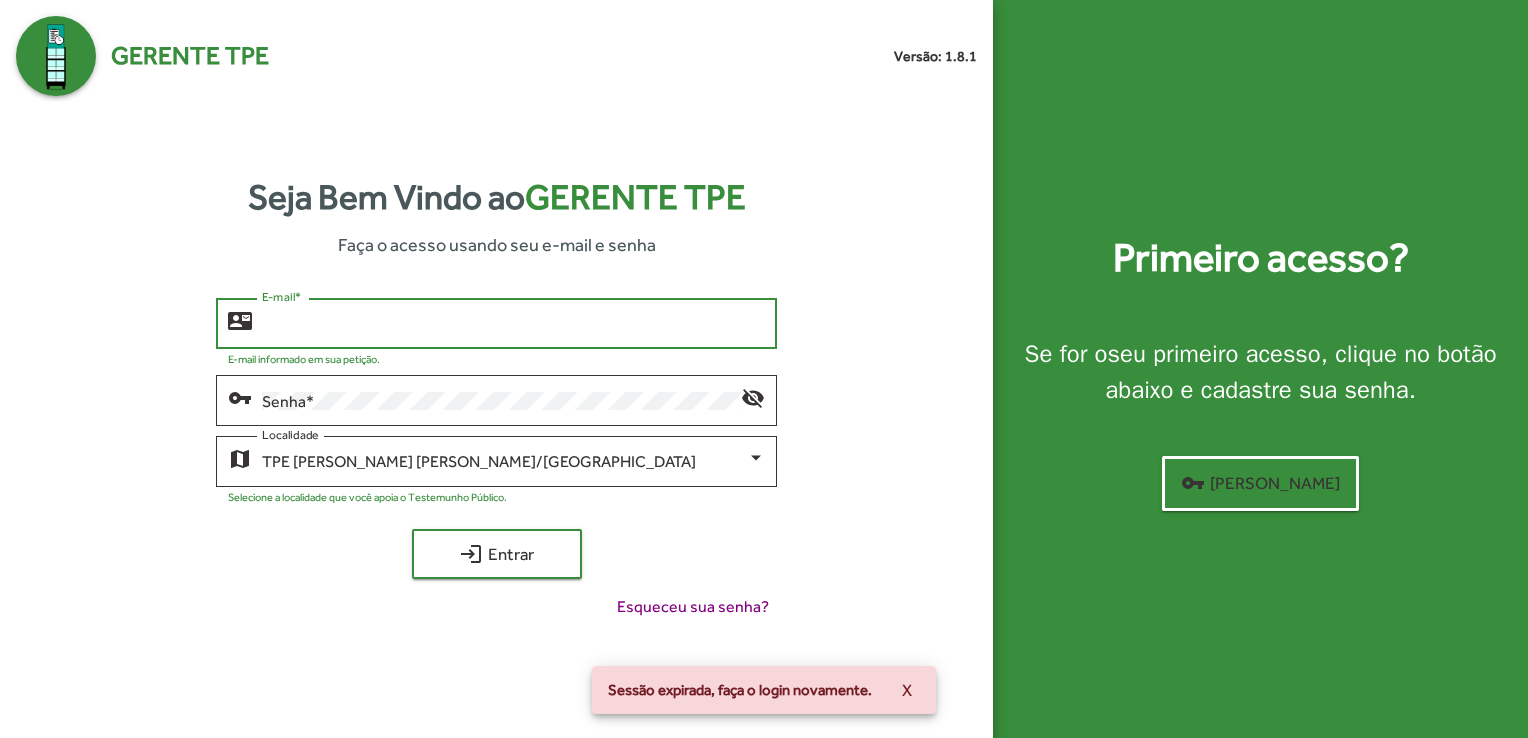 click on "E-mail   *" at bounding box center (513, 324) 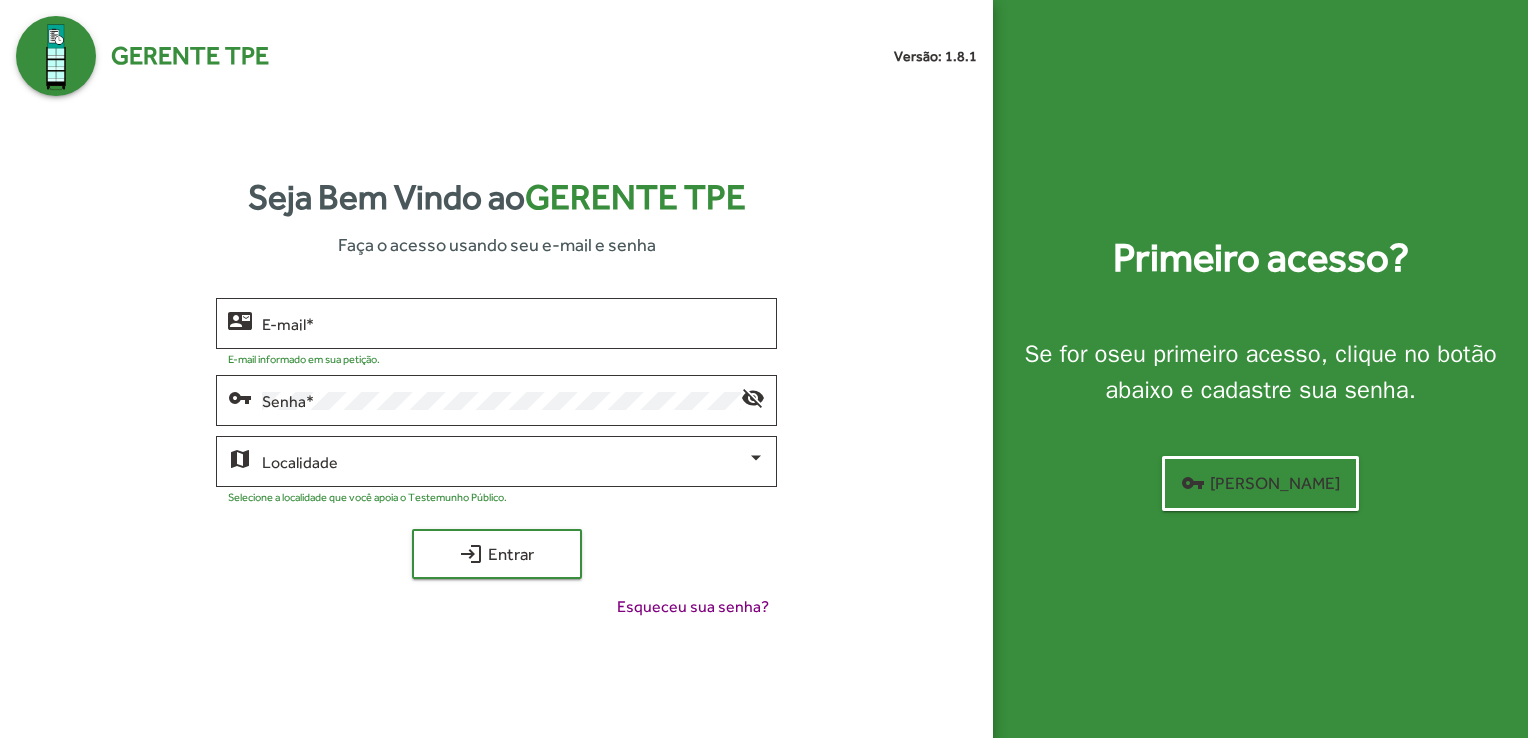 scroll, scrollTop: 0, scrollLeft: 0, axis: both 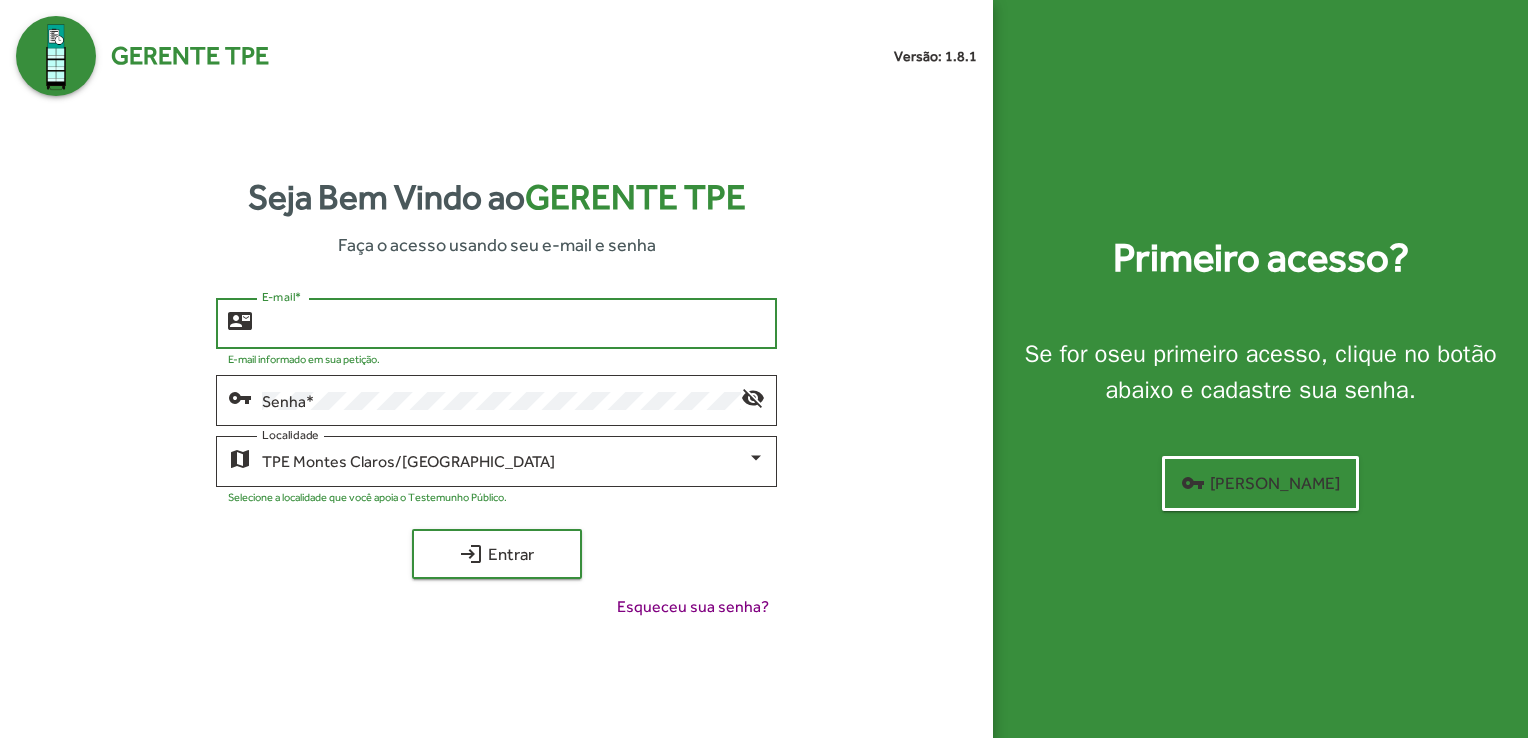 click on "E-mail   *" at bounding box center [513, 324] 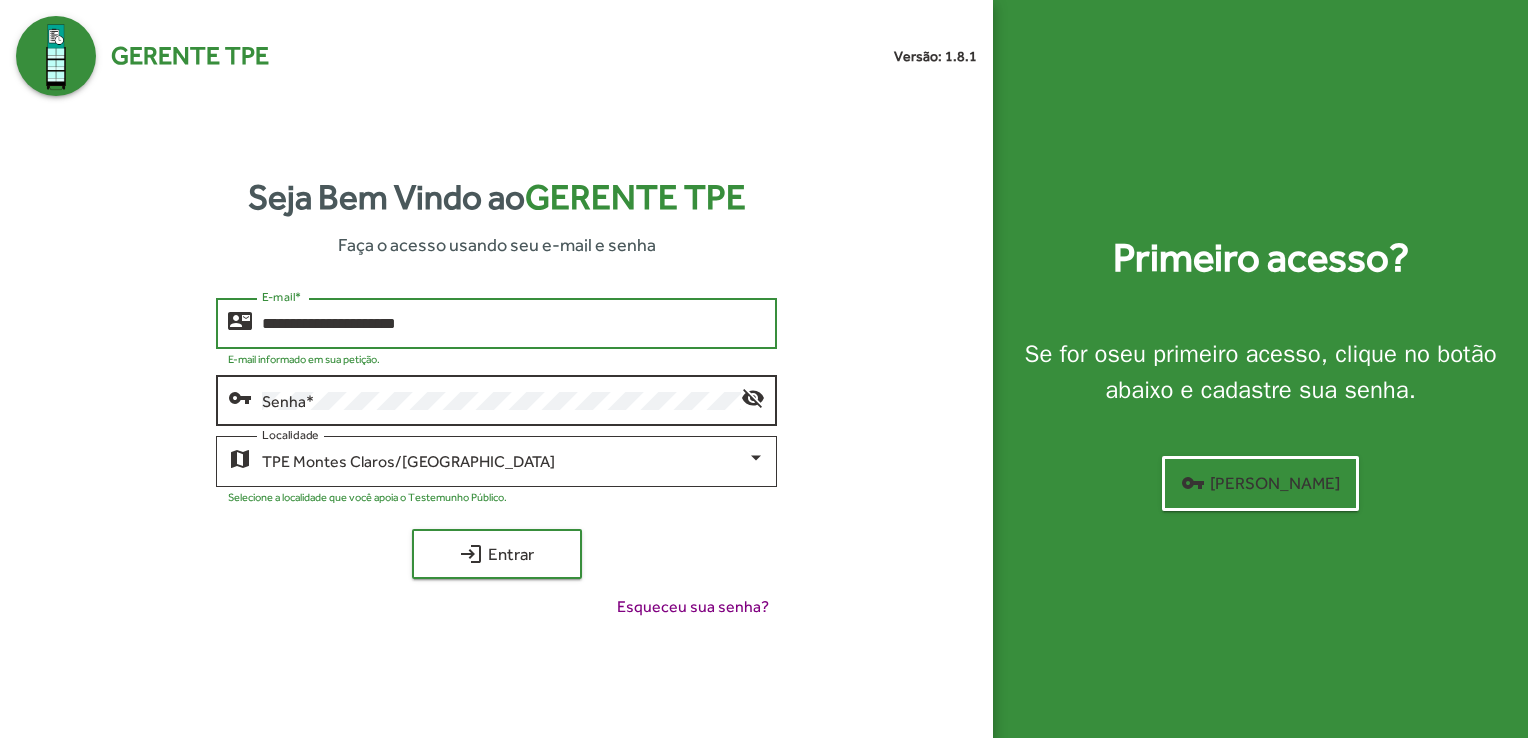 type on "**********" 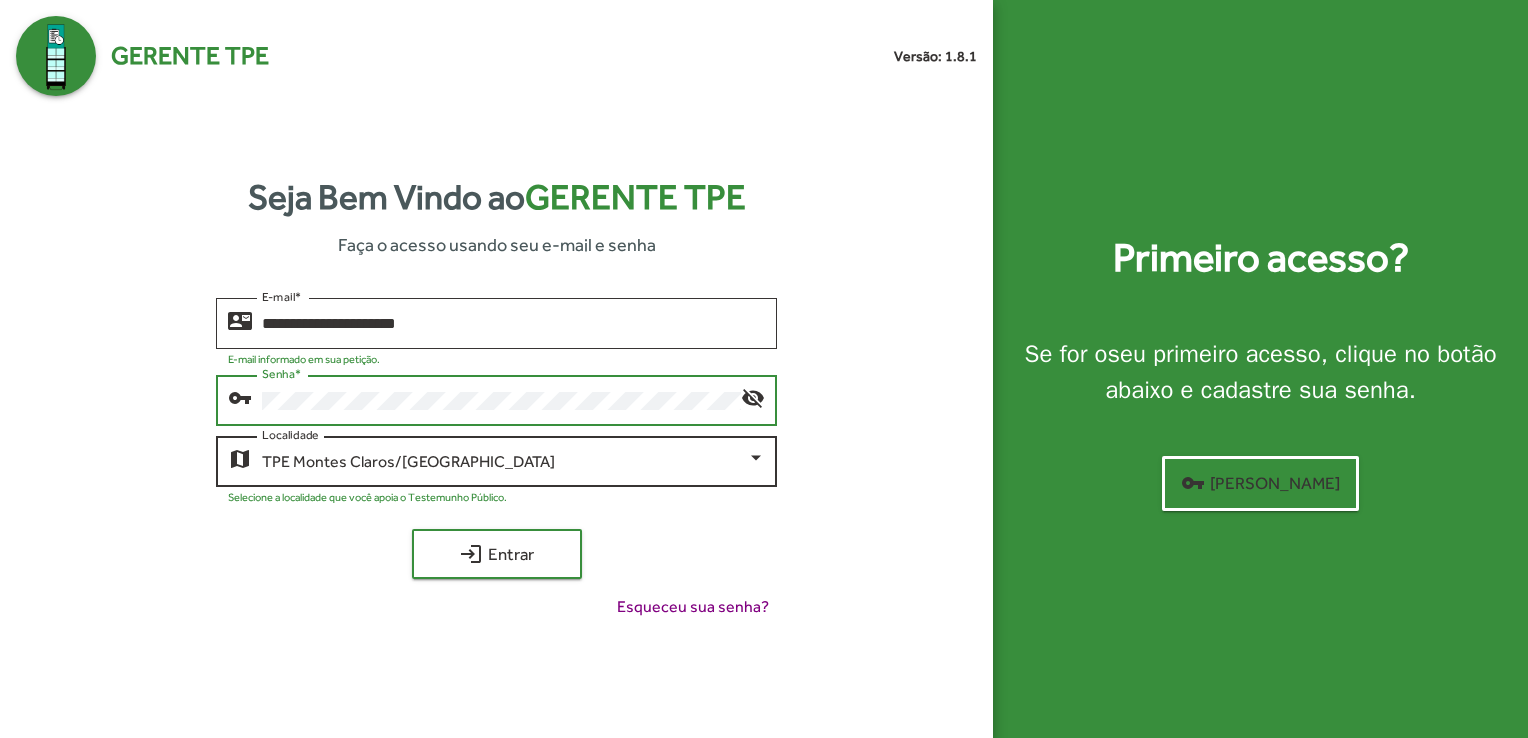 click on "map" 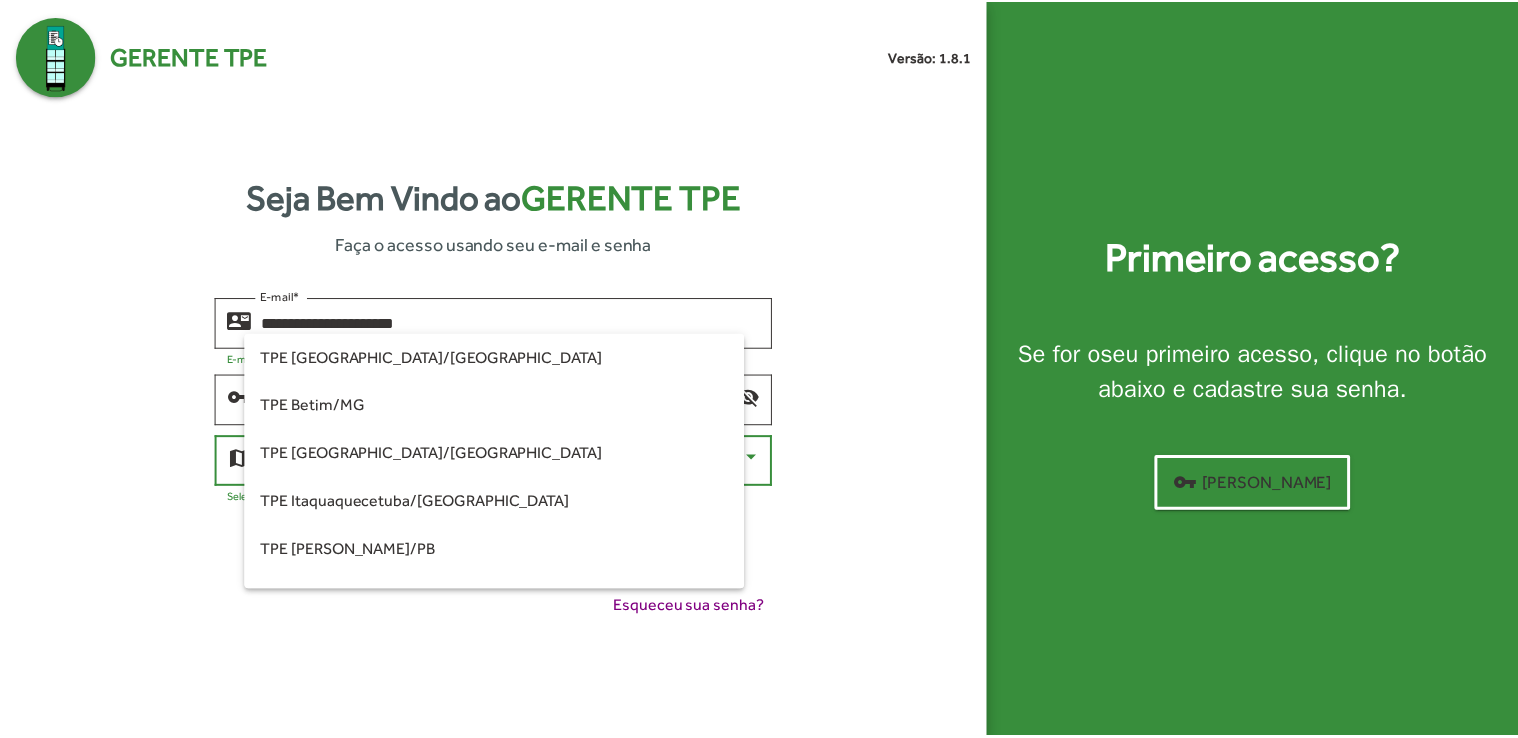 scroll, scrollTop: 184, scrollLeft: 0, axis: vertical 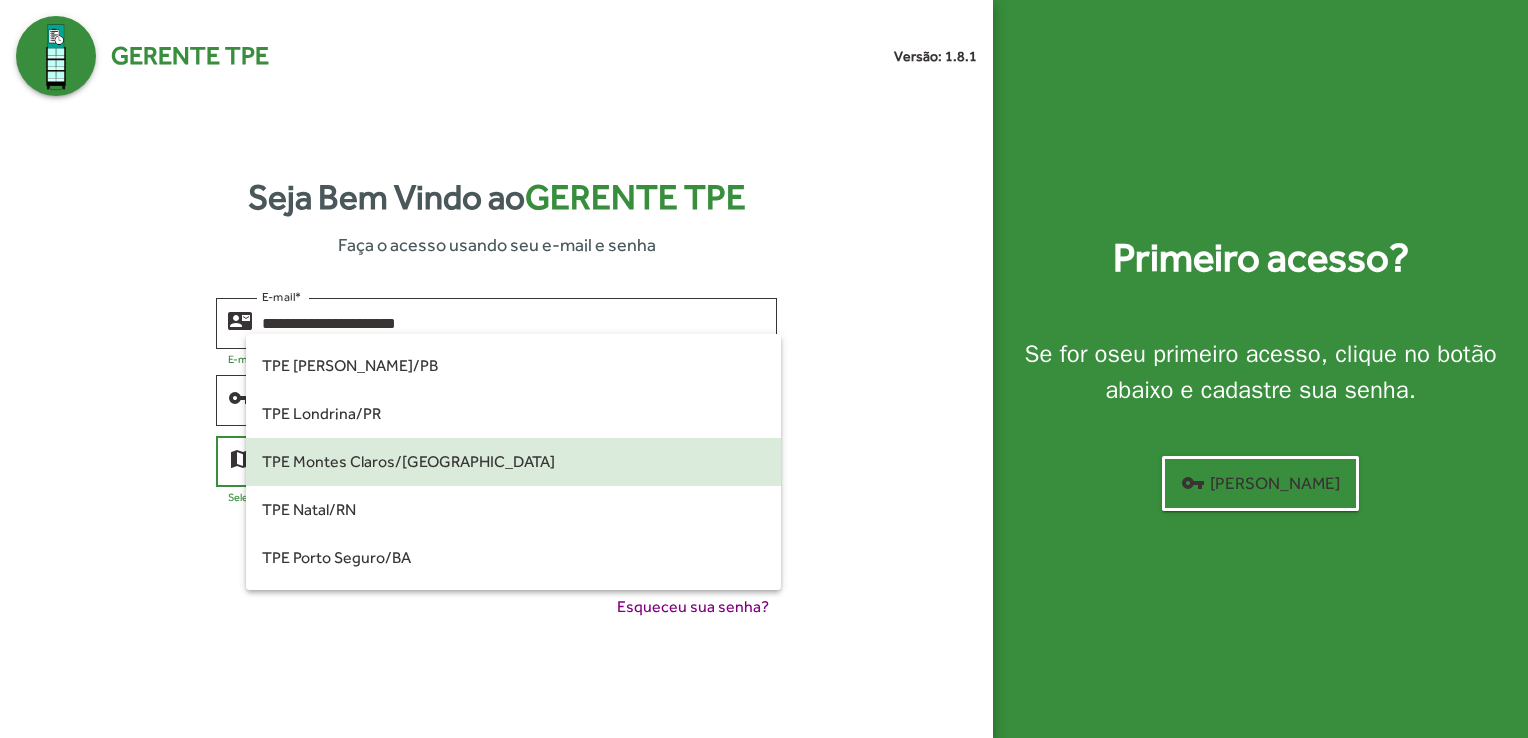 click on "TPE [PERSON_NAME] [PERSON_NAME]/[GEOGRAPHIC_DATA]" at bounding box center [513, 462] 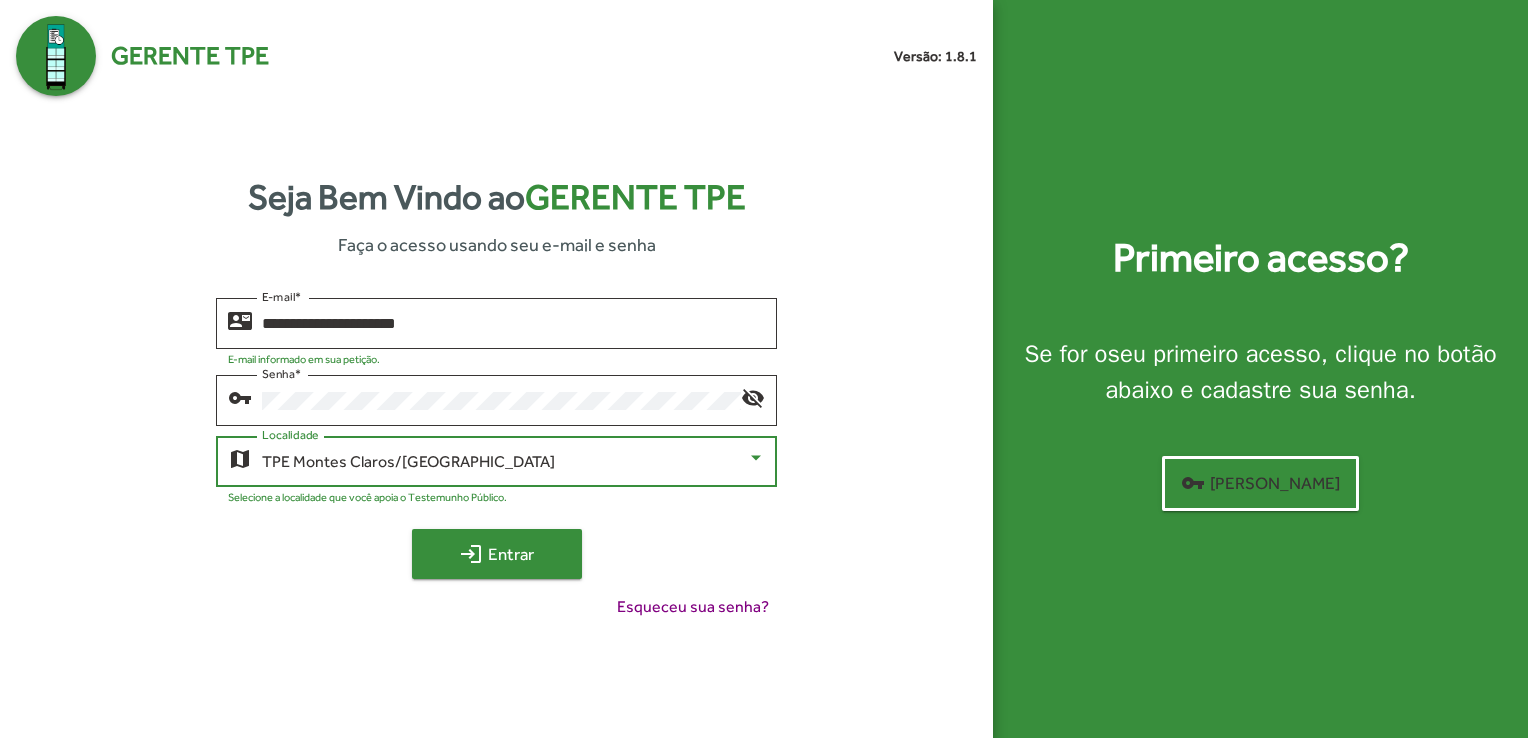 click on "login  Entrar" 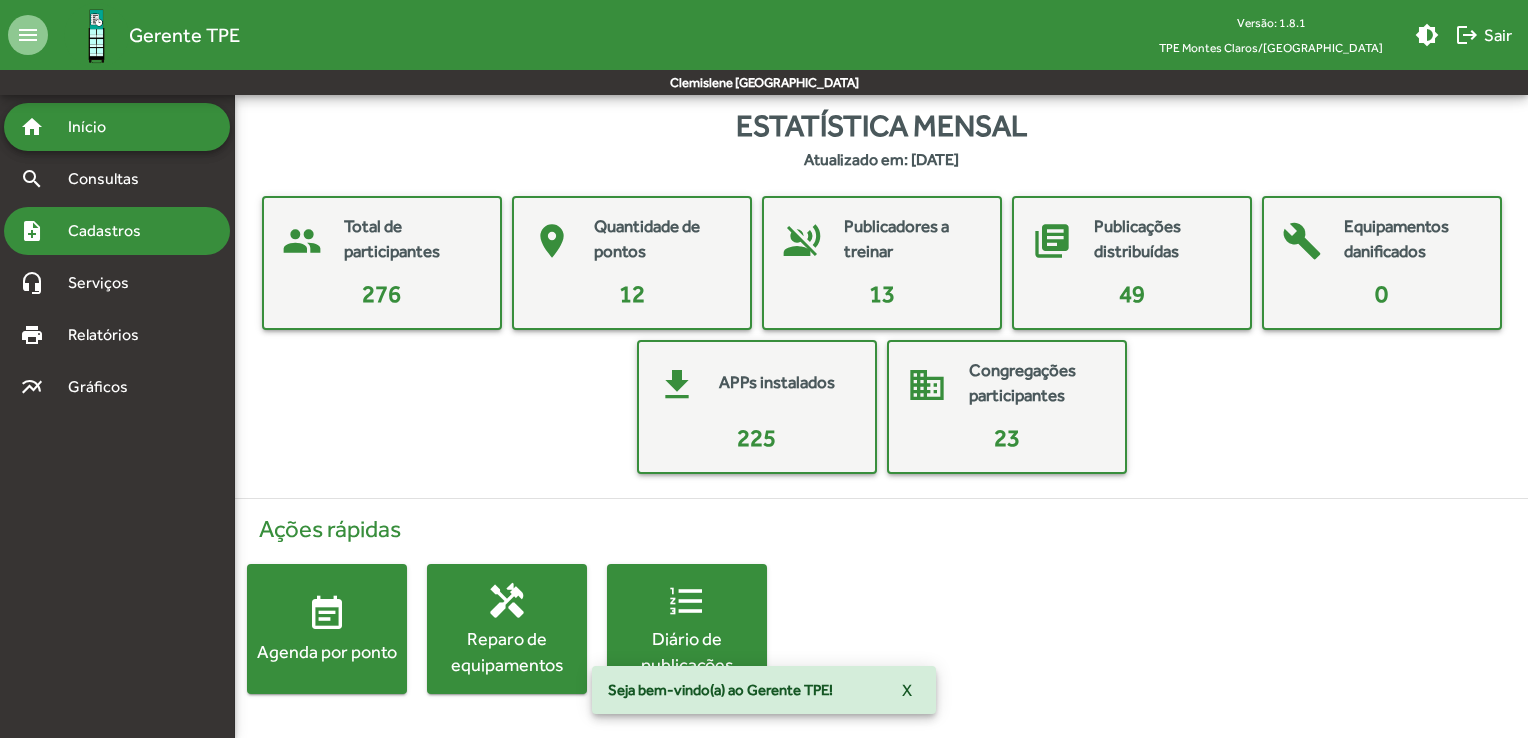 click on "Cadastros" at bounding box center (111, 231) 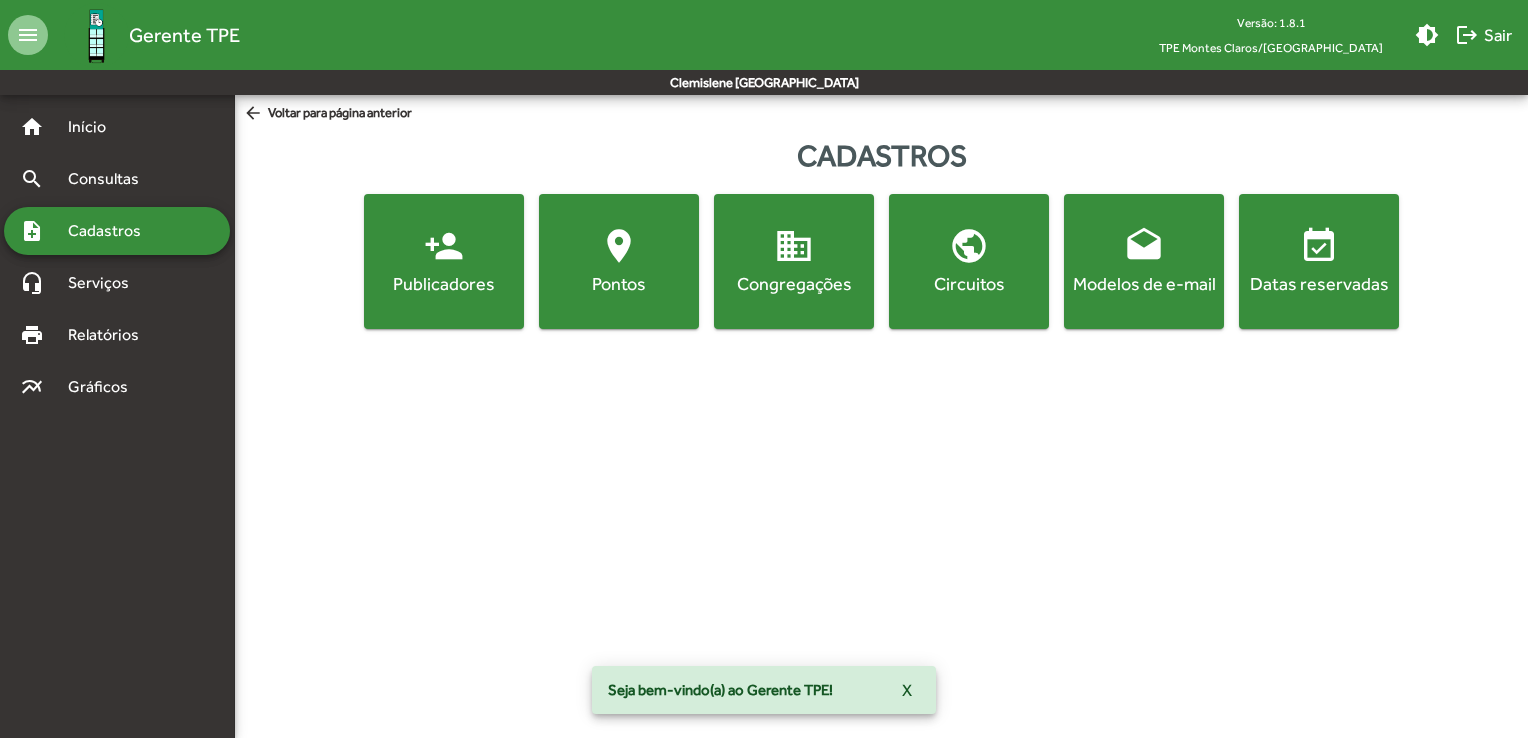 click on "person_add  Publicadores" 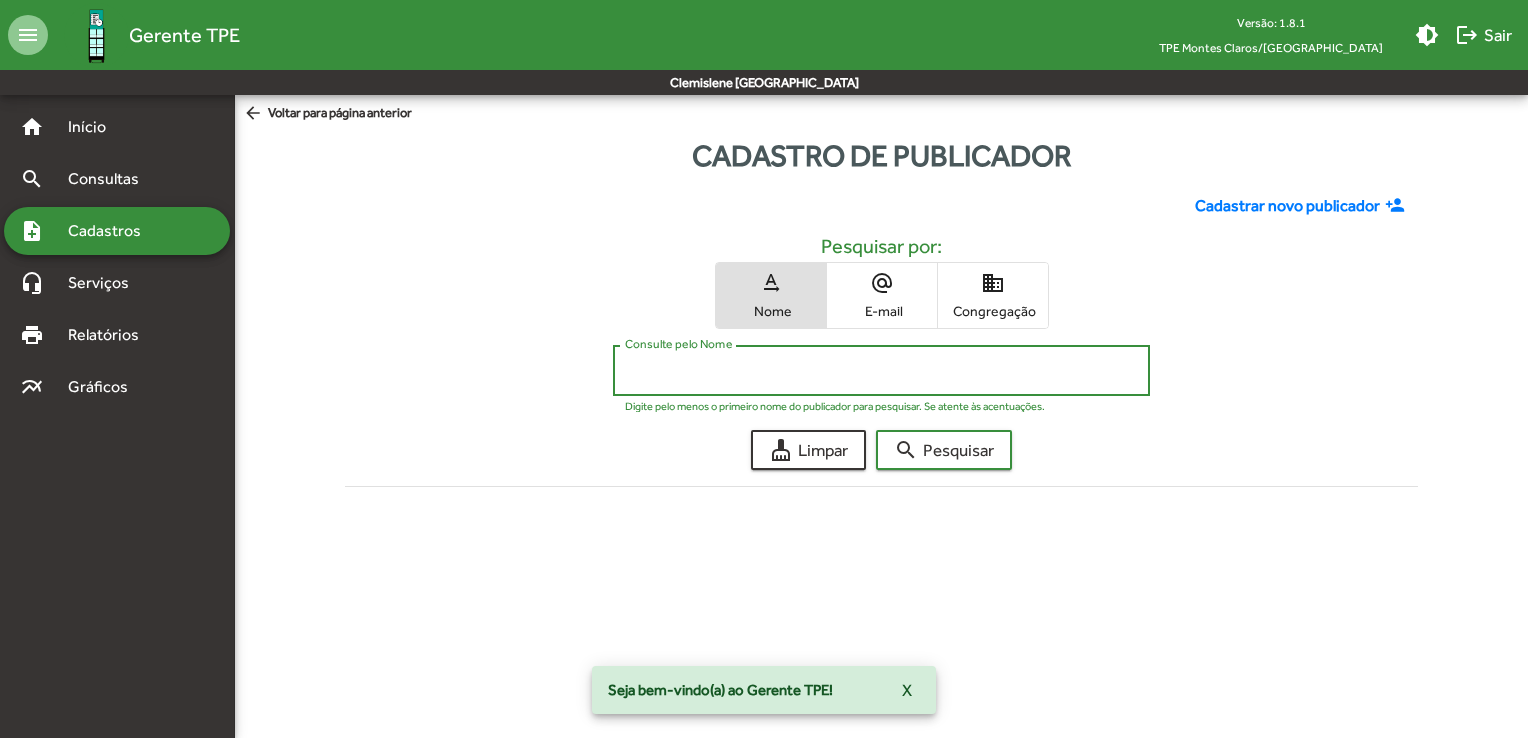 click on "Consulte pelo Nome" at bounding box center [881, 371] 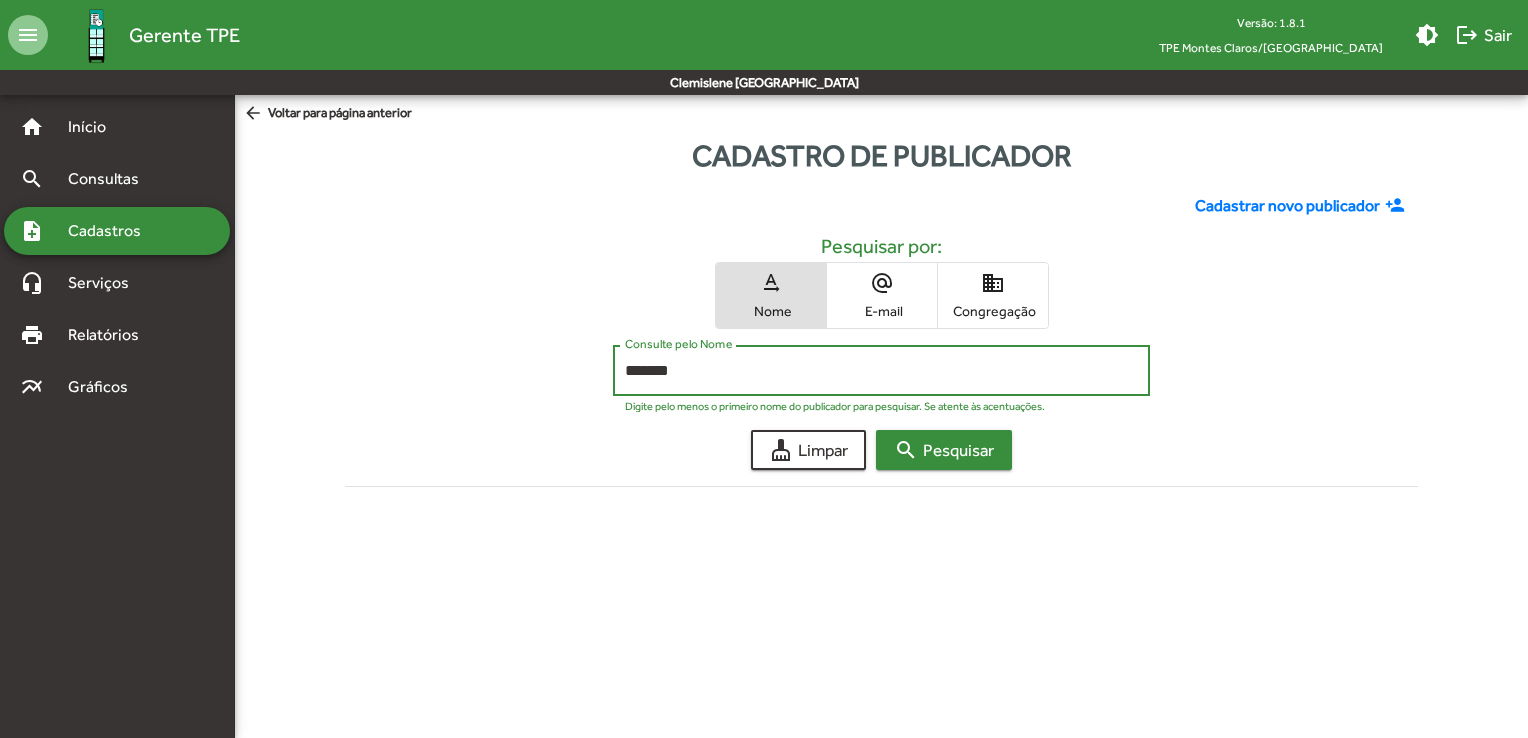type on "*******" 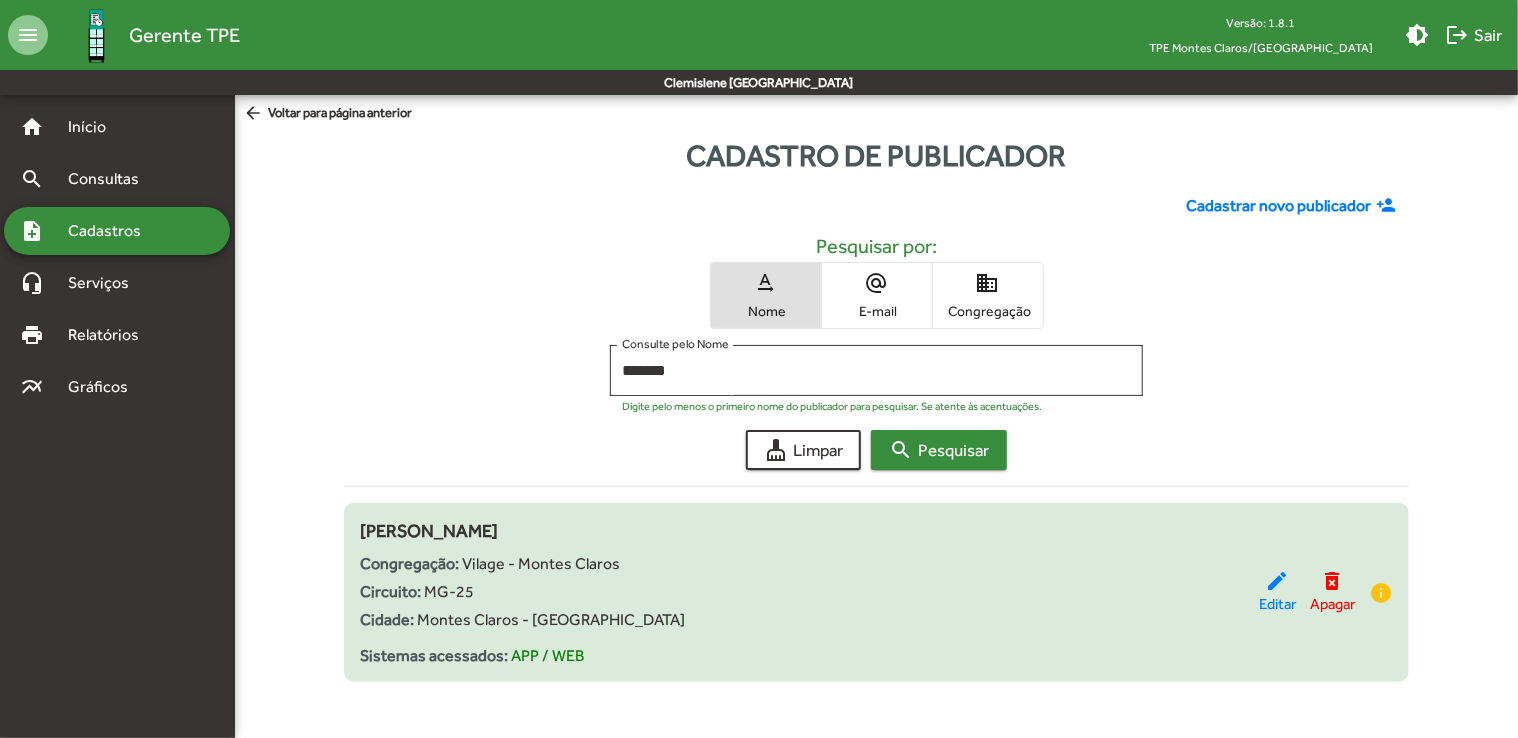 scroll, scrollTop: 6, scrollLeft: 0, axis: vertical 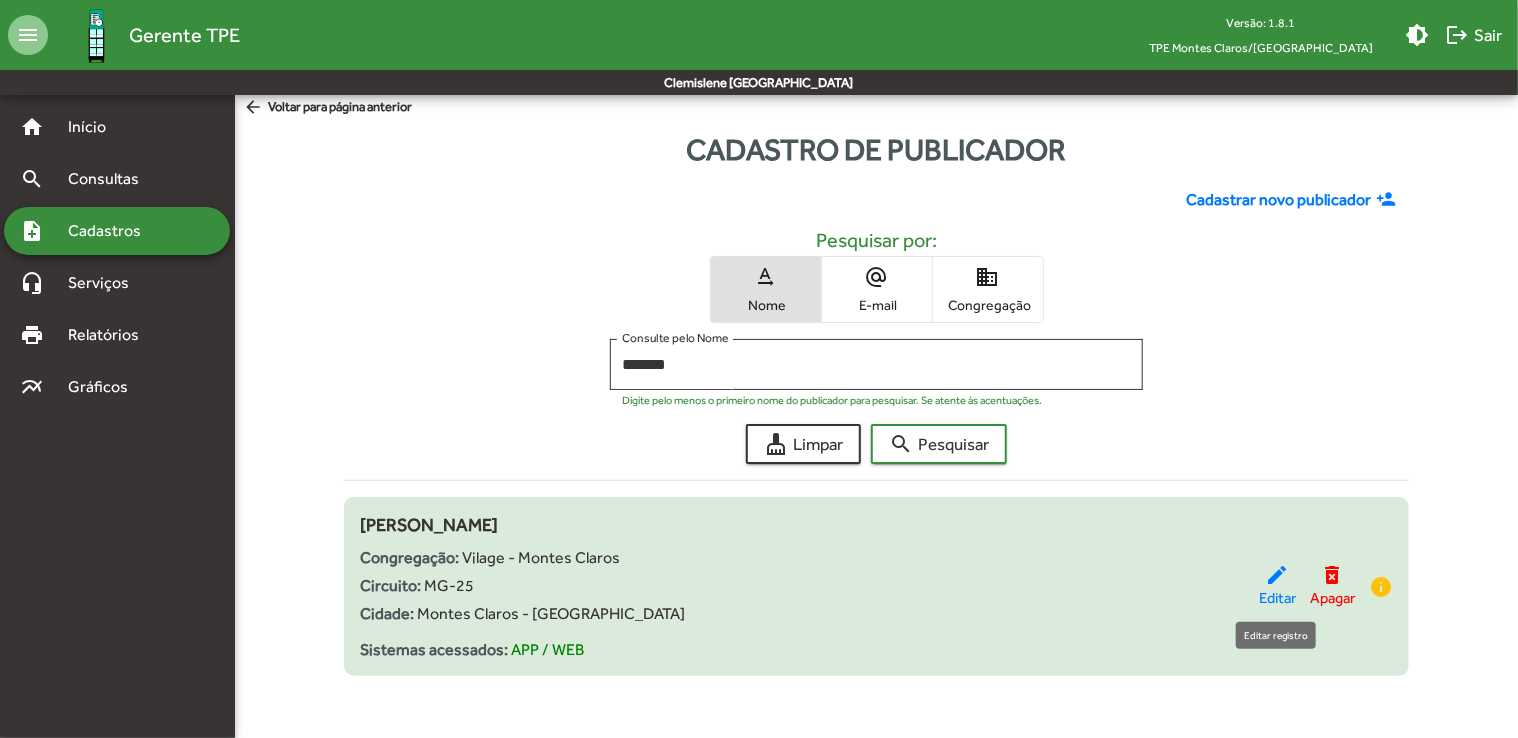 click on "edit" 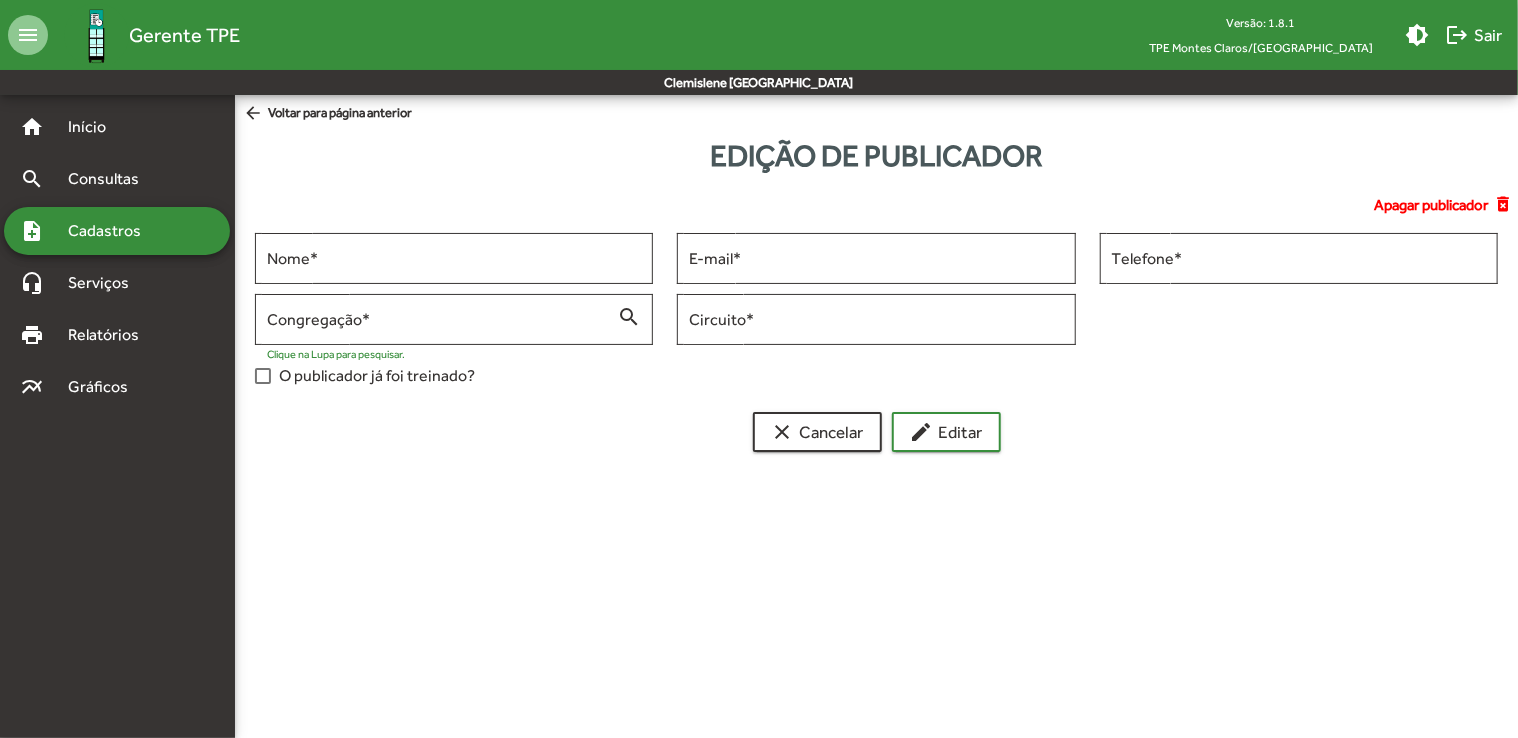 scroll, scrollTop: 0, scrollLeft: 0, axis: both 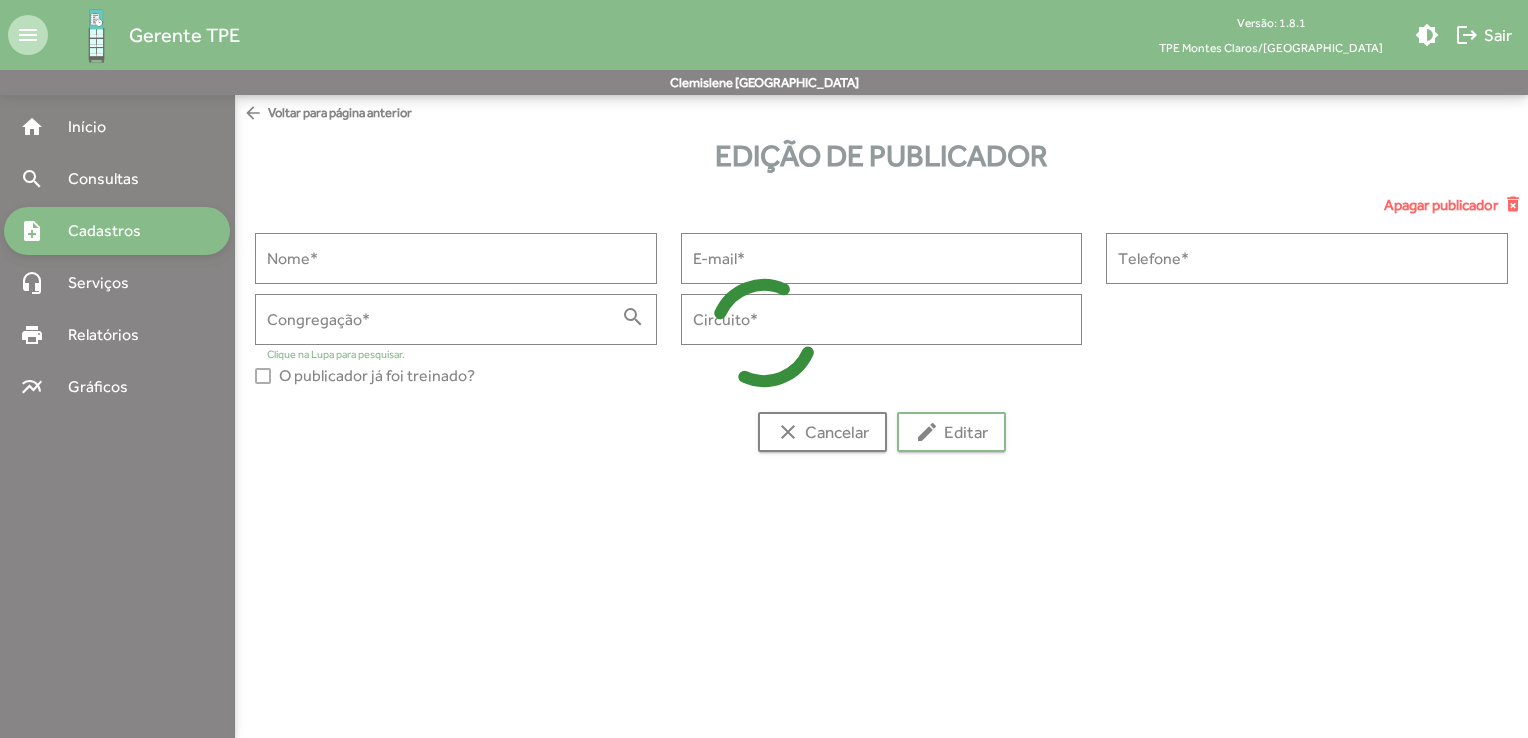type on "**********" 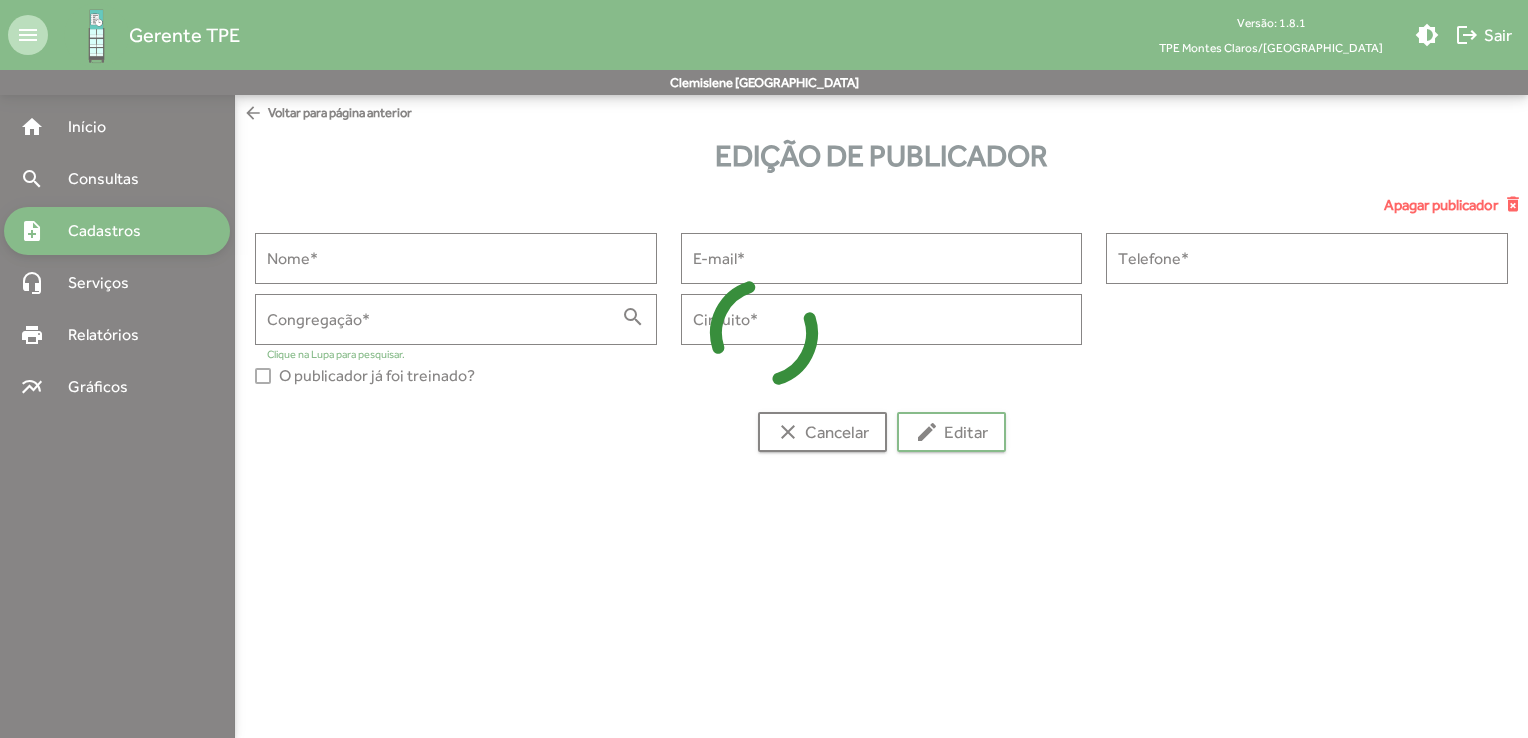 type on "**********" 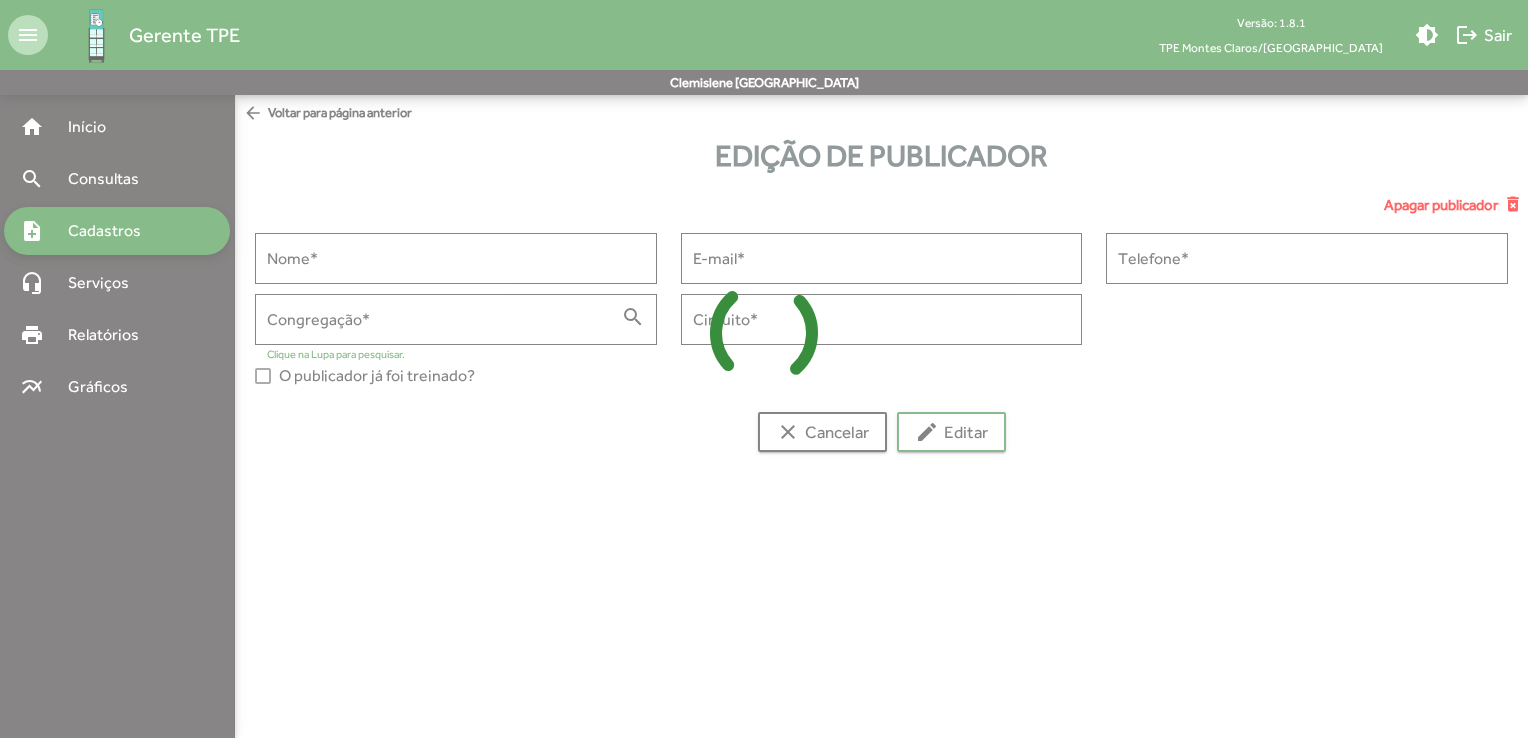 type on "**********" 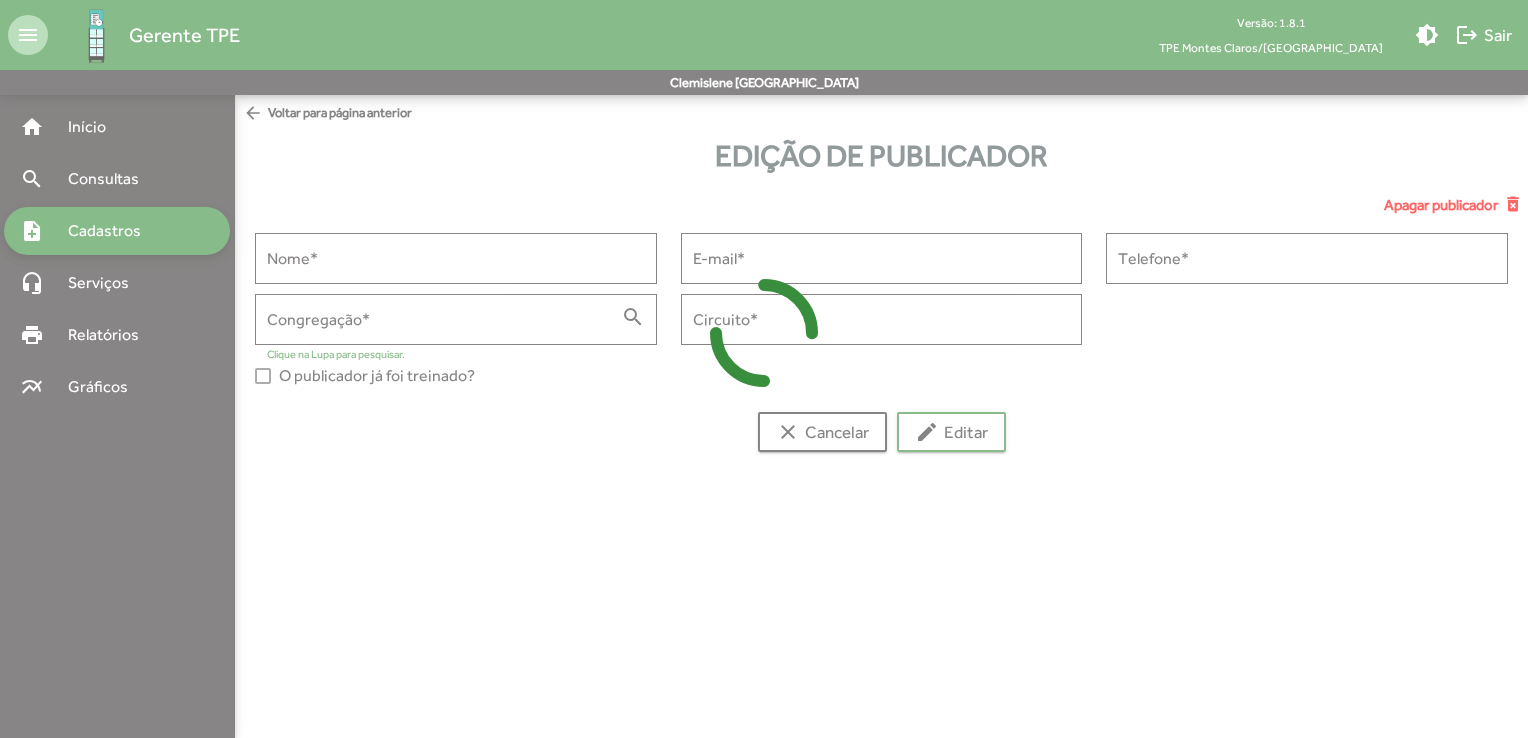 type on "**********" 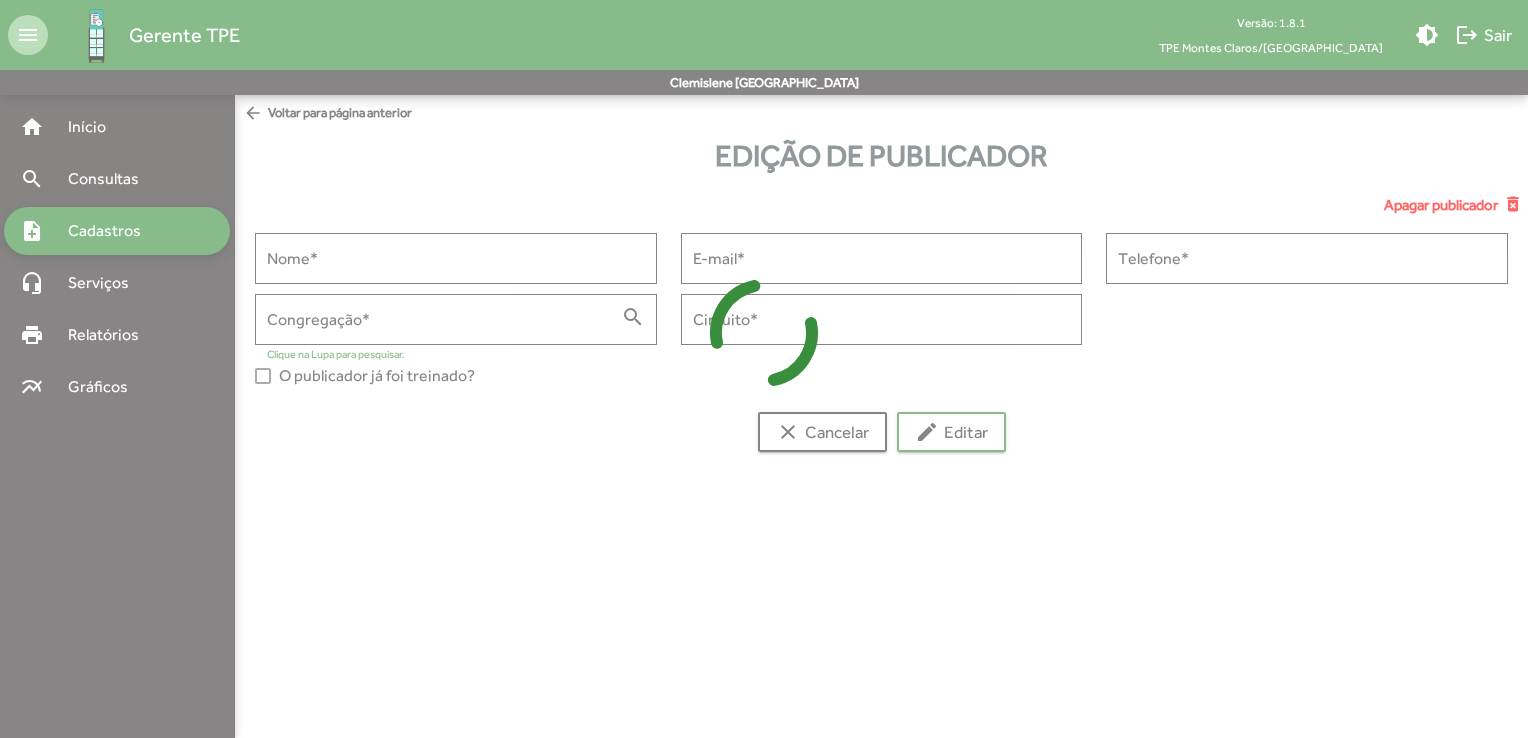 type on "*****" 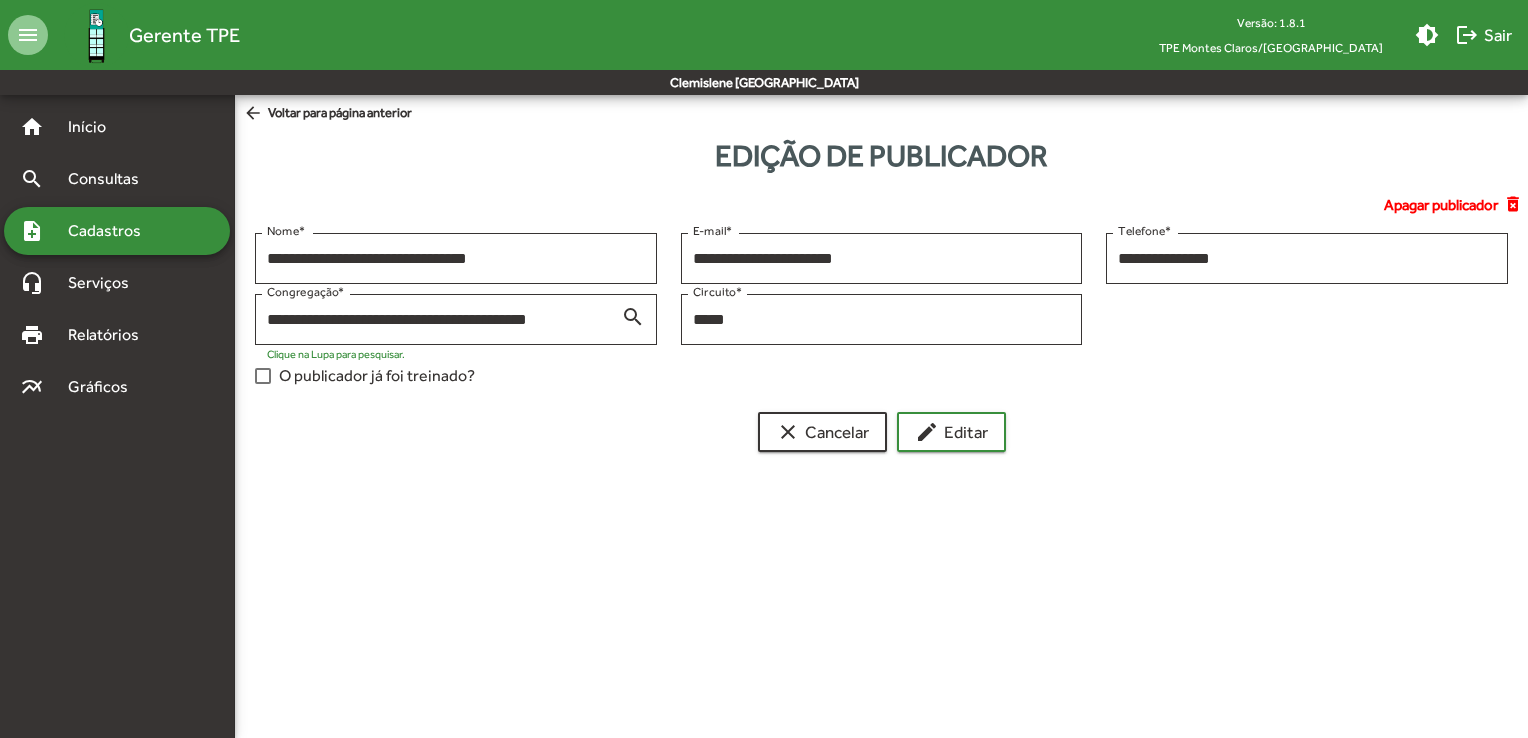 click on "O publicador já foi treinado?" at bounding box center (377, 376) 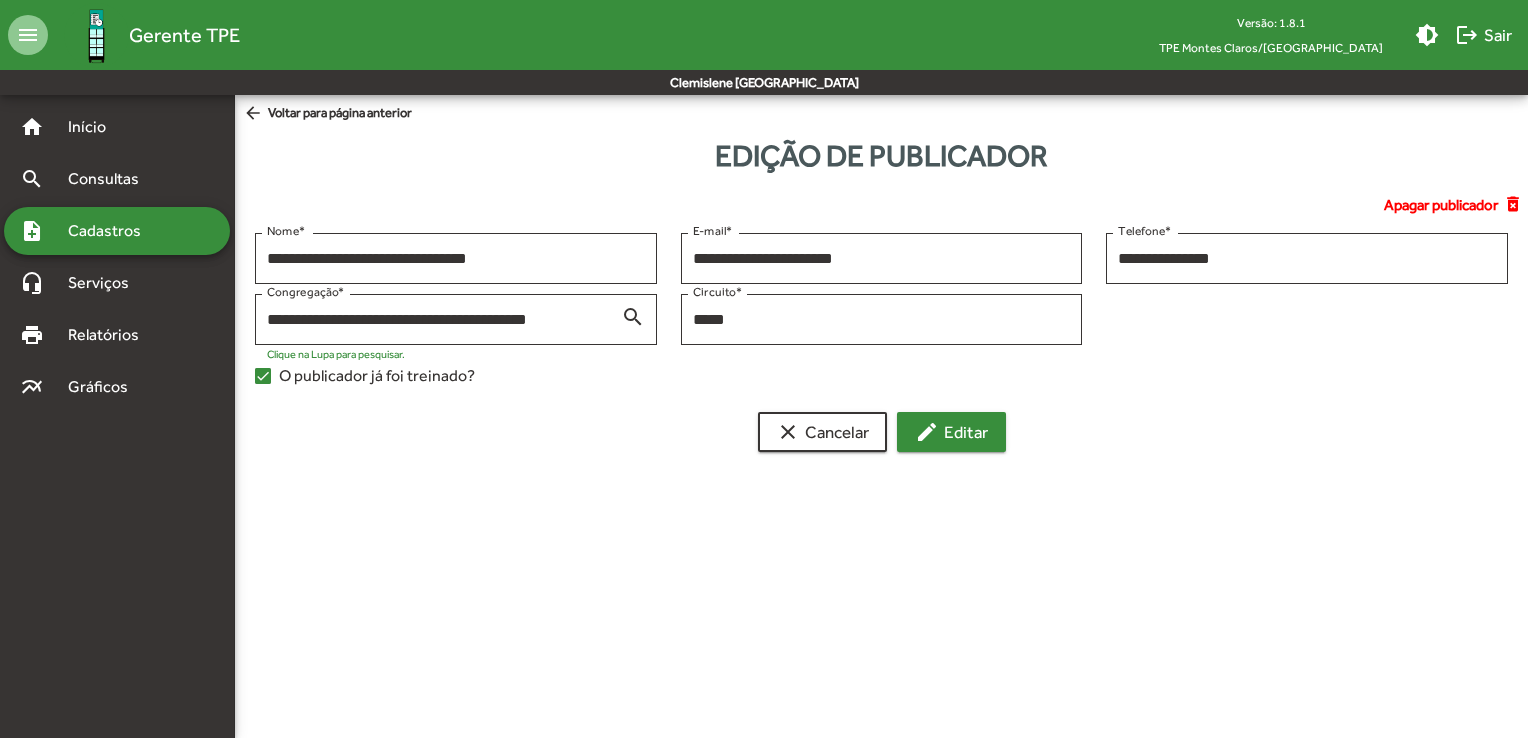 click on "edit  Editar" at bounding box center [951, 432] 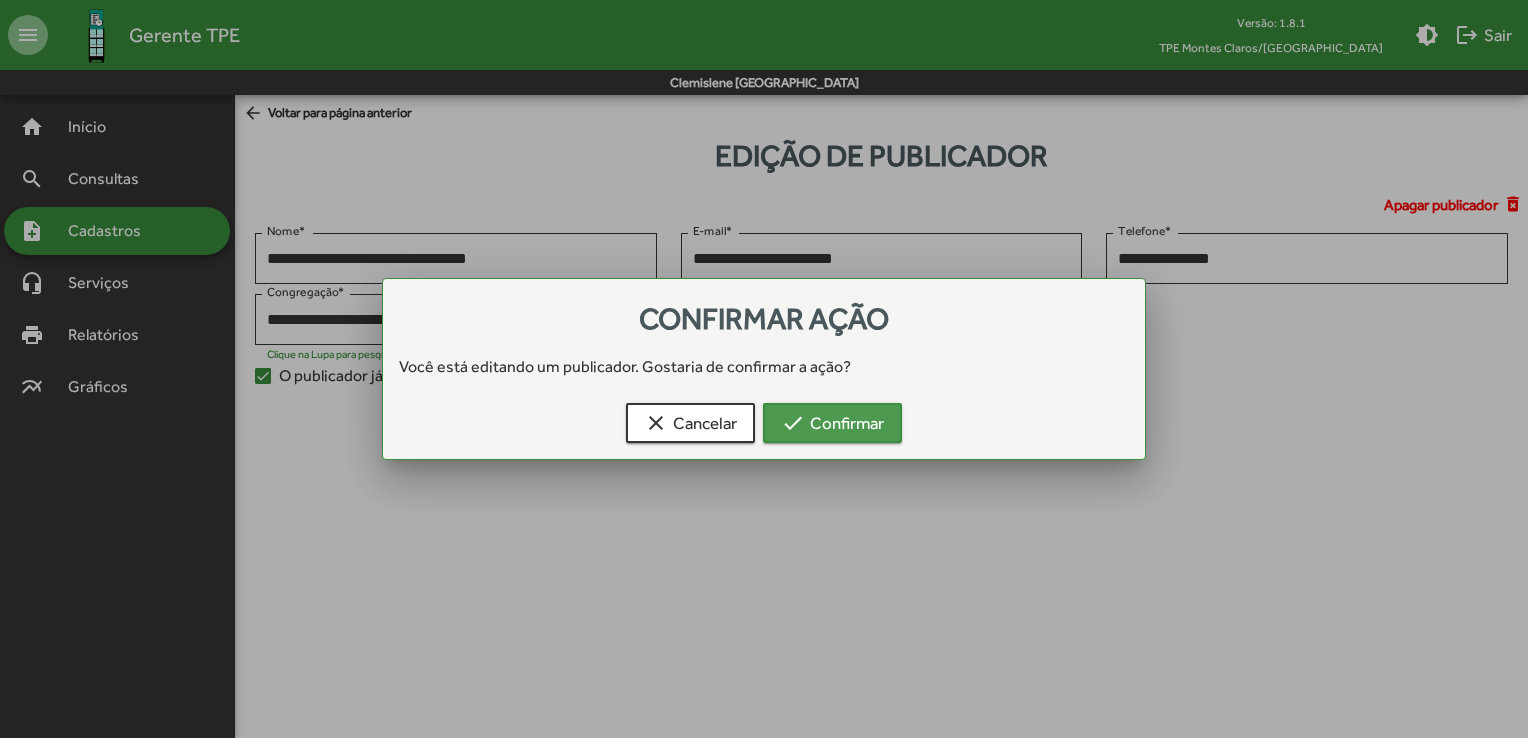 click on "check  Confirmar" at bounding box center (832, 423) 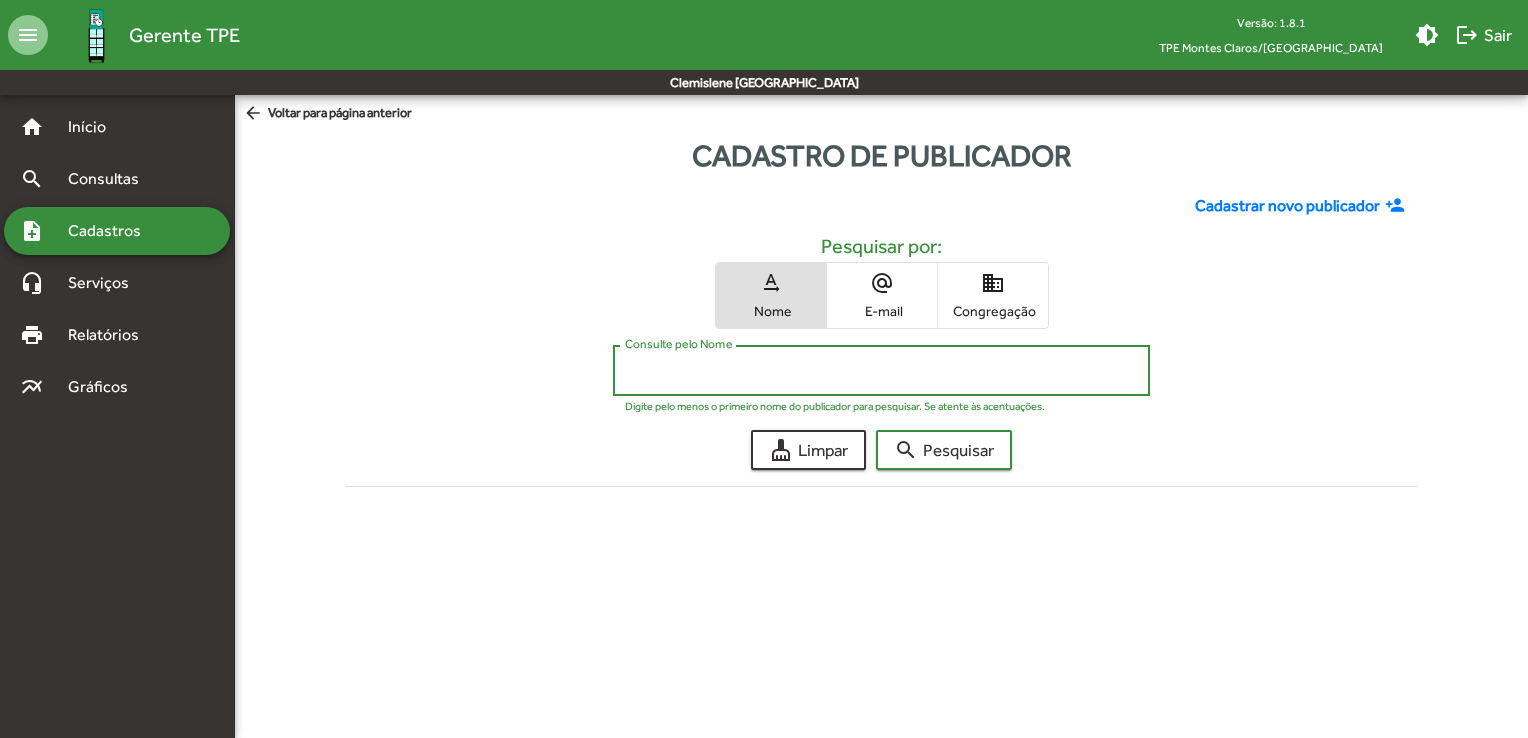 click on "Consulte pelo Nome" at bounding box center (881, 371) 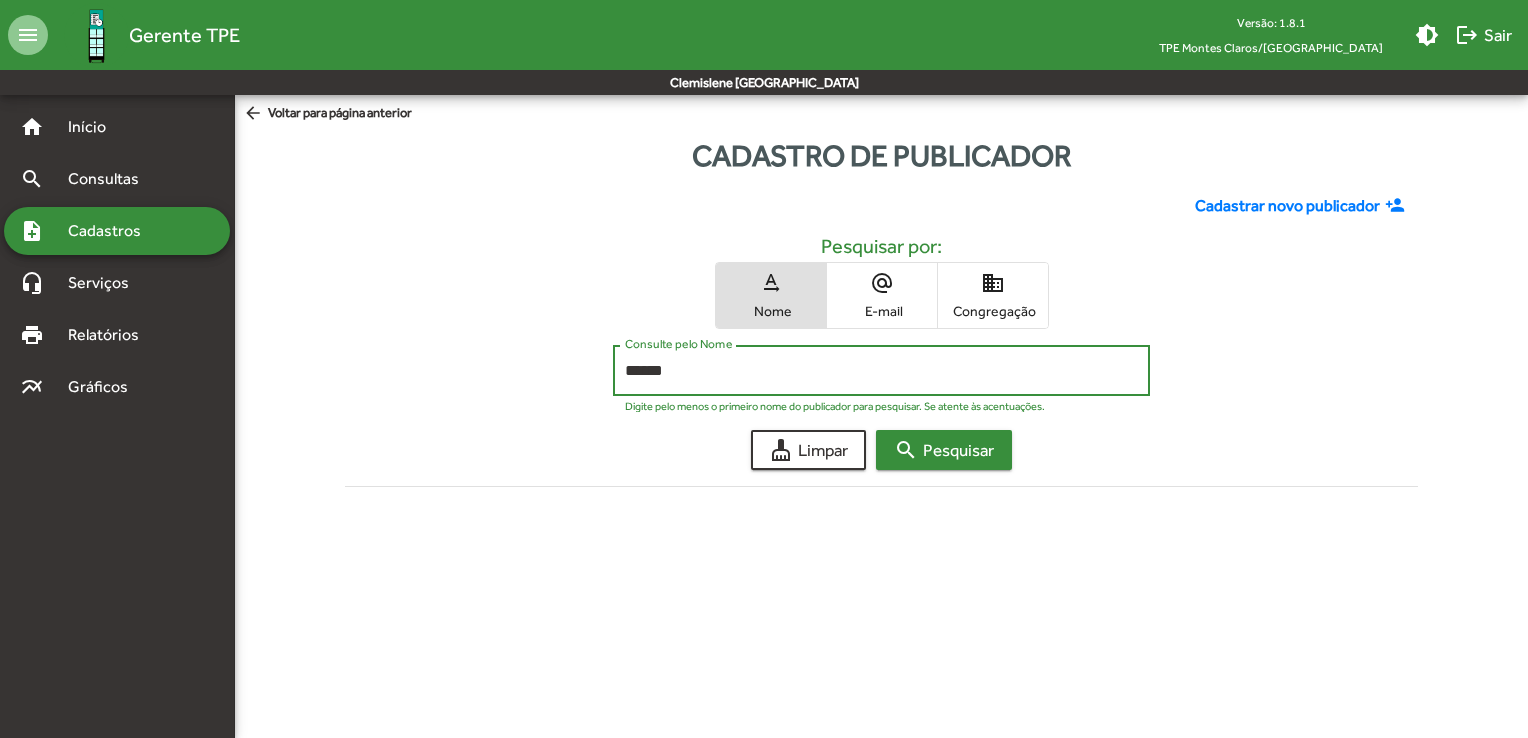 type on "******" 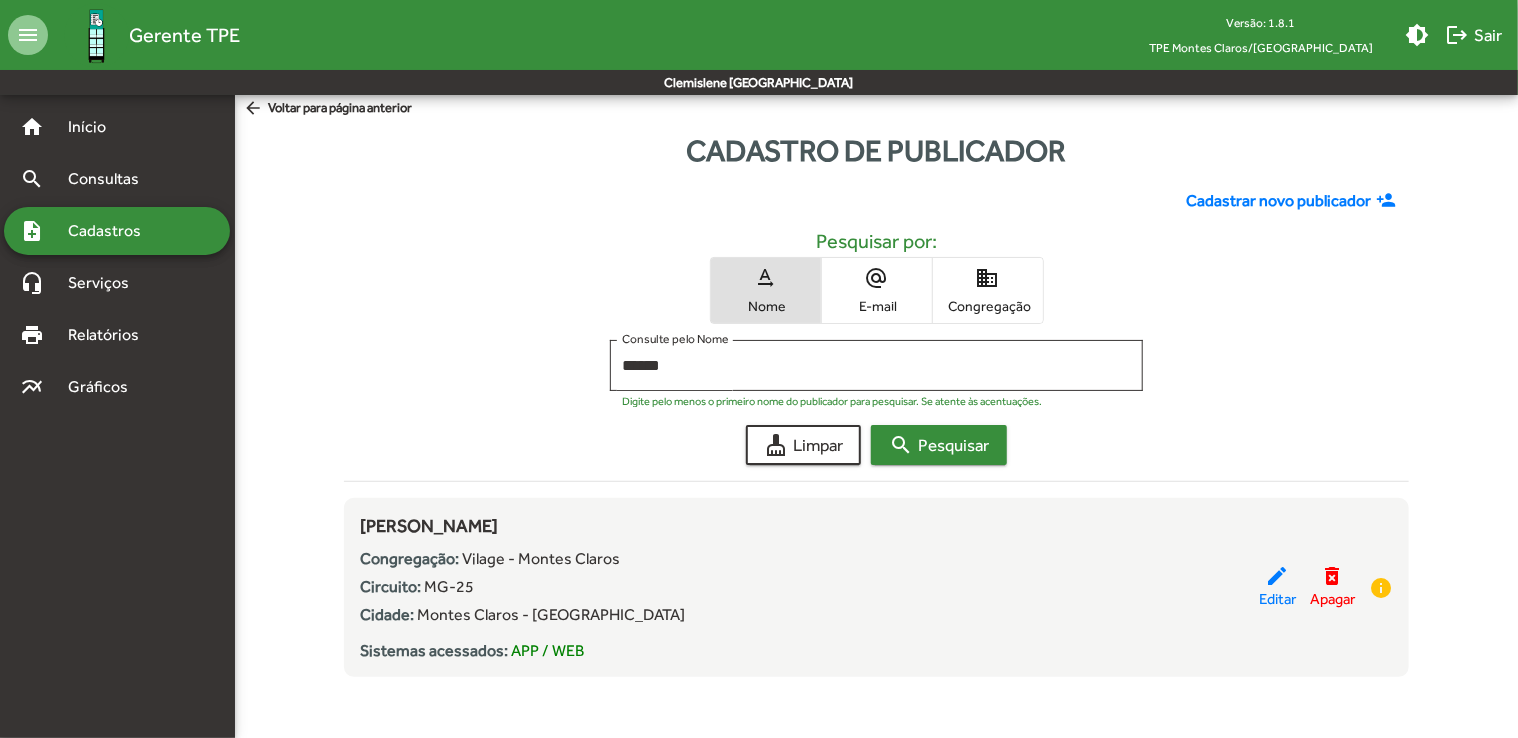 scroll, scrollTop: 6, scrollLeft: 0, axis: vertical 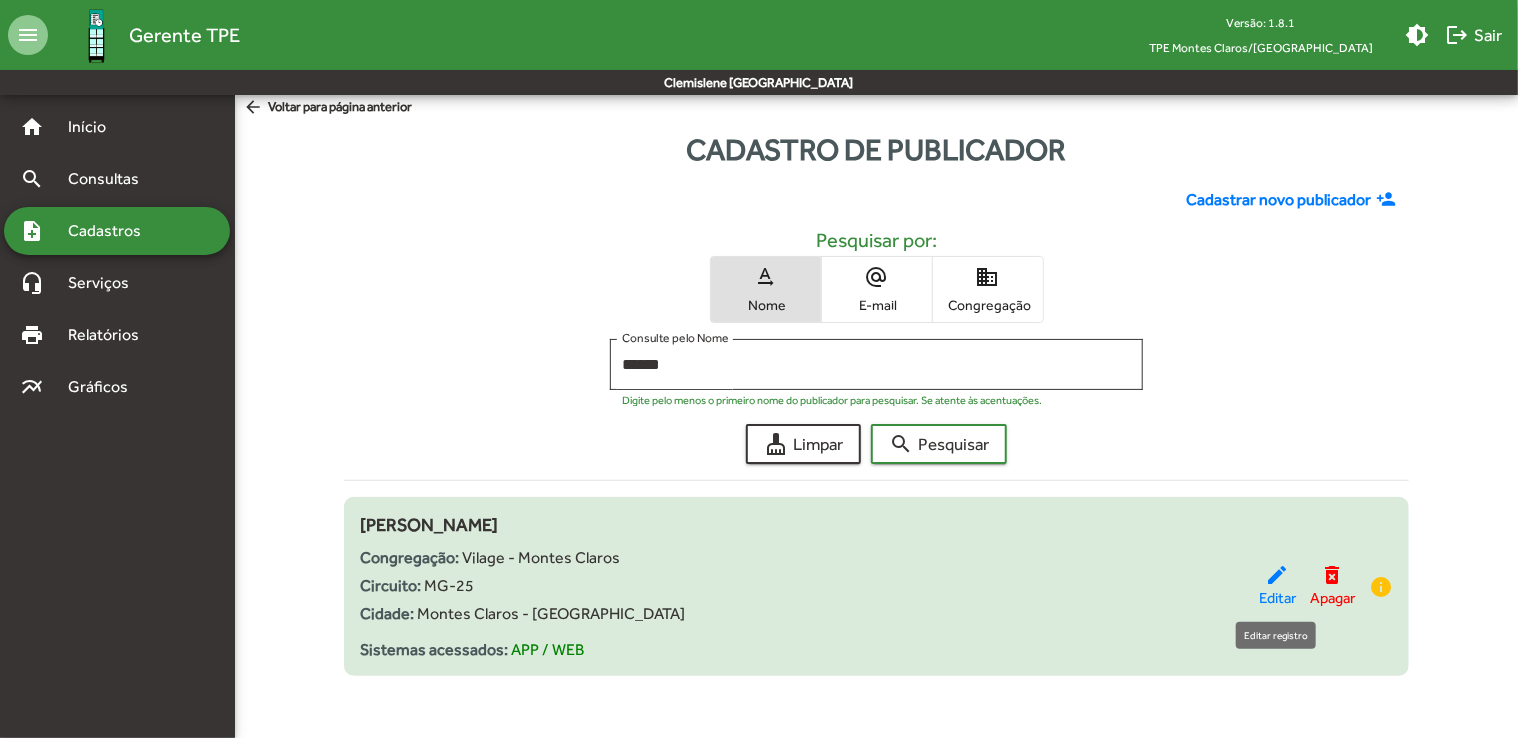 click on "edit" 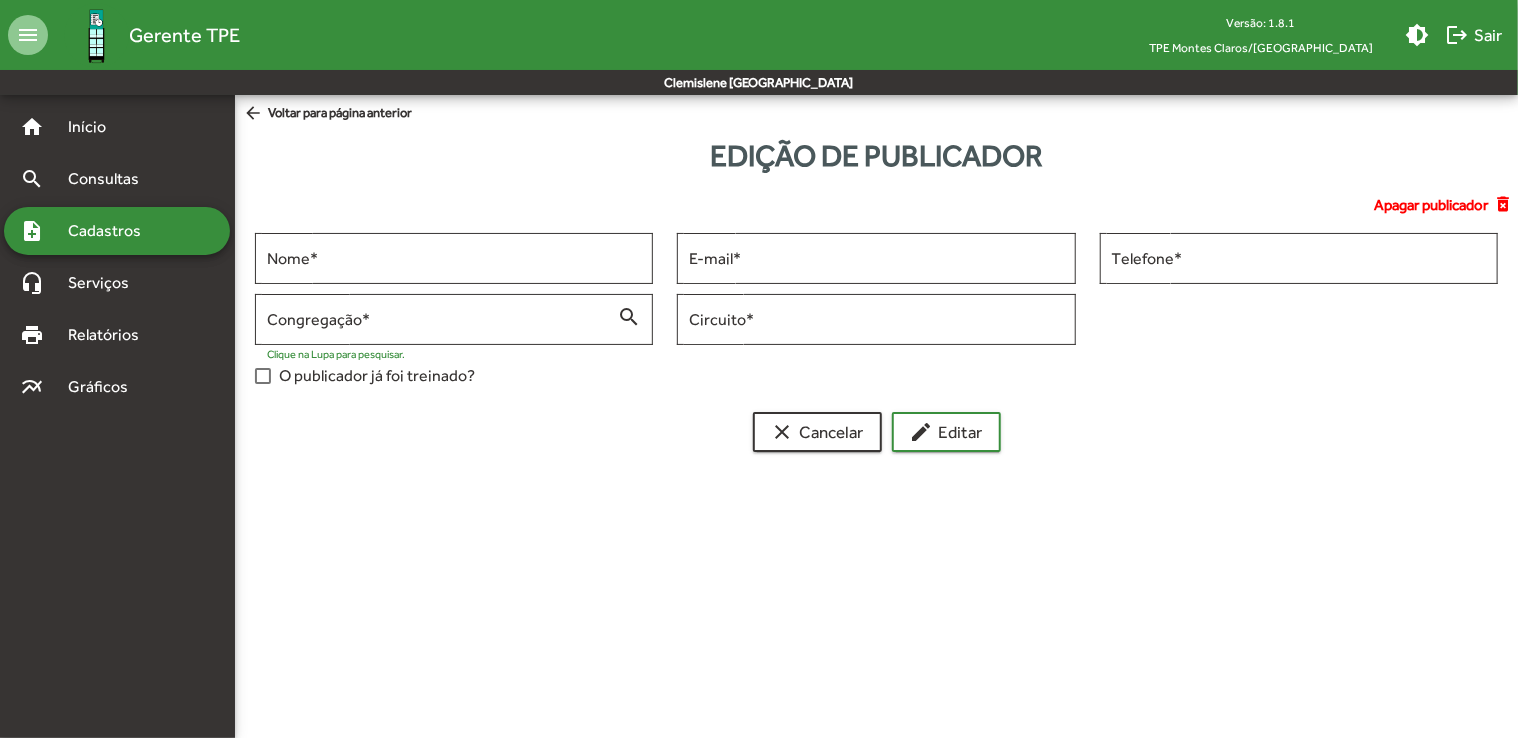 scroll, scrollTop: 0, scrollLeft: 0, axis: both 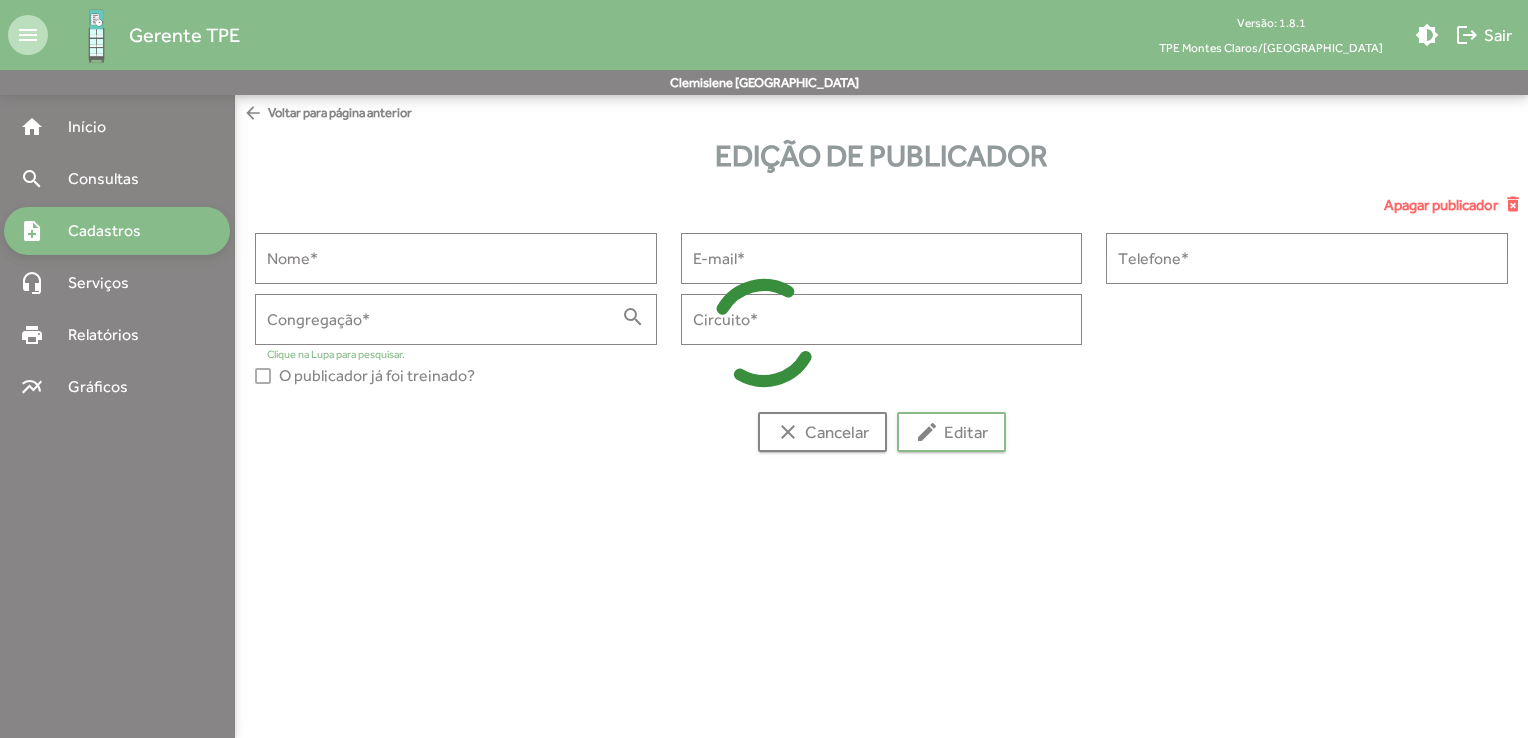 type on "**********" 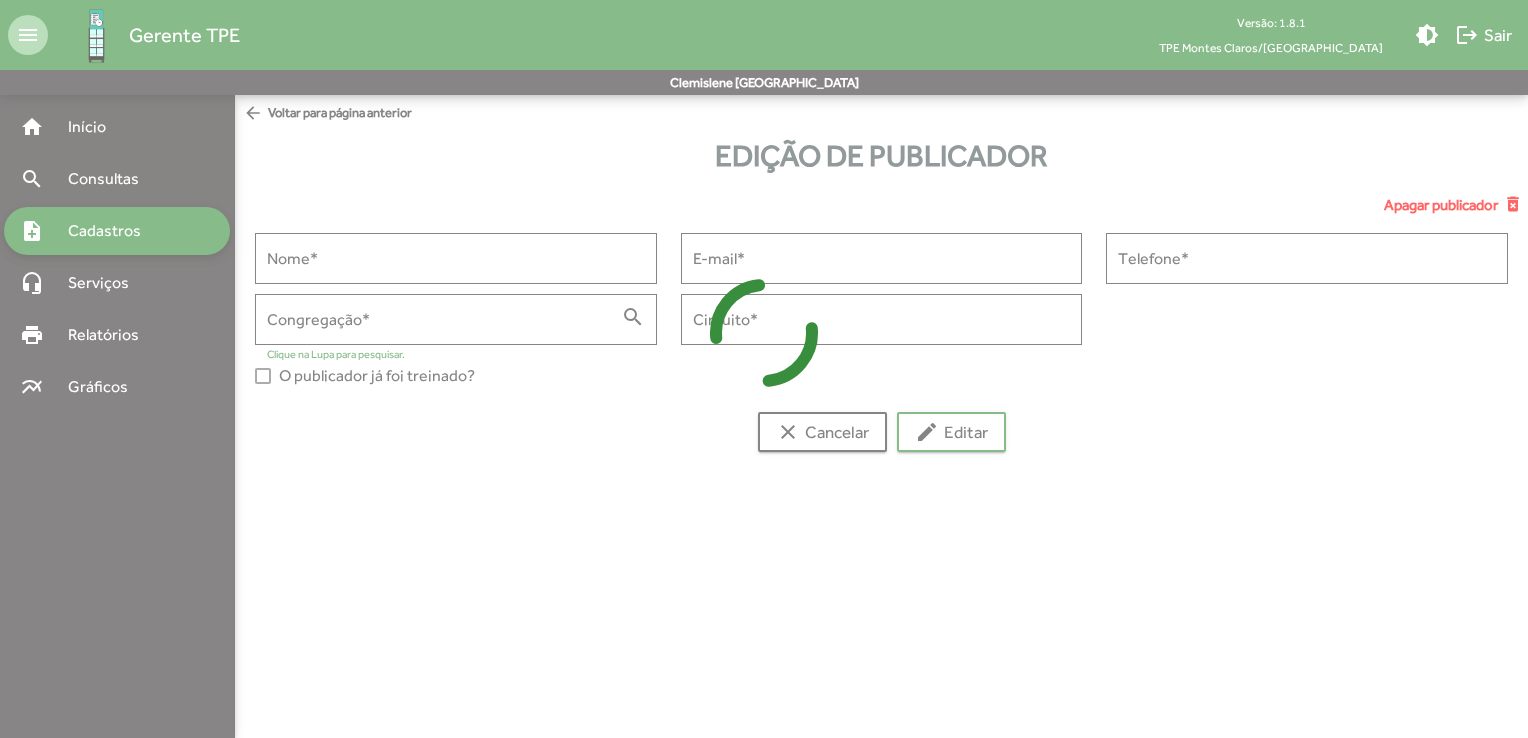 type on "**********" 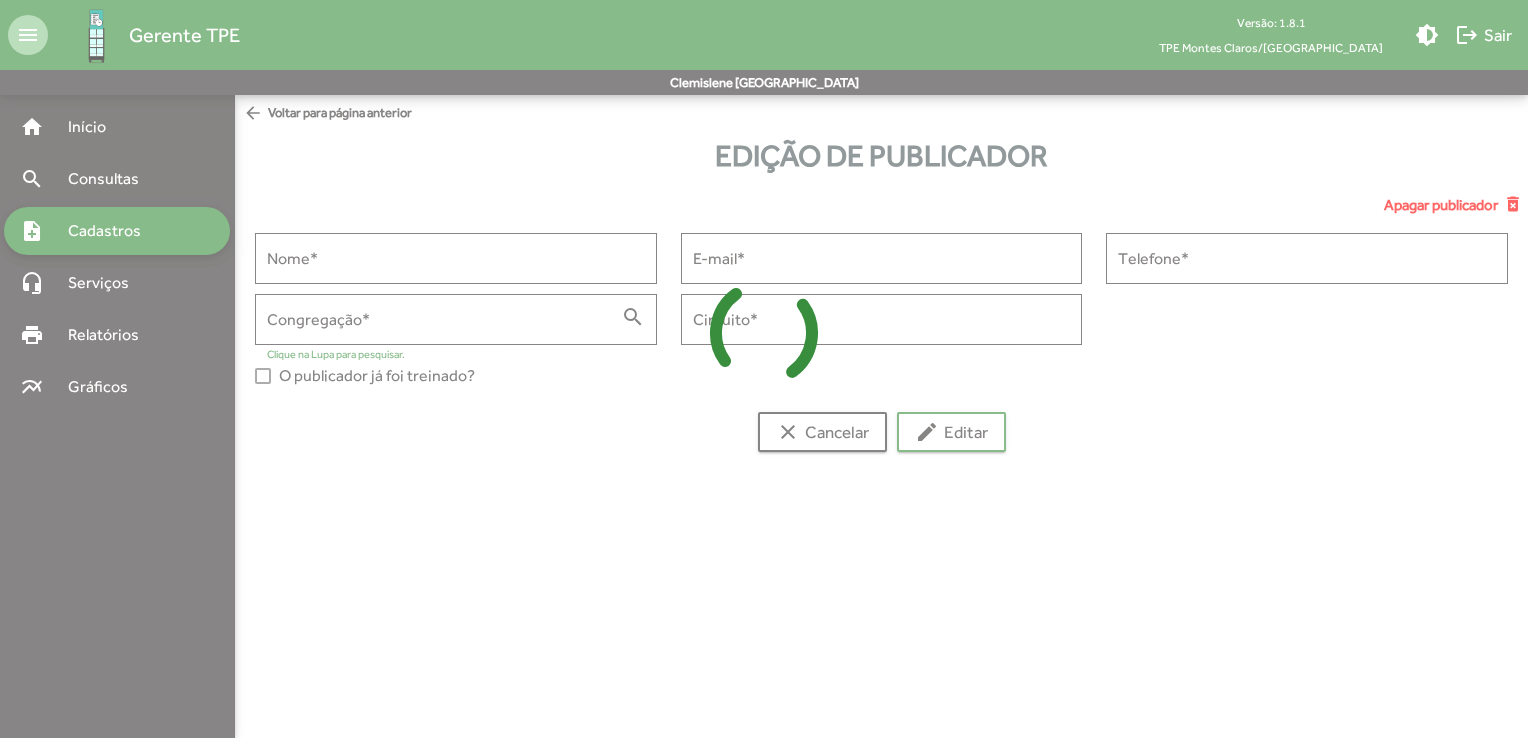 type on "**********" 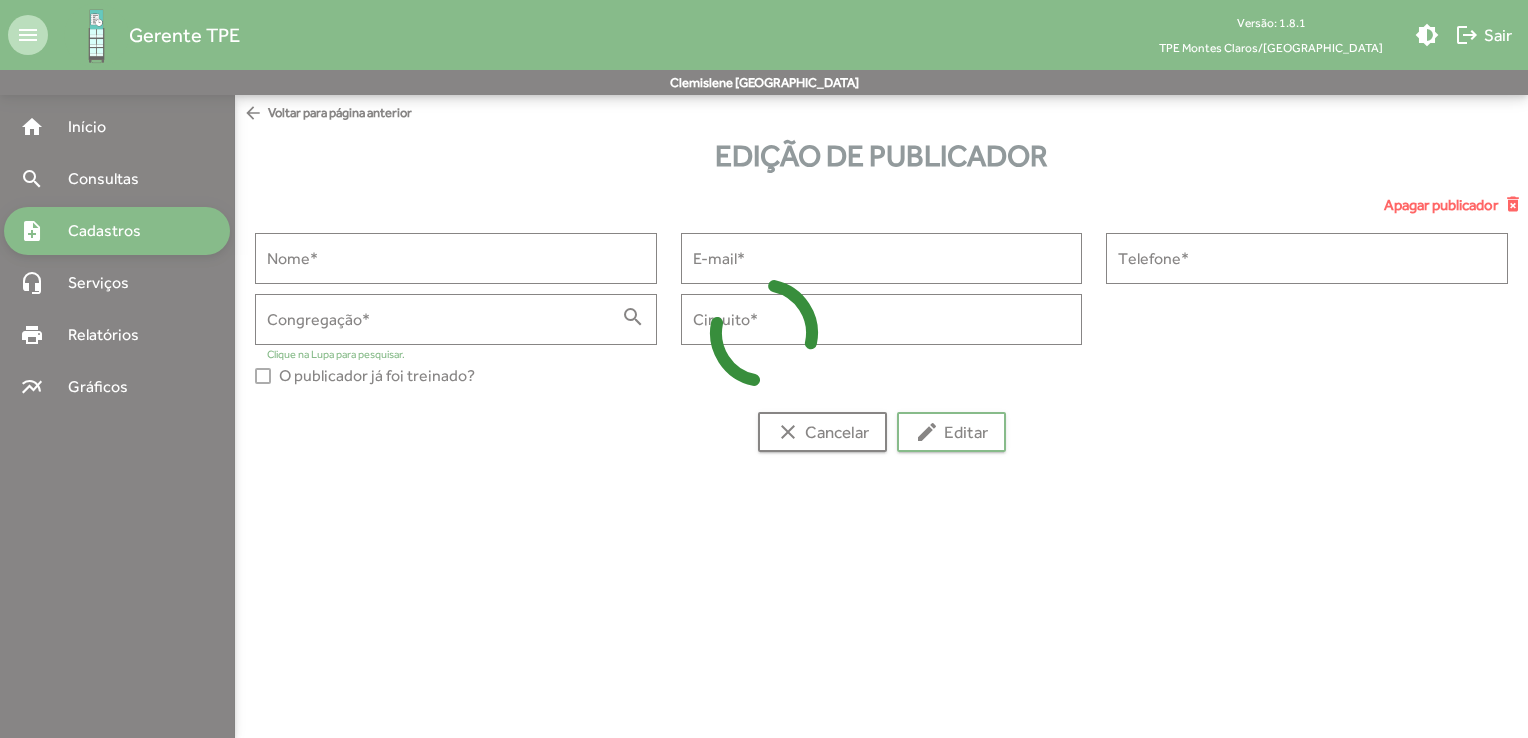 type on "**********" 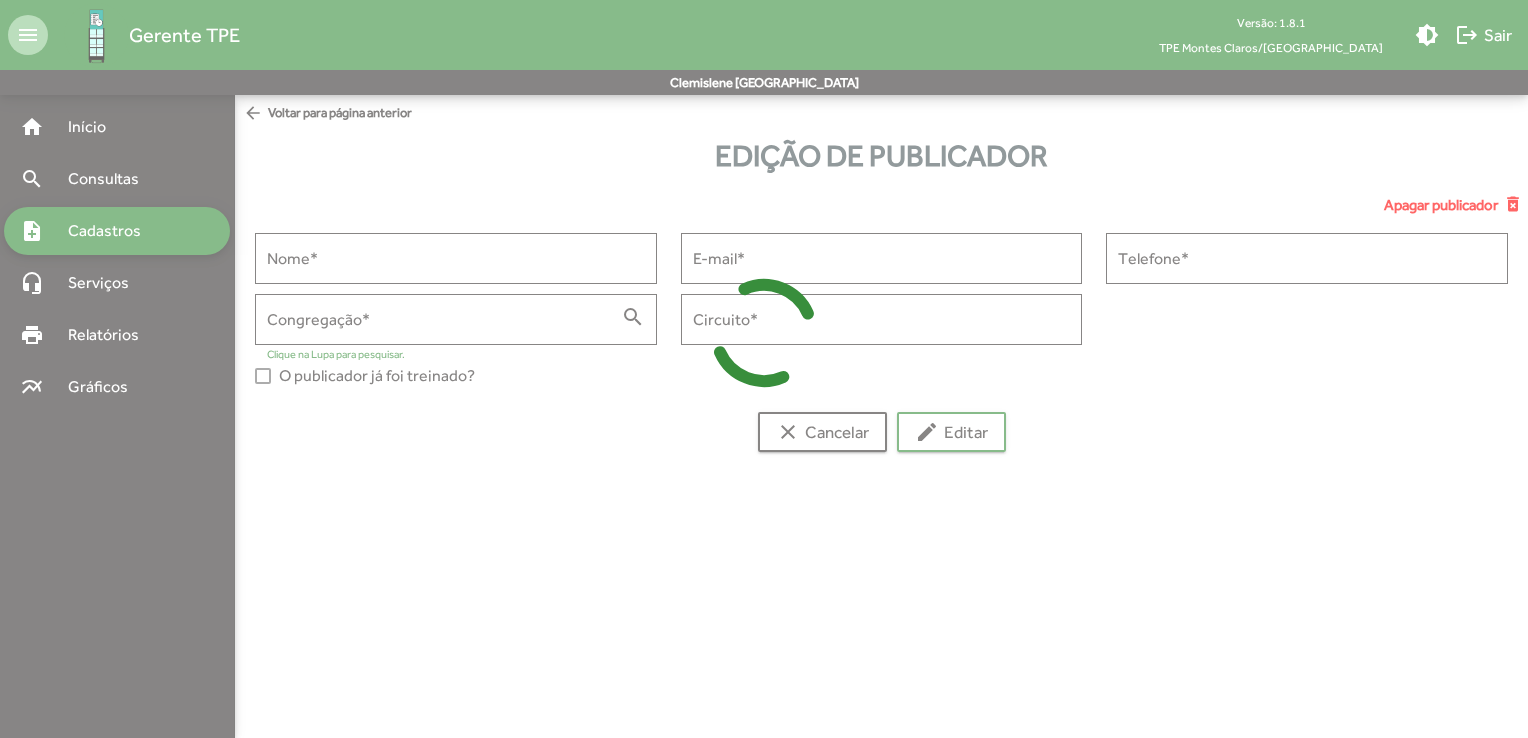 type on "*****" 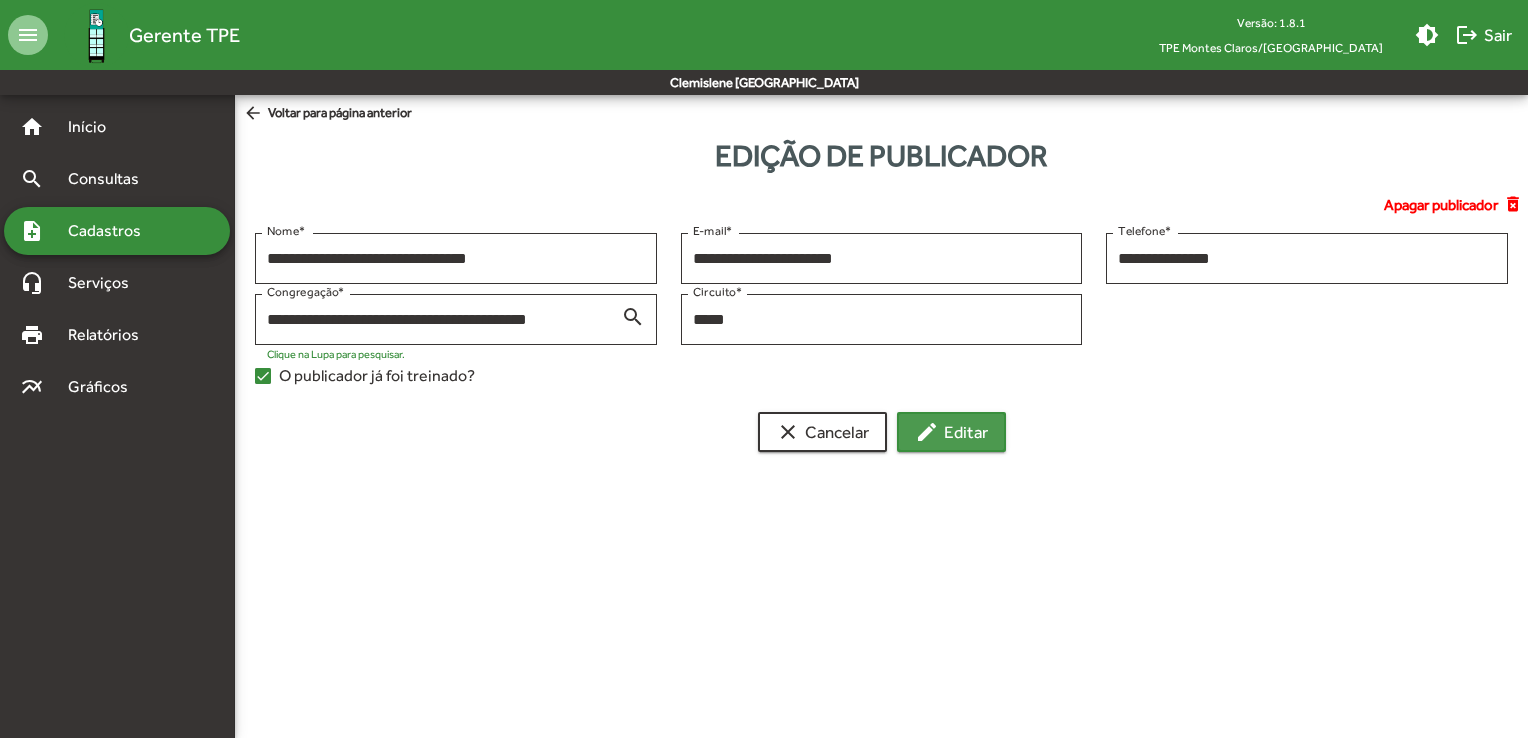 click on "edit  Editar" at bounding box center [951, 432] 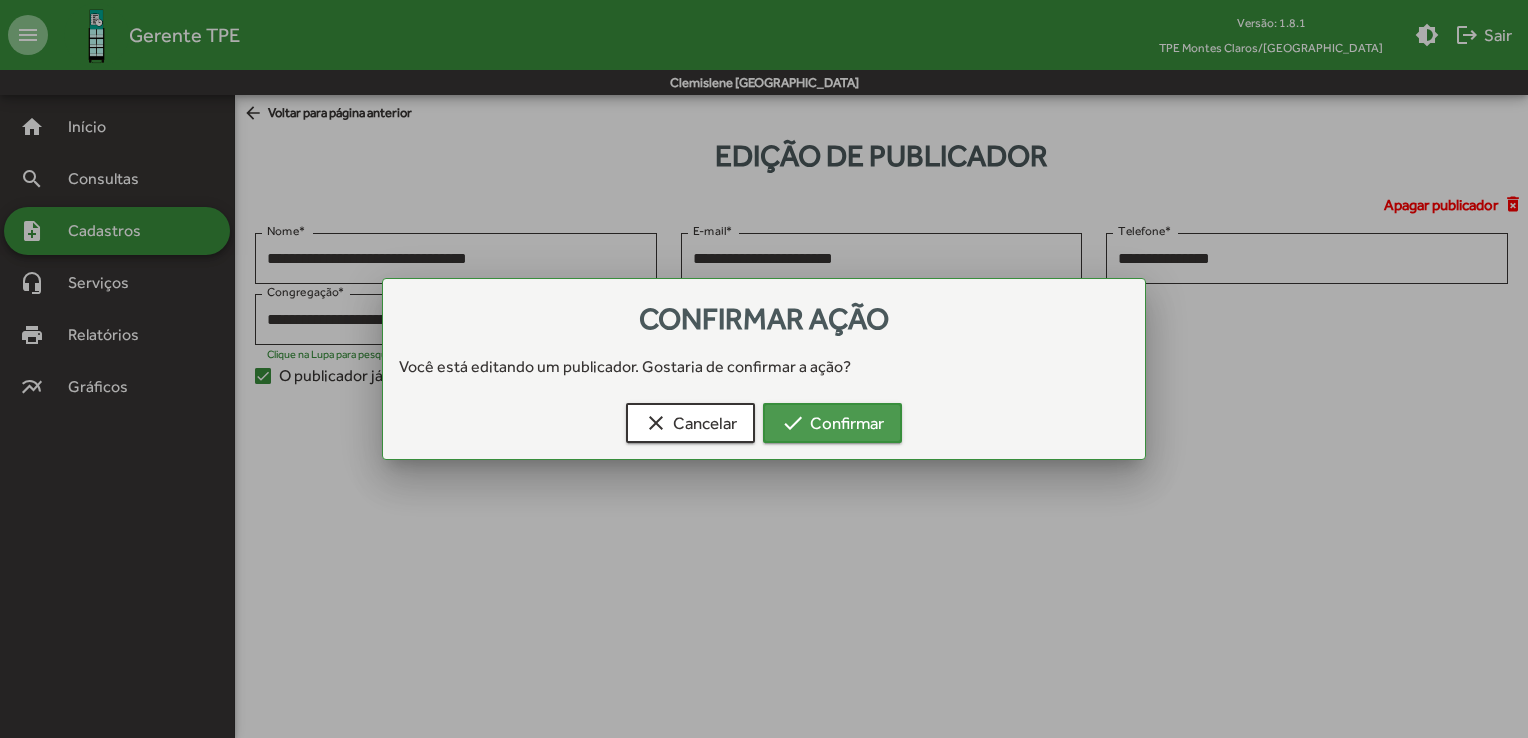 click on "check  Confirmar" at bounding box center (832, 423) 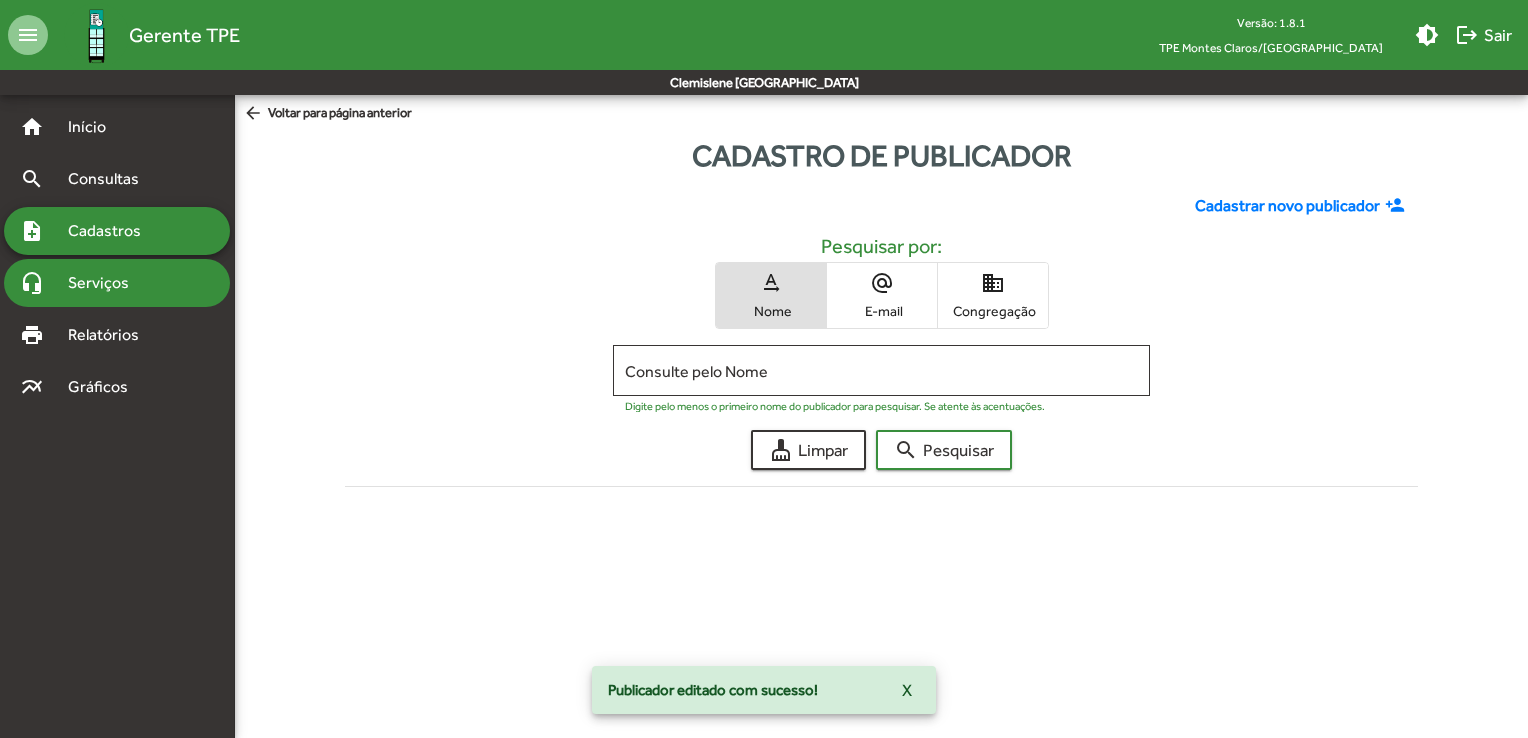click on "Serviços" at bounding box center (106, 283) 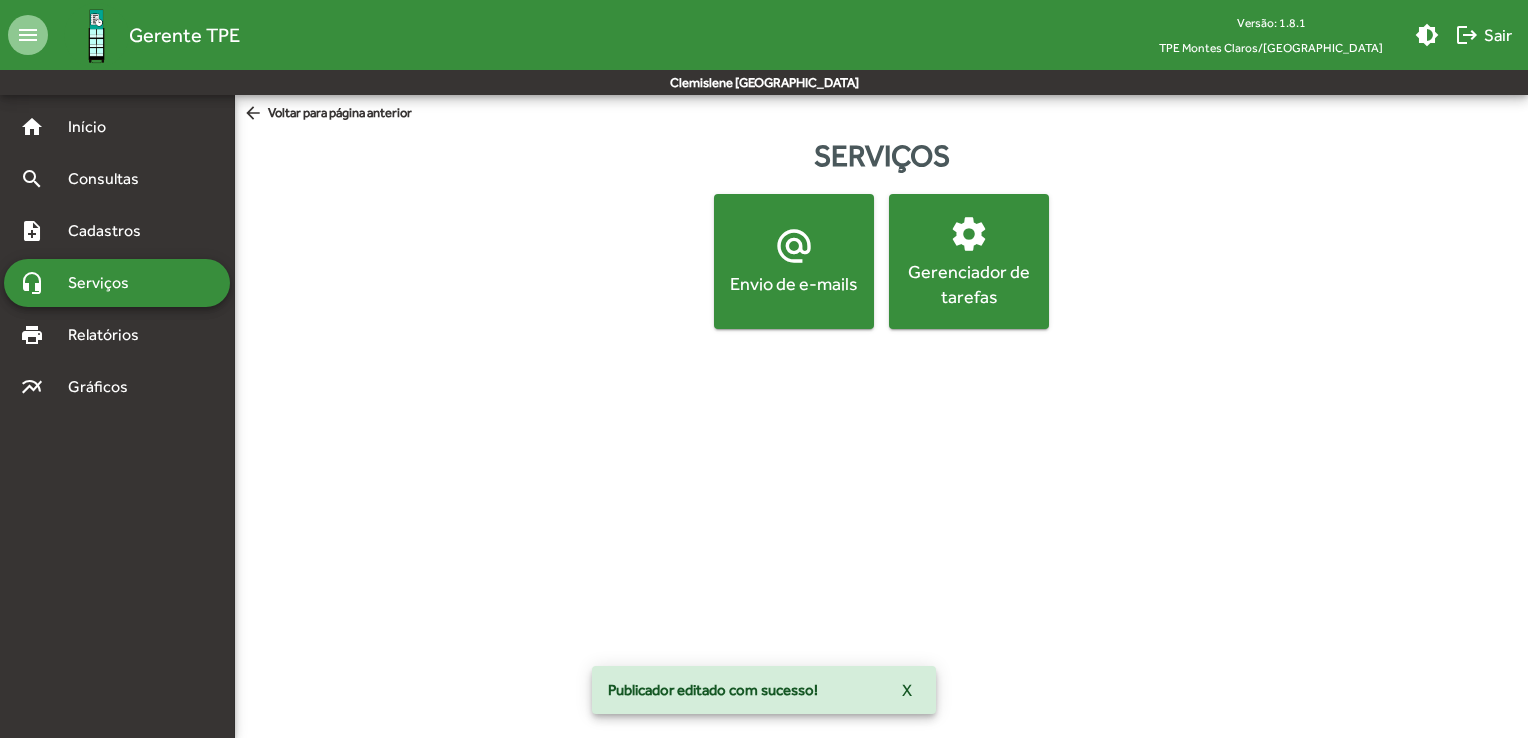click on "alternate_email  Envio de e-mails" 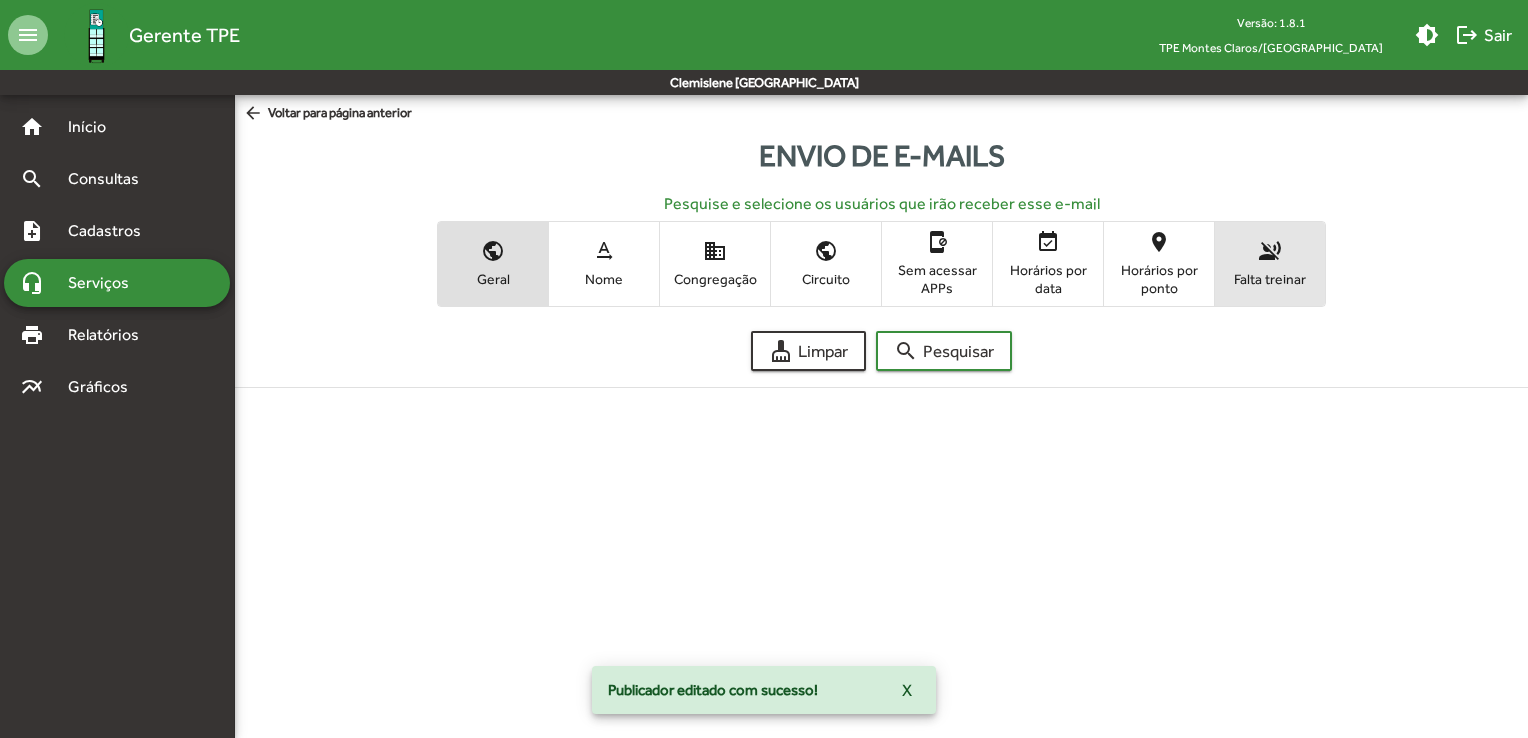 click on "voice_over_off Falta treinar" at bounding box center (1270, 263) 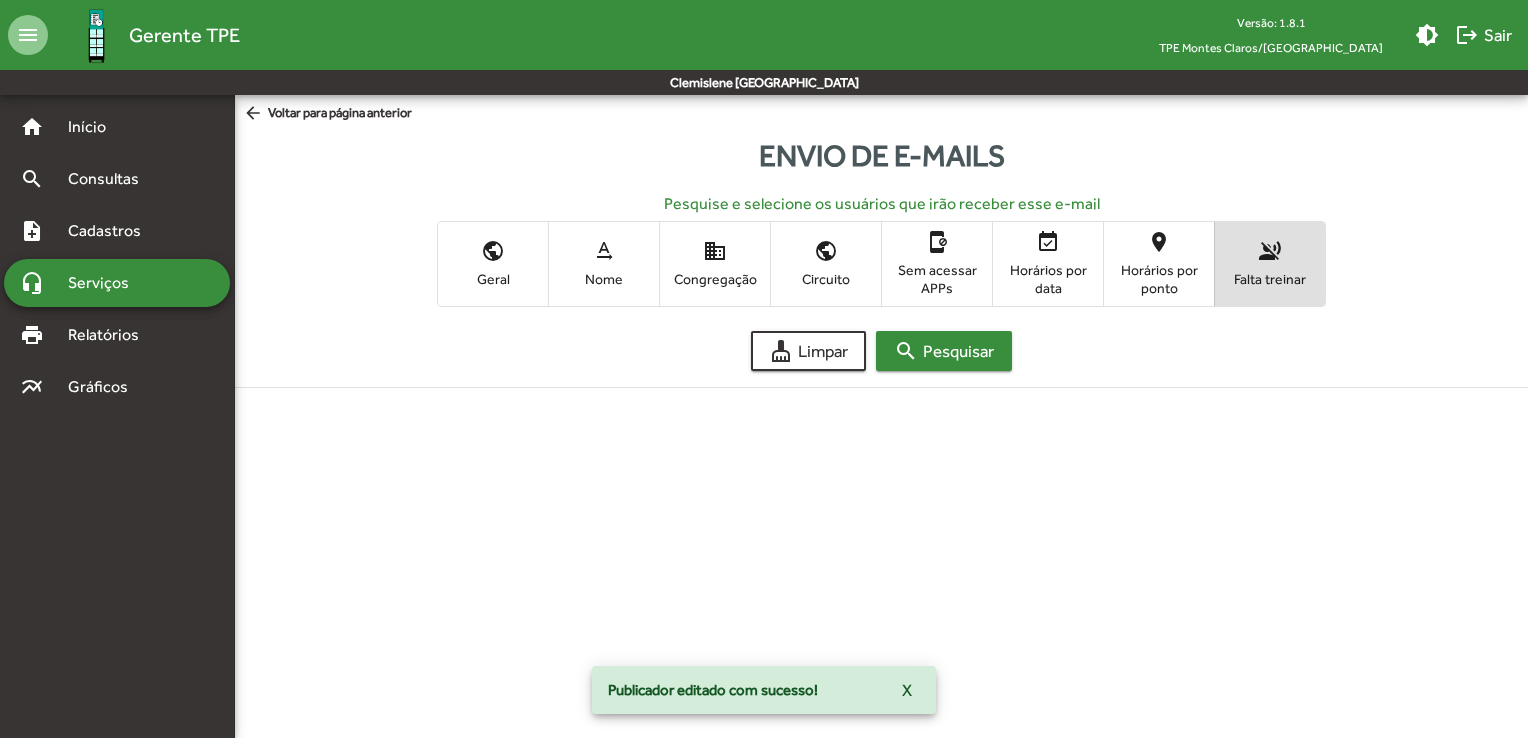 click on "search  Pesquisar" 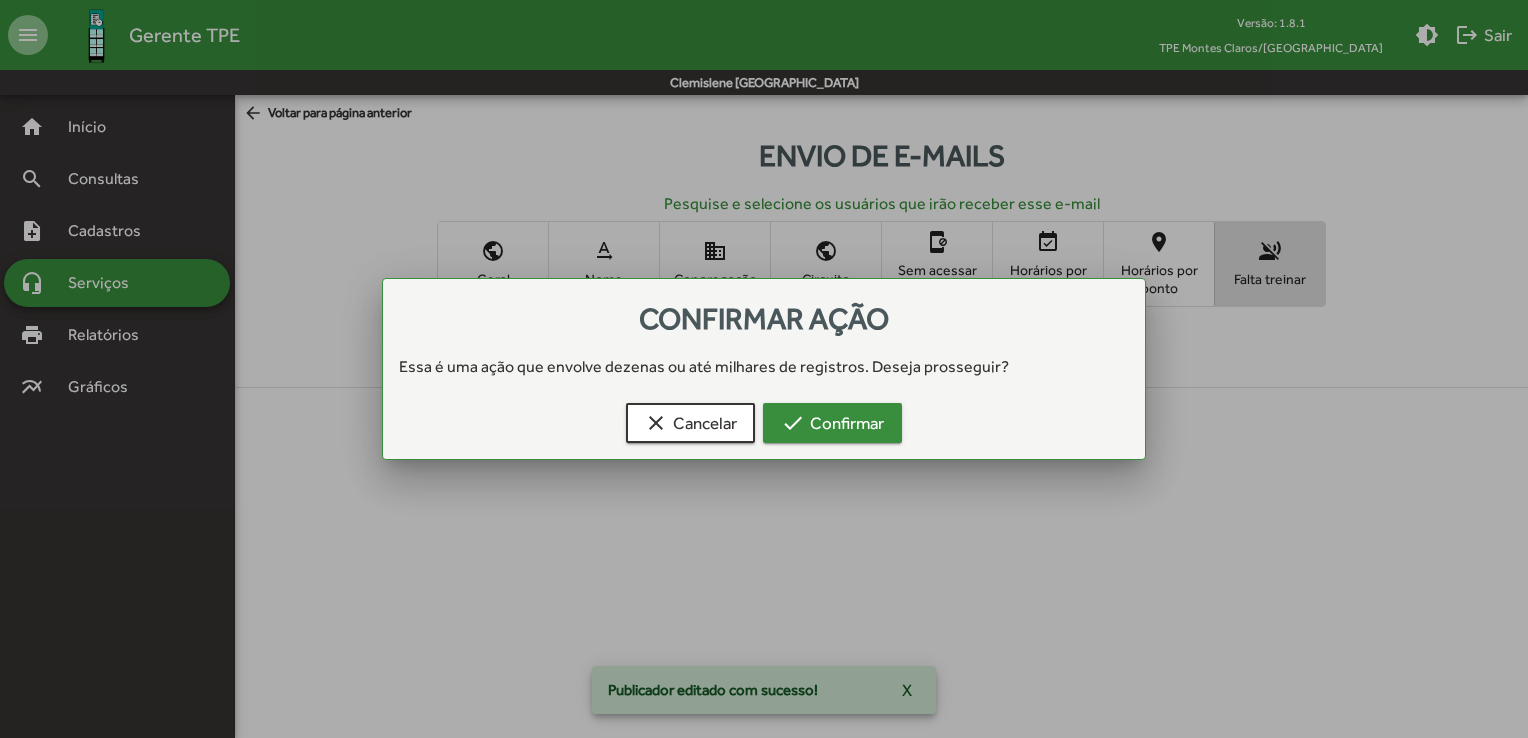 click on "check  Confirmar" at bounding box center [832, 423] 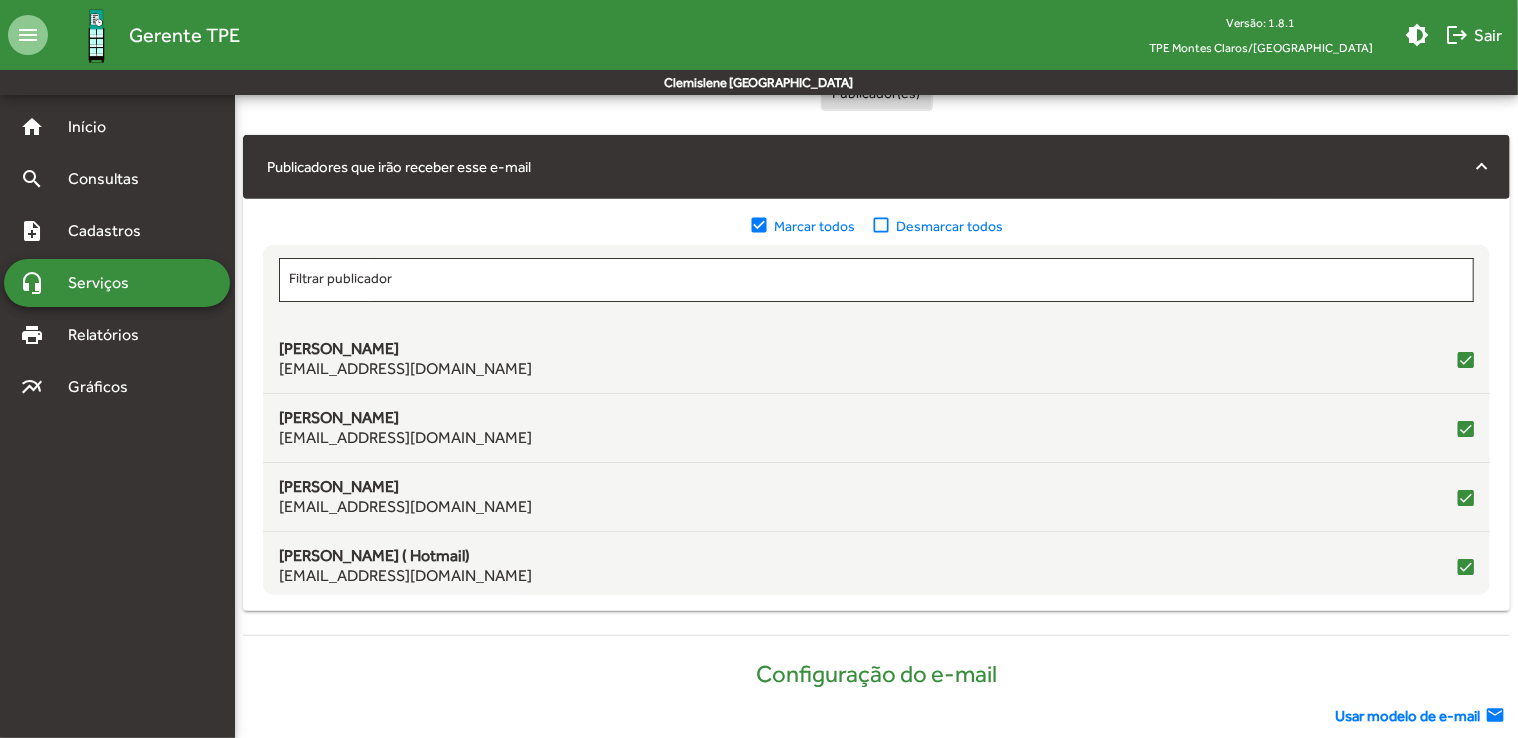 scroll, scrollTop: 400, scrollLeft: 0, axis: vertical 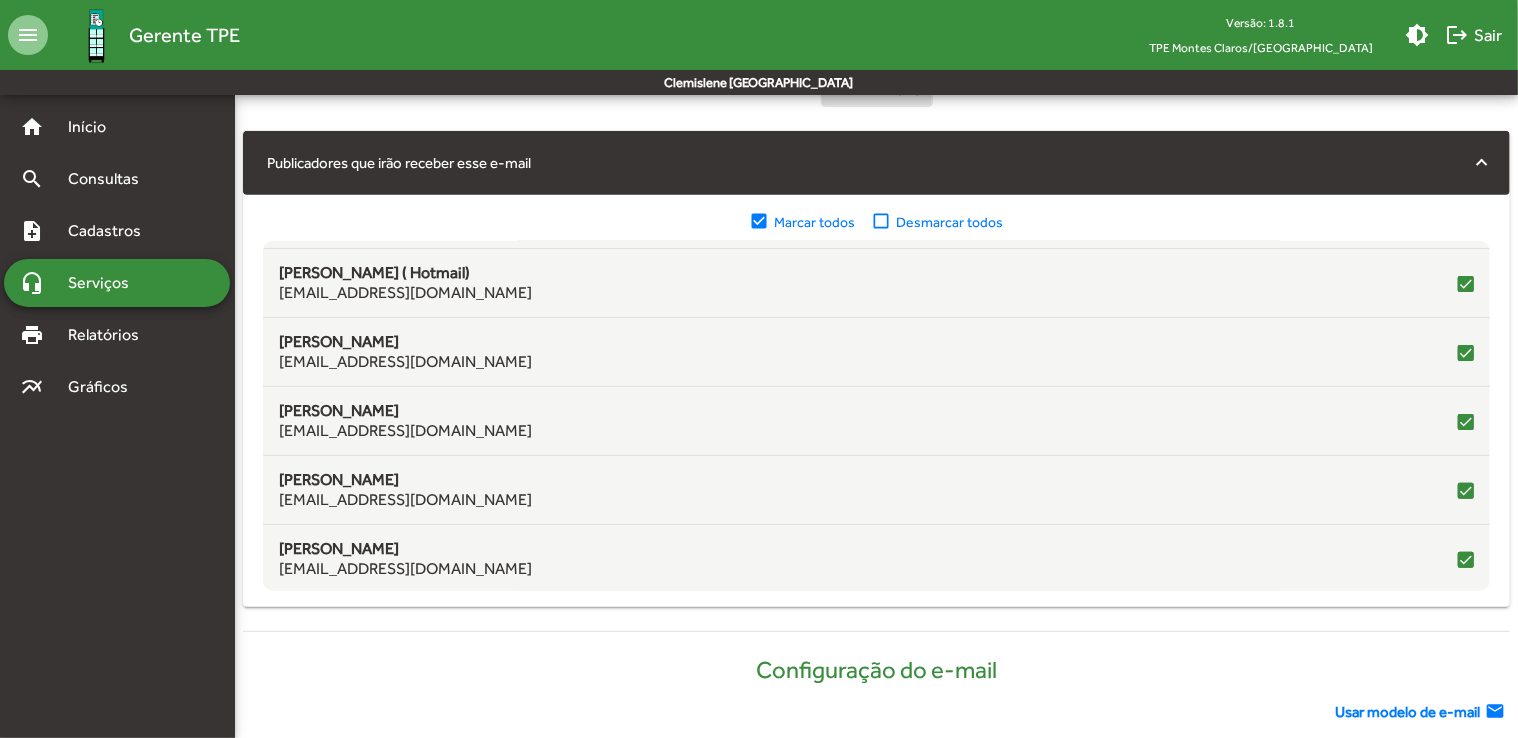 click on "home Início search Consultas note_add Cadastros headset_mic Serviços print Relatórios multiline_chart Gráficos" at bounding box center (117, 399) 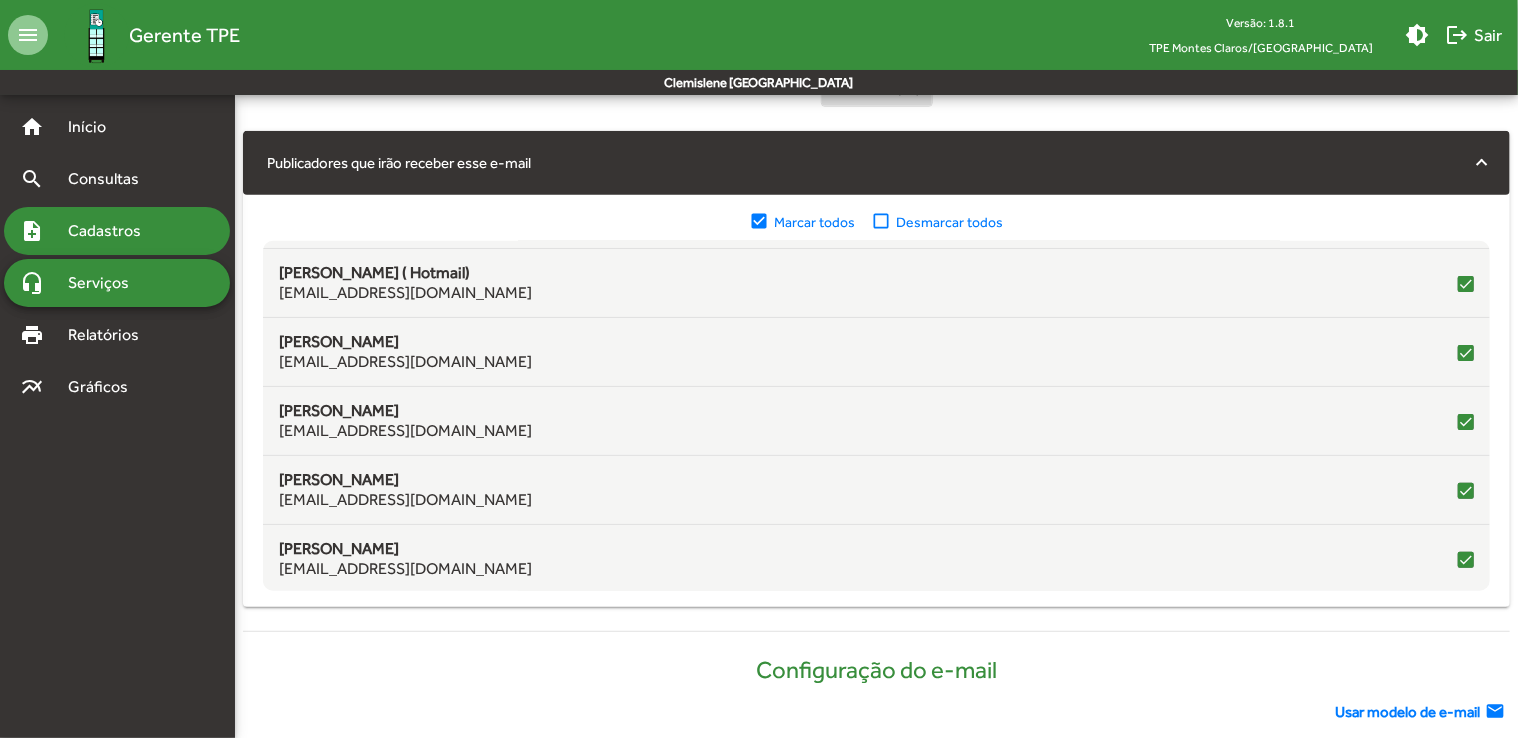 click on "Cadastros" at bounding box center (111, 231) 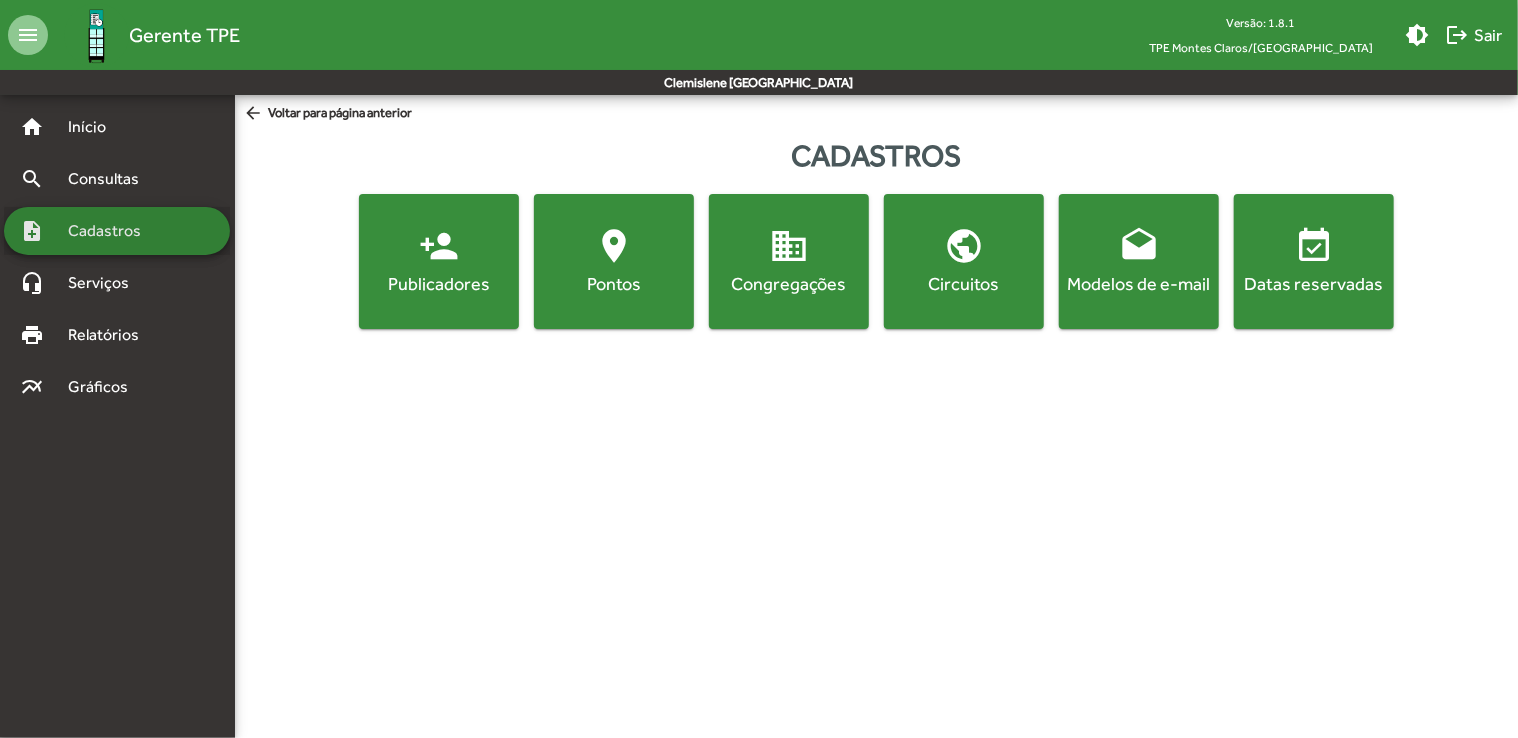 scroll, scrollTop: 0, scrollLeft: 0, axis: both 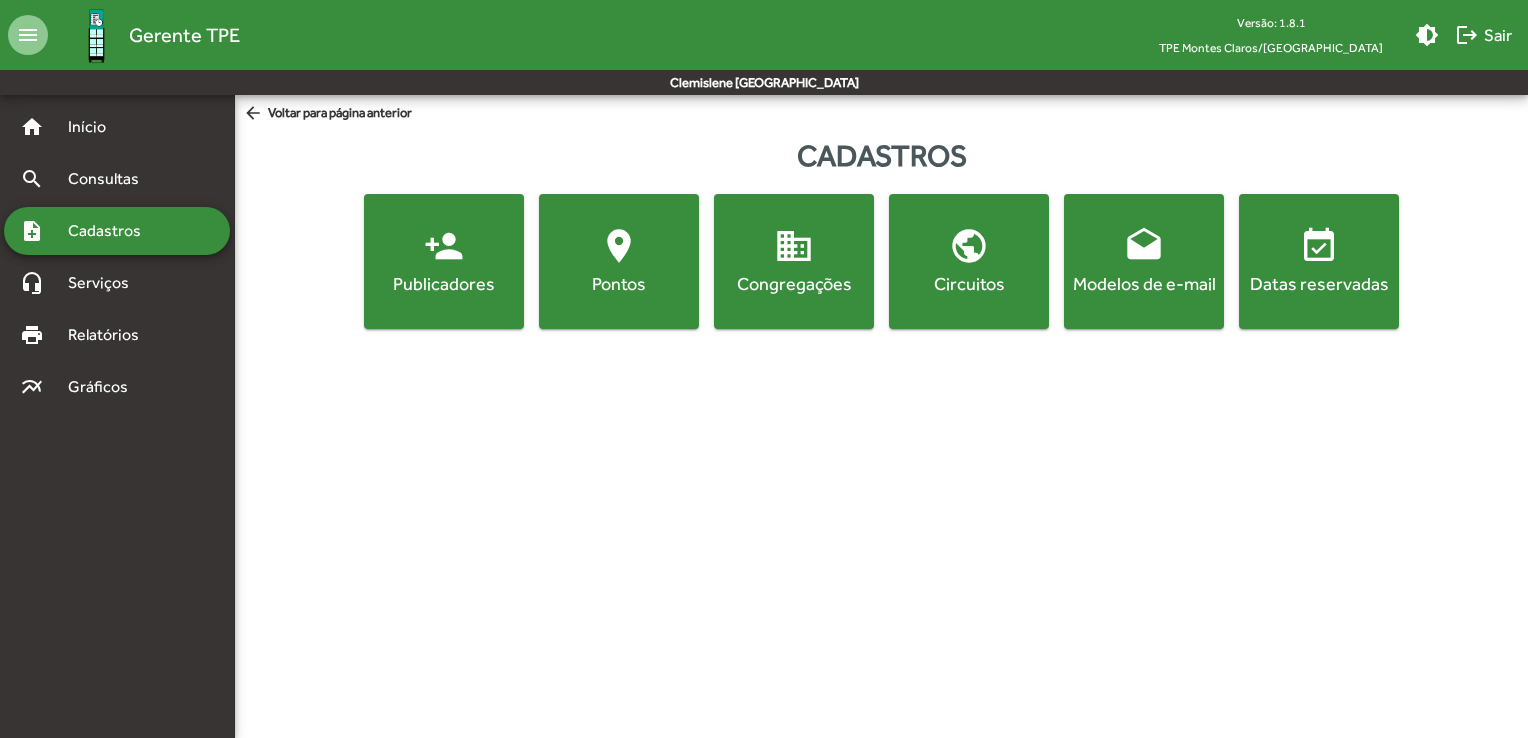 click on "Publicadores" 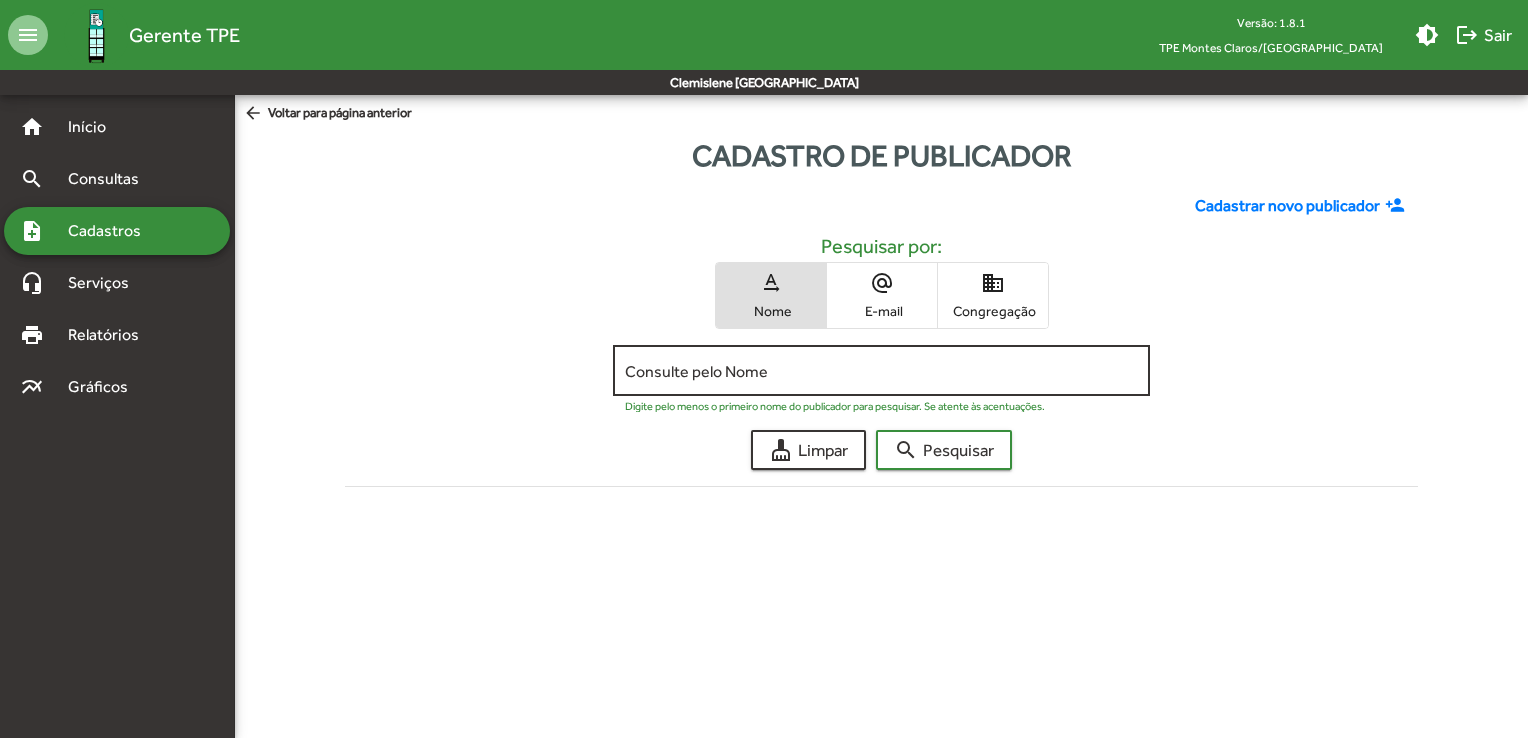 click on "Consulte pelo Nome" at bounding box center (881, 371) 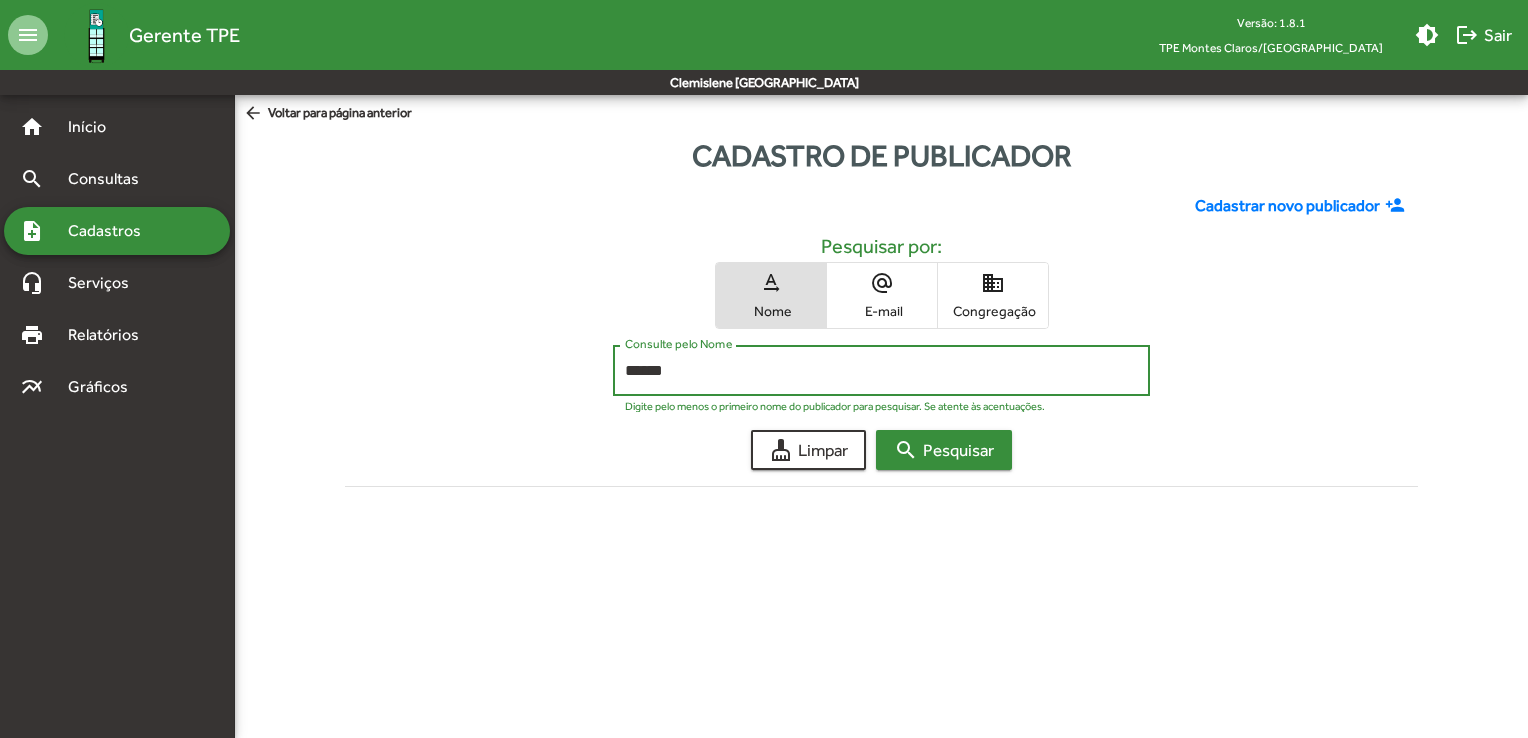 type on "******" 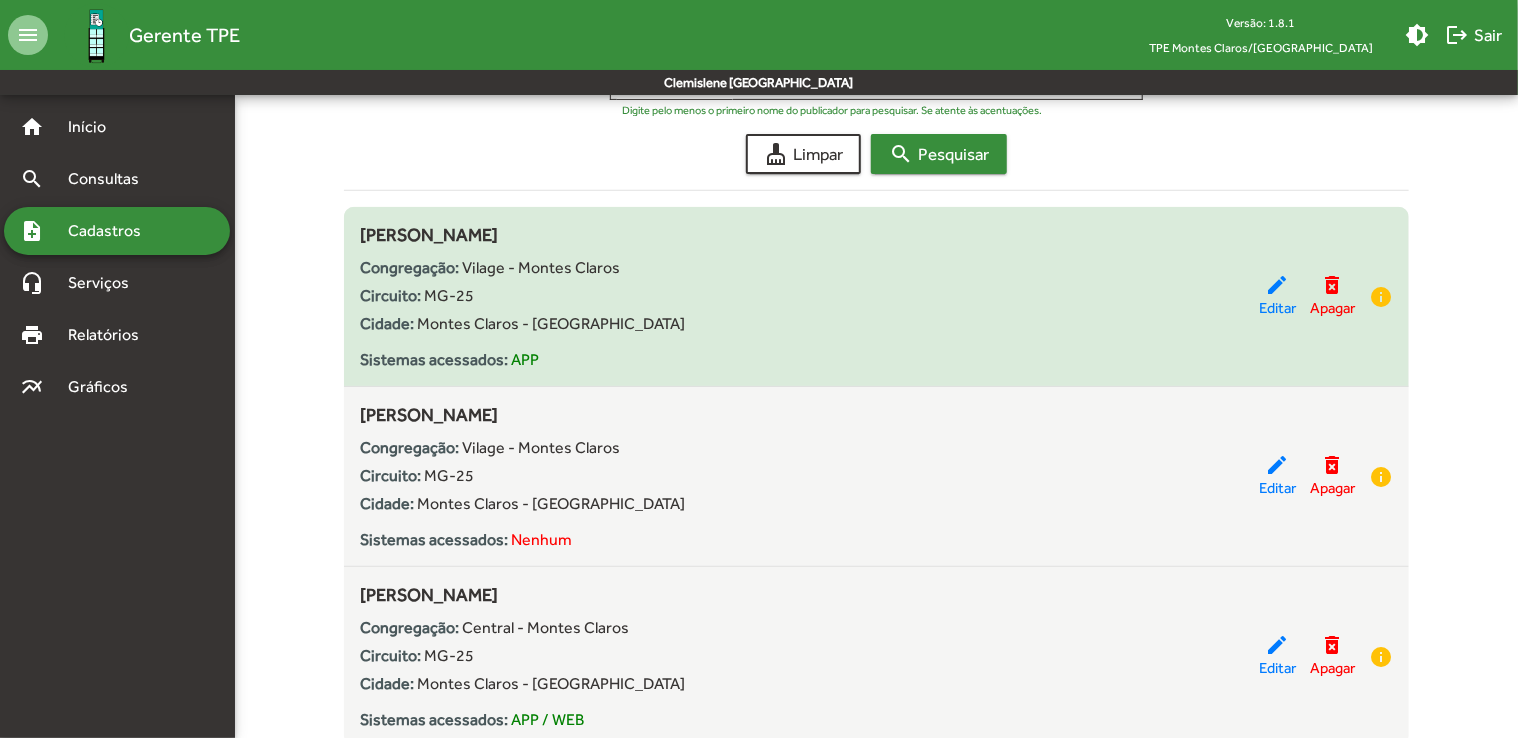 scroll, scrollTop: 365, scrollLeft: 0, axis: vertical 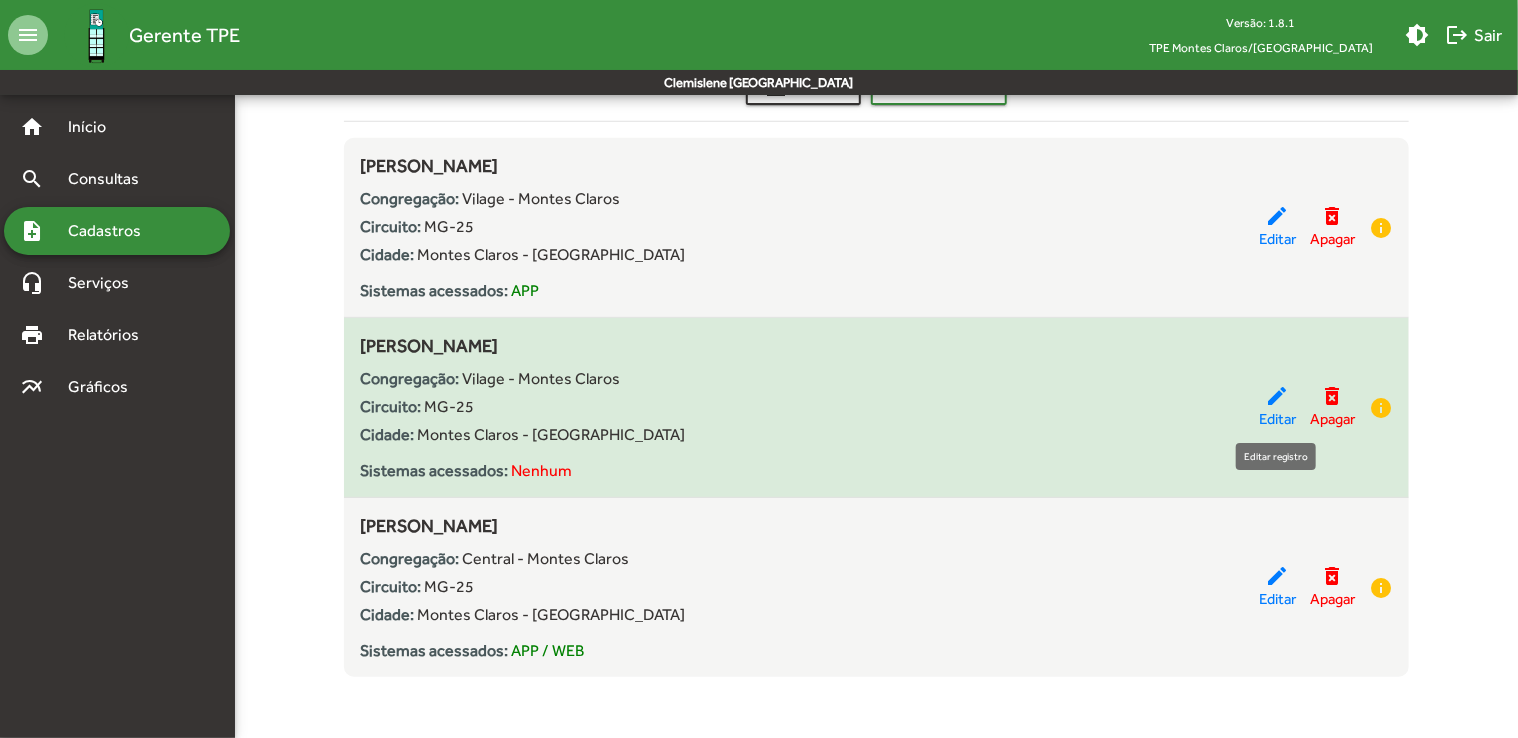 click on "edit" 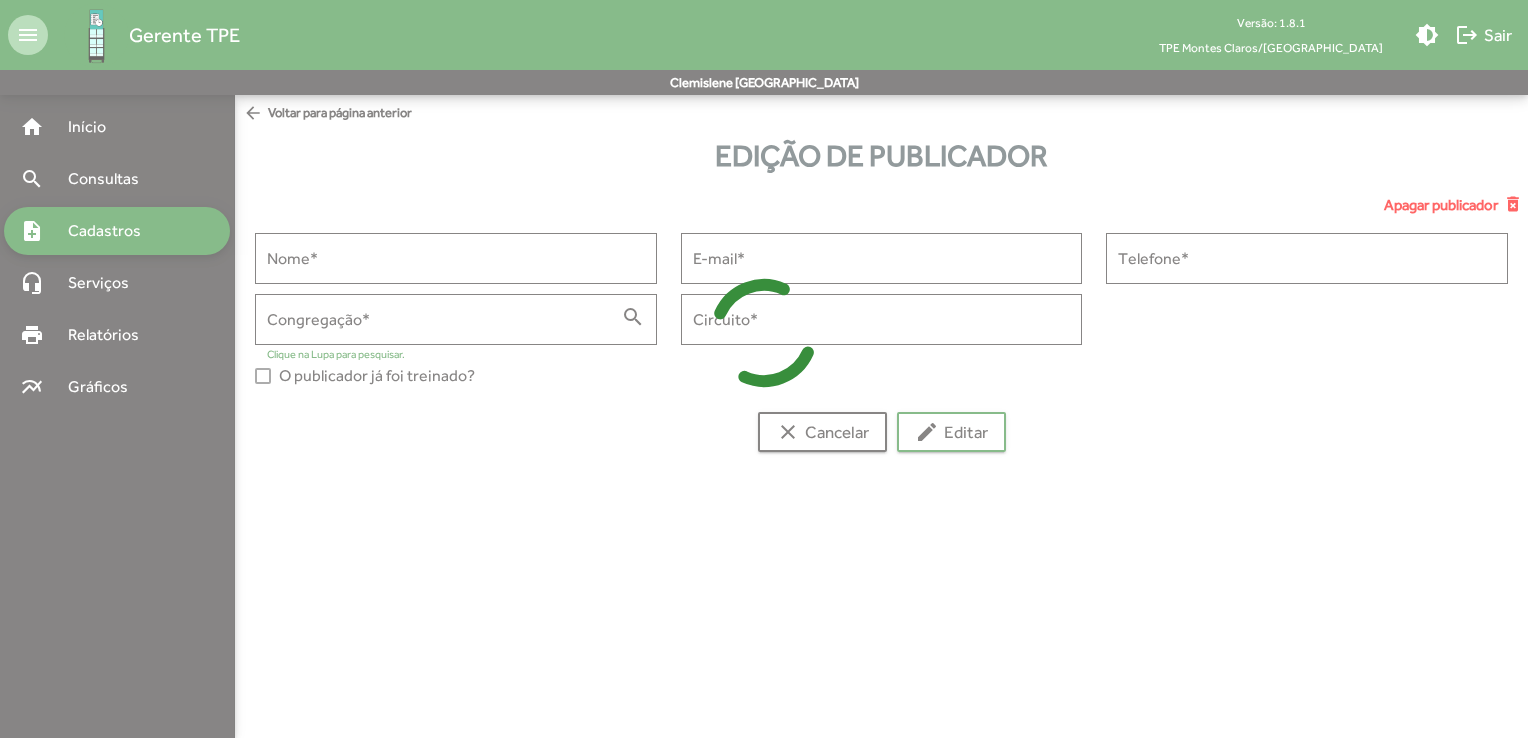 type on "**********" 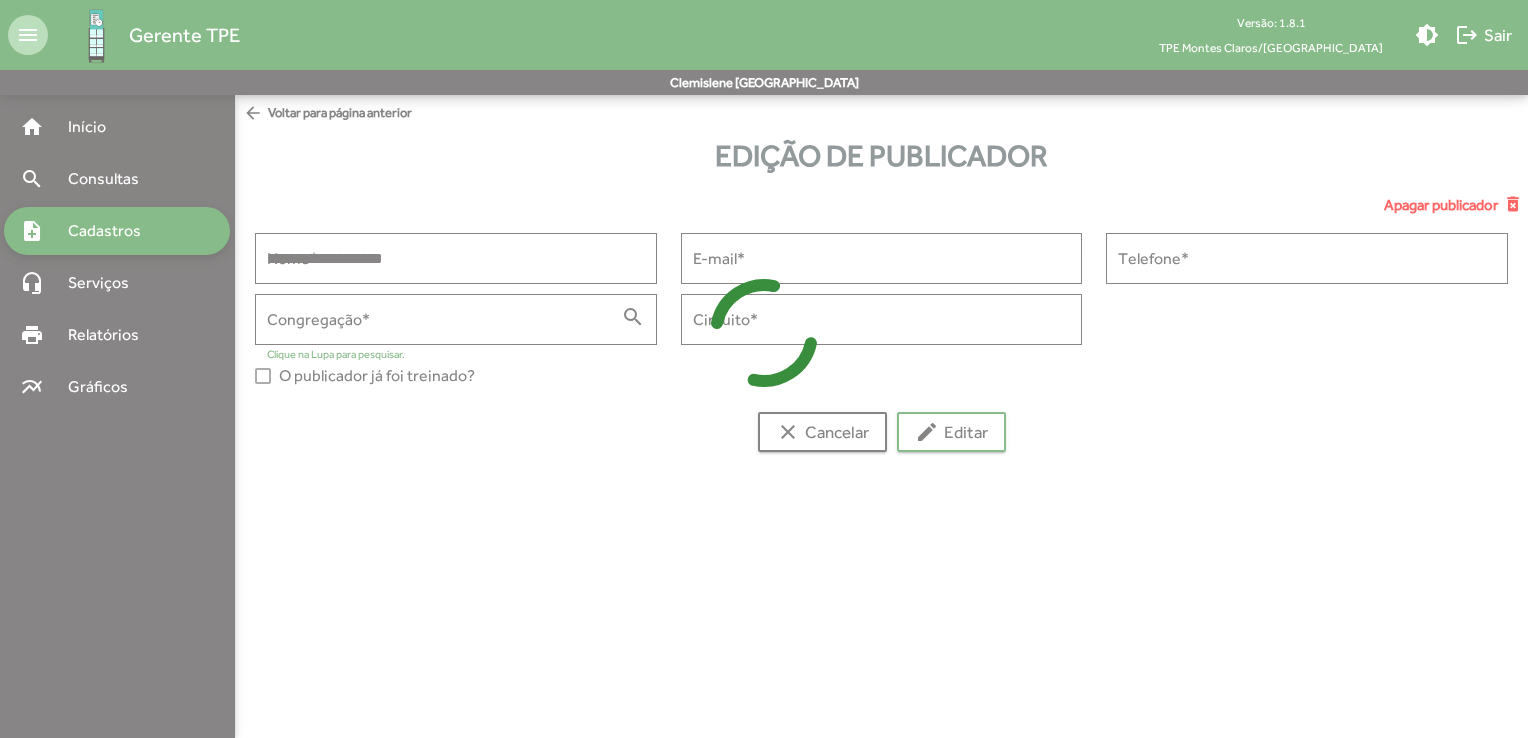 type on "**********" 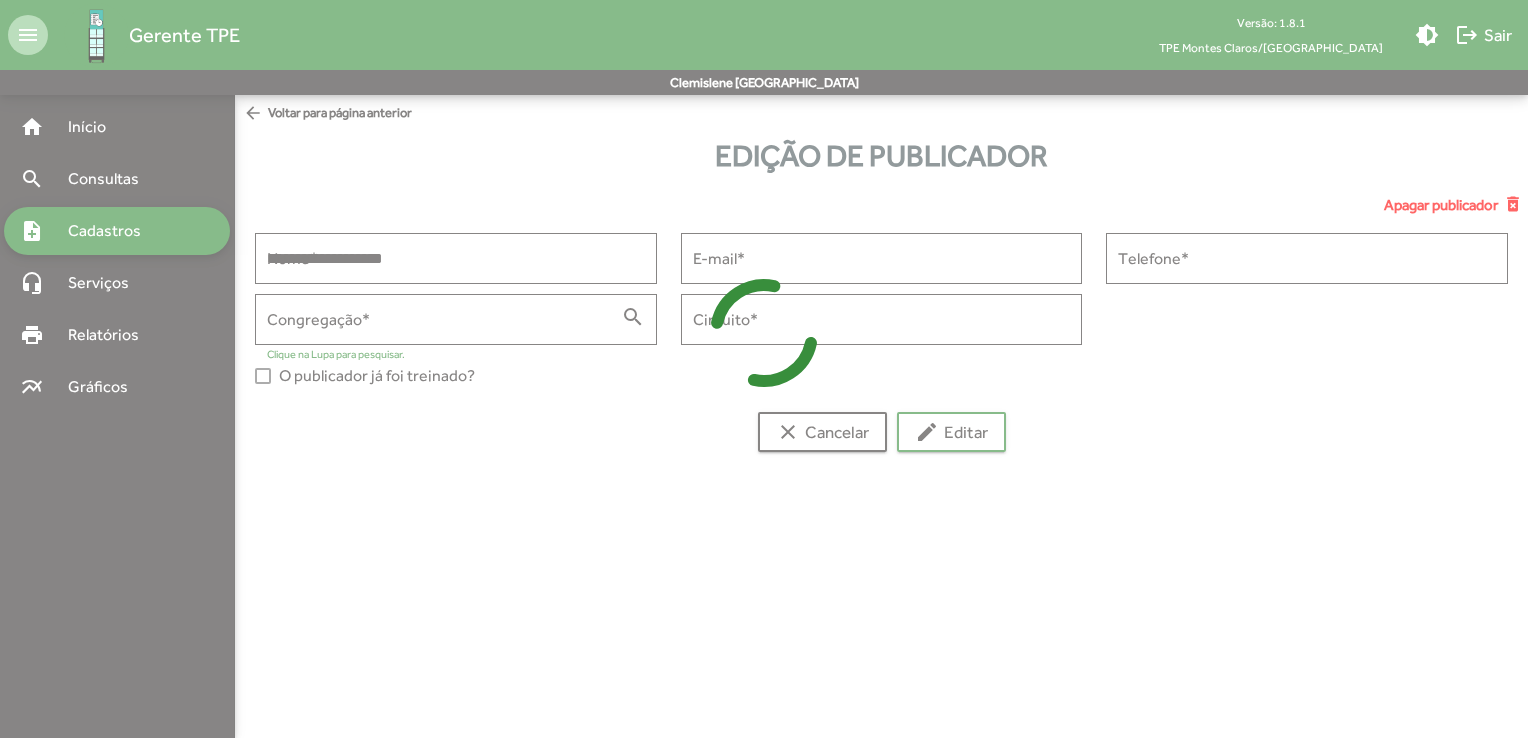 type on "**********" 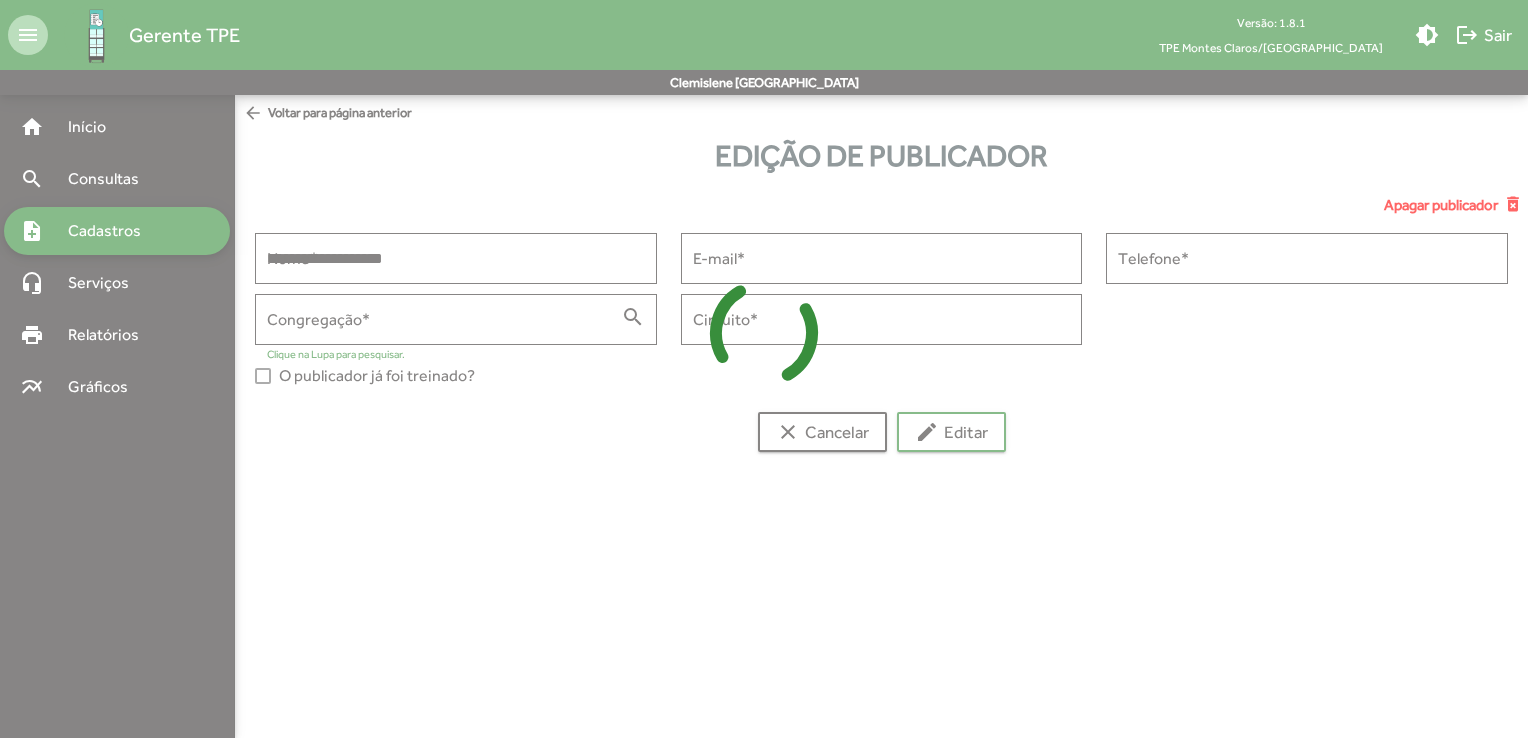 type on "**********" 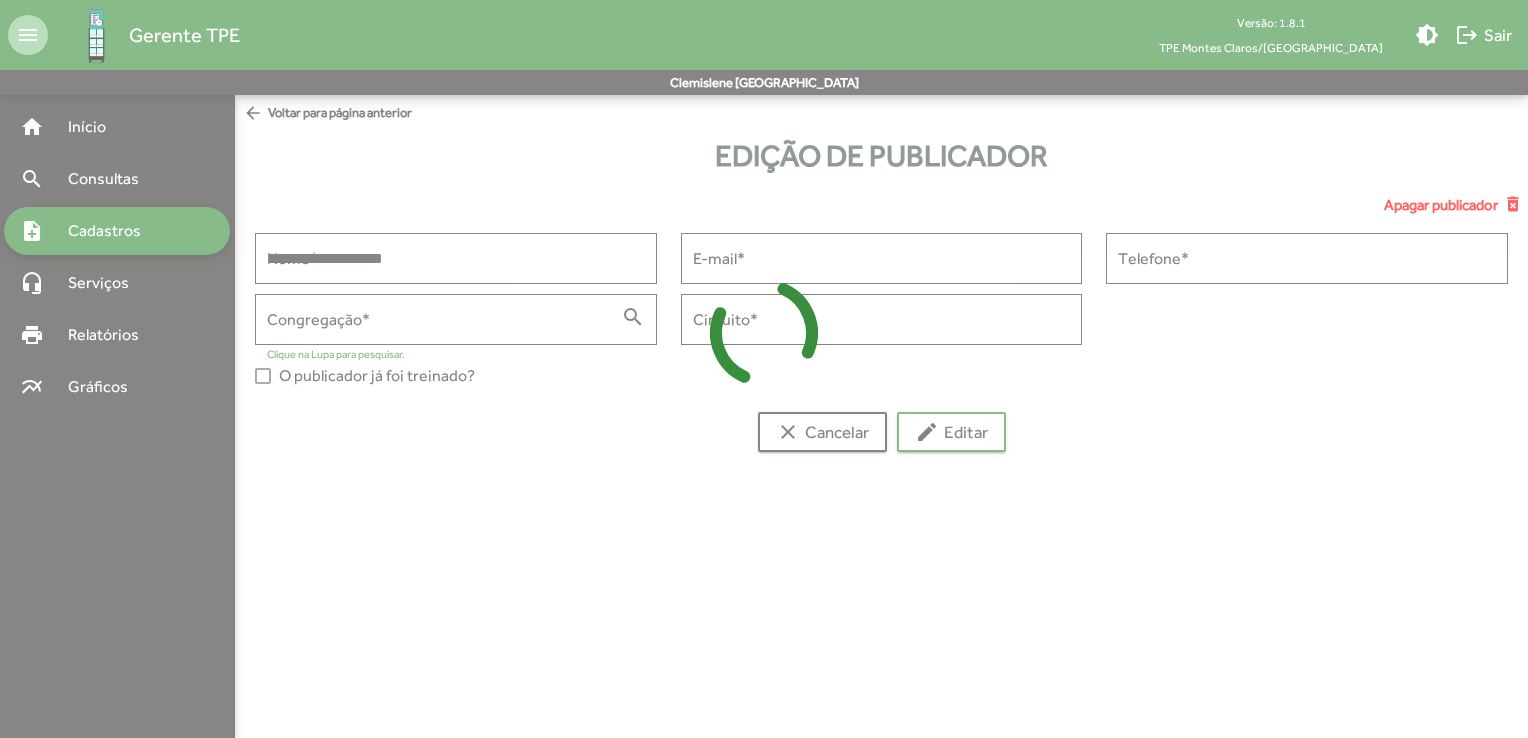type on "*****" 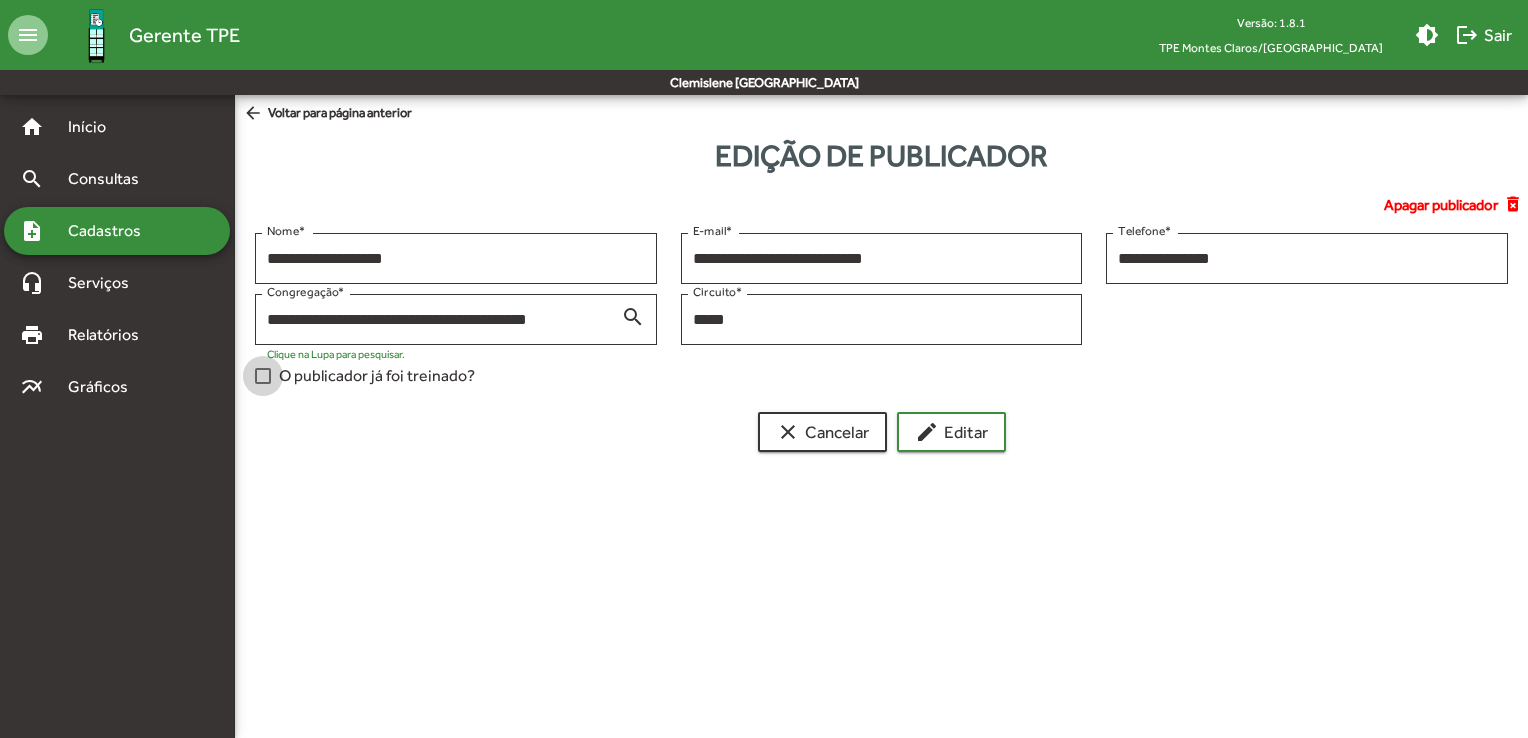 click on "O publicador já foi treinado?" at bounding box center [377, 376] 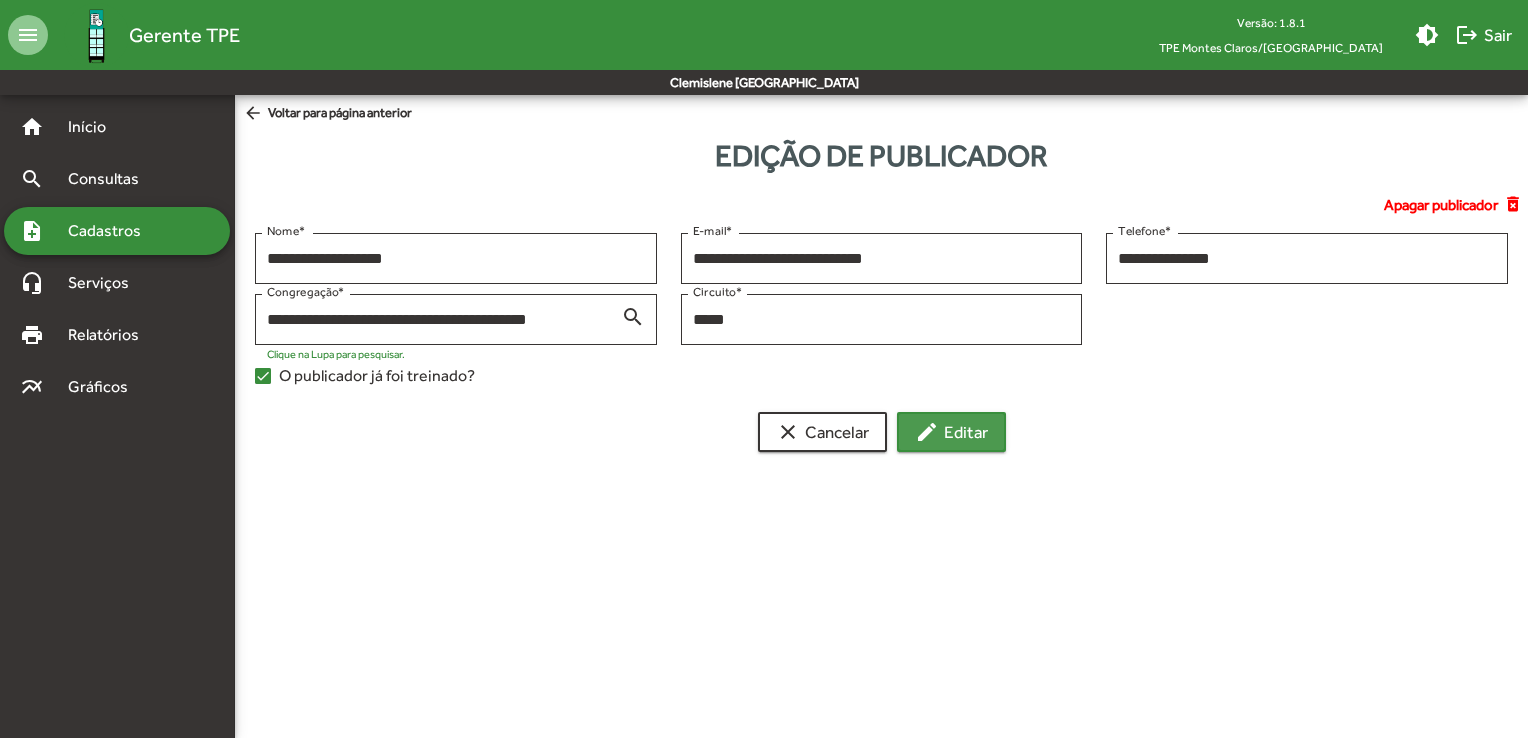 click on "edit  Editar" at bounding box center (951, 432) 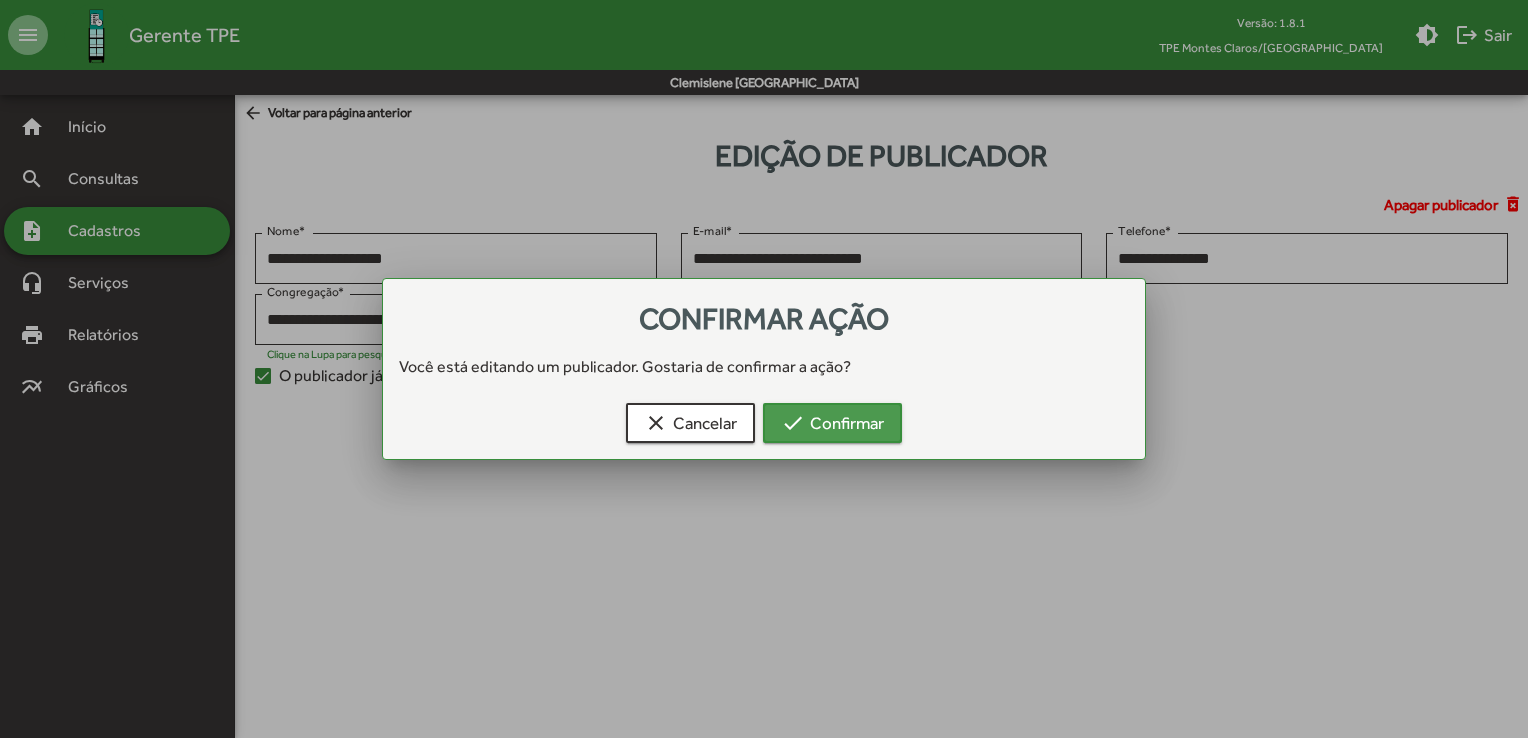 click on "check  Confirmar" at bounding box center (832, 423) 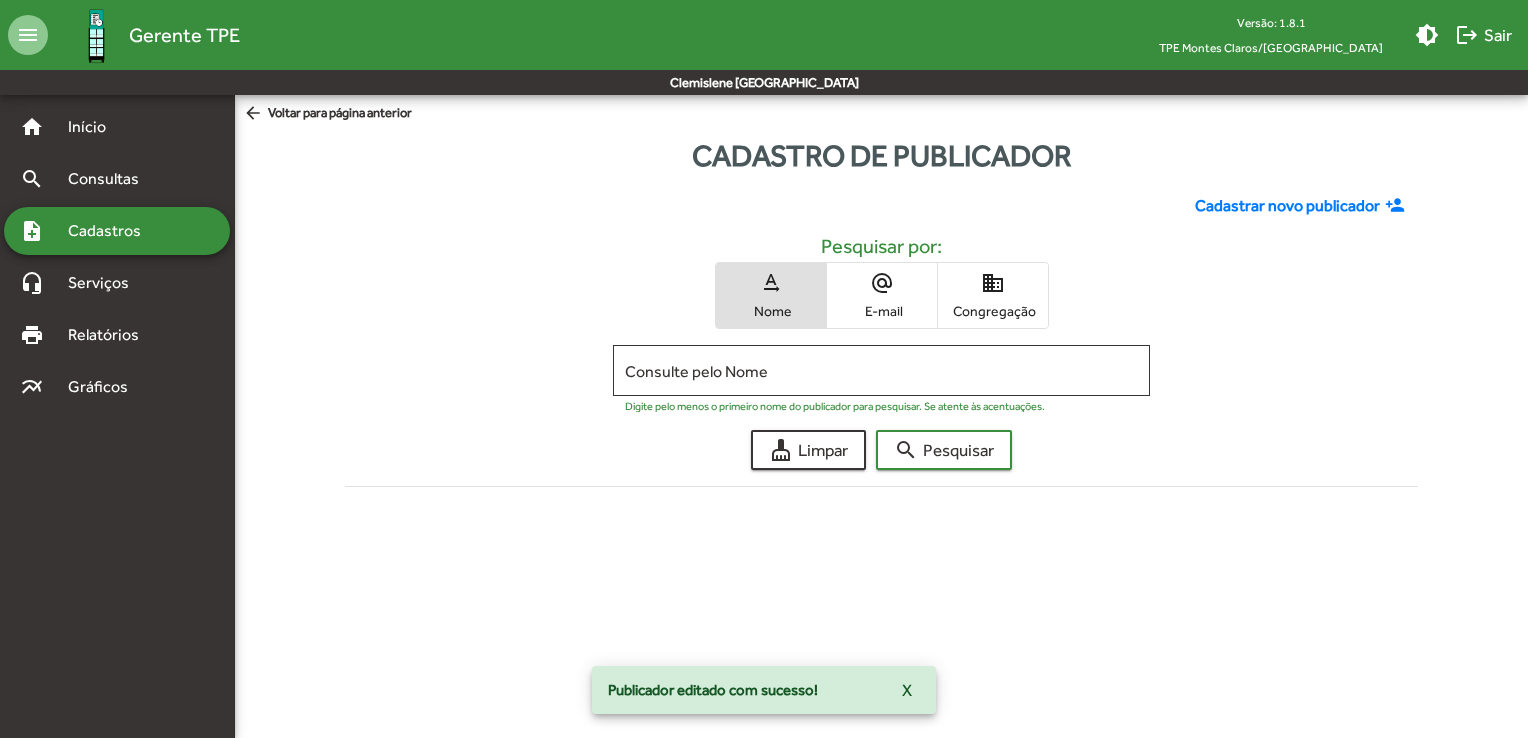 click on "Cadastros" at bounding box center (111, 231) 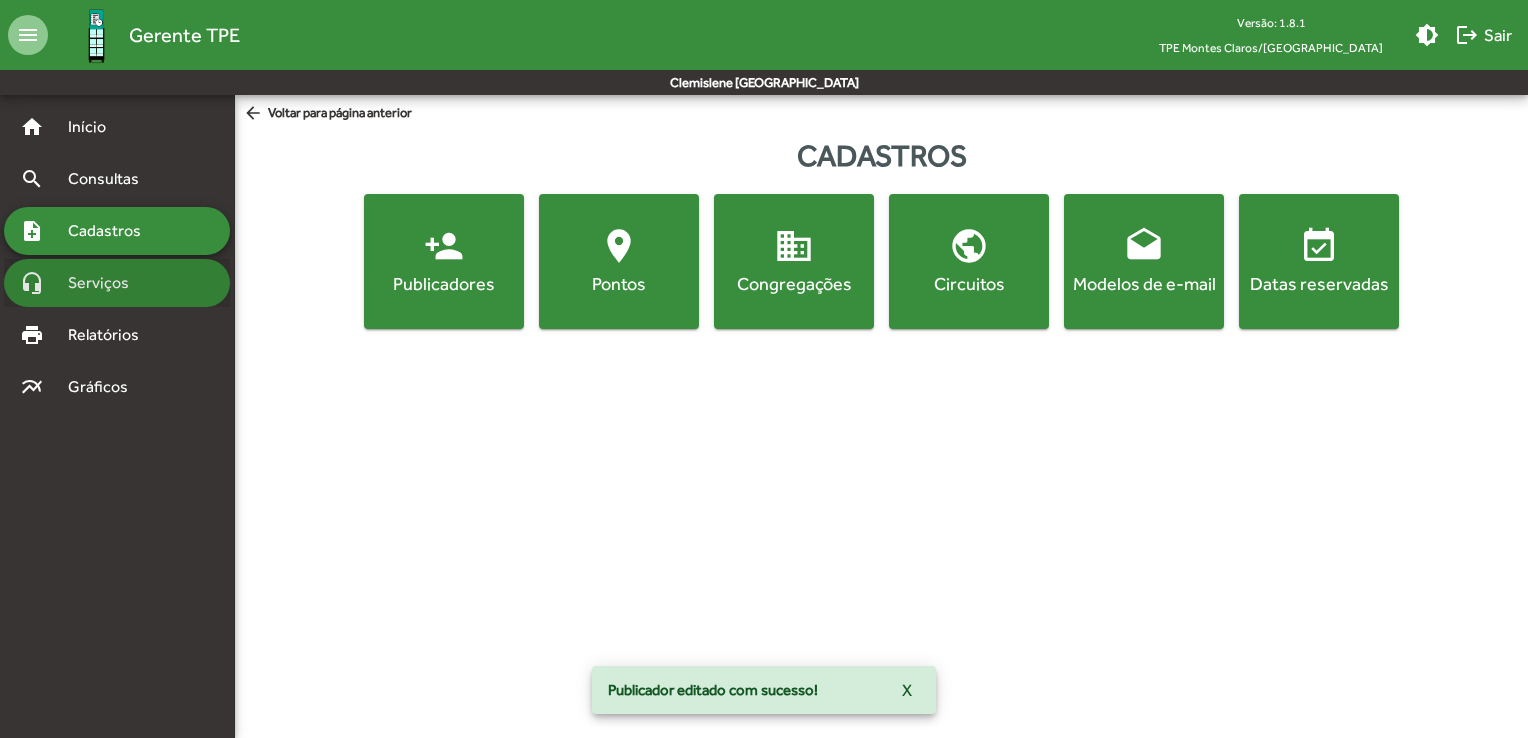 click on "Serviços" at bounding box center [106, 283] 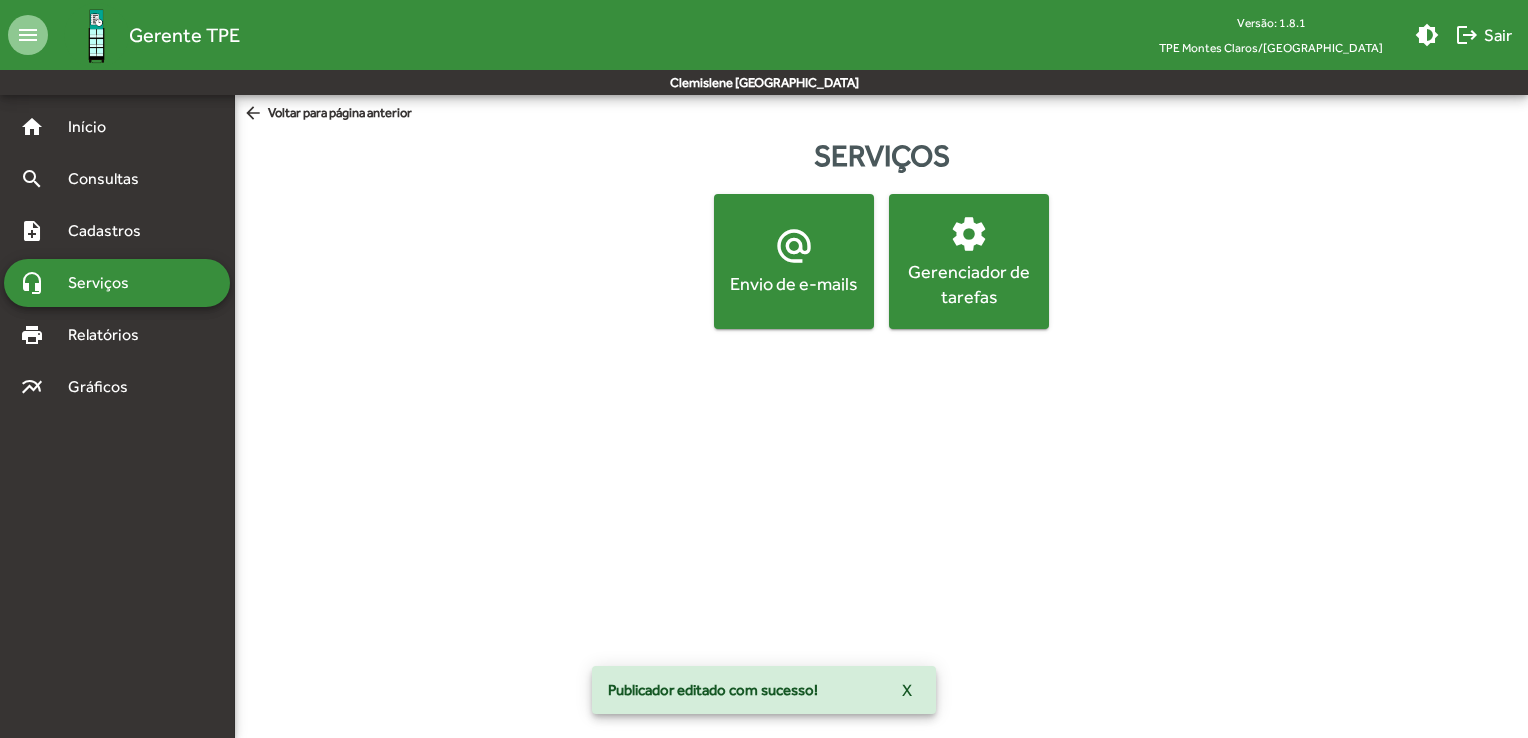 click on "Envio de e-mails" 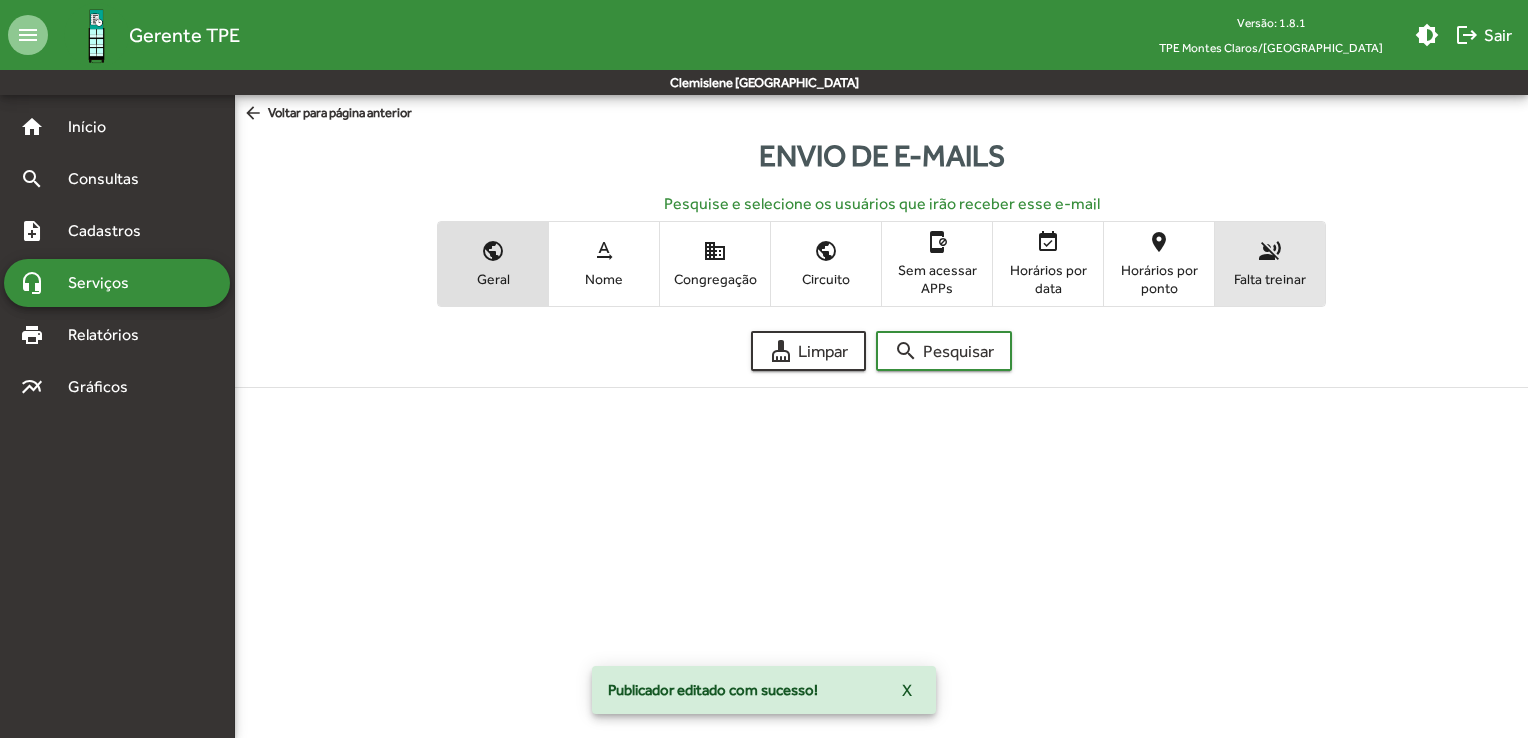 click on "Falta treinar" at bounding box center [1270, 279] 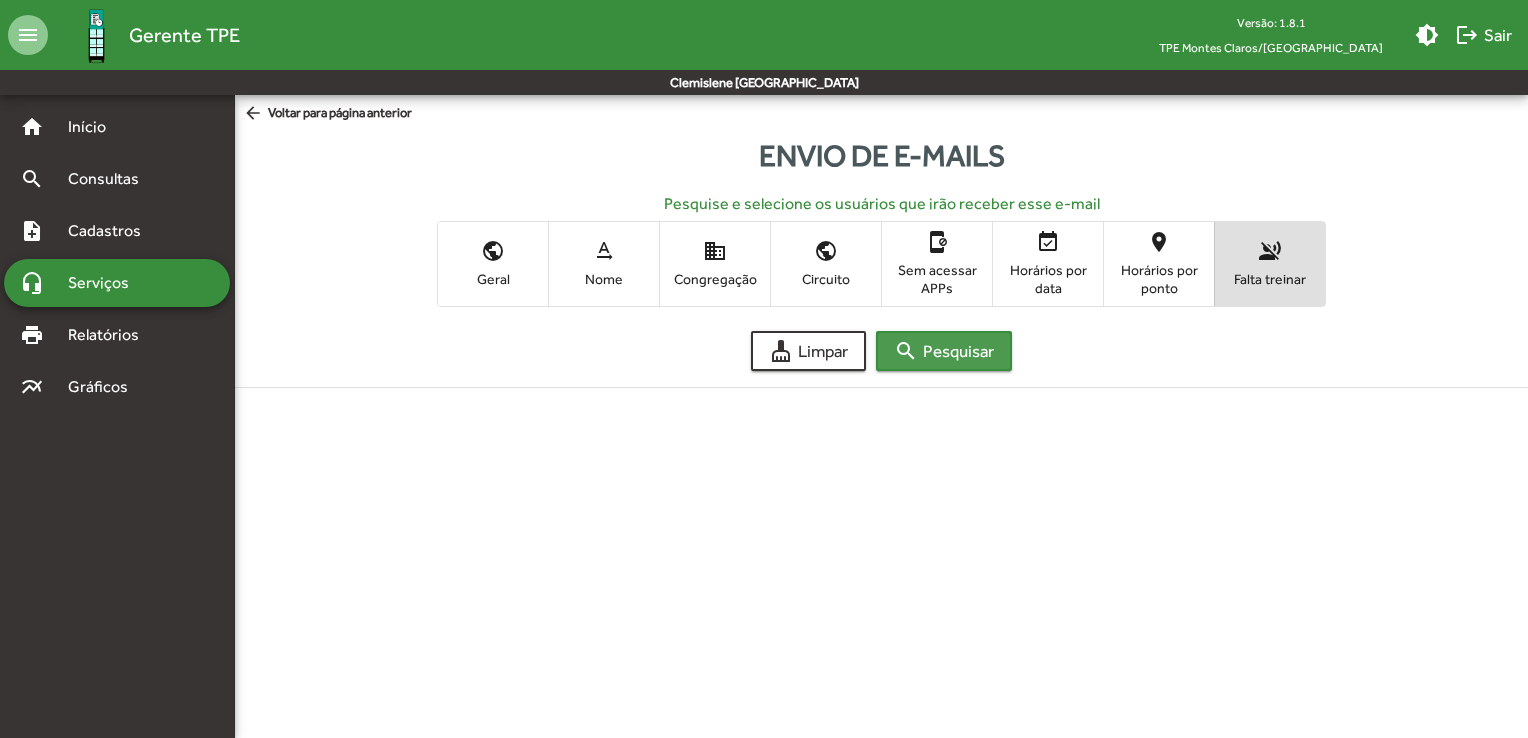 click on "search  Pesquisar" 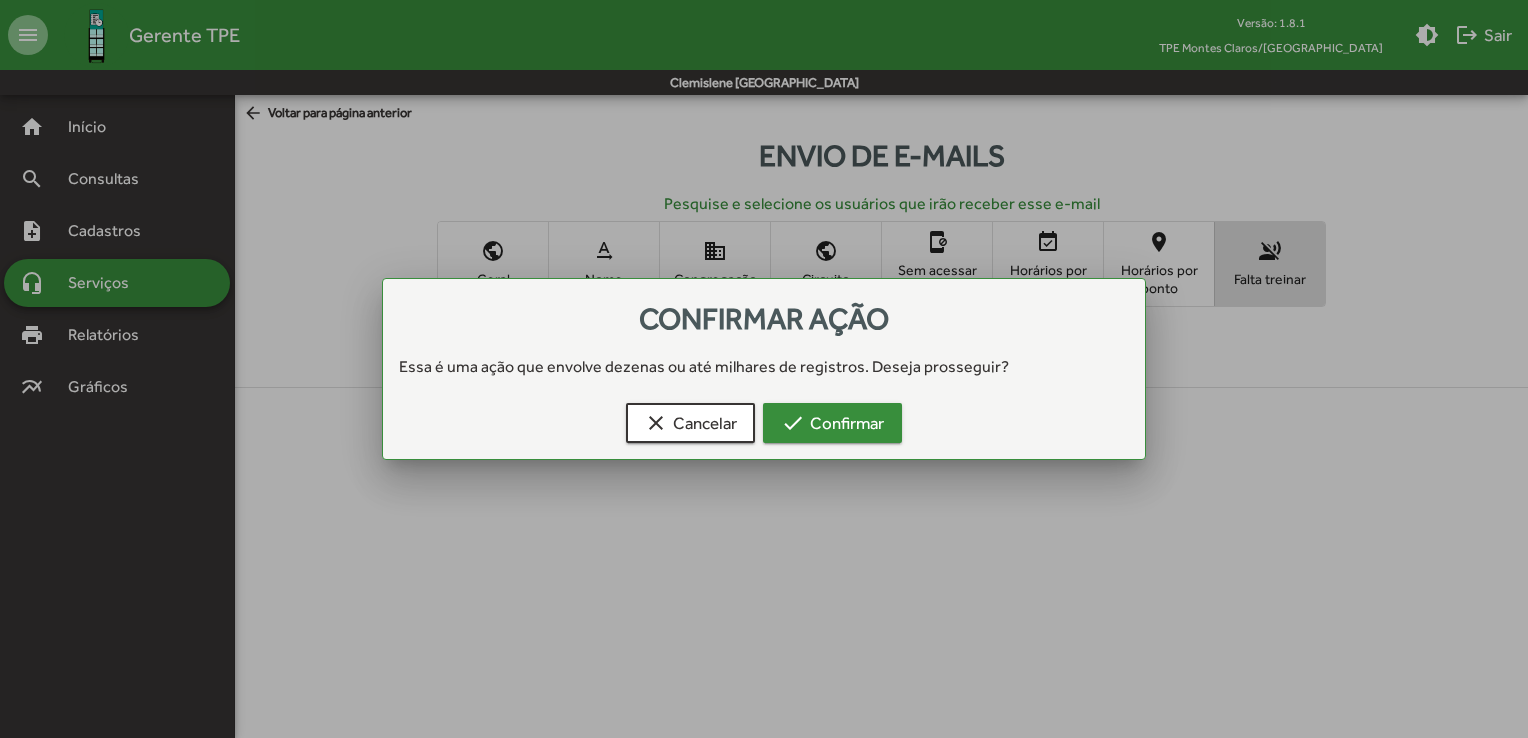 click on "check  Confirmar" at bounding box center (832, 423) 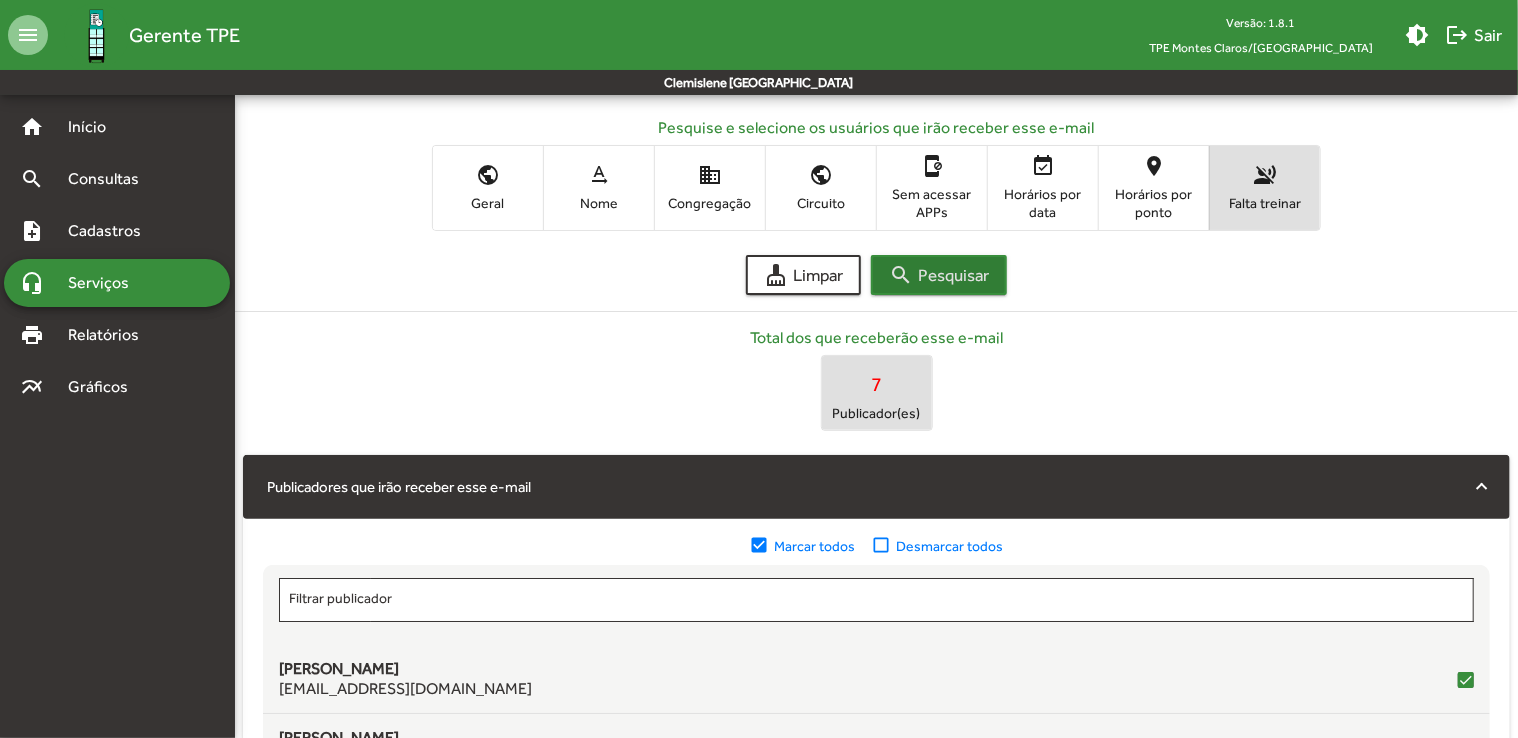 scroll, scrollTop: 200, scrollLeft: 0, axis: vertical 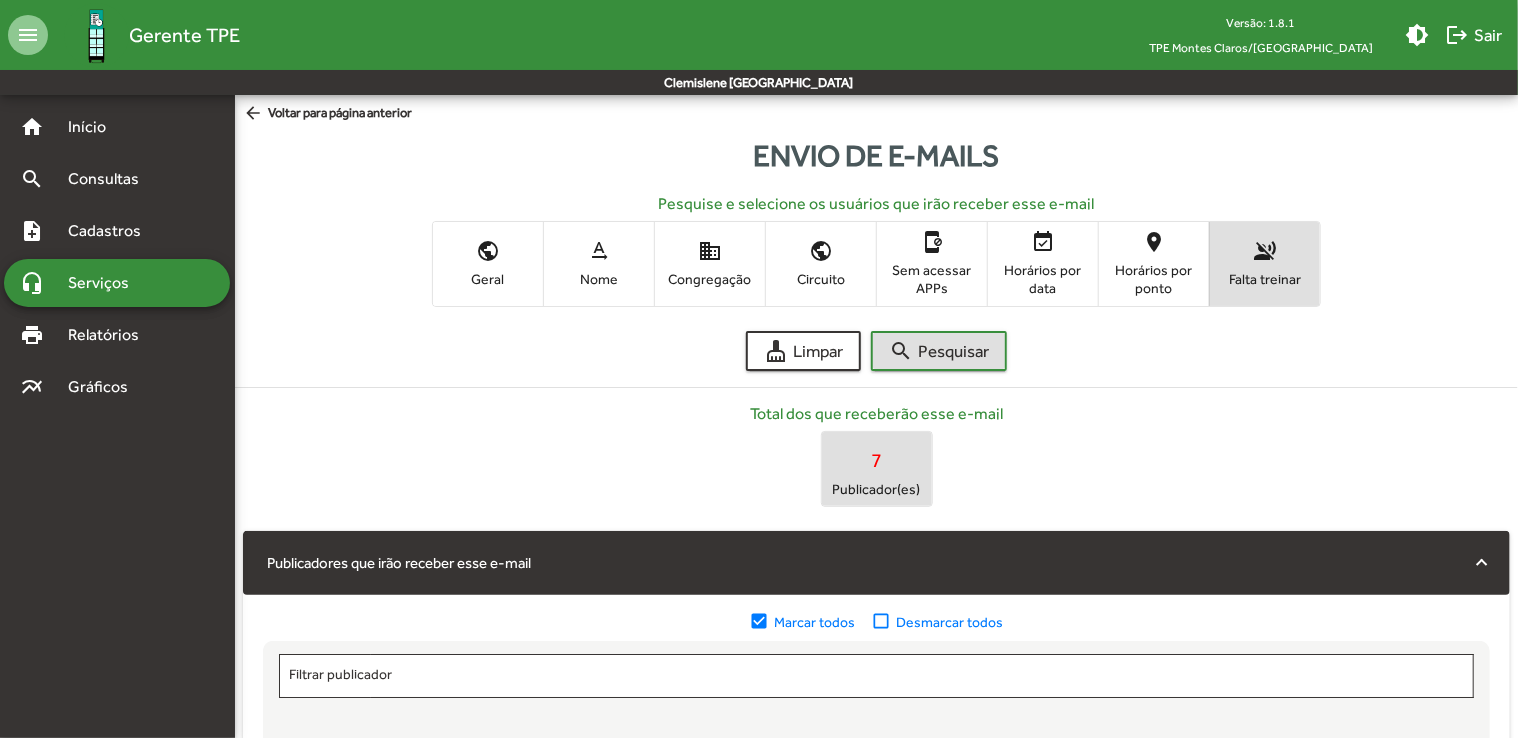 click on "headset_mic Serviços" at bounding box center (117, 283) 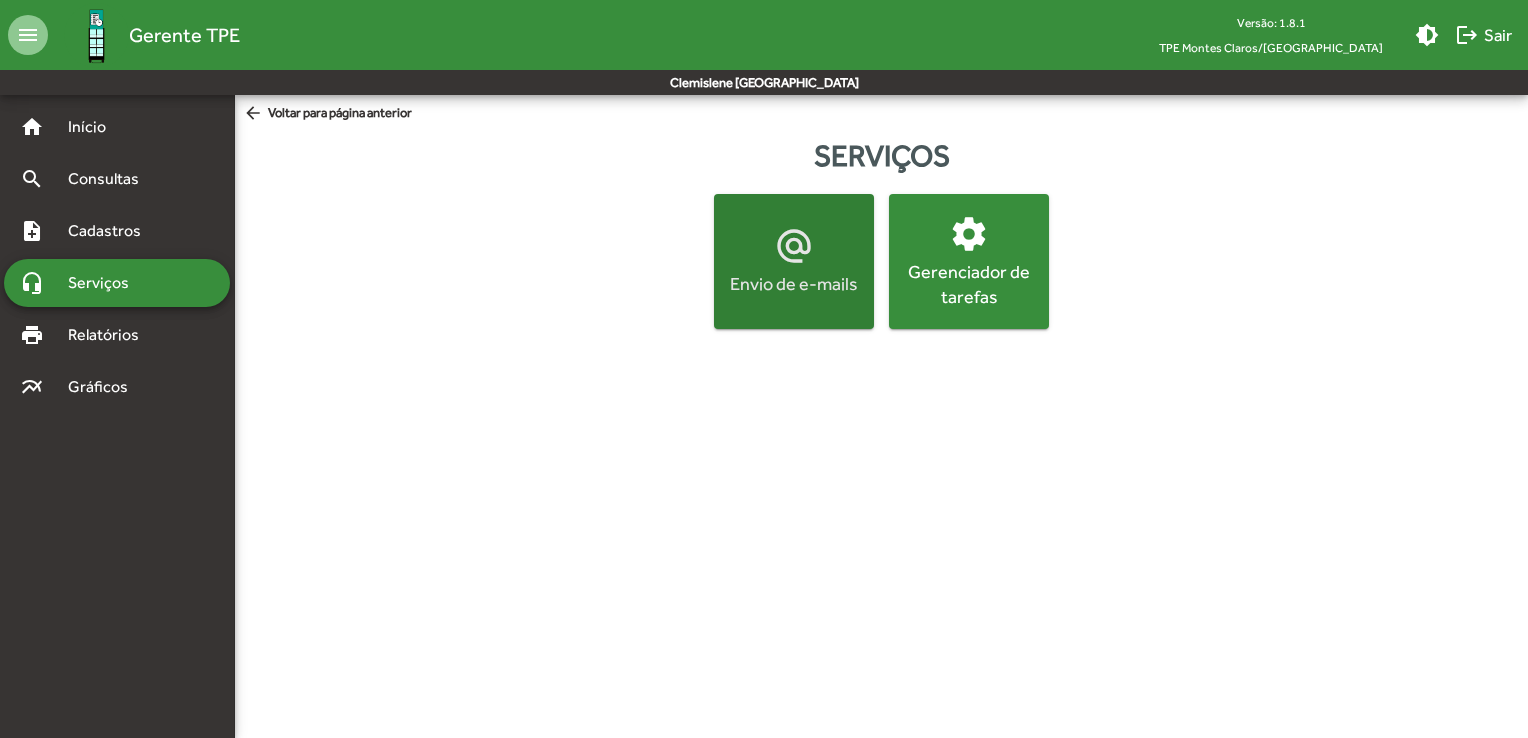 click on "Envio de e-mails" 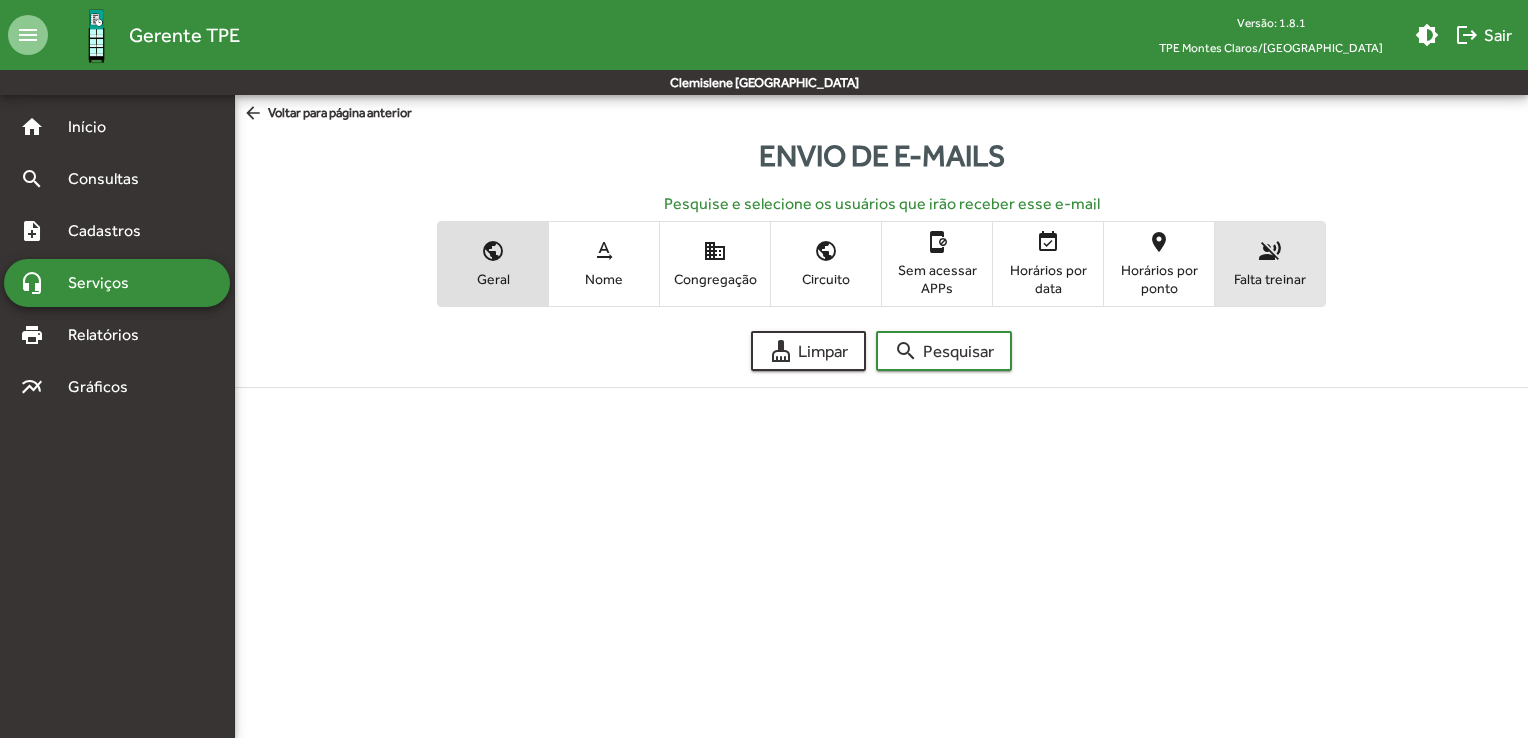 click on "Falta treinar" at bounding box center (1270, 279) 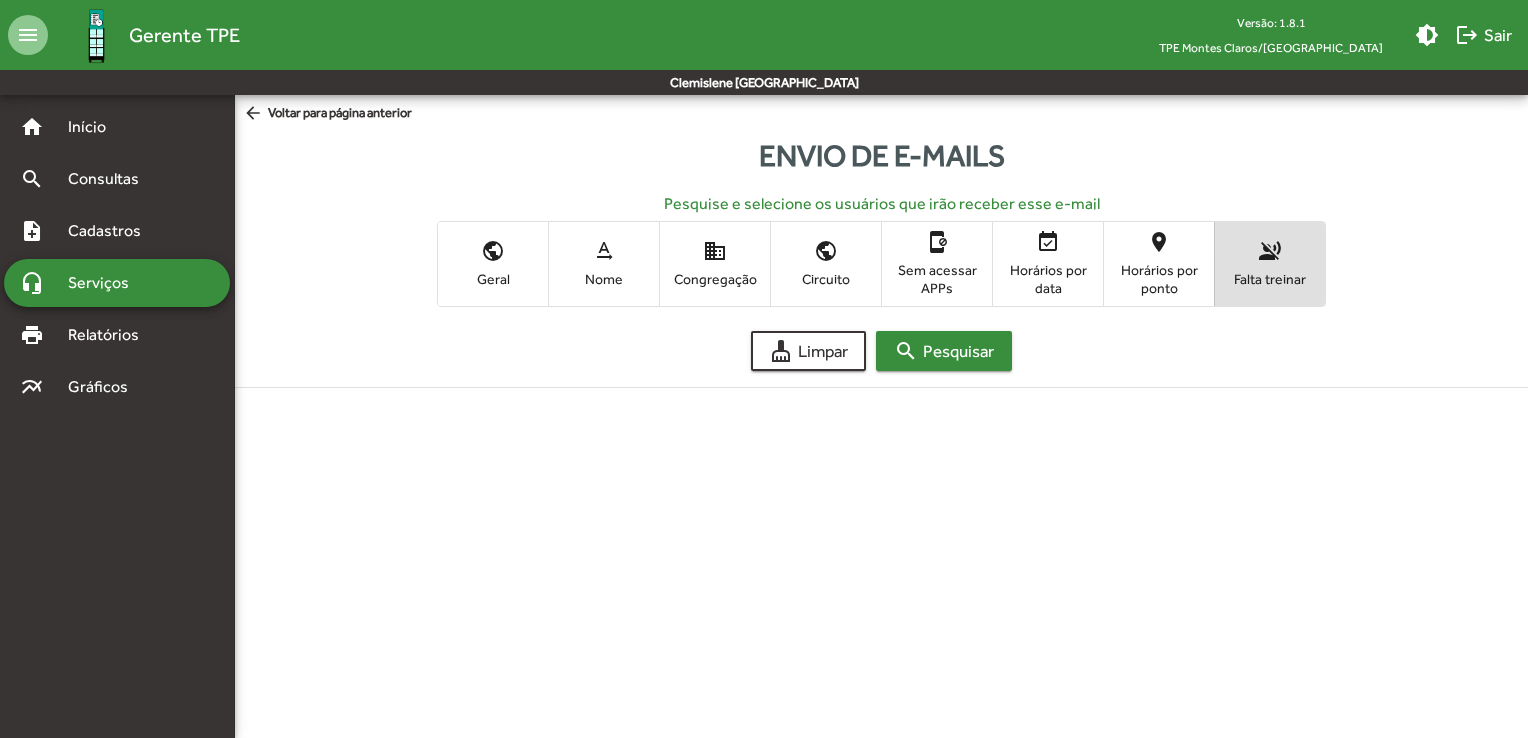 click on "search  Pesquisar" 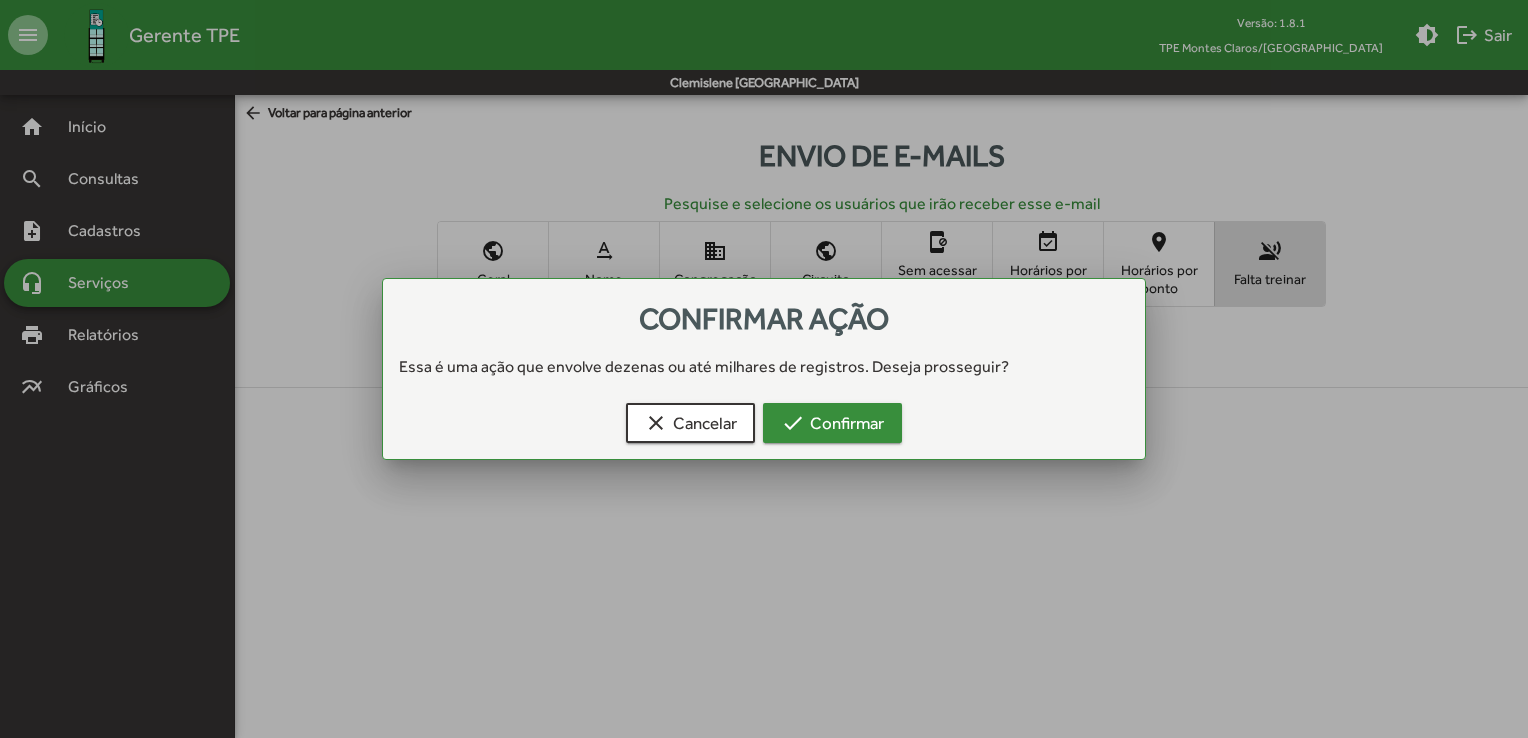 click on "check  Confirmar" at bounding box center [832, 423] 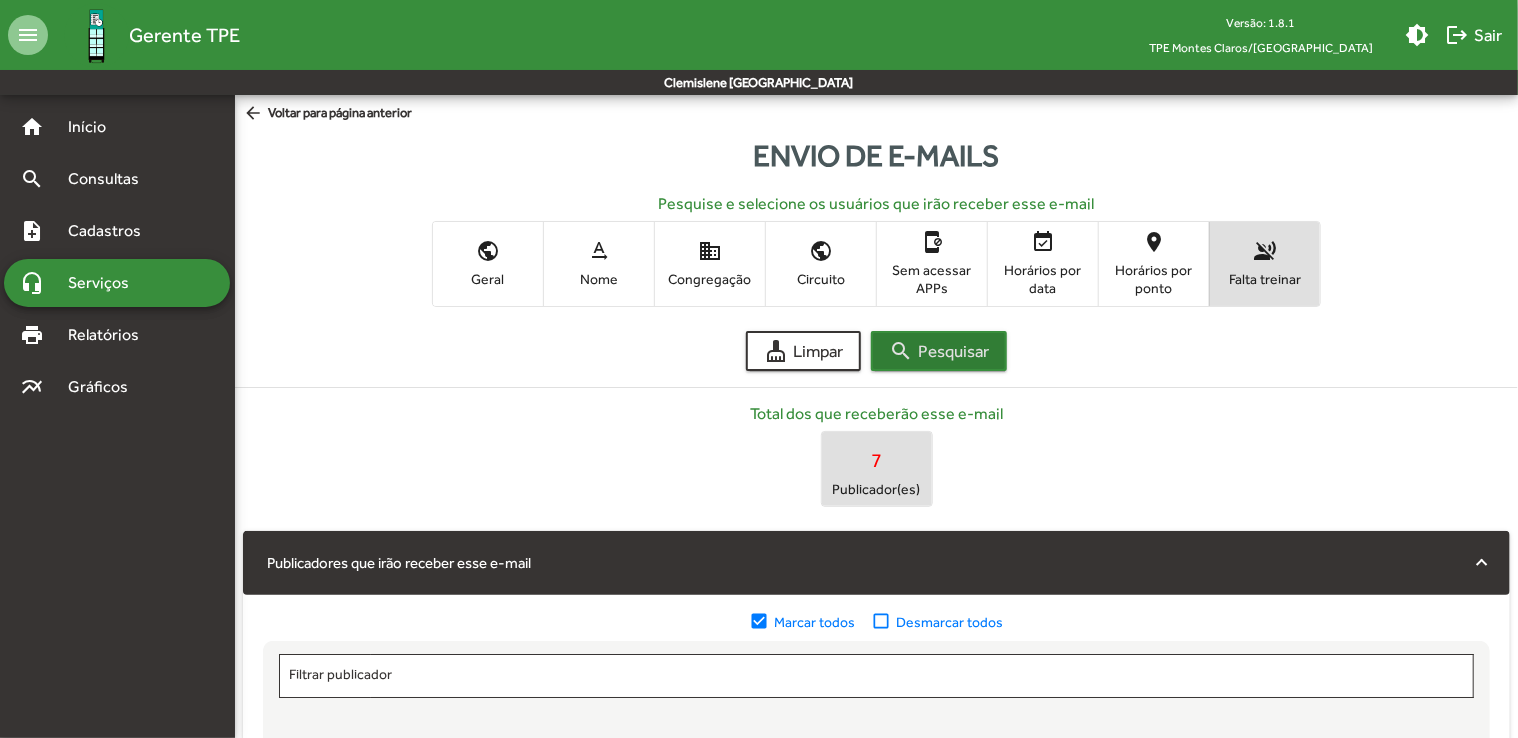 scroll, scrollTop: 400, scrollLeft: 0, axis: vertical 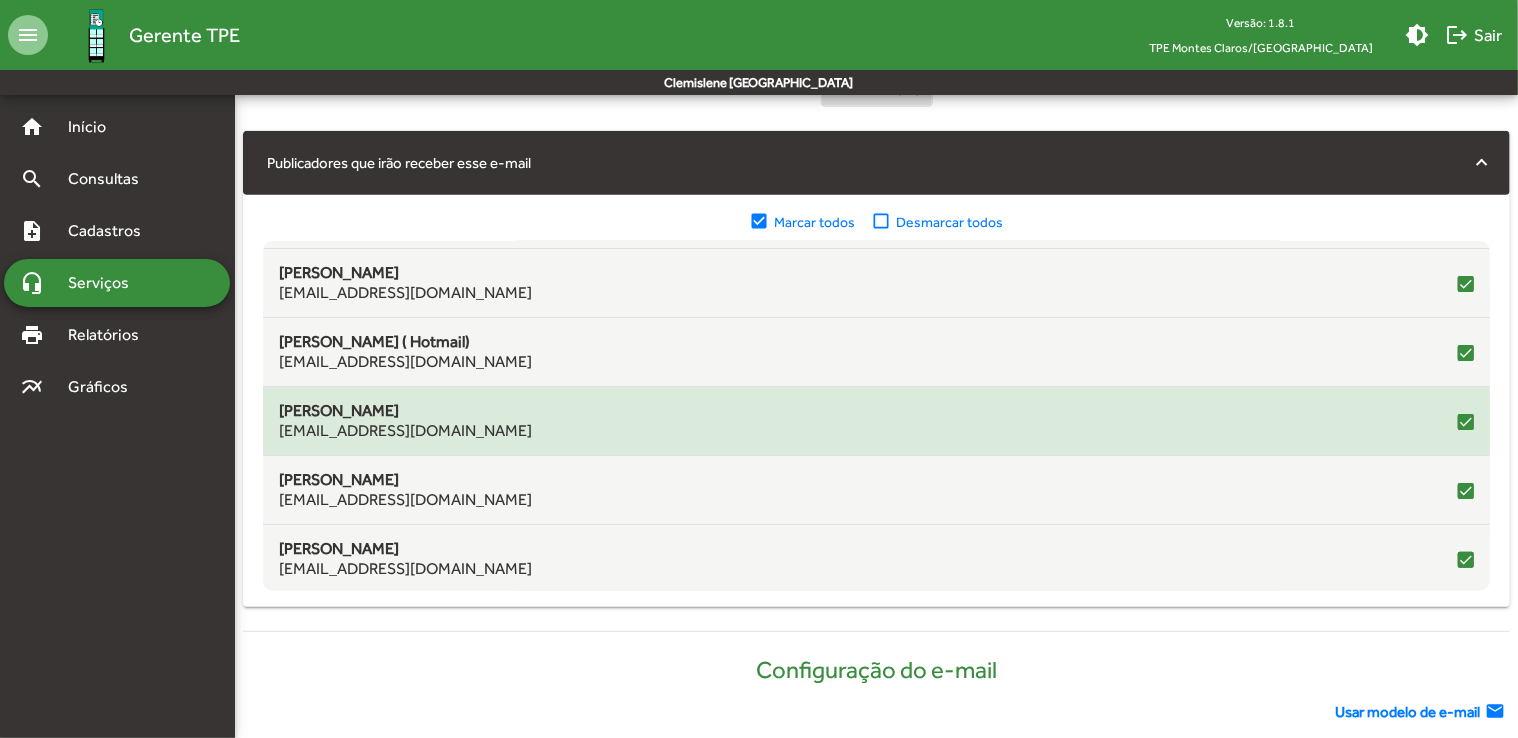 click on "Luana Angelo Mosselman Cabral lu.angelo@hotmail.com" at bounding box center (876, 421) 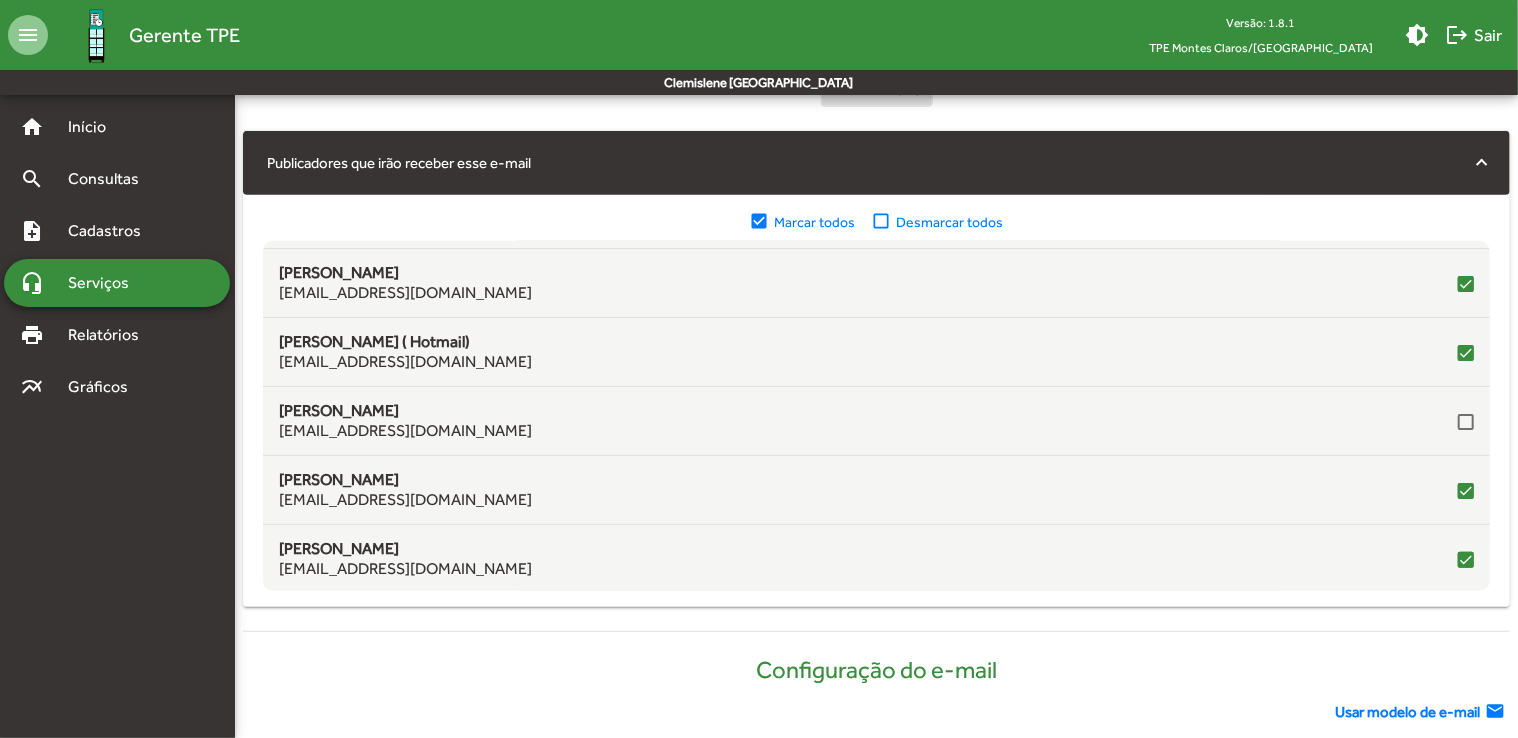 click on "check_box_outline_blank" at bounding box center (884, 222) 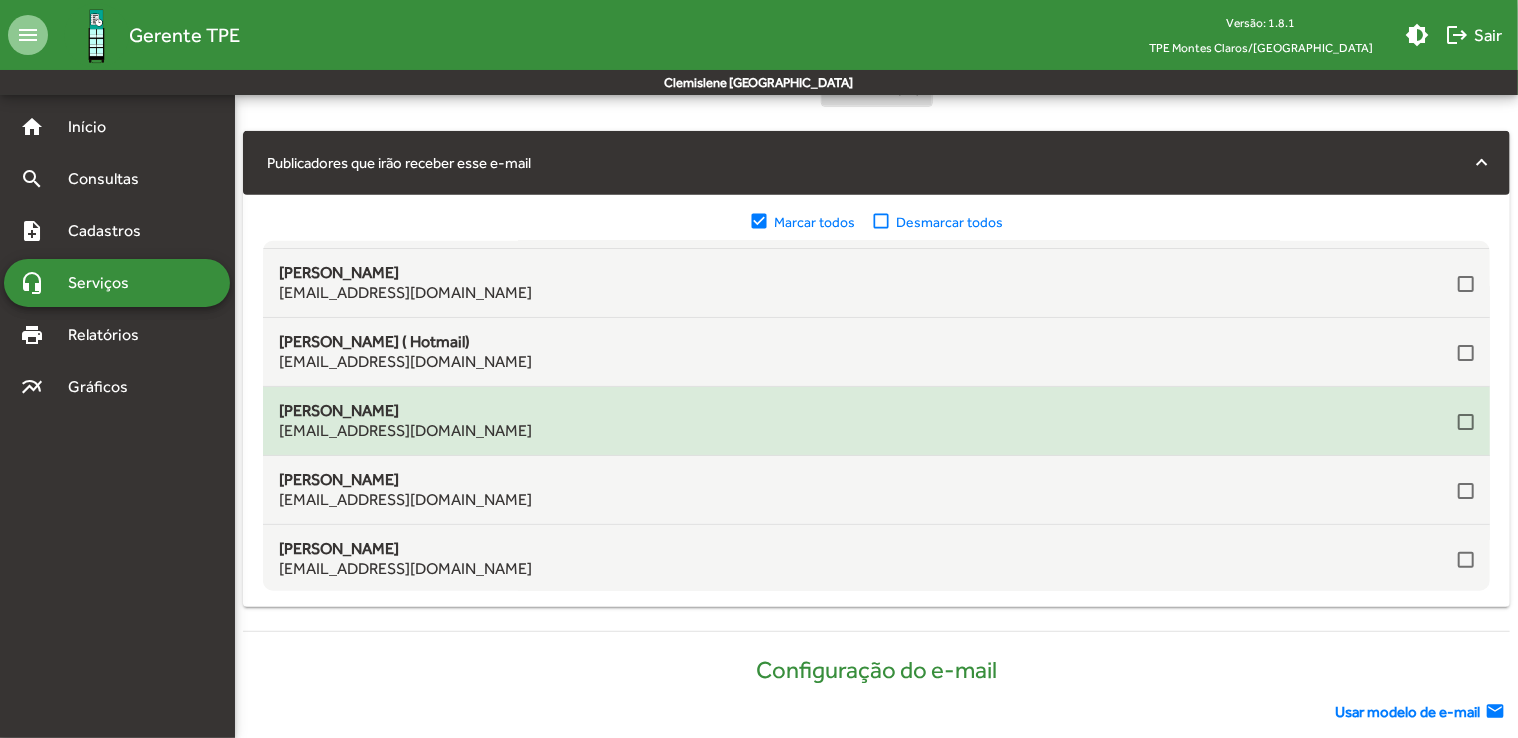 click on "Luana Angelo Mosselman Cabral lu.angelo@hotmail.com" at bounding box center [876, 421] 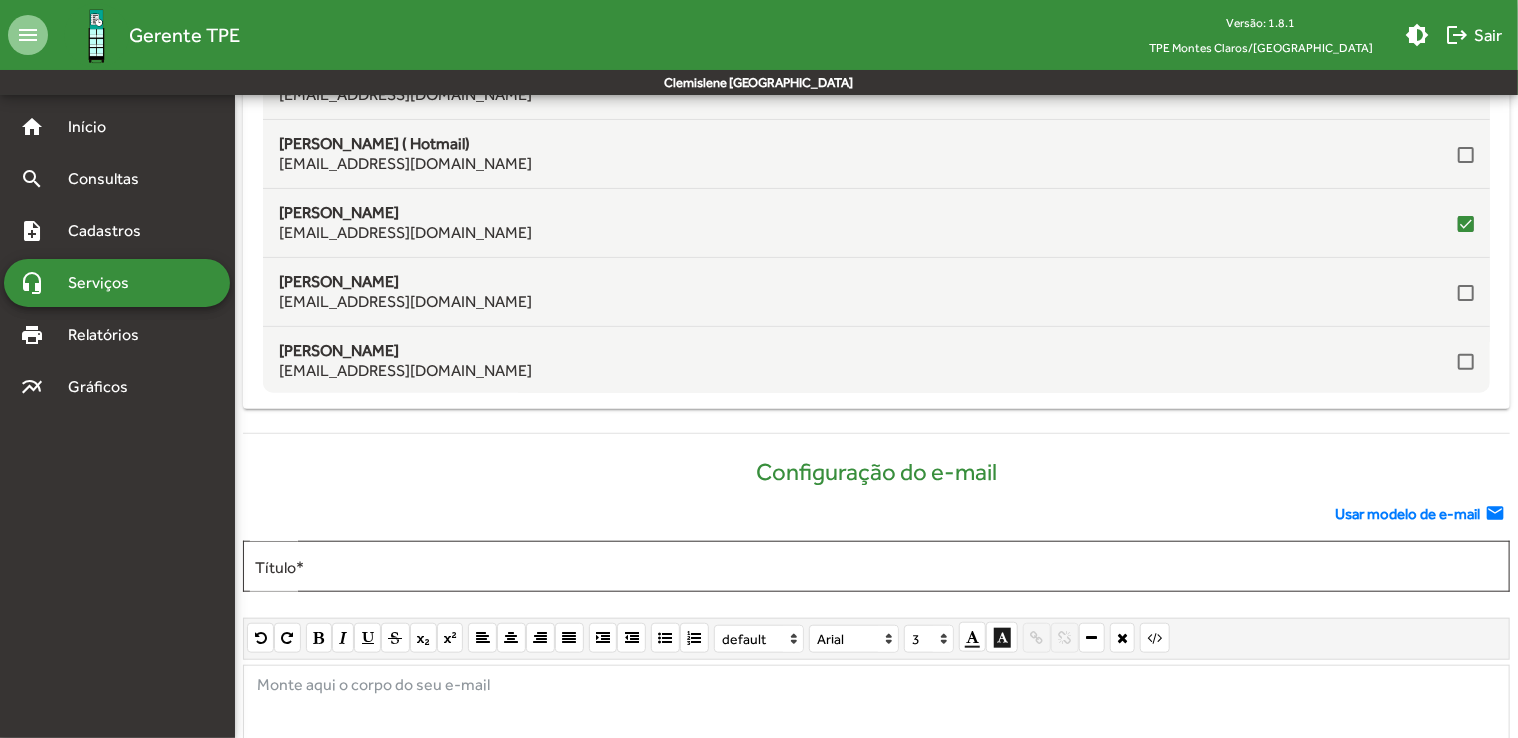 scroll, scrollTop: 600, scrollLeft: 0, axis: vertical 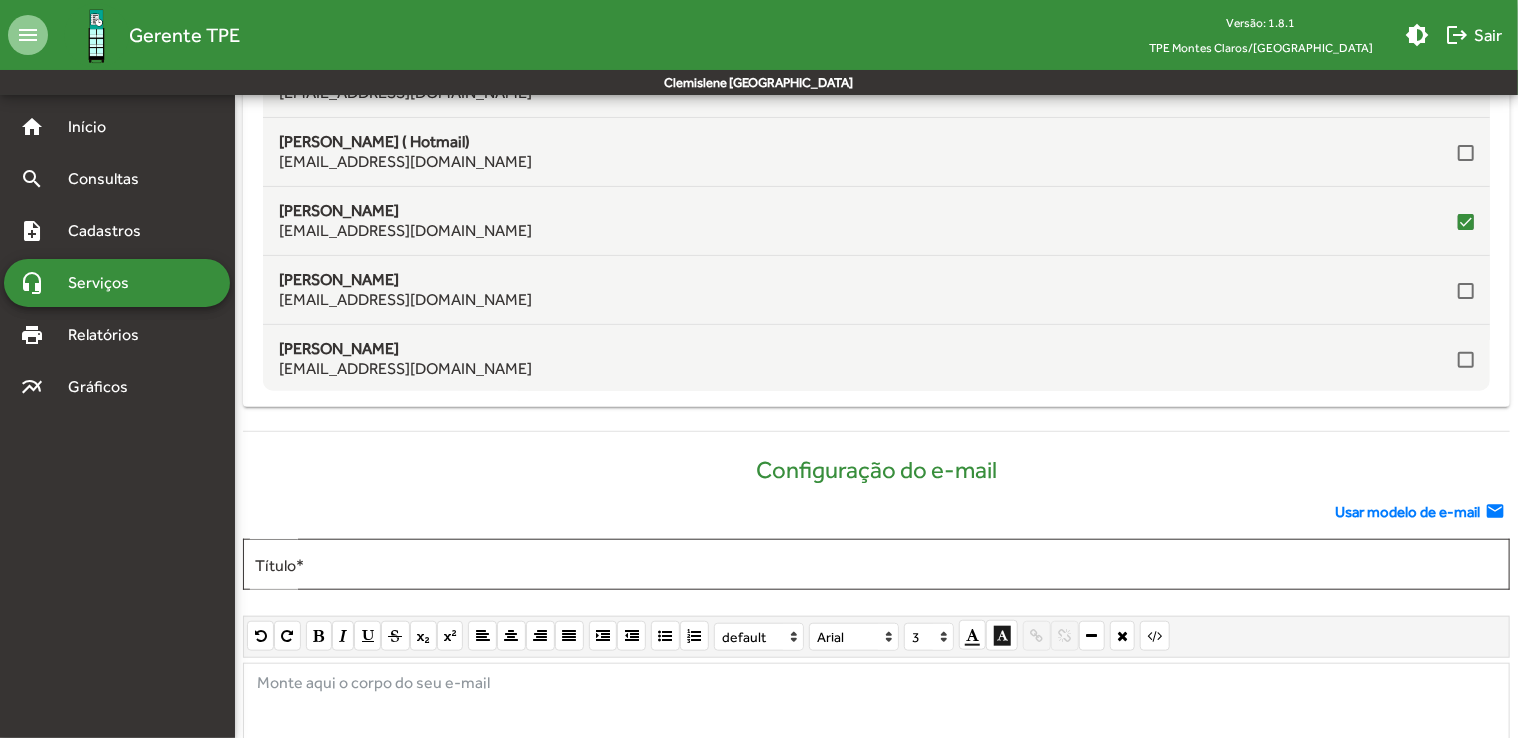 click on "Usar modelo de e-mail" 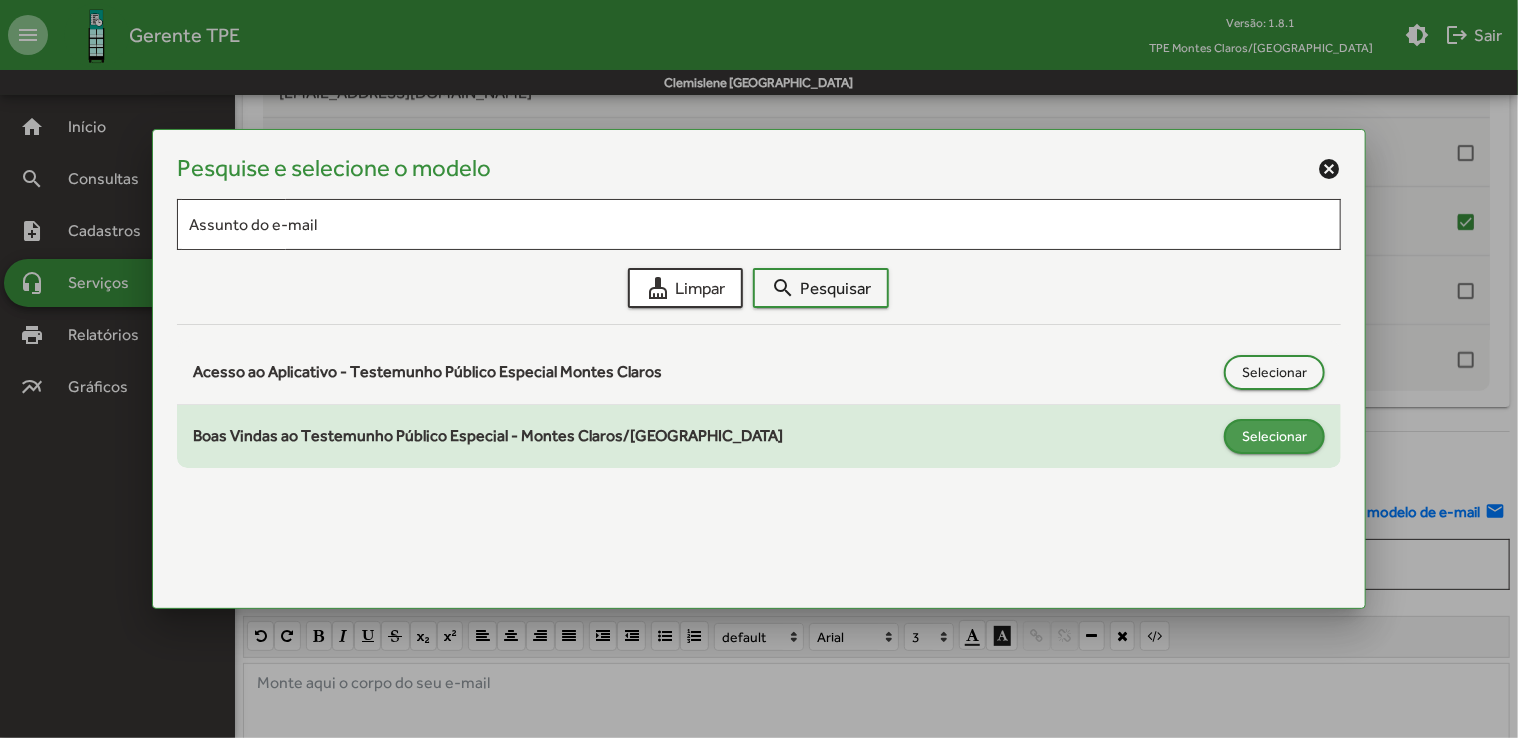 click on "Selecionar" 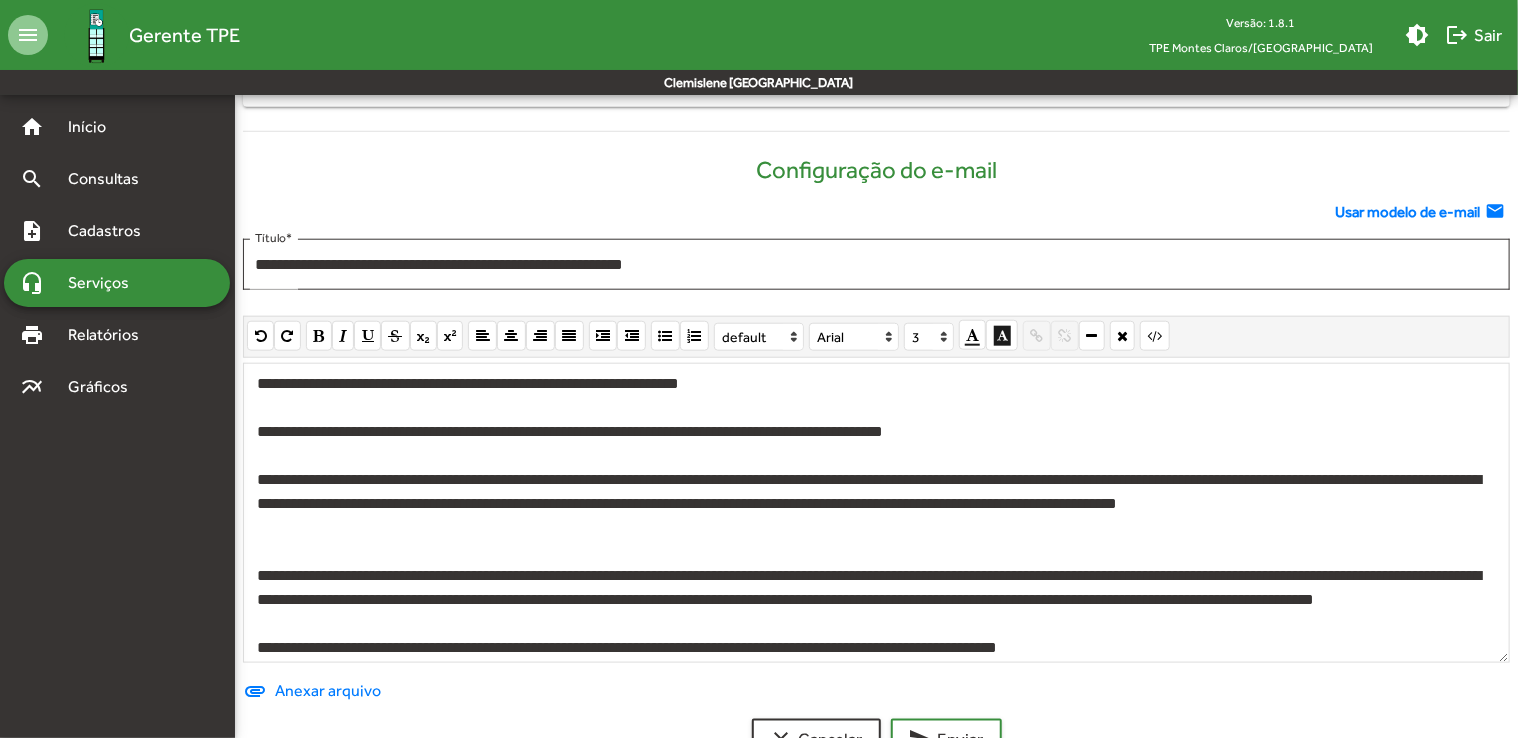 scroll, scrollTop: 957, scrollLeft: 0, axis: vertical 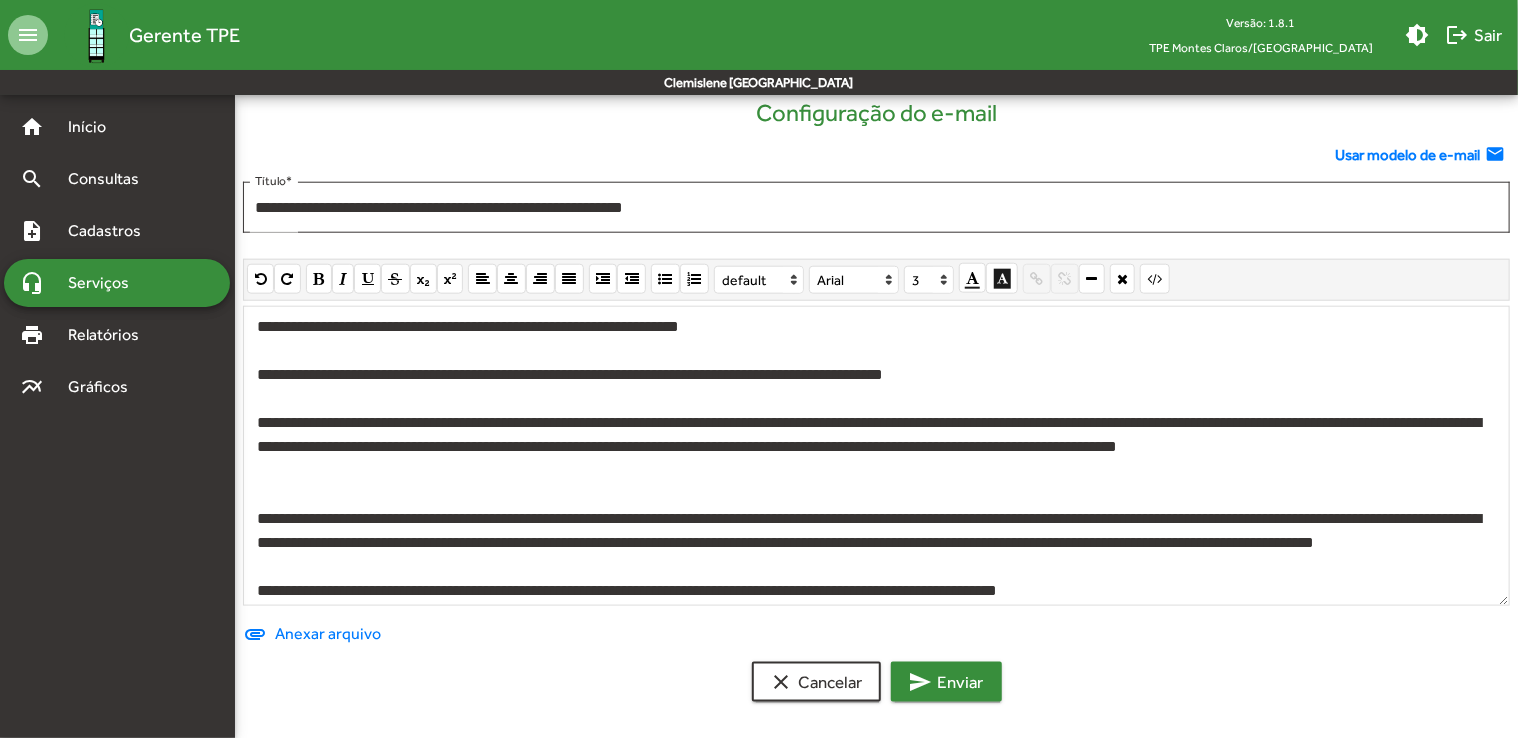 click on "send  Enviar" 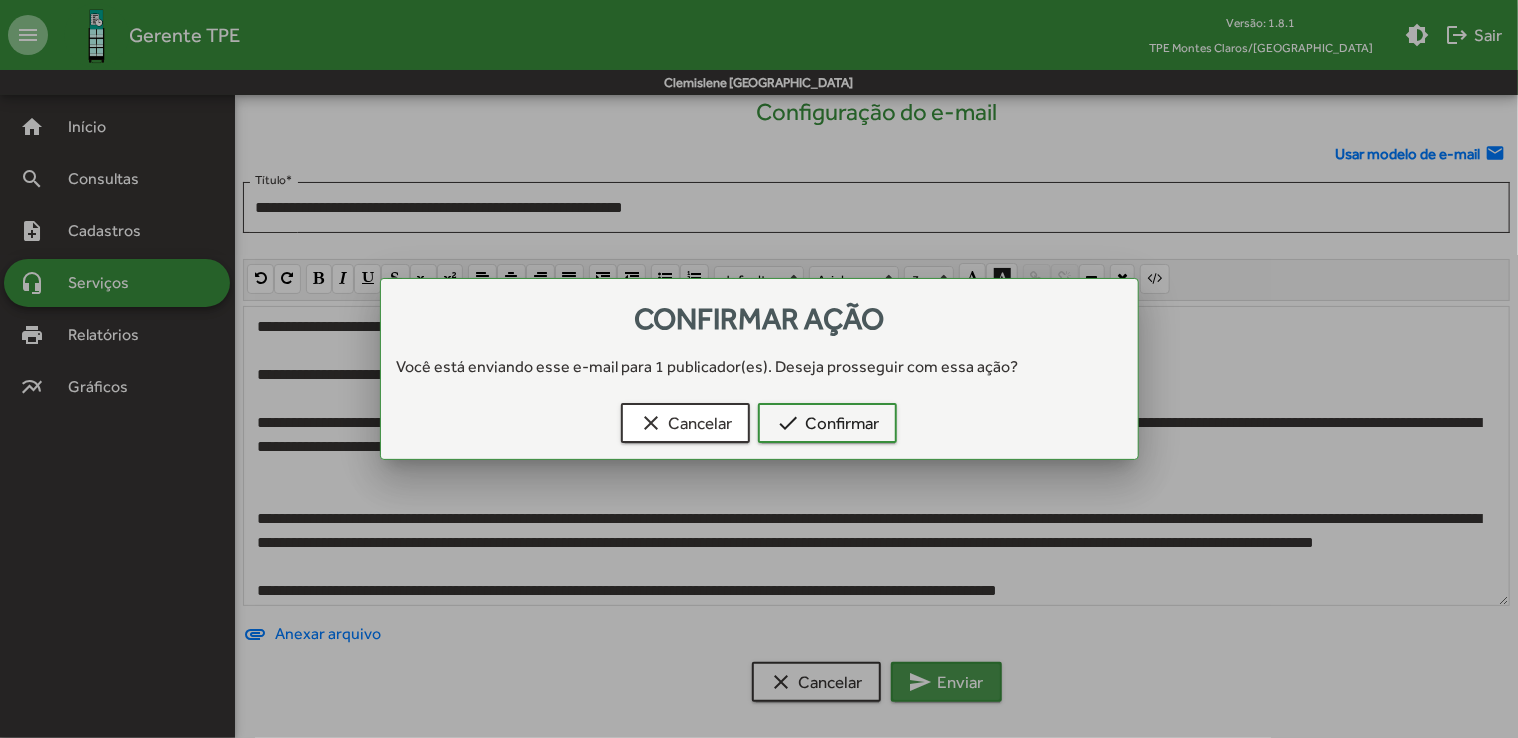 scroll, scrollTop: 0, scrollLeft: 0, axis: both 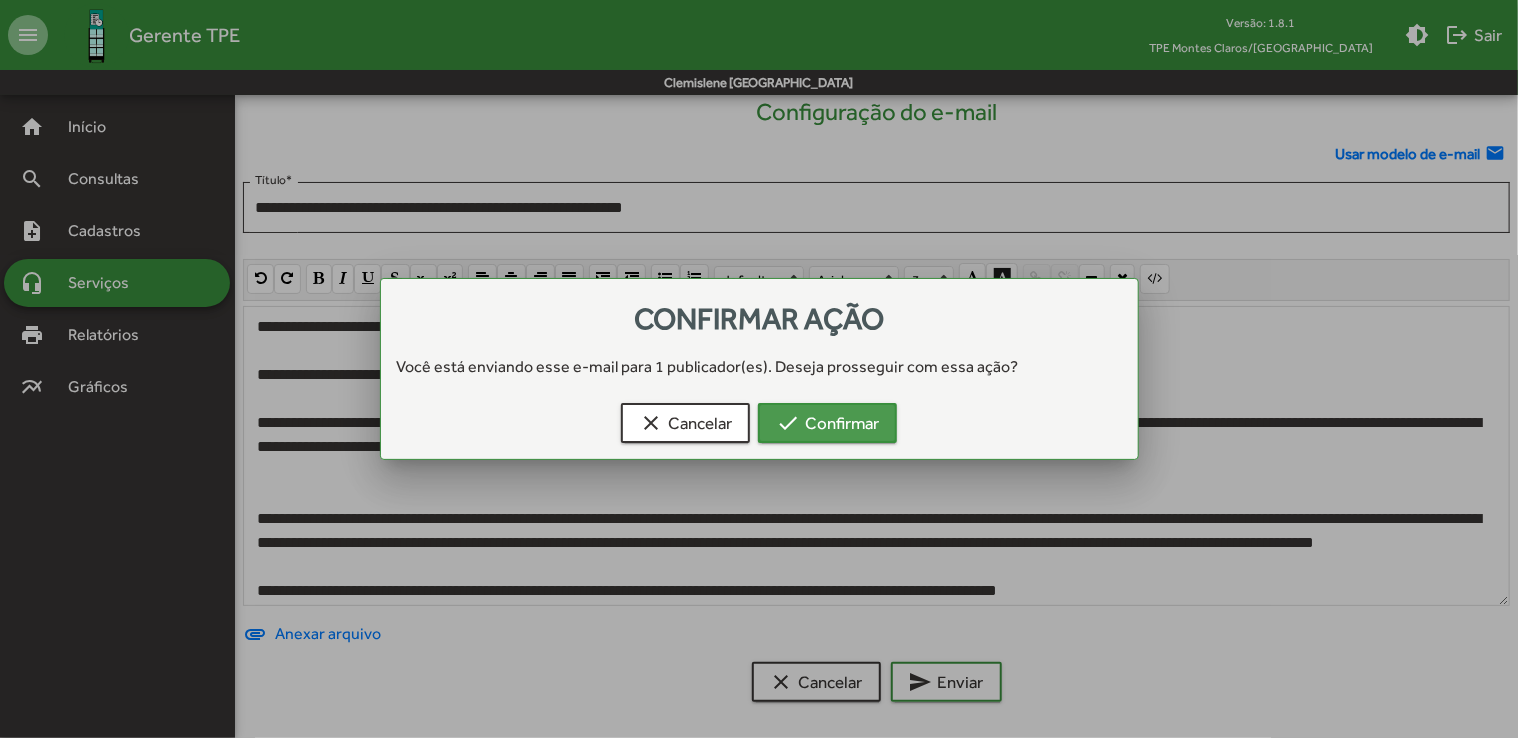 click on "check  Confirmar" at bounding box center [827, 423] 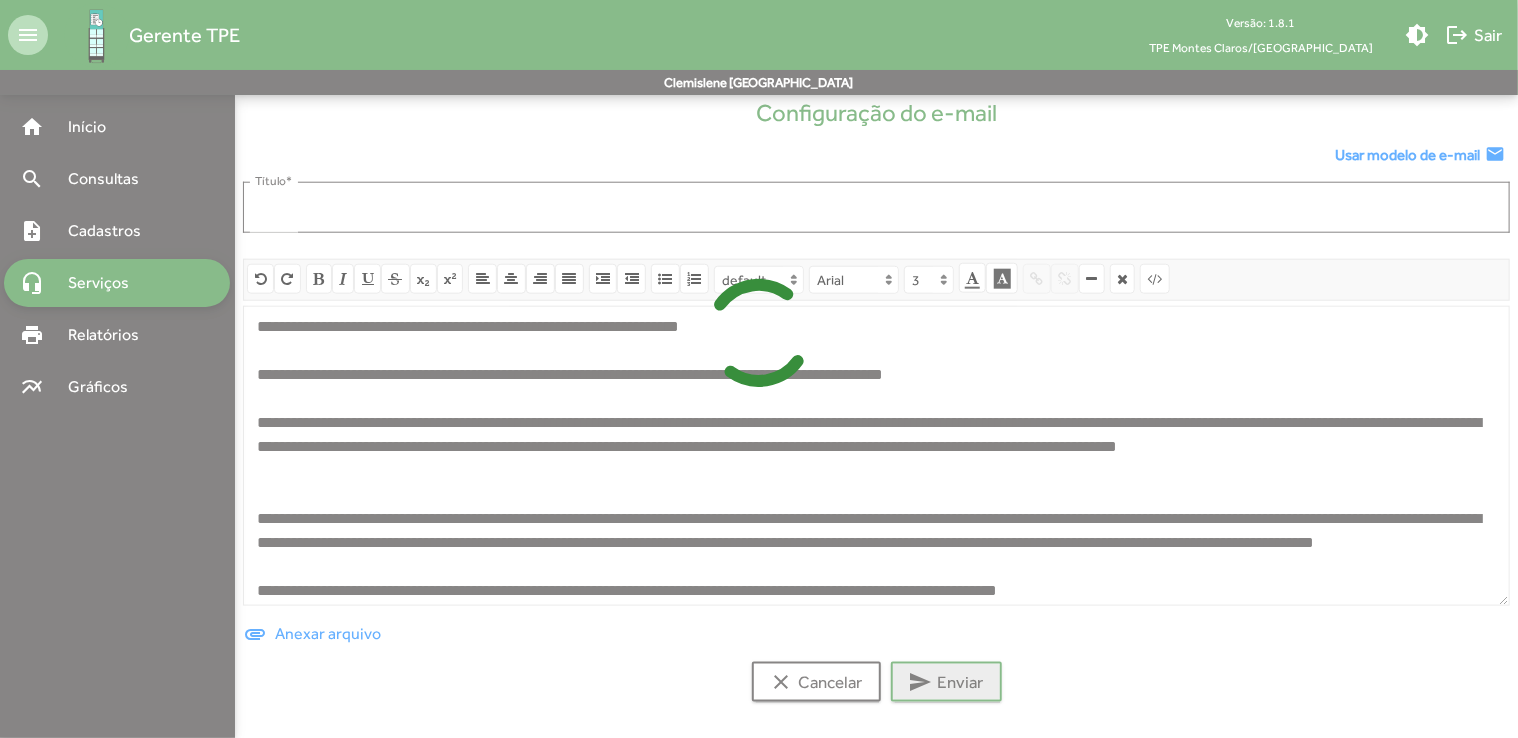 scroll, scrollTop: 0, scrollLeft: 0, axis: both 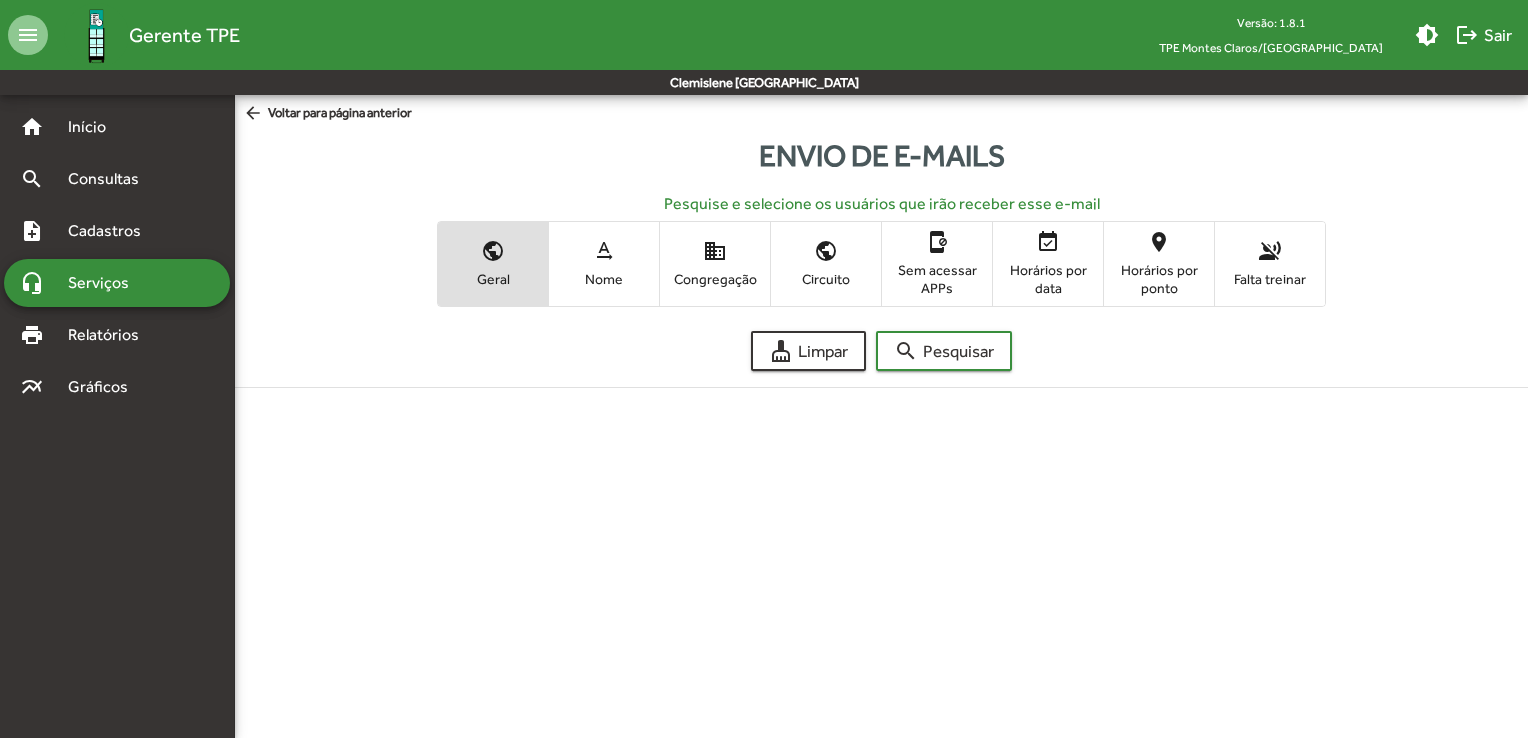 click on "Falta treinar" at bounding box center [1270, 279] 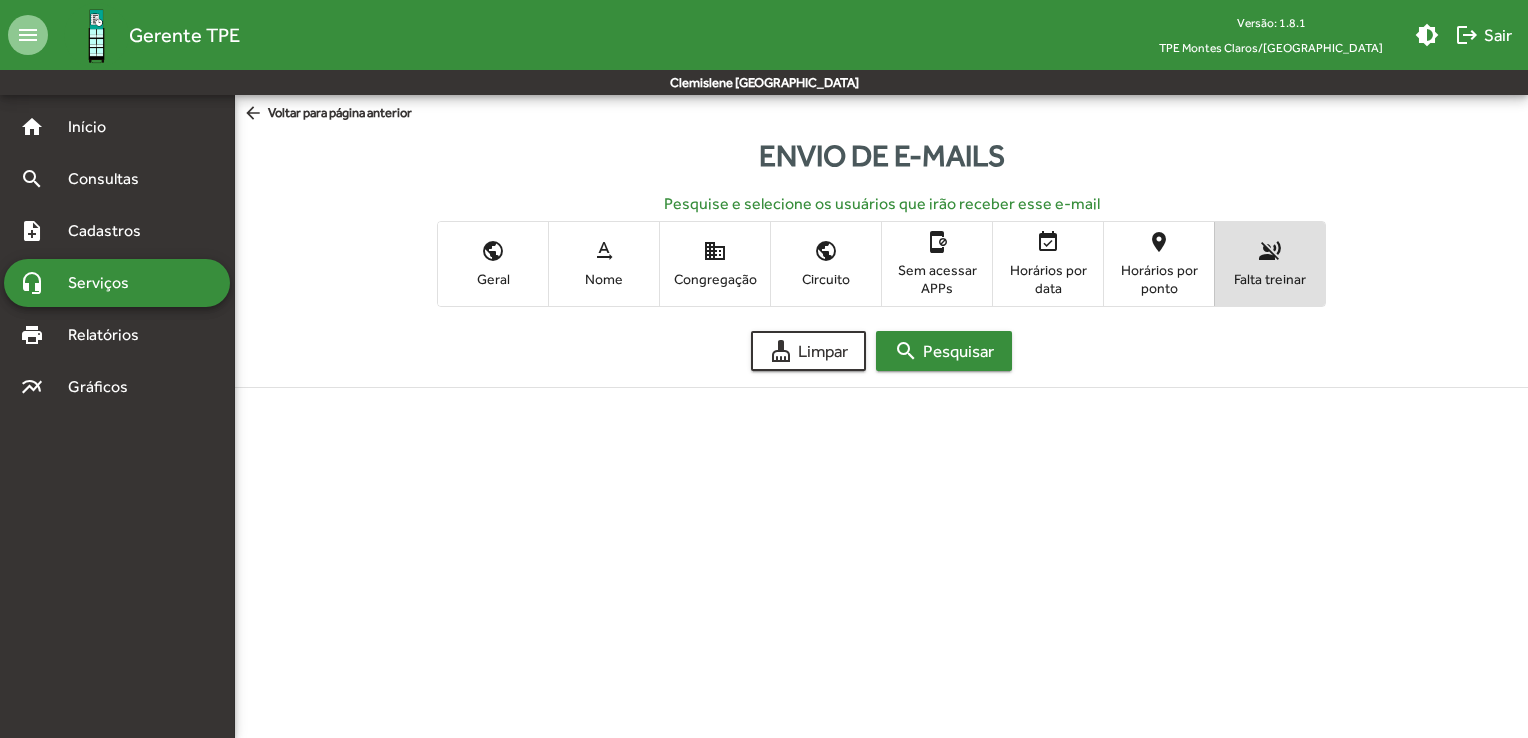 click on "search  Pesquisar" 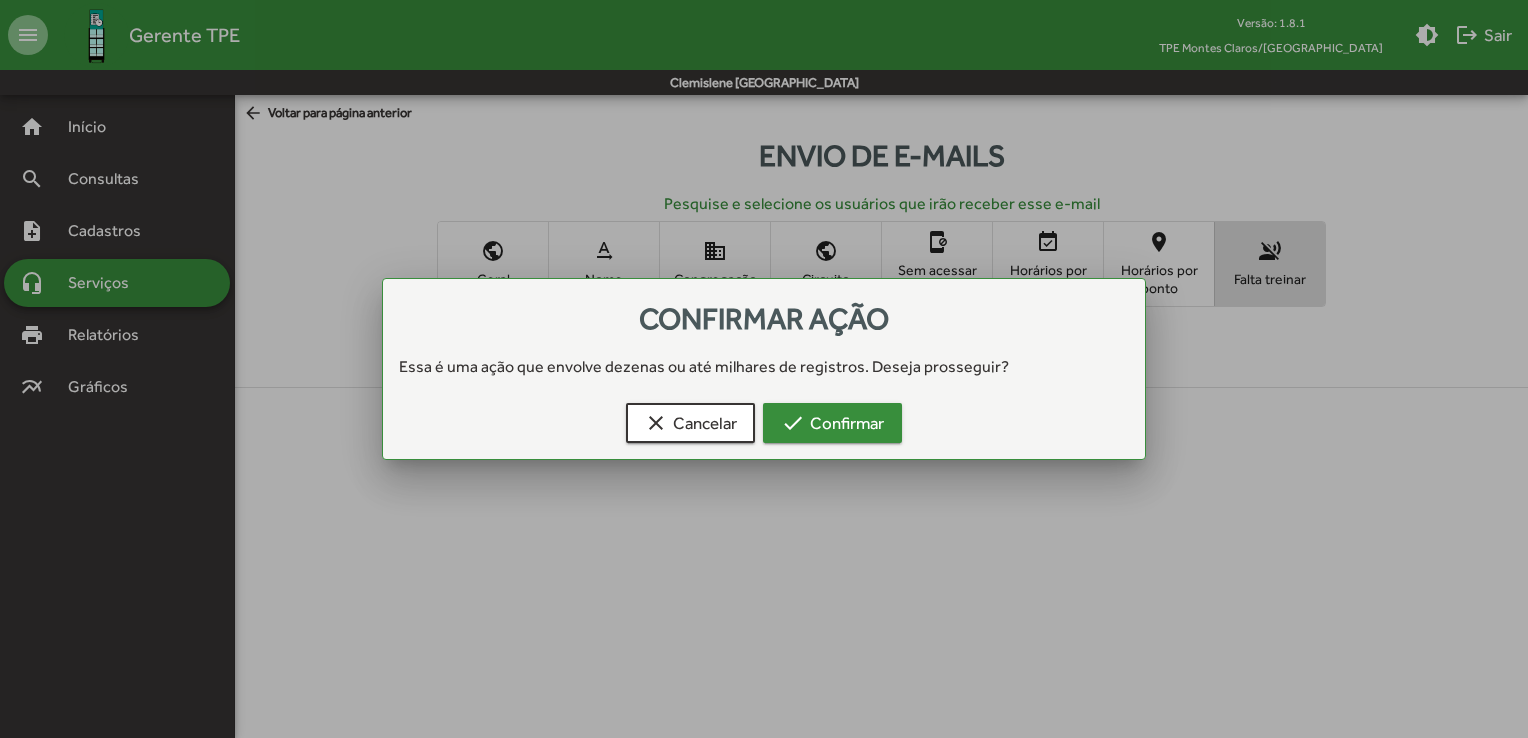 click on "check  Confirmar" at bounding box center [832, 423] 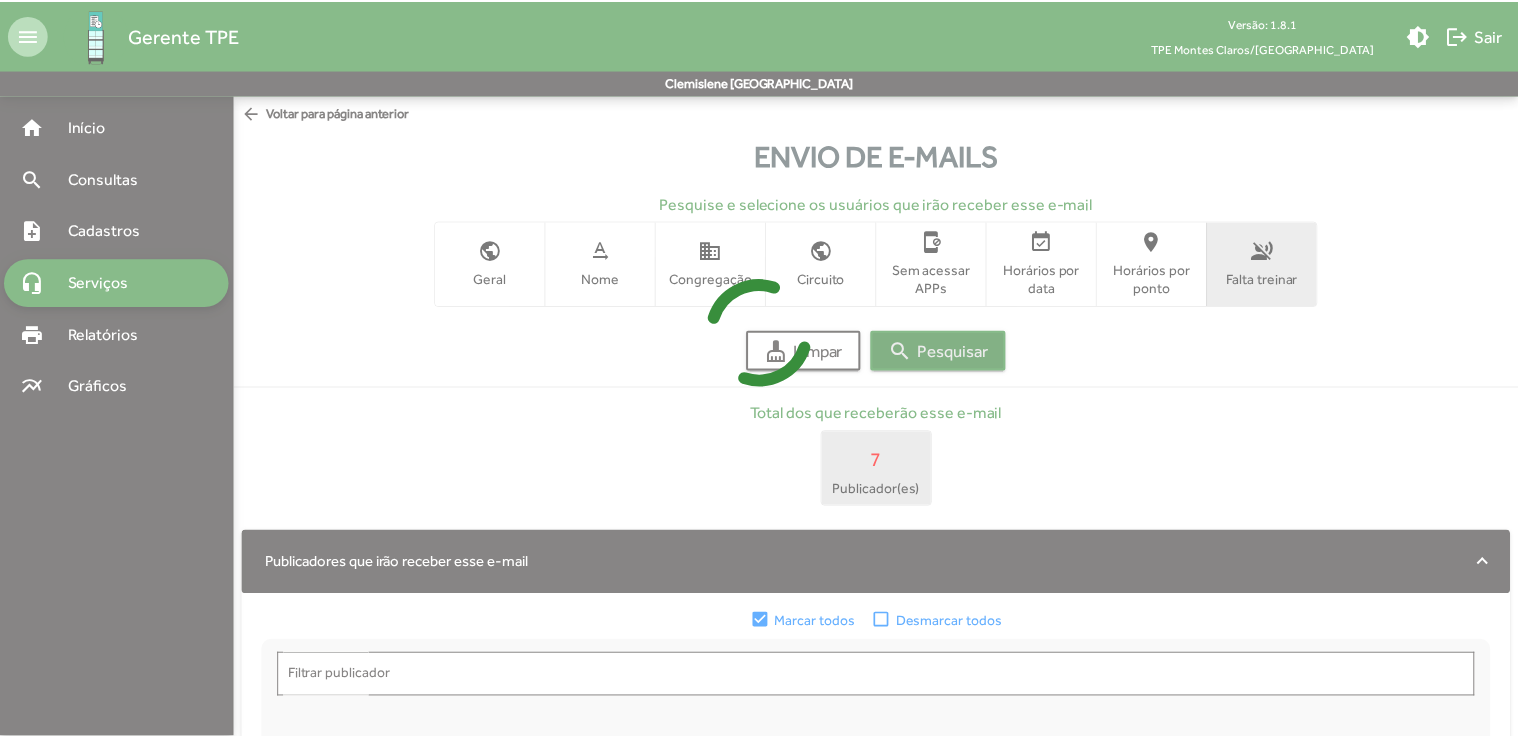 scroll, scrollTop: 0, scrollLeft: 0, axis: both 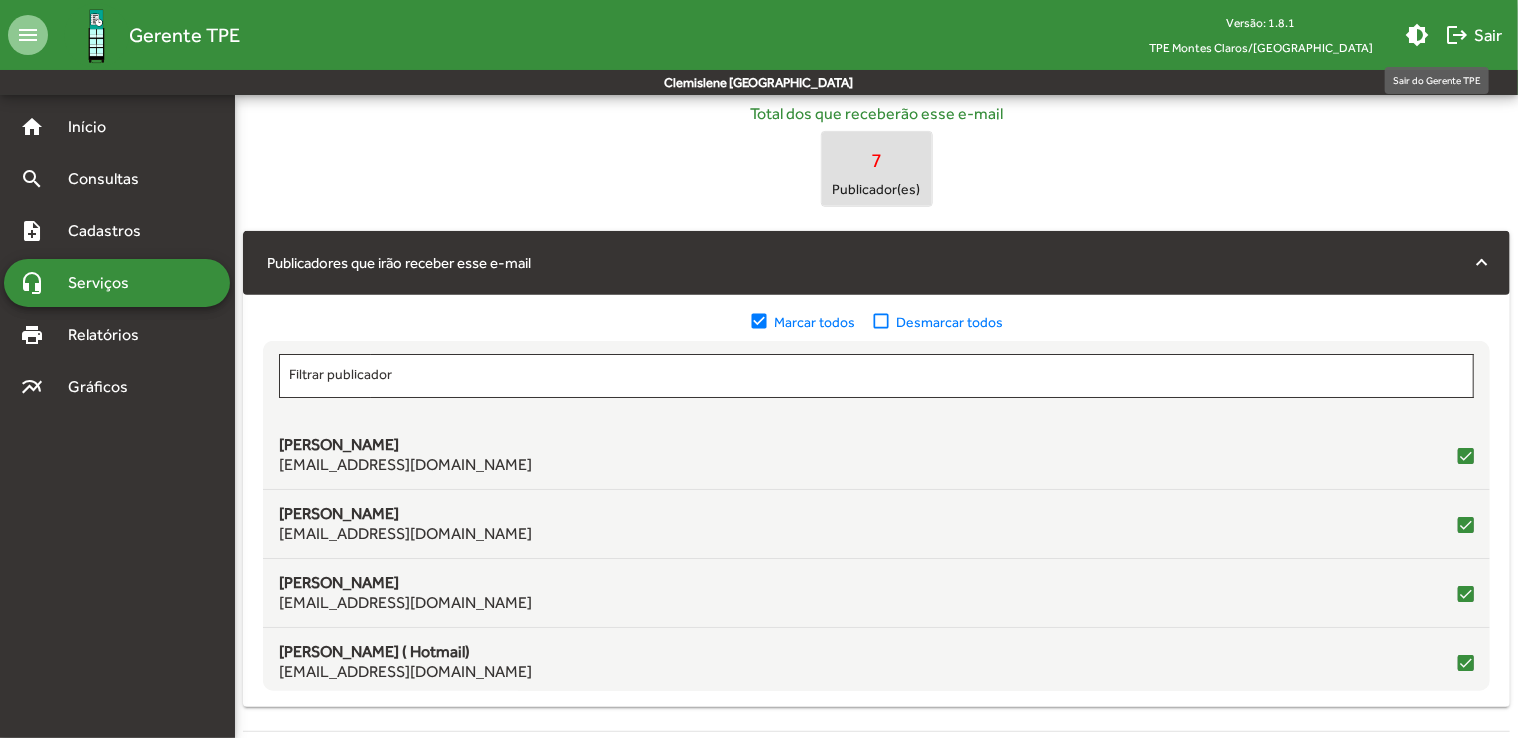 click on "logout  Sair" 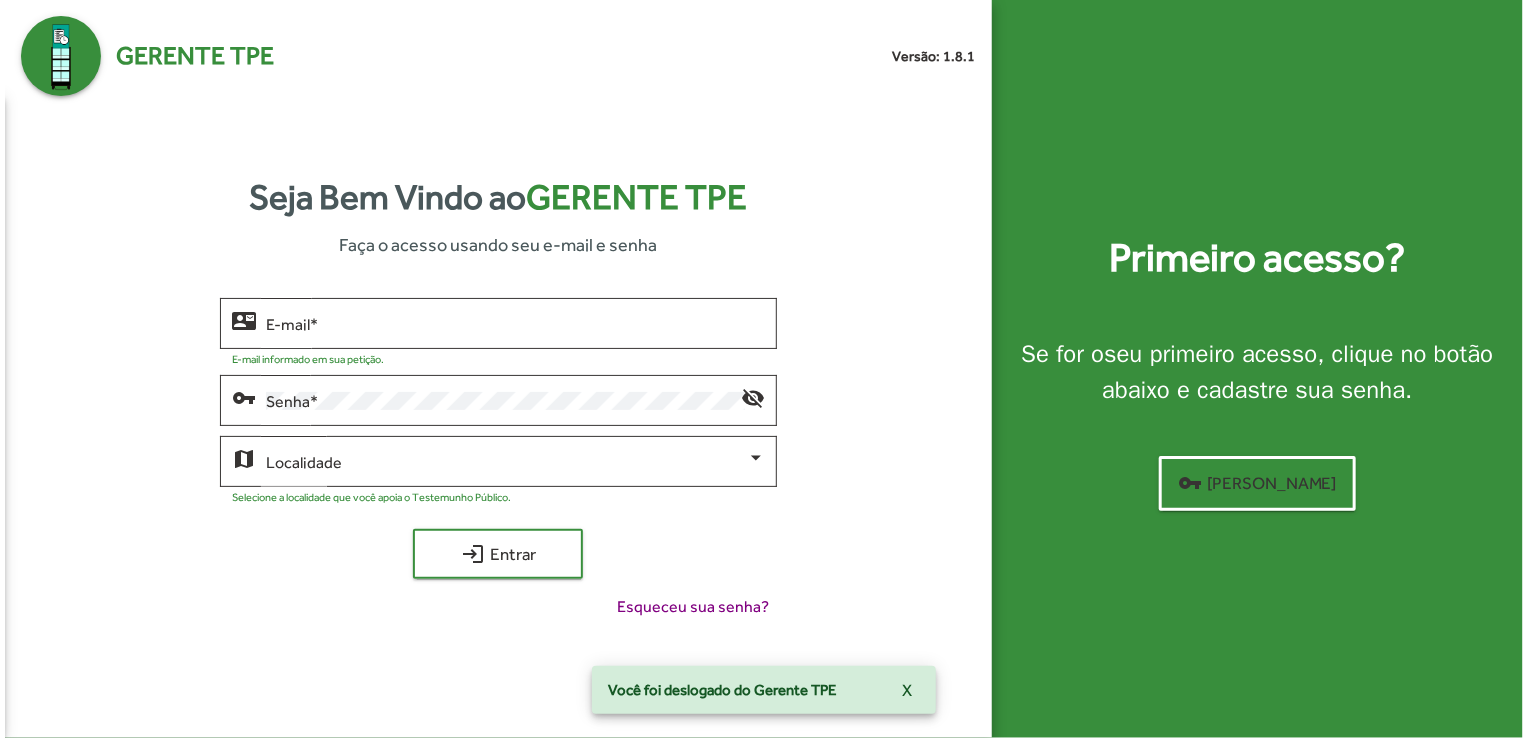 scroll, scrollTop: 0, scrollLeft: 0, axis: both 